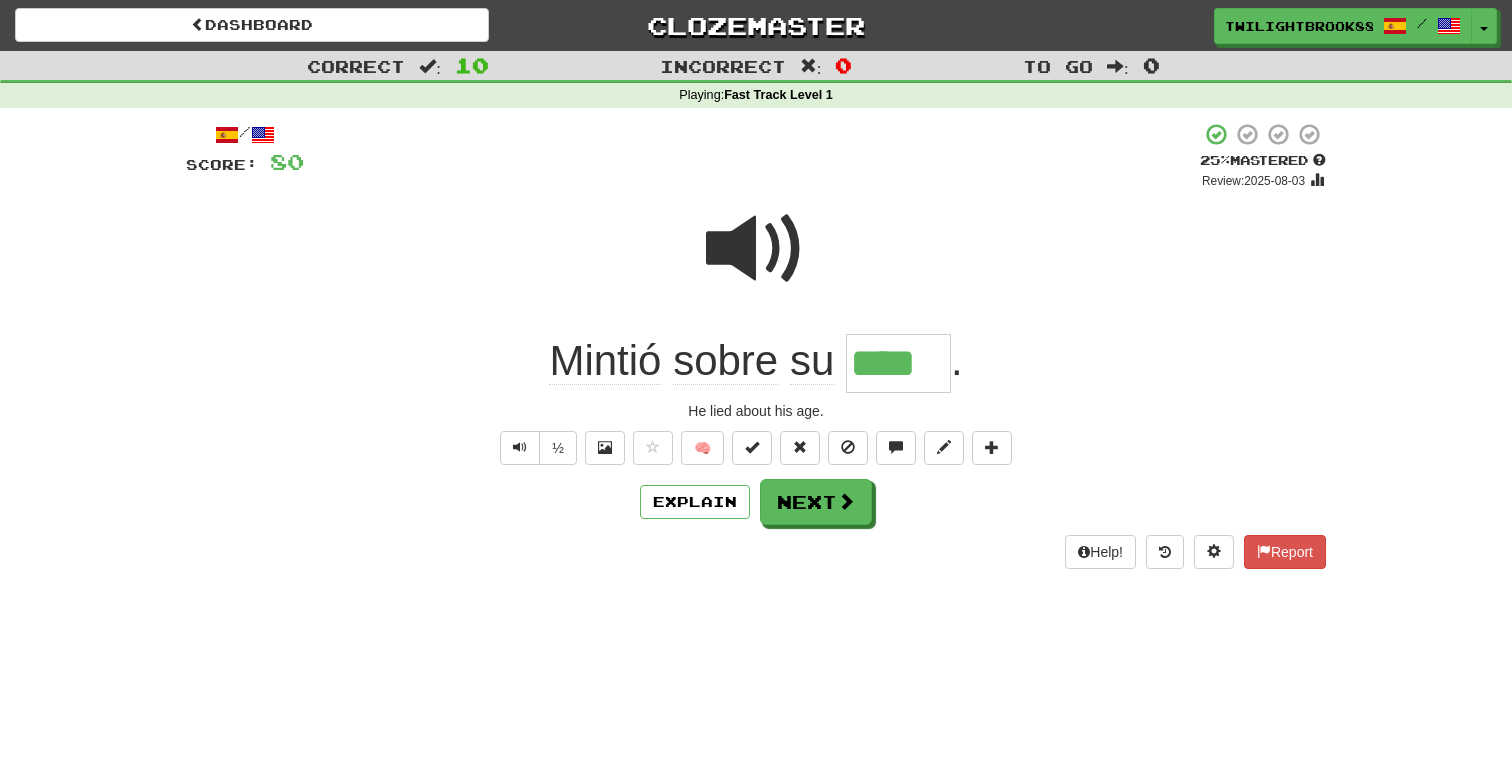 scroll, scrollTop: 0, scrollLeft: 0, axis: both 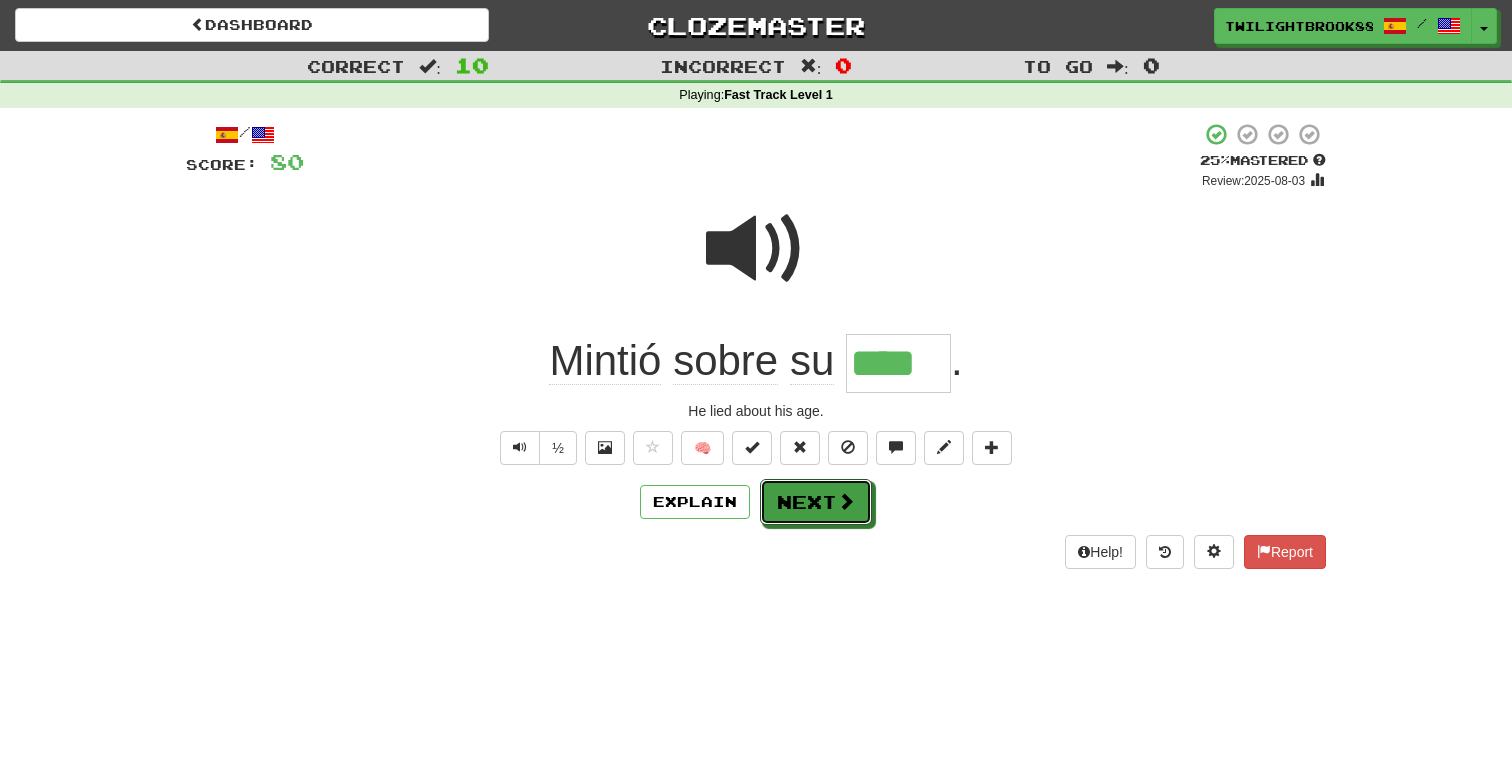 click on "Next" at bounding box center [816, 502] 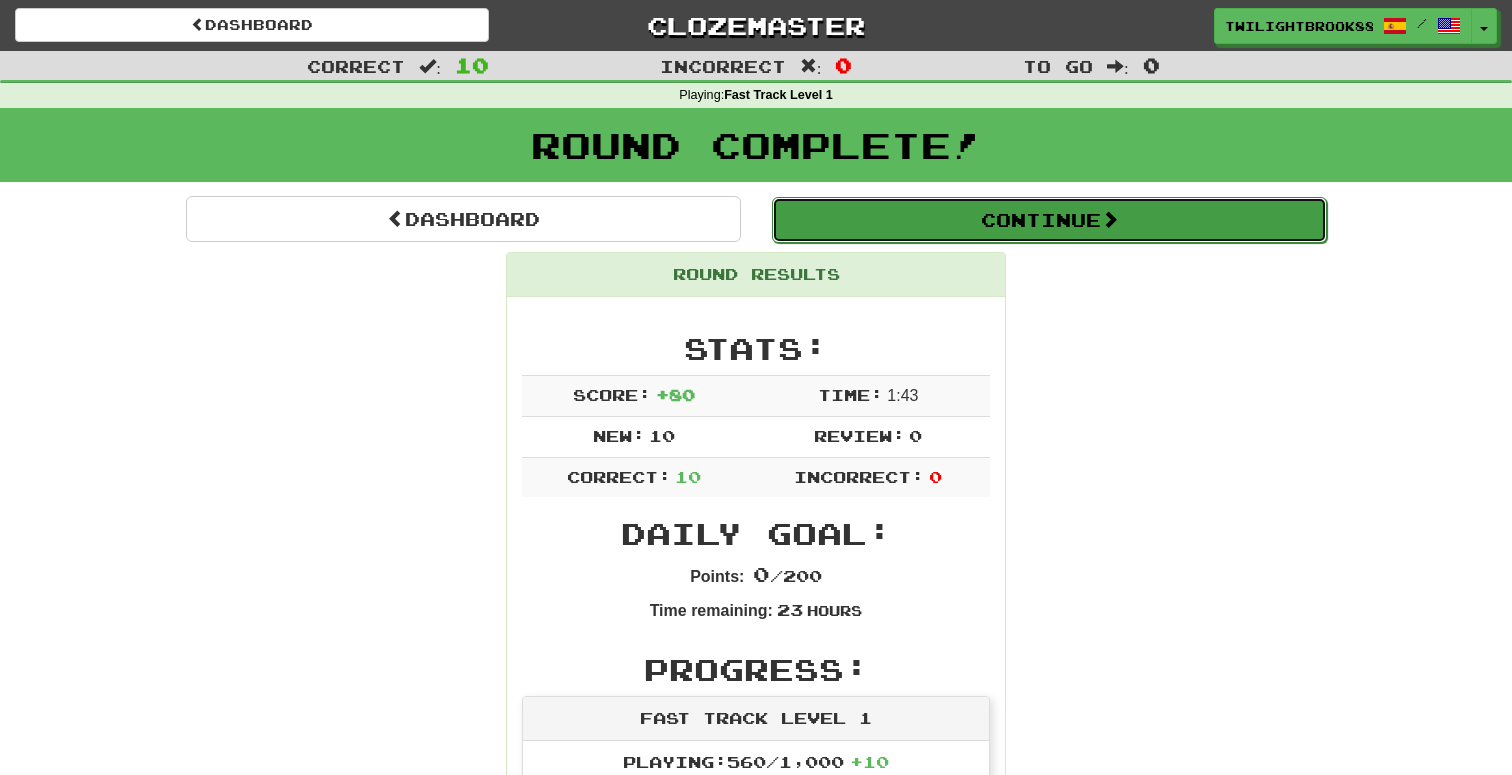 click on "Continue" at bounding box center [1049, 220] 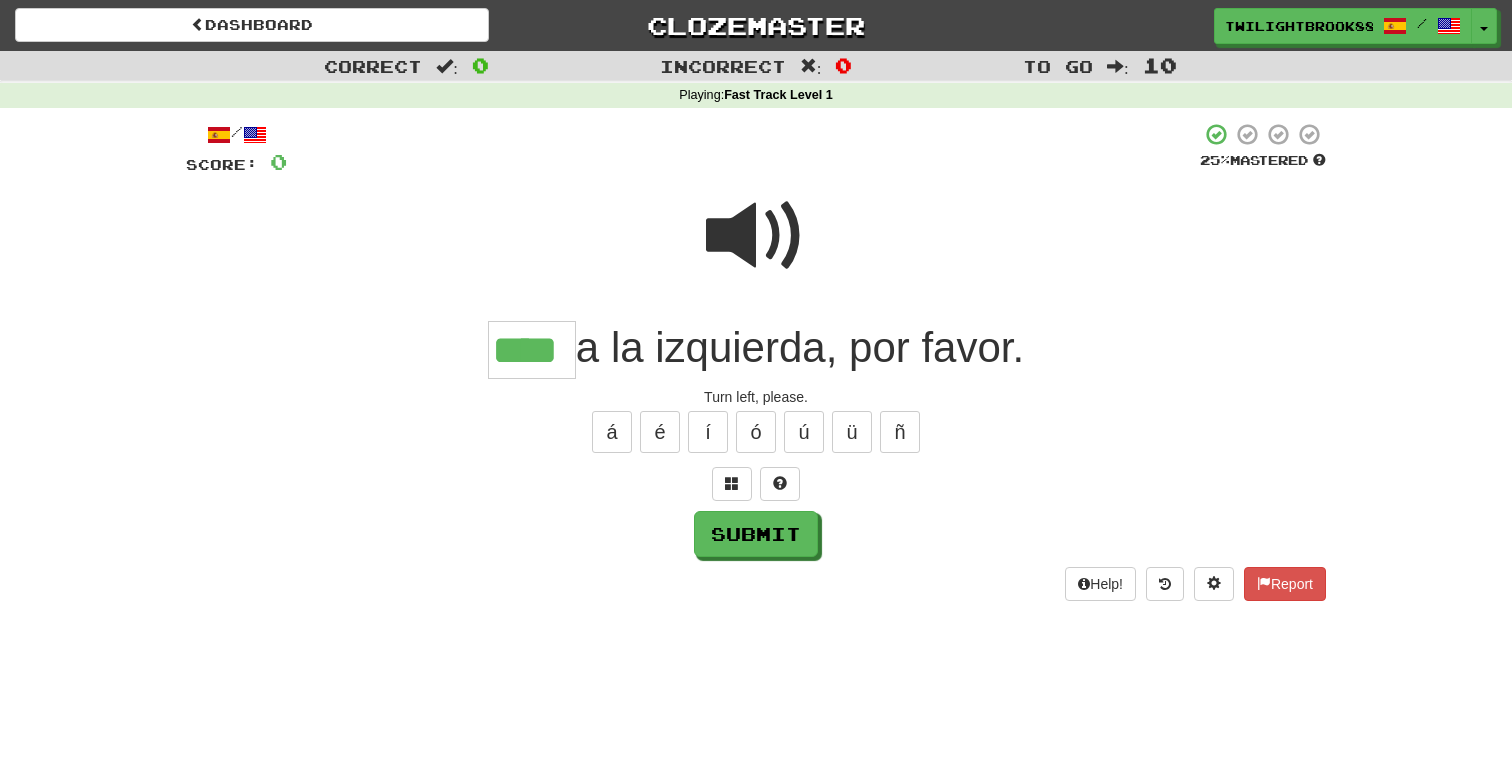 type on "****" 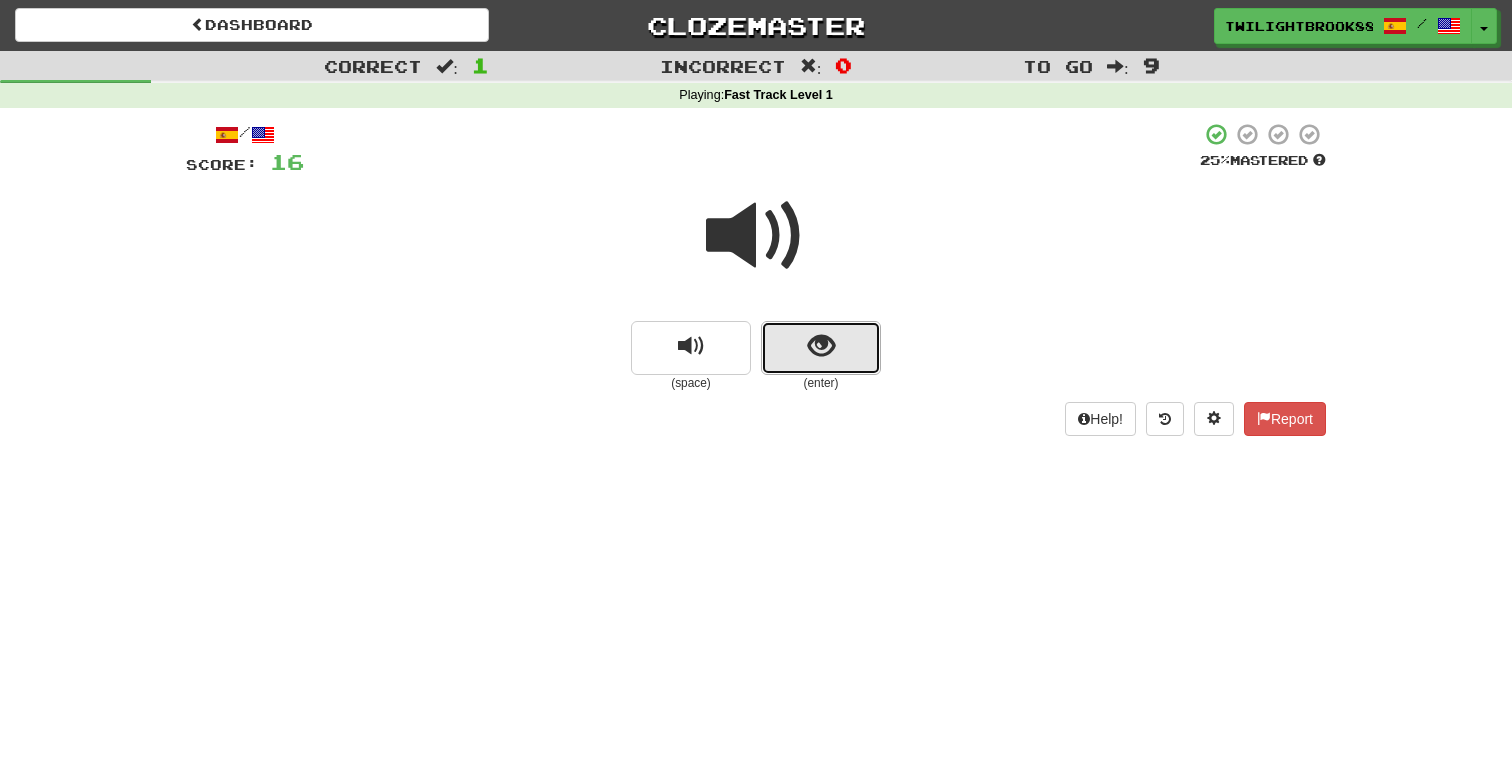 click at bounding box center [821, 346] 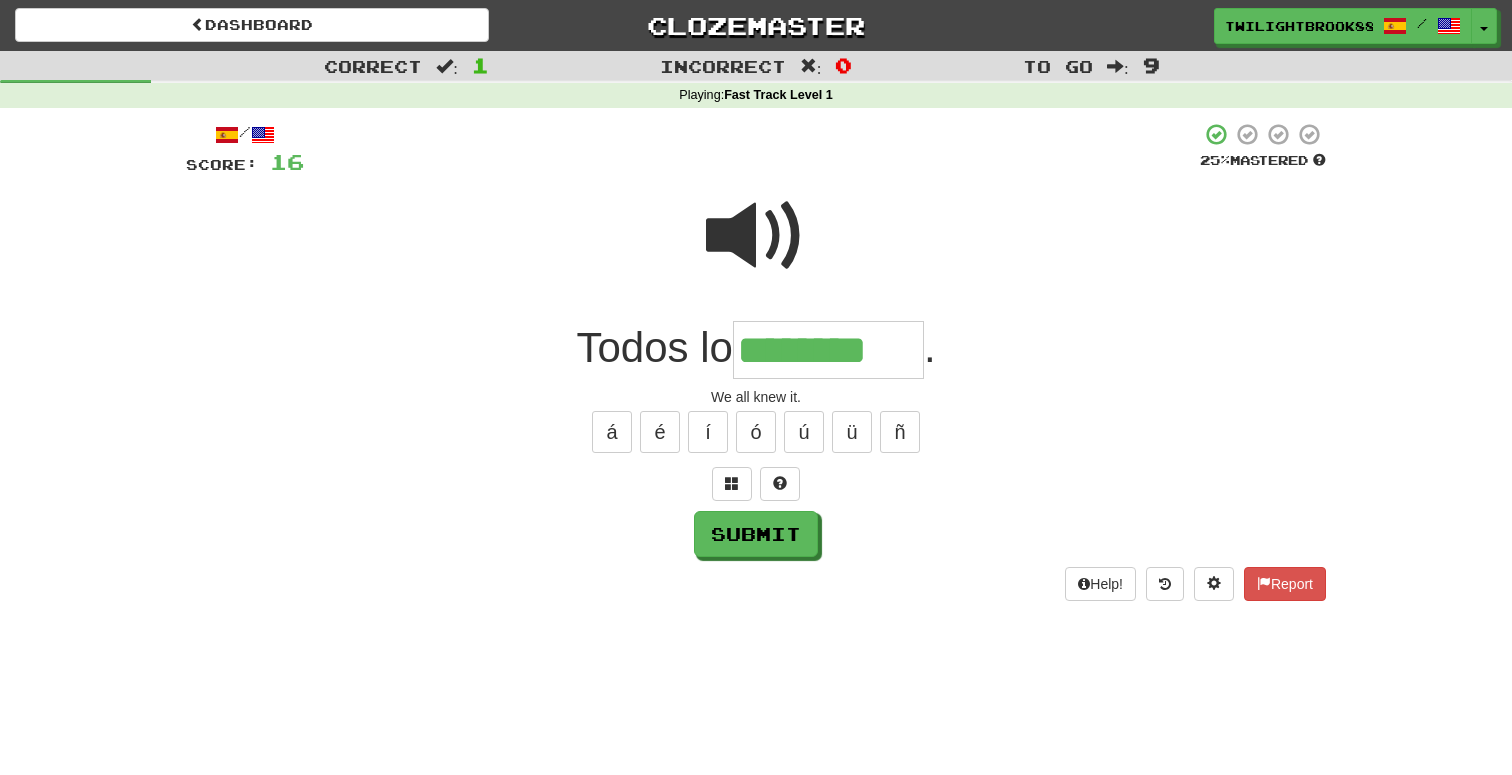 type on "********" 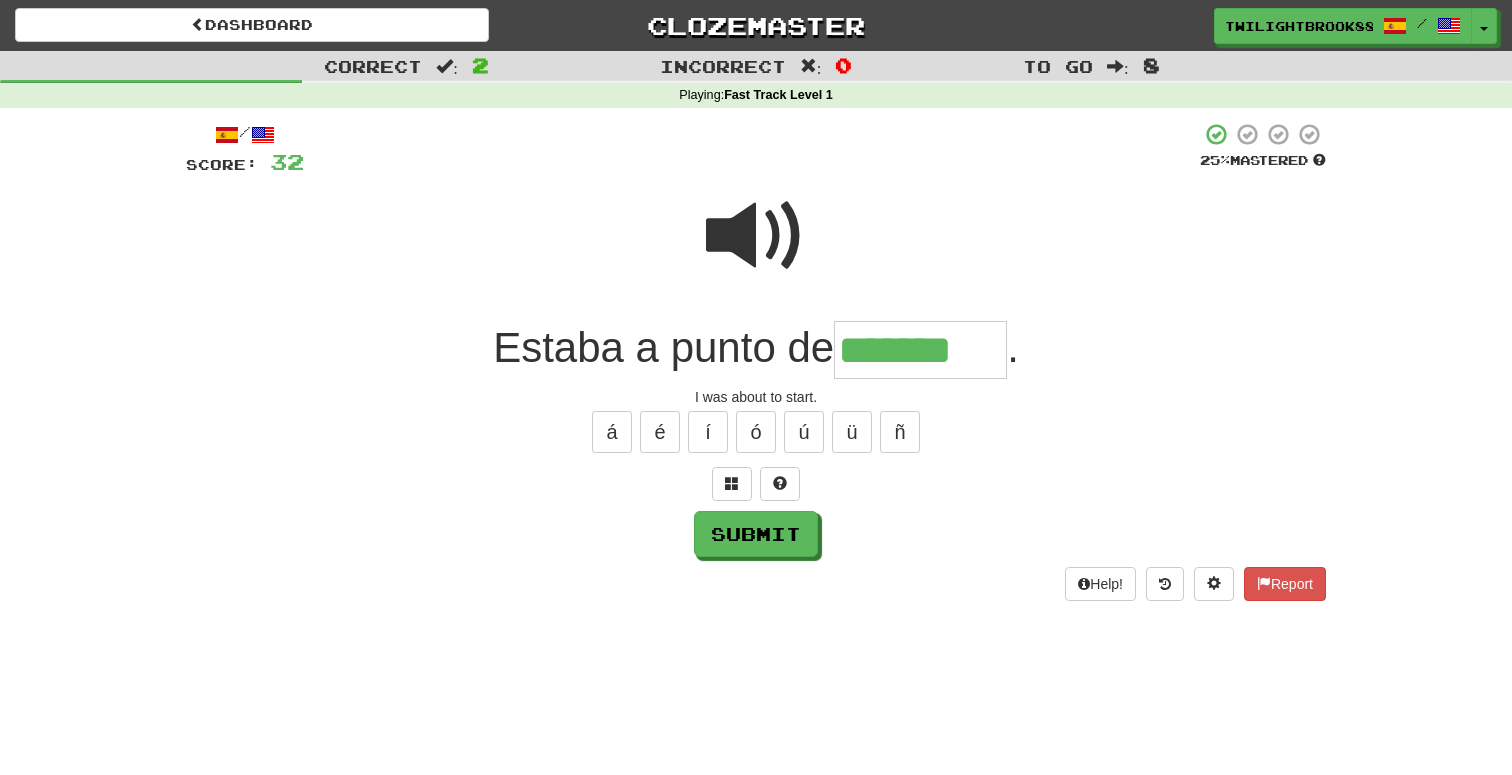 type on "*******" 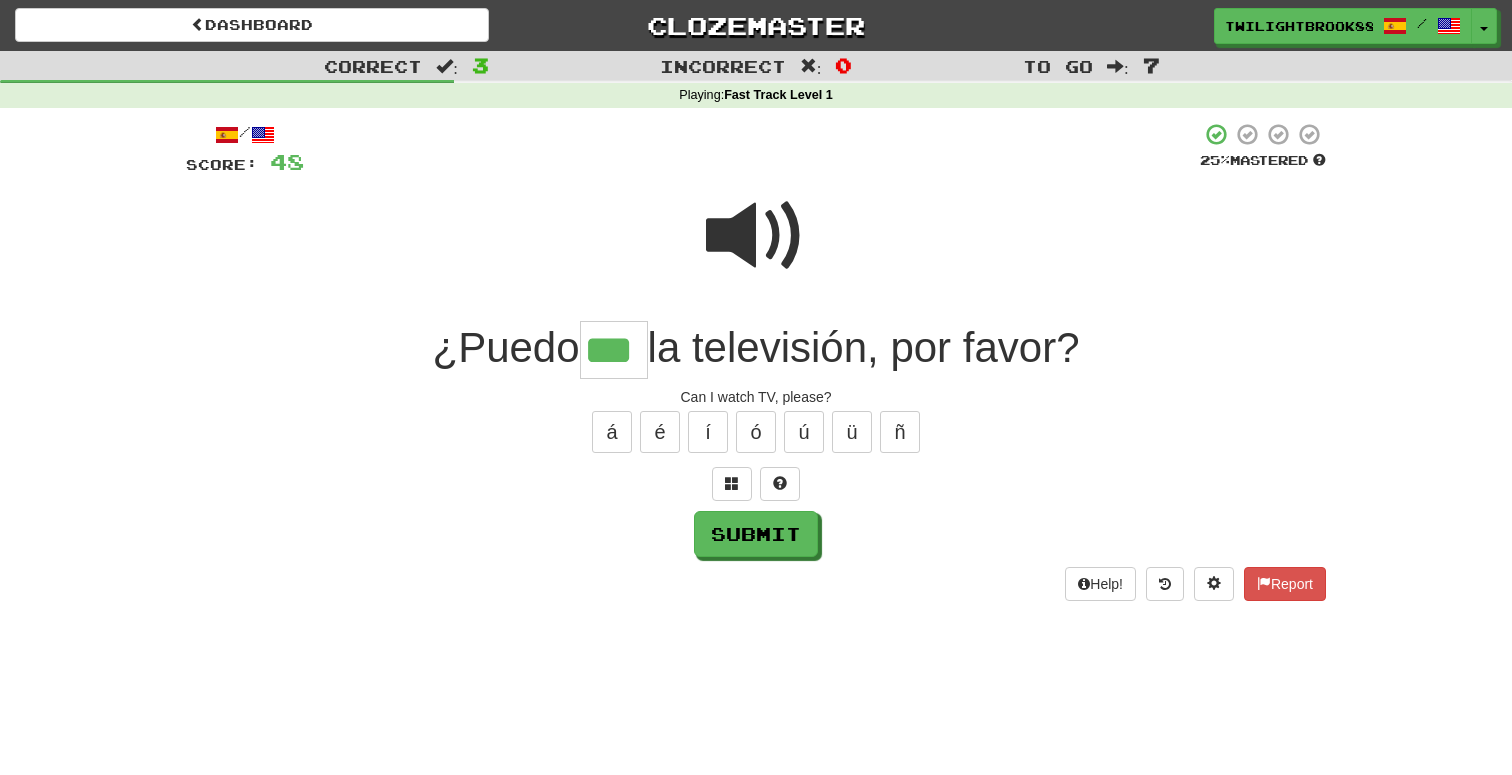 type on "***" 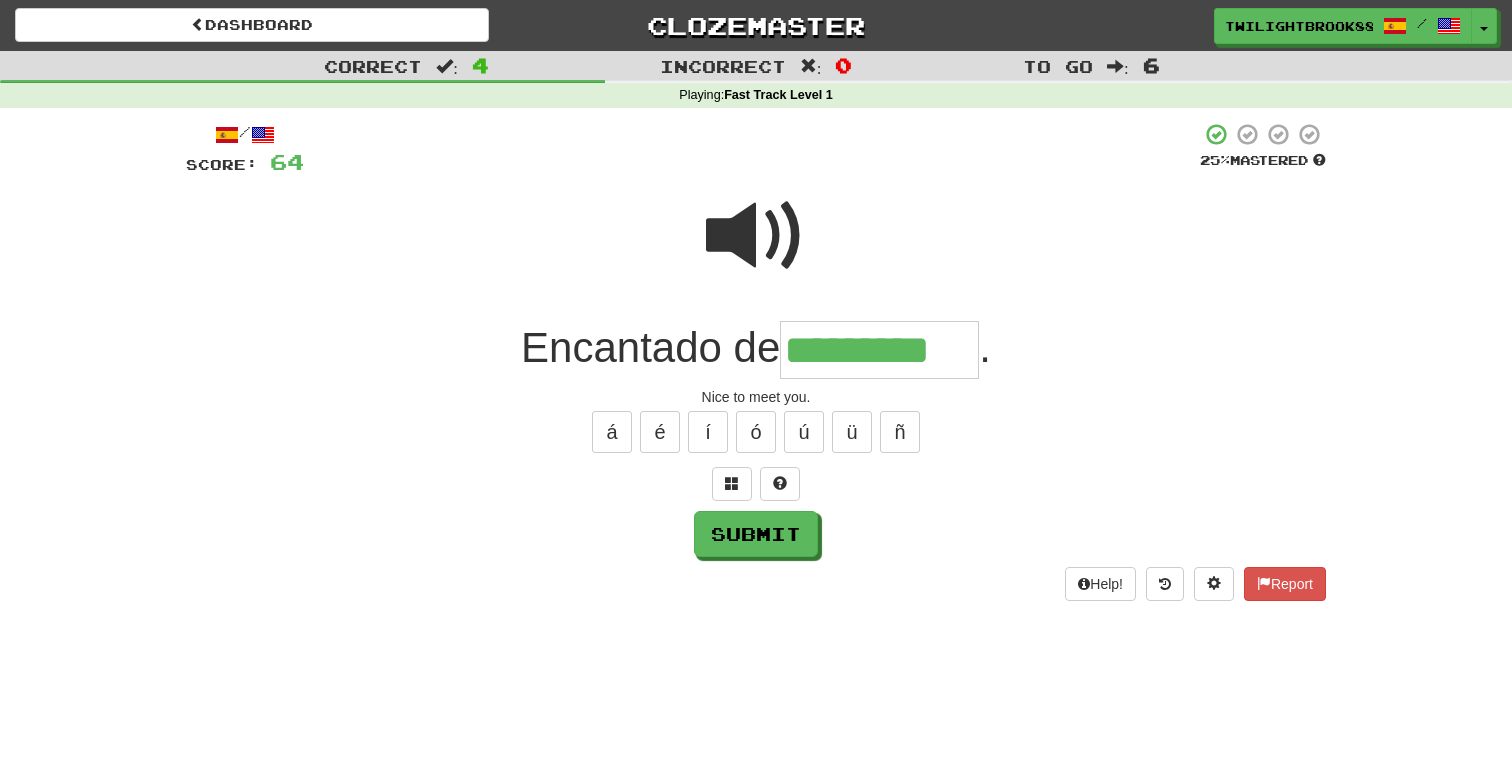 type on "*********" 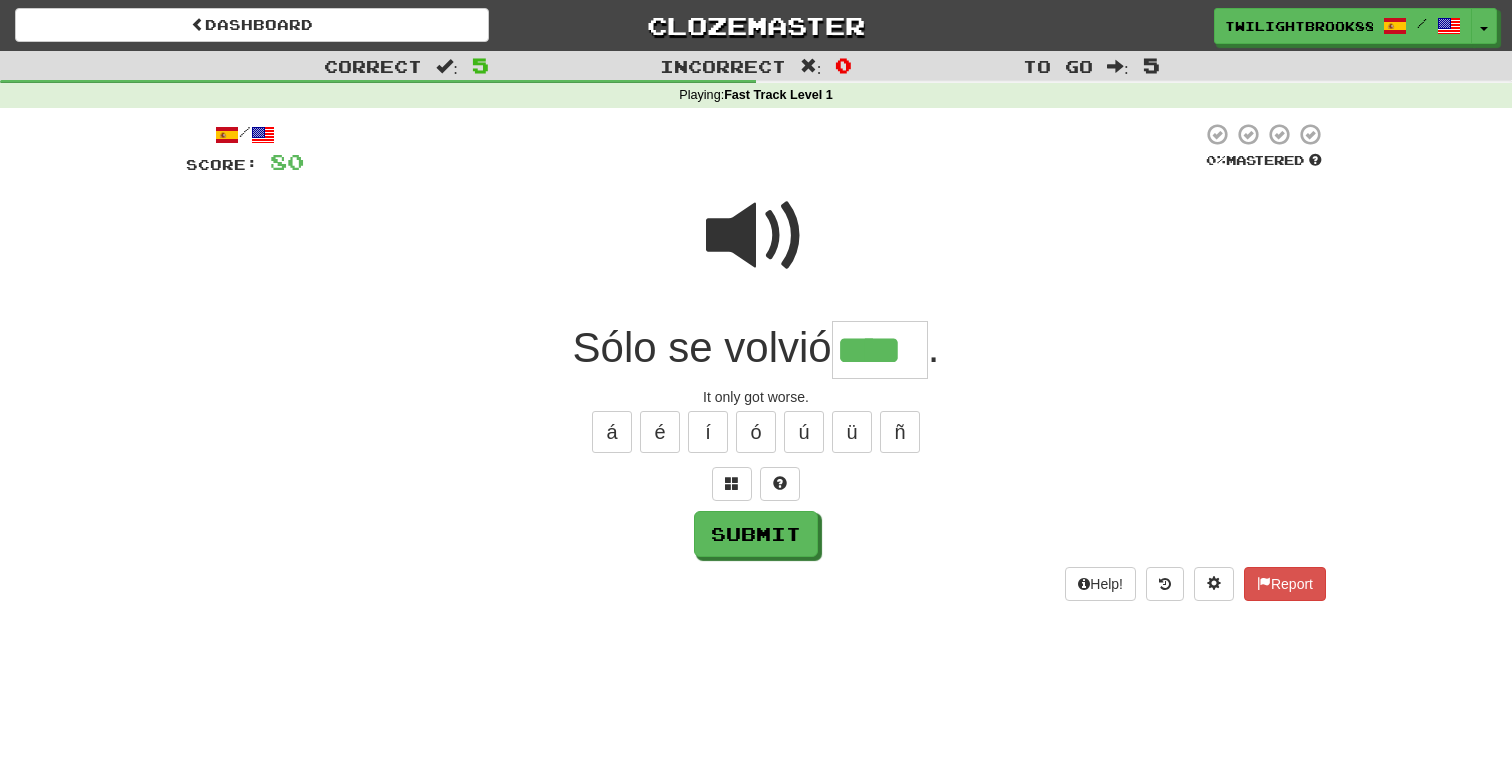 type on "****" 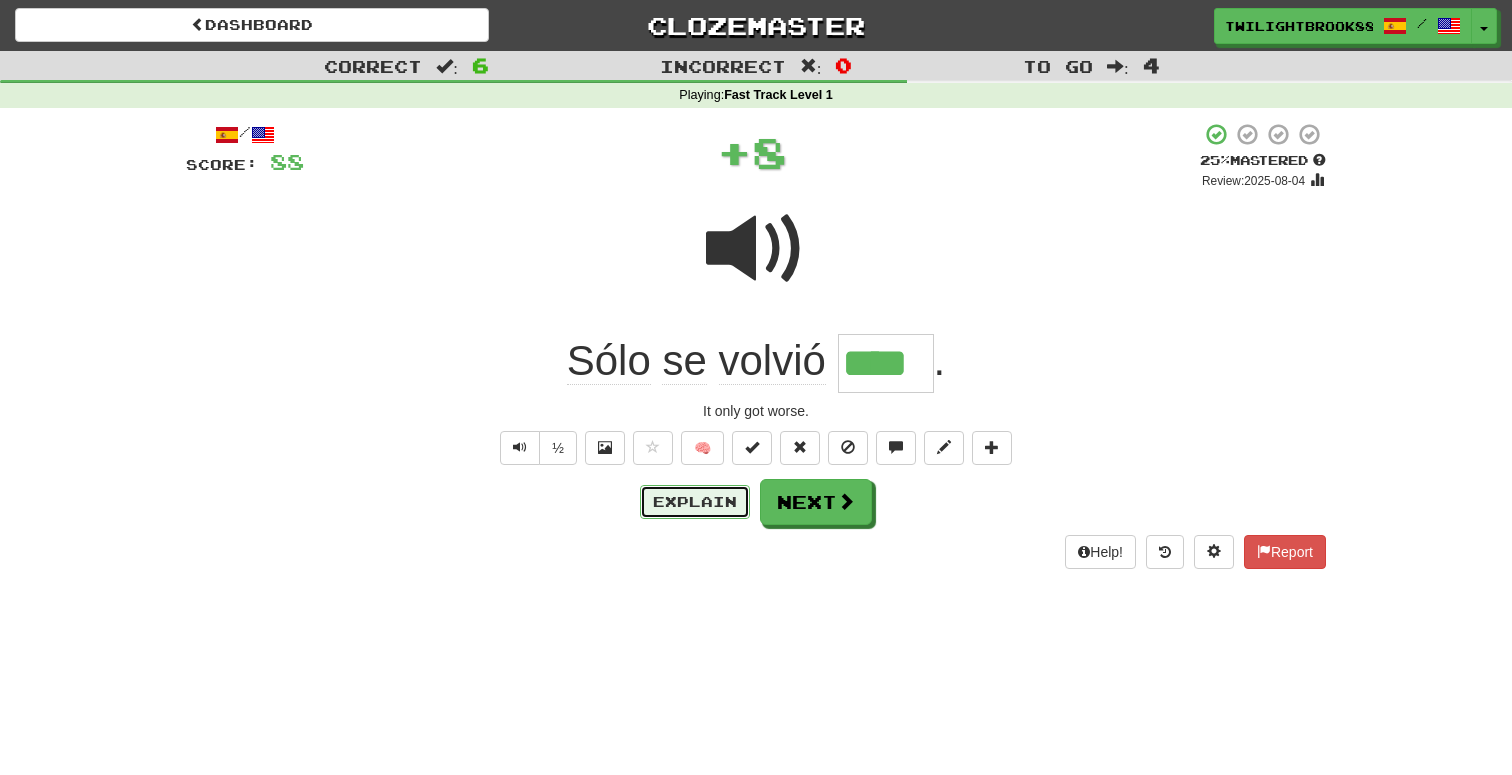 click on "Explain" at bounding box center [695, 502] 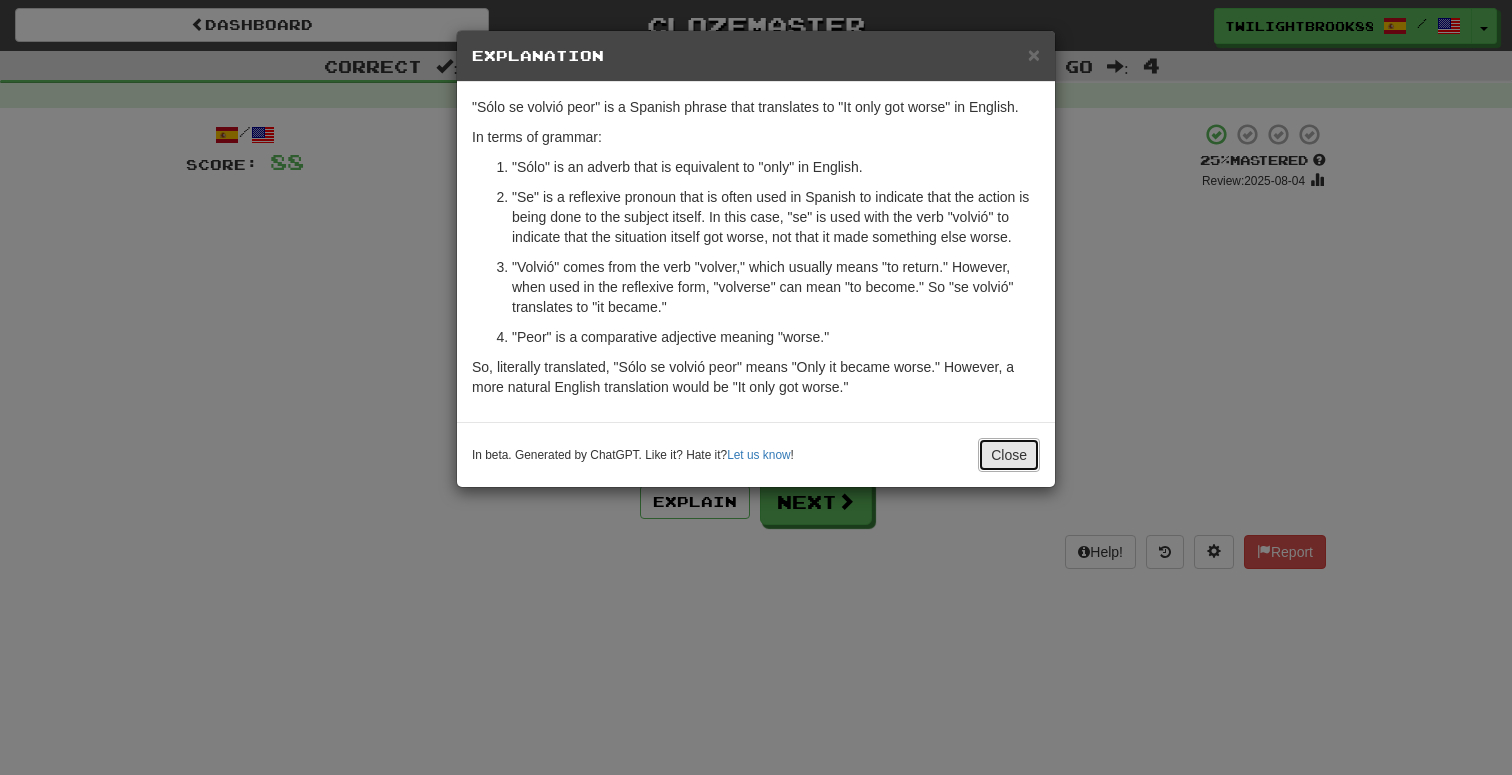 click on "Close" at bounding box center [1009, 455] 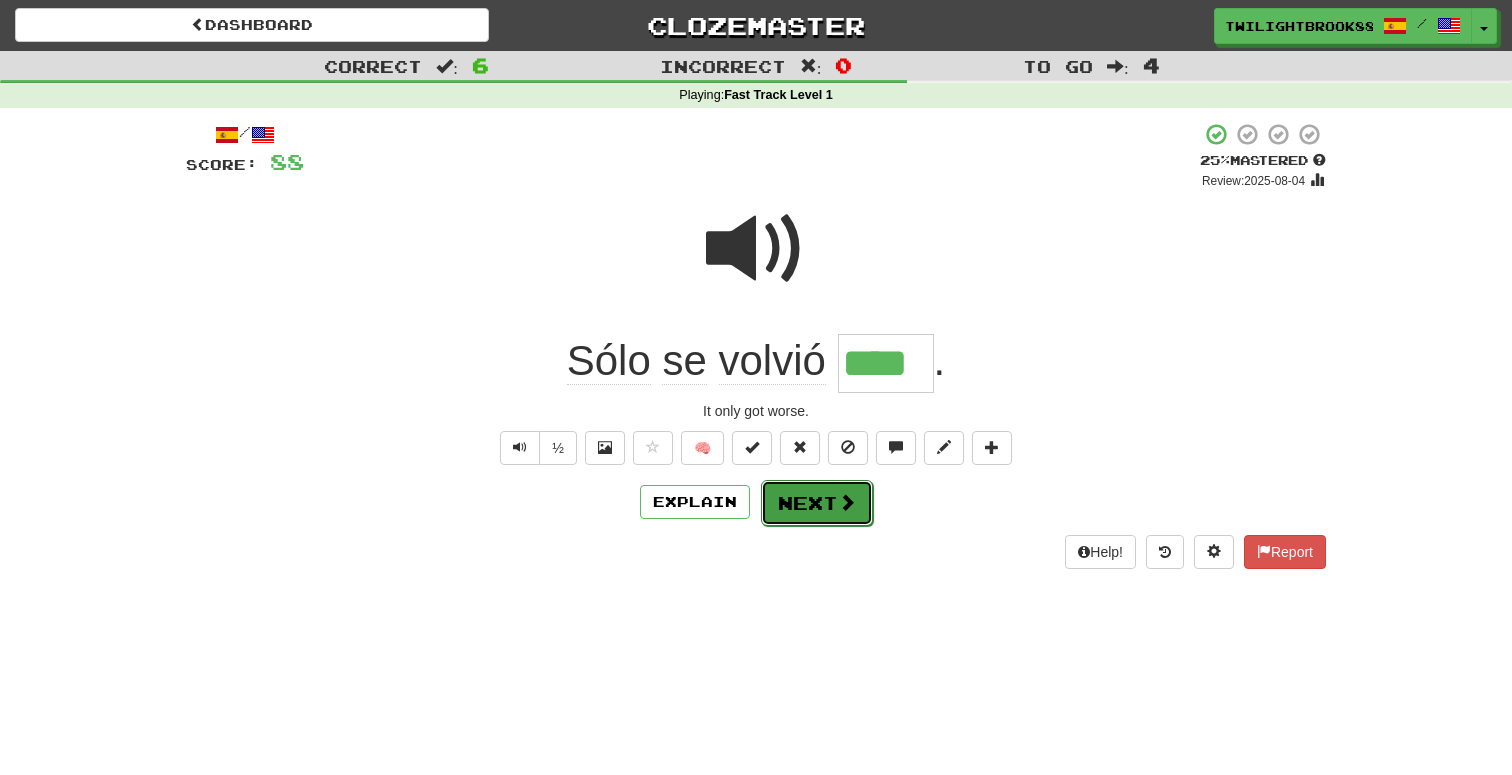 click on "Next" at bounding box center [817, 503] 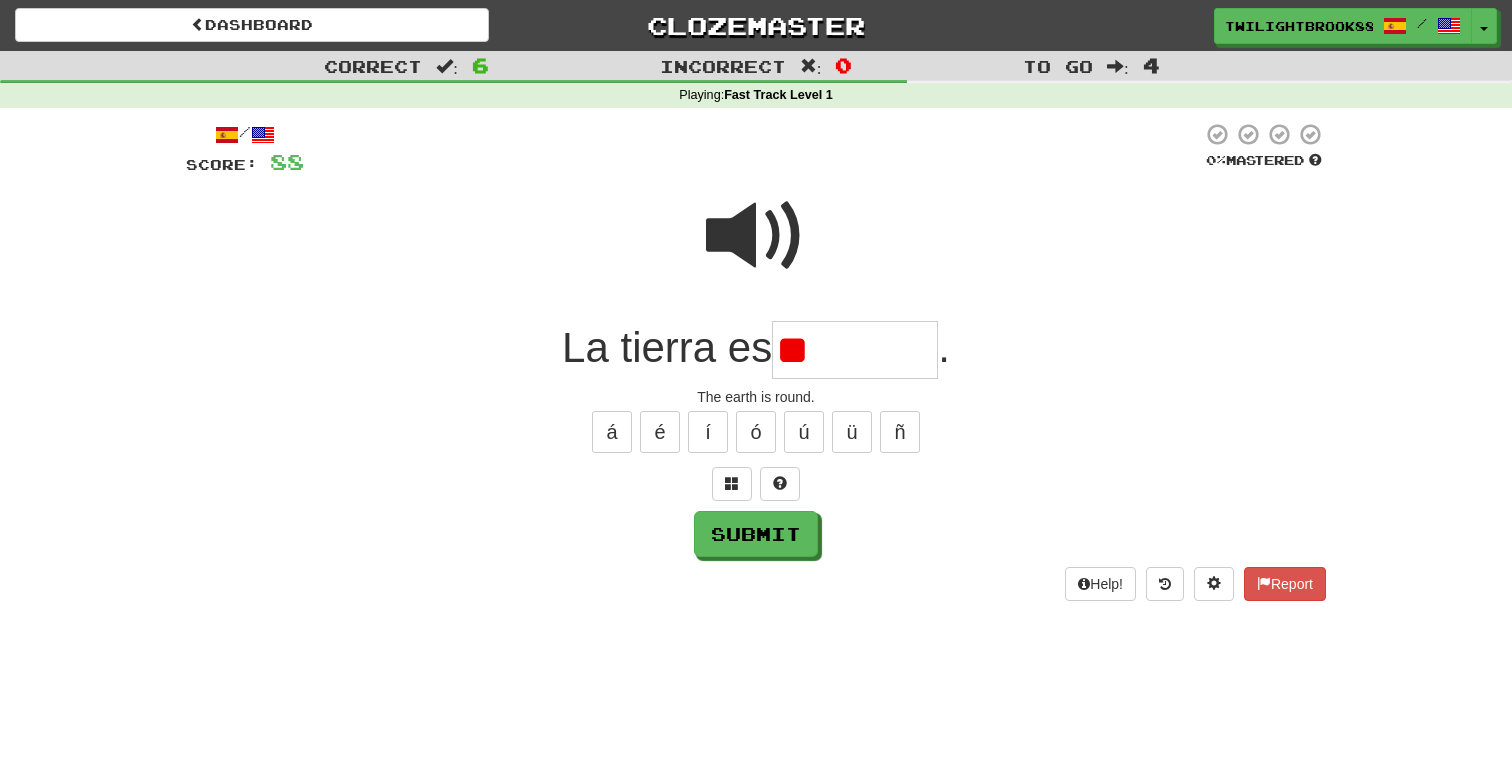 type on "*" 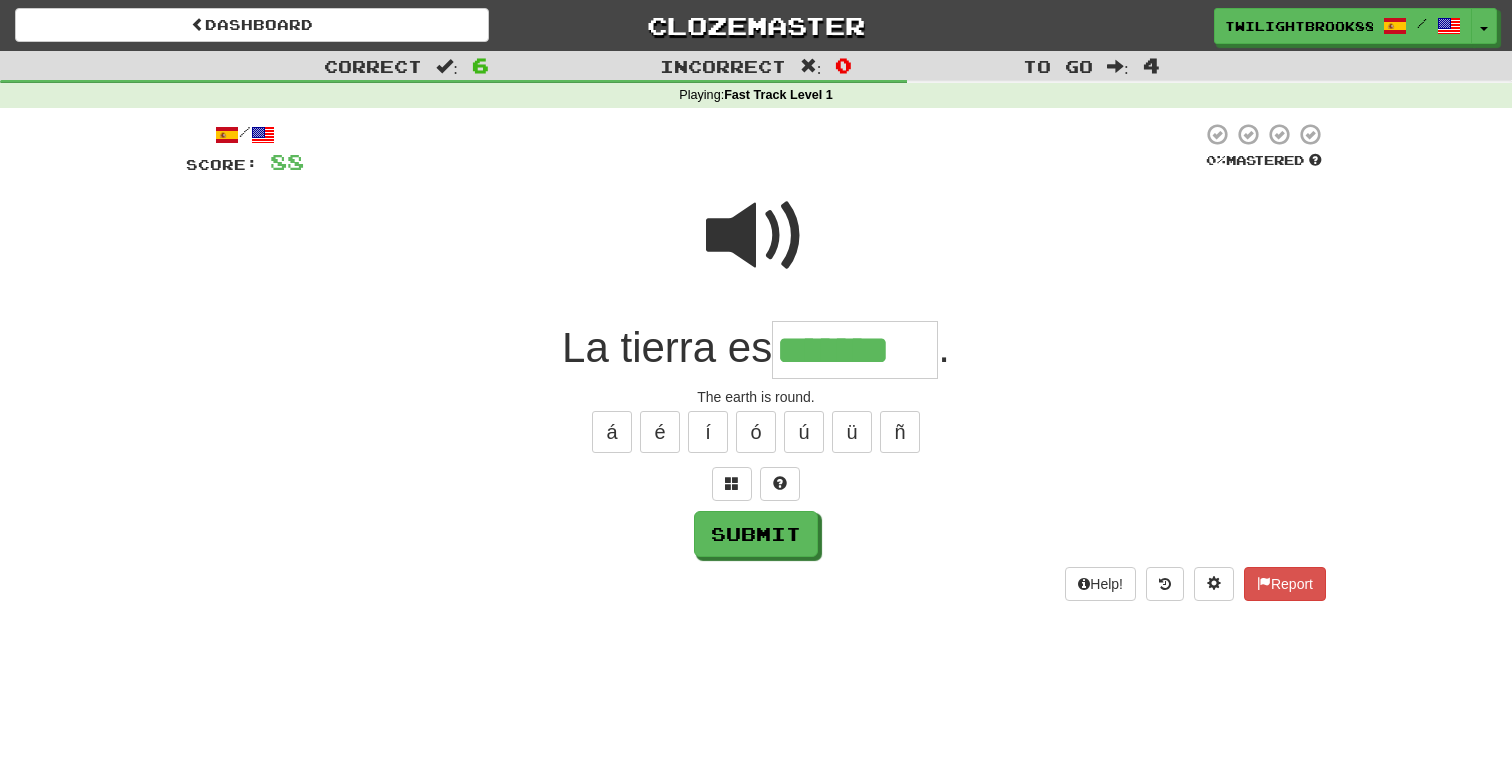 type on "*******" 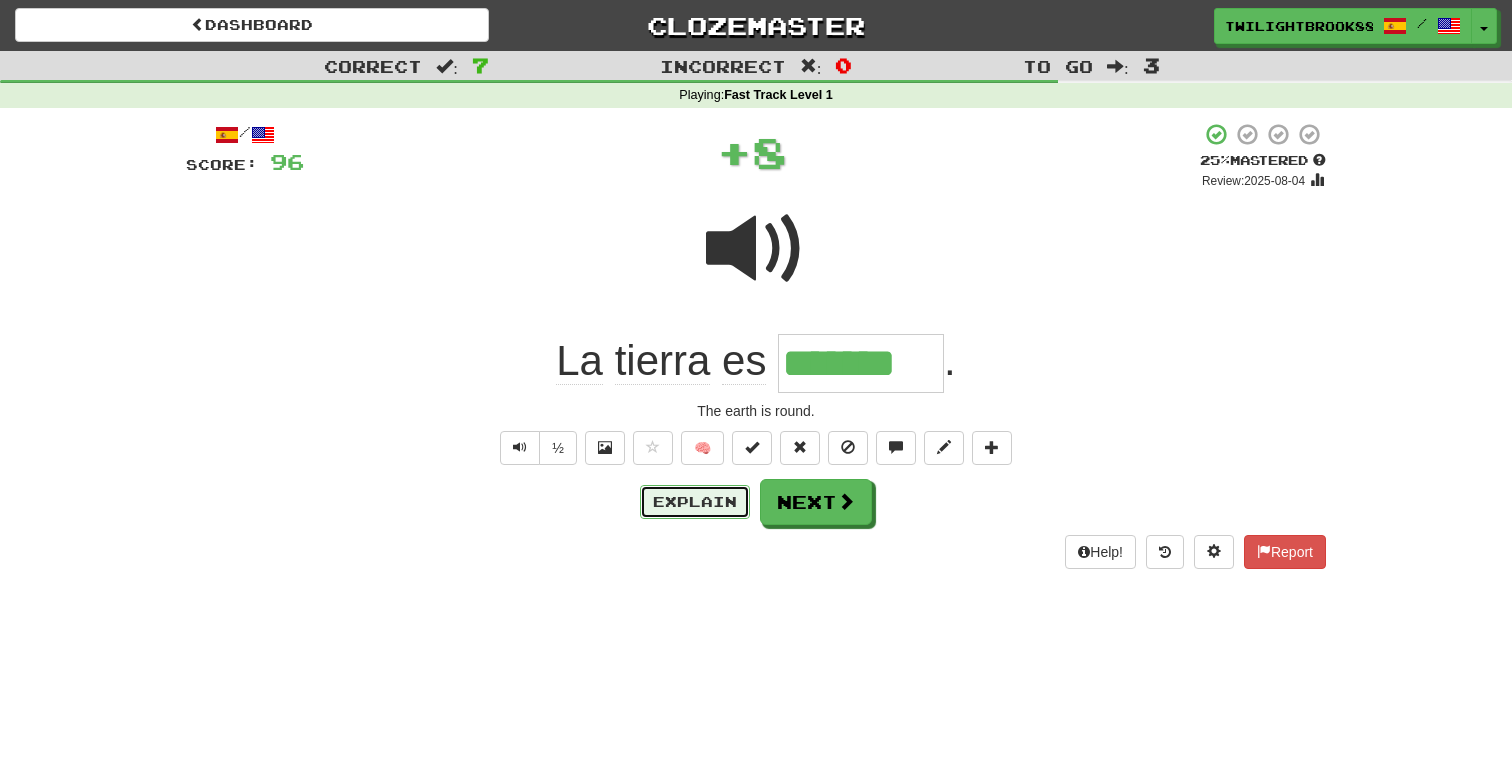 click on "Explain" at bounding box center [695, 502] 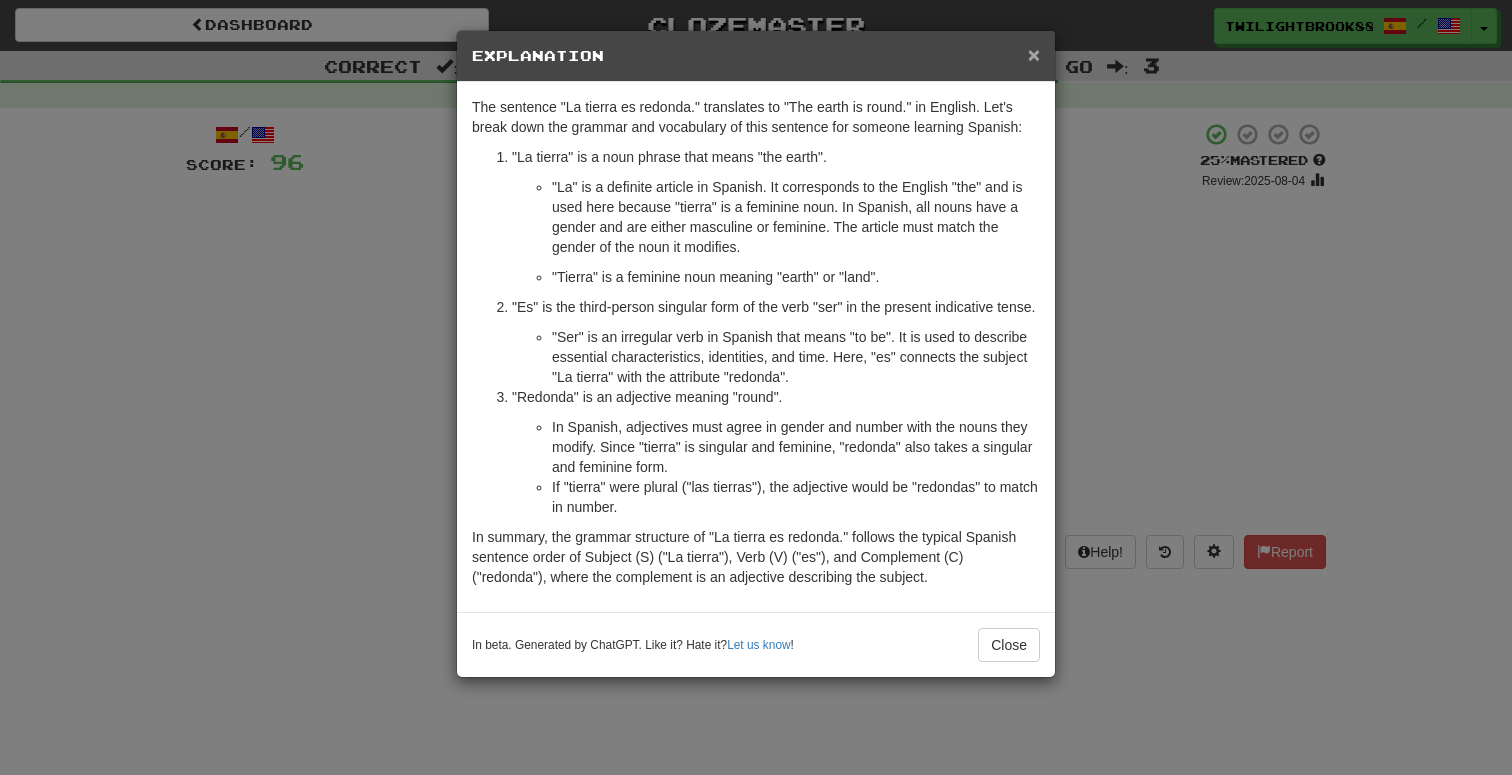 click on "×" at bounding box center (1034, 54) 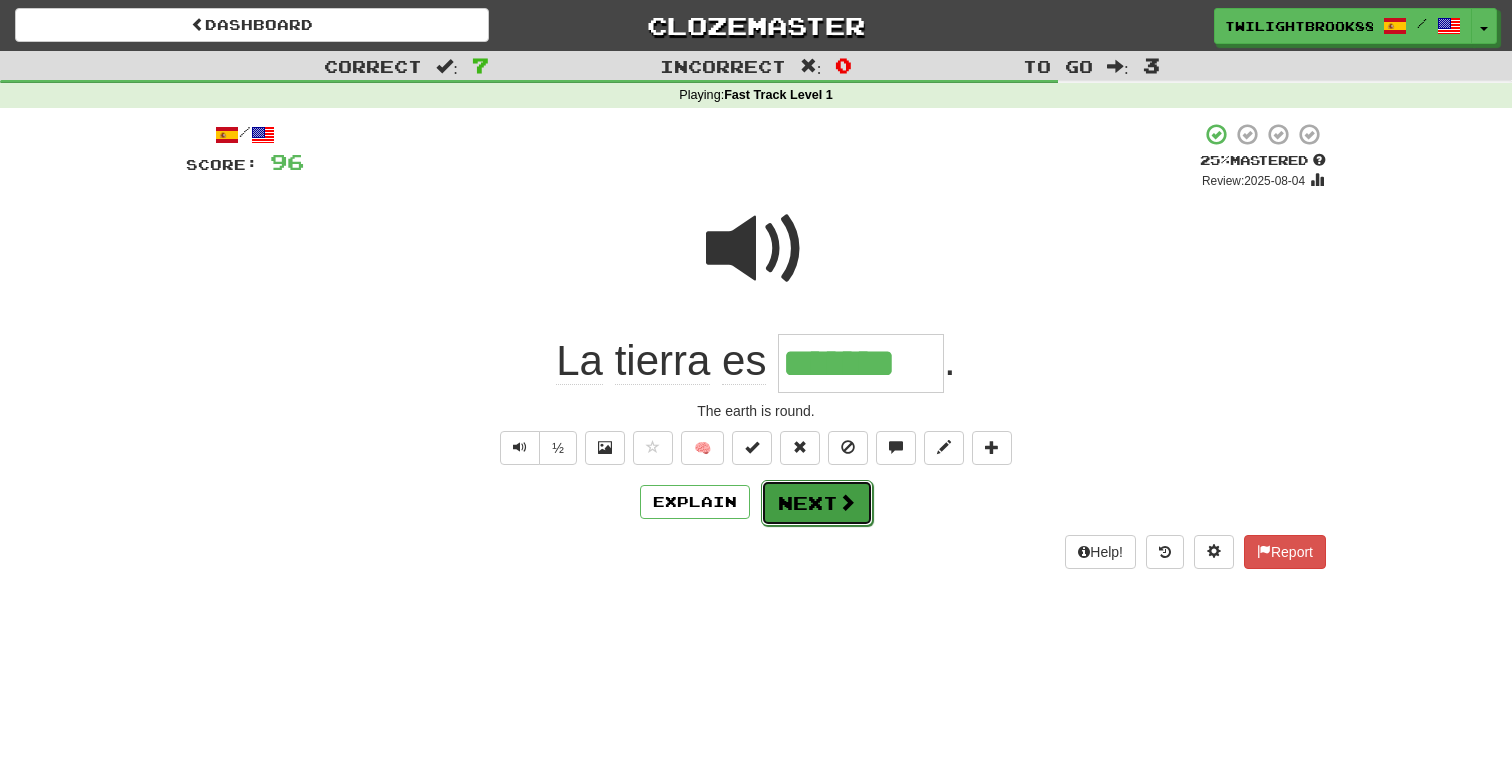 click on "Next" at bounding box center (817, 503) 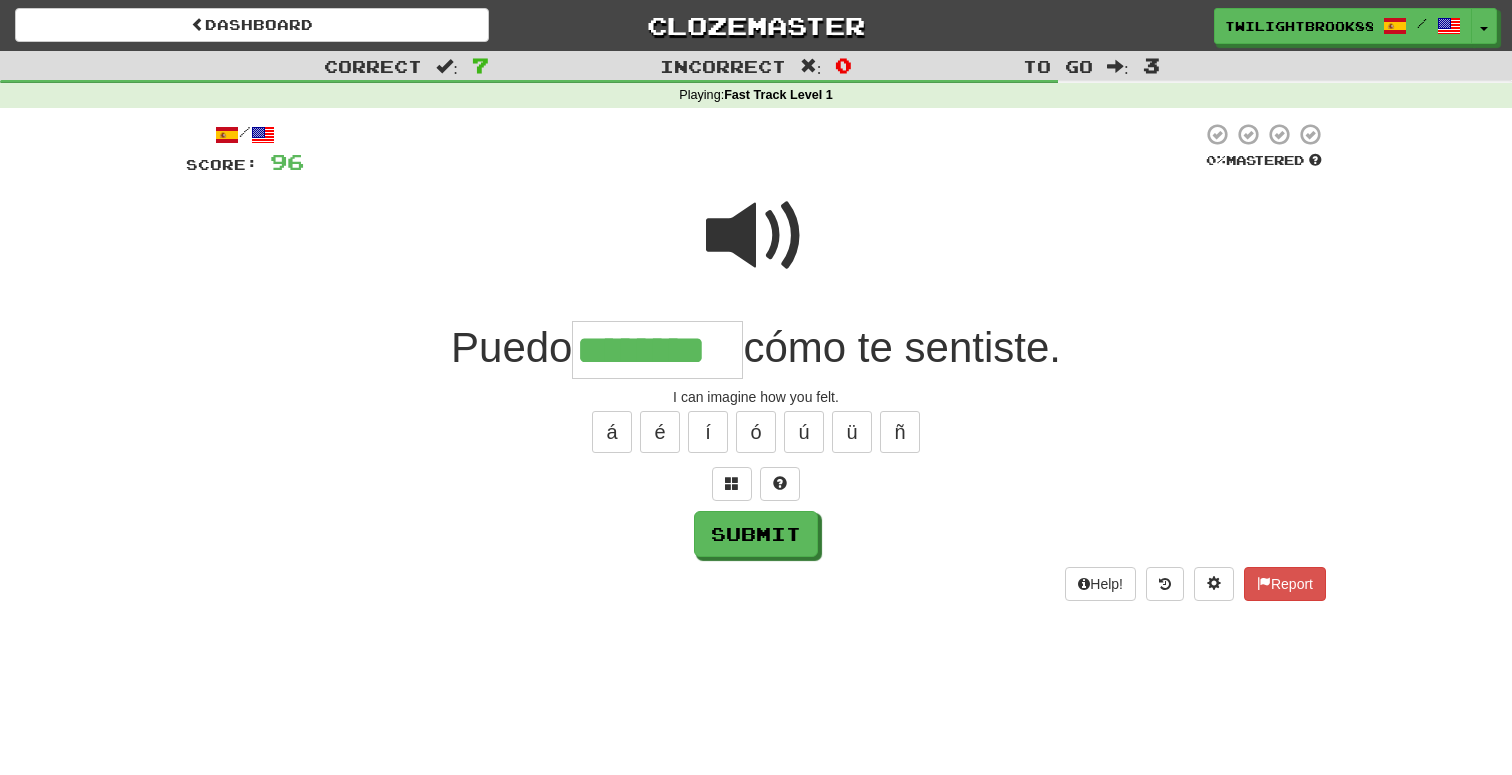 type on "********" 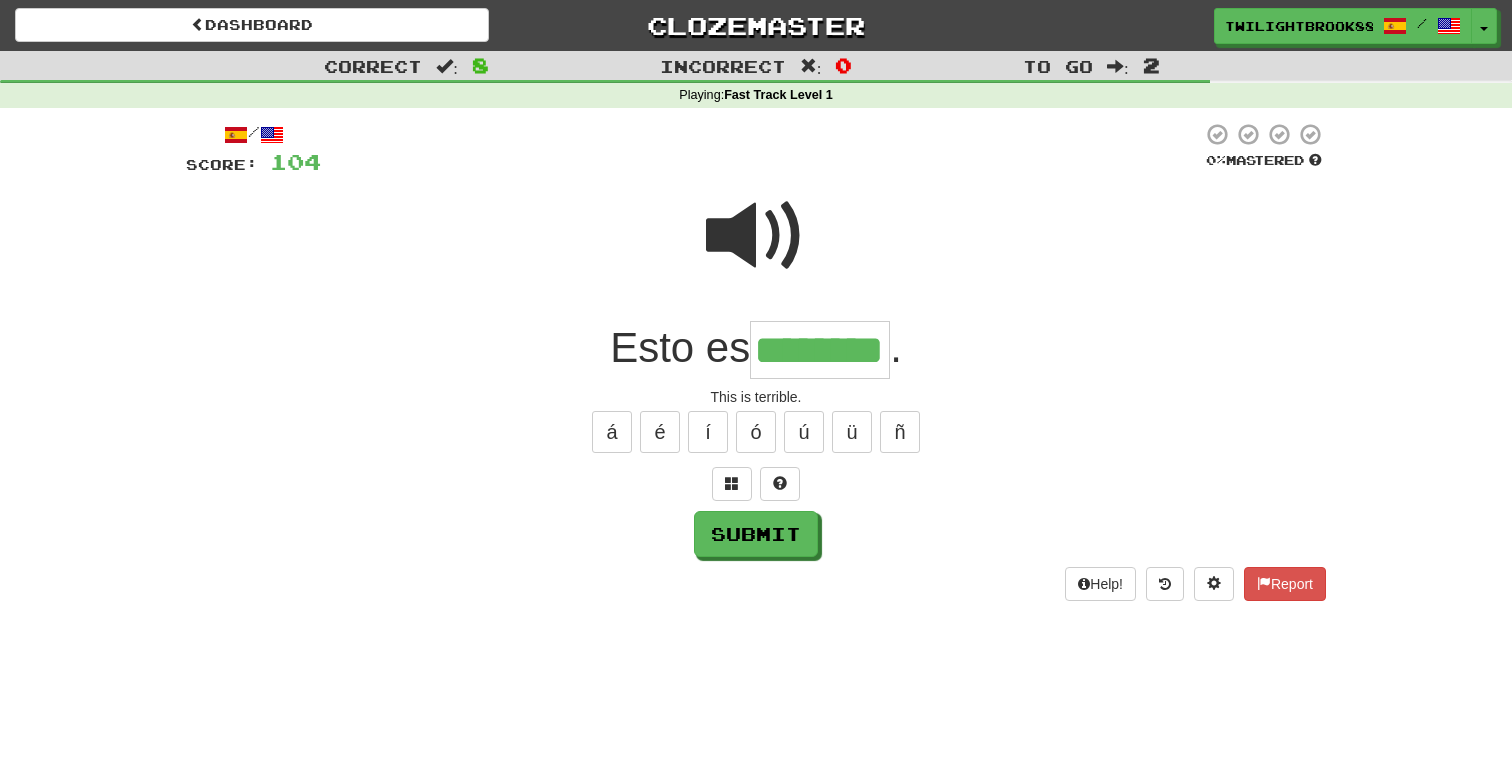 type on "********" 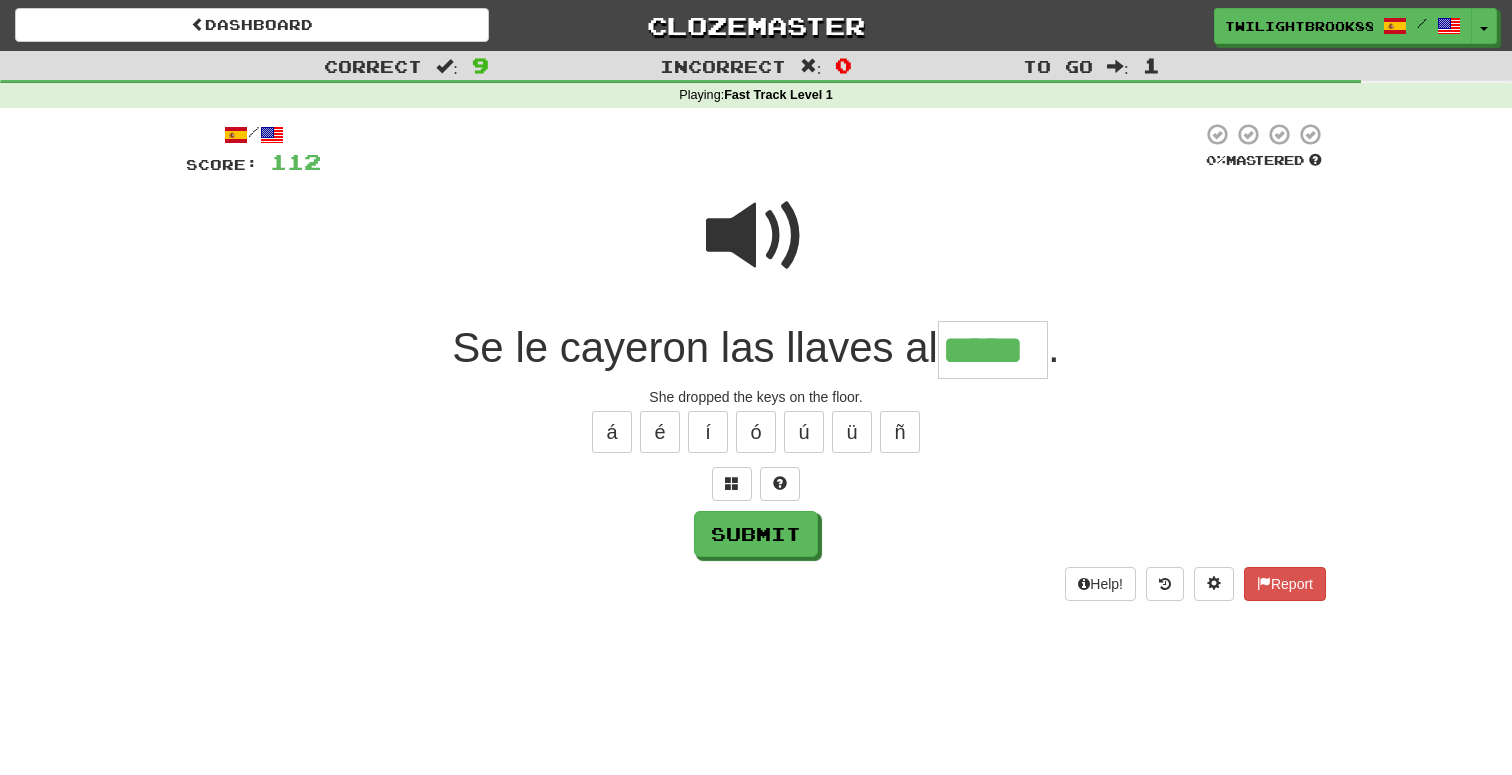 type on "*****" 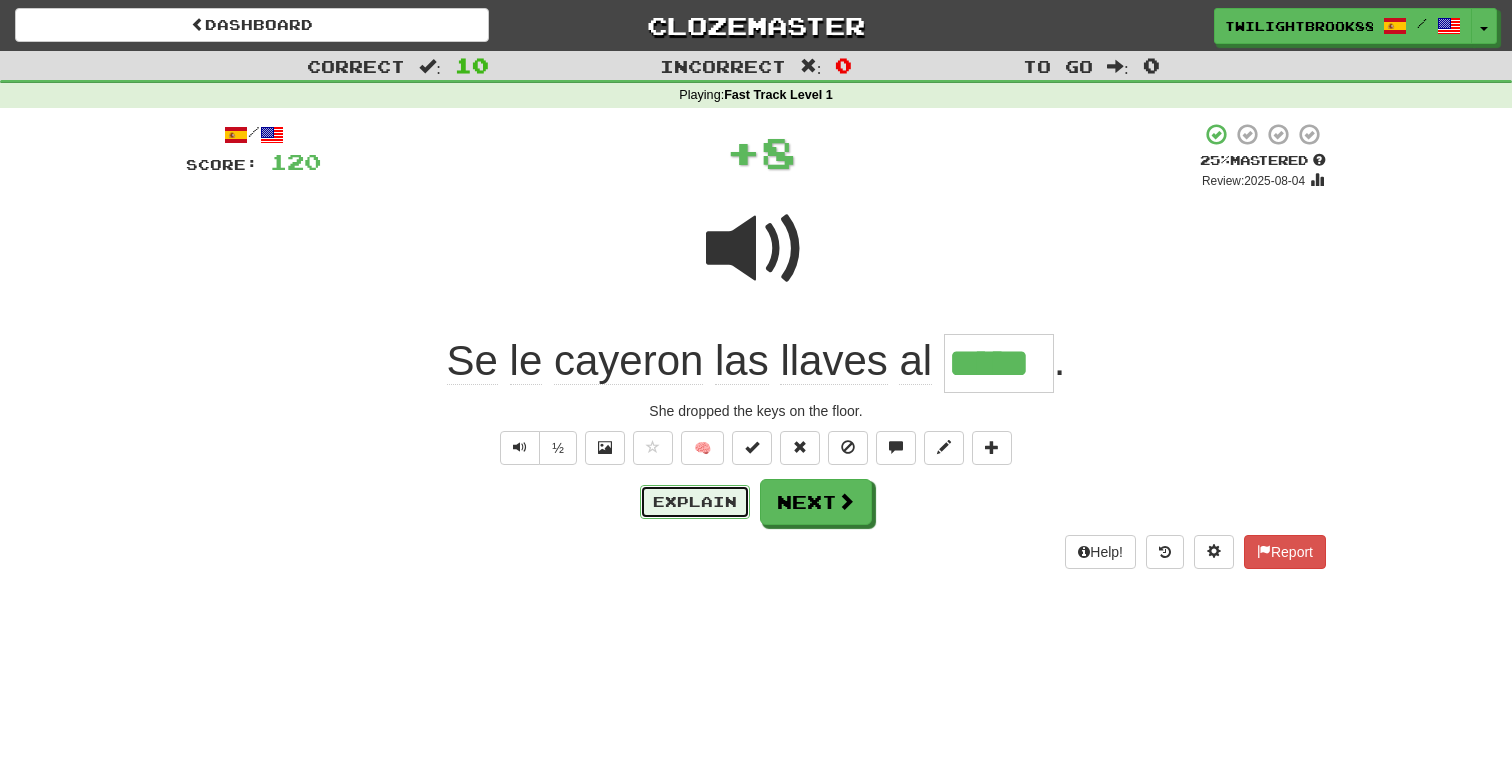 click on "Explain" at bounding box center [695, 502] 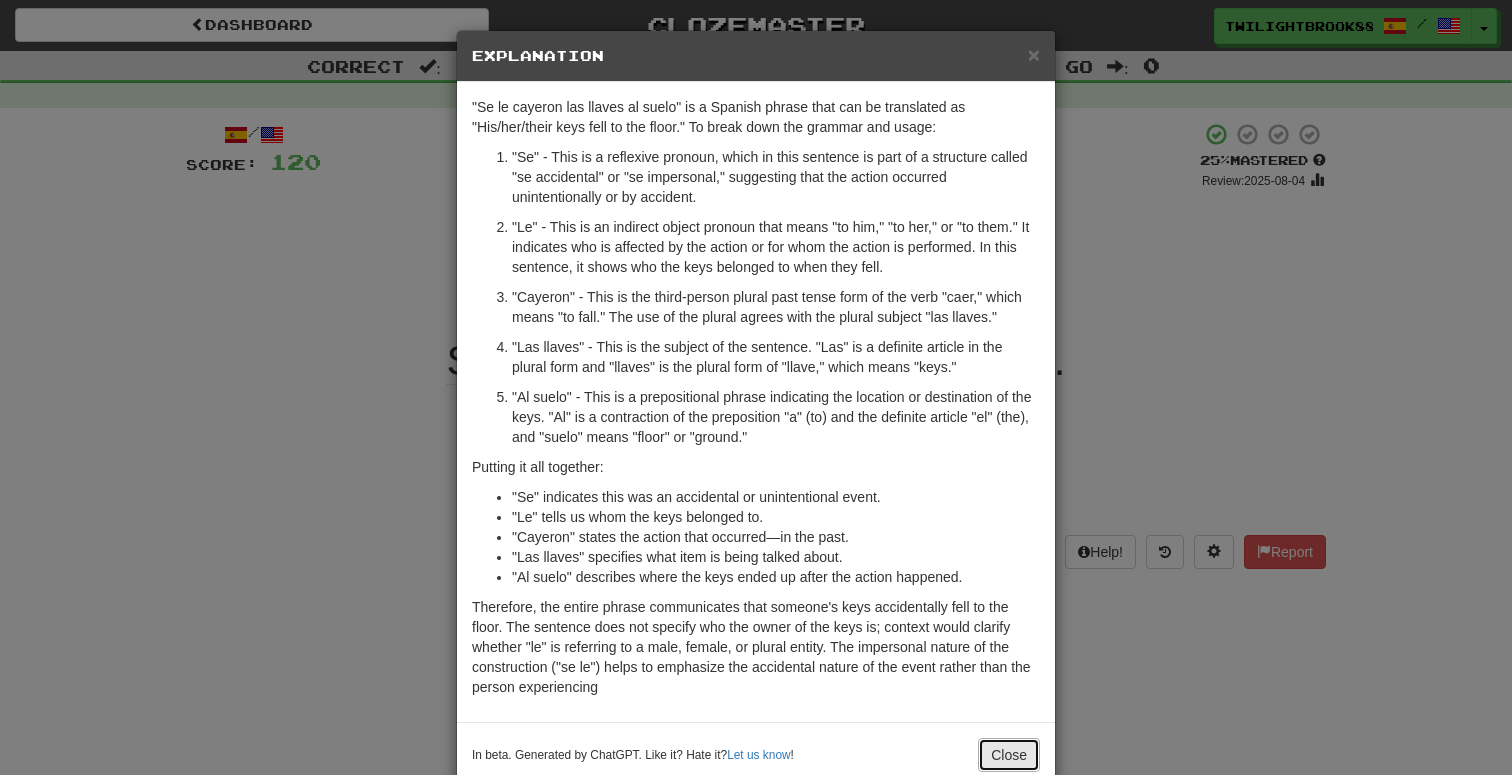 click on "Close" at bounding box center (1009, 755) 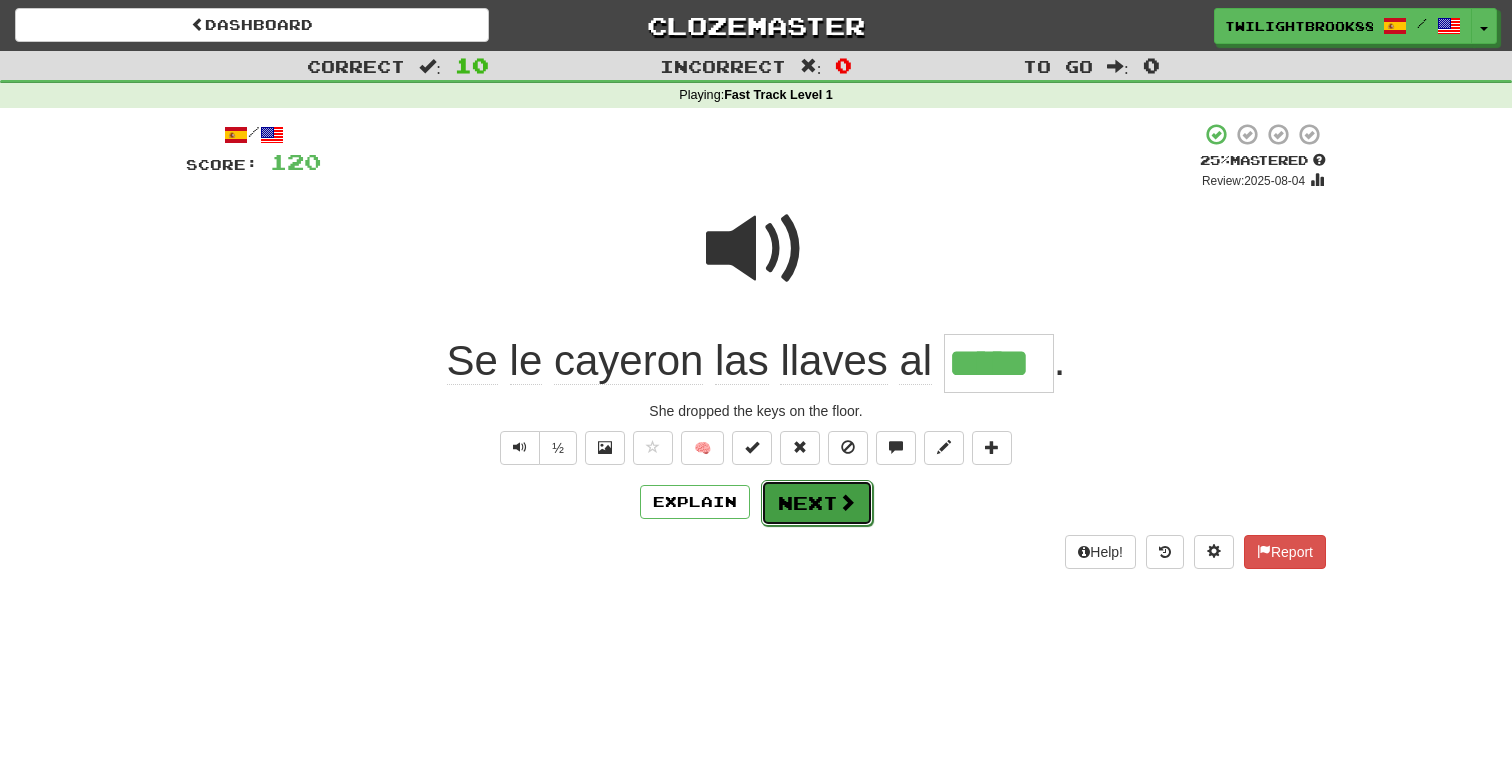 click on "Next" at bounding box center [817, 503] 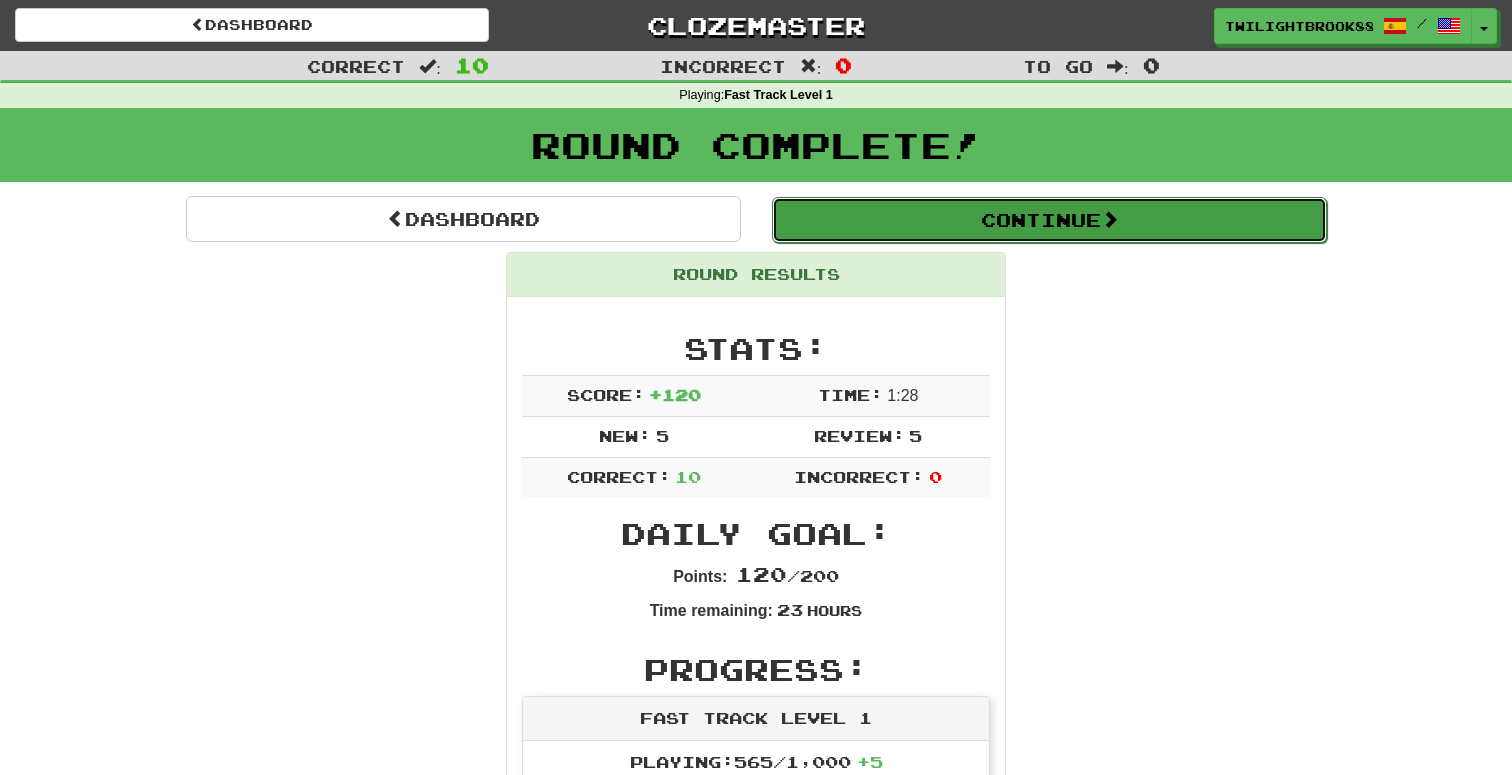 click on "Continue" at bounding box center (1049, 220) 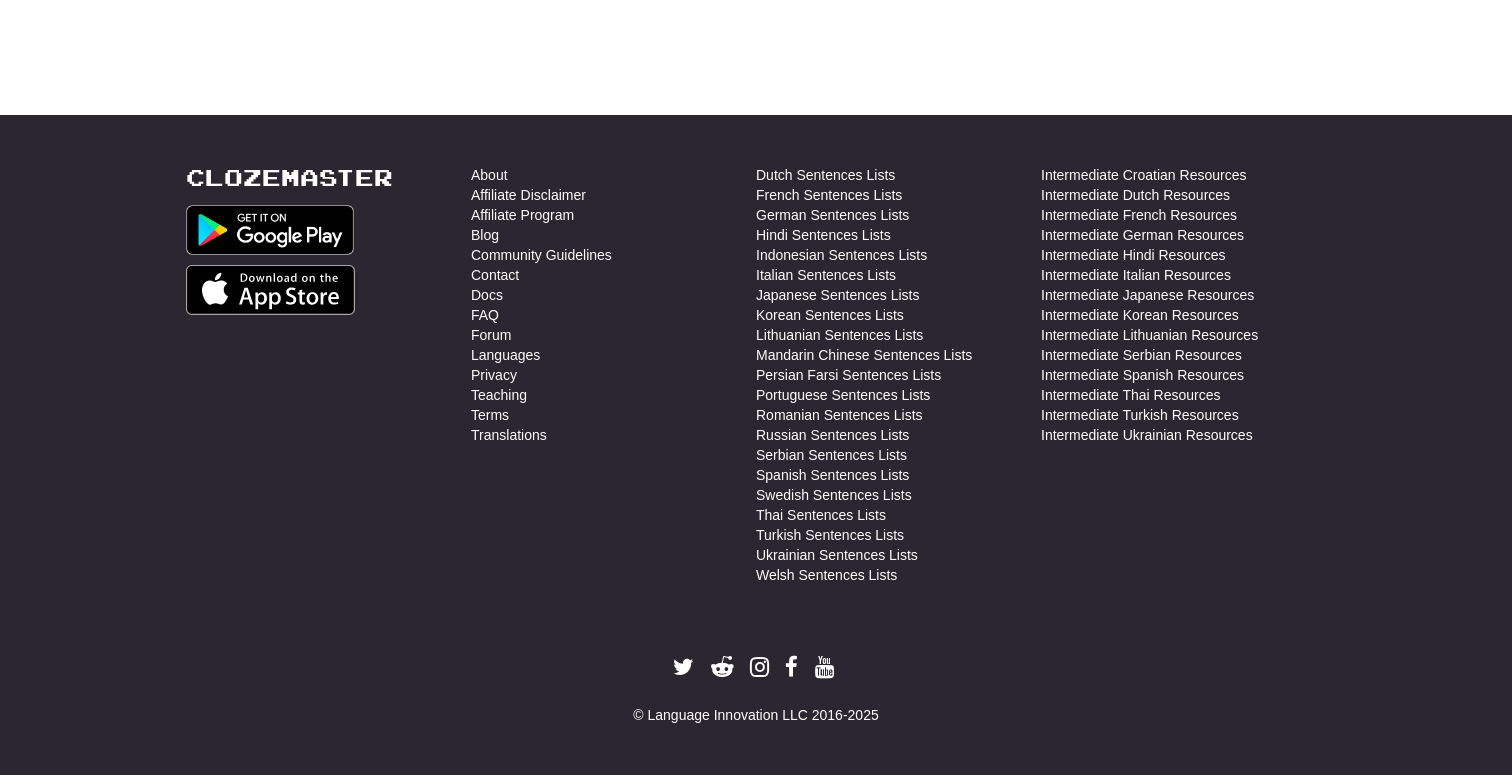 scroll, scrollTop: 0, scrollLeft: 0, axis: both 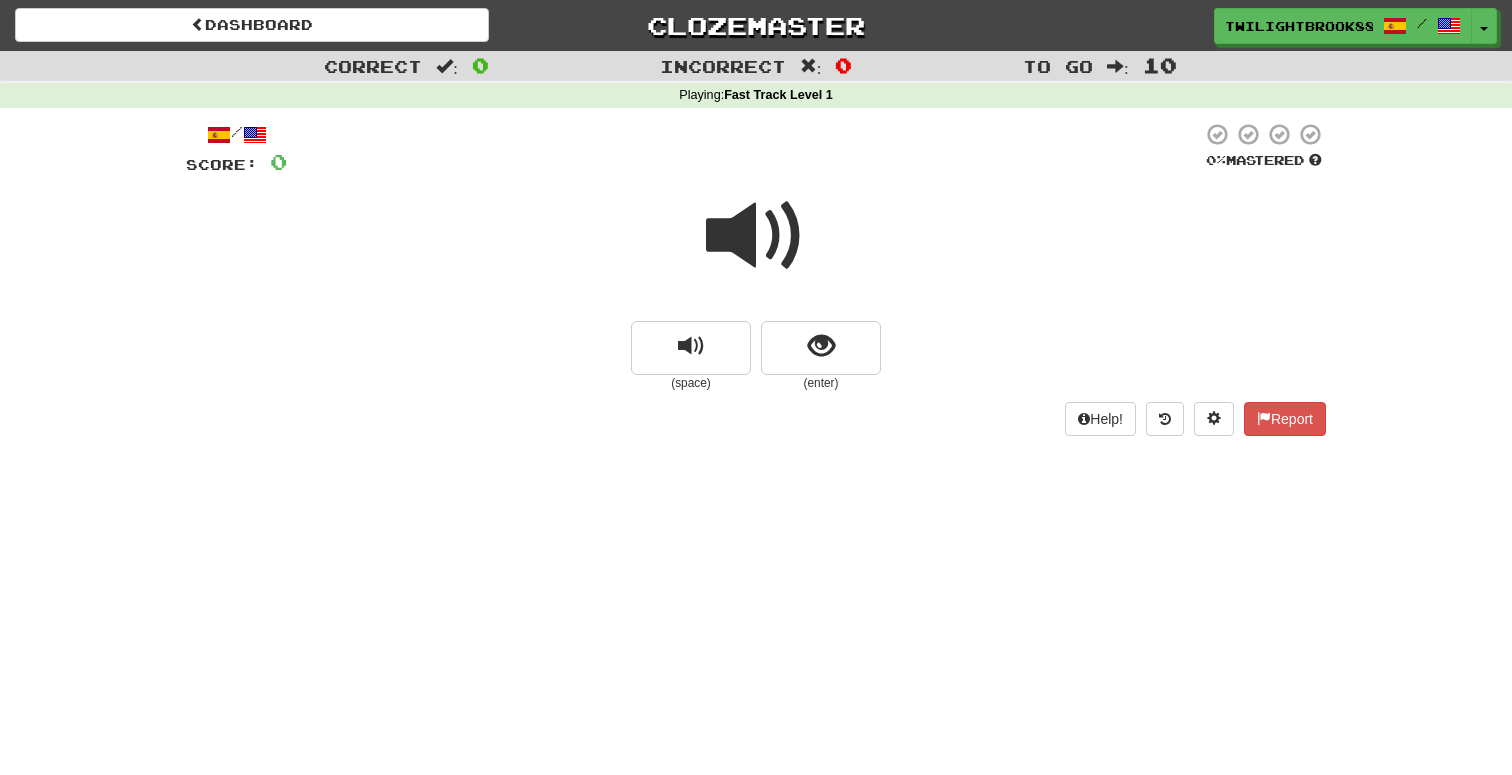click at bounding box center [756, 236] 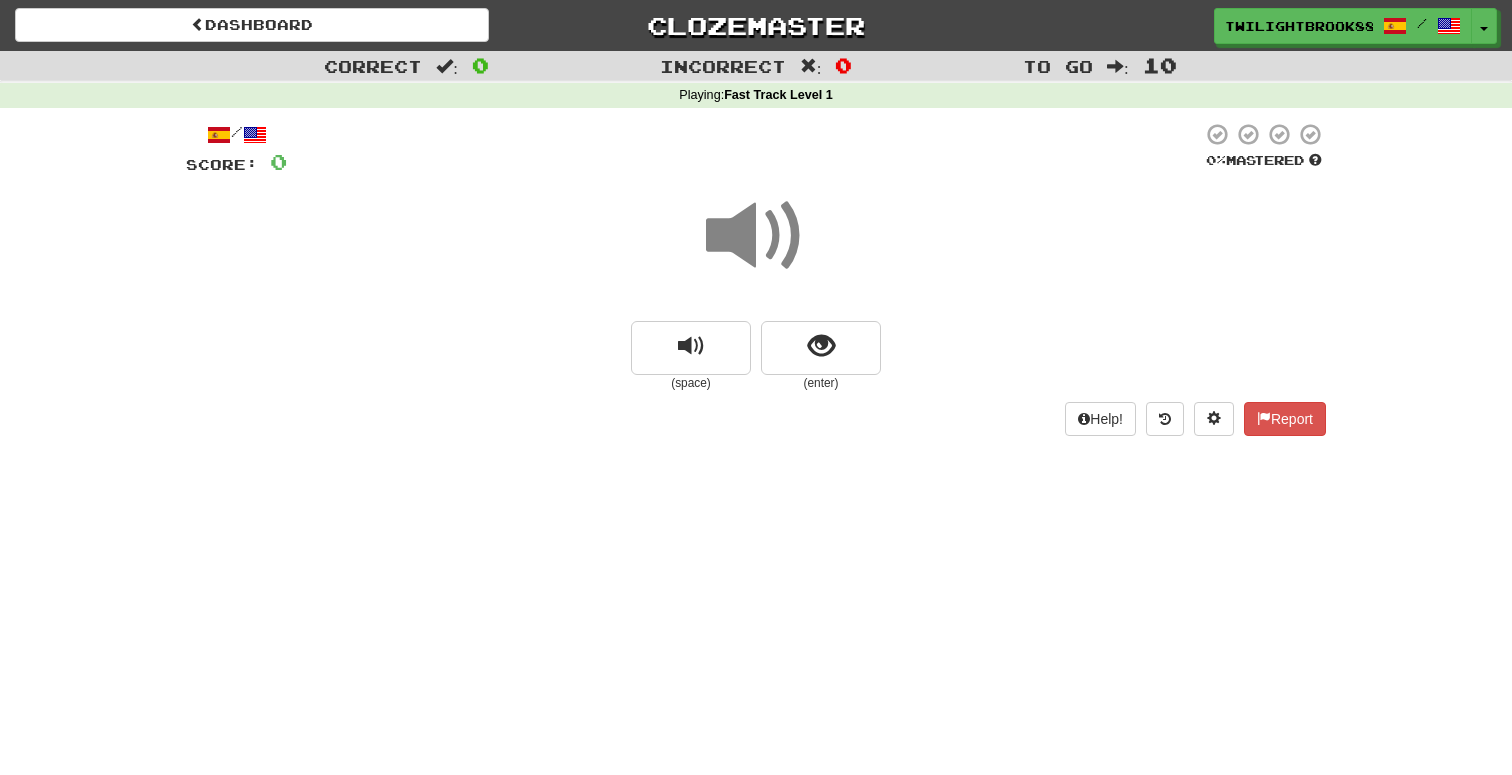 click at bounding box center [756, 236] 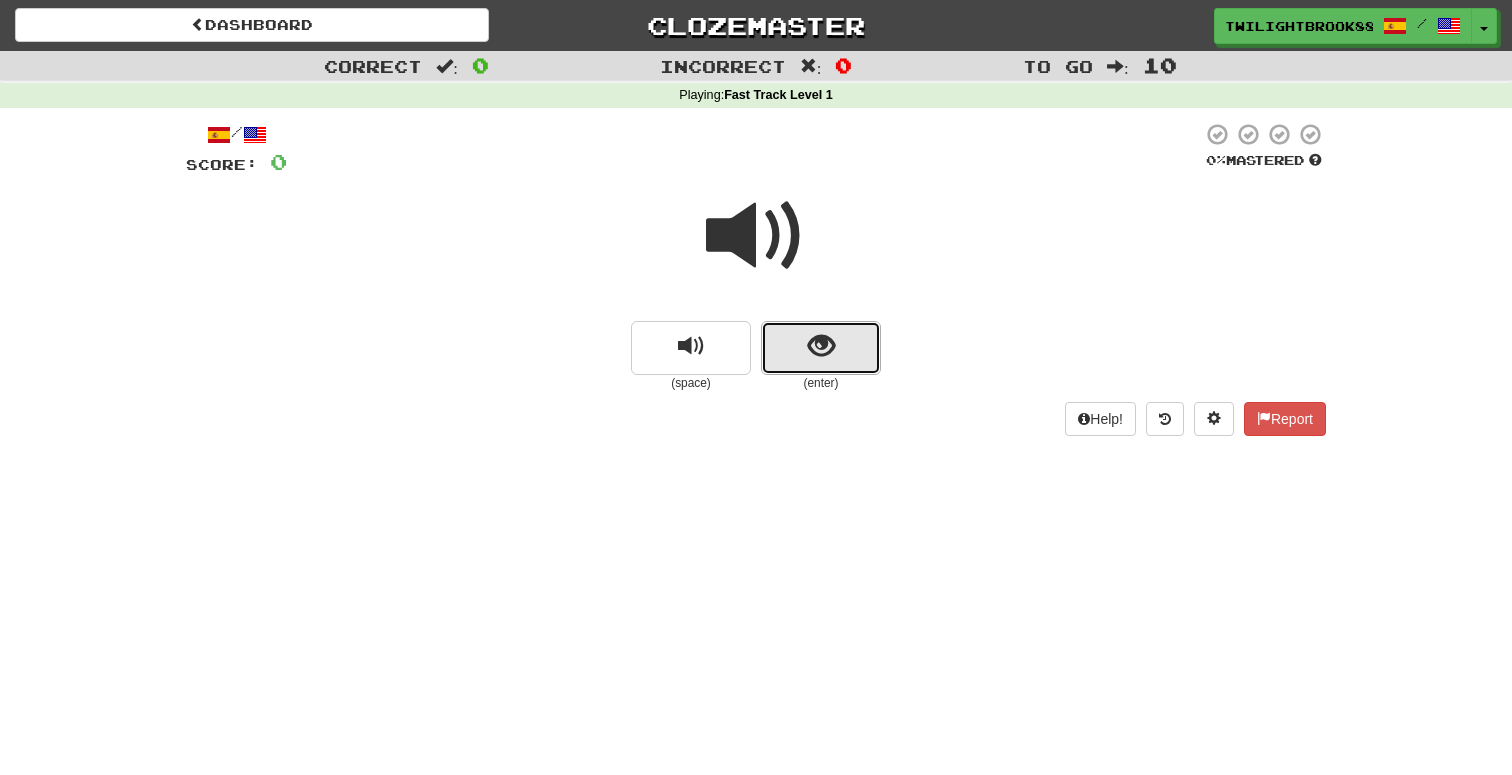 click at bounding box center [821, 348] 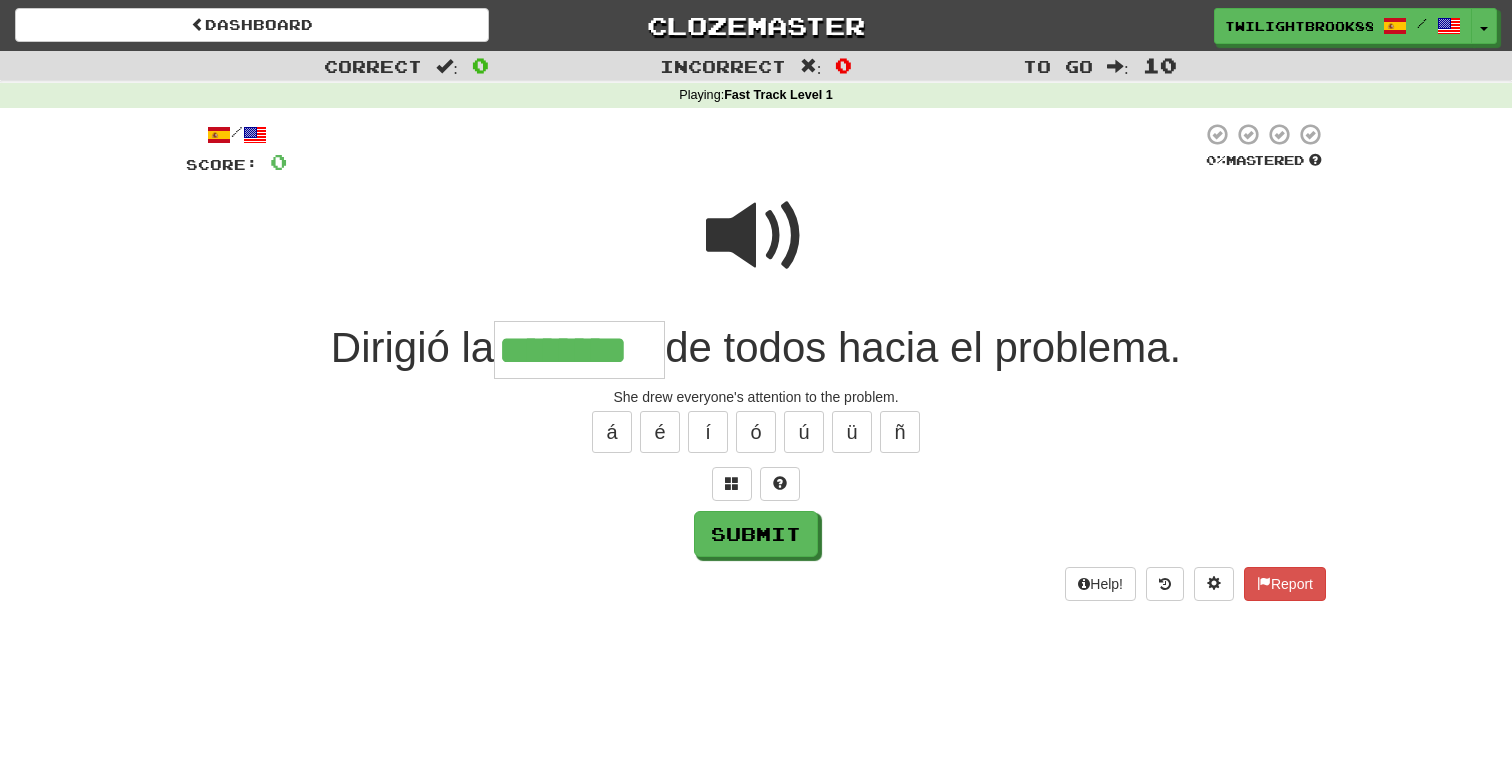 type on "********" 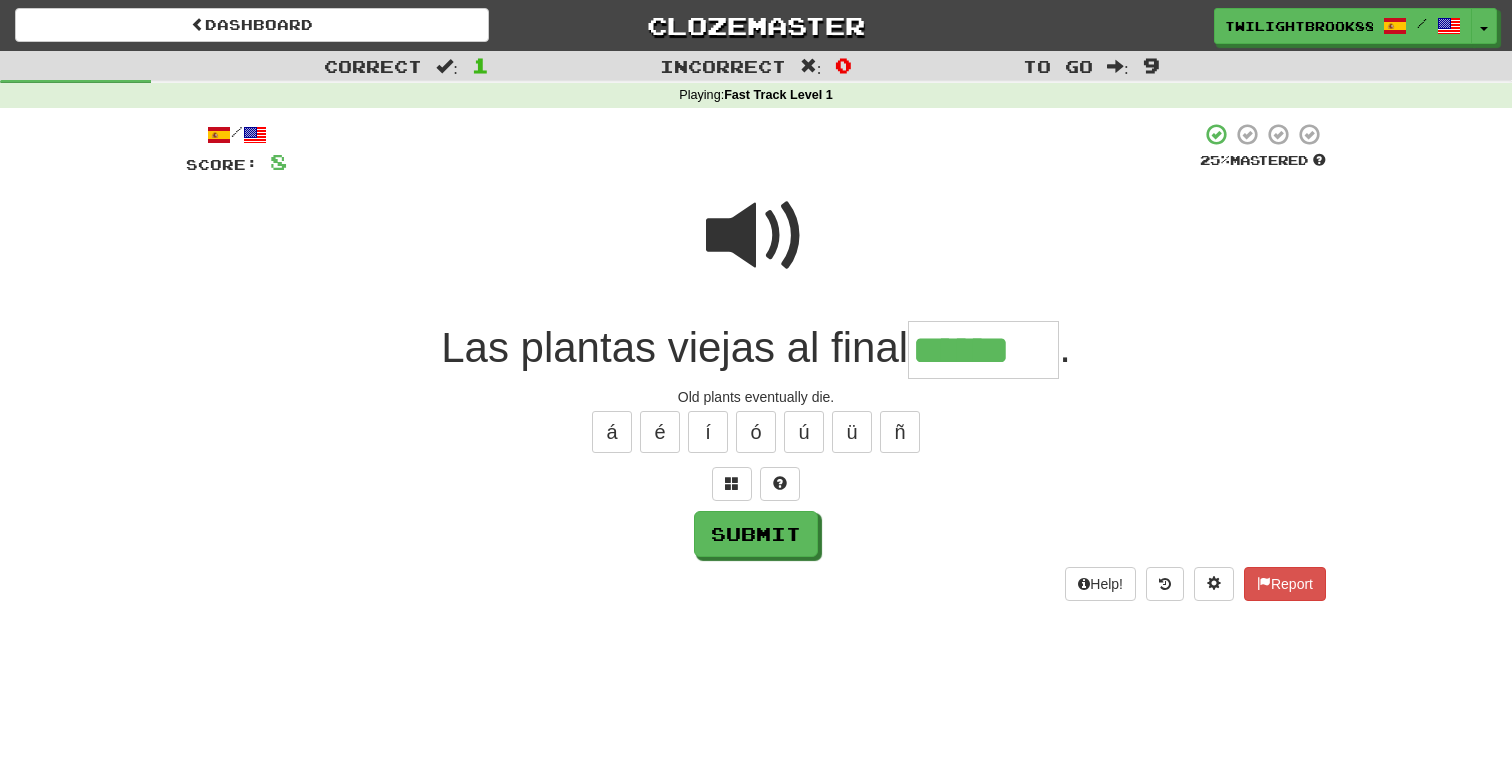 type on "******" 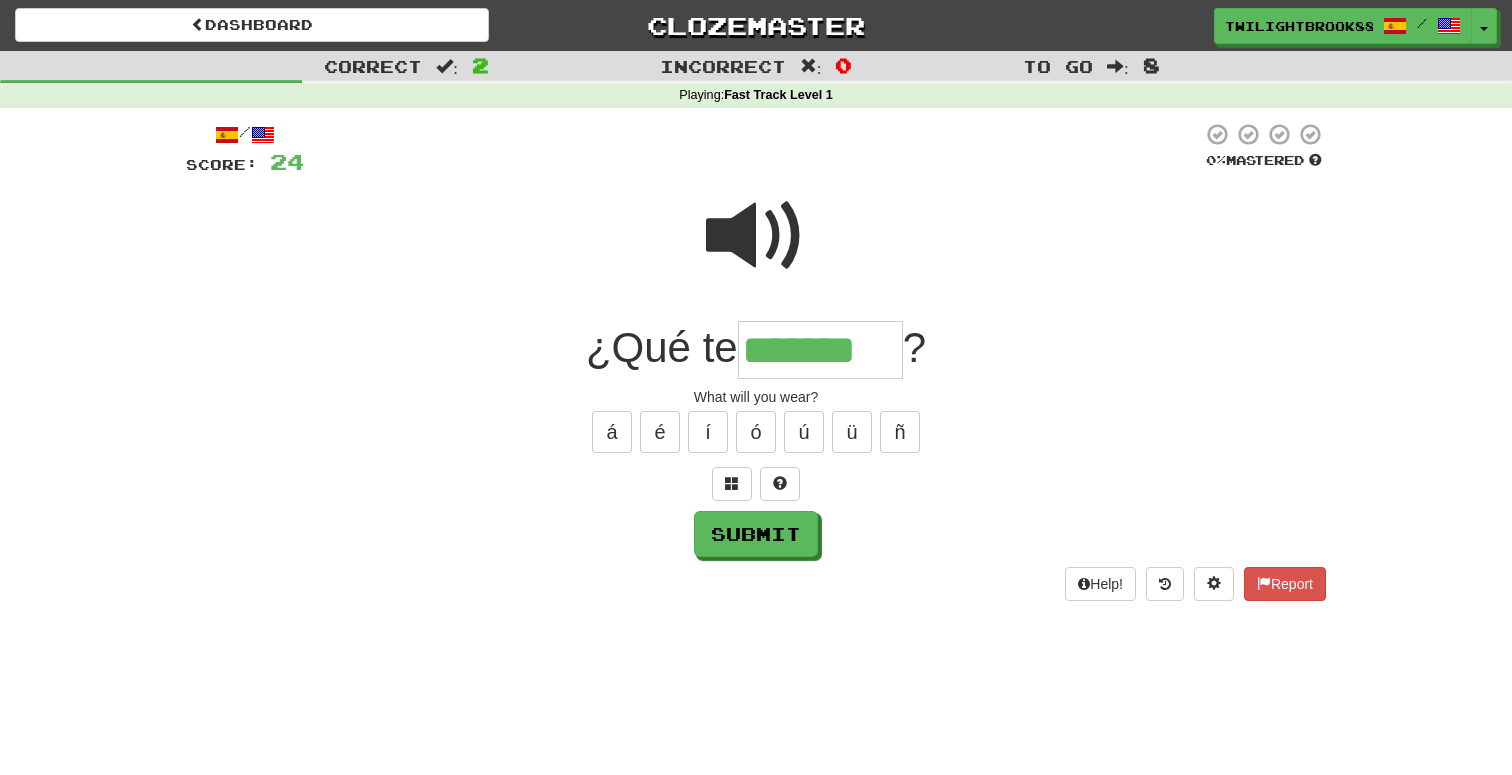 type on "*******" 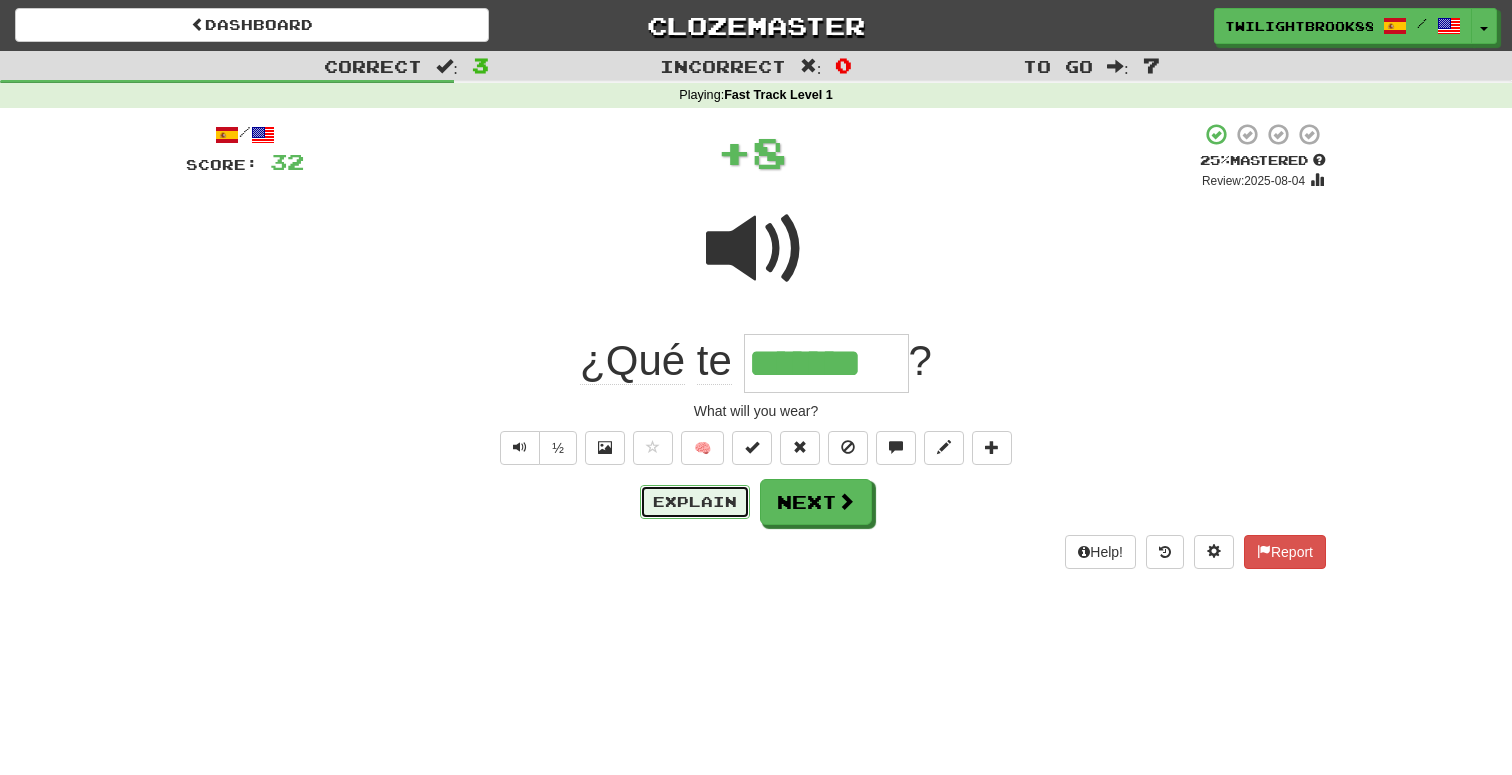 click on "Explain" at bounding box center [695, 502] 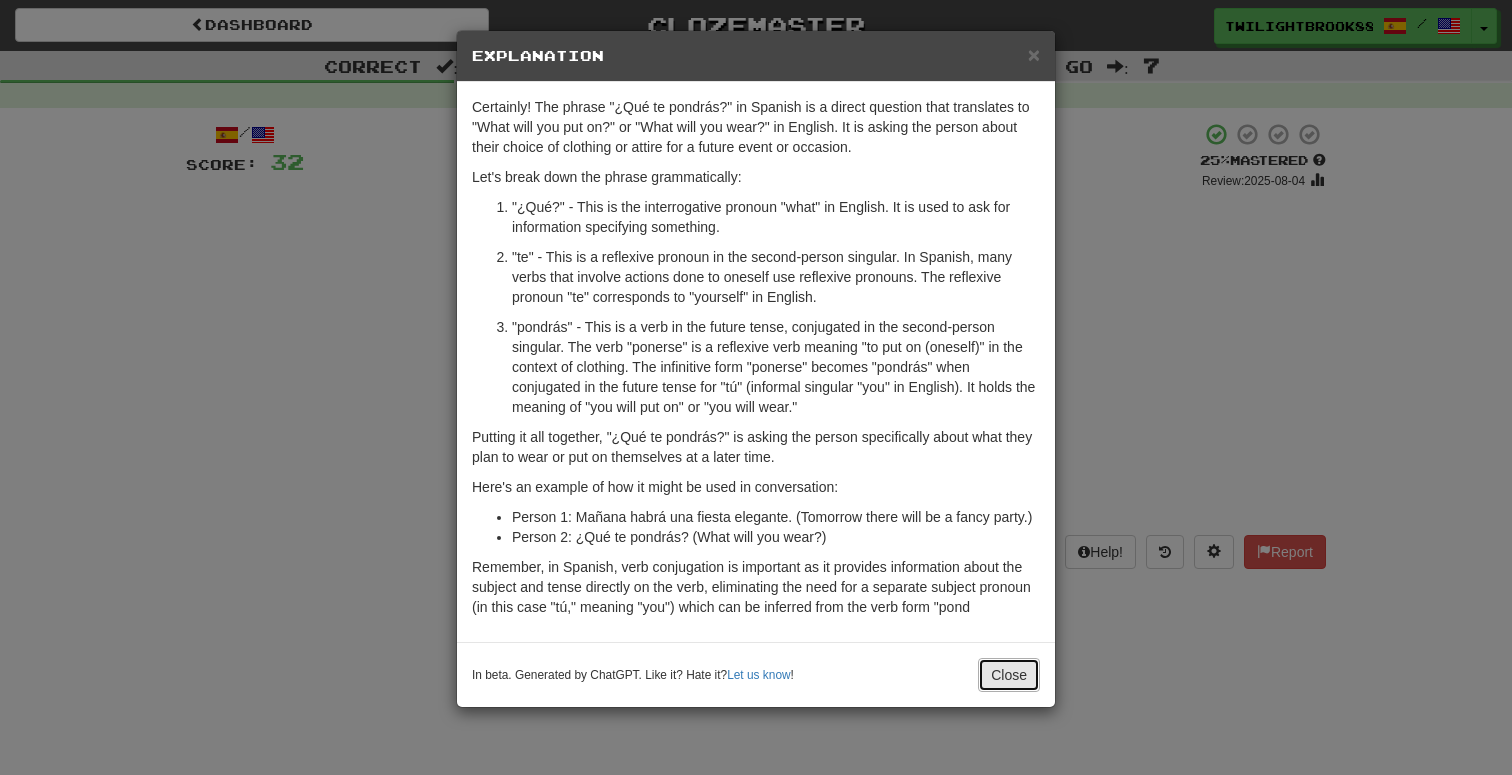 click on "Close" at bounding box center [1009, 675] 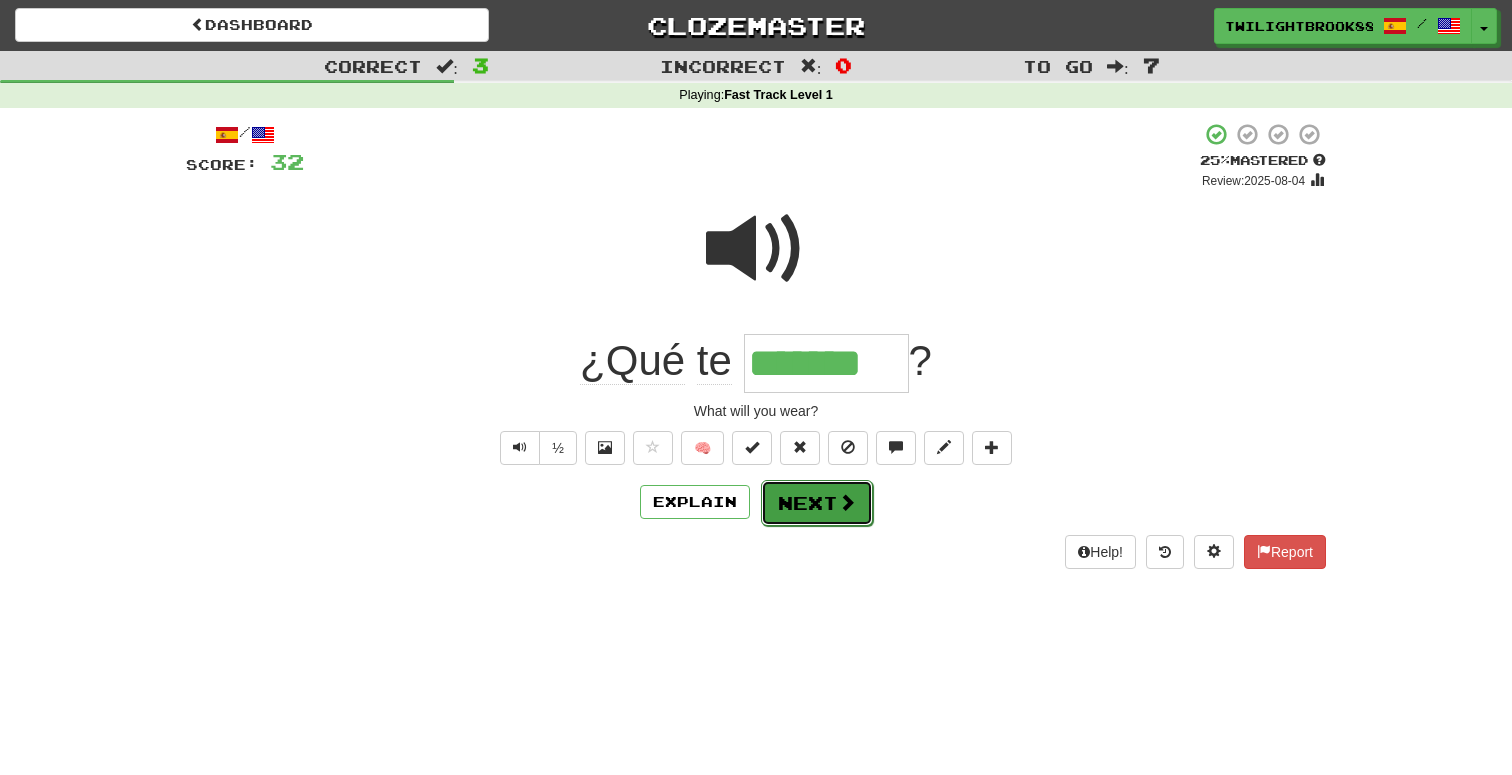 click at bounding box center [847, 502] 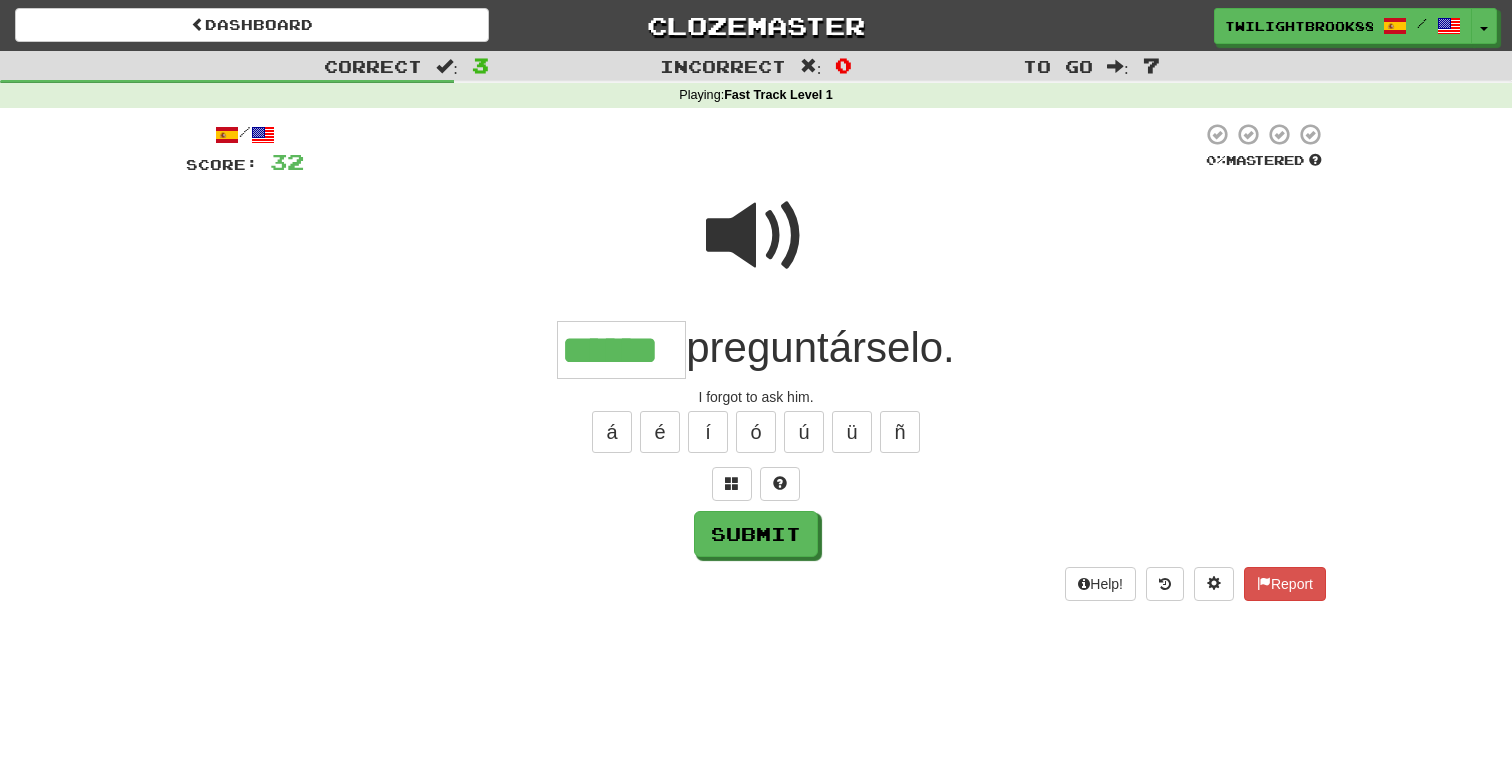 type on "******" 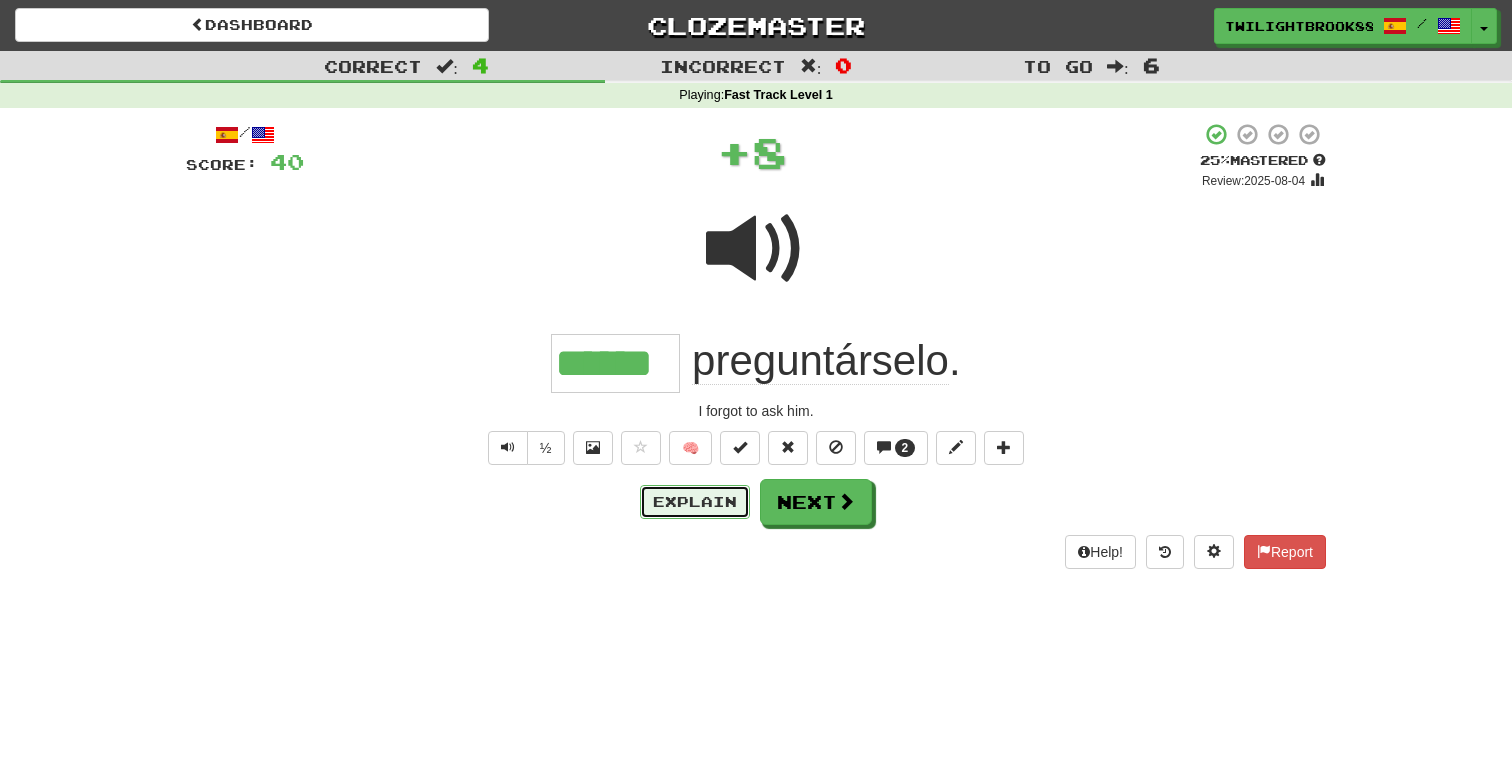 click on "Explain" at bounding box center [695, 502] 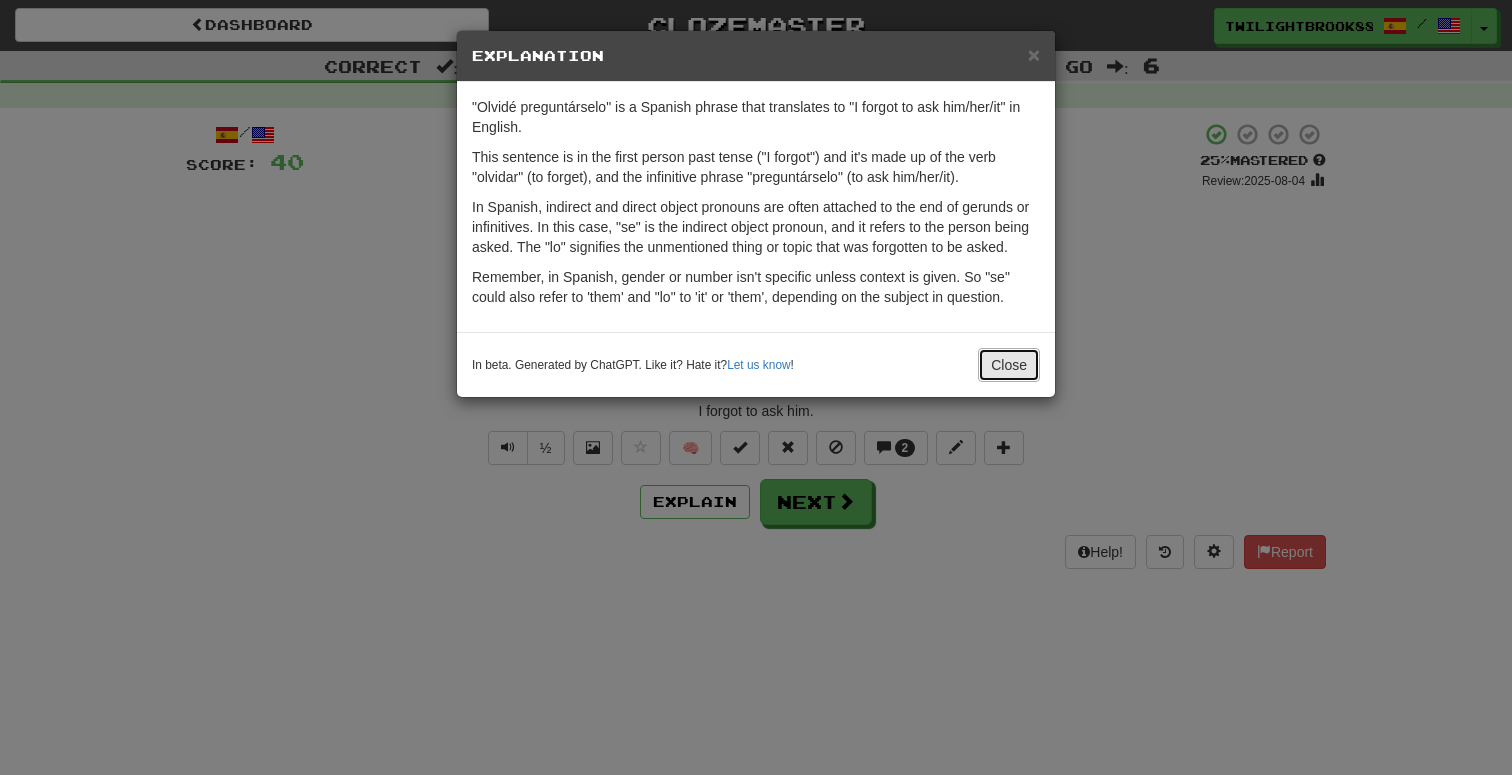 click on "Close" at bounding box center (1009, 365) 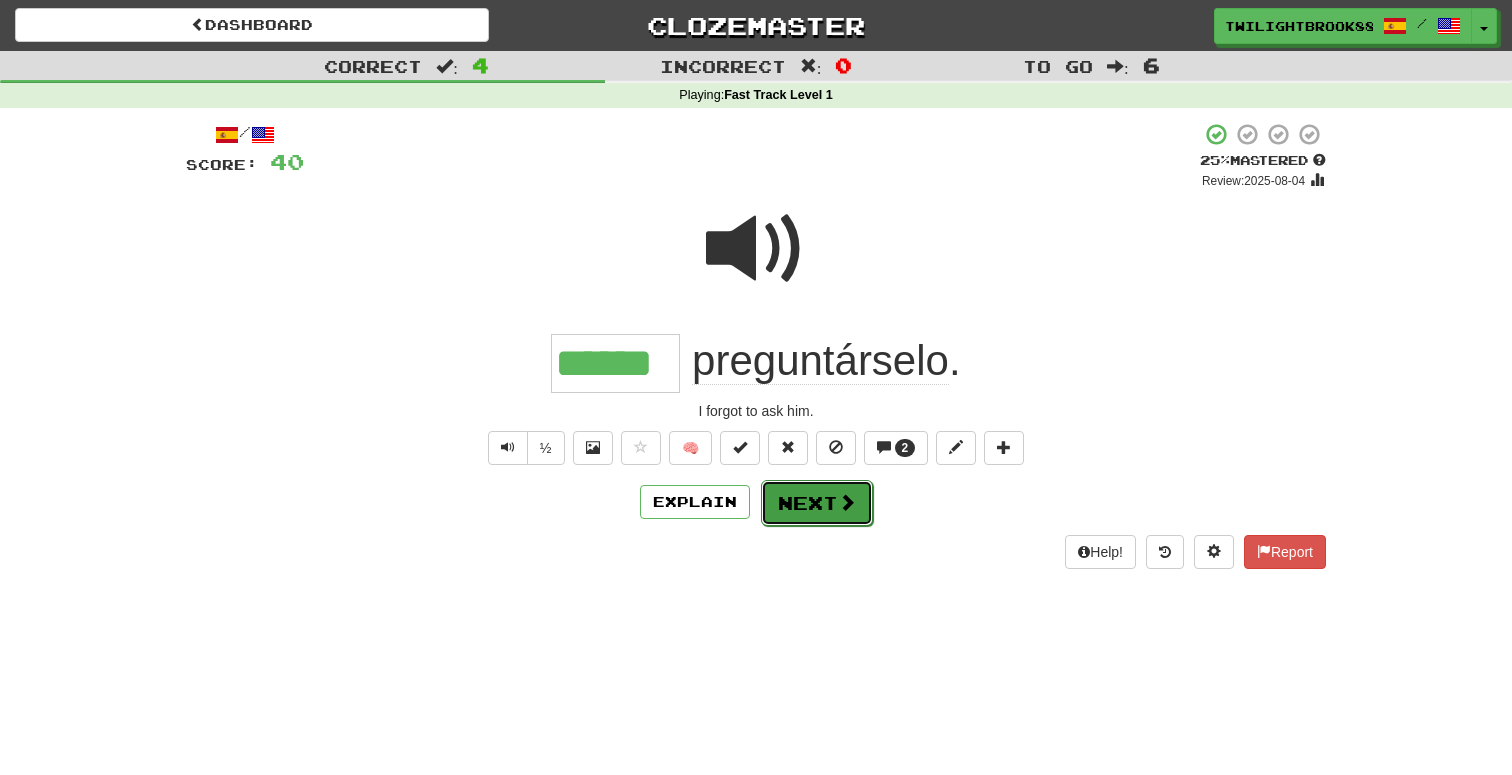 click on "Next" at bounding box center [817, 503] 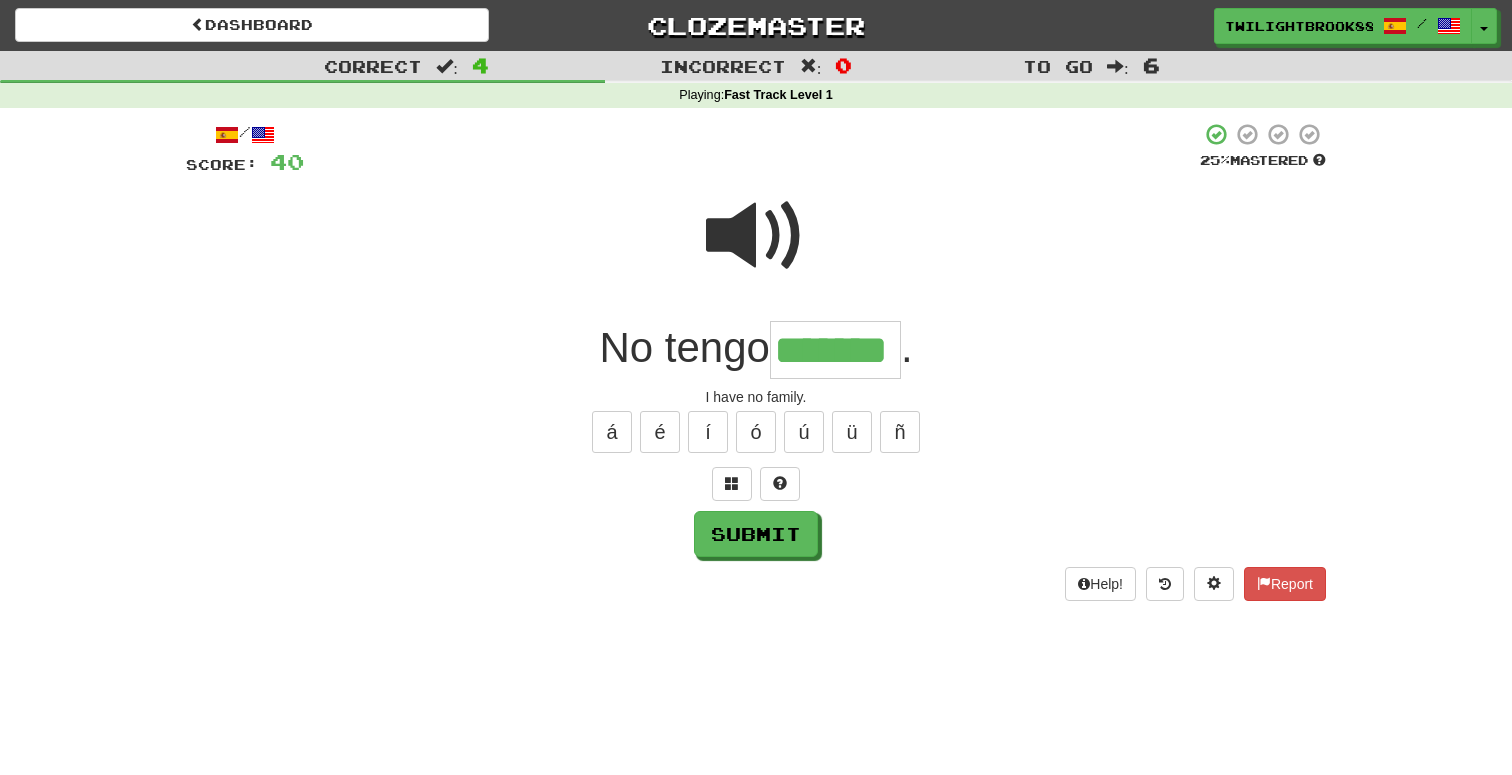 type on "*******" 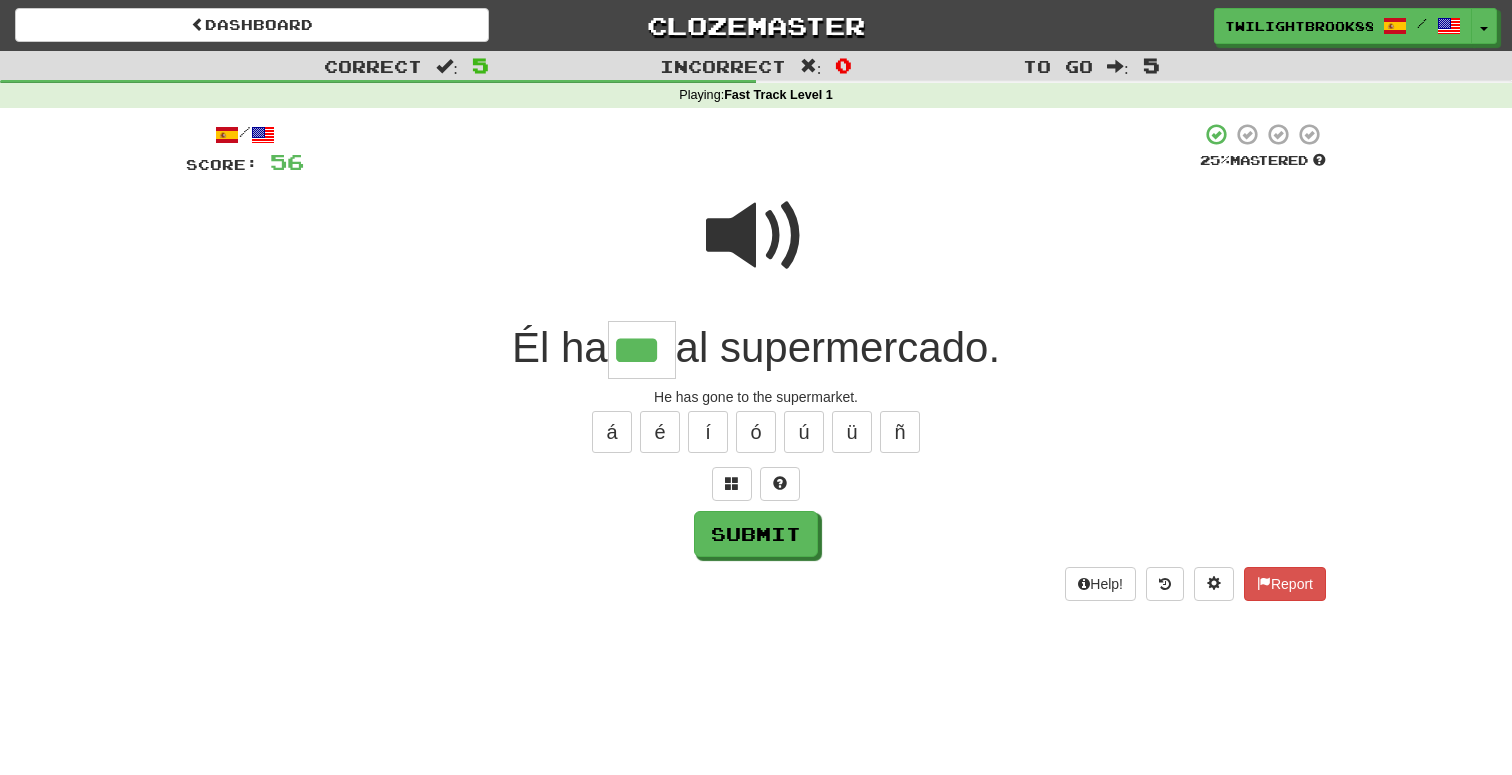 type on "***" 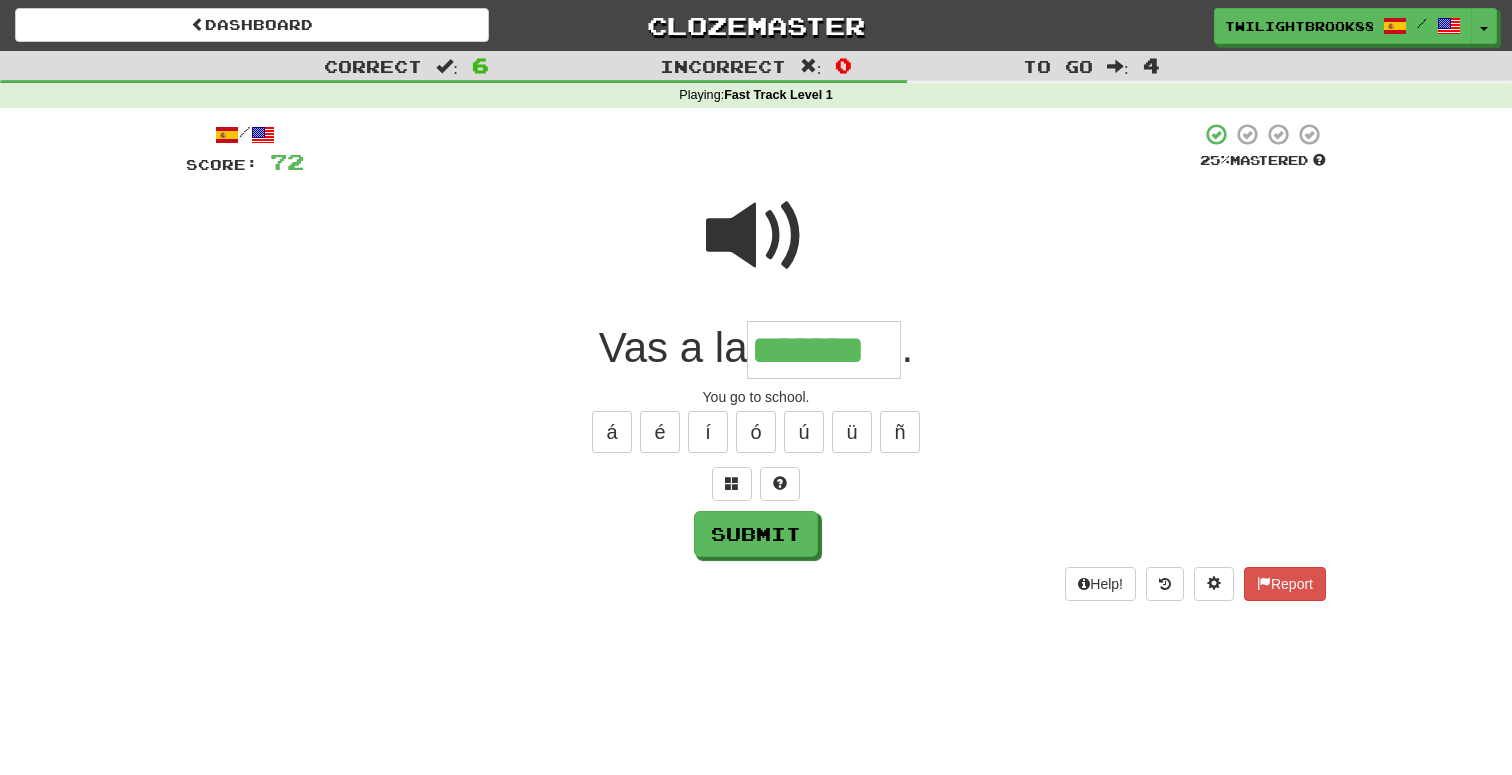 type on "*******" 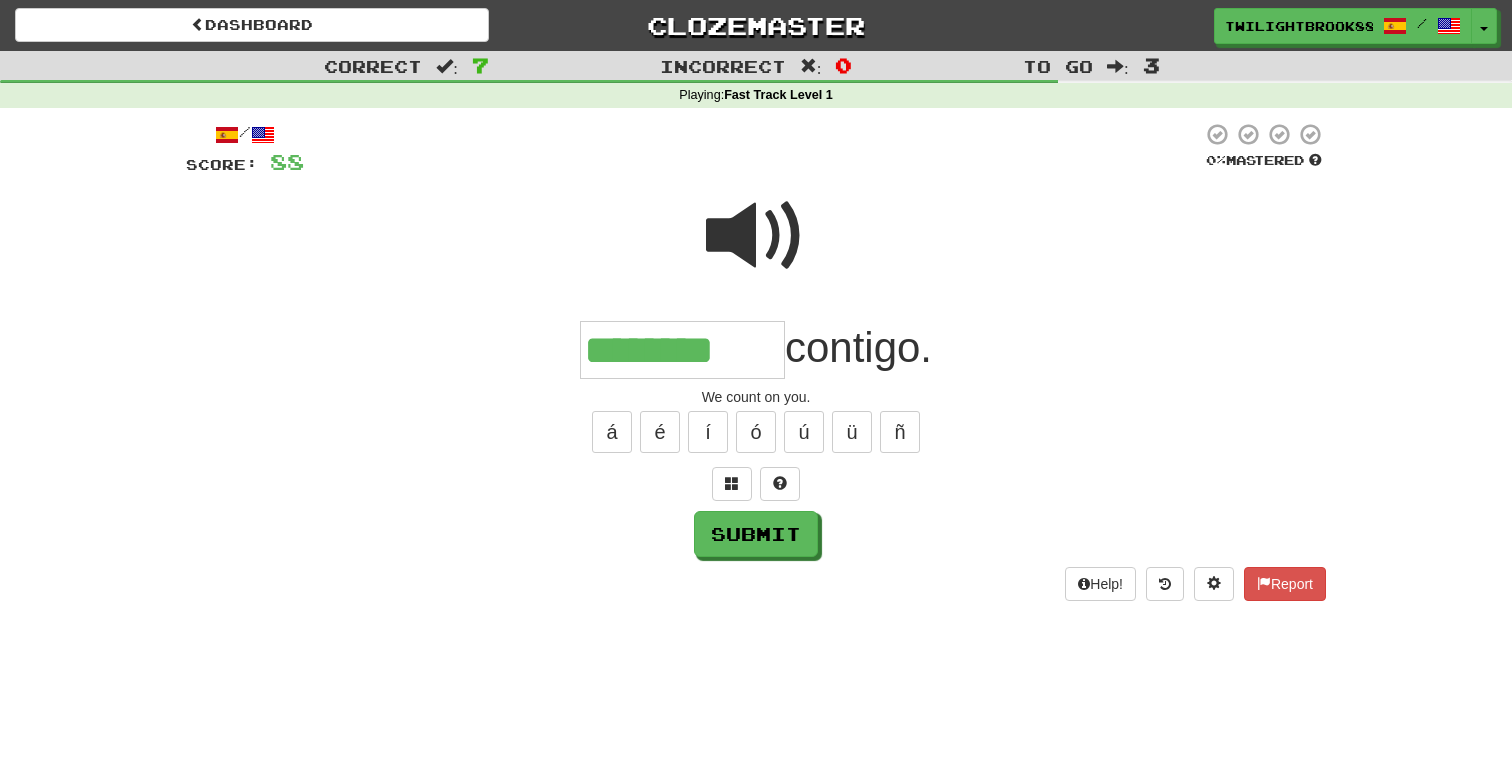 type on "********" 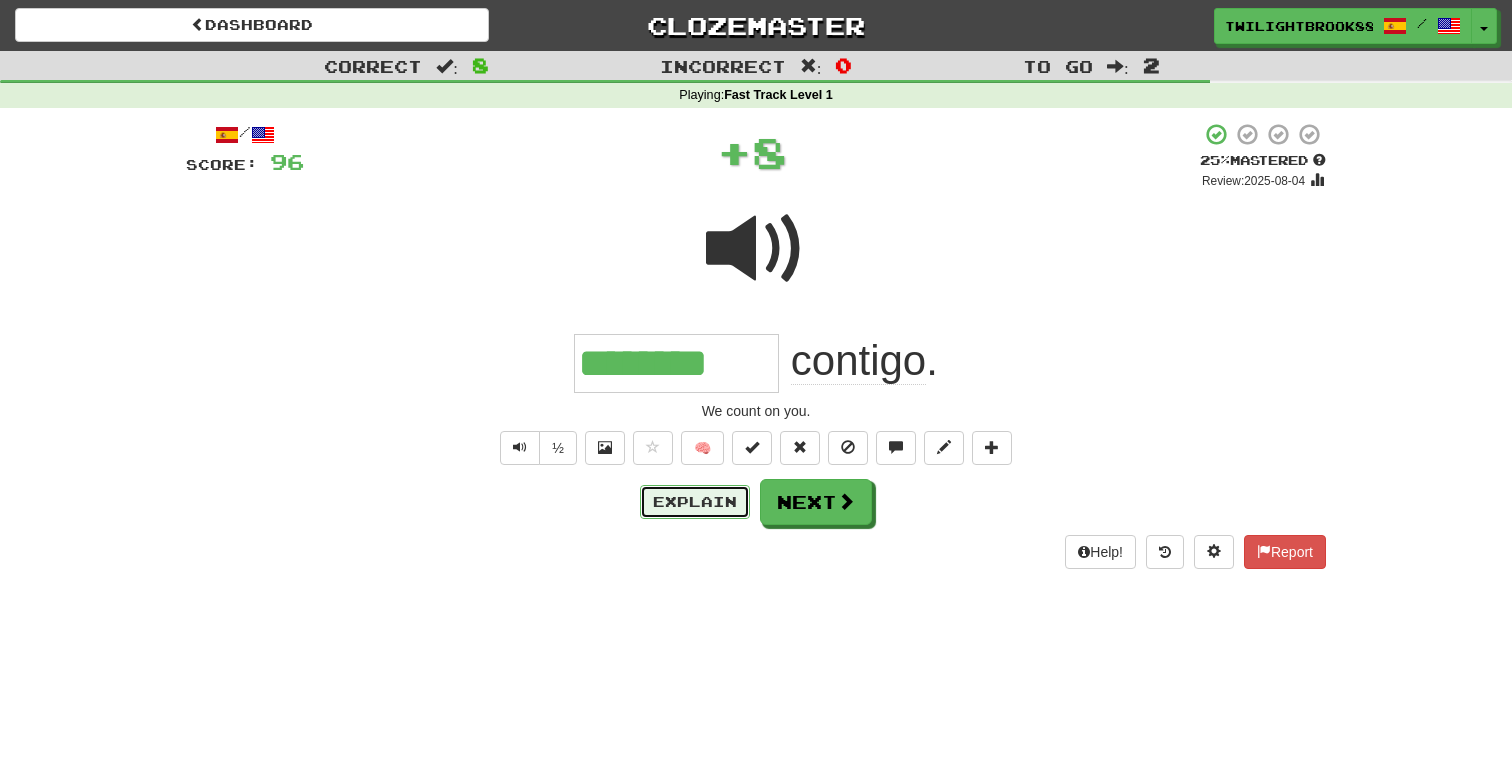 click on "Explain" at bounding box center (695, 502) 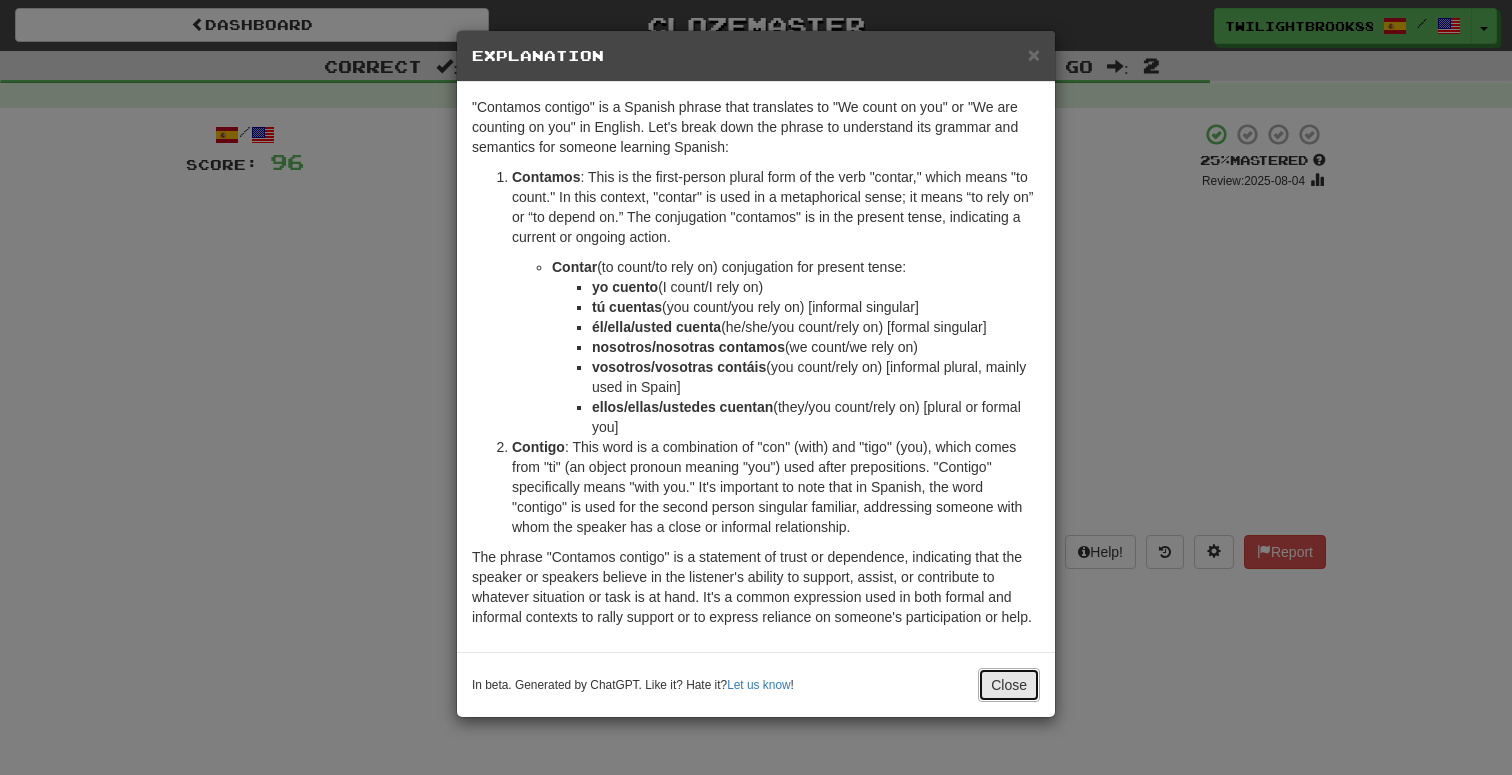 click on "Close" at bounding box center (1009, 685) 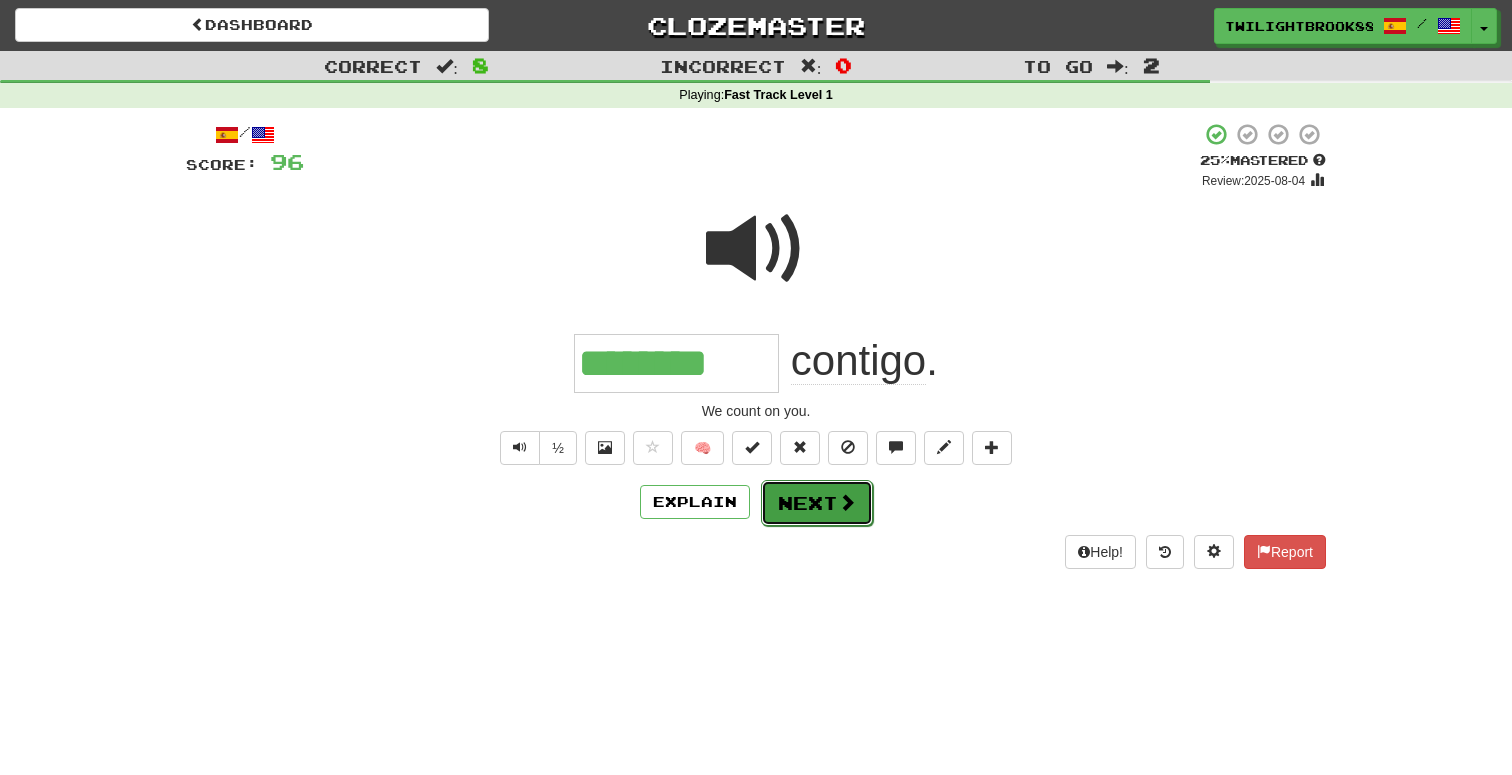 click on "Next" at bounding box center [817, 503] 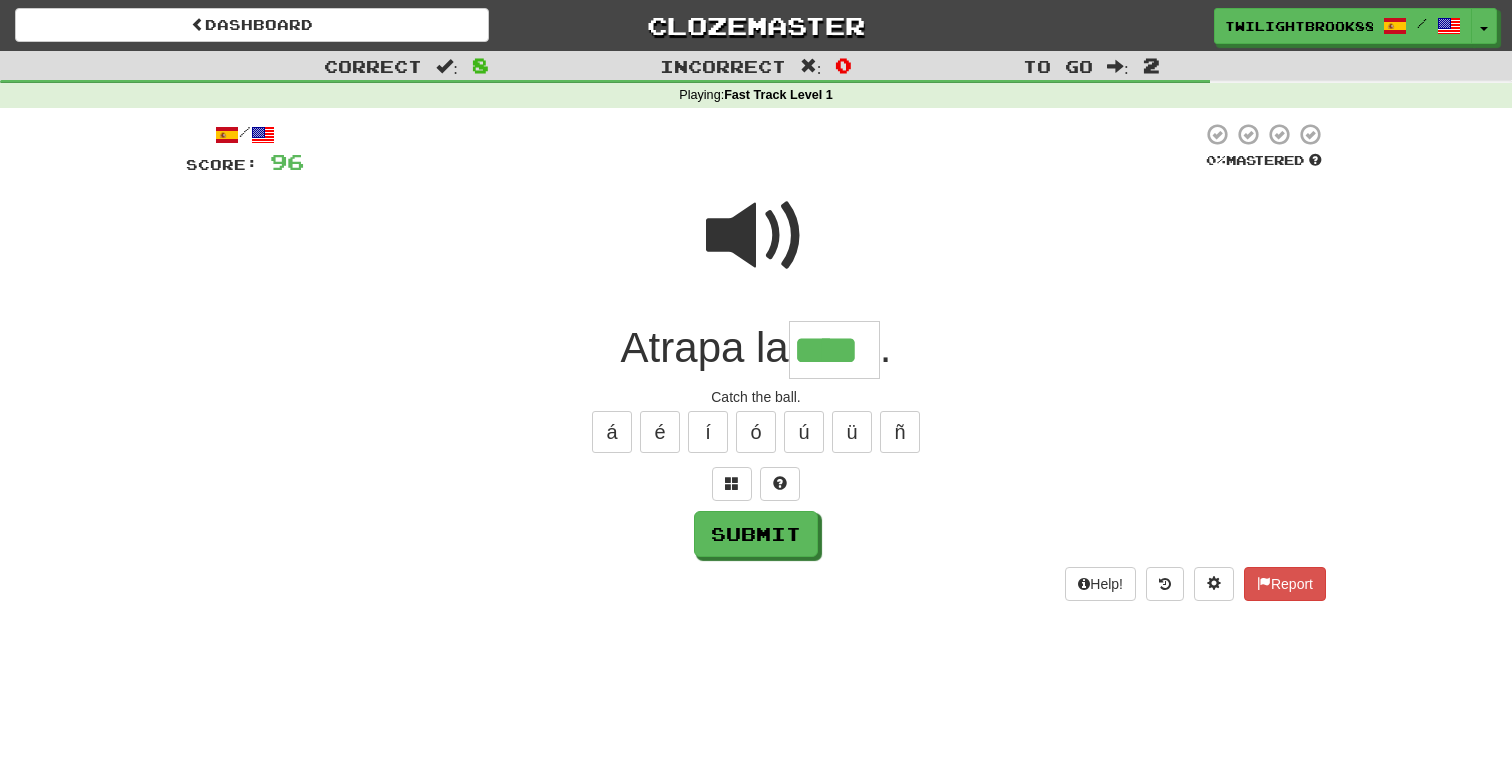 type on "****" 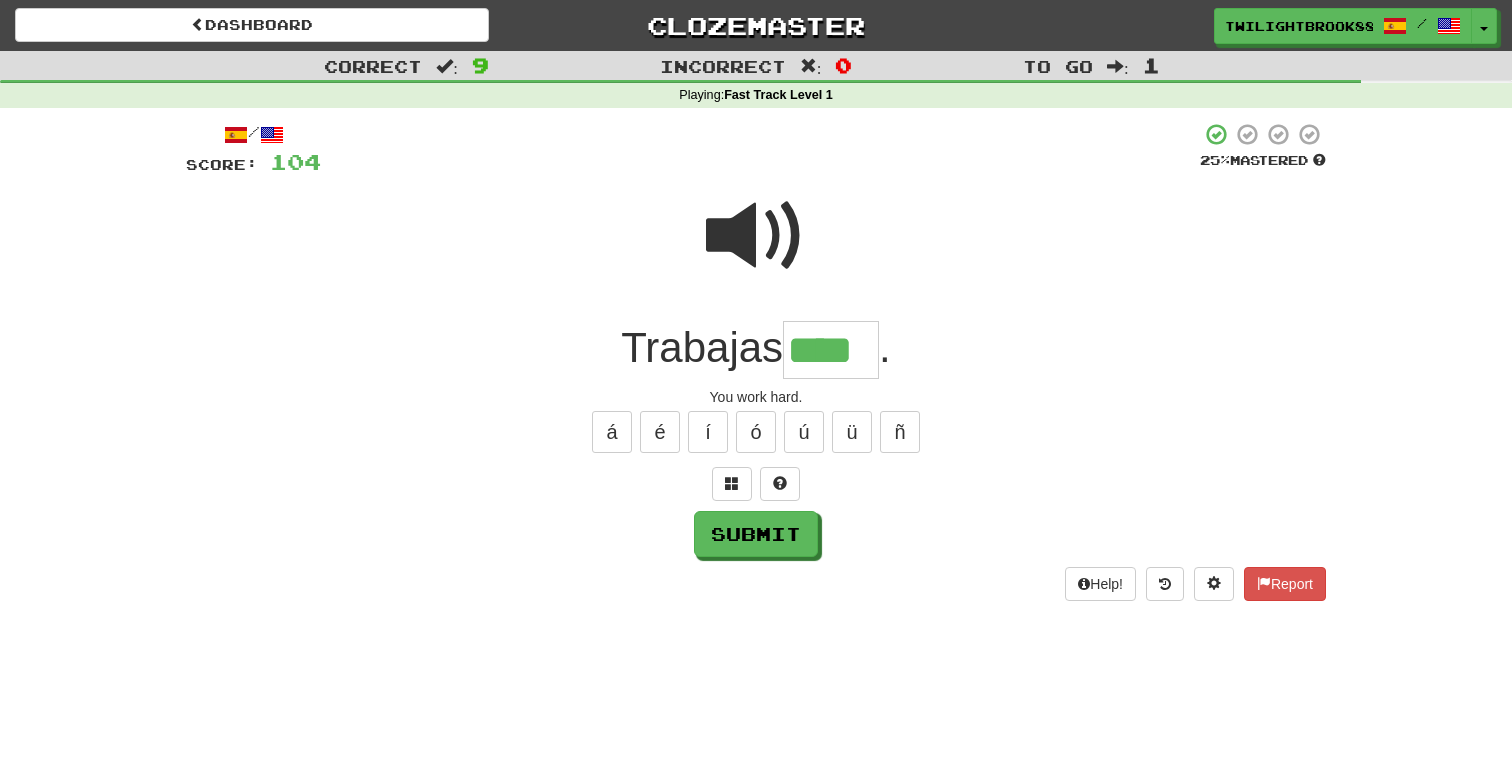 type on "****" 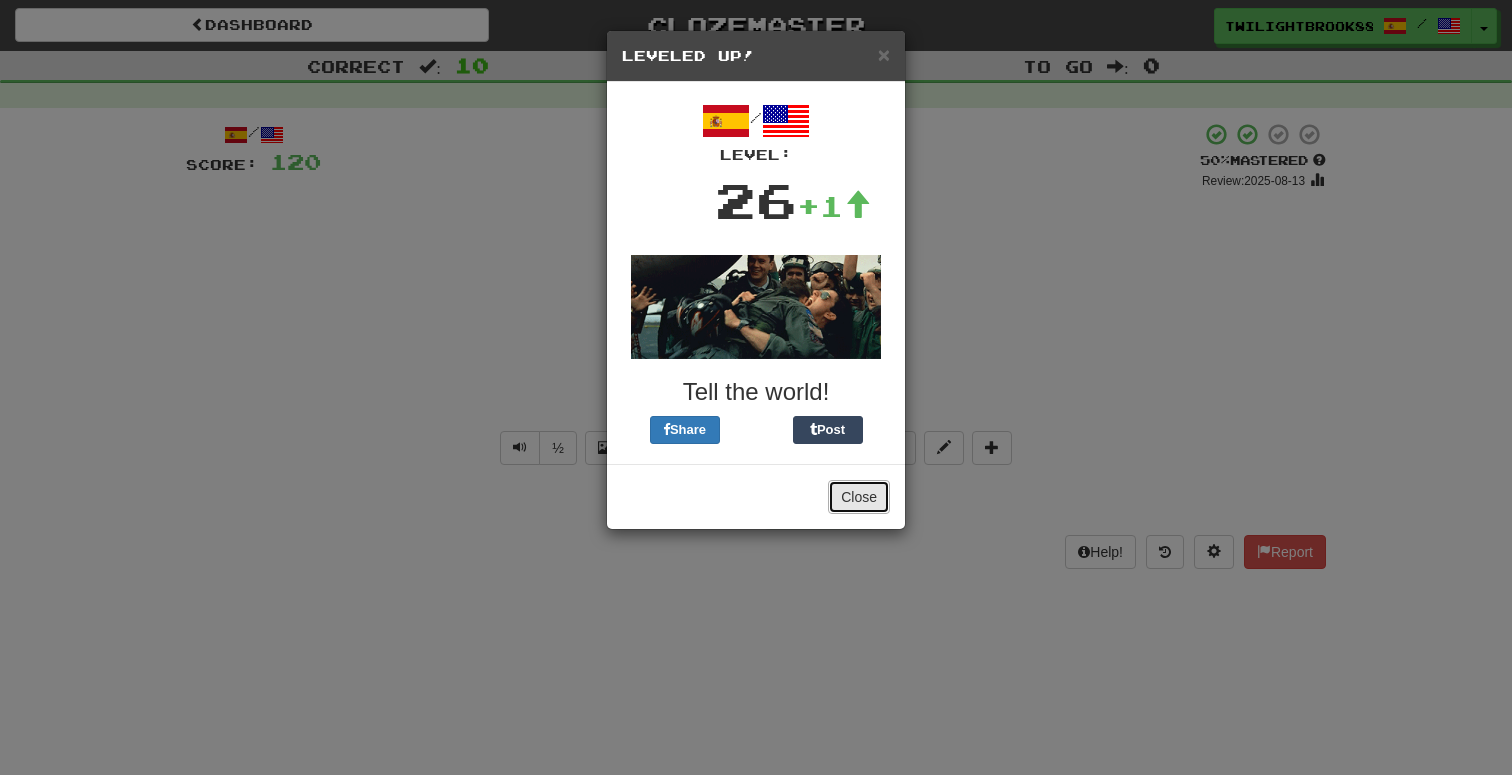 click on "Close" at bounding box center [859, 497] 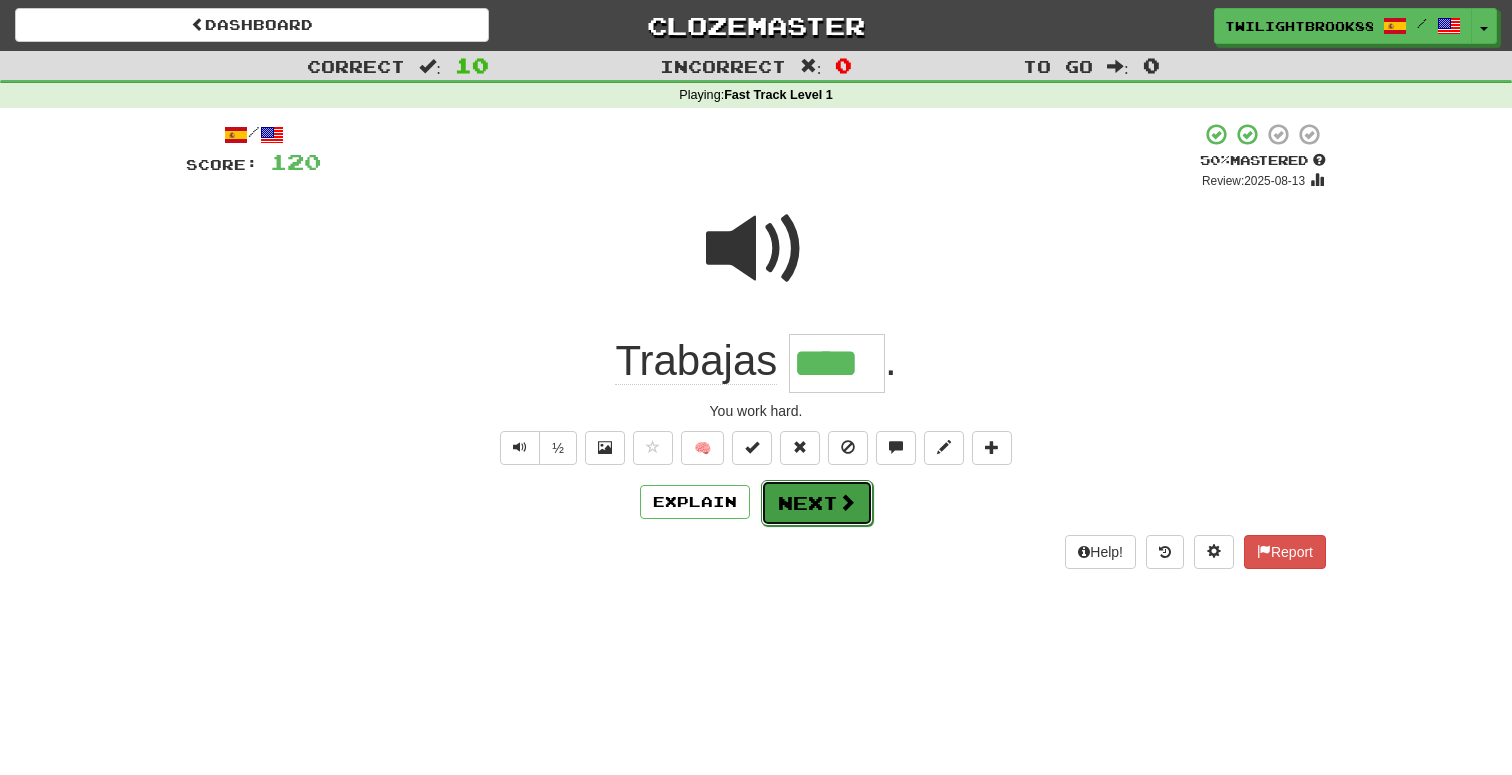 click on "Next" at bounding box center (817, 503) 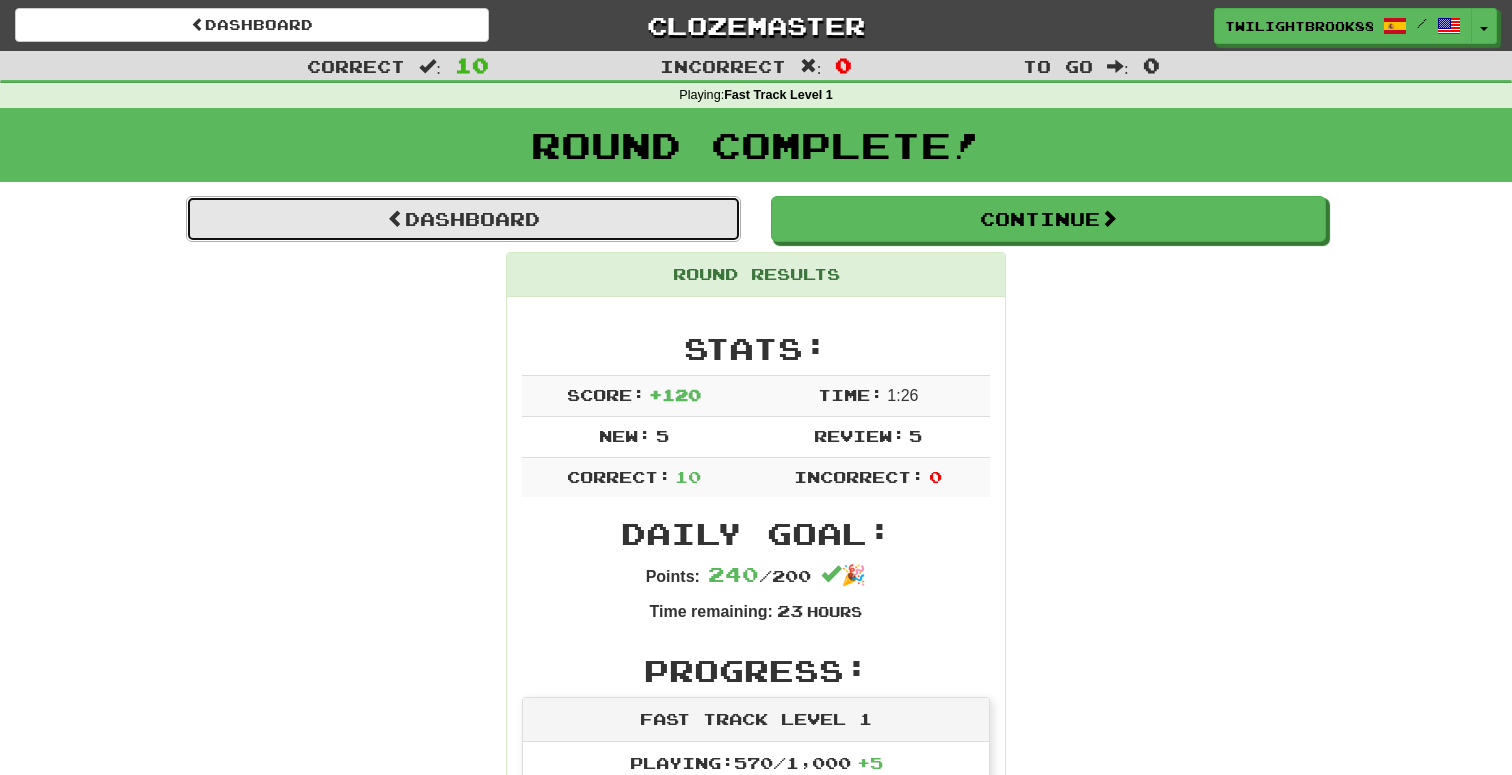 click on "Dashboard" at bounding box center [463, 219] 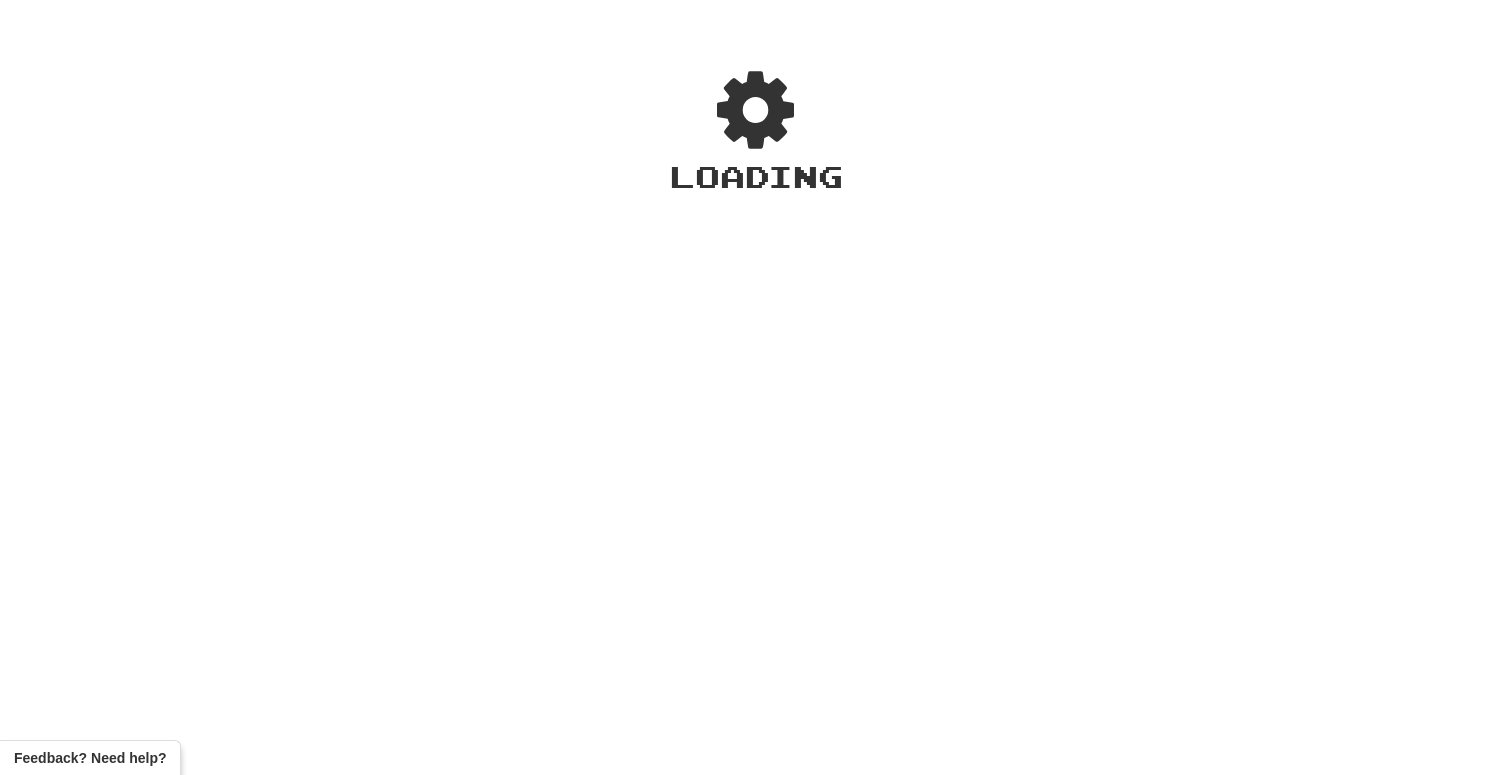 scroll, scrollTop: 0, scrollLeft: 0, axis: both 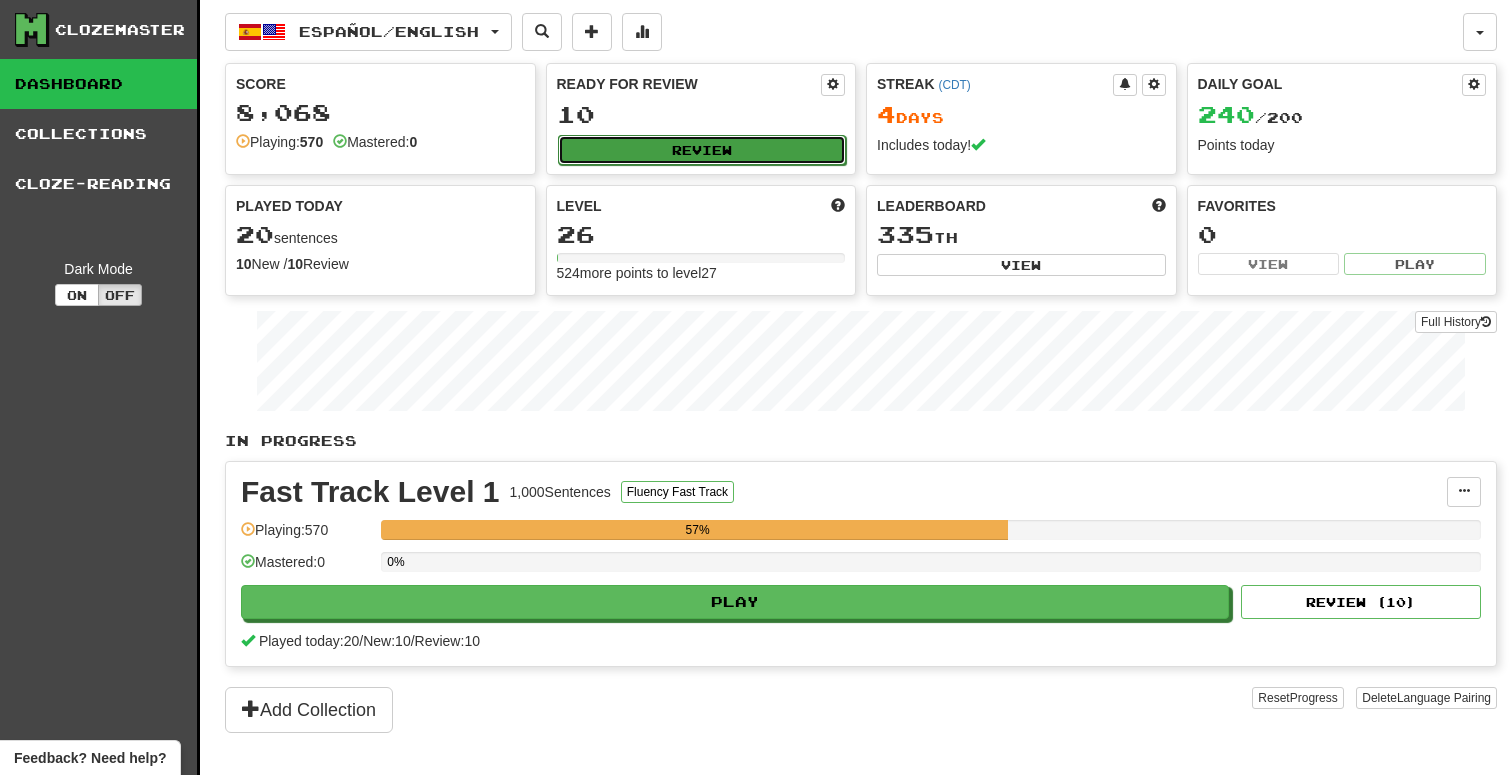 click on "Review" at bounding box center (702, 150) 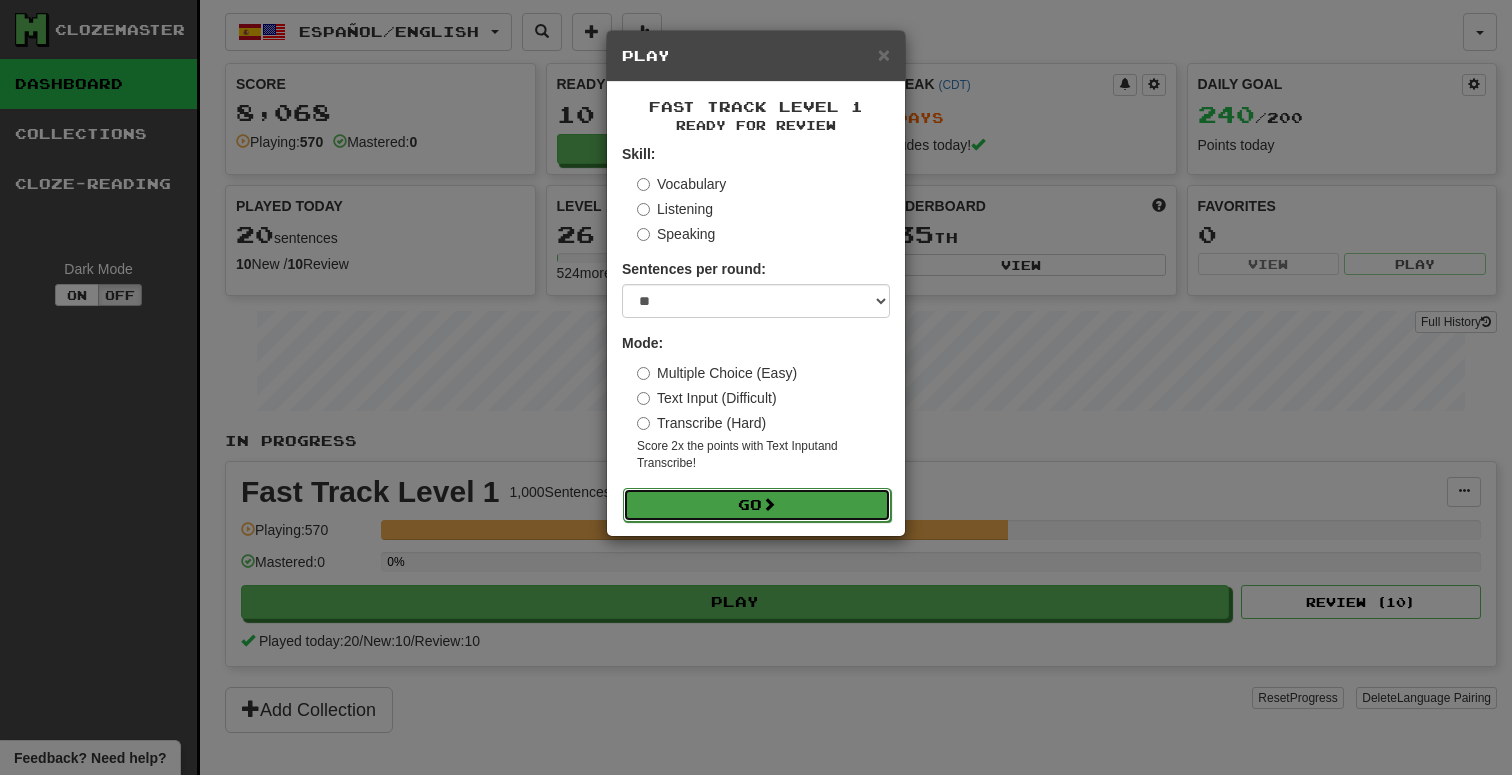 click on "Go" at bounding box center [757, 505] 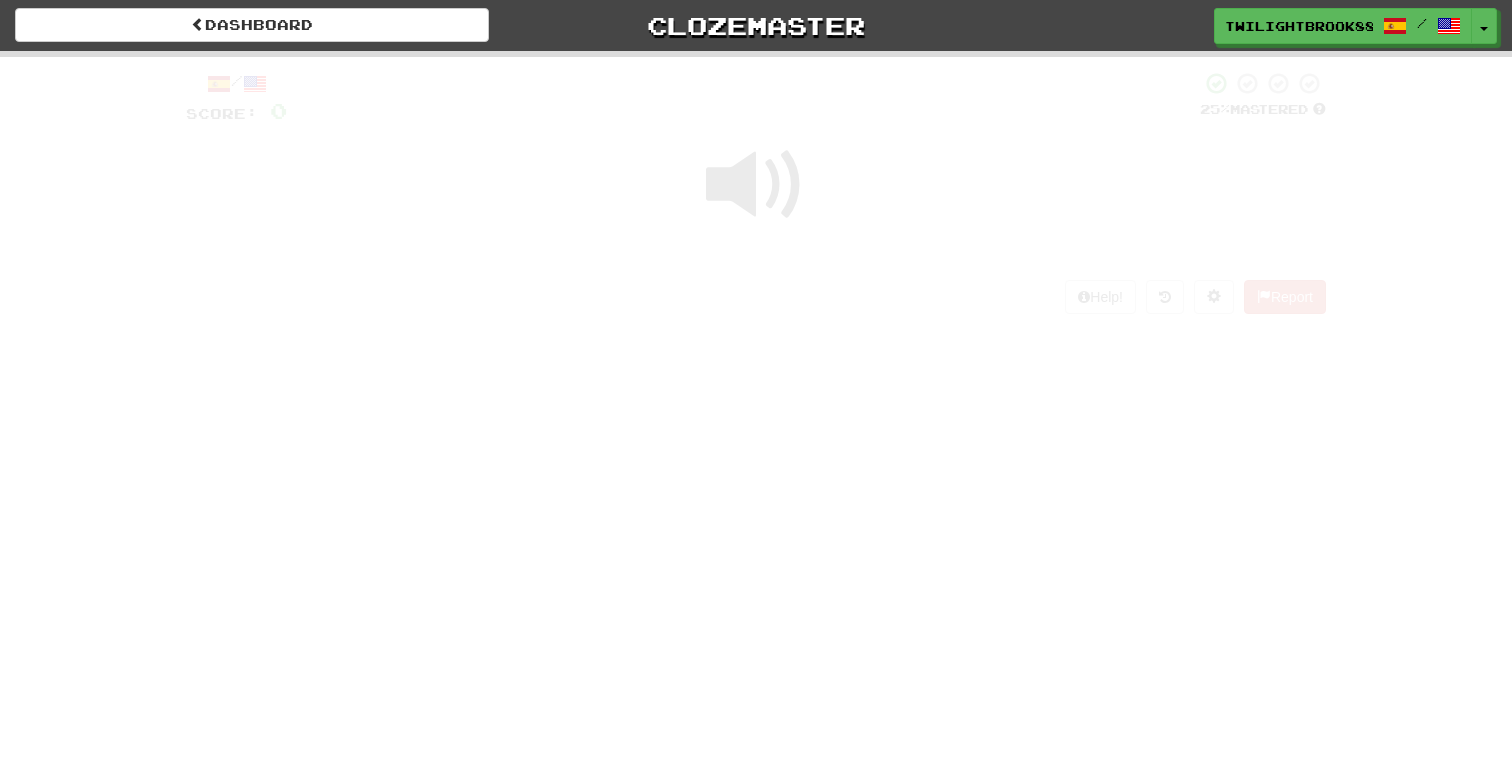 scroll, scrollTop: 0, scrollLeft: 0, axis: both 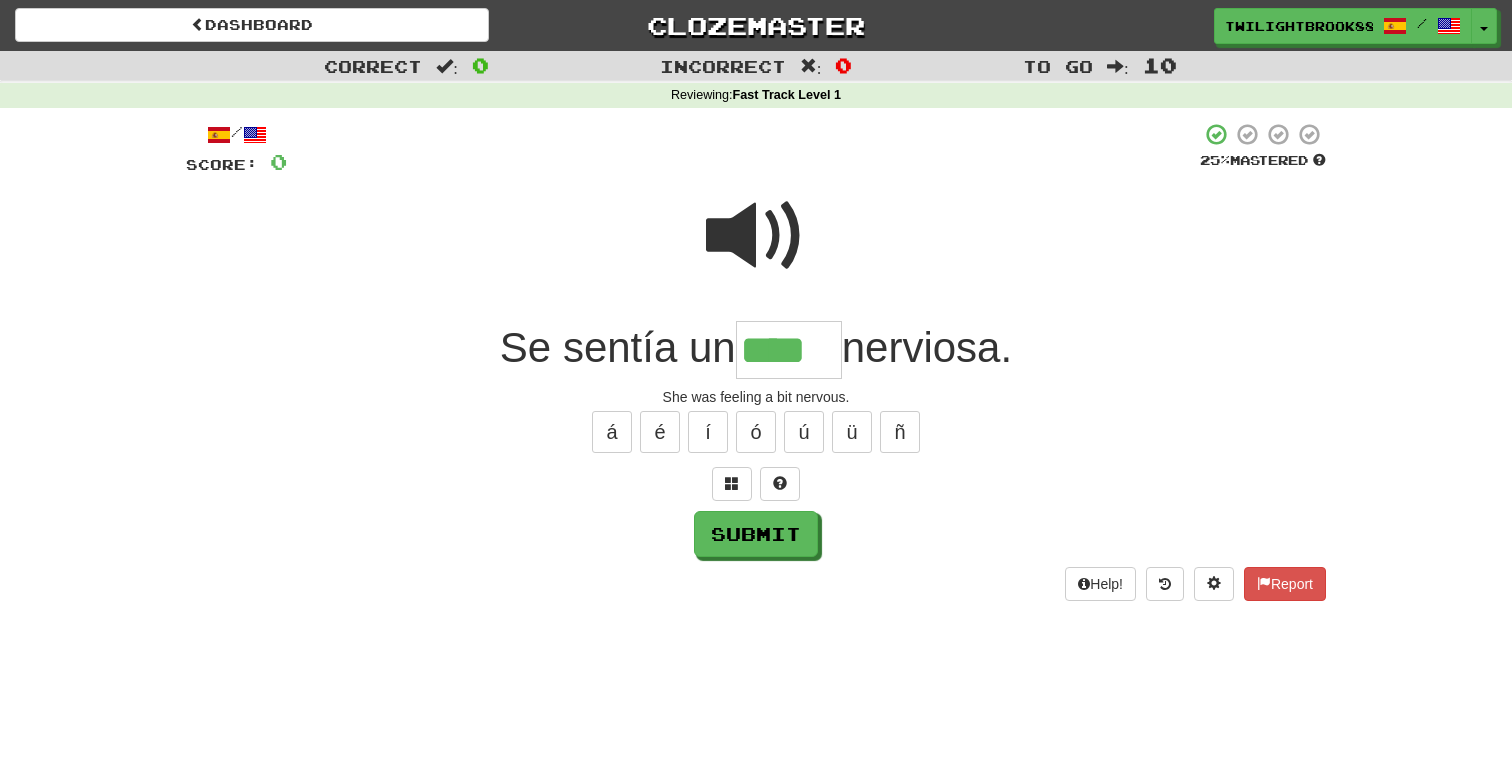 type on "****" 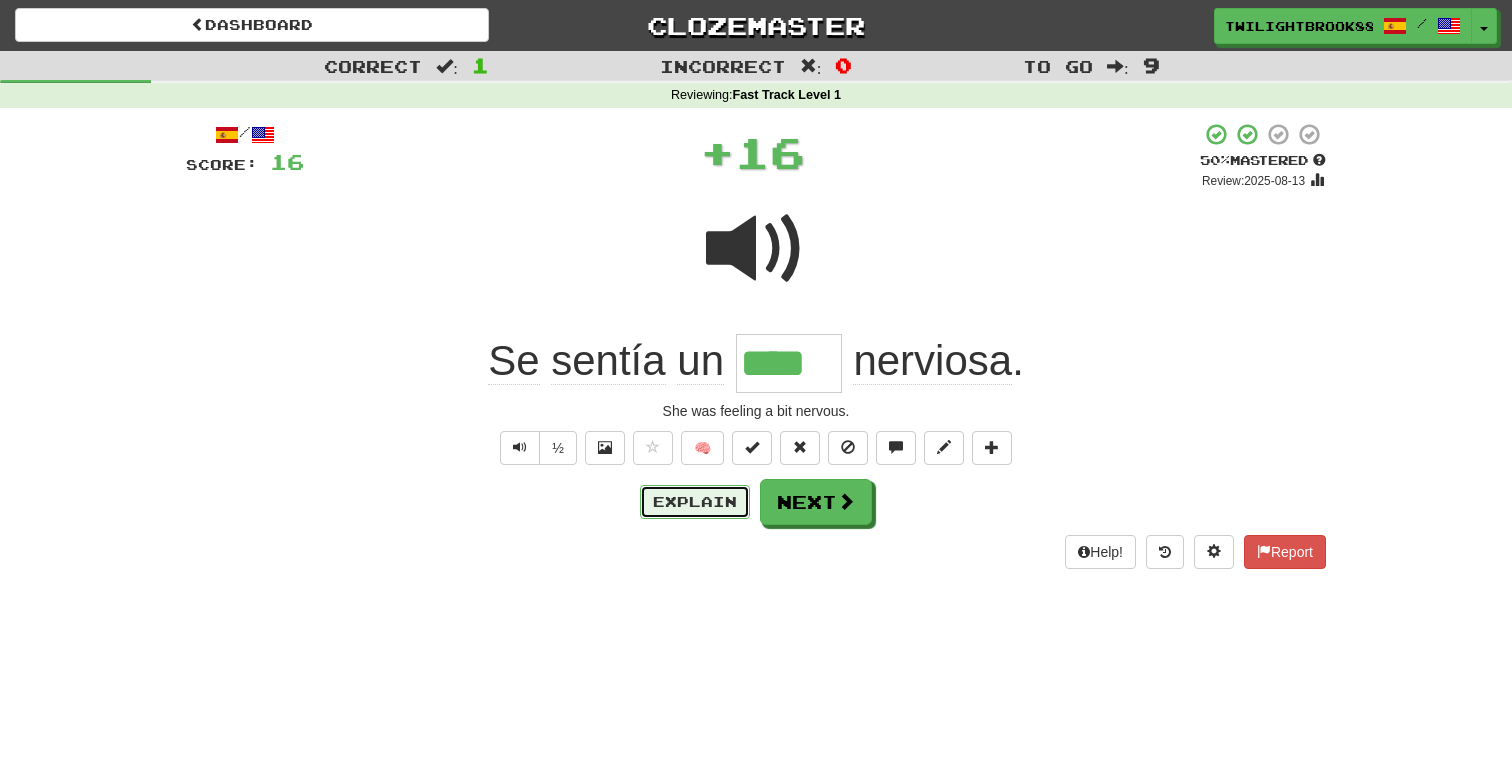 click on "Explain" at bounding box center (695, 502) 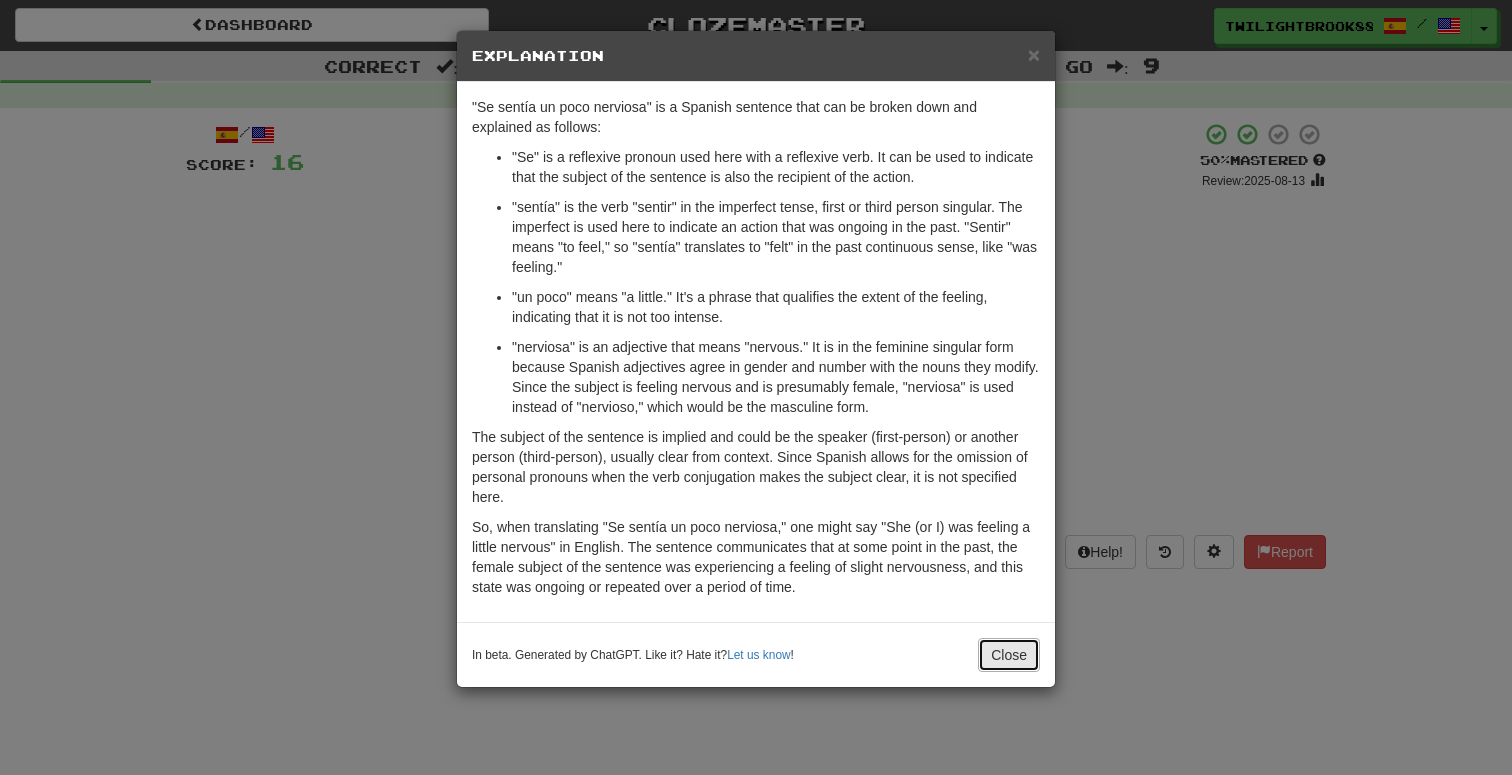 click on "Close" at bounding box center [1009, 655] 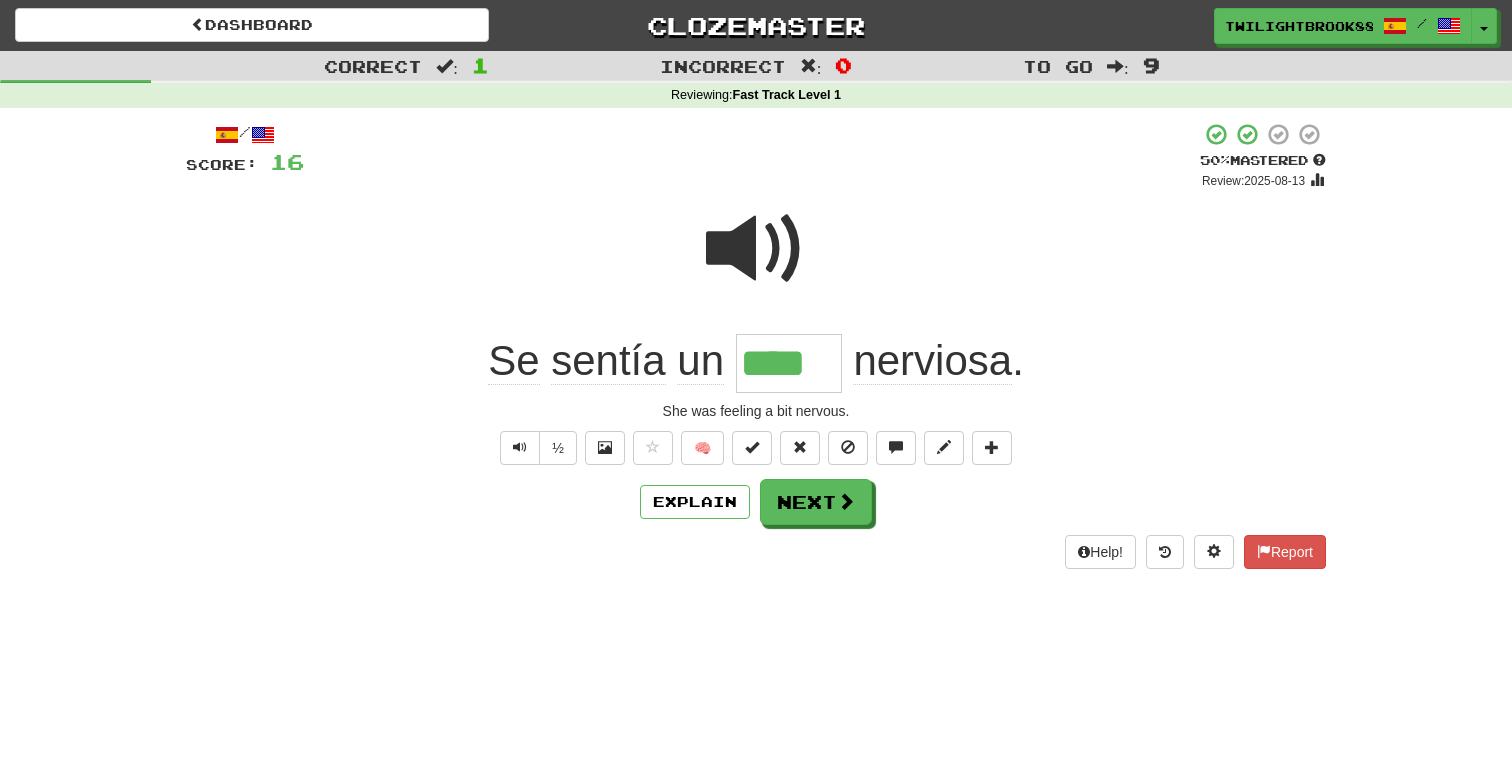 click on "Explain Next" at bounding box center (756, 502) 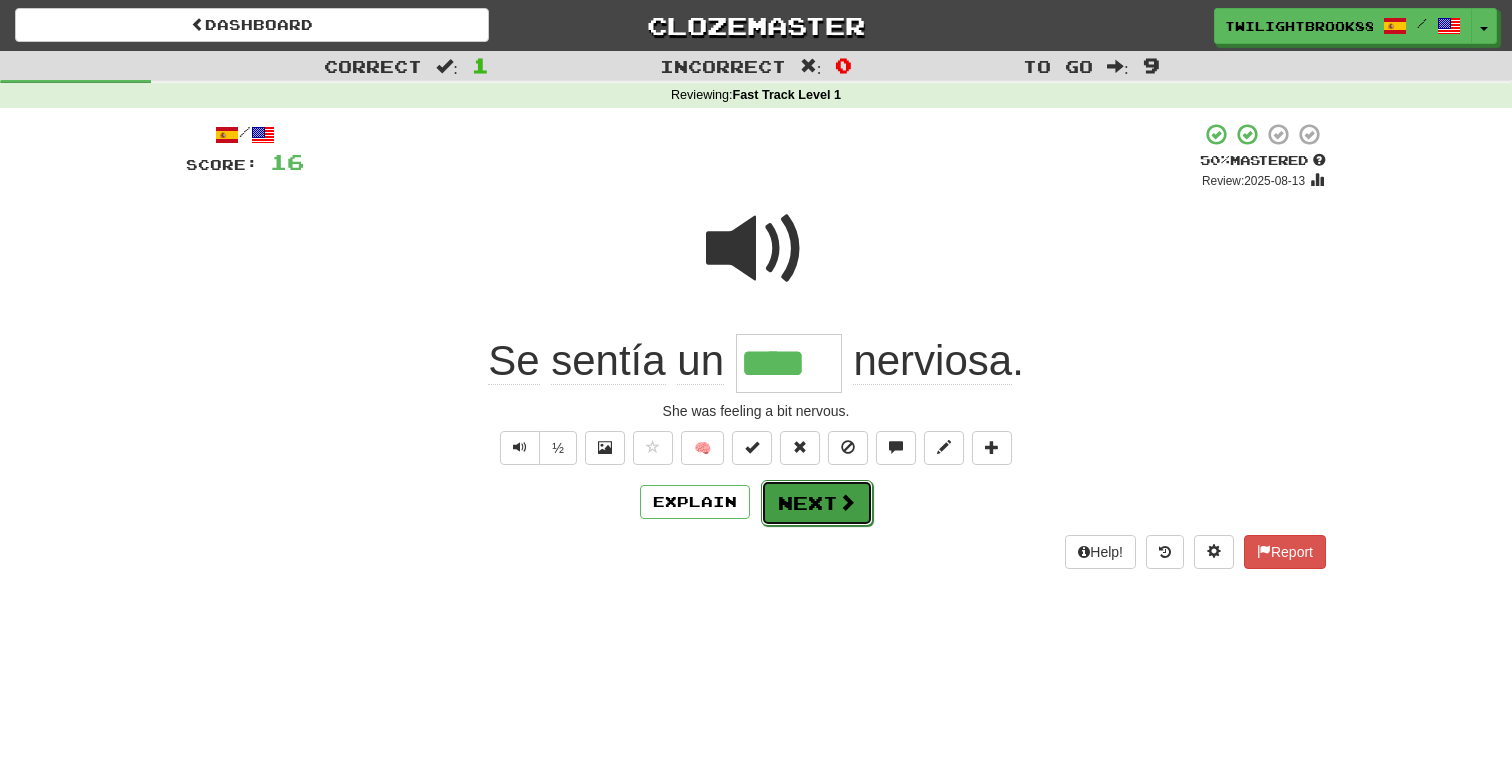 click on "Next" at bounding box center [817, 503] 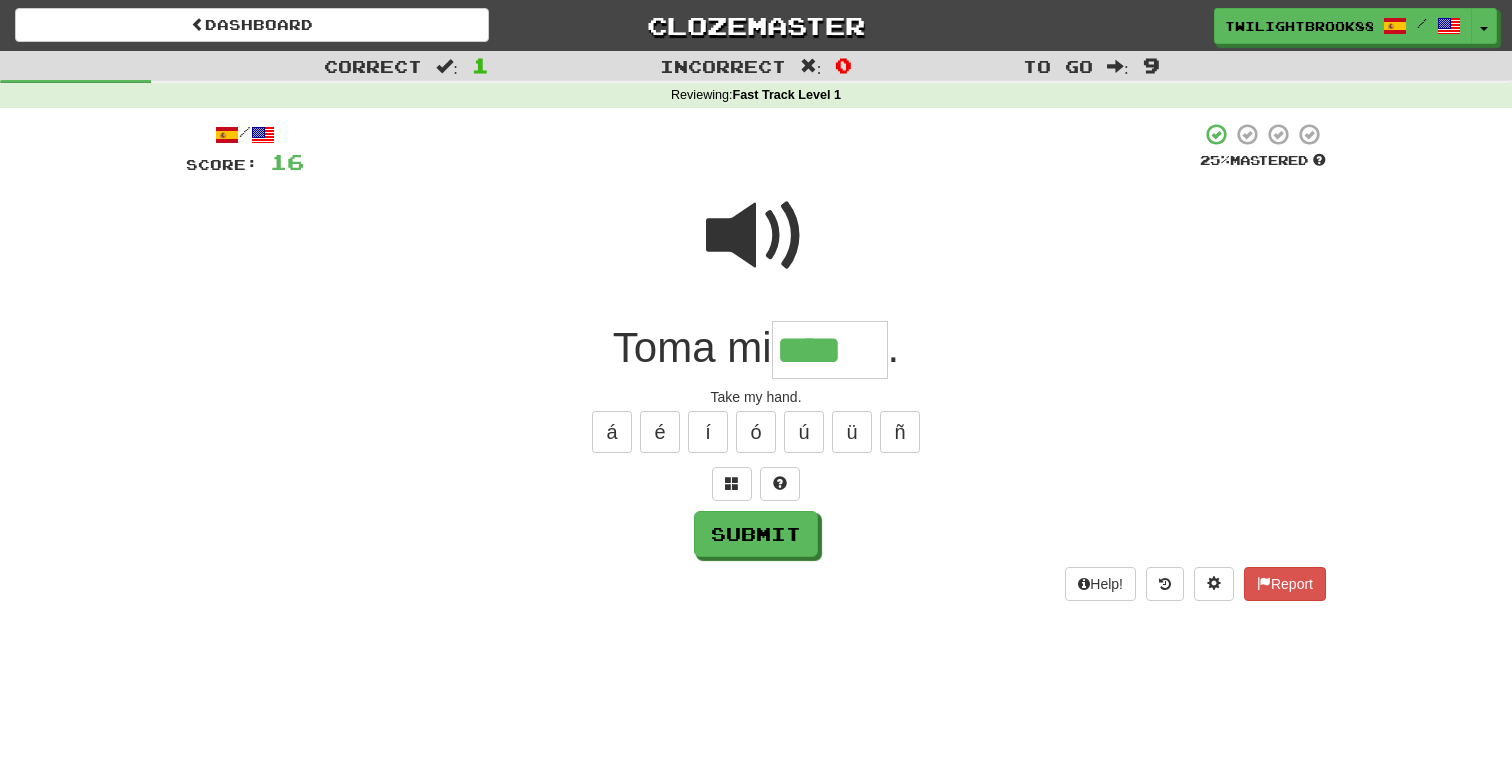 type on "****" 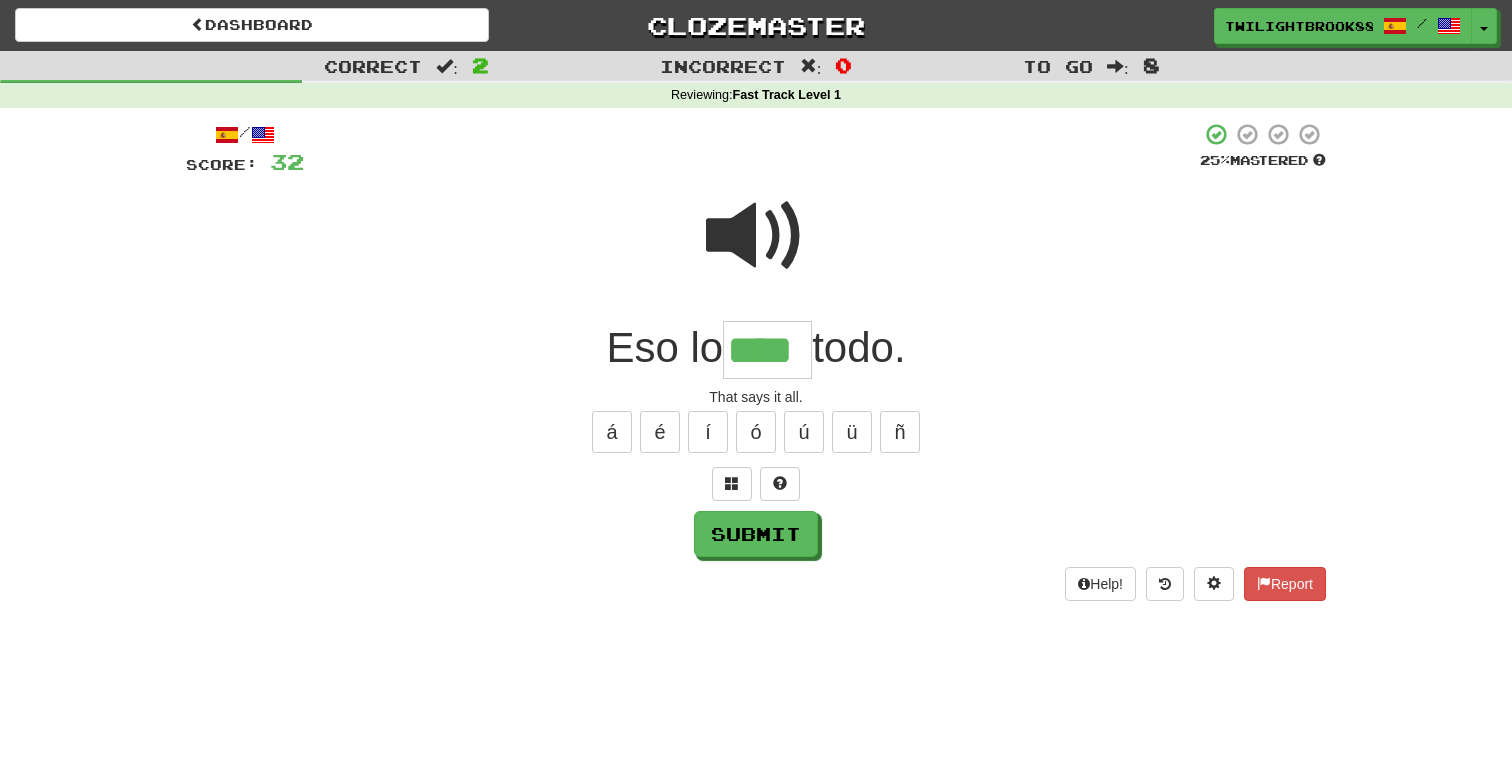 type on "****" 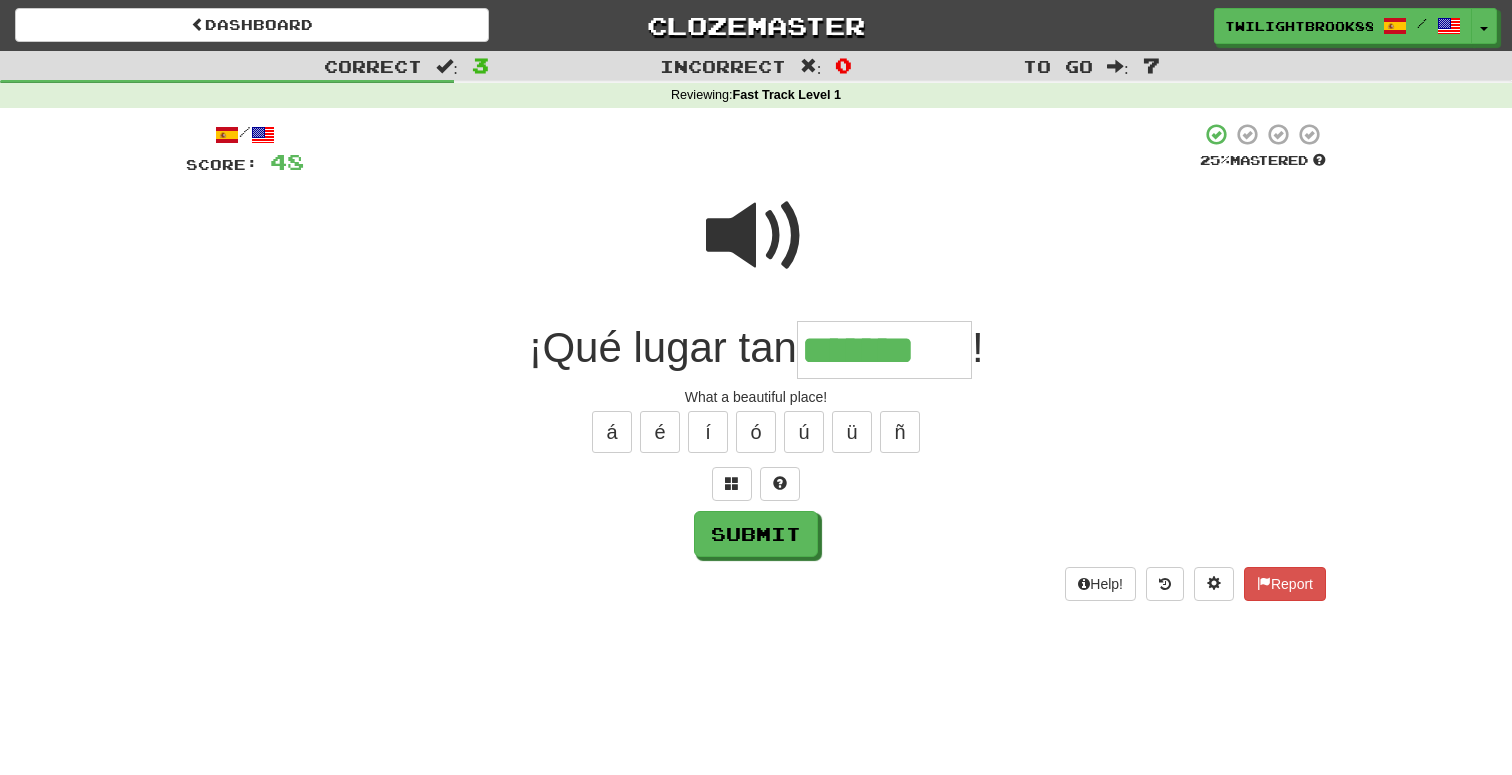 type on "*******" 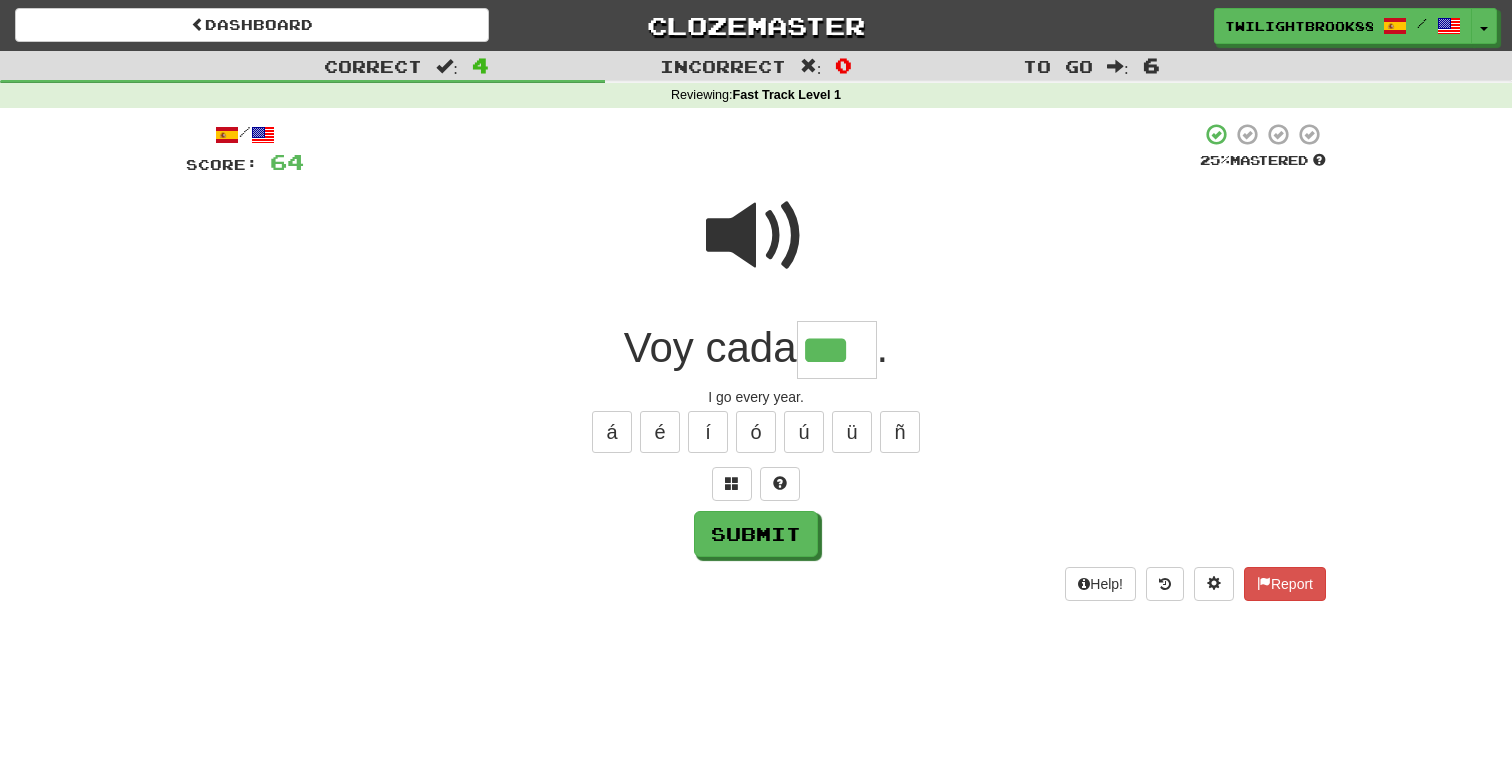 type on "***" 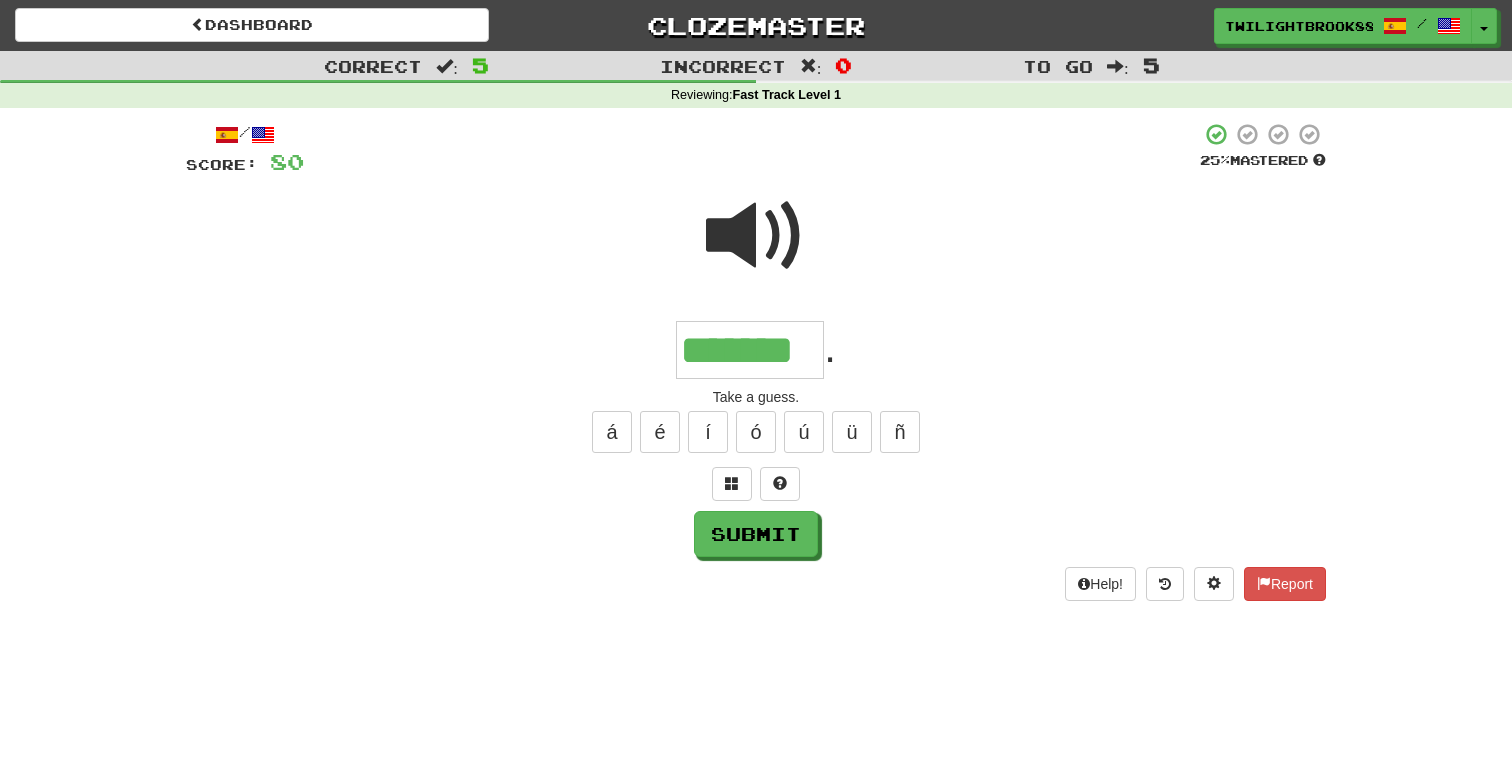 type on "*******" 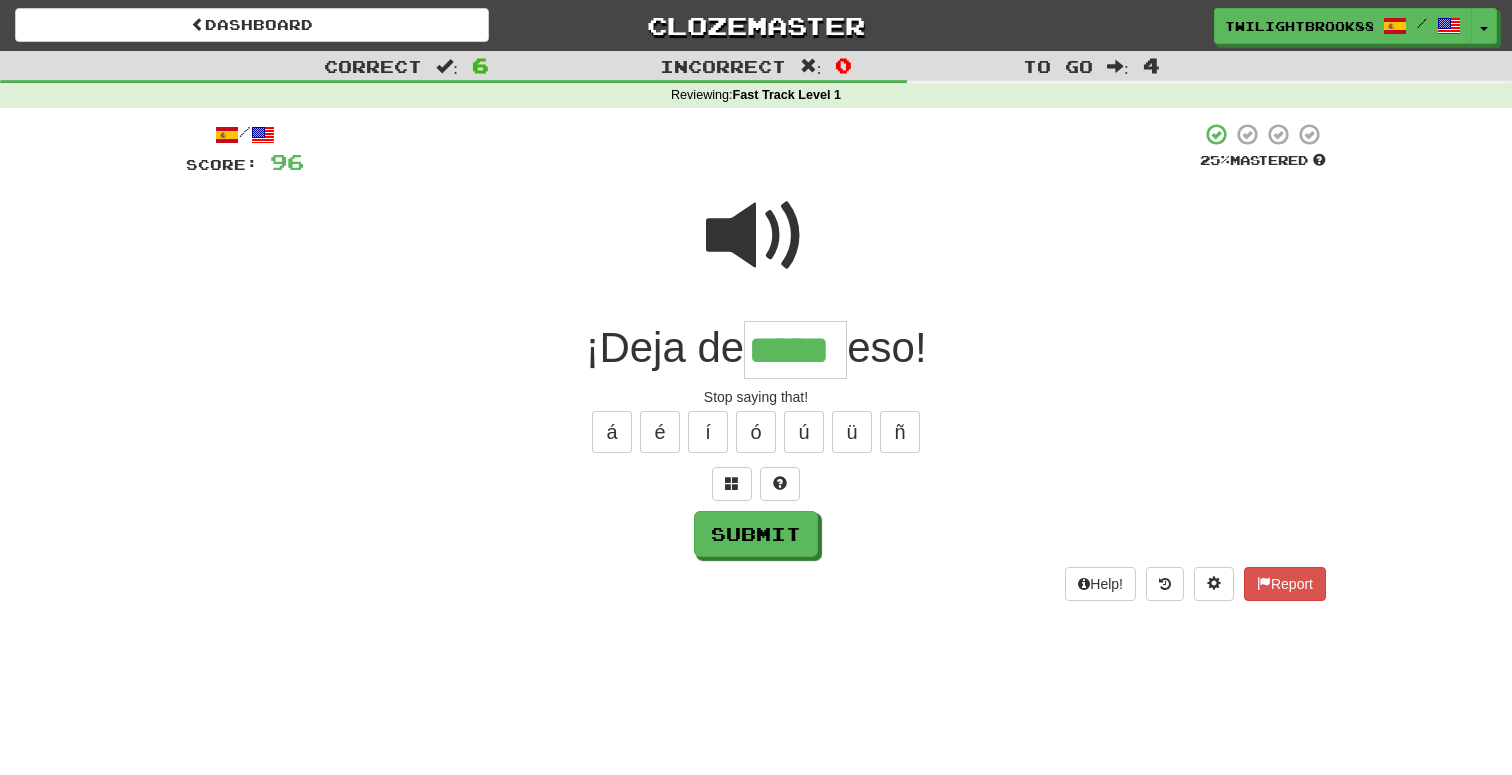 type on "*****" 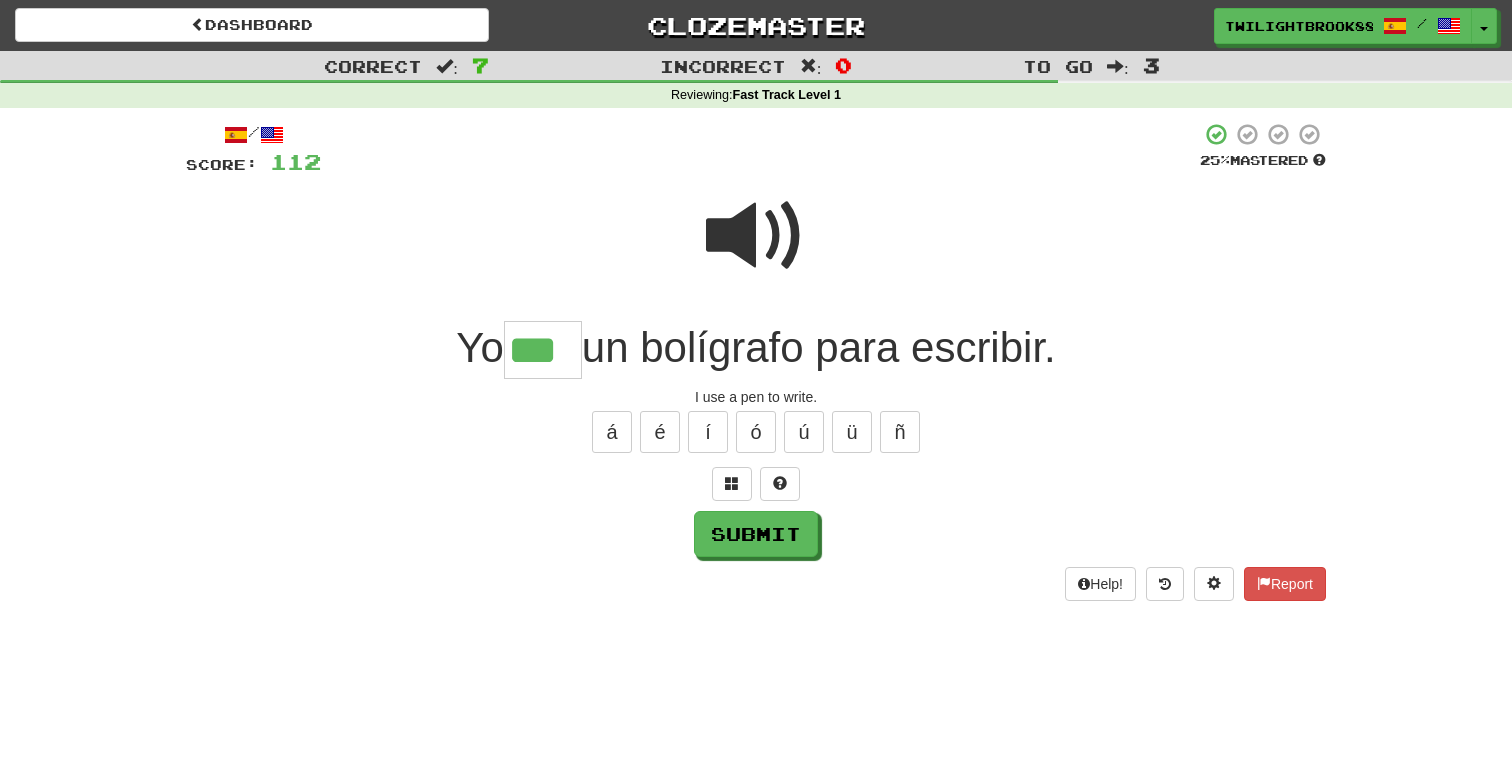 type on "***" 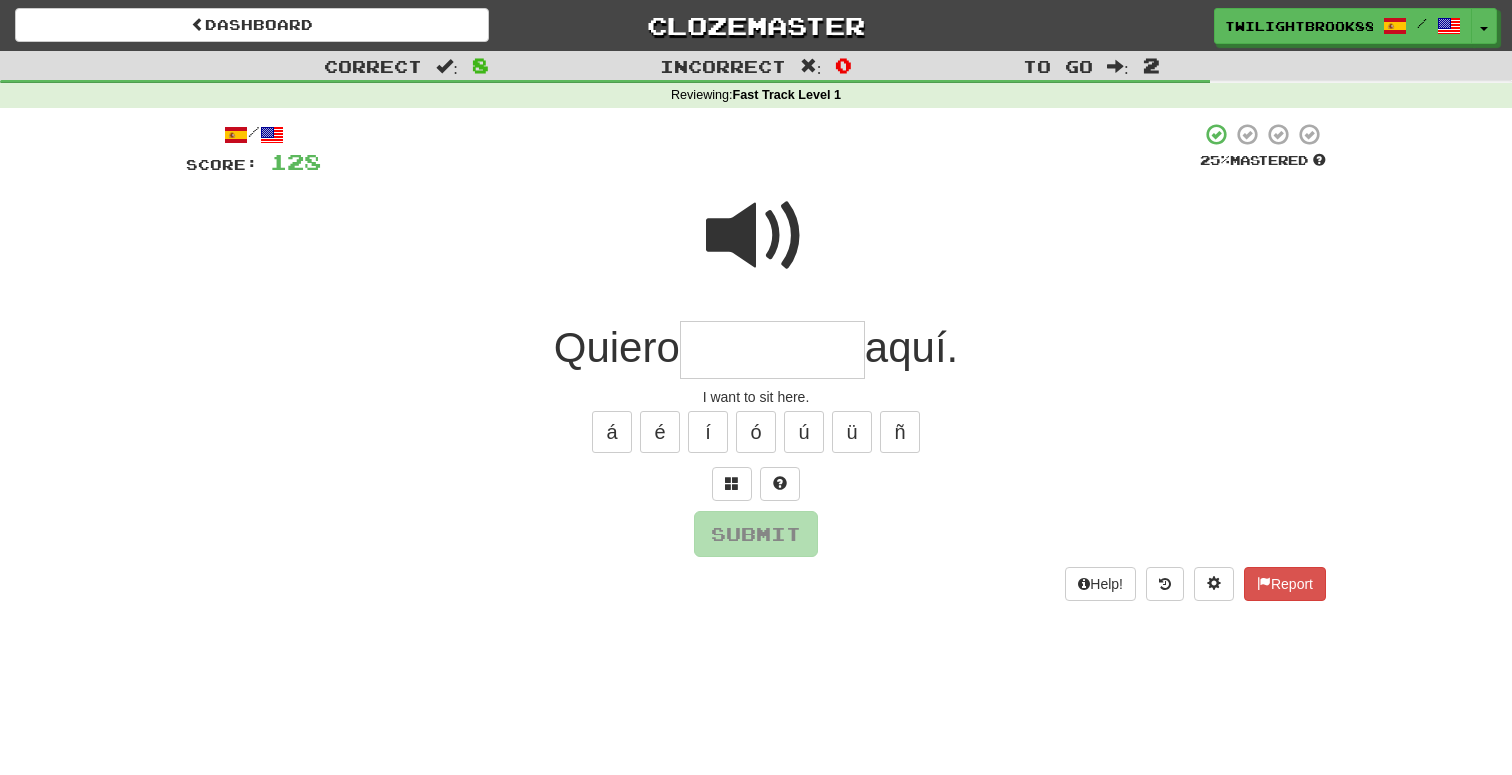 type on "*" 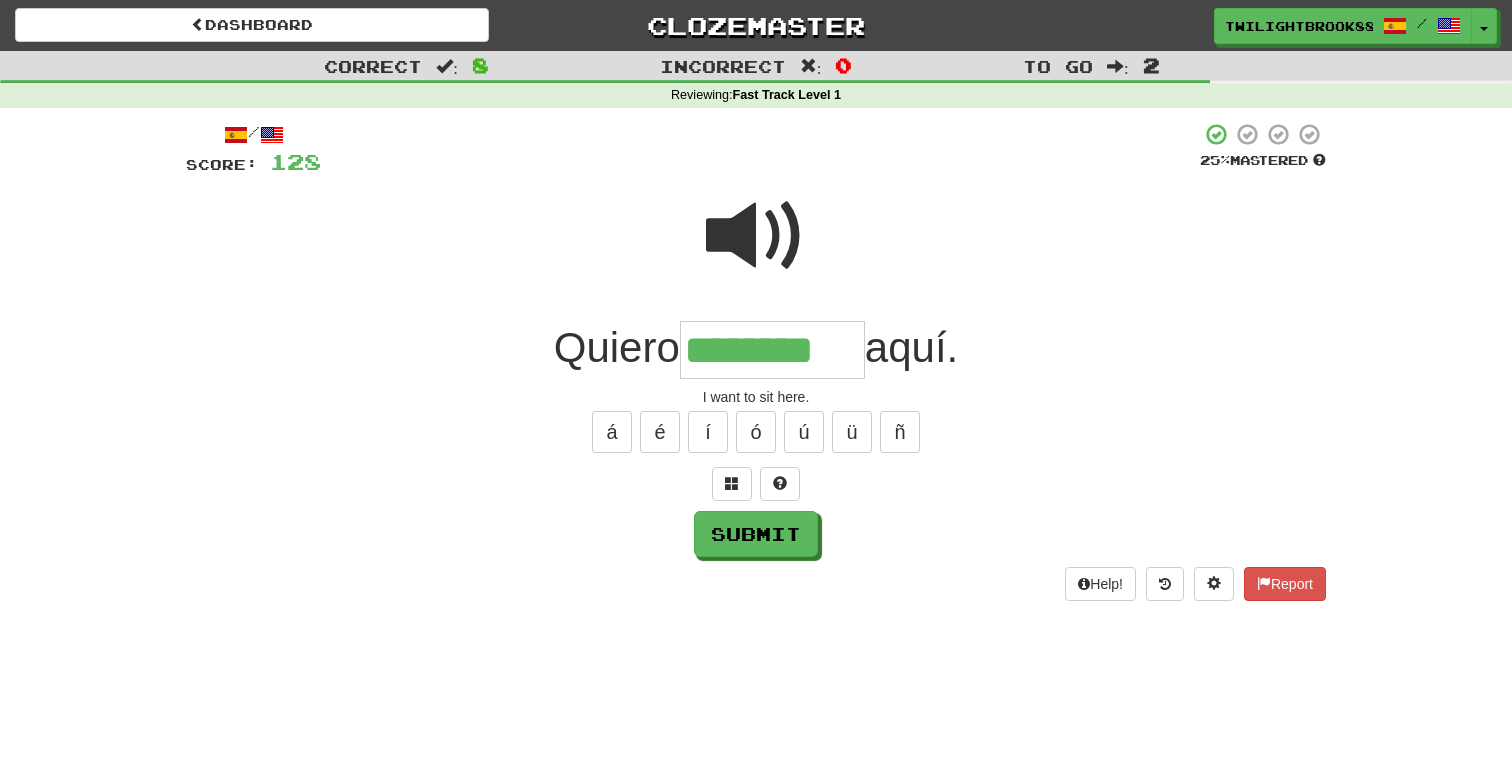 type on "********" 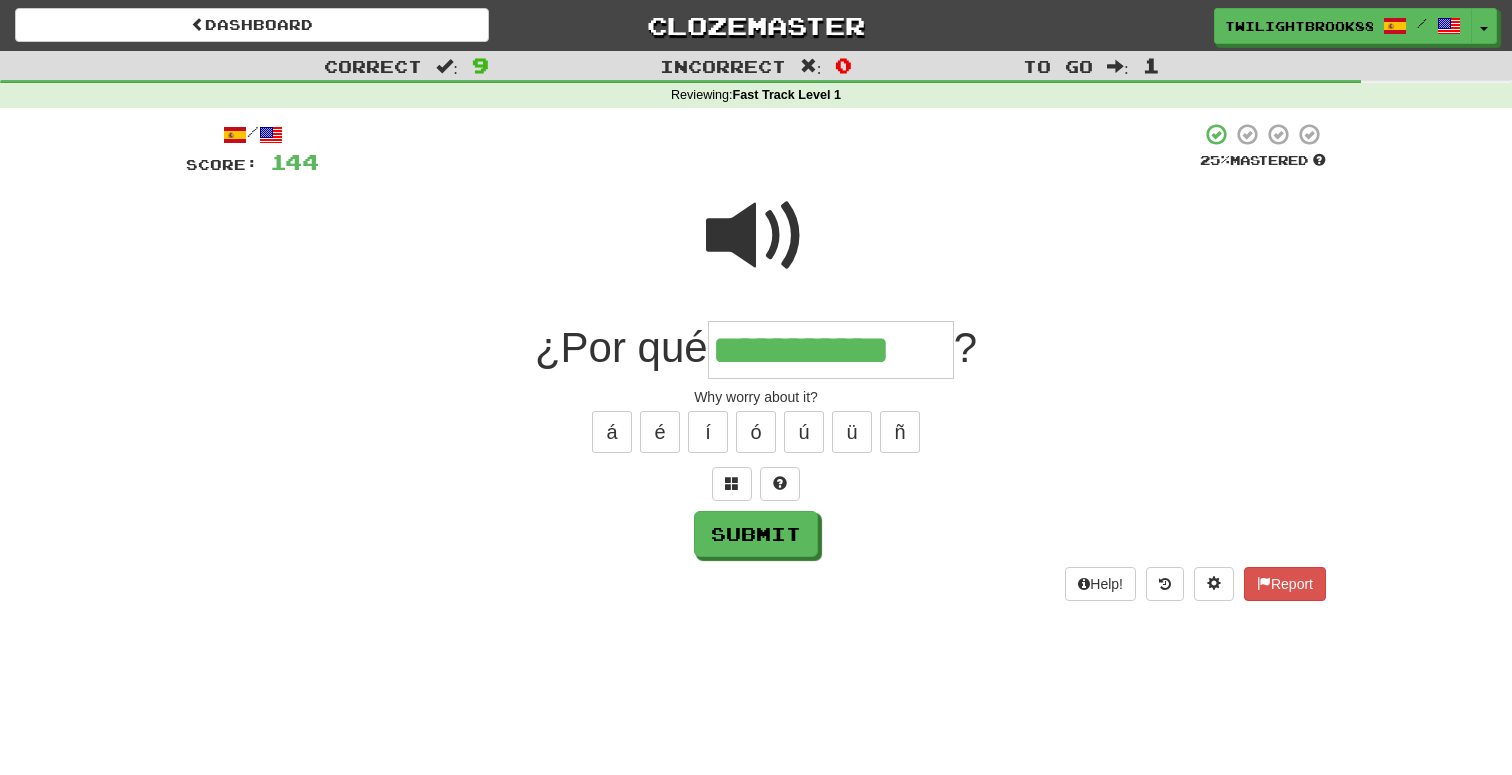 type on "**********" 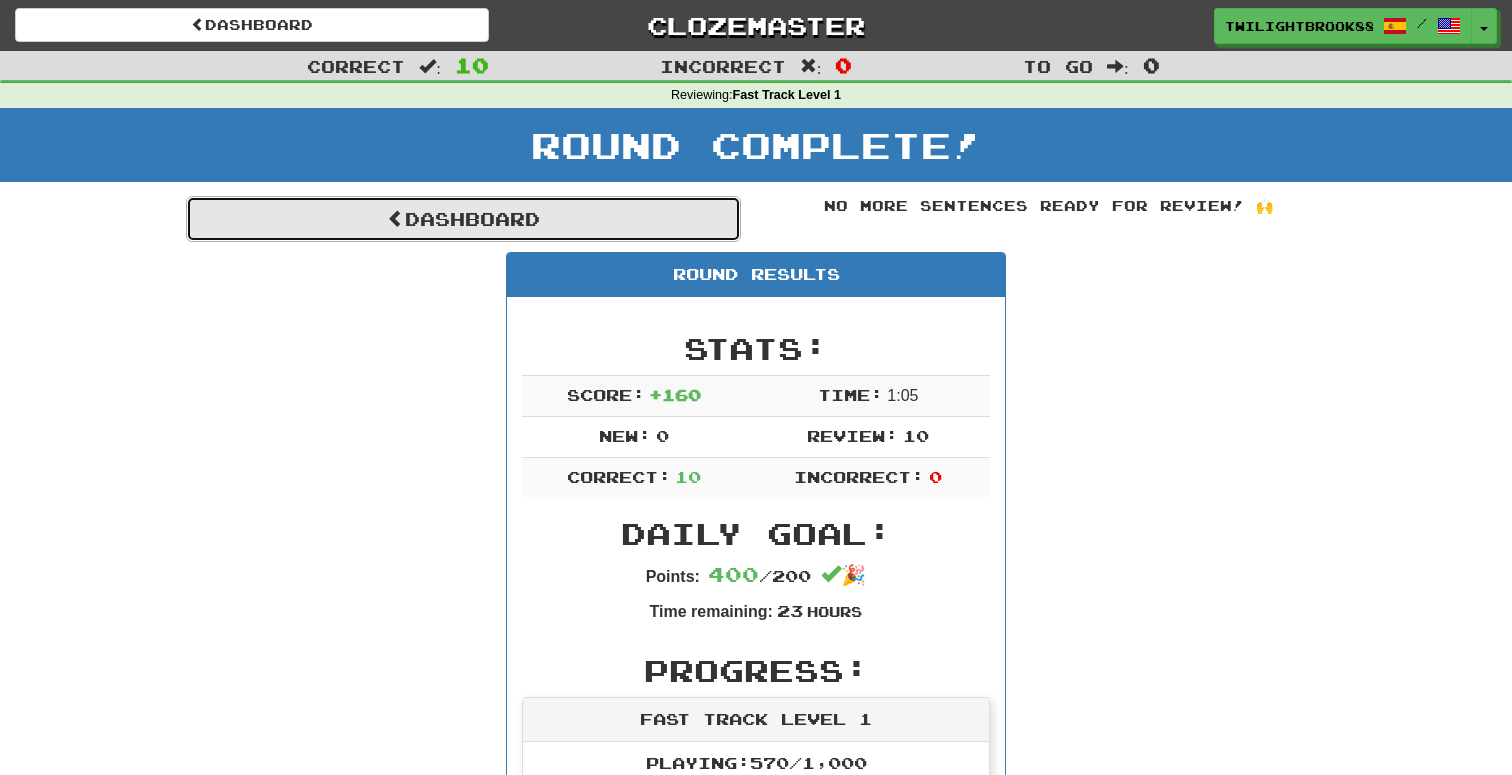 click on "Dashboard" at bounding box center [463, 219] 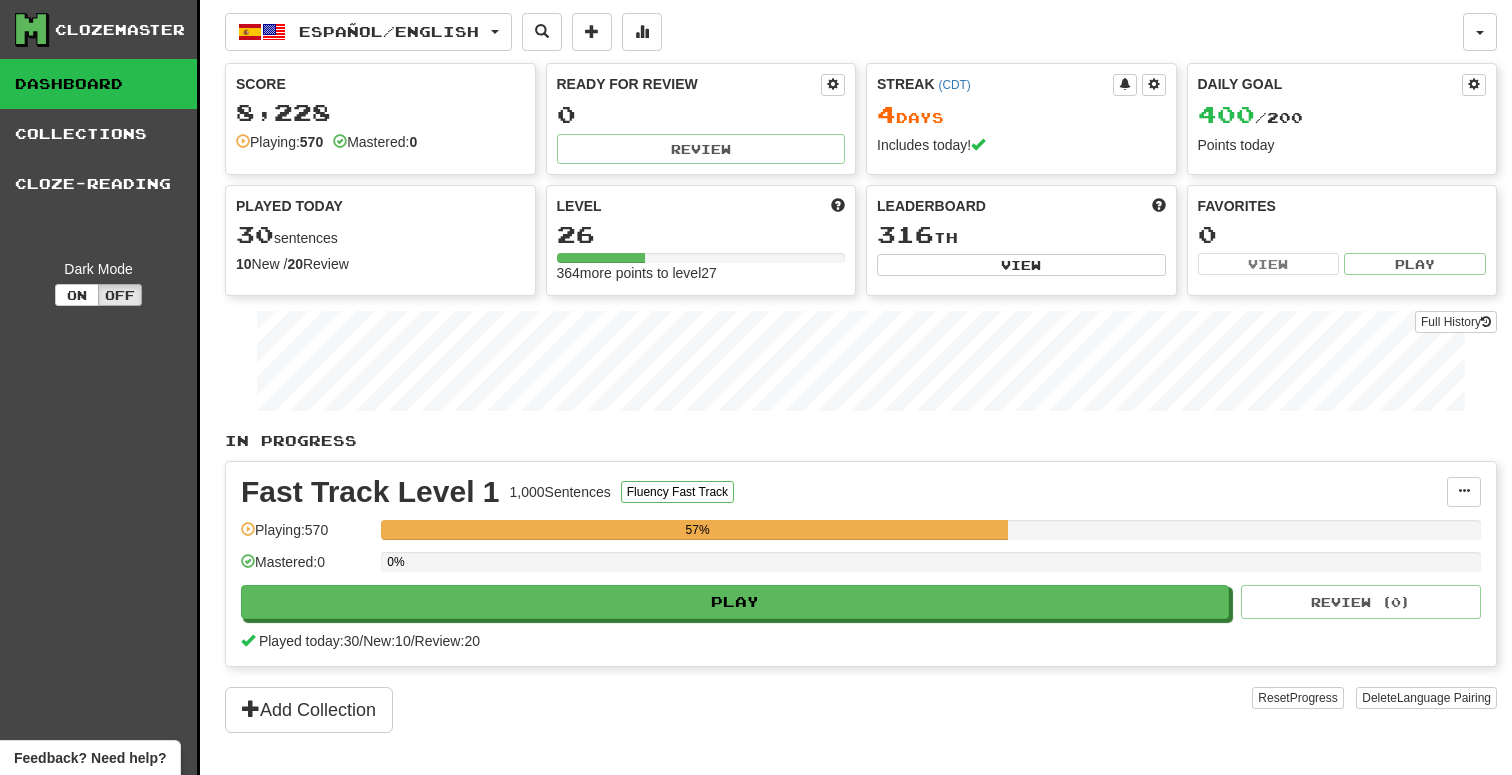 scroll, scrollTop: 0, scrollLeft: 0, axis: both 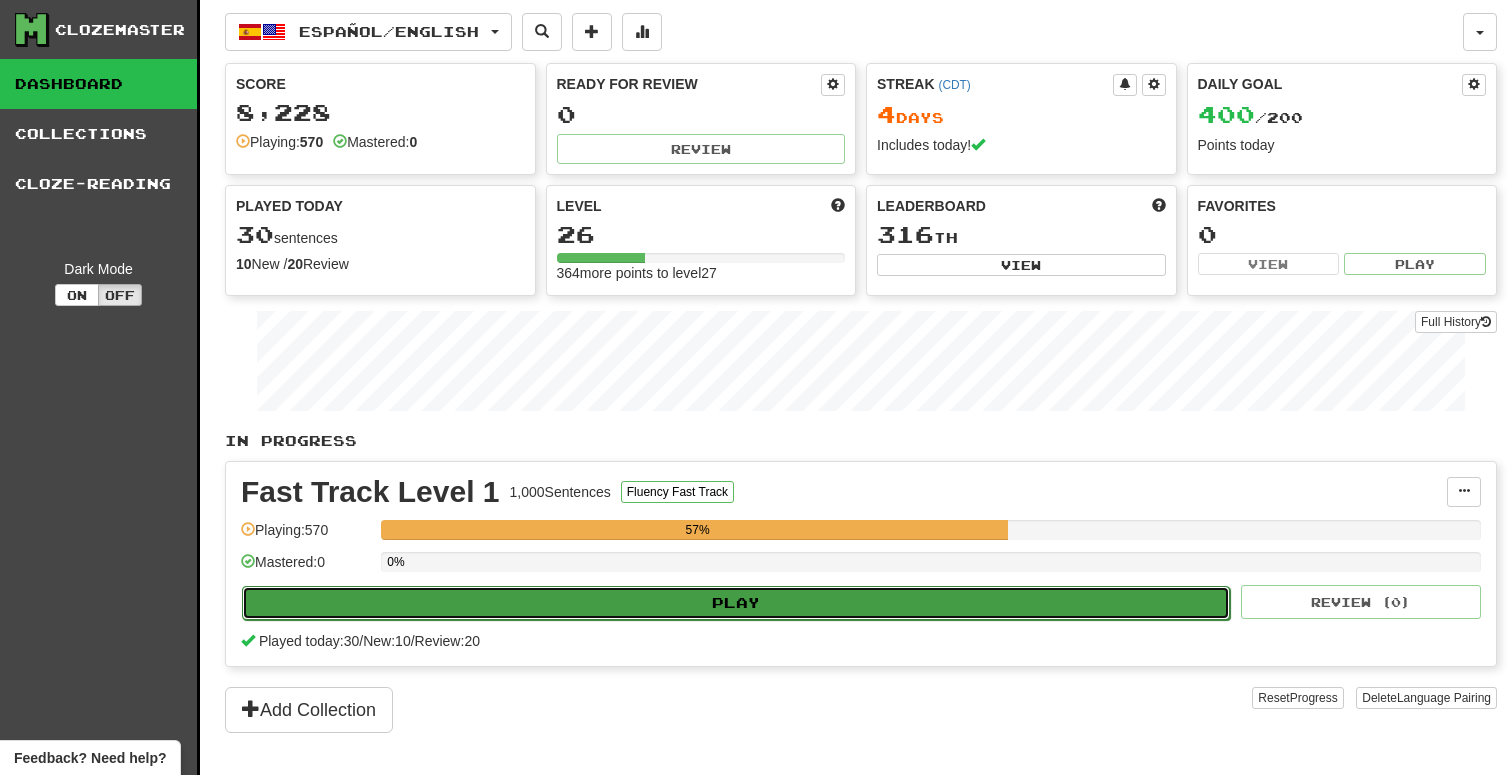 click on "Play" at bounding box center [736, 603] 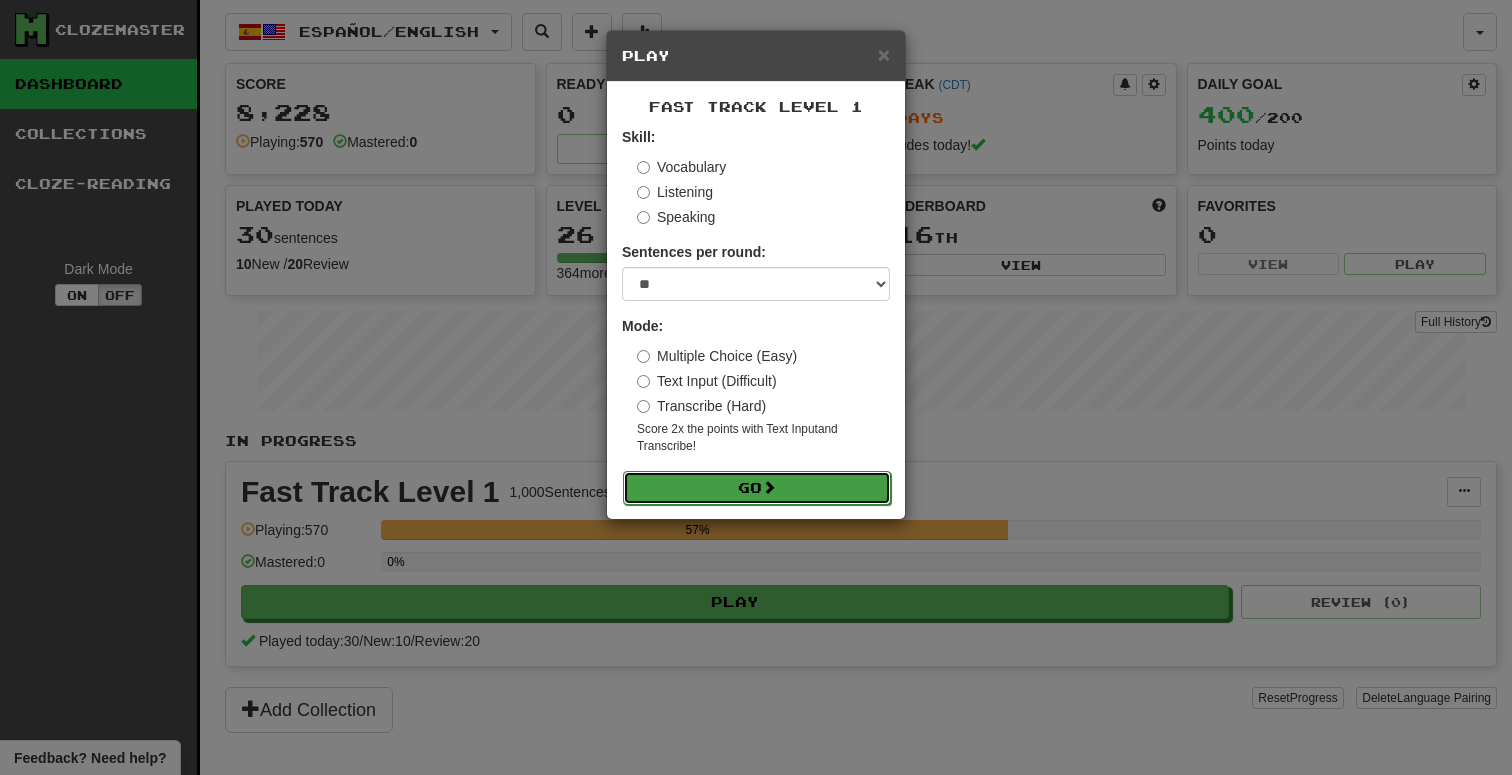 click on "Go" at bounding box center (757, 488) 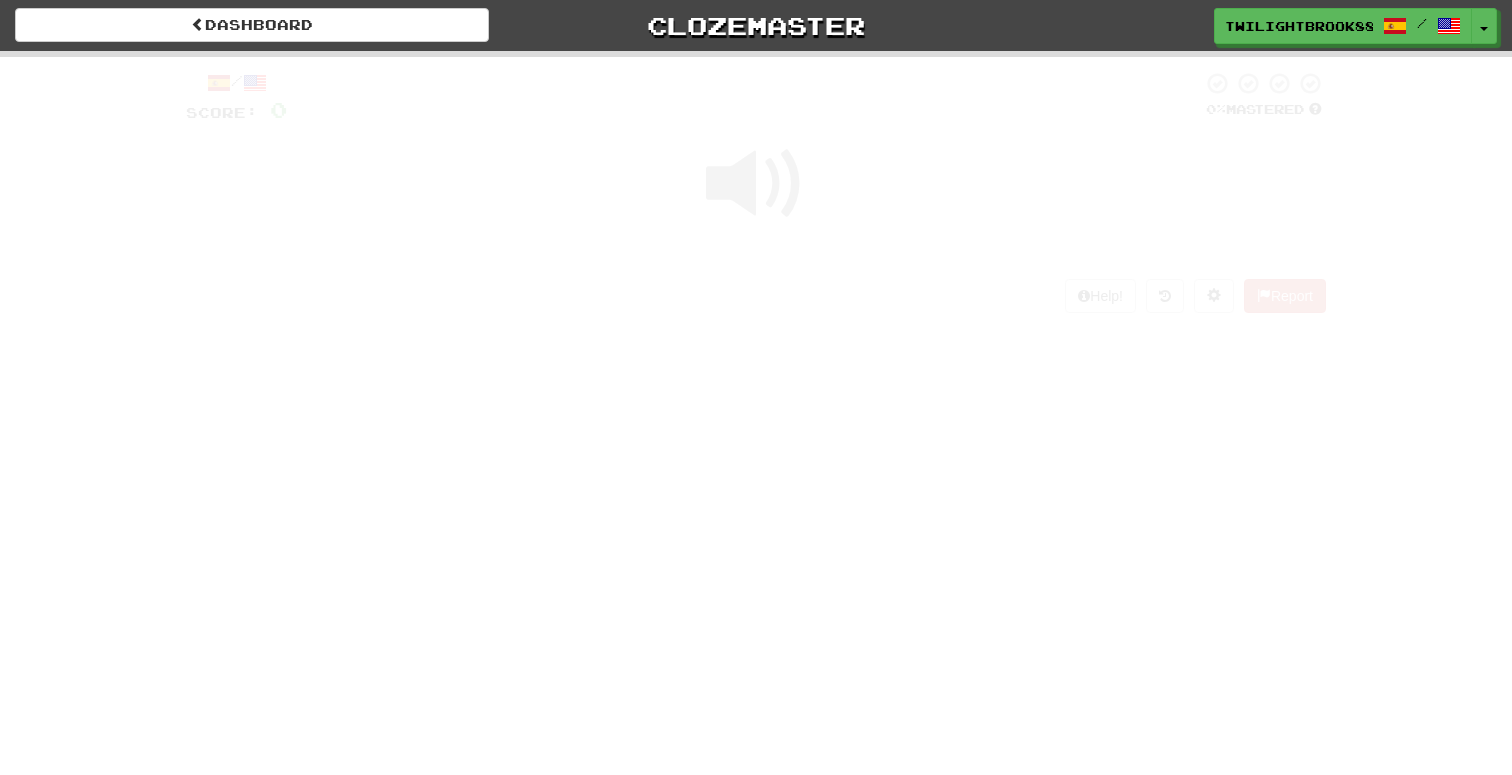 scroll, scrollTop: 0, scrollLeft: 0, axis: both 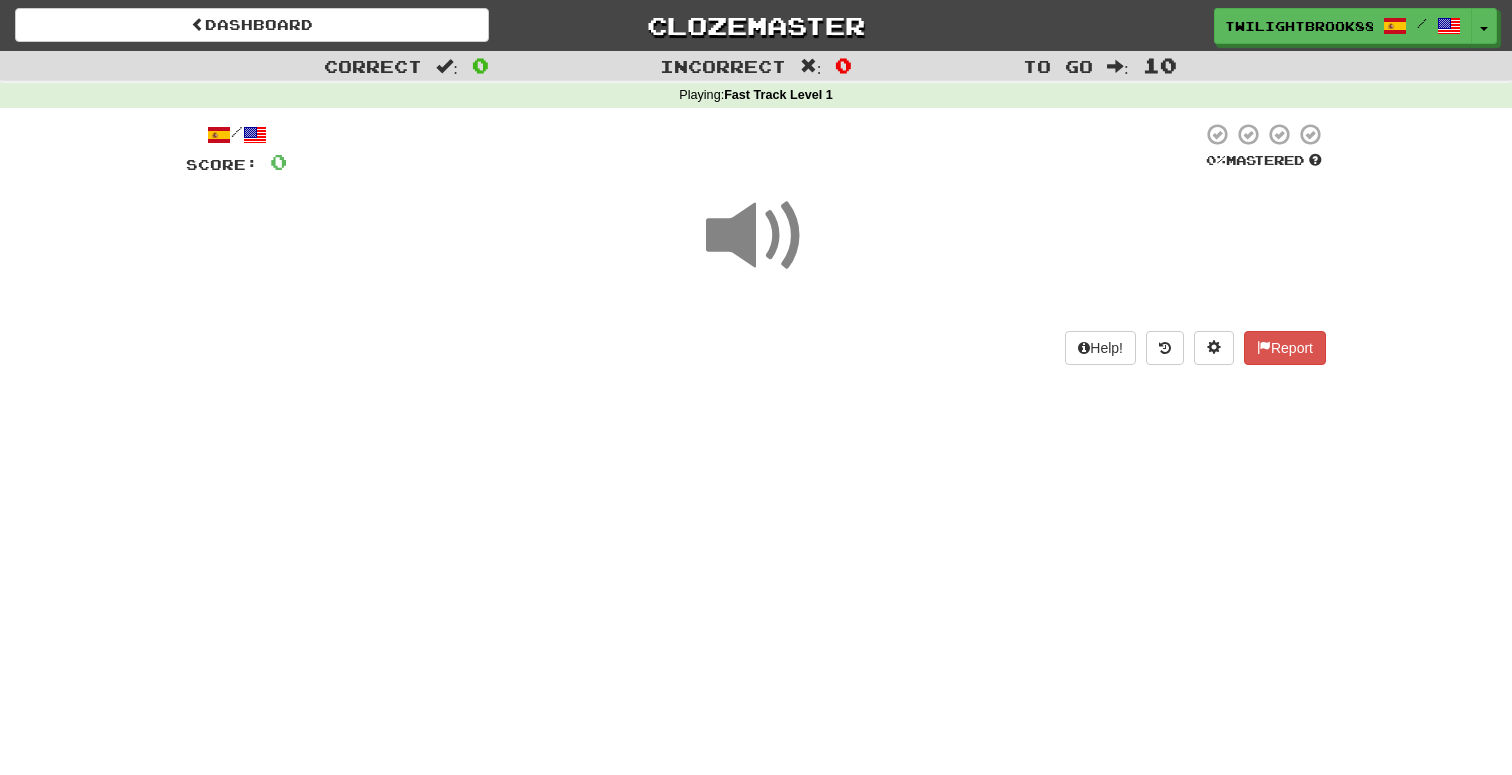 click at bounding box center (756, 236) 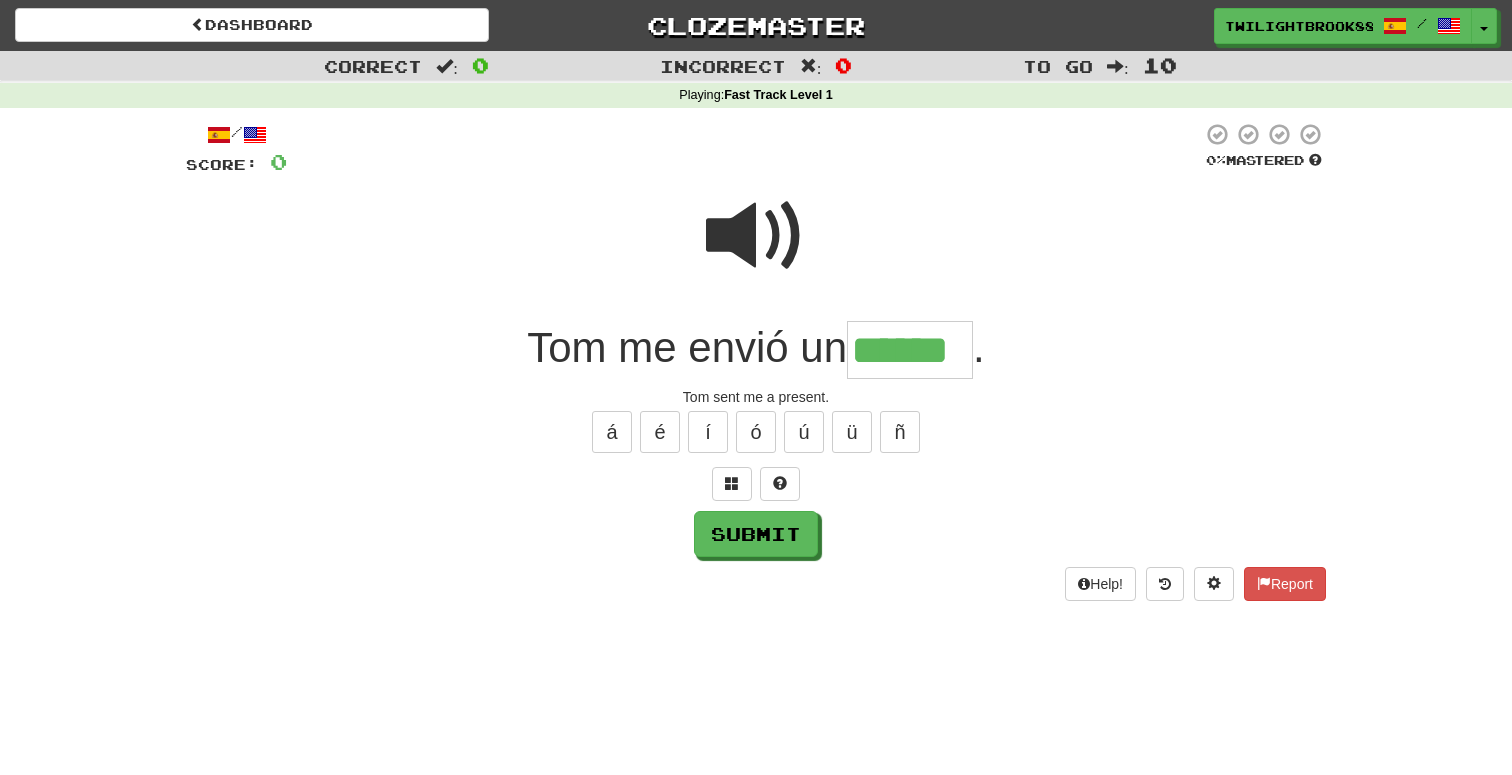 type on "******" 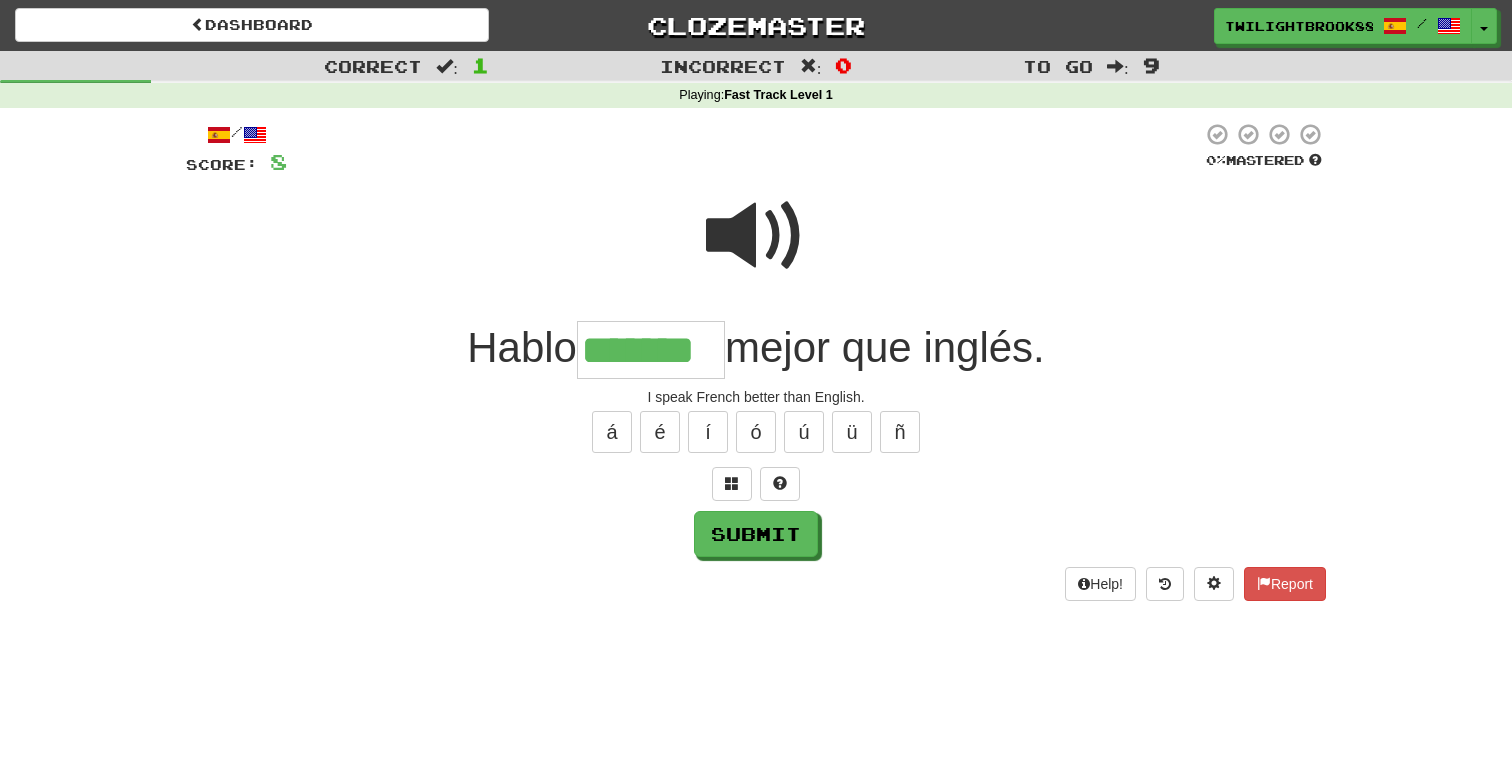 type on "*******" 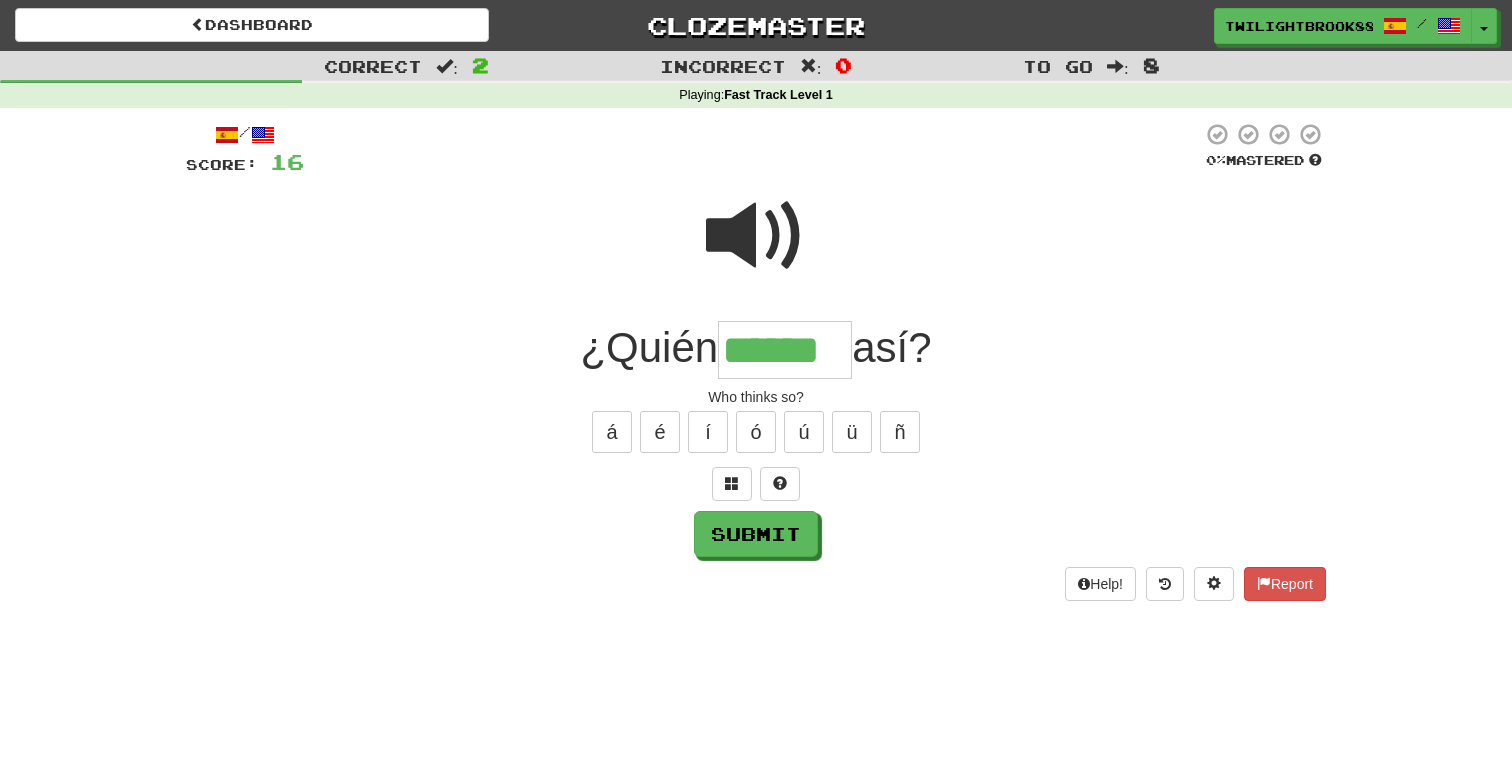 type on "******" 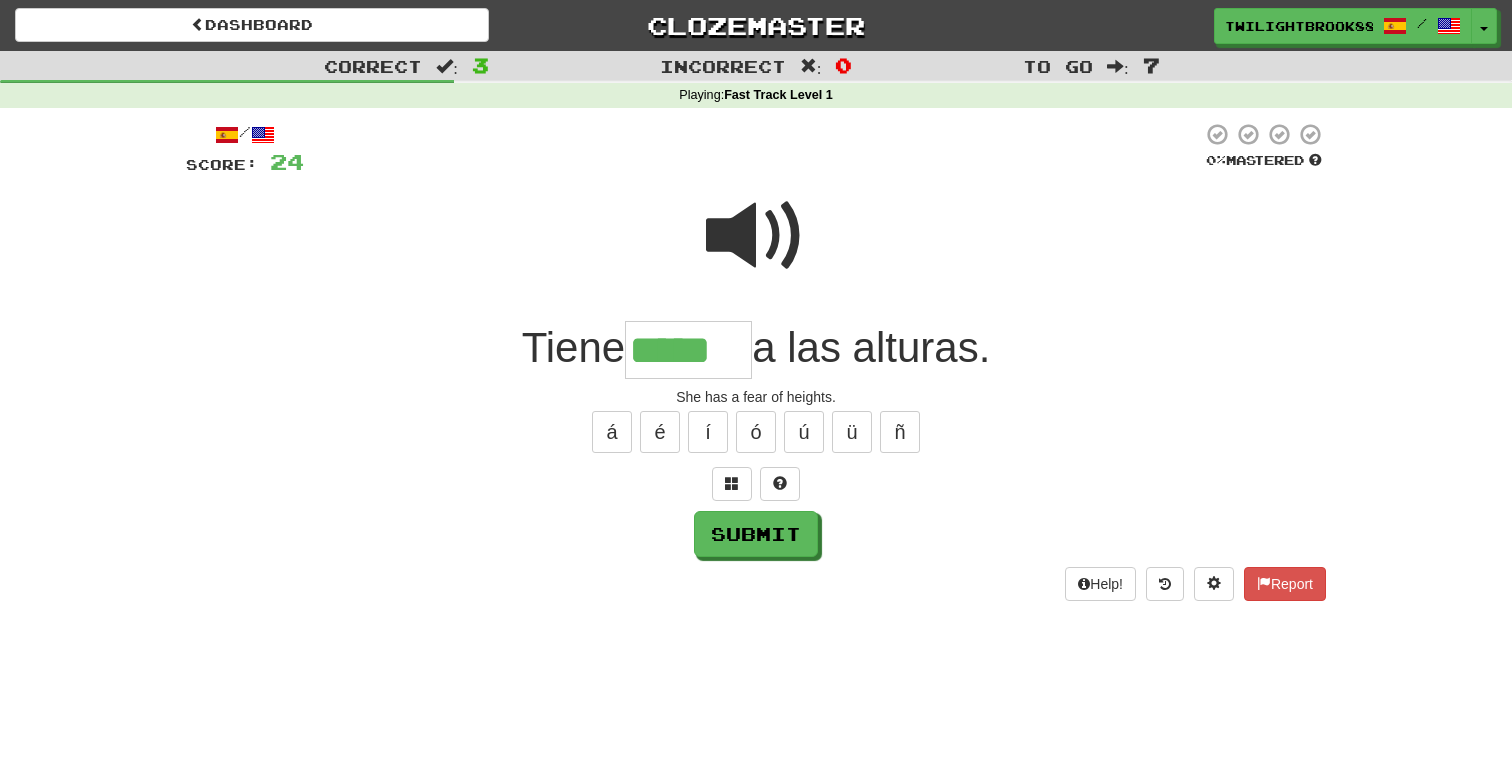 type on "*****" 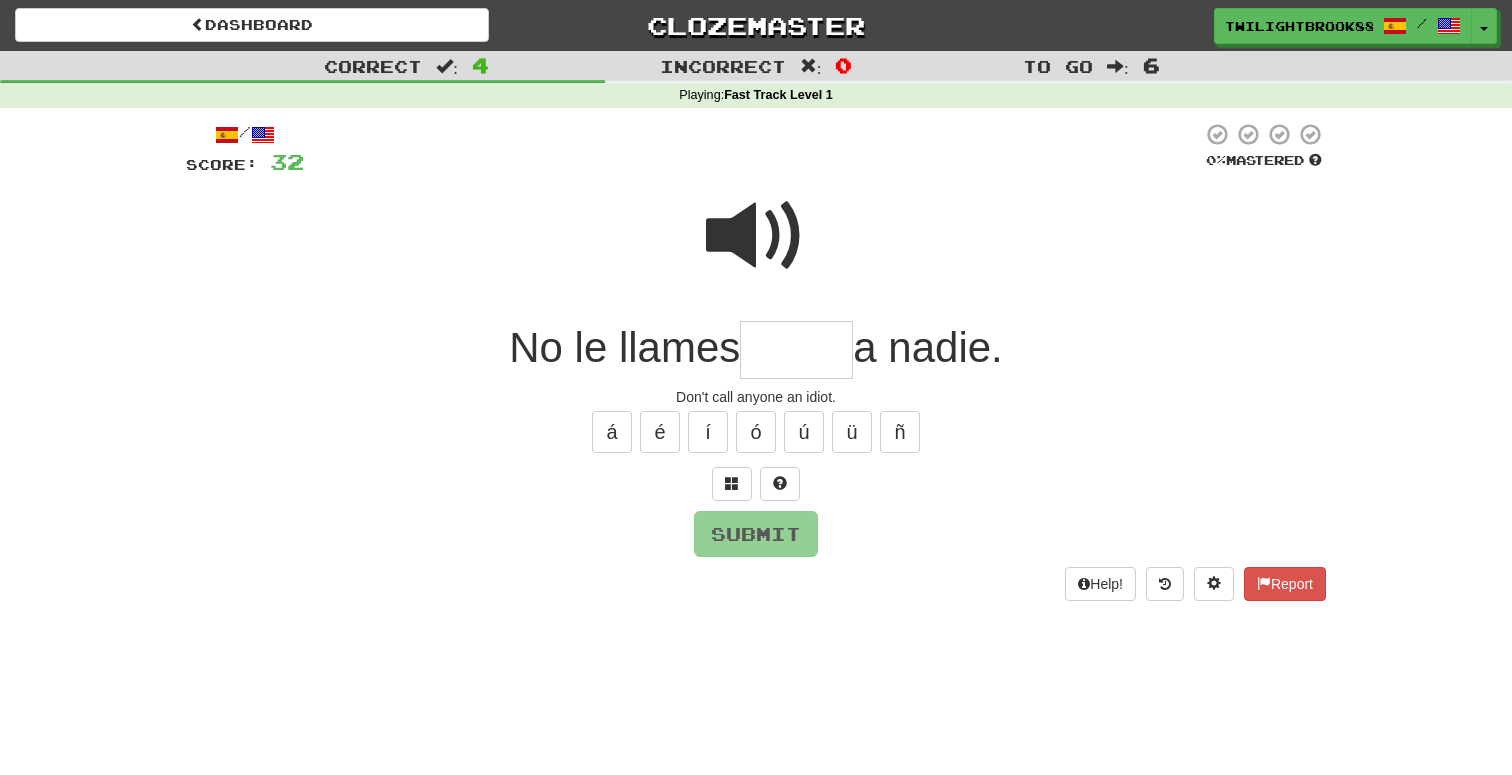 click at bounding box center (756, 236) 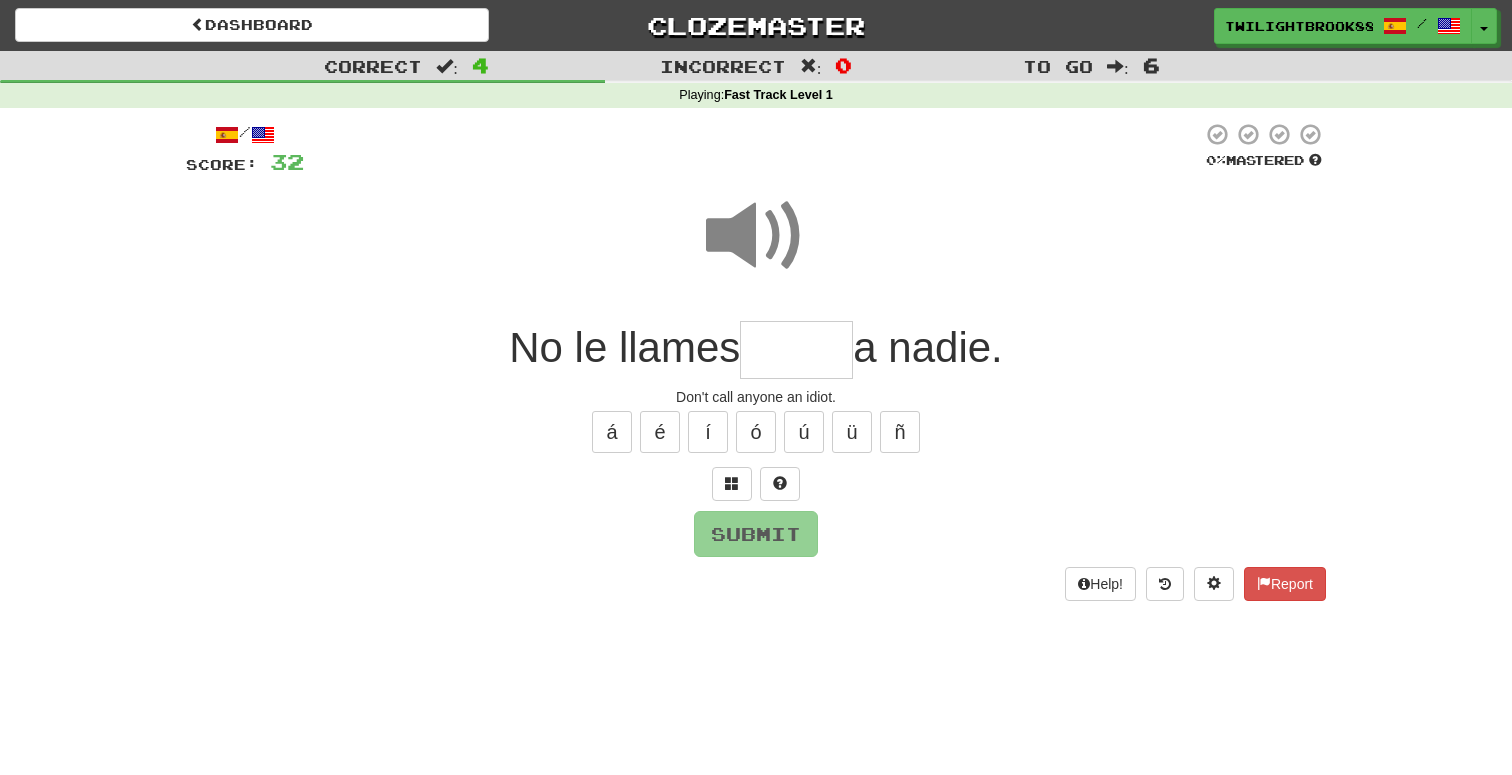 click at bounding box center (796, 350) 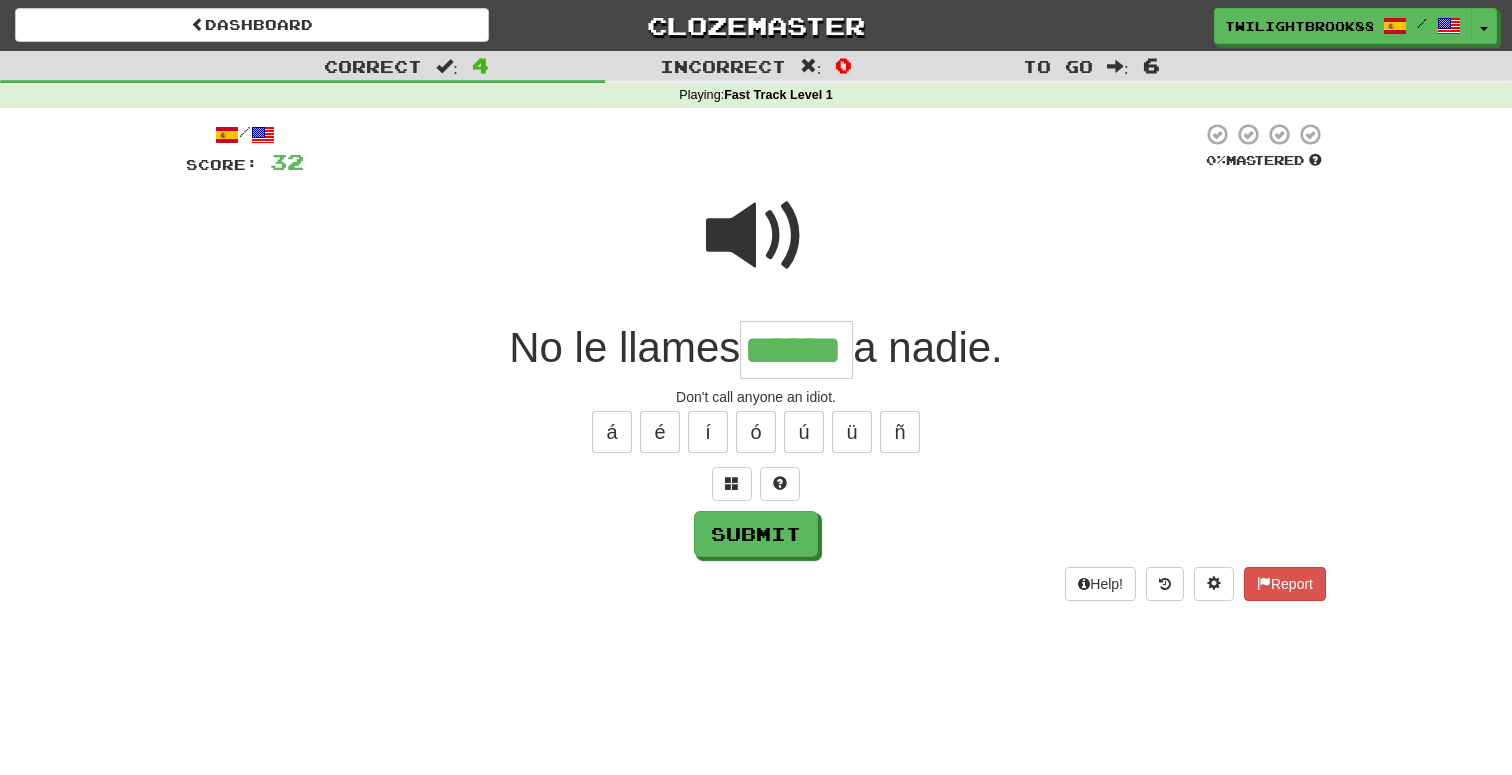 type on "******" 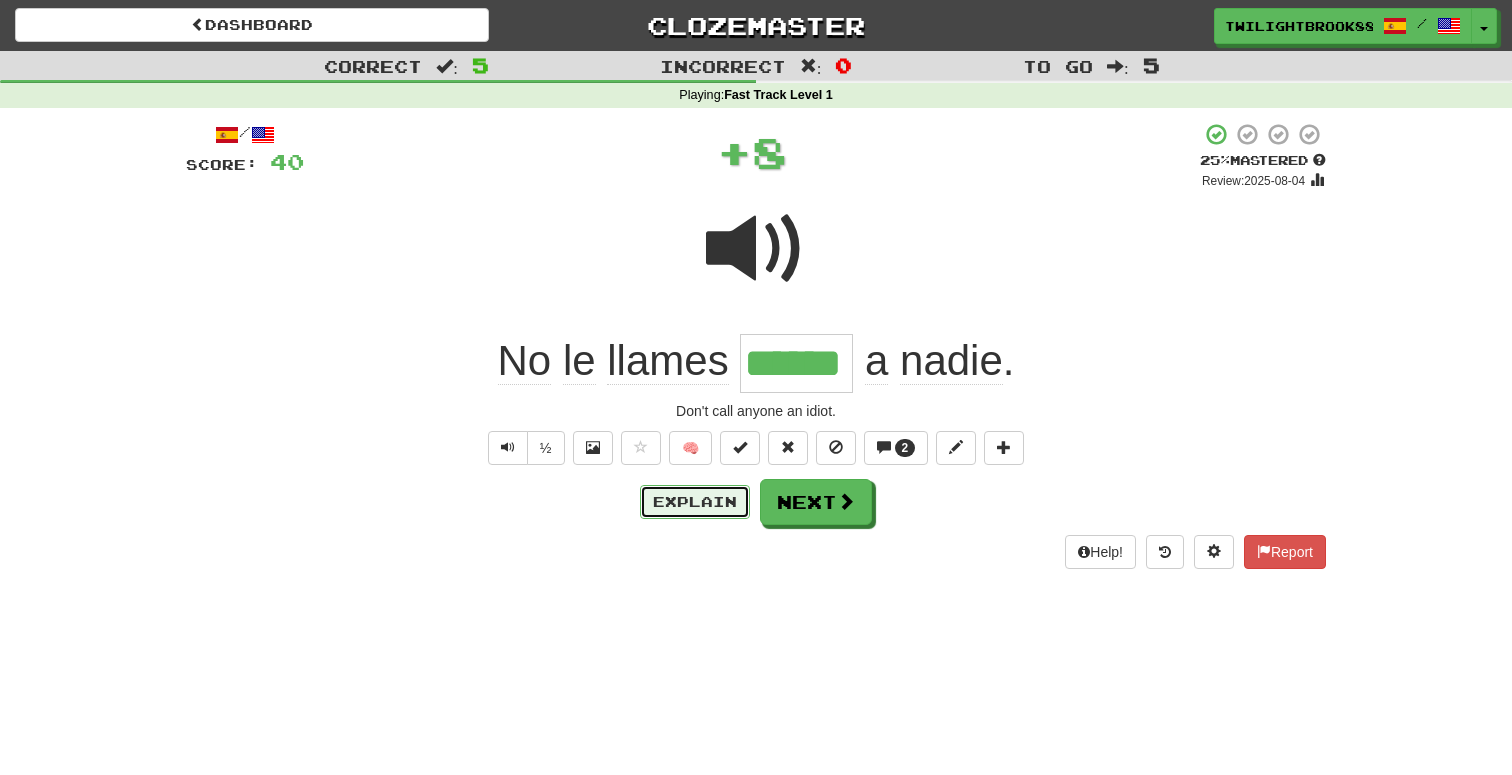 click on "Explain" at bounding box center (695, 502) 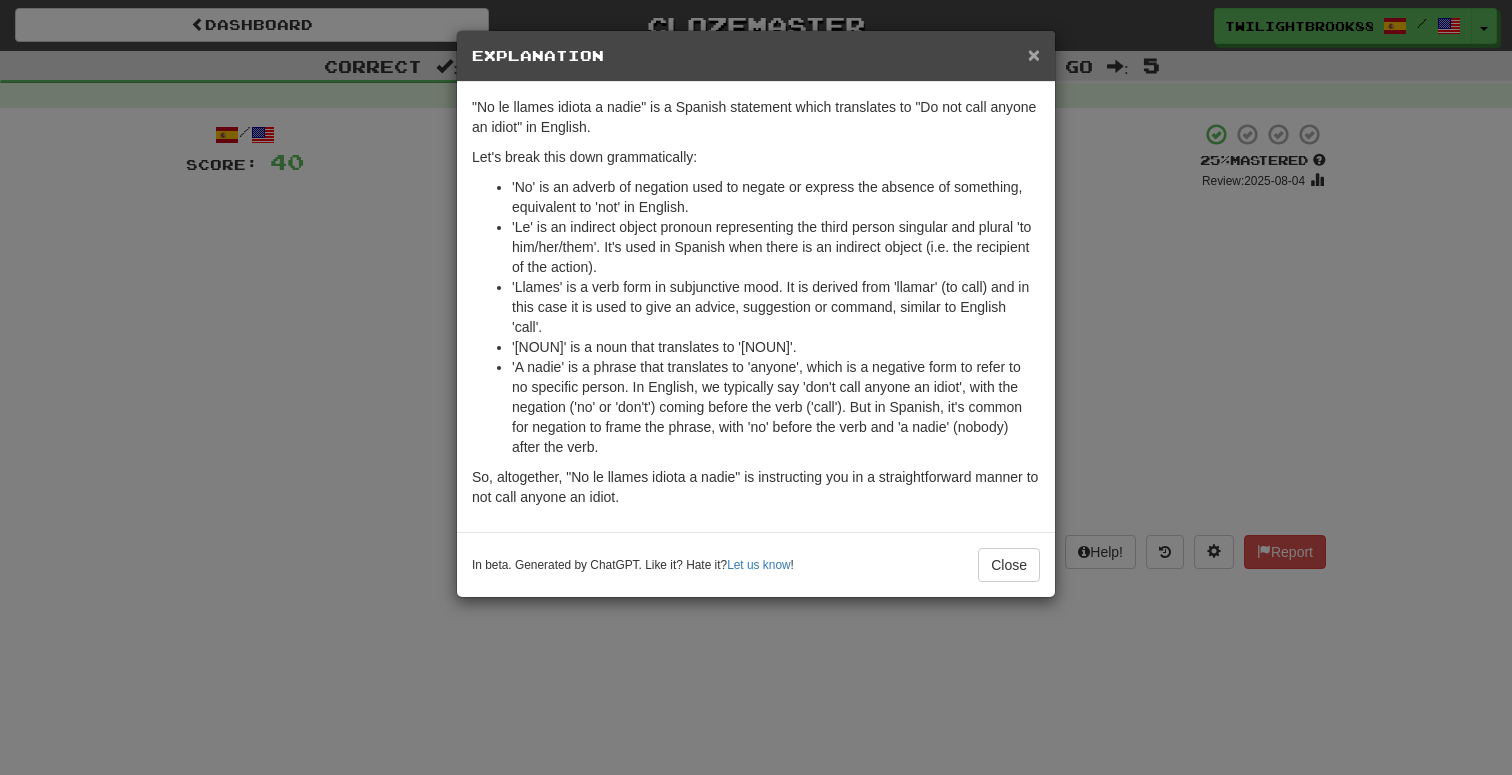 click on "×" at bounding box center [1034, 54] 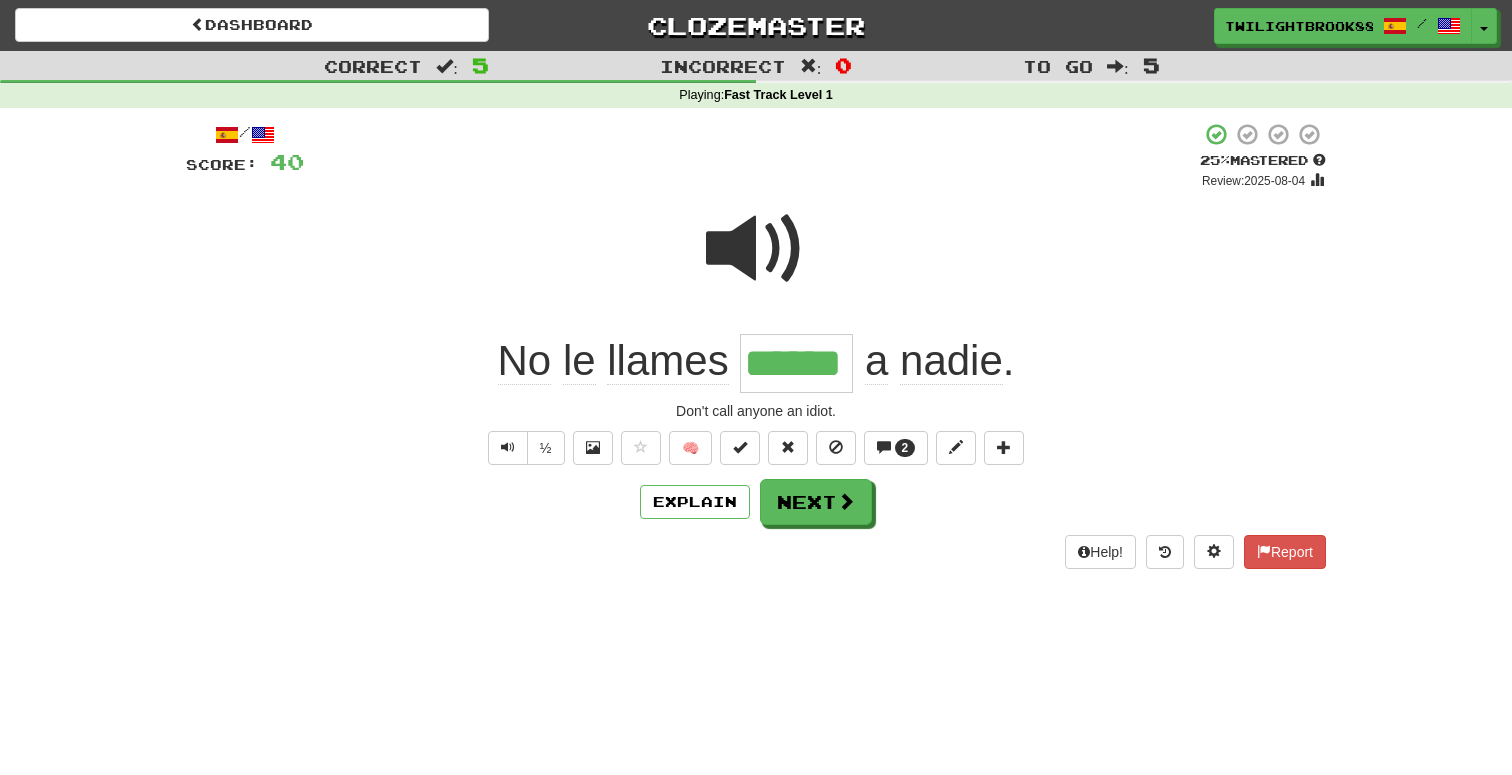 click on "Help!  Report" at bounding box center [756, 552] 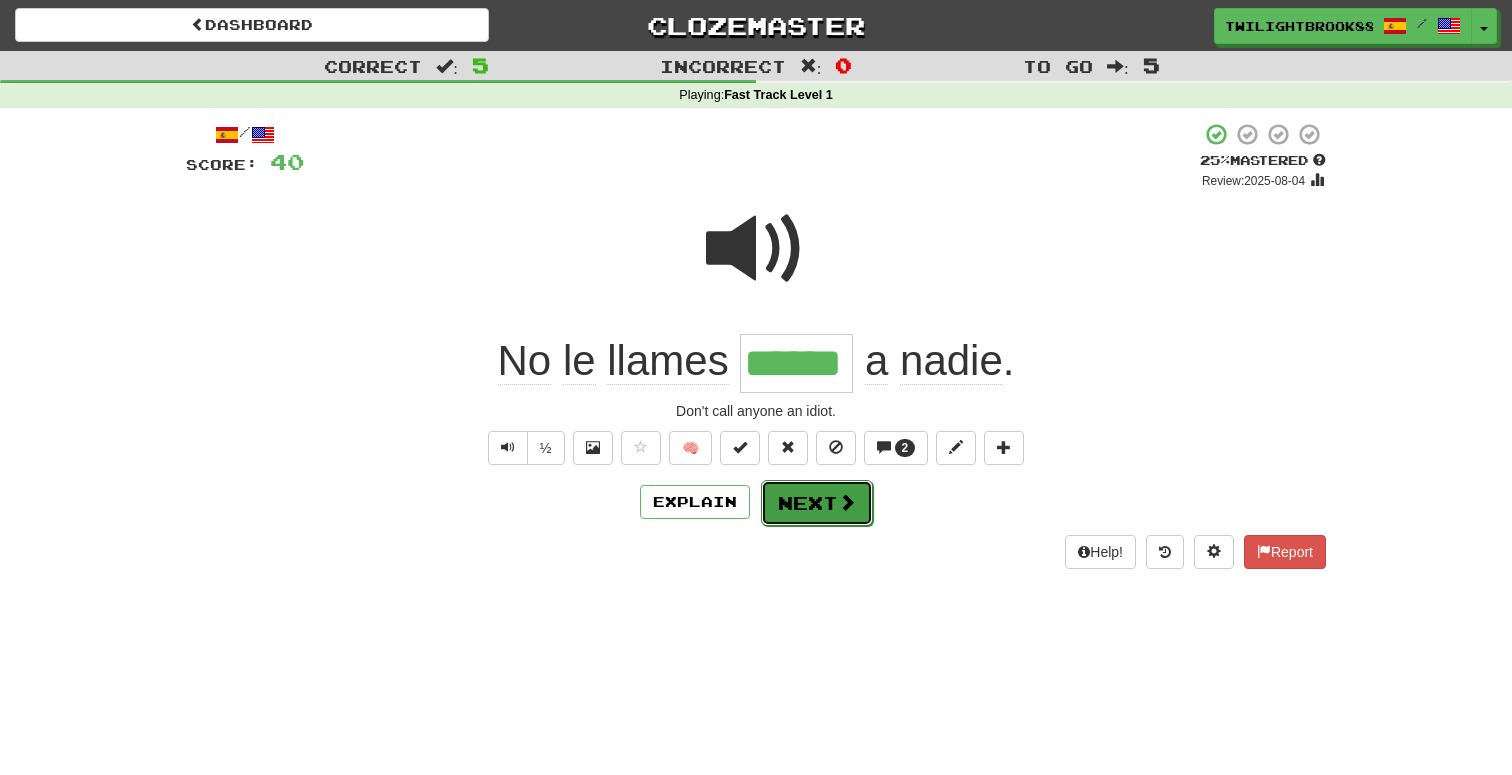 click on "Next" at bounding box center (817, 503) 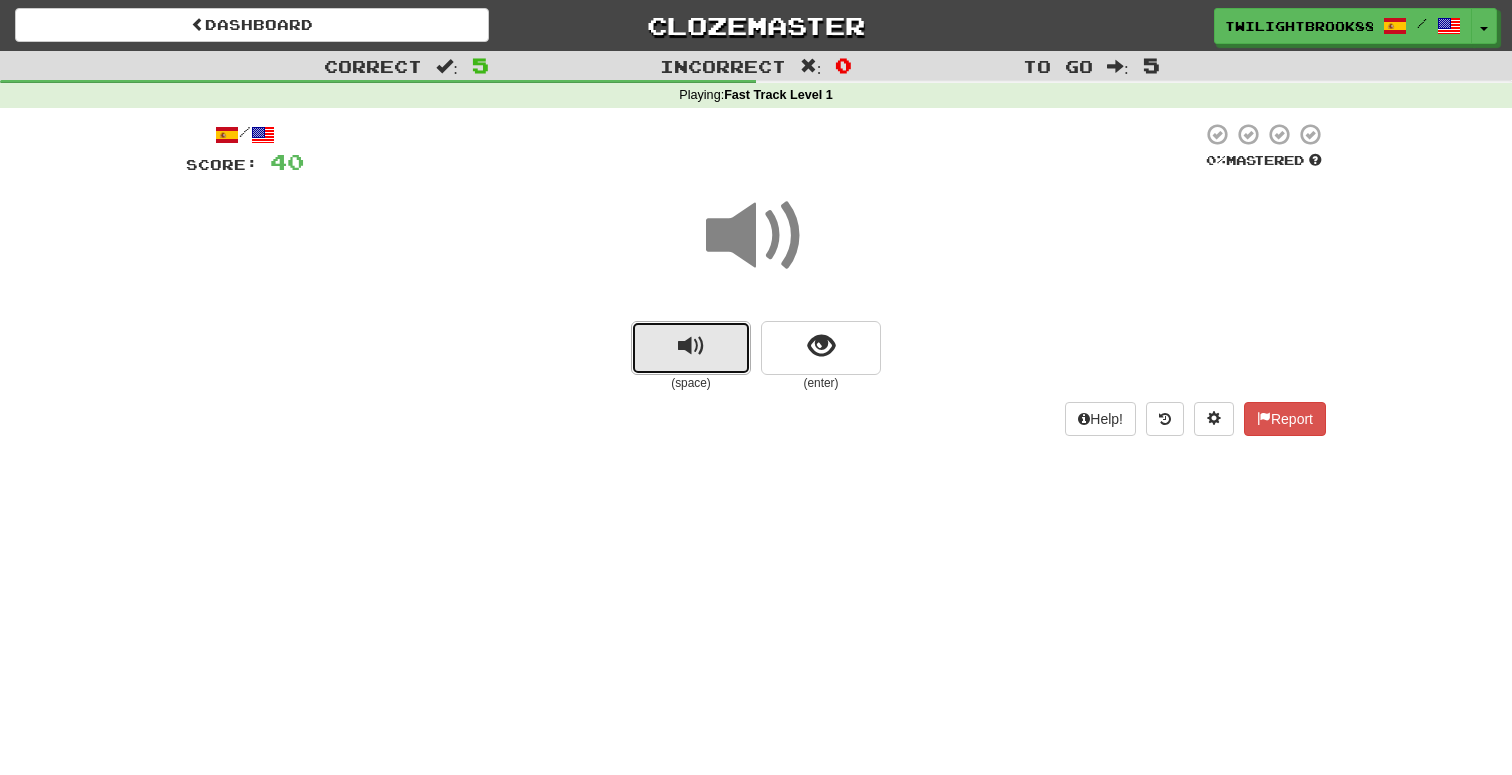 click at bounding box center [691, 348] 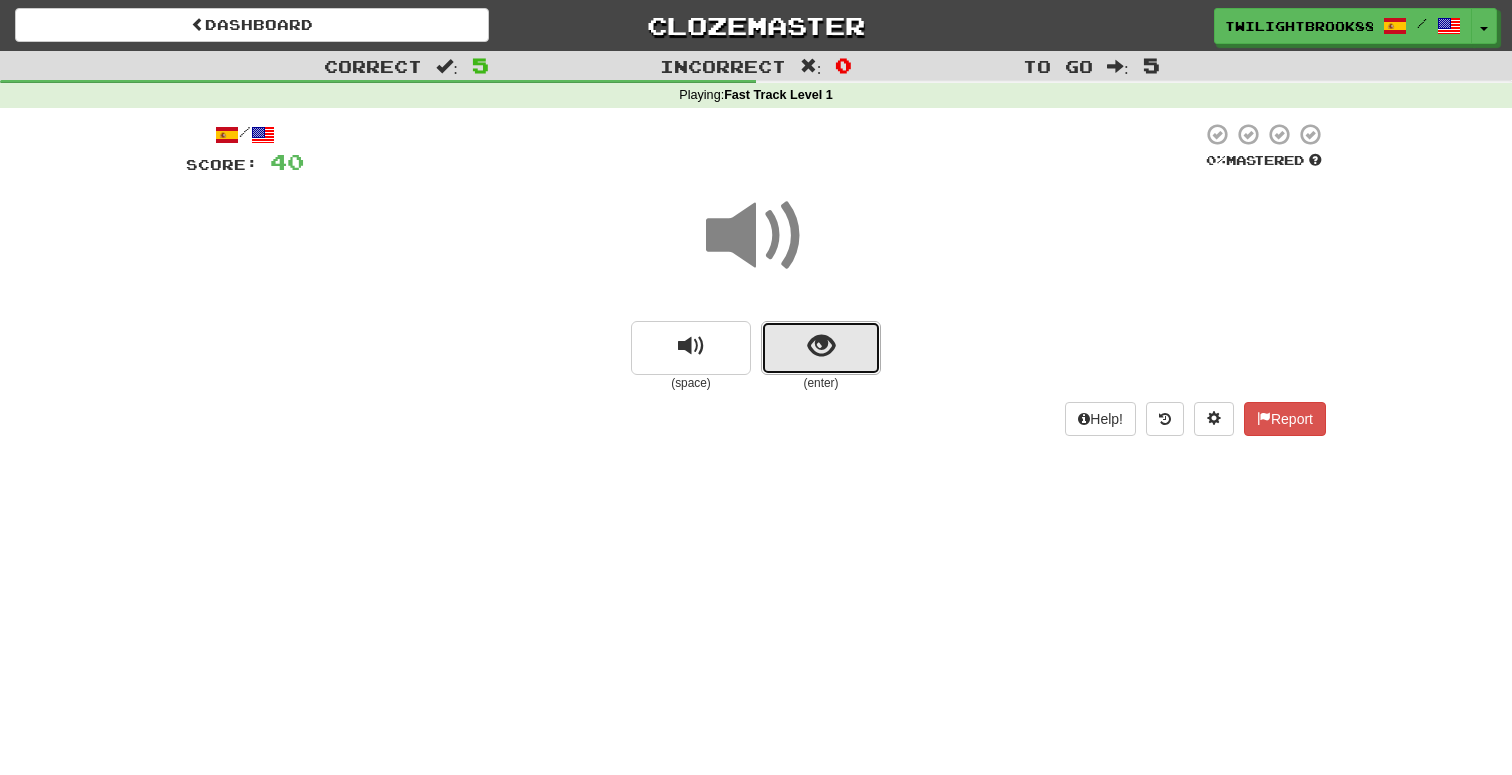 click at bounding box center (821, 348) 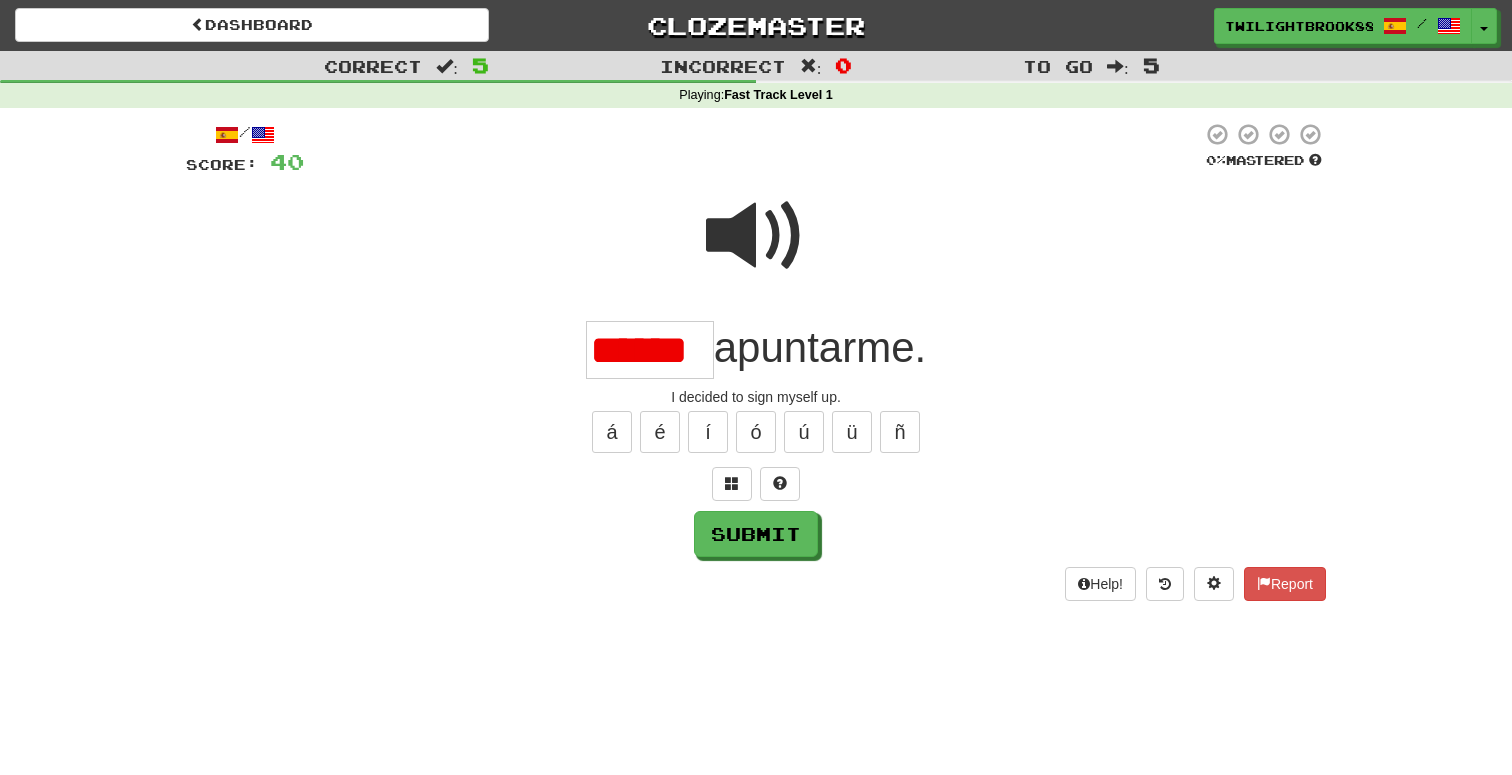scroll, scrollTop: 0, scrollLeft: 0, axis: both 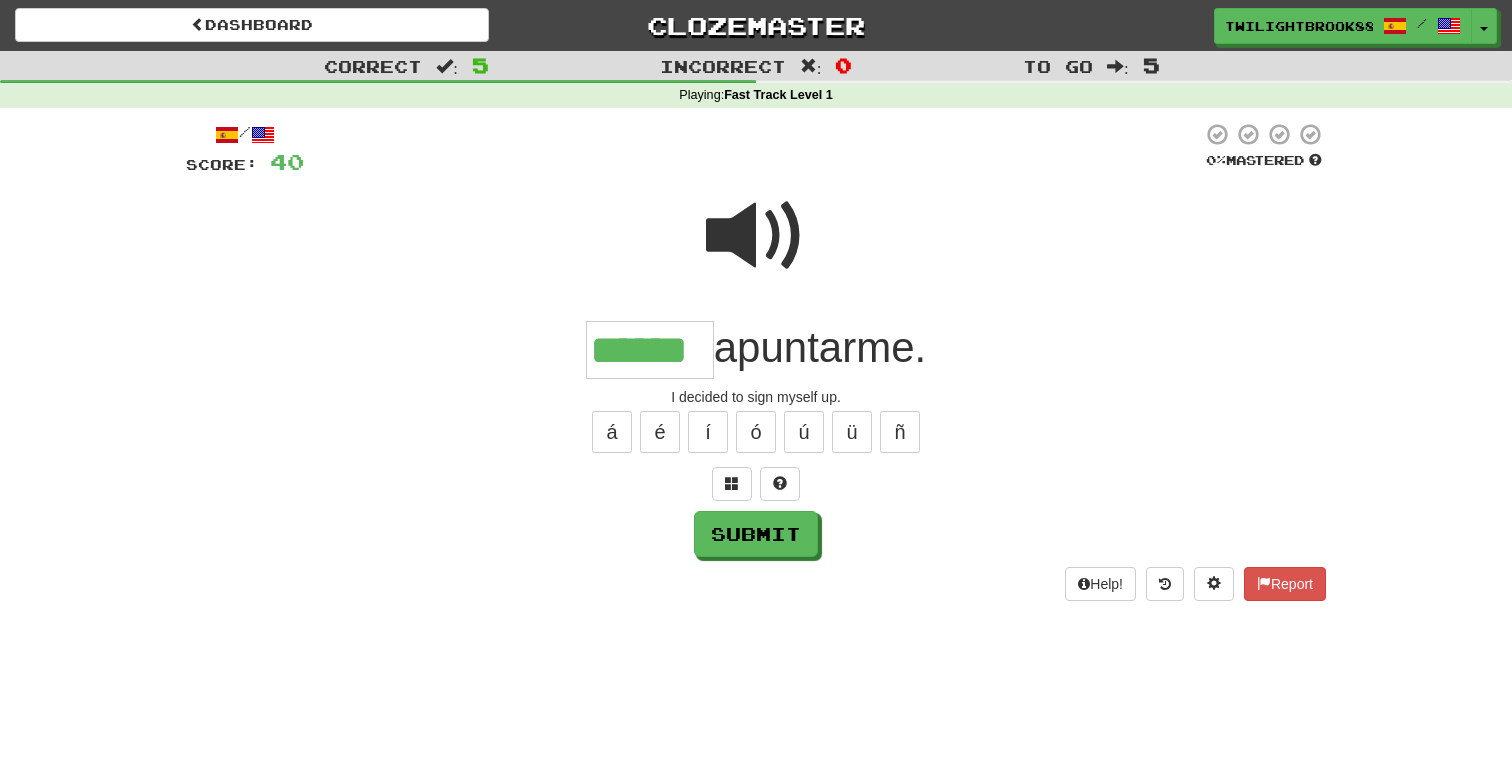 type on "******" 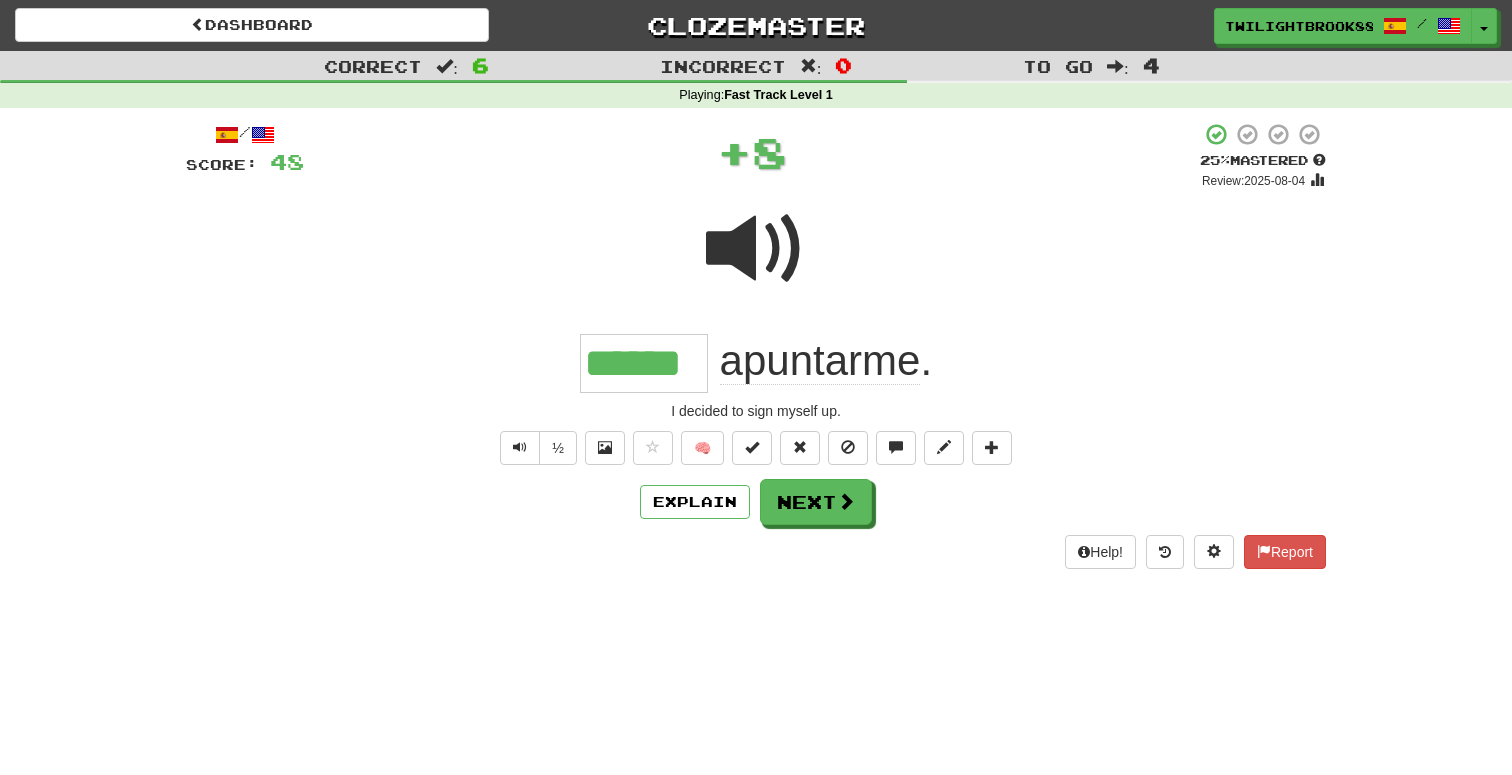 click on "/  Score:   48 + 8 25 %  Mastered Review:  2025-08-04 ******   apuntarme . I decided to sign myself up. ½ 🧠 Explain Next  Help!  Report" at bounding box center (756, 345) 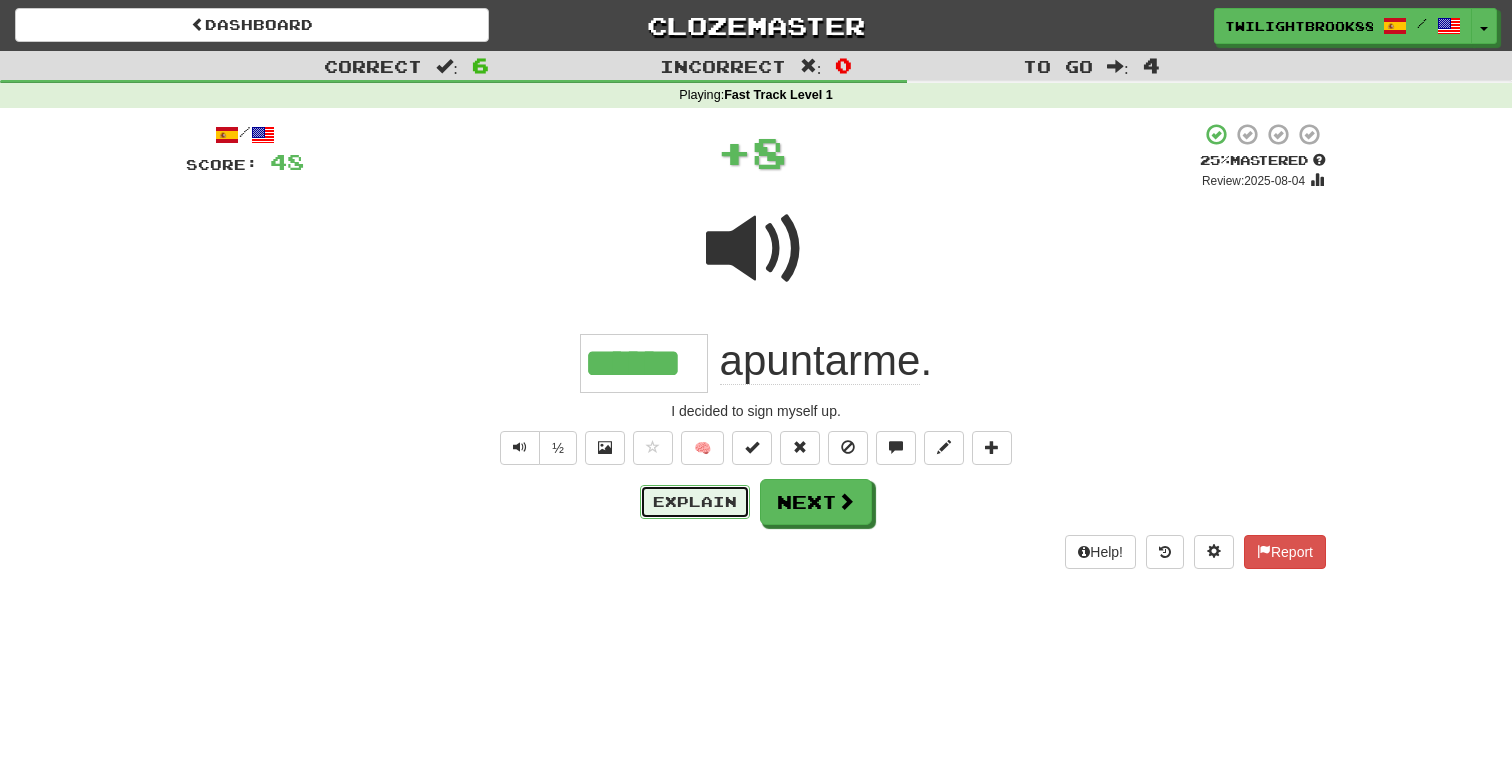 click on "Explain" at bounding box center [695, 502] 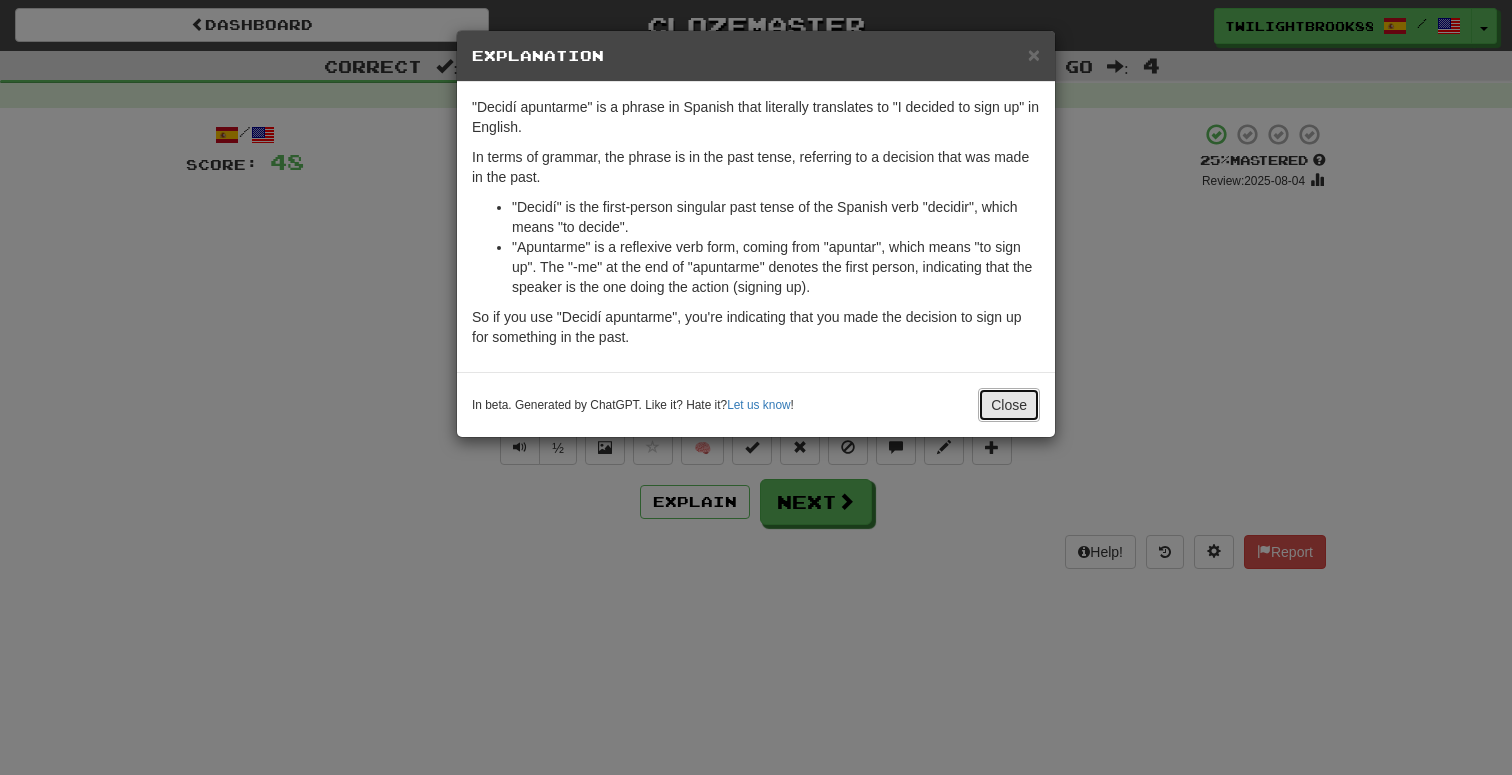 click on "Close" at bounding box center (1009, 405) 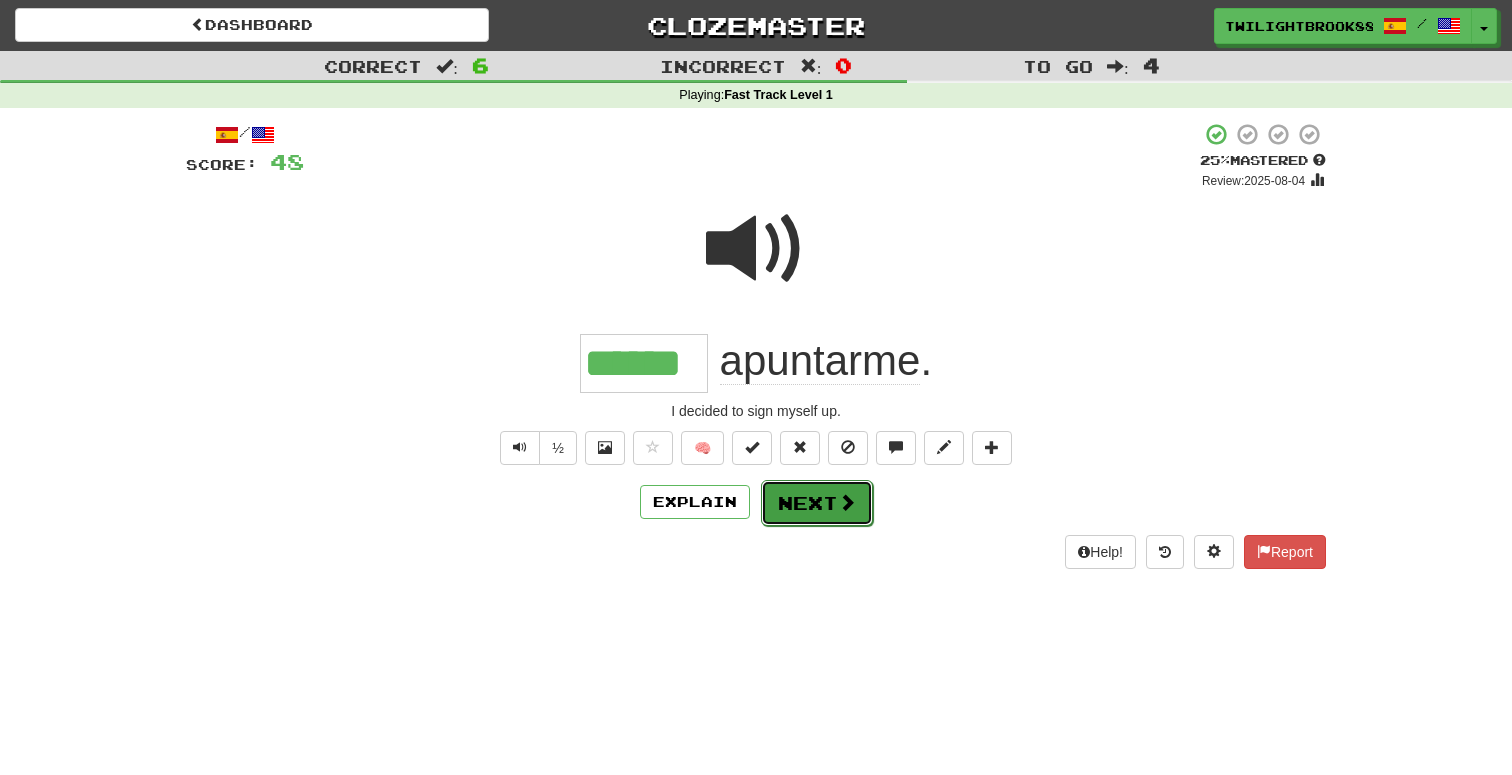 click on "Next" at bounding box center [817, 503] 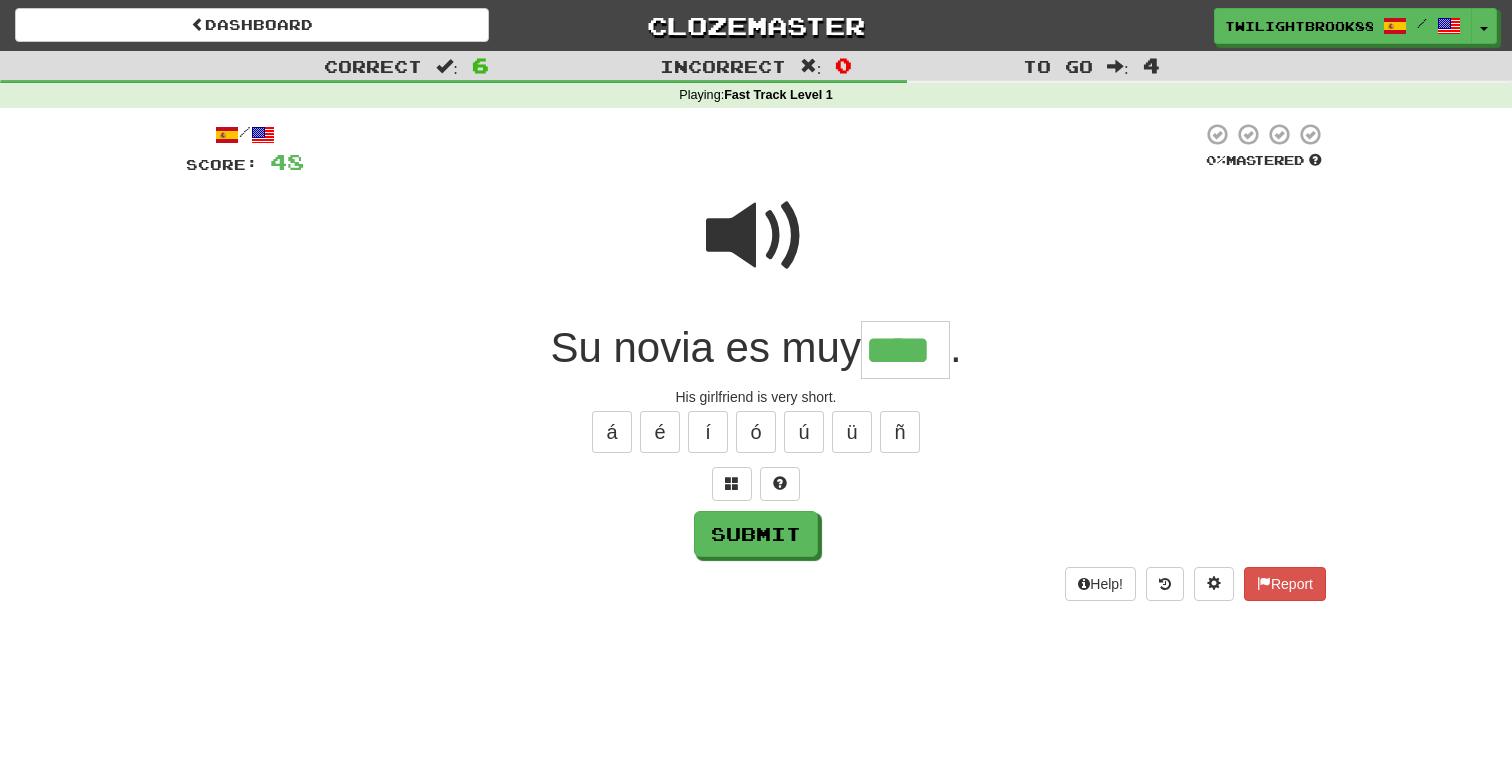 type on "****" 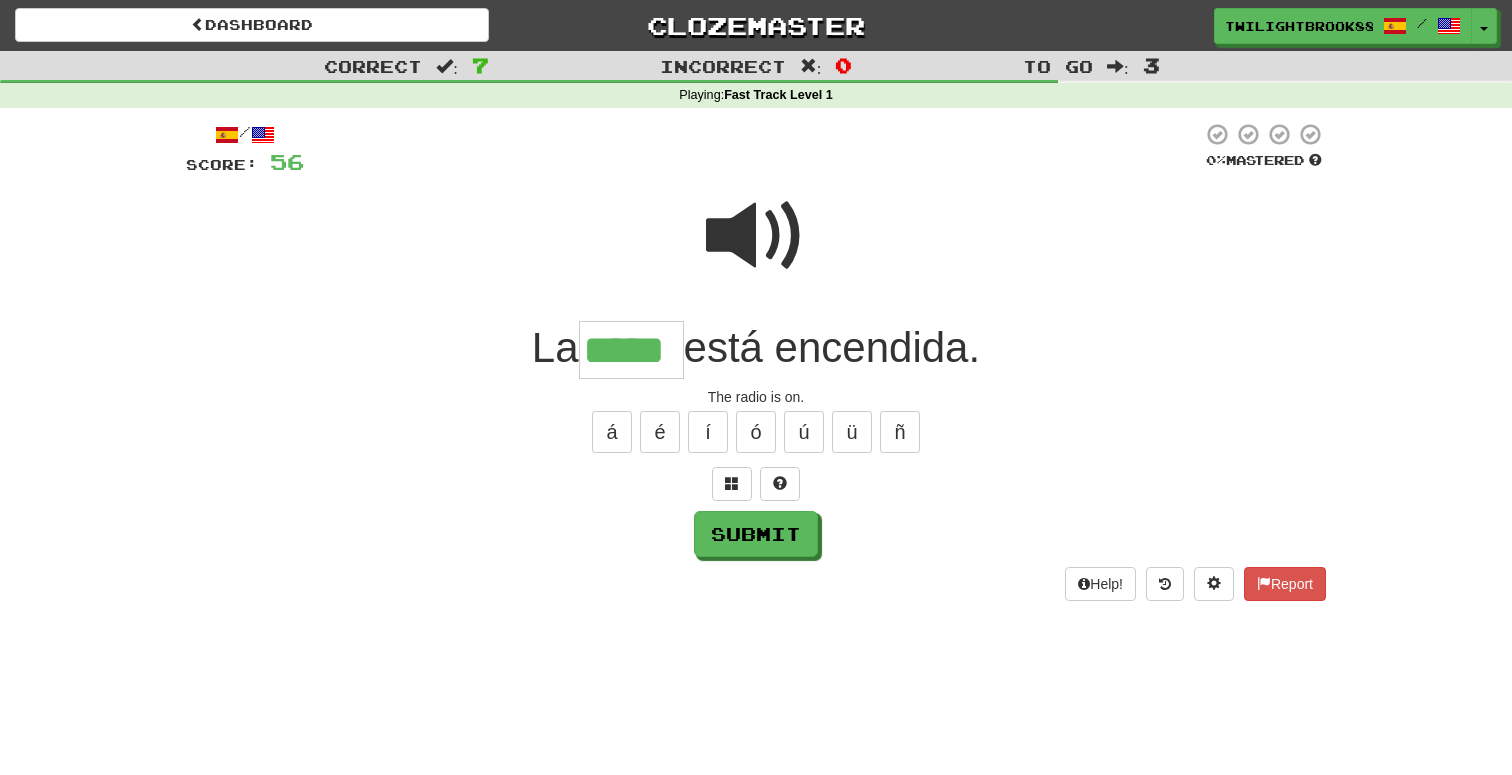 type on "*****" 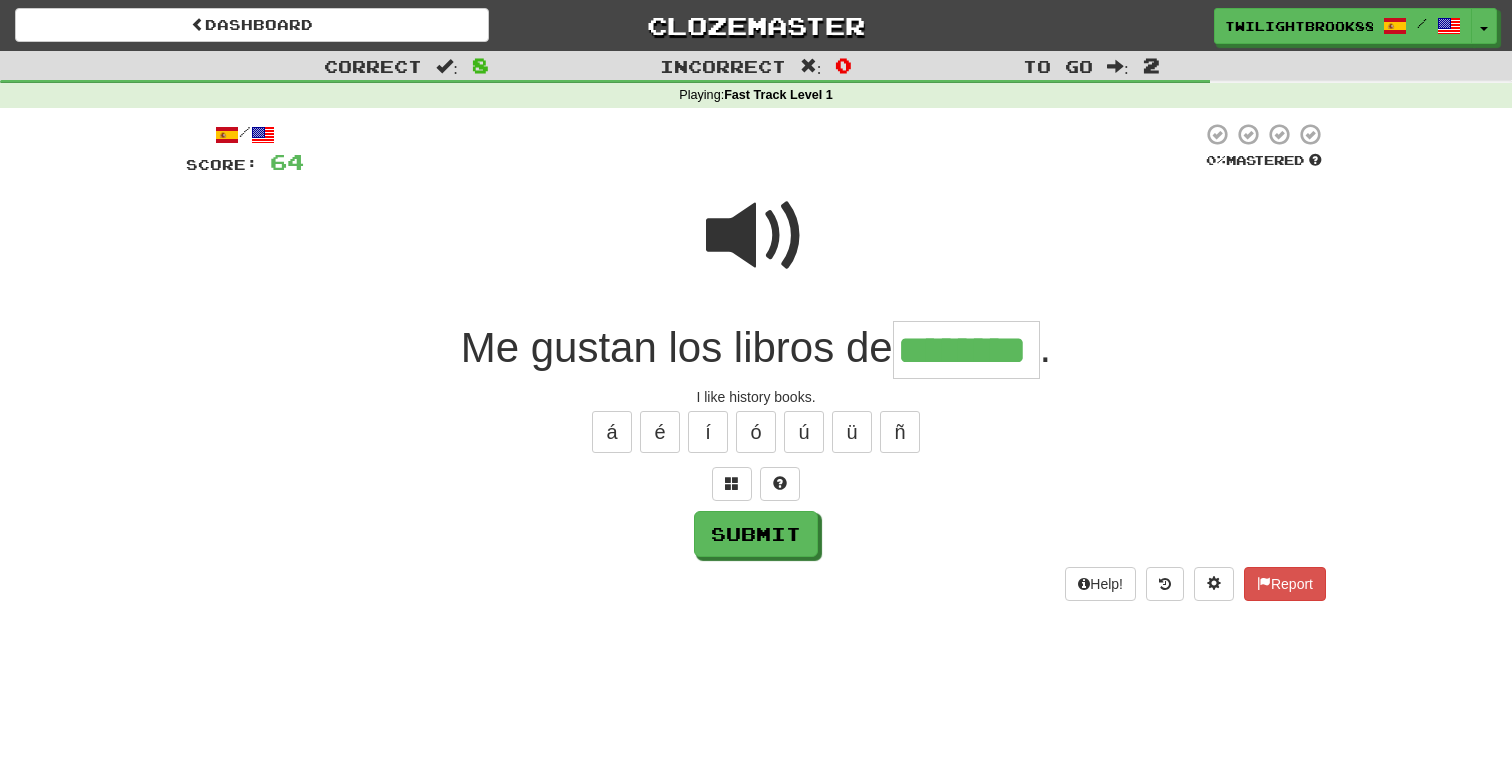 type on "********" 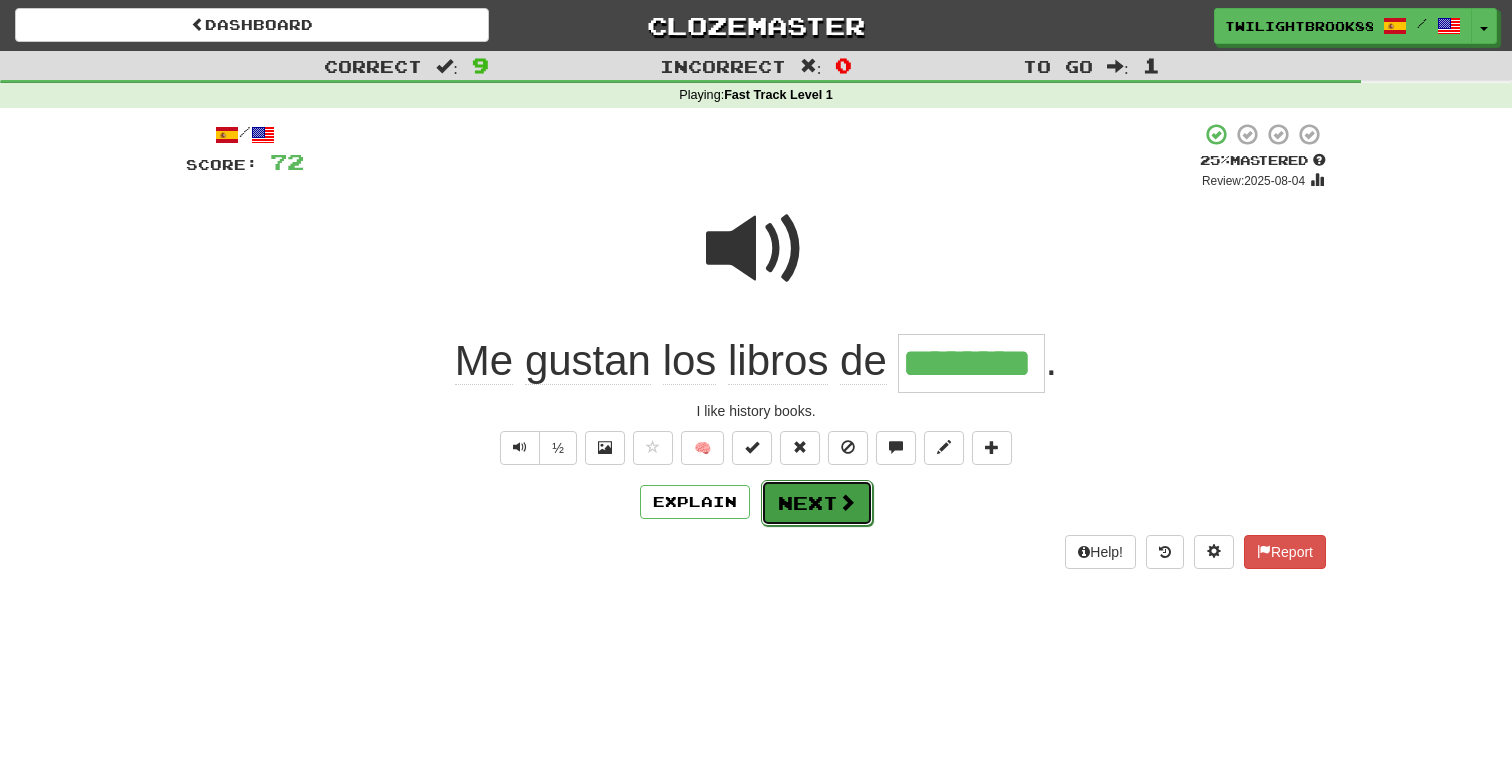 click on "Next" at bounding box center [817, 503] 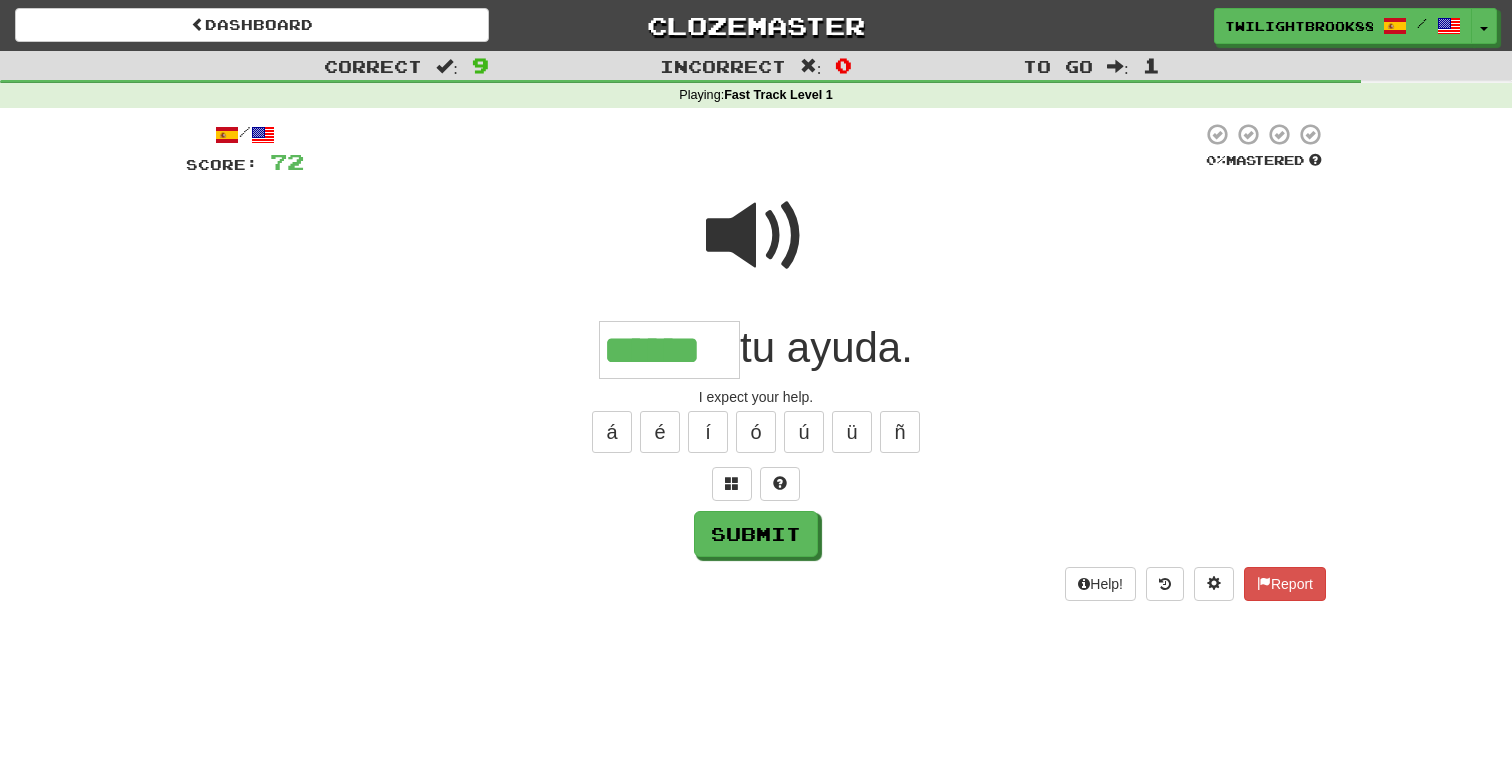 type on "******" 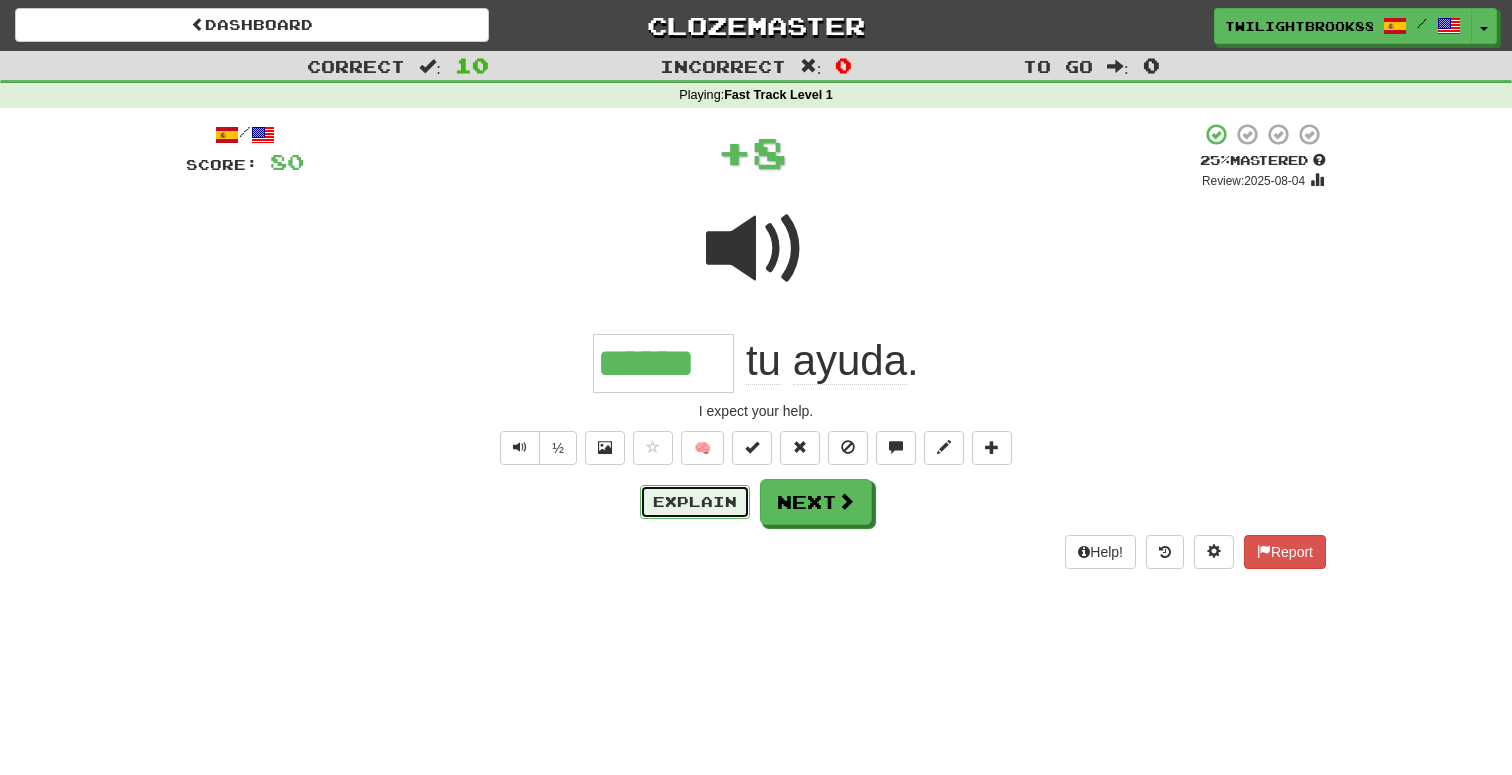 click on "Explain" at bounding box center [695, 502] 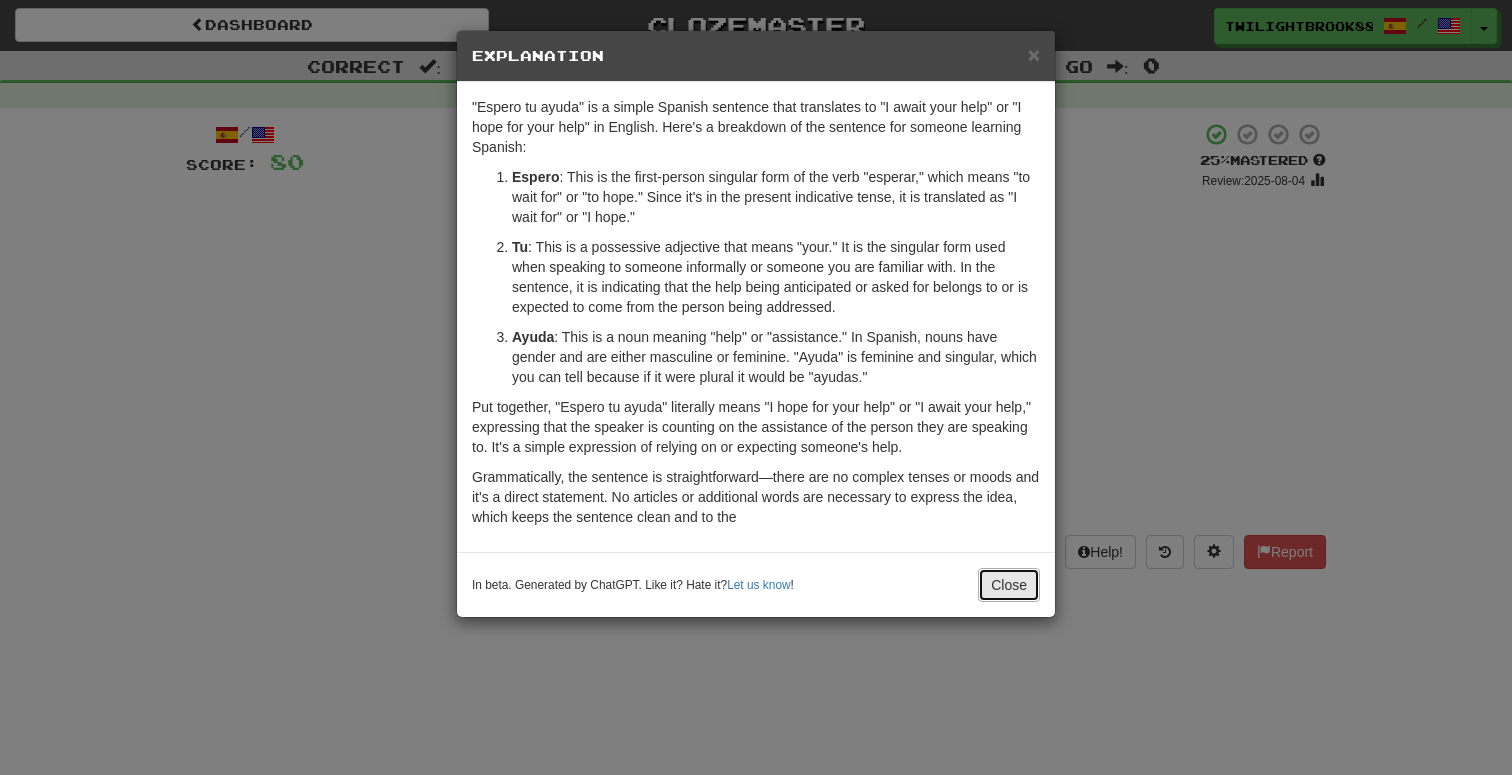 click on "Close" at bounding box center (1009, 585) 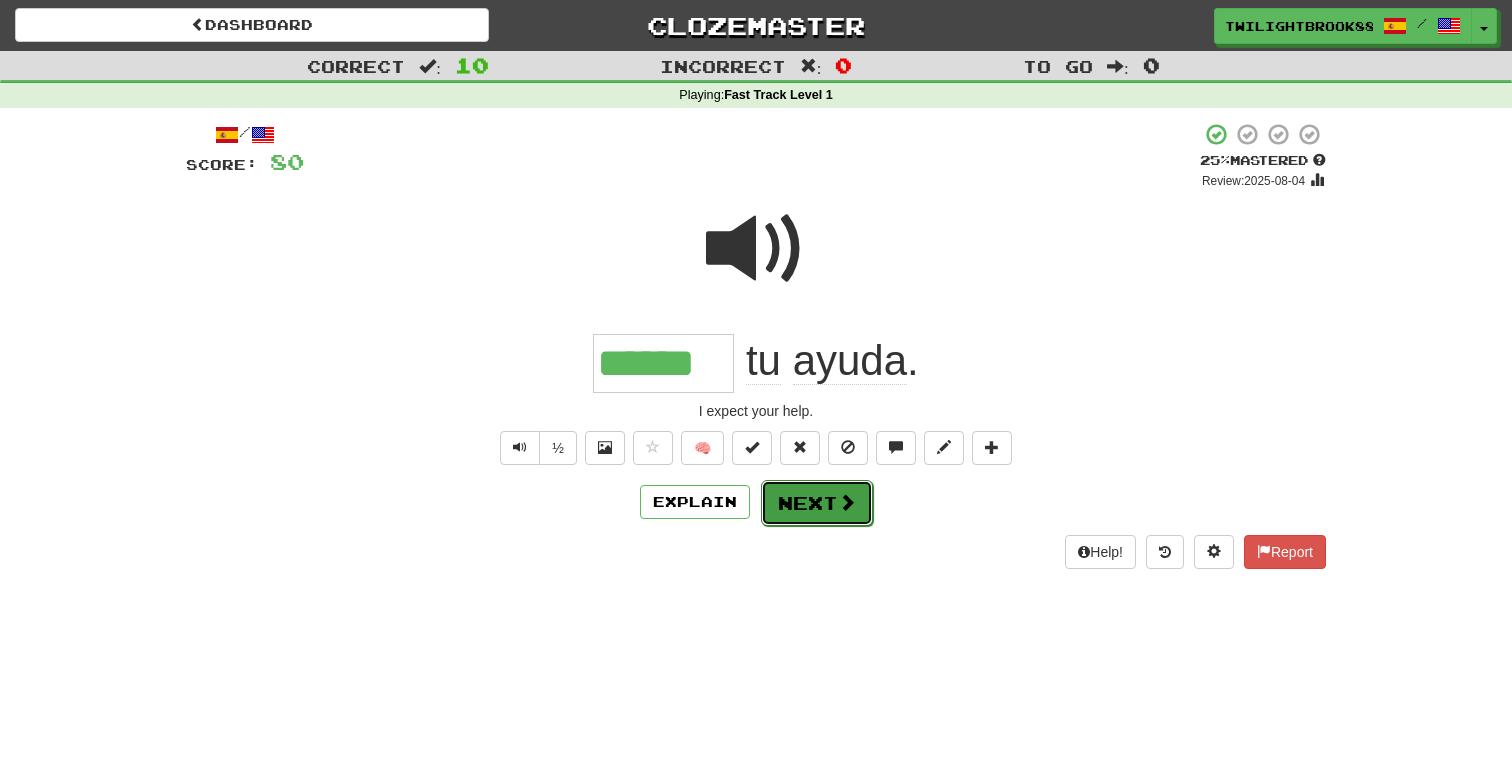 click on "Next" at bounding box center (817, 503) 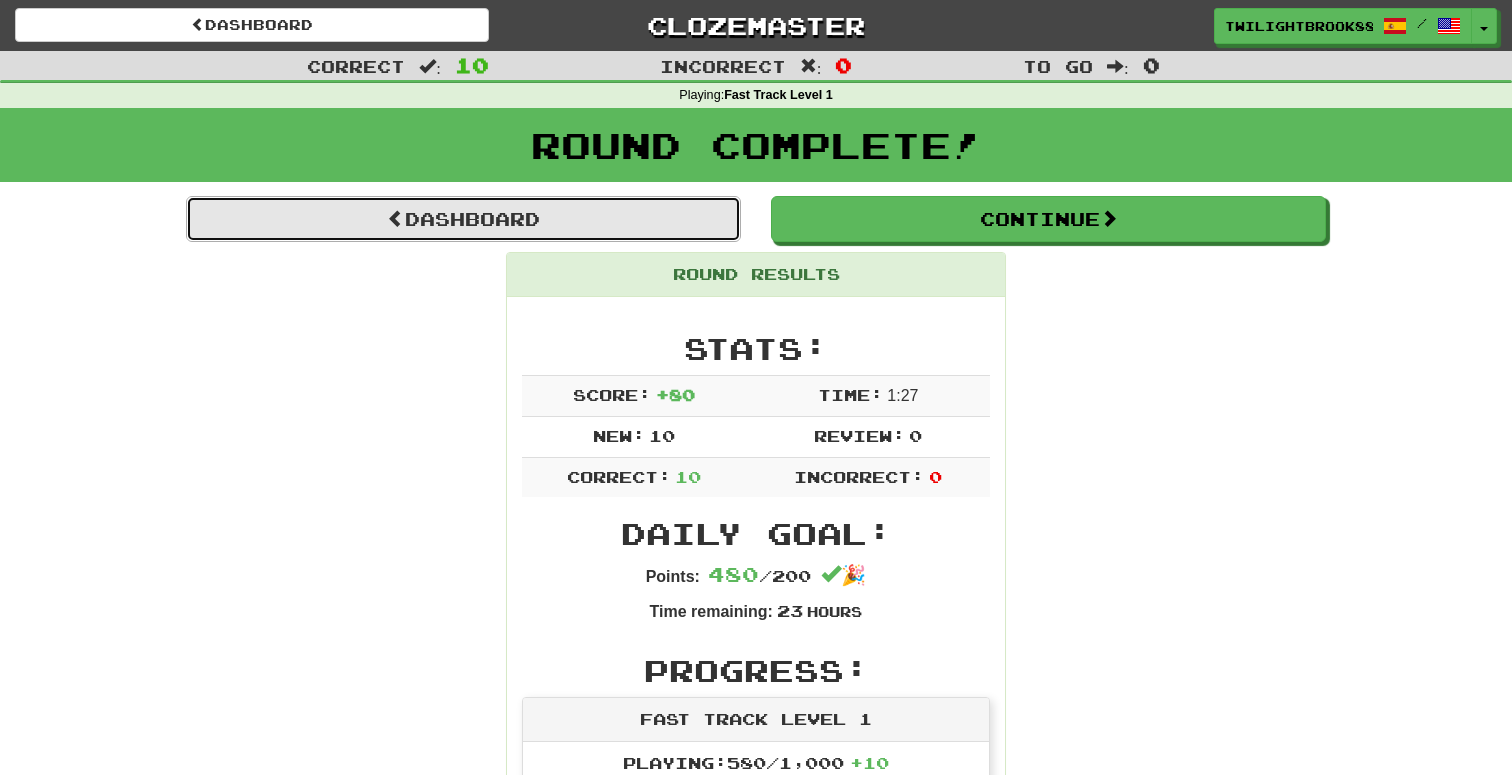 click on "Dashboard" at bounding box center (463, 219) 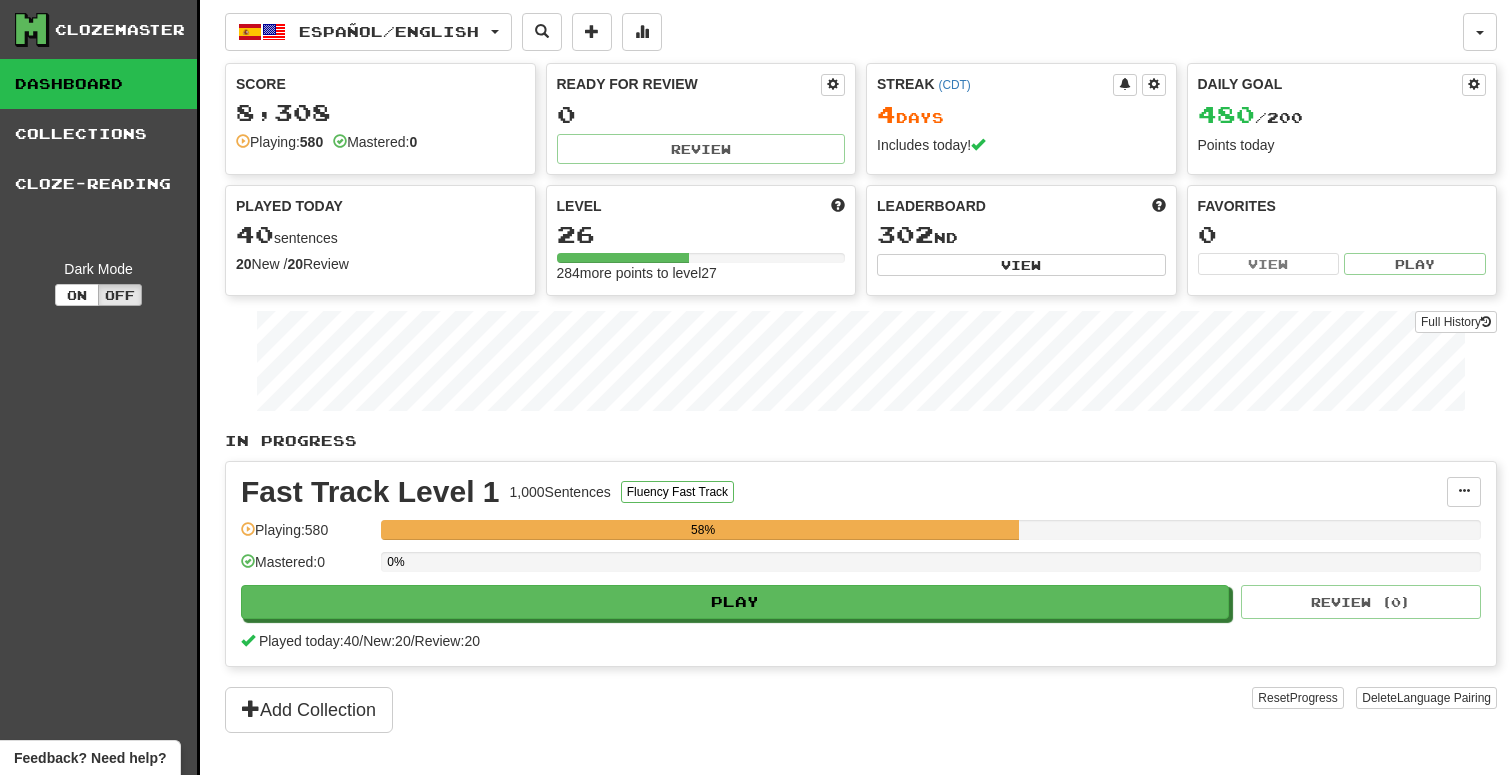 scroll, scrollTop: 0, scrollLeft: 0, axis: both 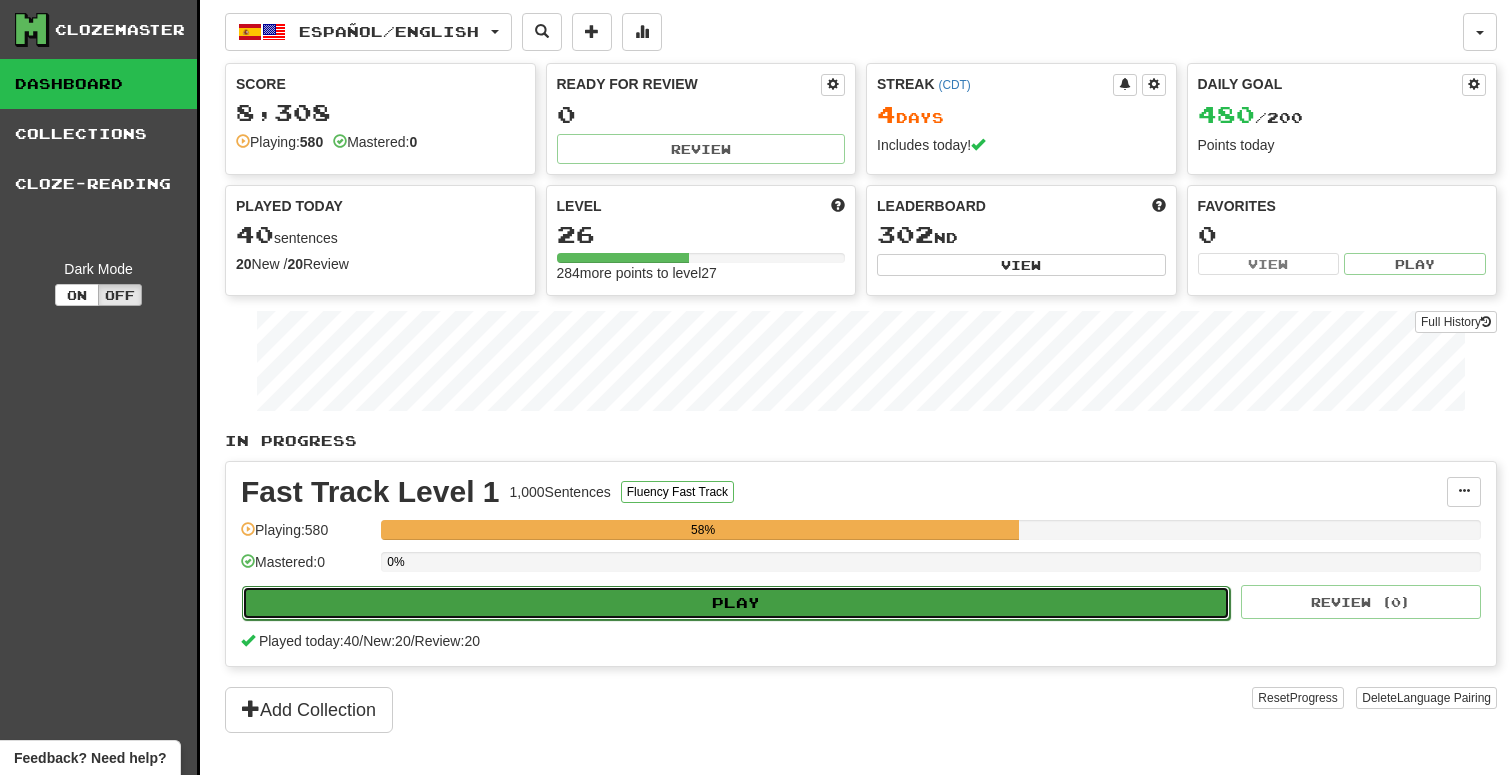 click on "Play" at bounding box center [736, 603] 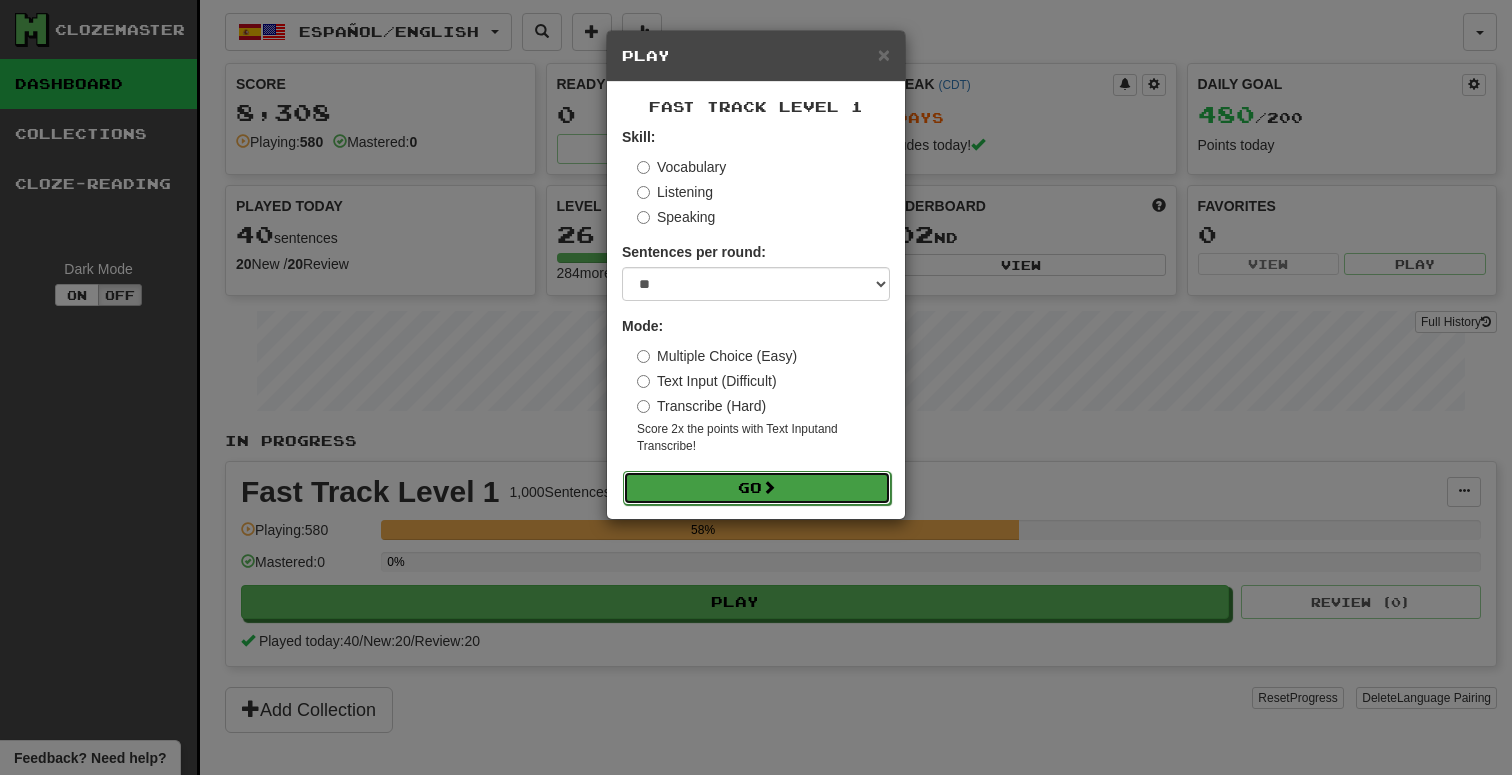 click at bounding box center [769, 487] 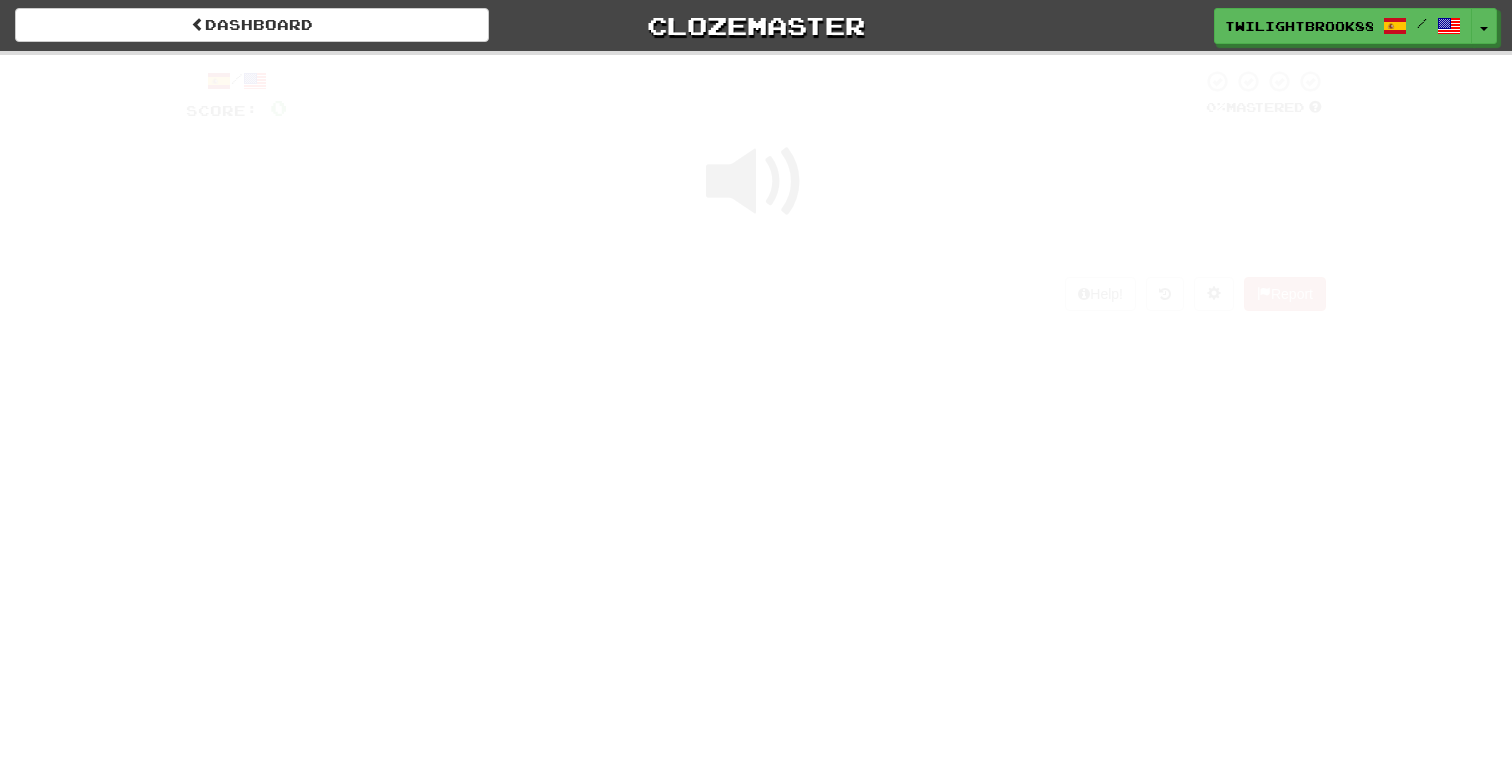 scroll, scrollTop: 0, scrollLeft: 0, axis: both 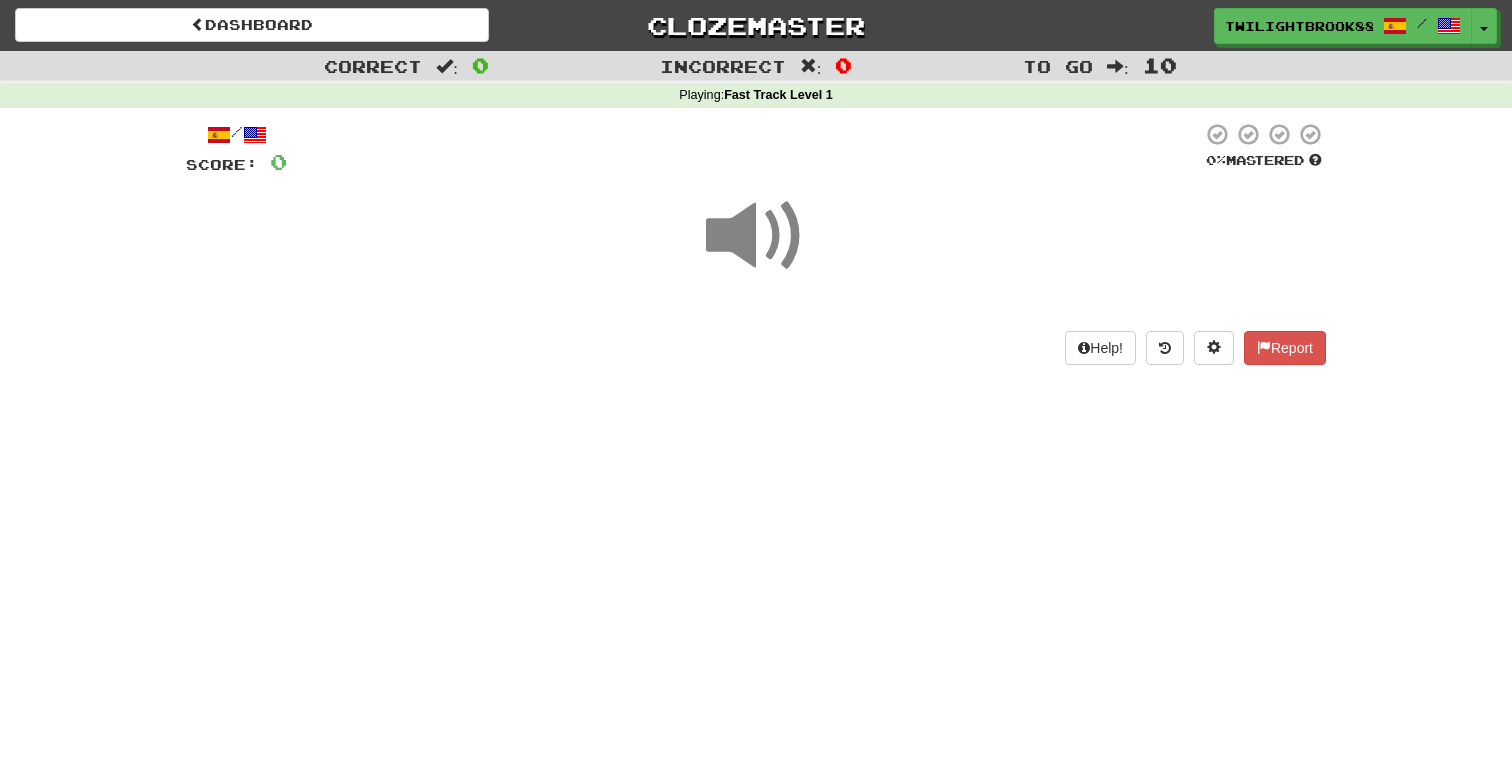 click at bounding box center [756, 236] 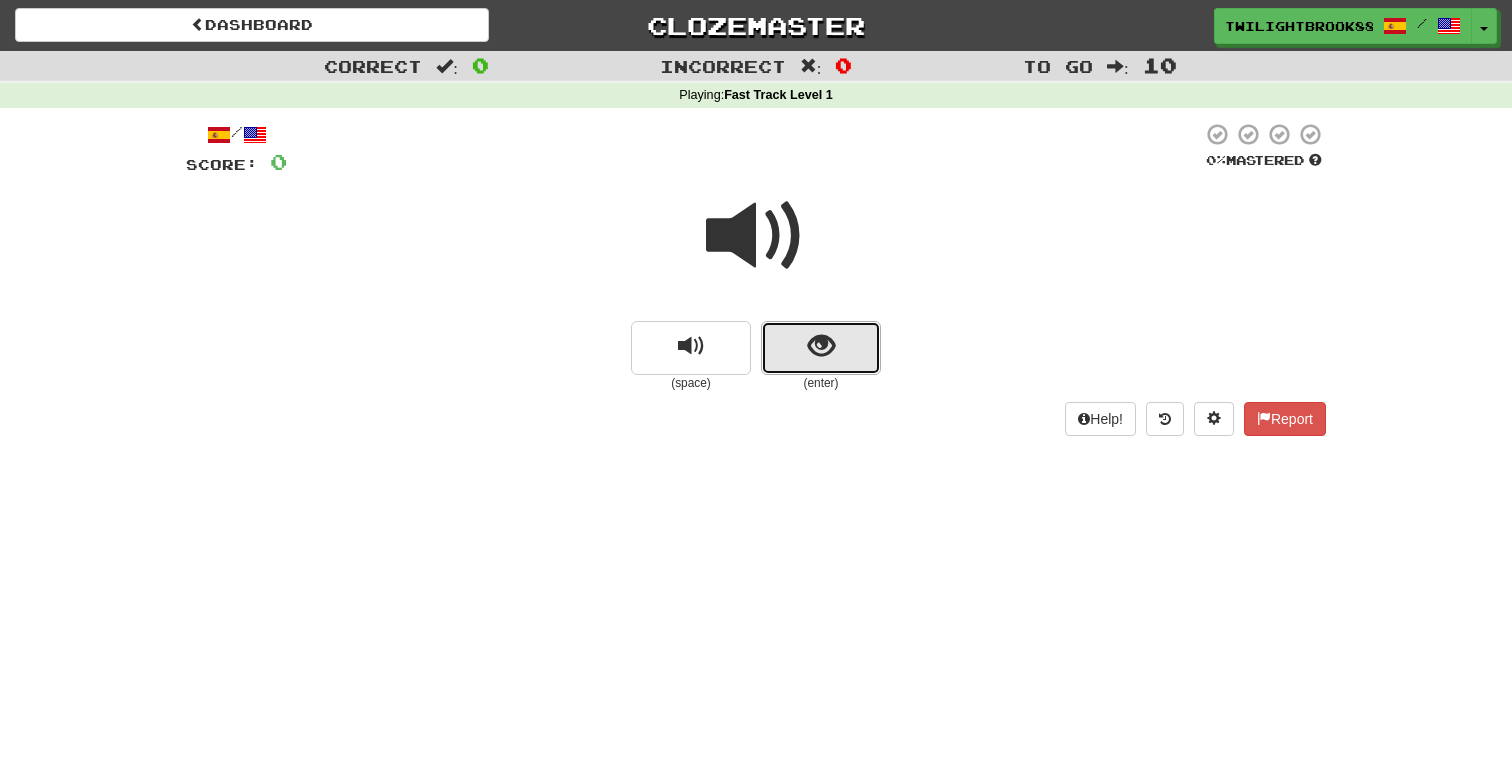 click at bounding box center [821, 346] 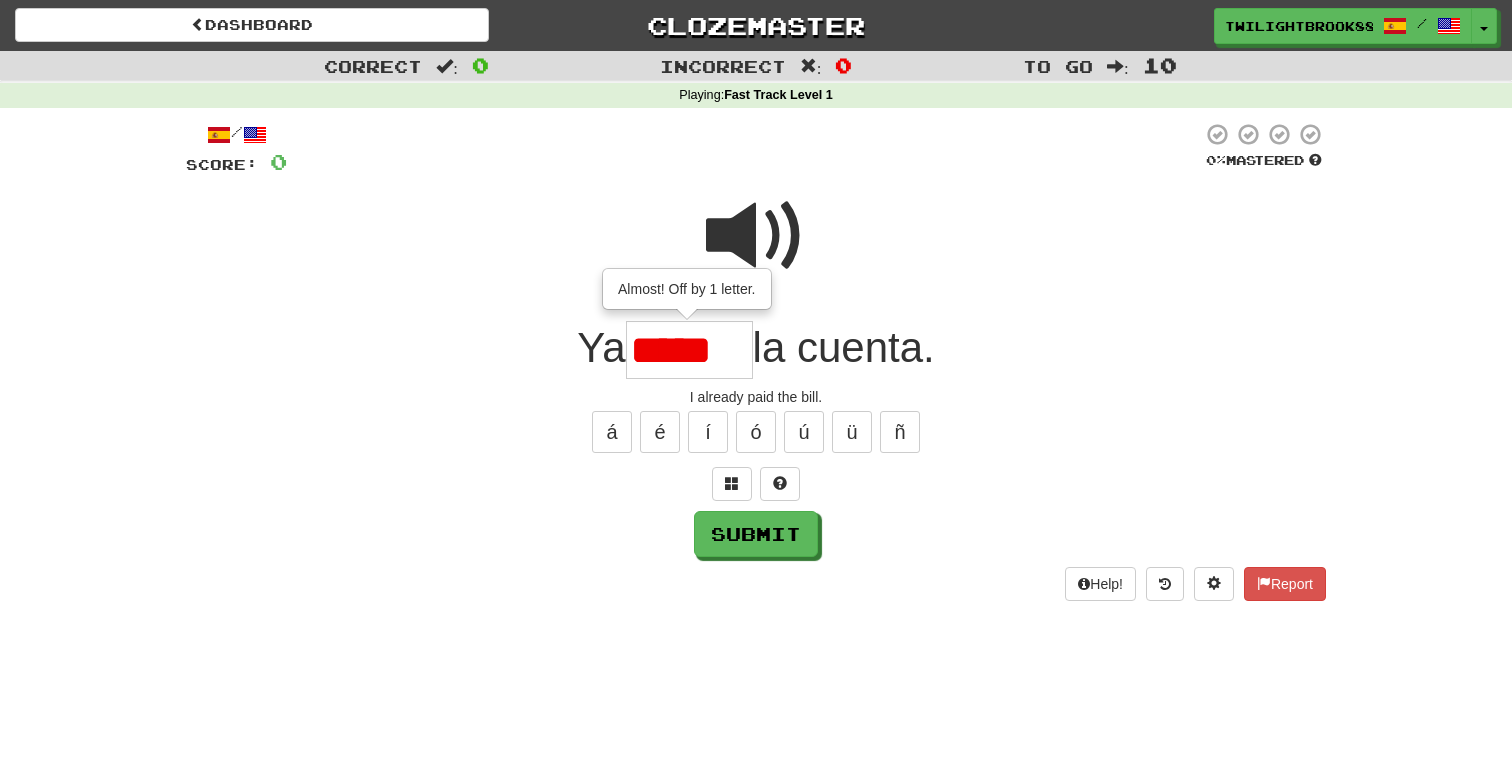 scroll, scrollTop: 0, scrollLeft: 0, axis: both 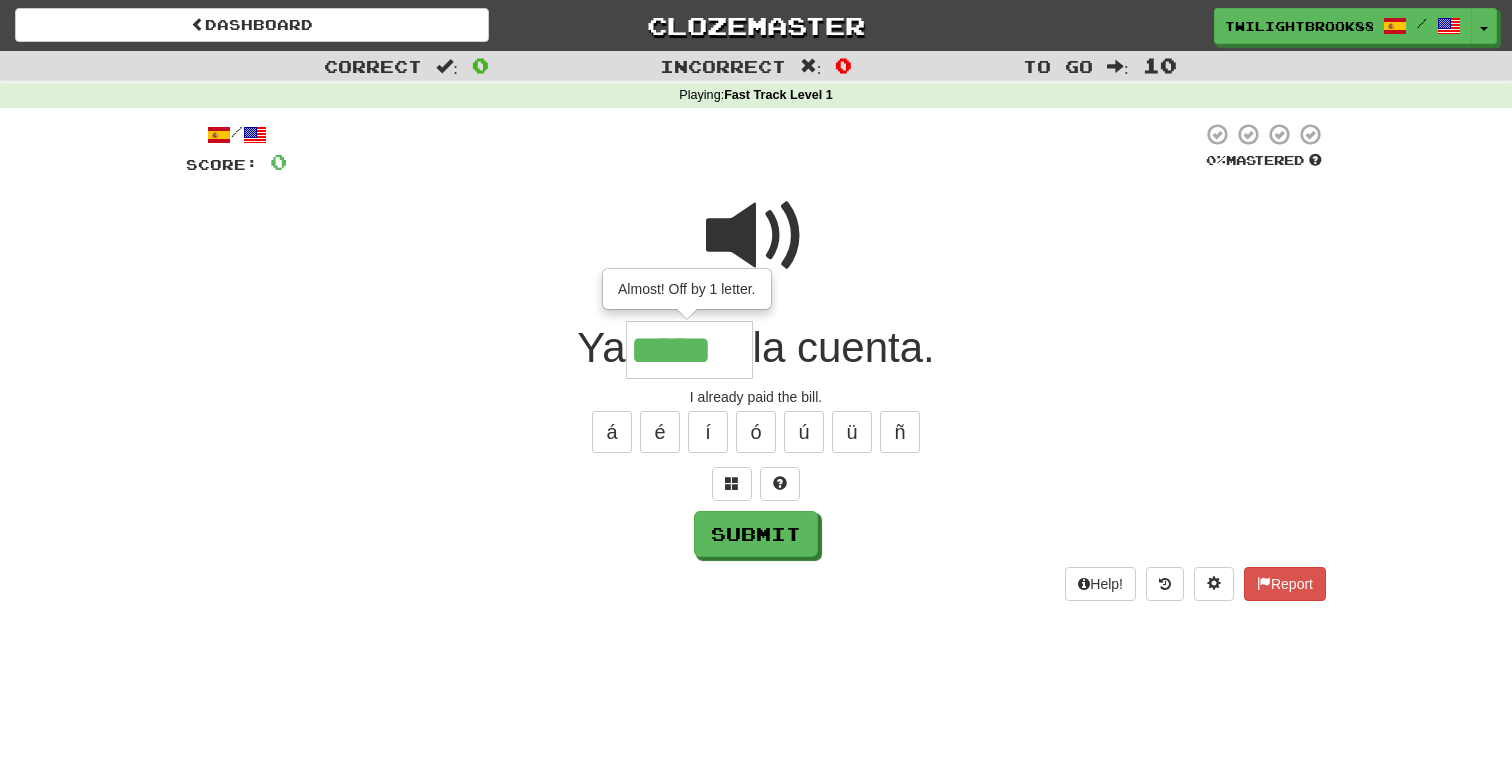 type on "*****" 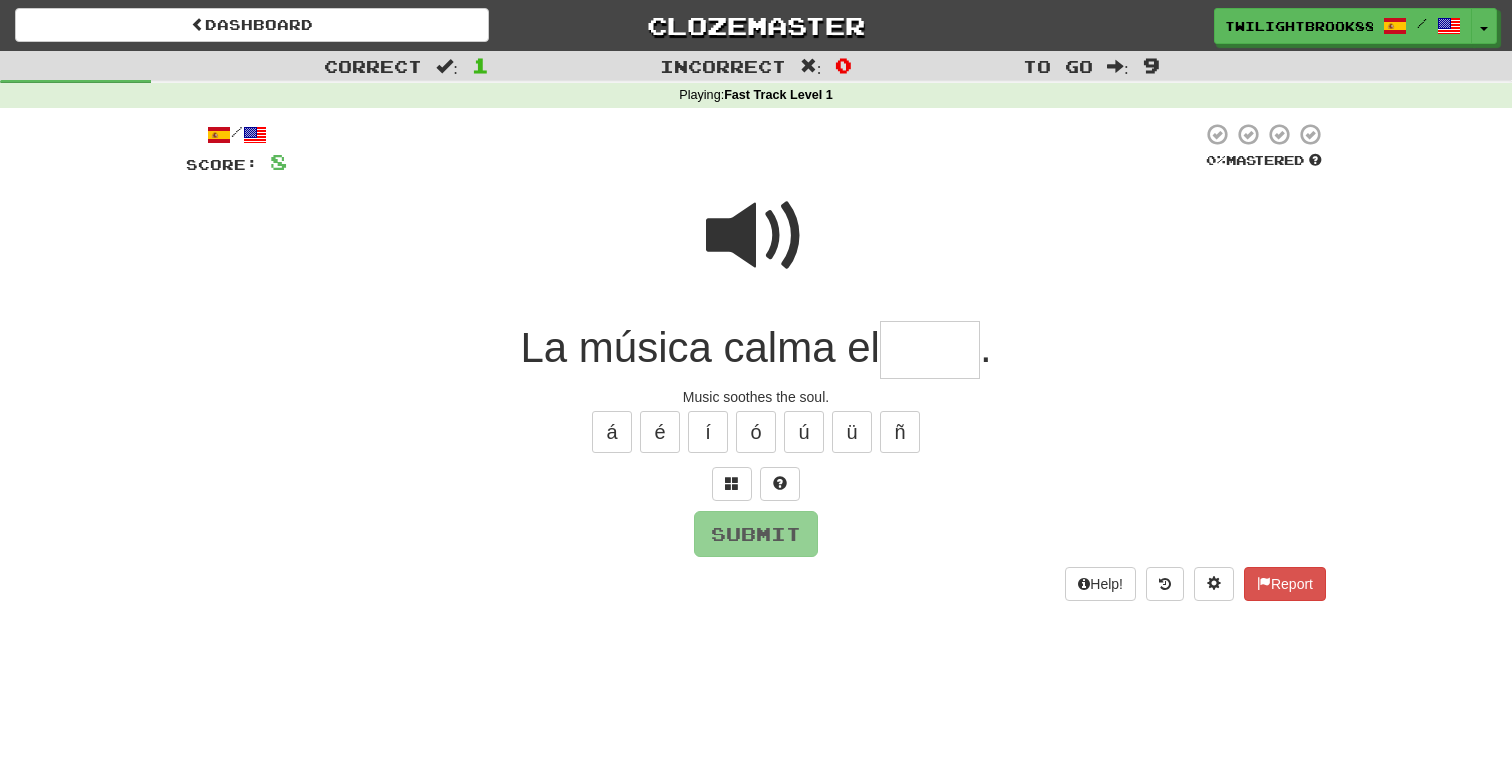 type on "*" 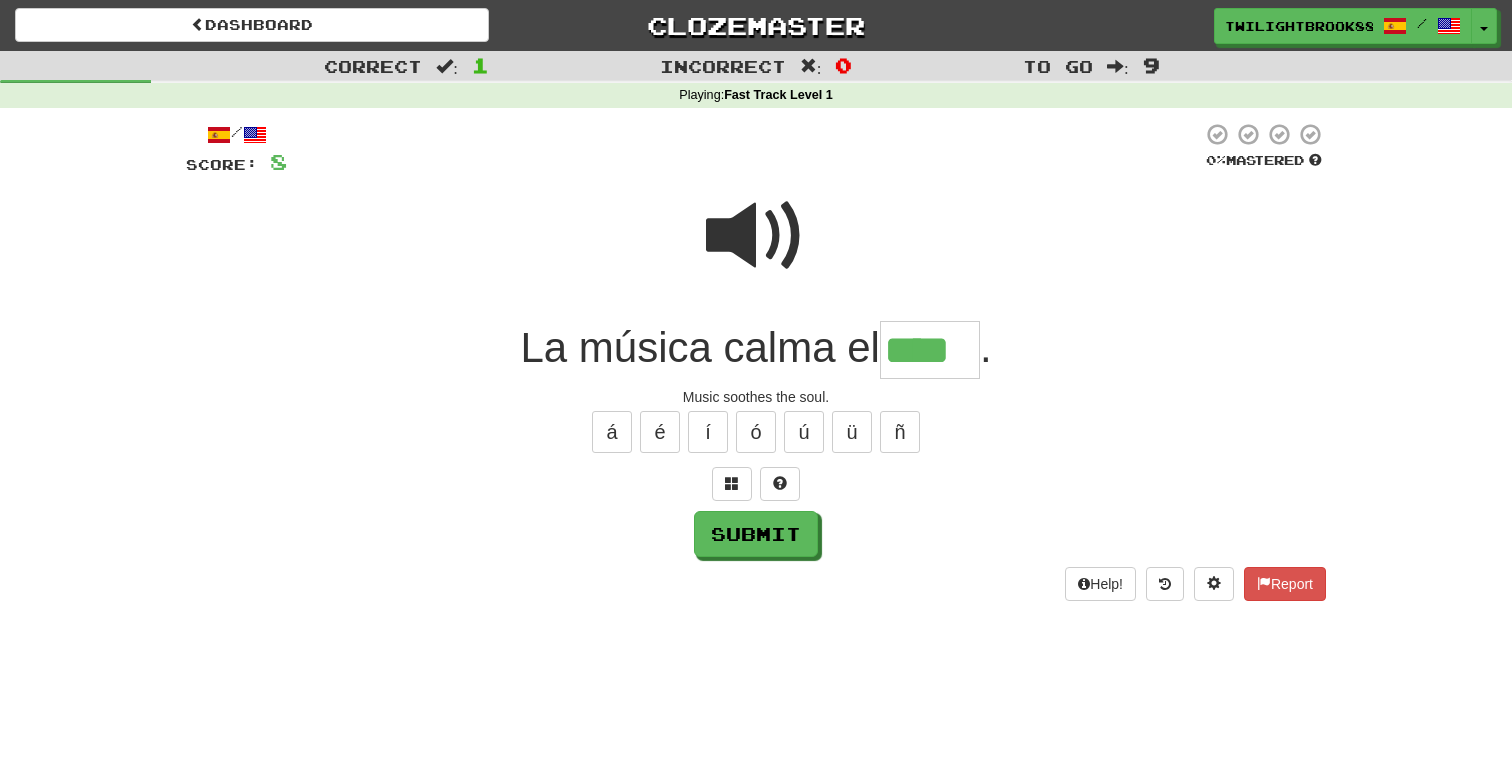 type on "****" 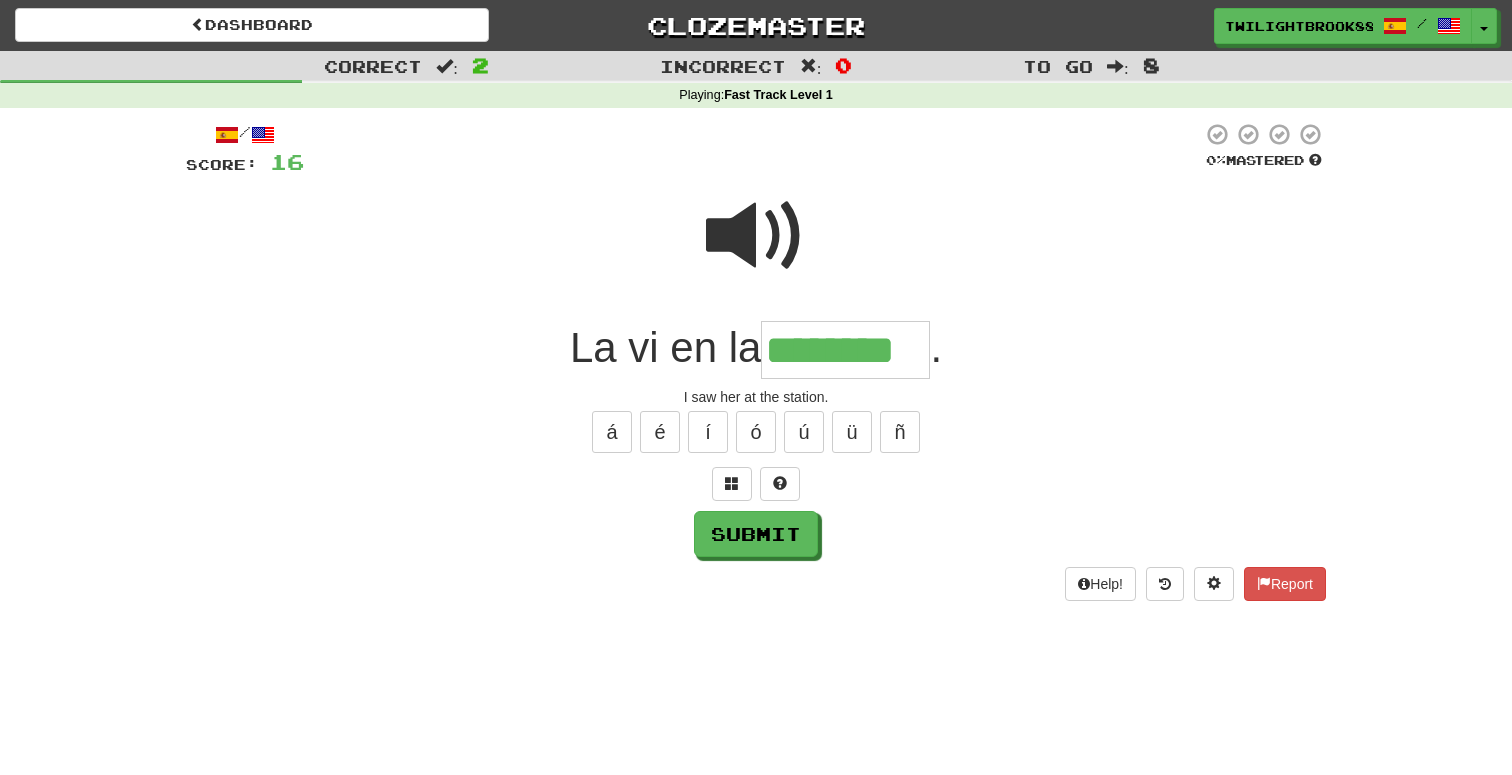 type on "********" 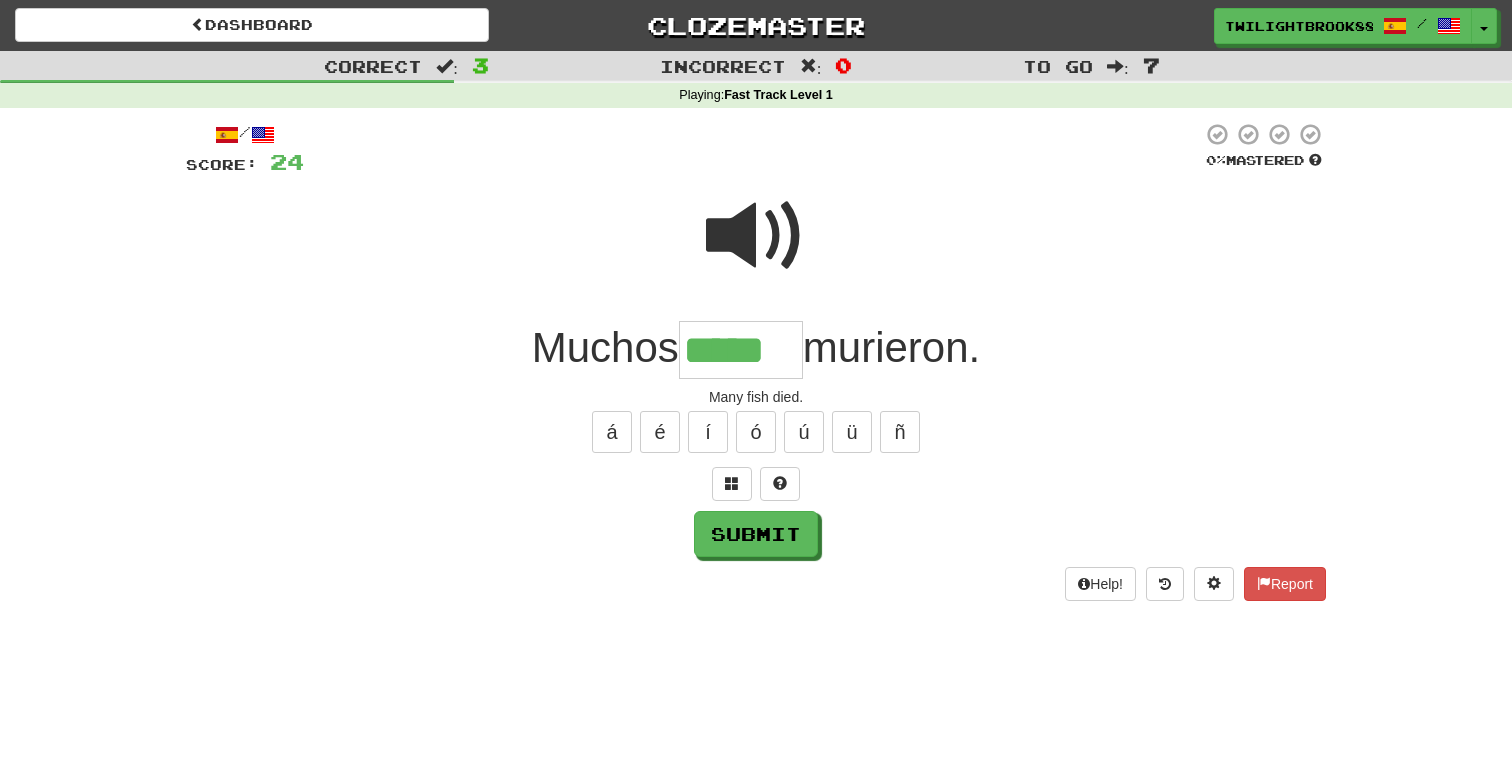 type on "*****" 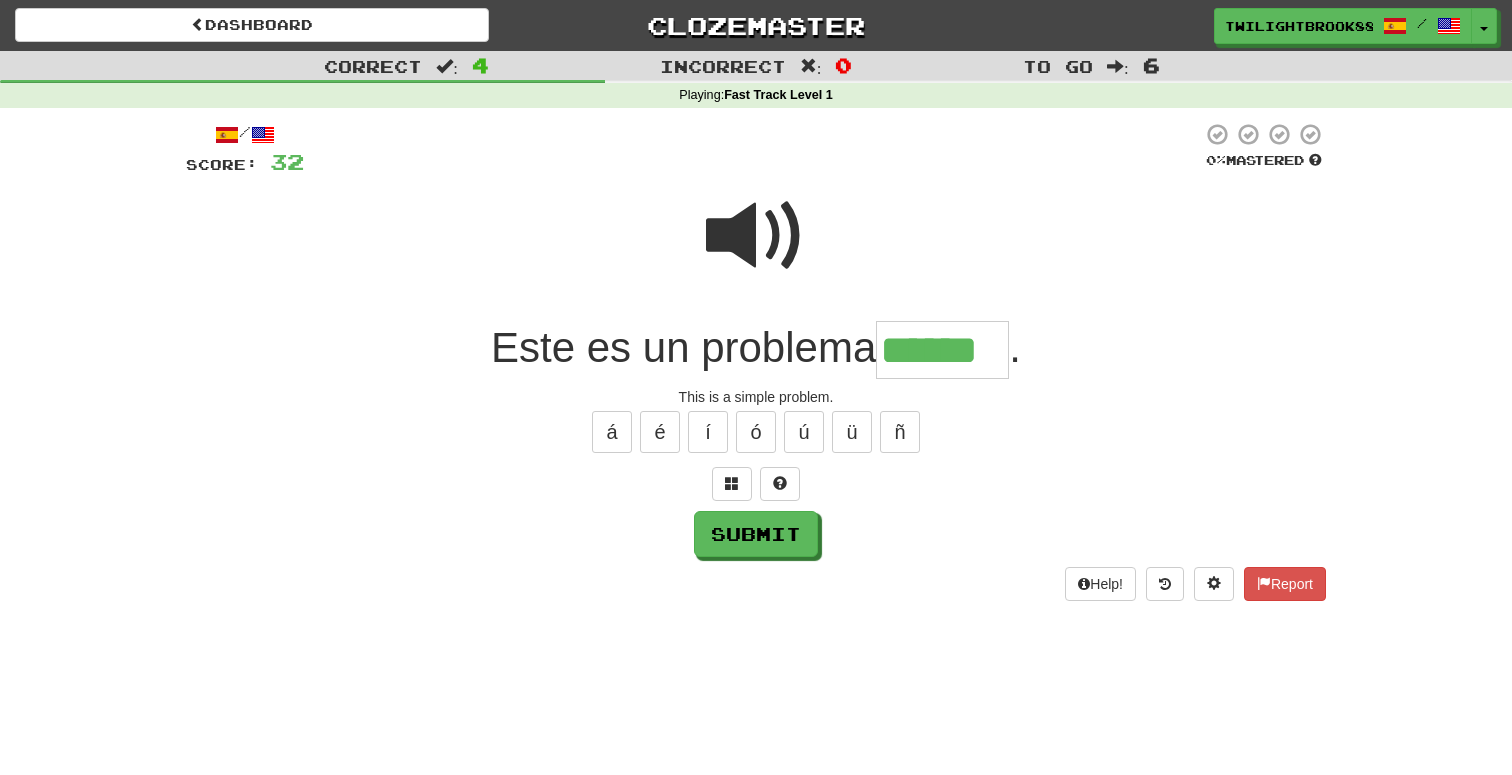 type on "******" 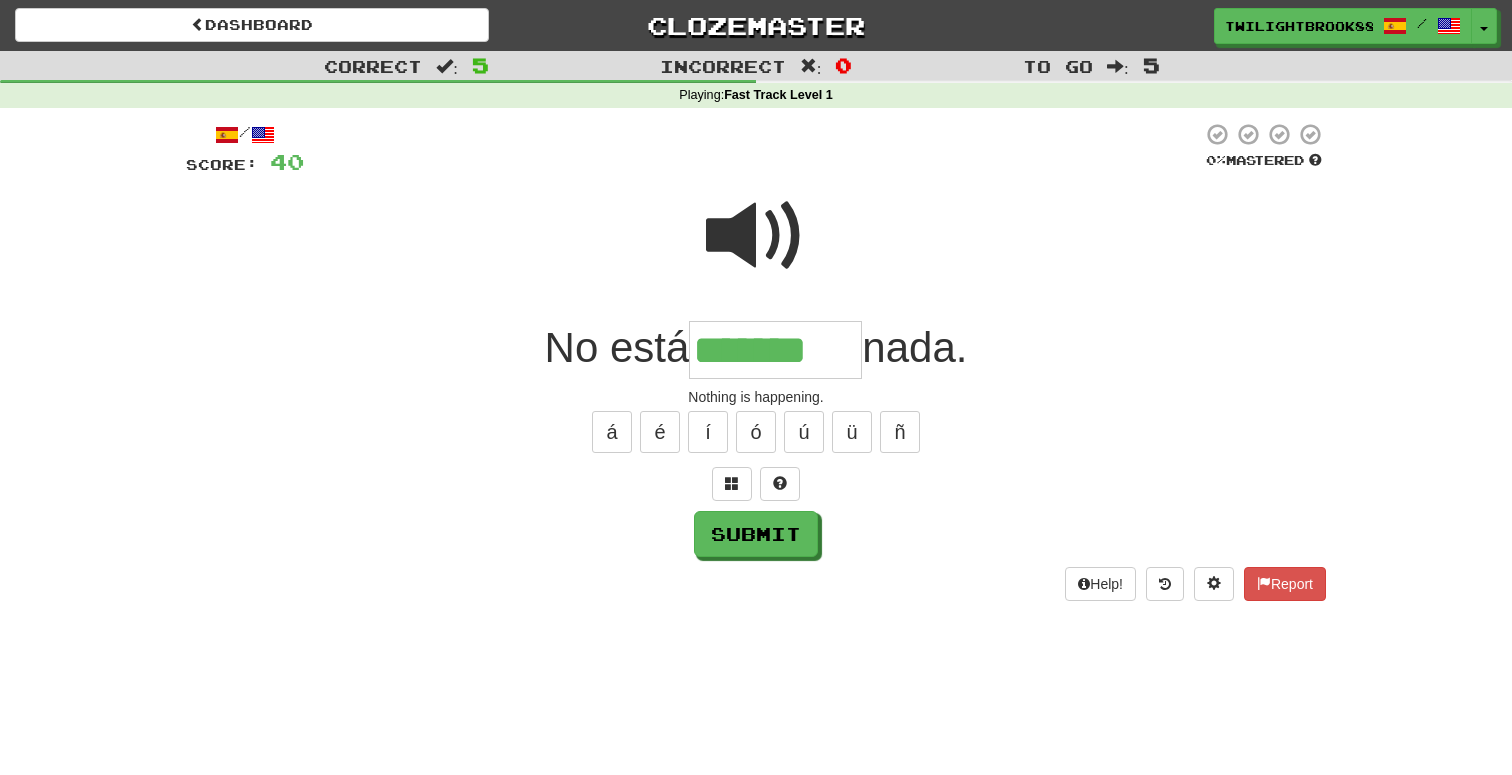 type on "*******" 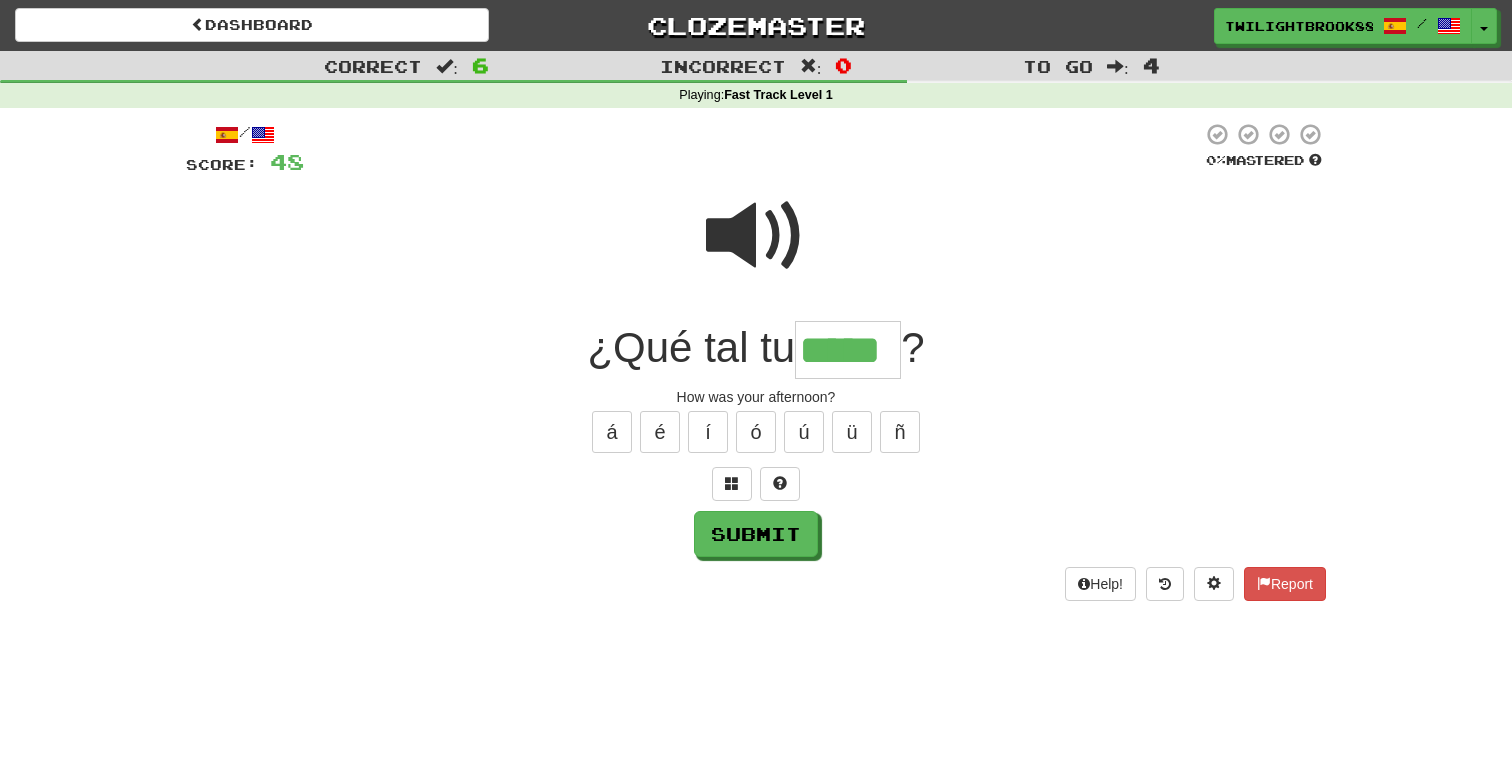 type on "*****" 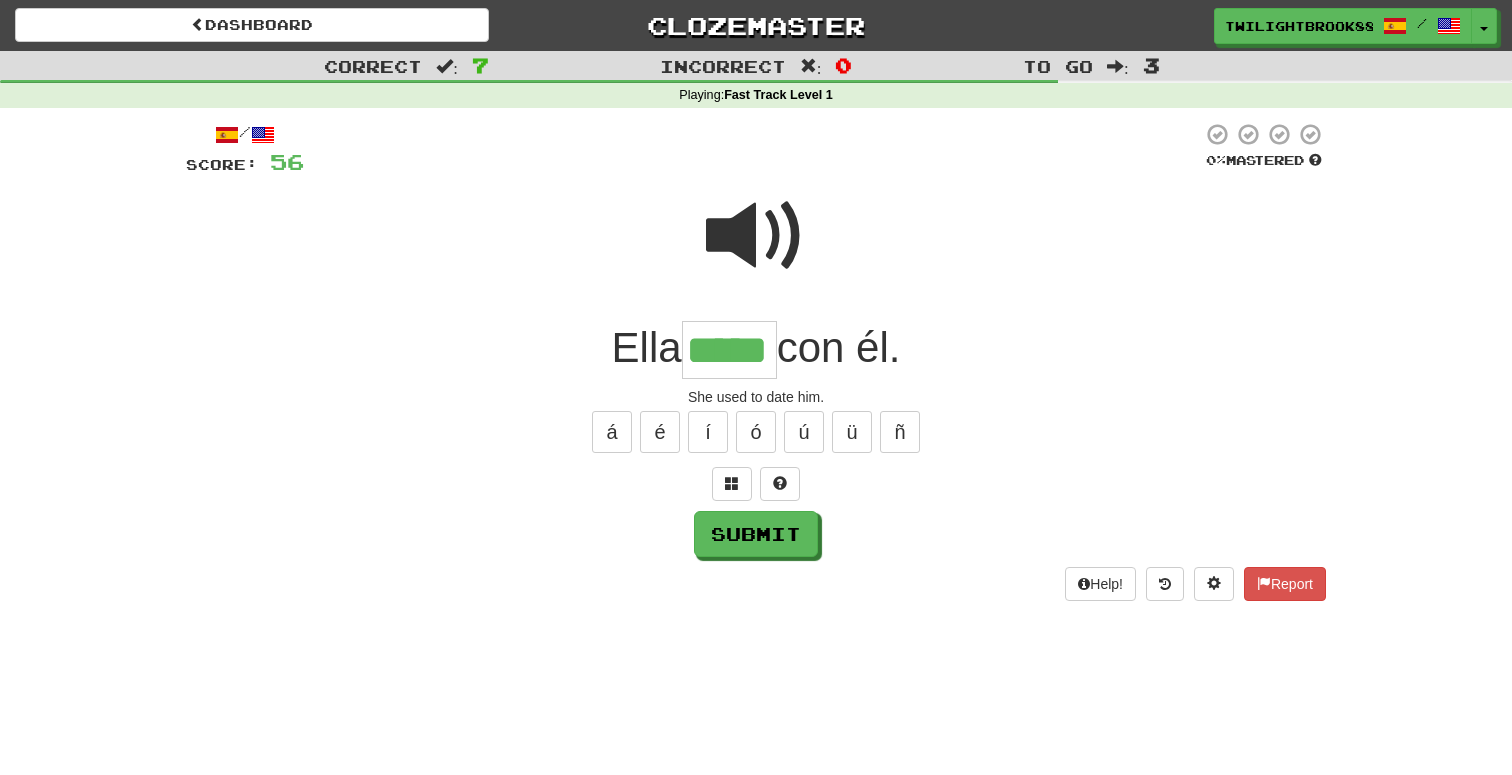 type on "*****" 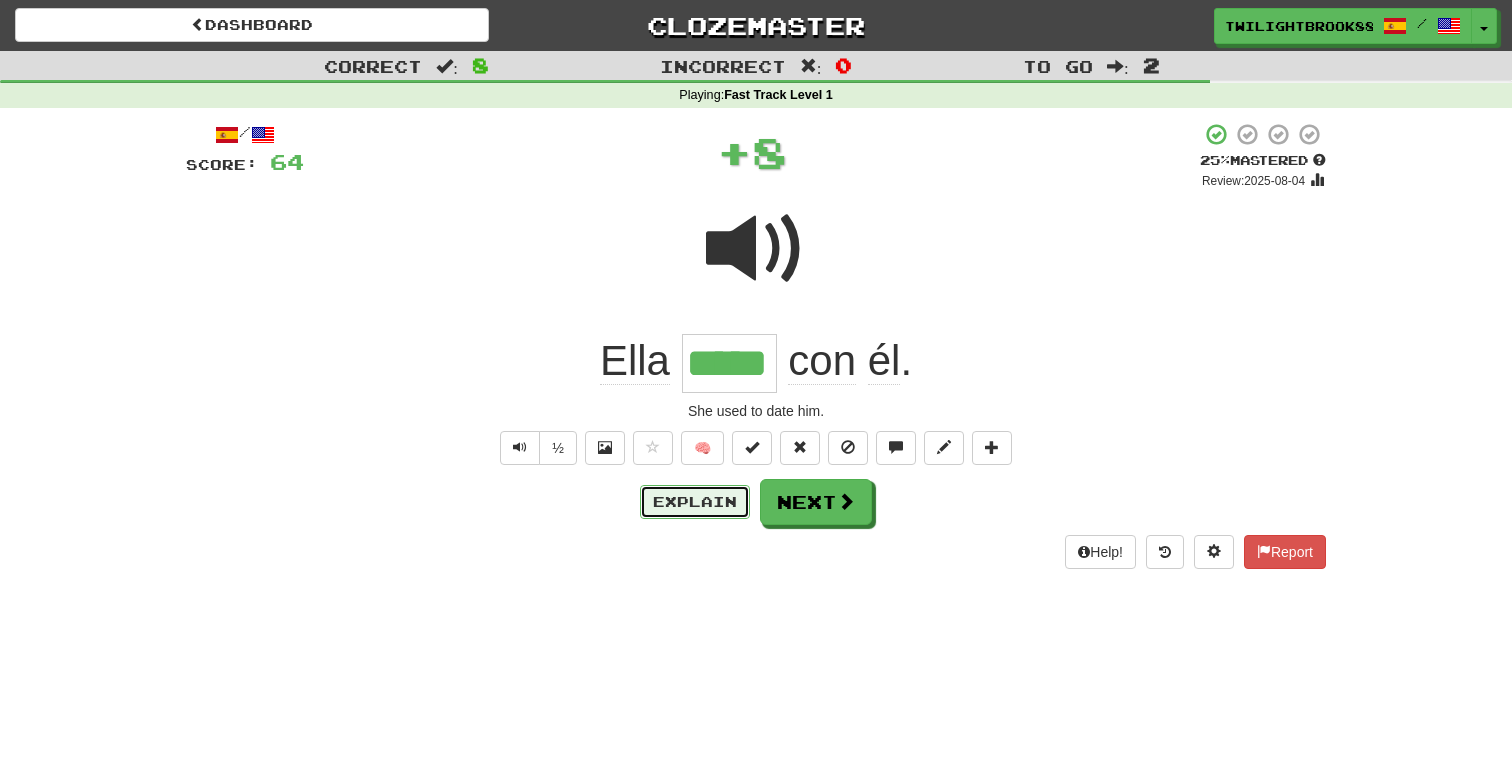 click on "Explain" at bounding box center [695, 502] 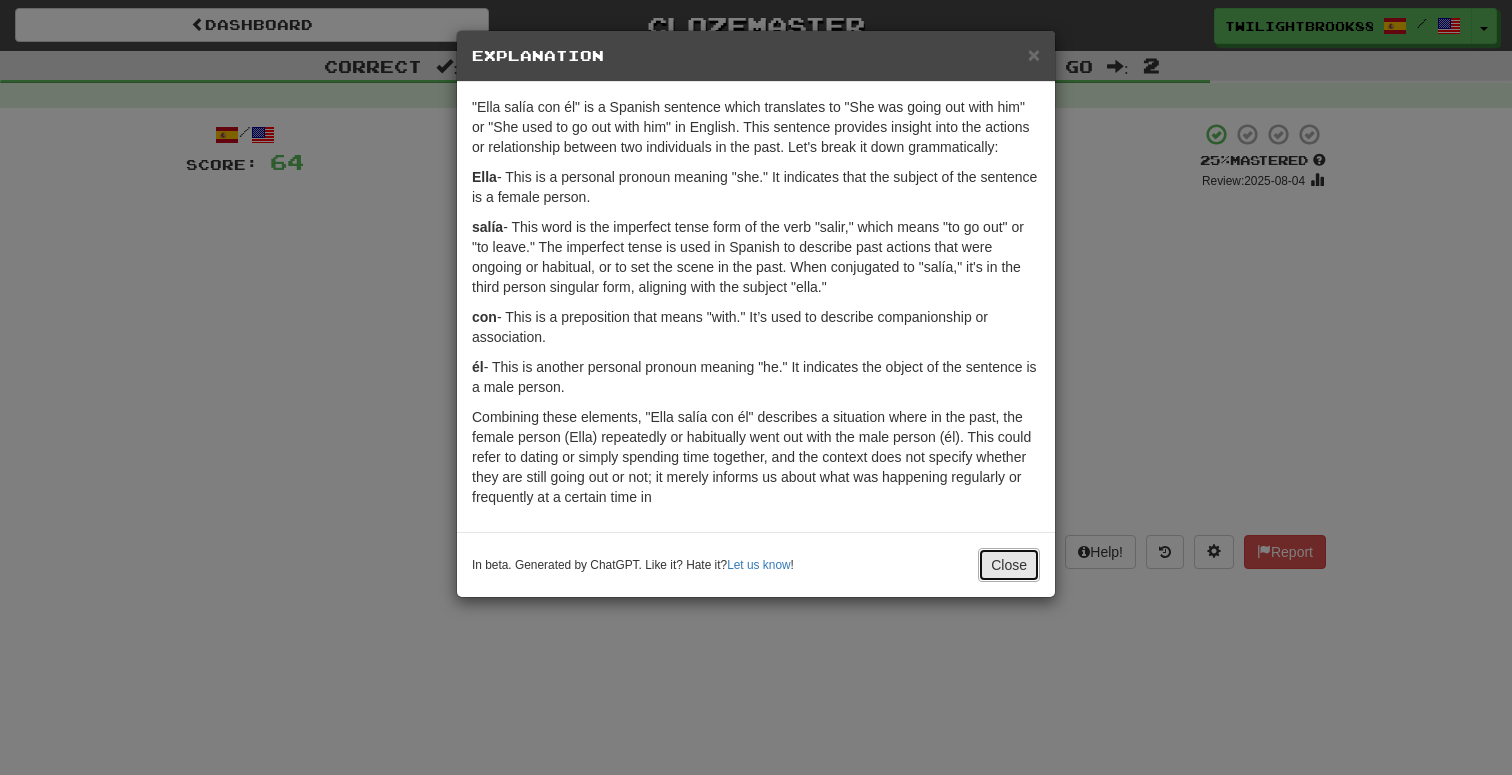 click on "Close" at bounding box center (1009, 565) 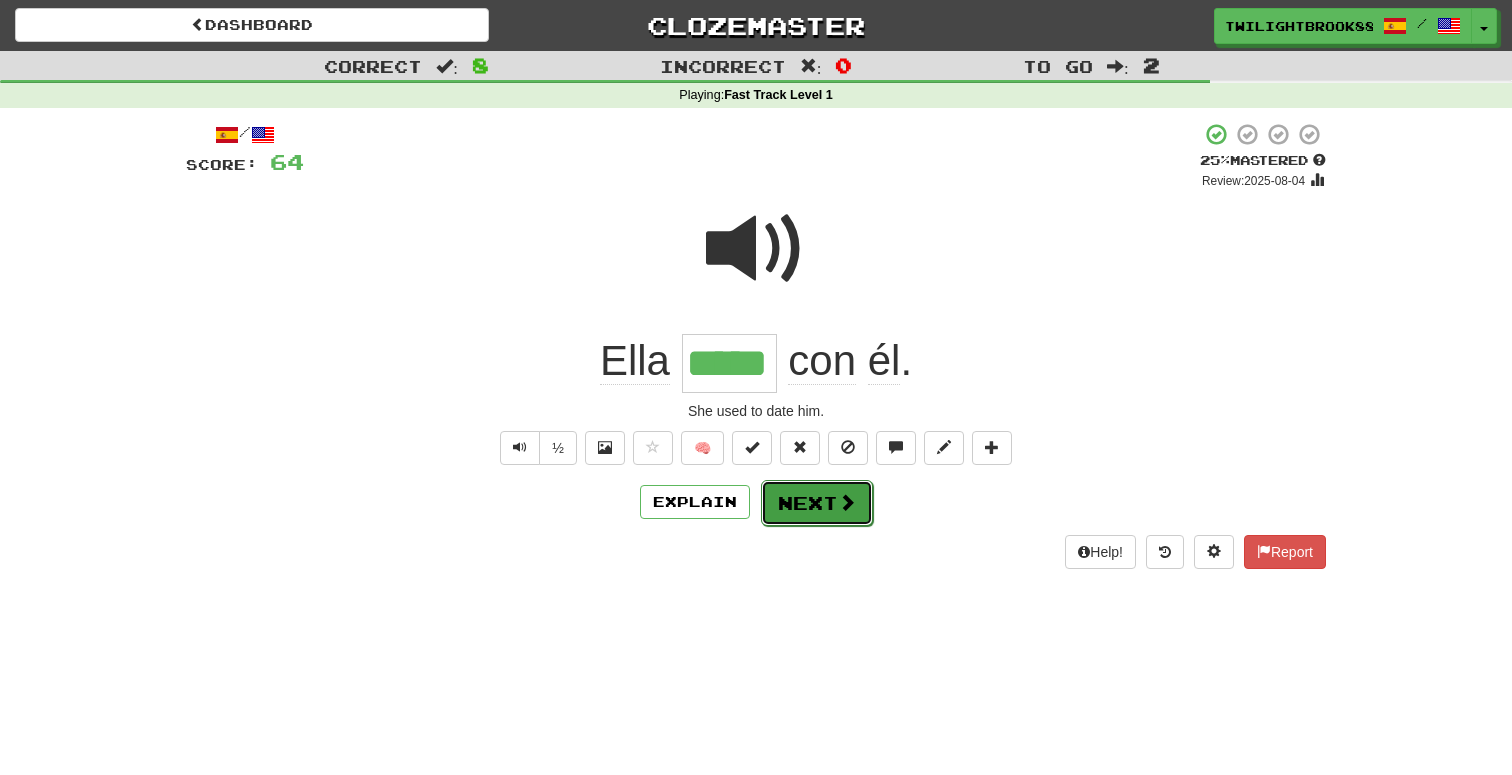 click on "Next" at bounding box center (817, 503) 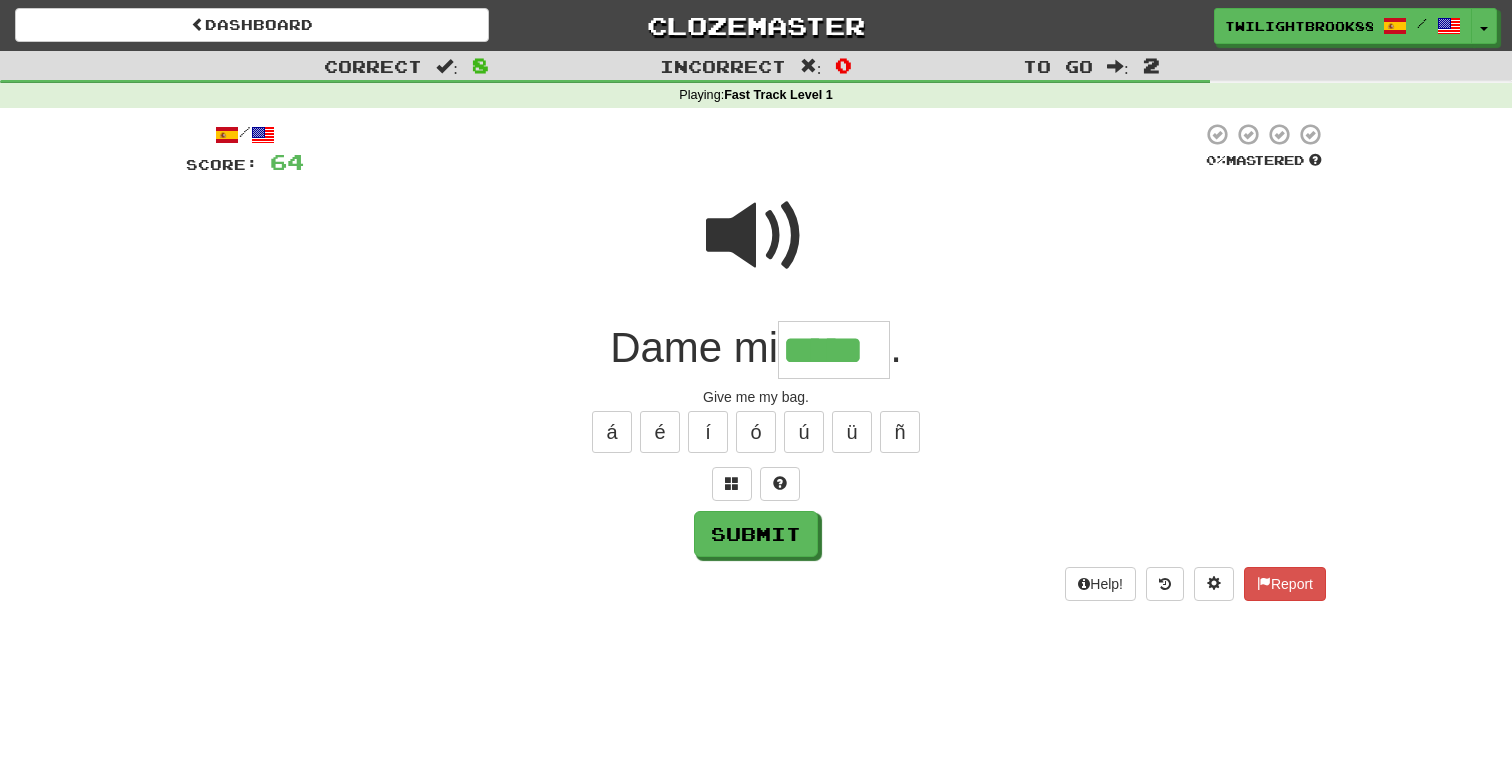 type on "*****" 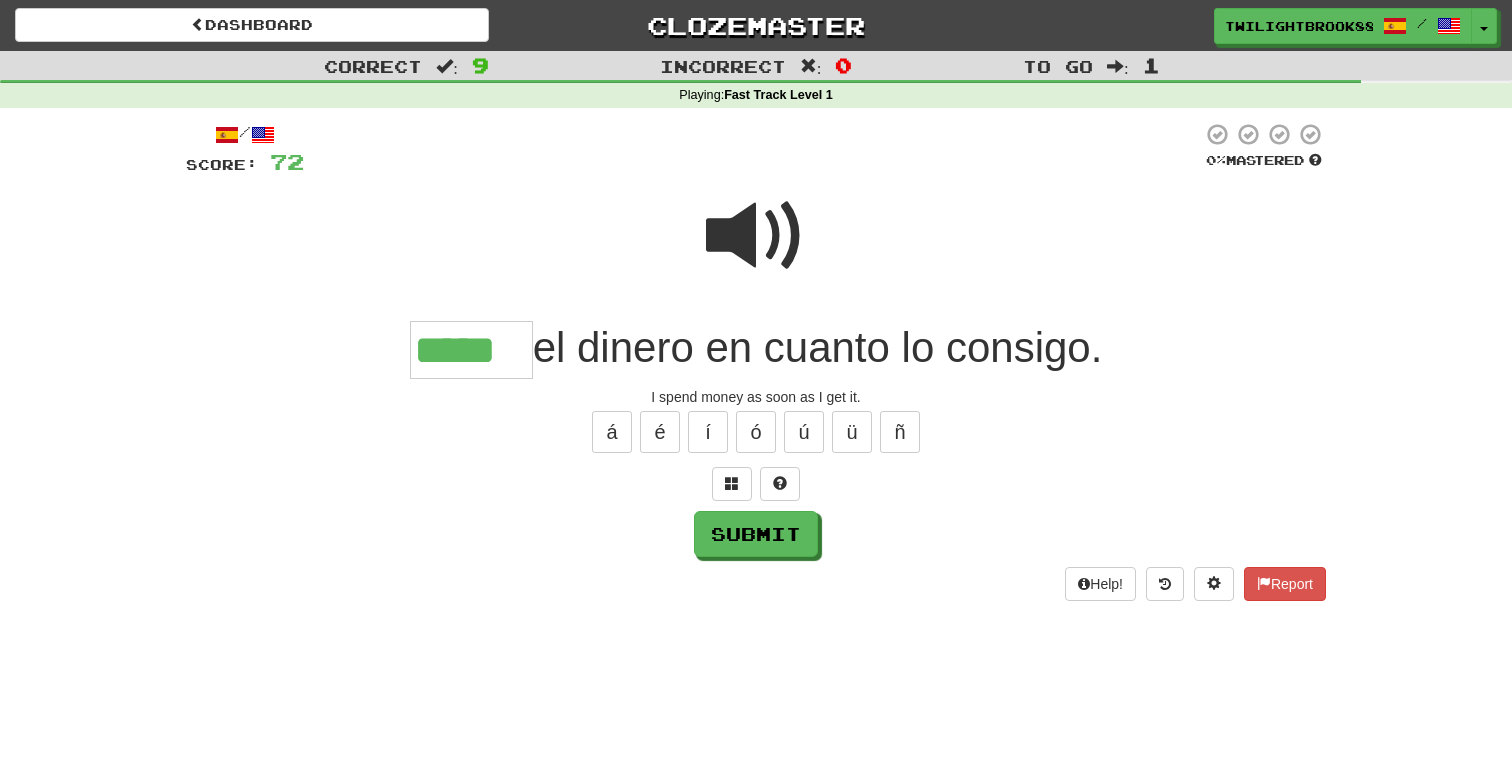 type on "*****" 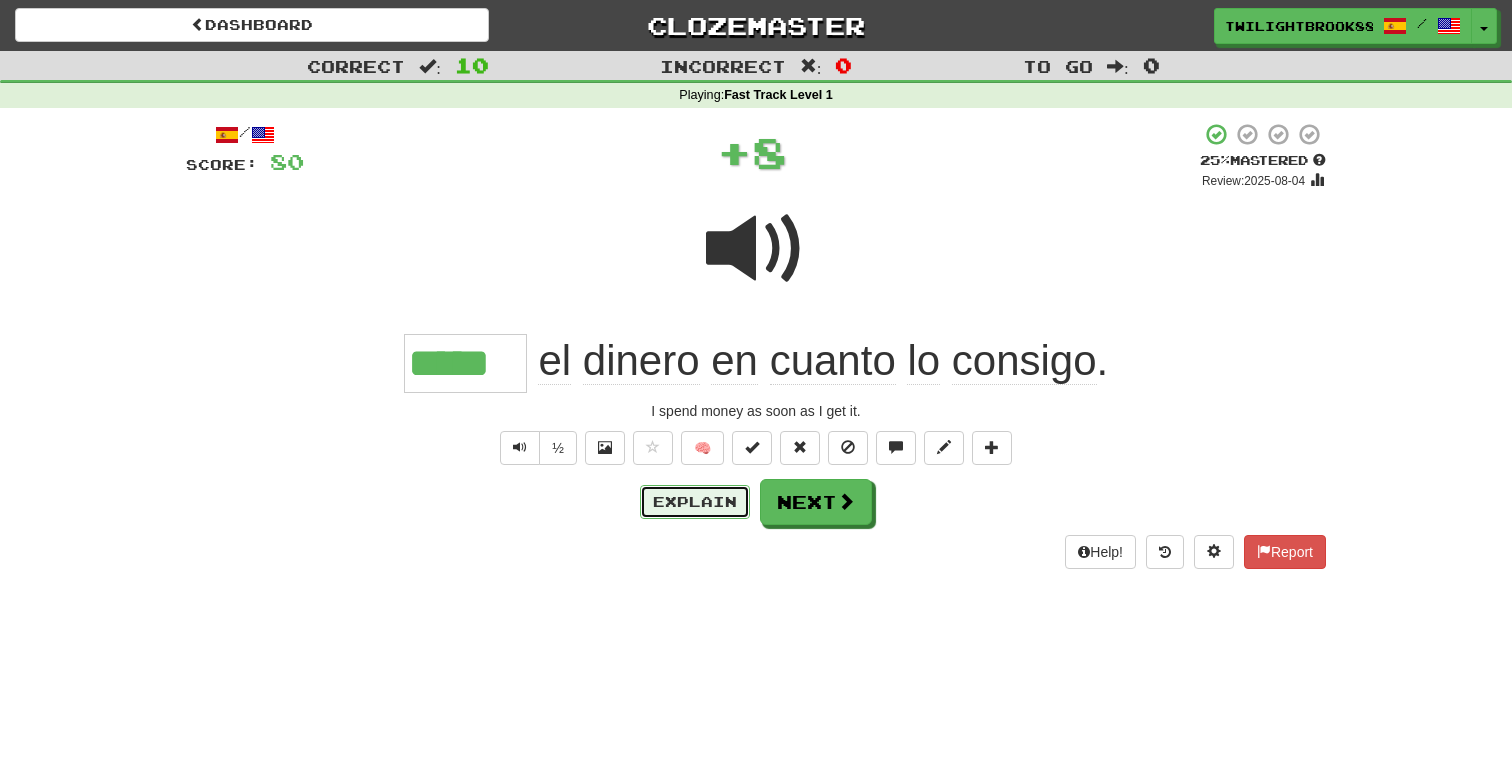 click on "Explain" at bounding box center (695, 502) 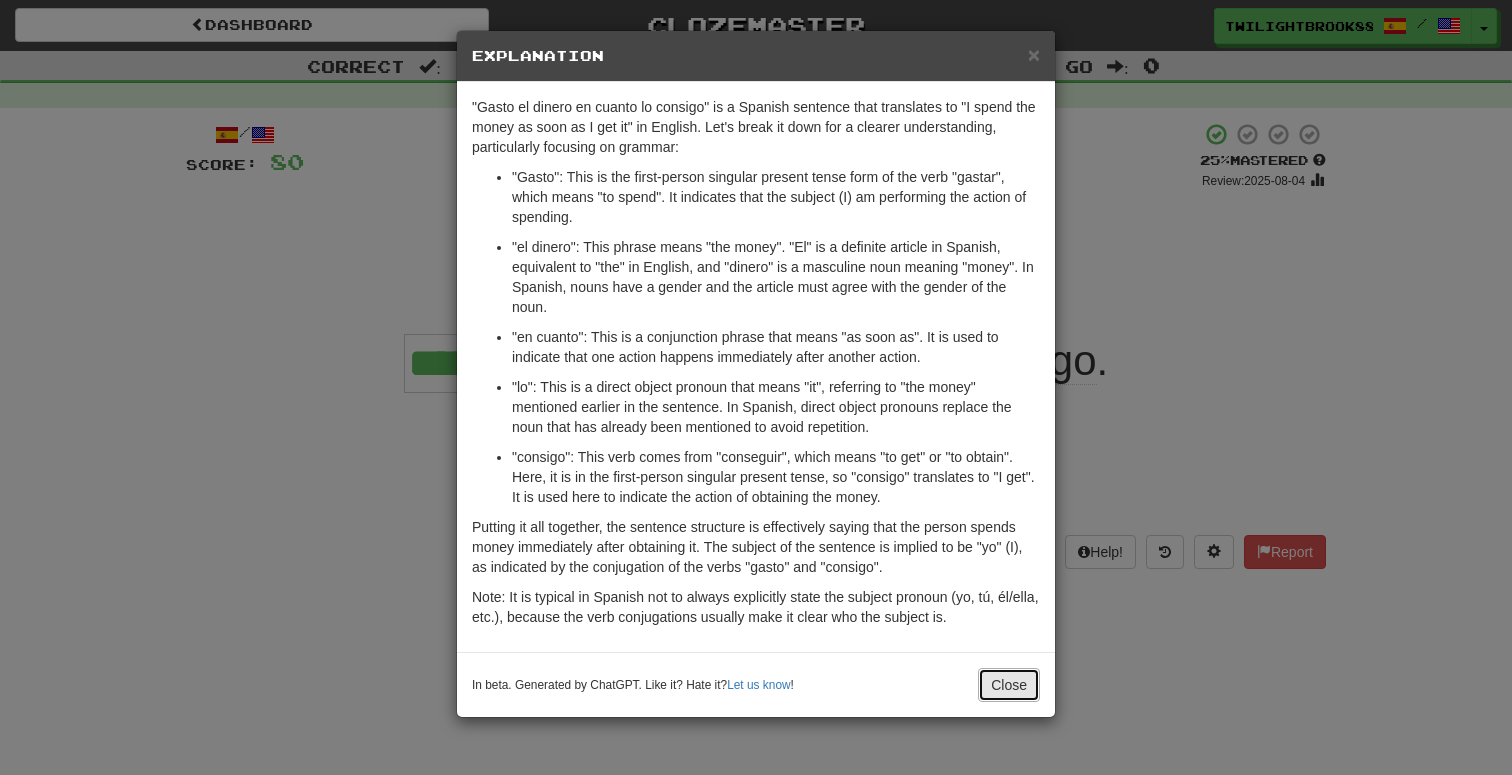 click on "Close" at bounding box center [1009, 685] 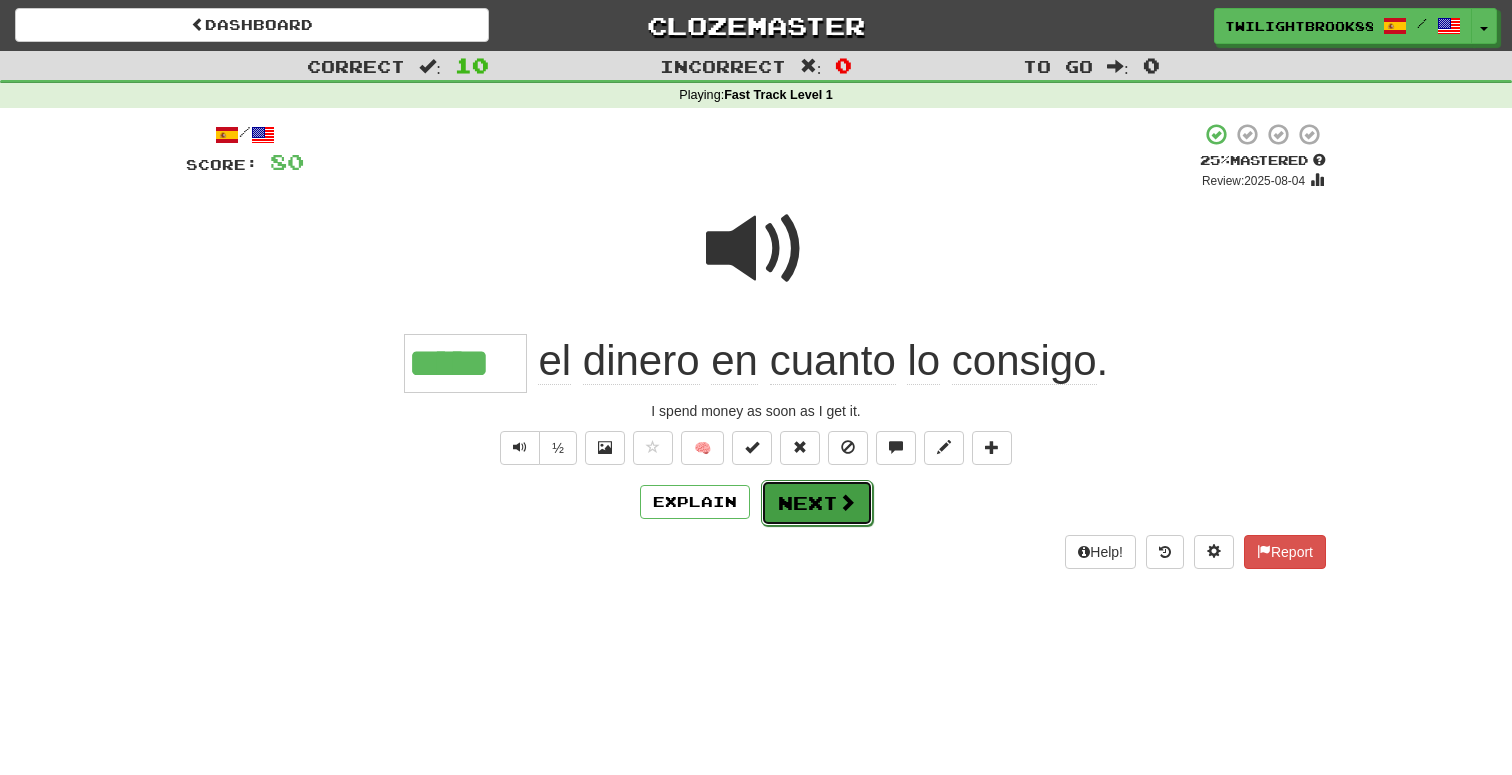 click on "Next" at bounding box center (817, 503) 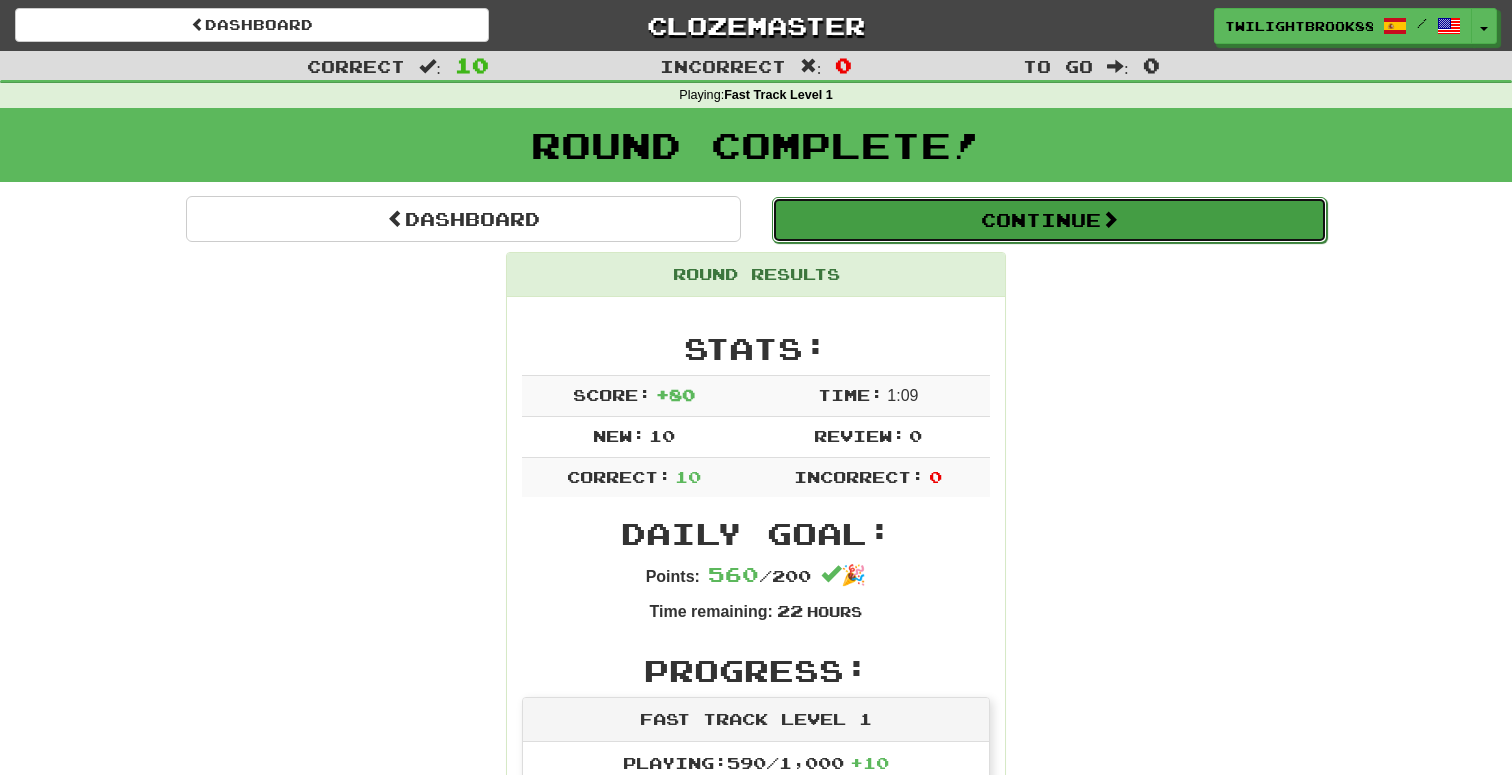 click on "Continue" at bounding box center (1049, 220) 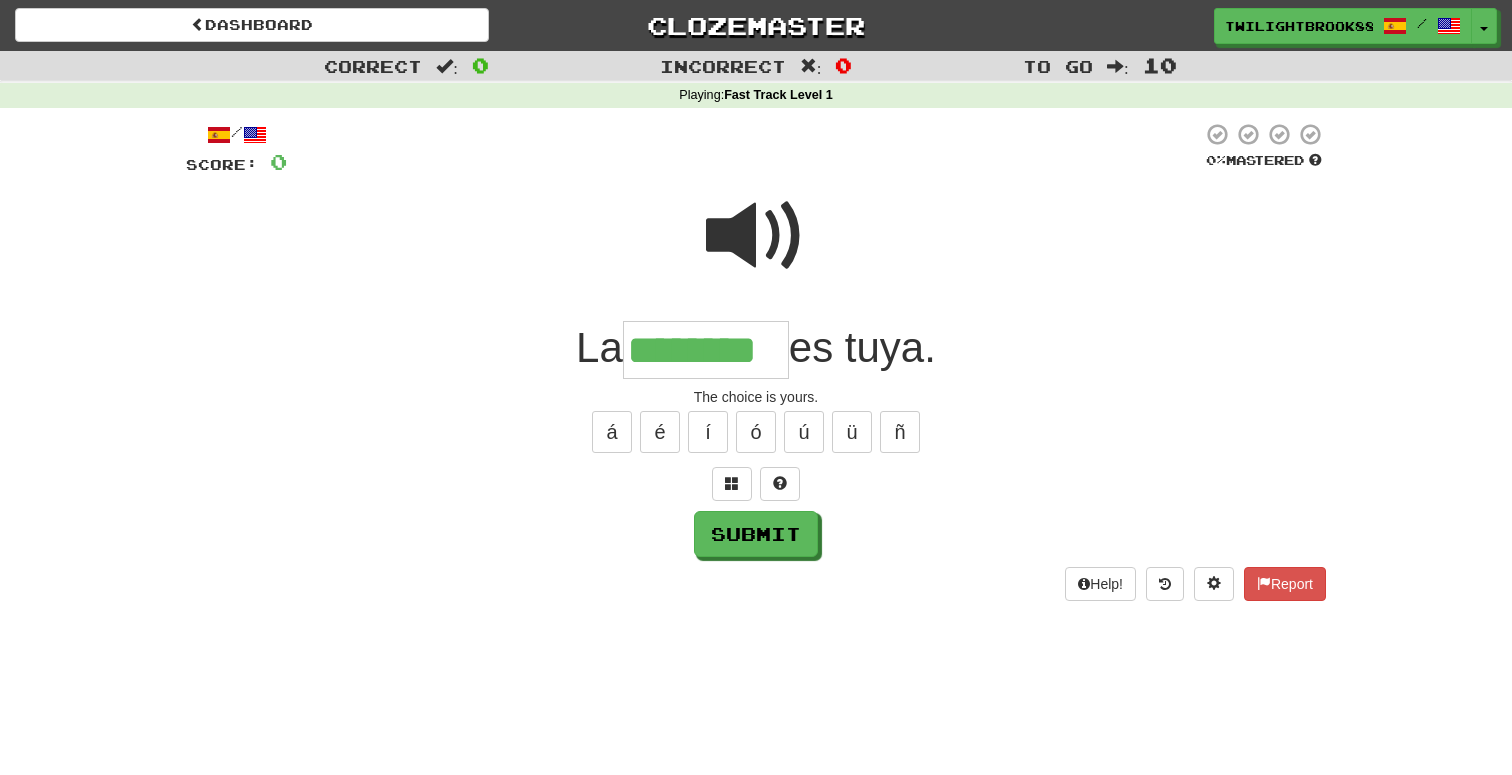 type on "********" 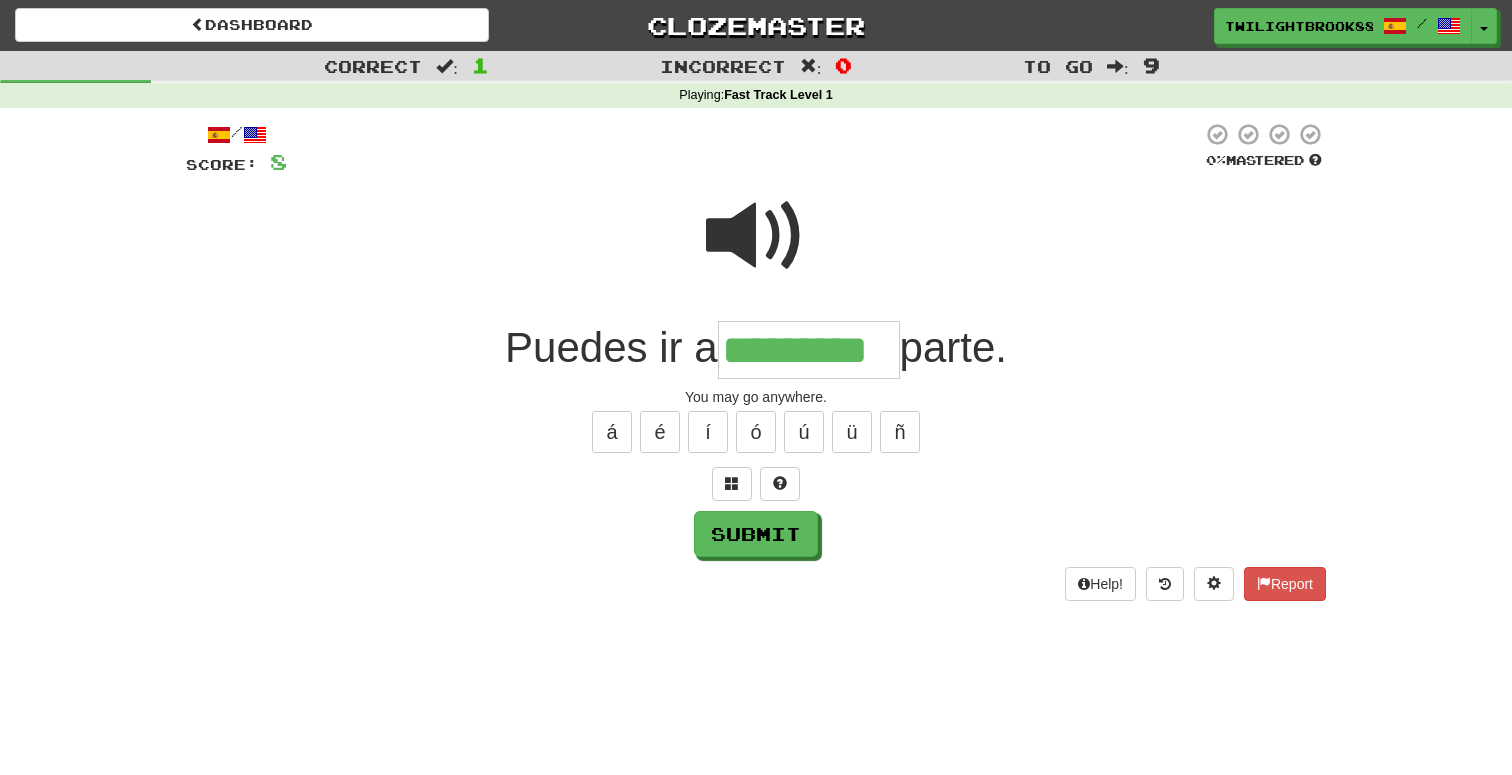 type on "*********" 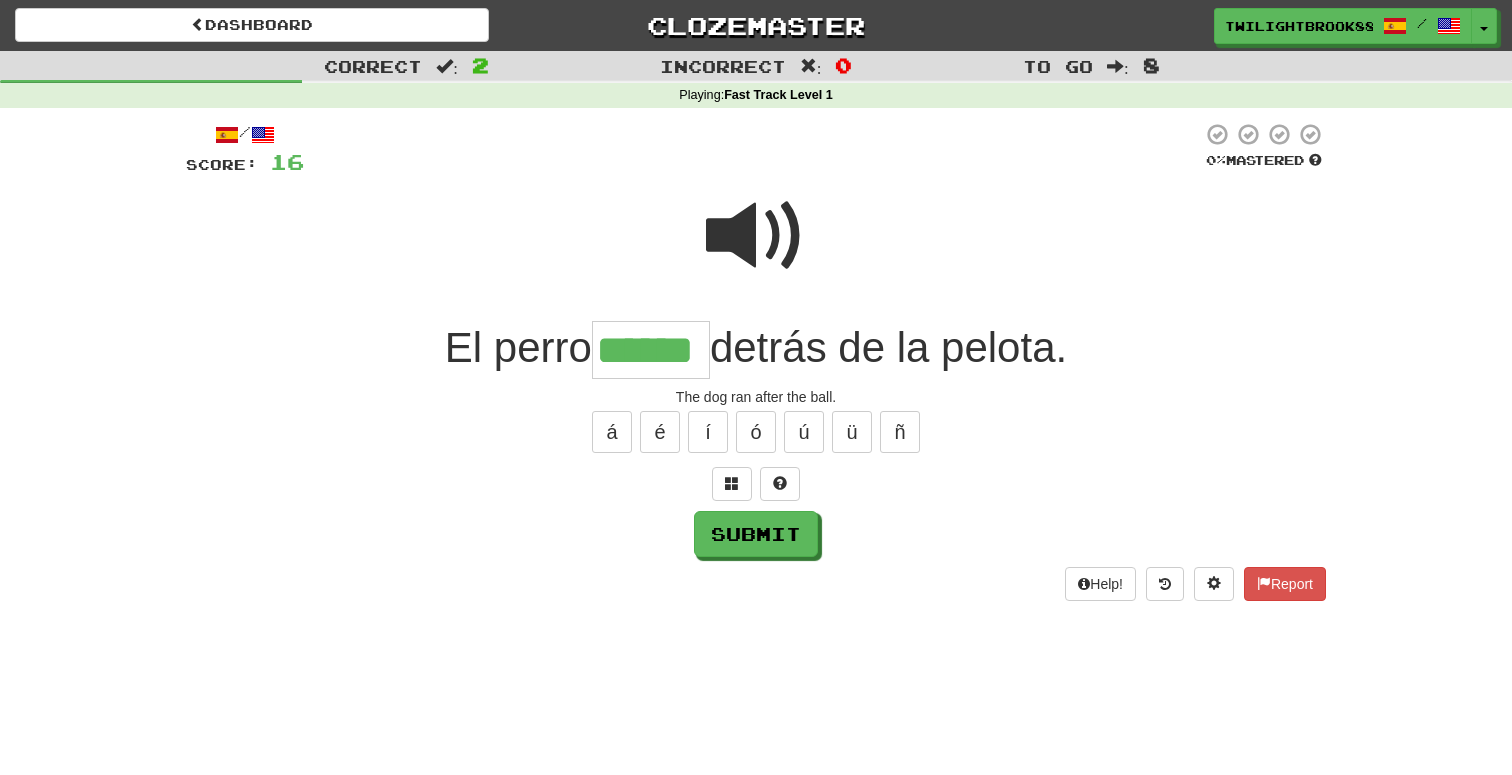 type on "******" 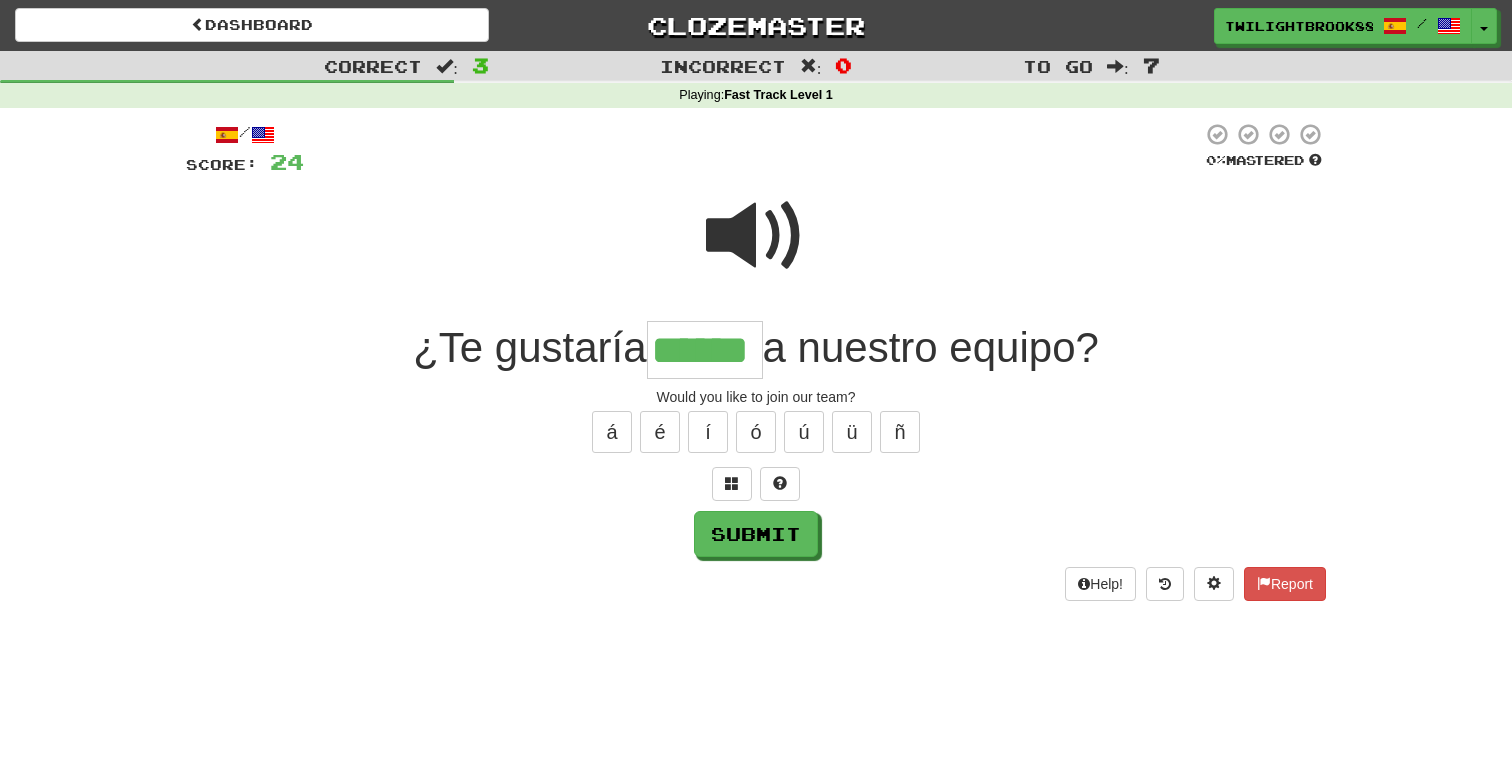 type on "******" 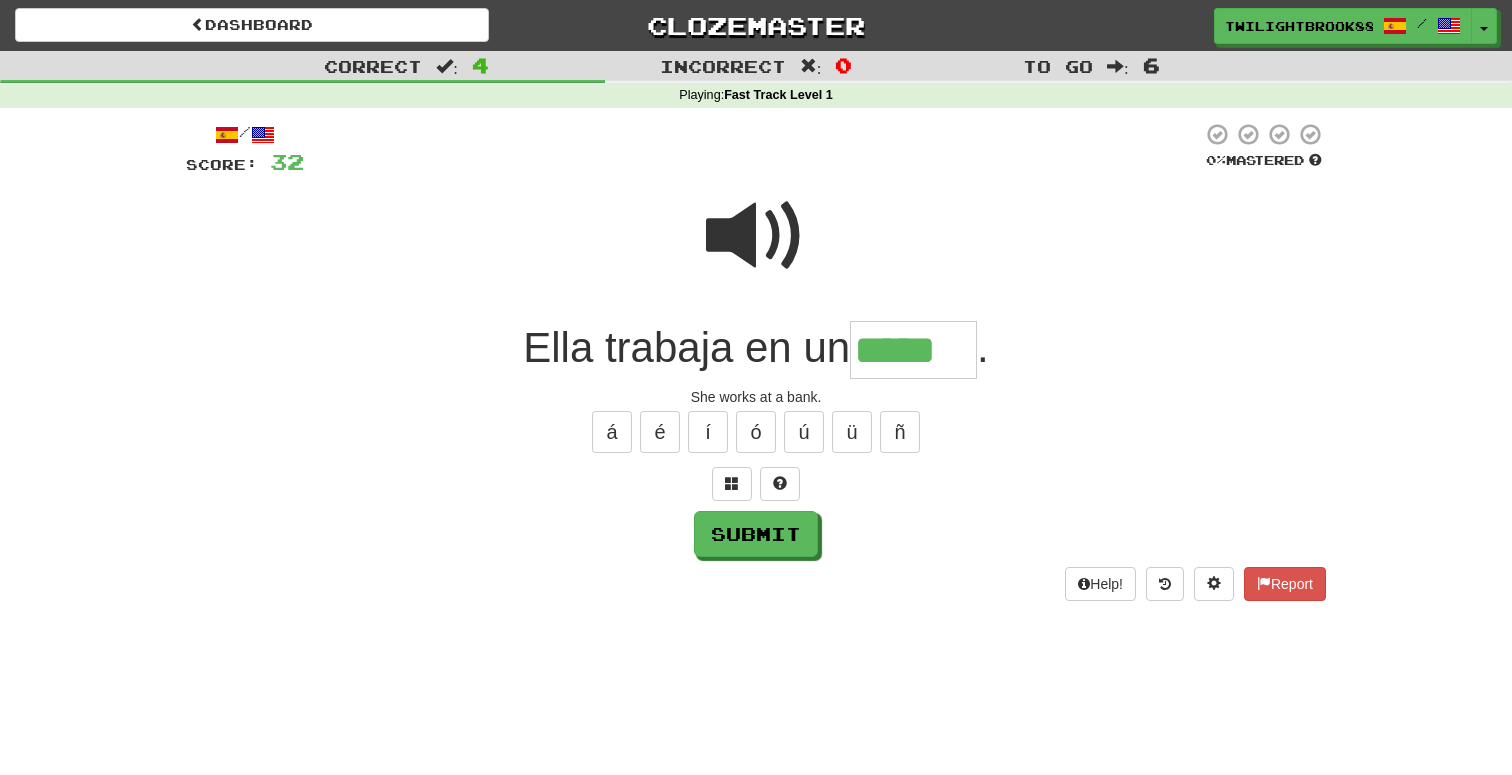 type on "*****" 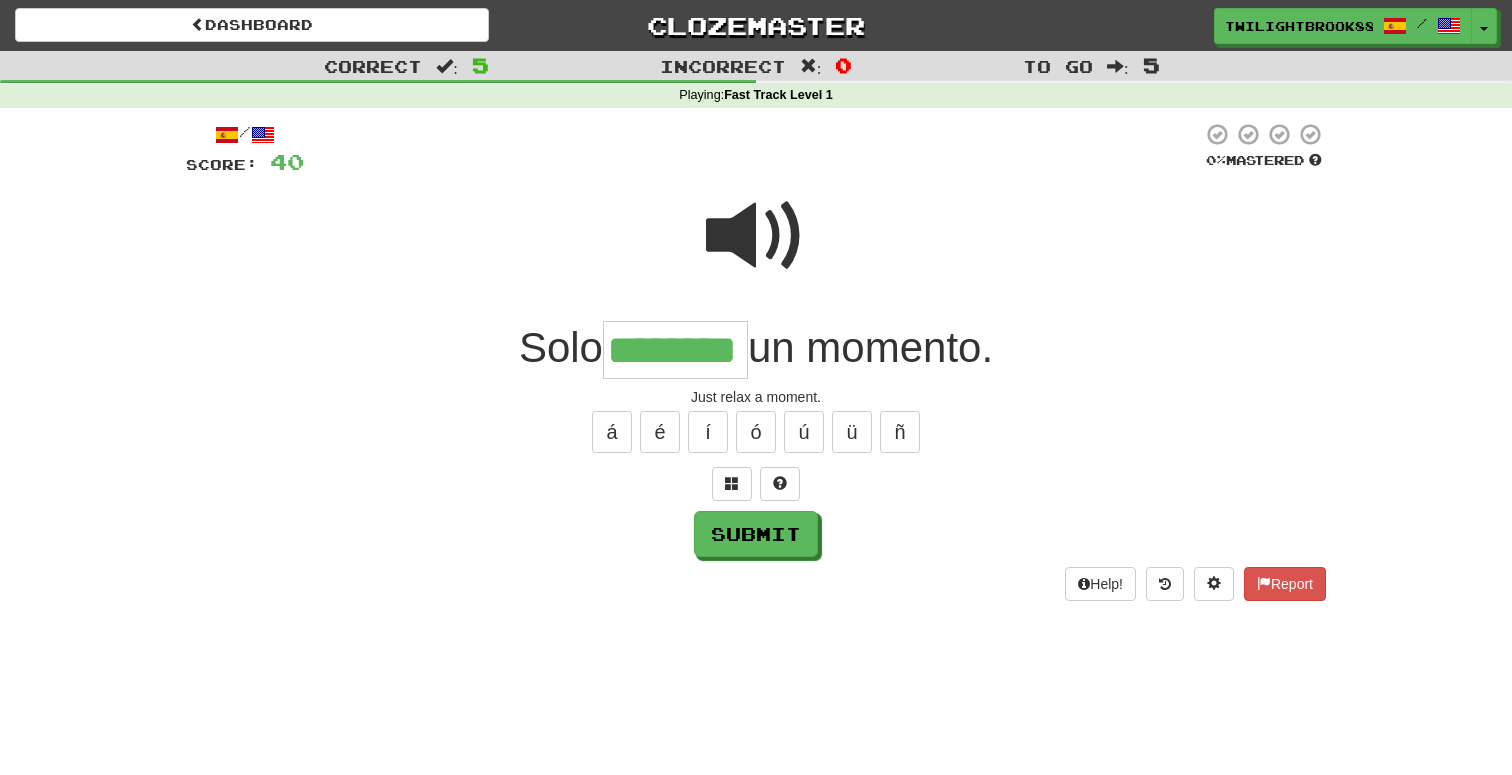 type on "********" 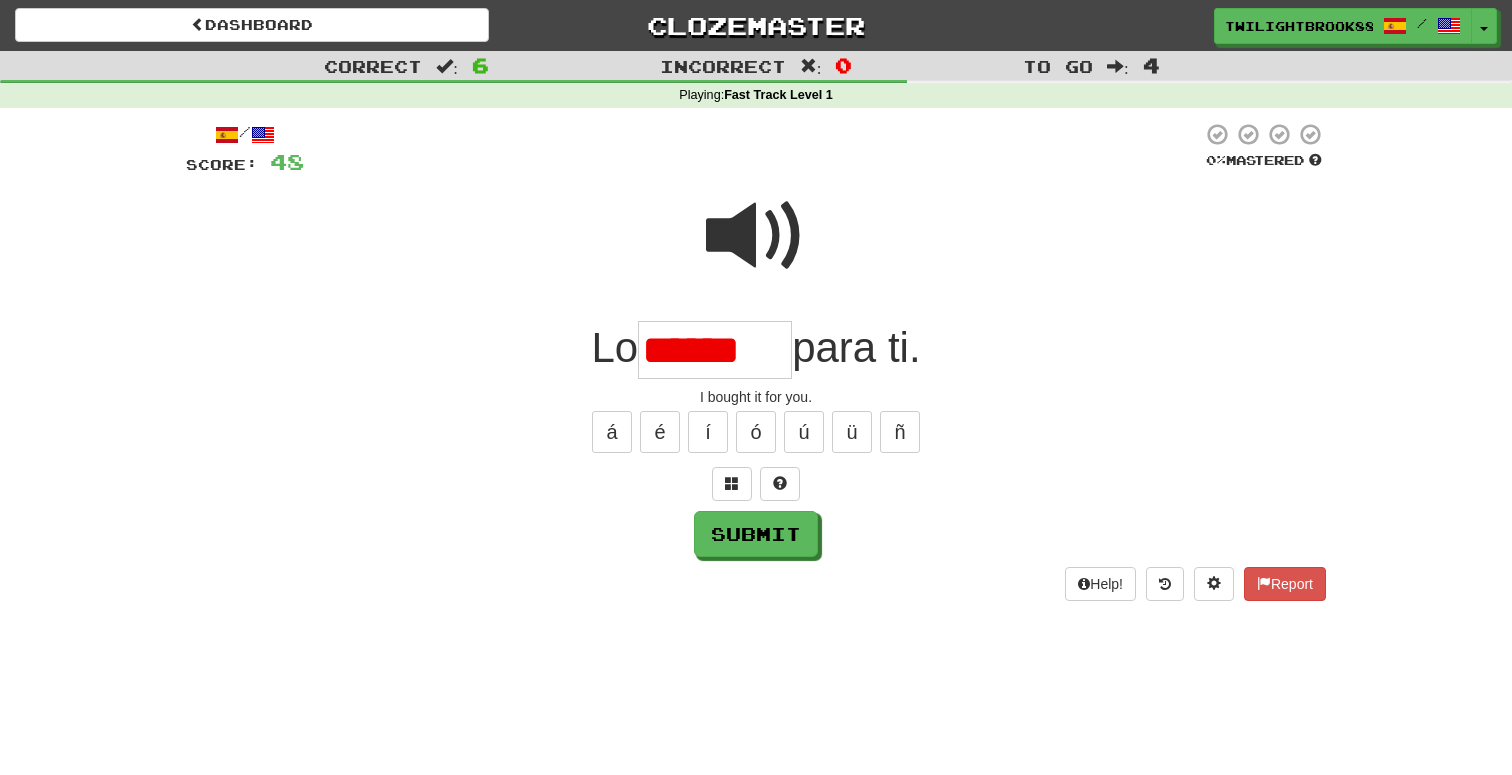 type on "******" 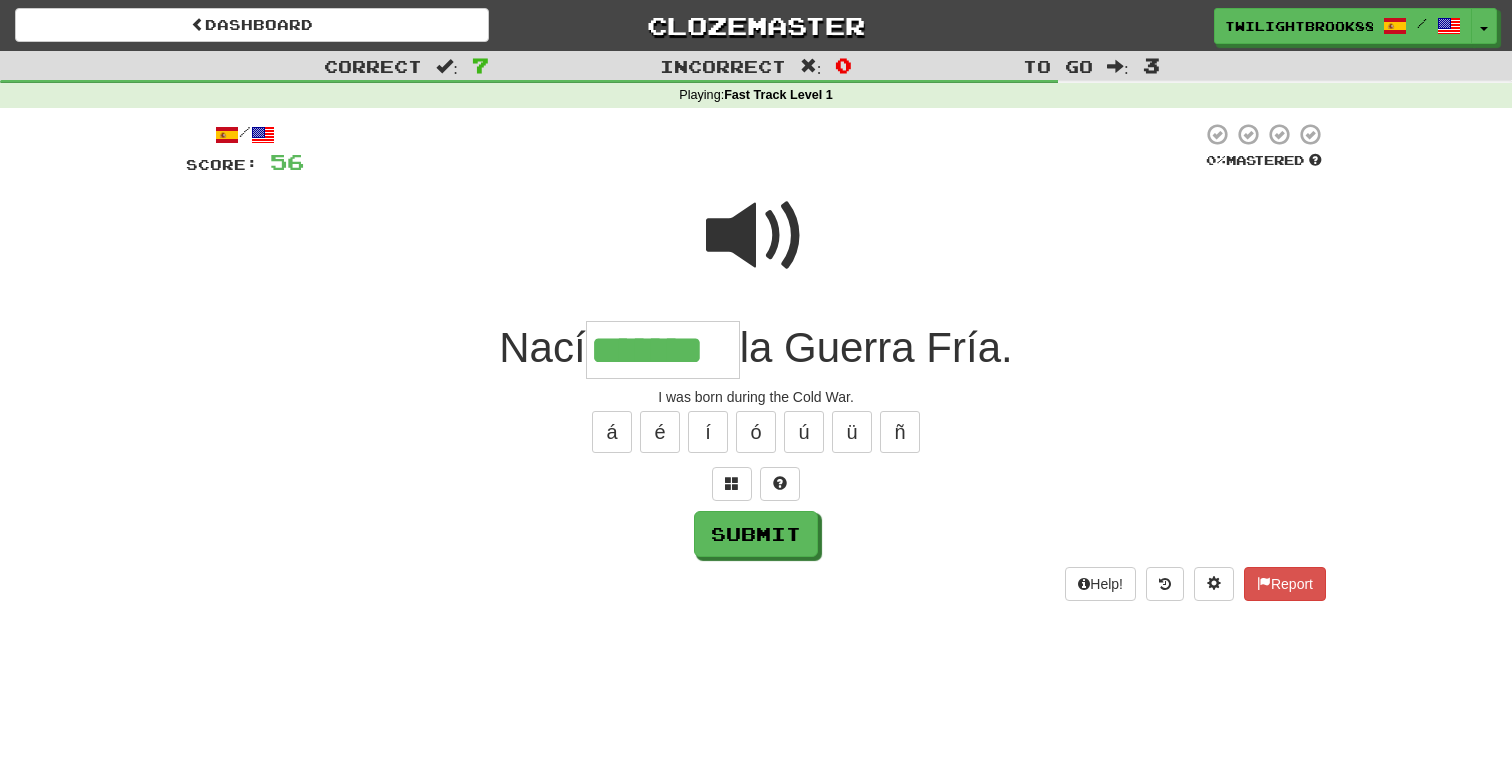 type on "*******" 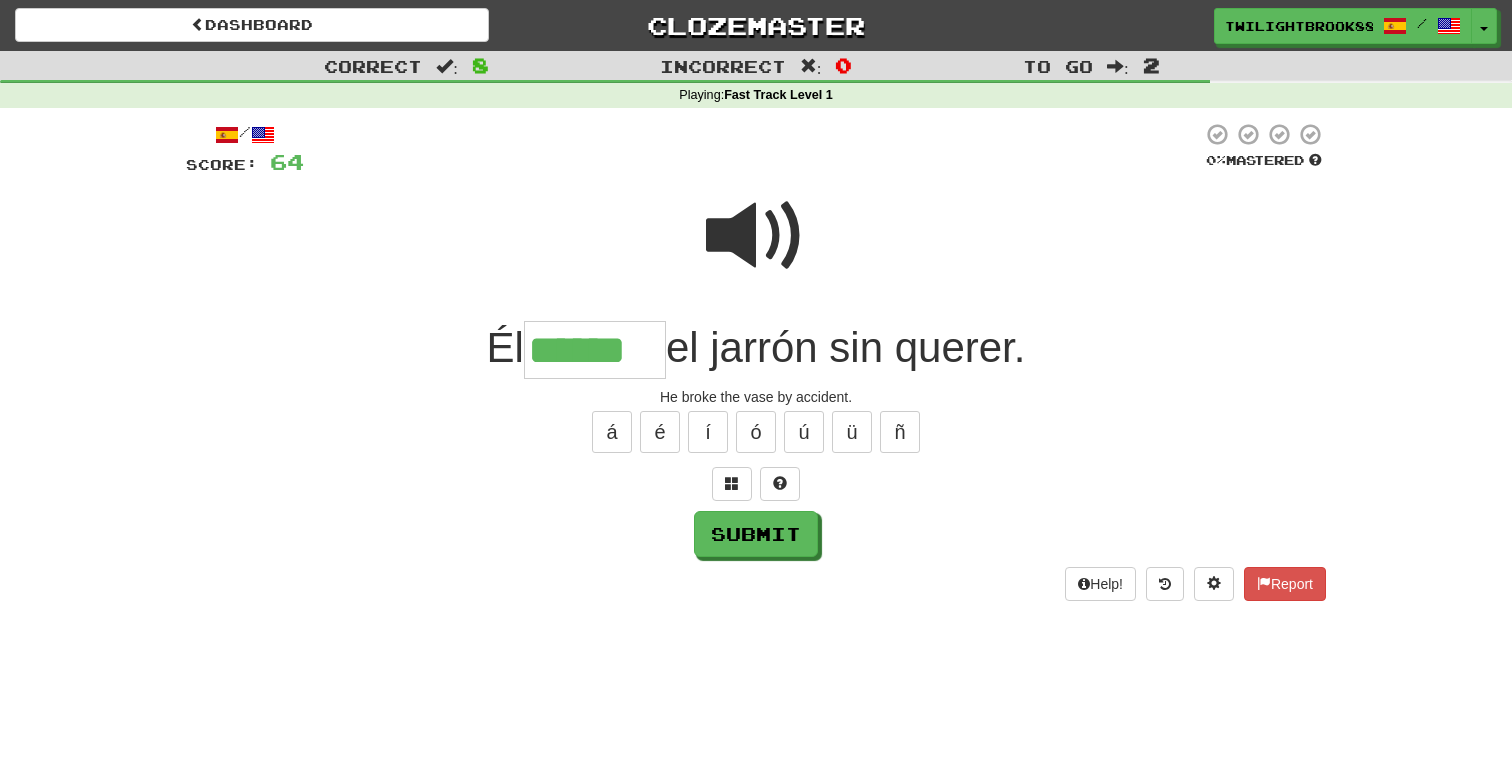 type on "******" 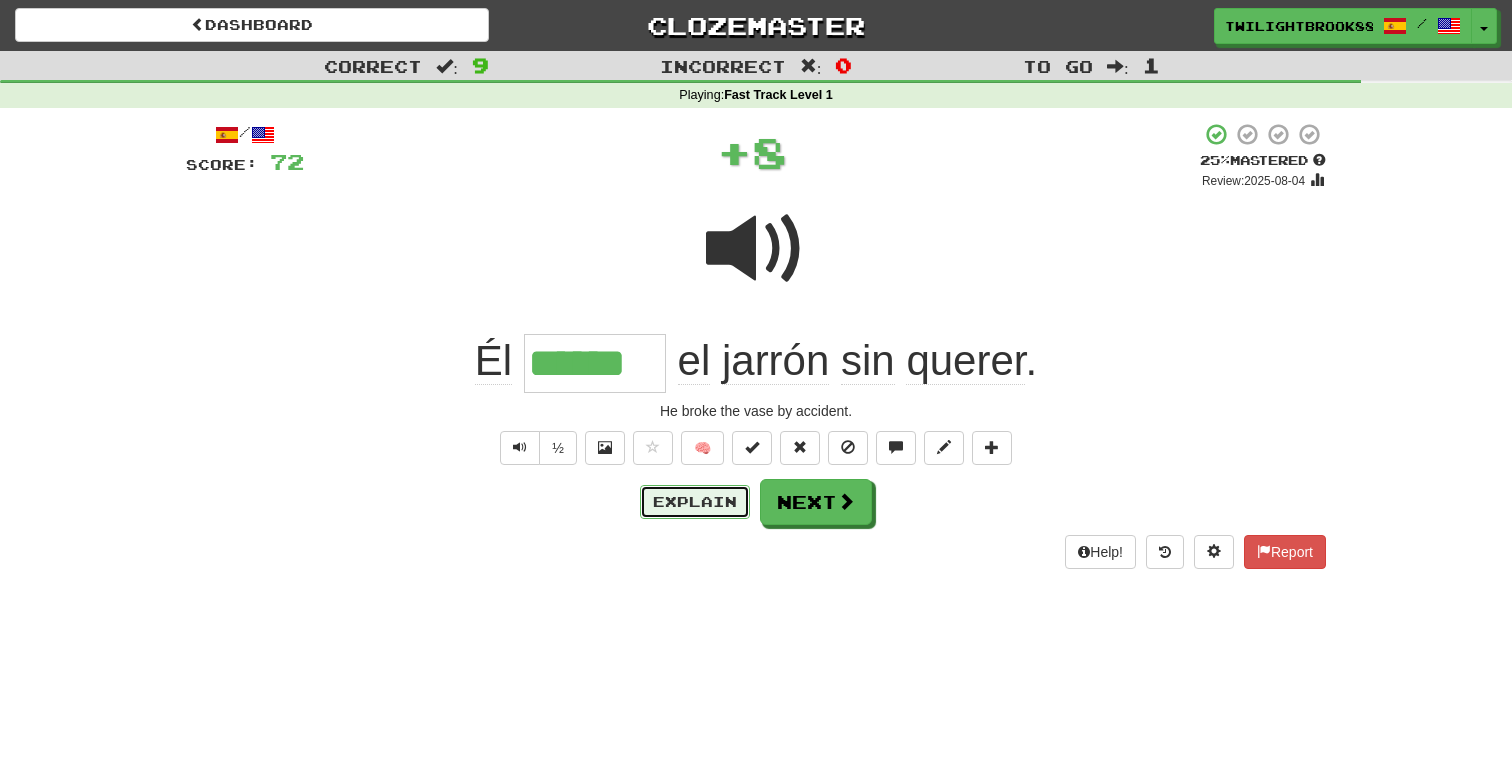 click on "Explain" at bounding box center (695, 502) 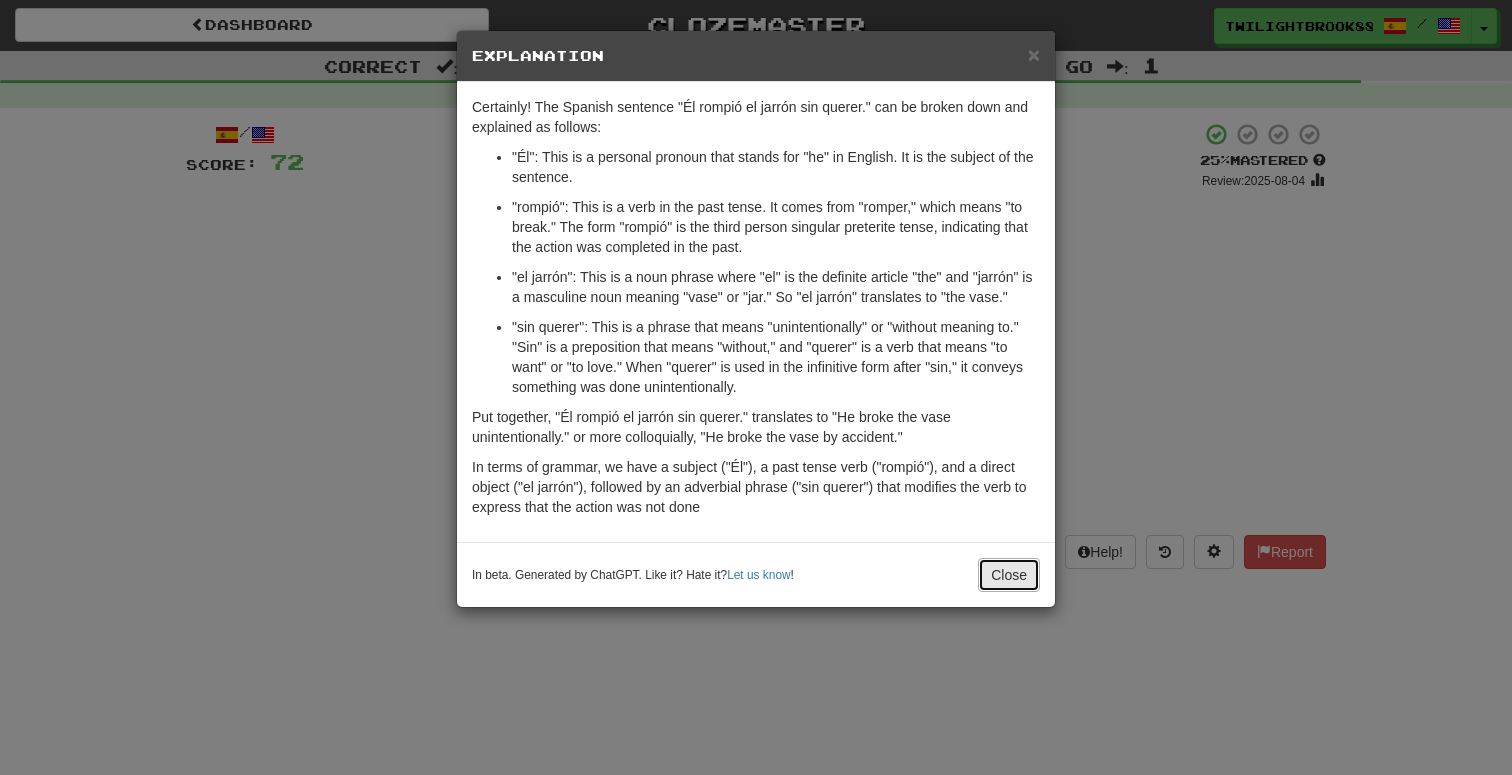click on "Close" at bounding box center (1009, 575) 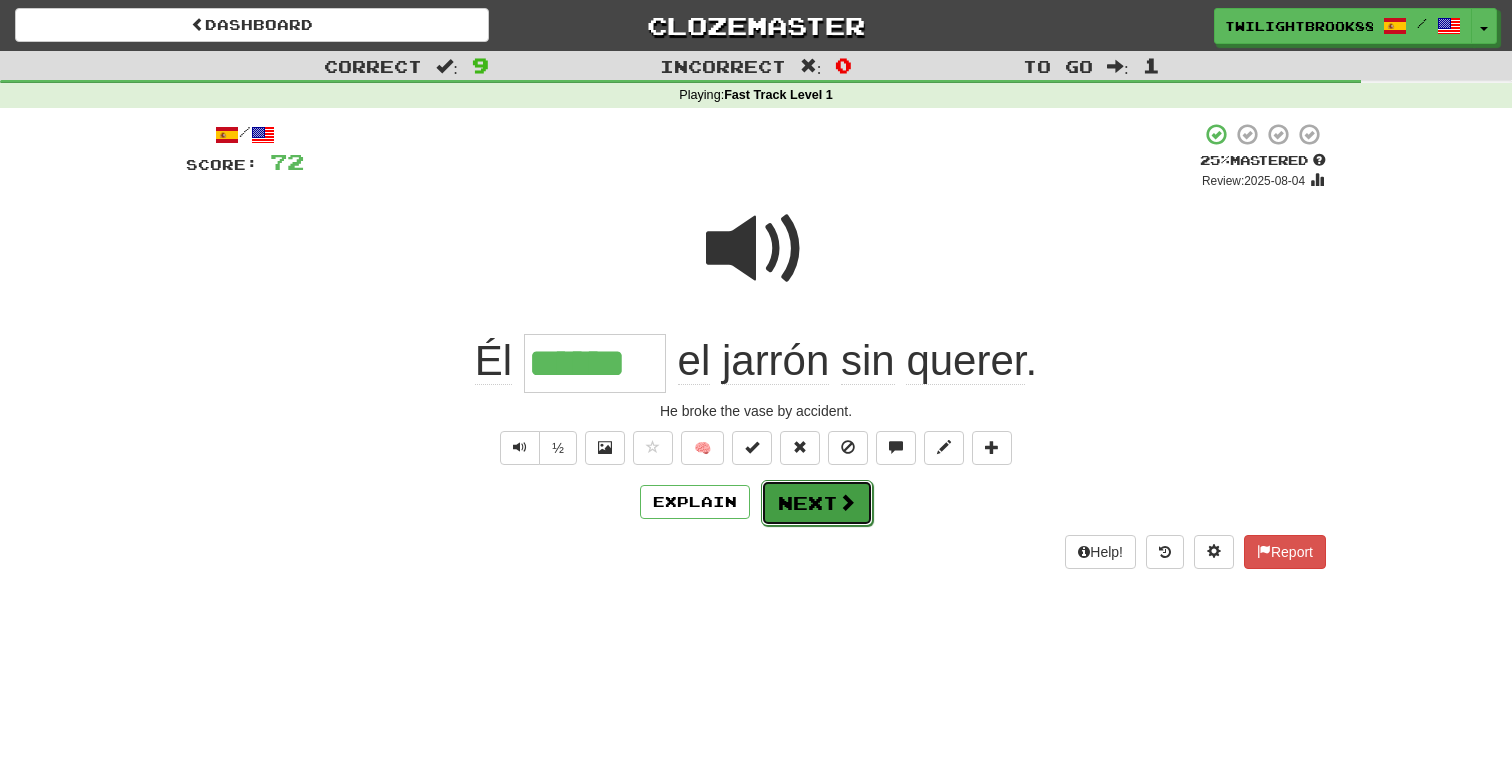 click on "Next" at bounding box center (817, 503) 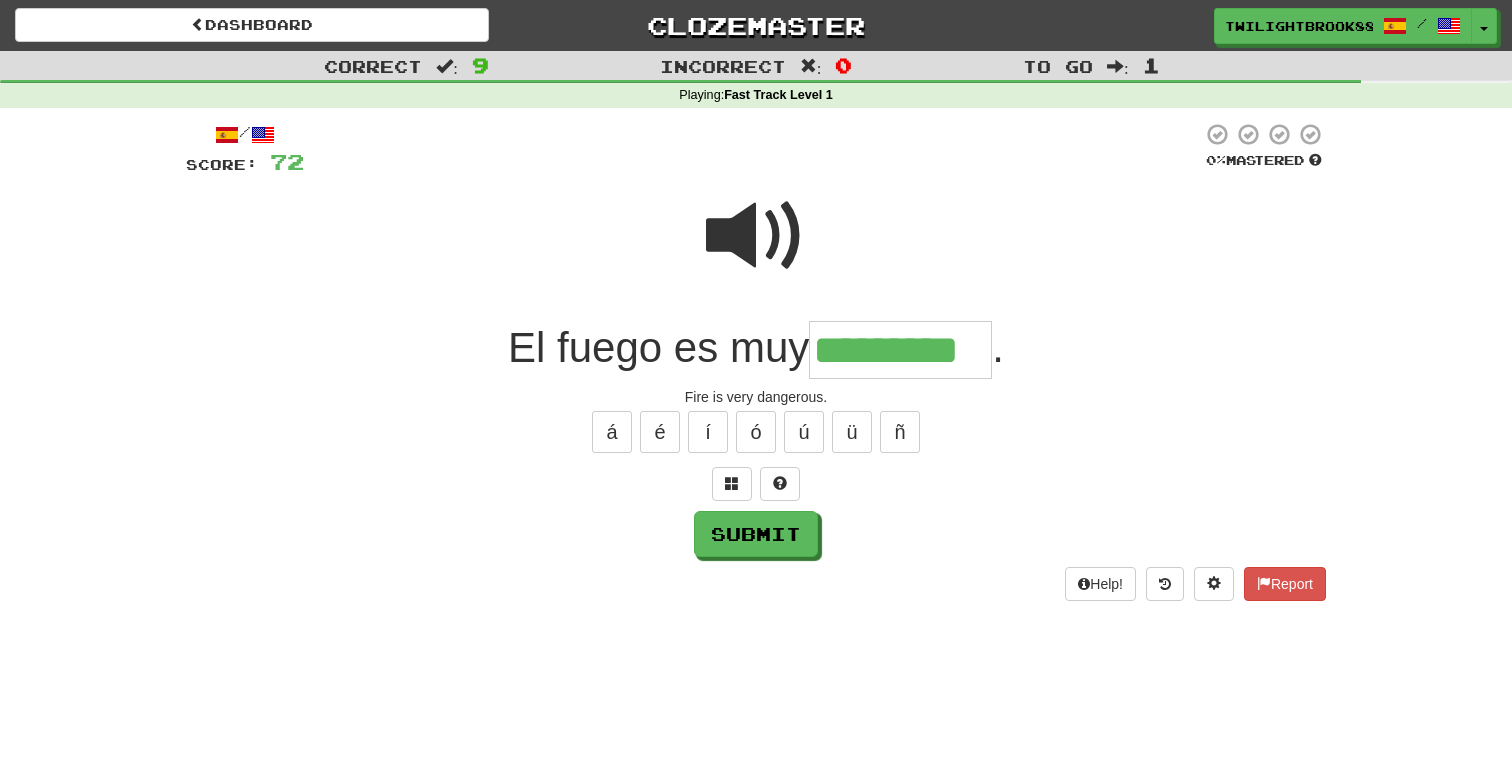 type on "*********" 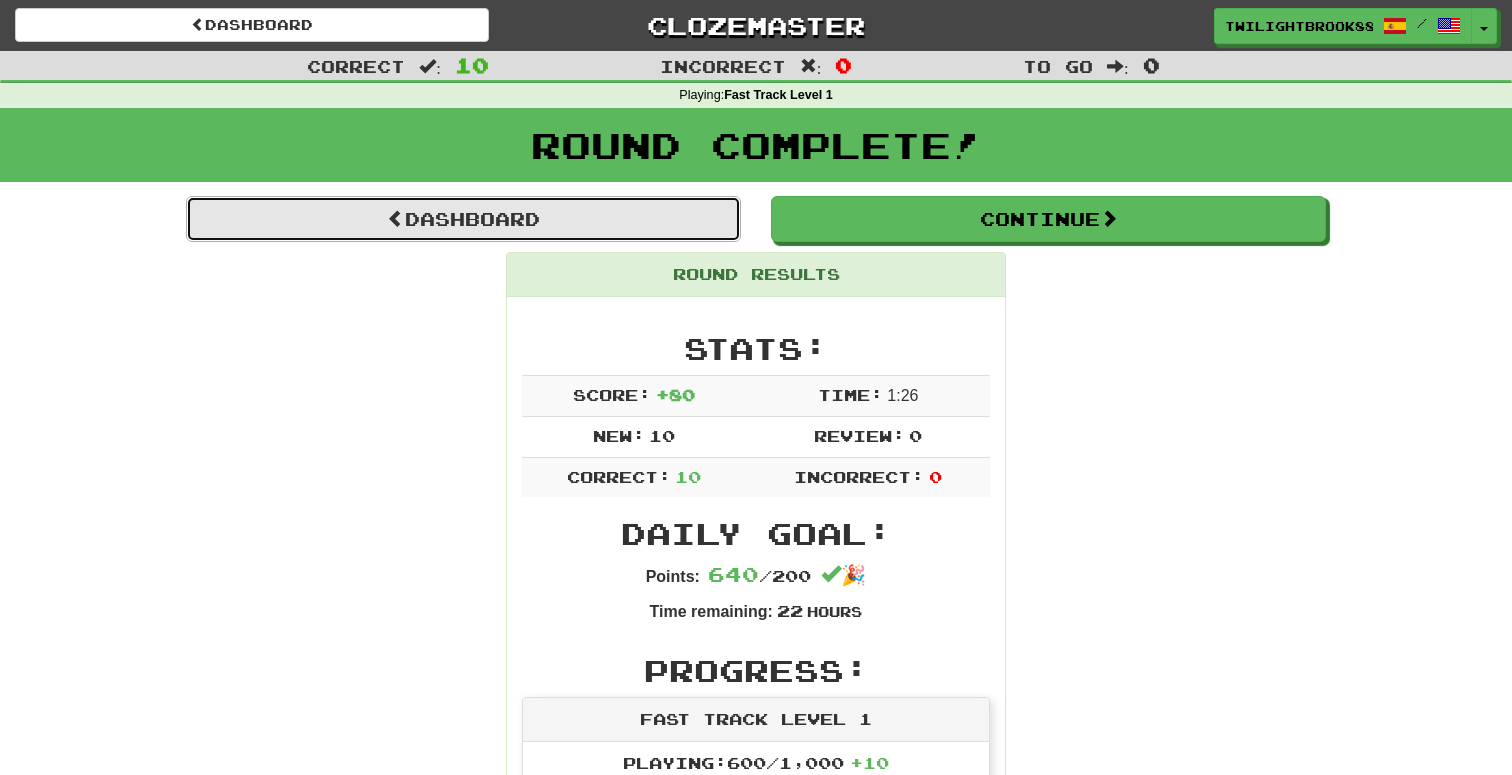 click on "Dashboard" at bounding box center (463, 219) 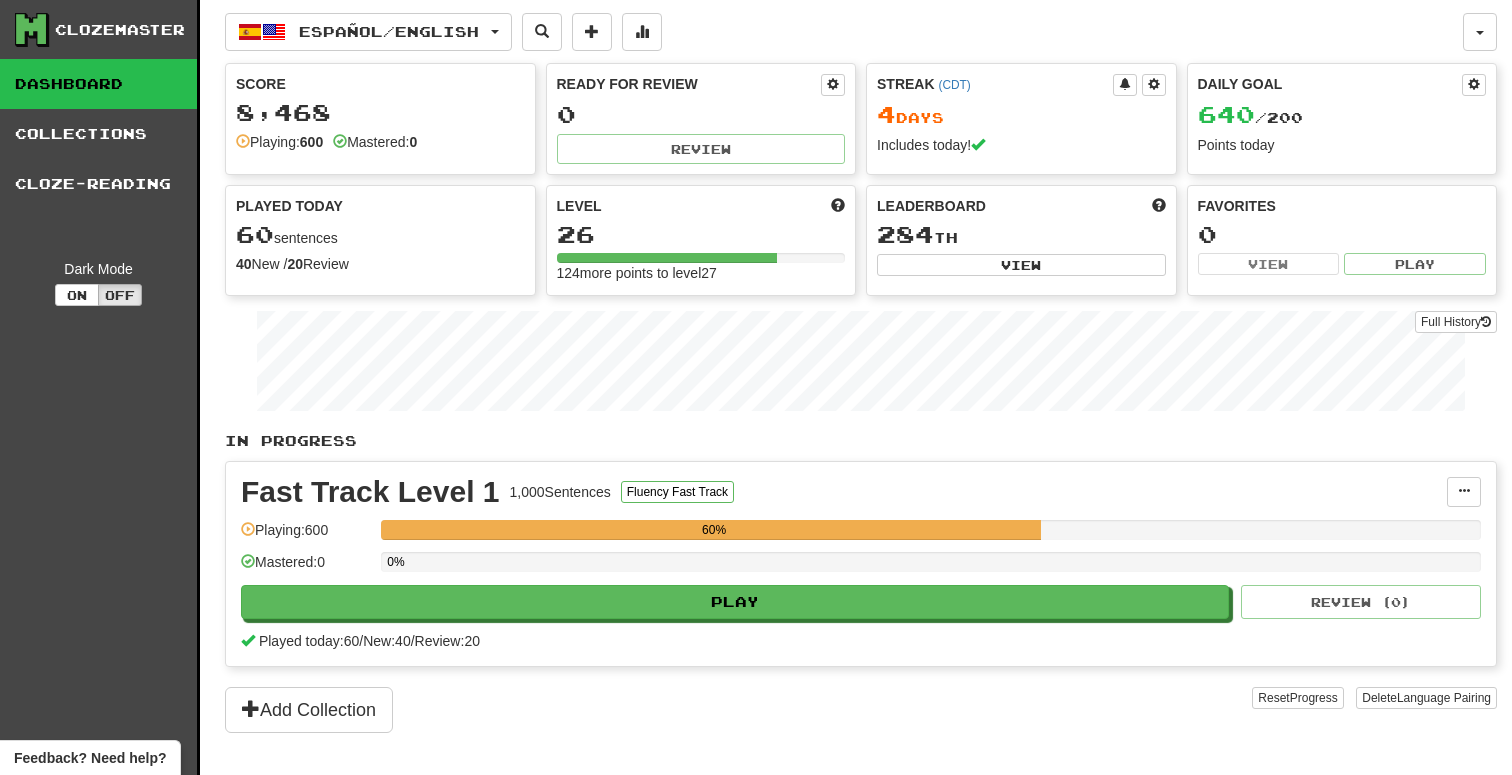 scroll, scrollTop: 0, scrollLeft: 0, axis: both 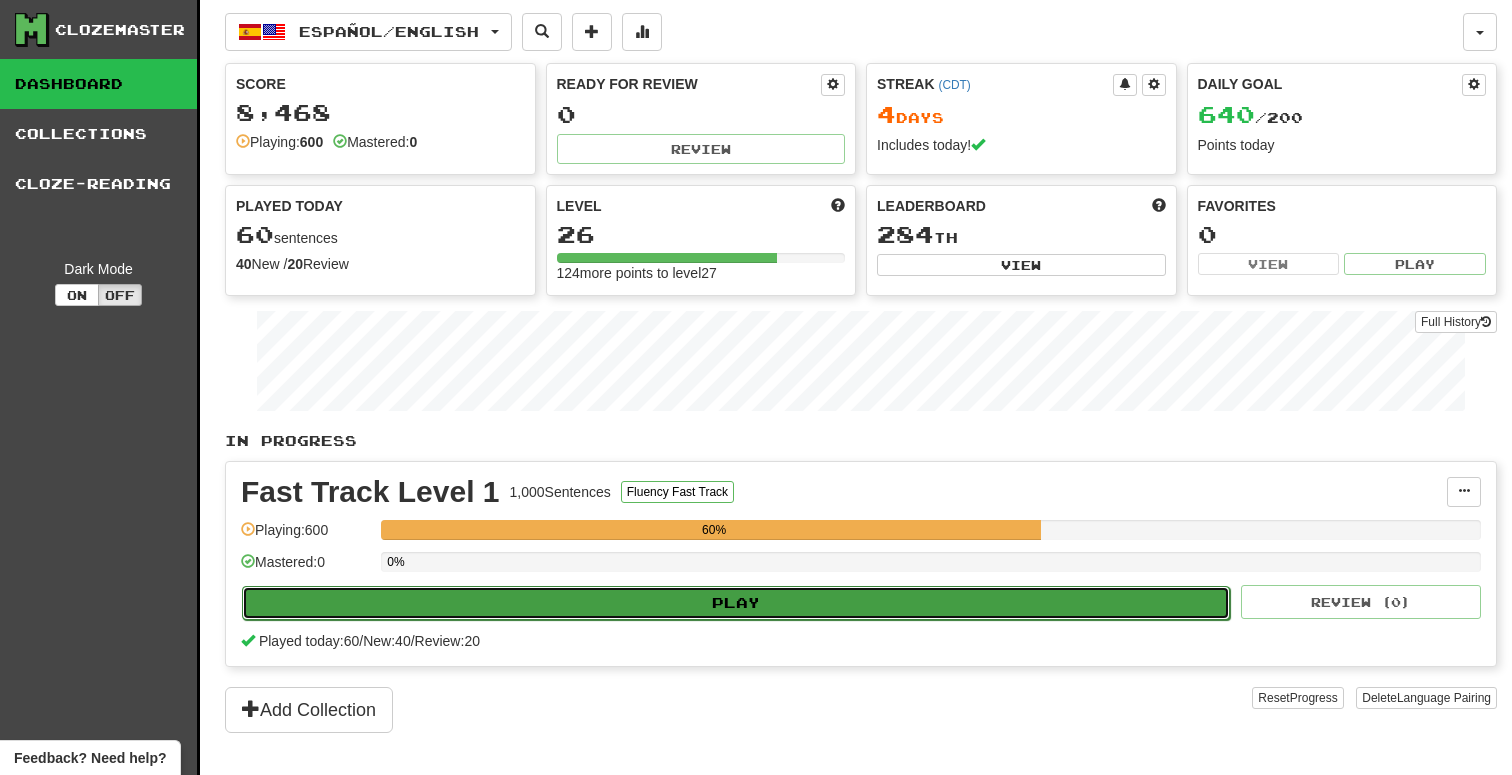 click on "Play" at bounding box center (736, 603) 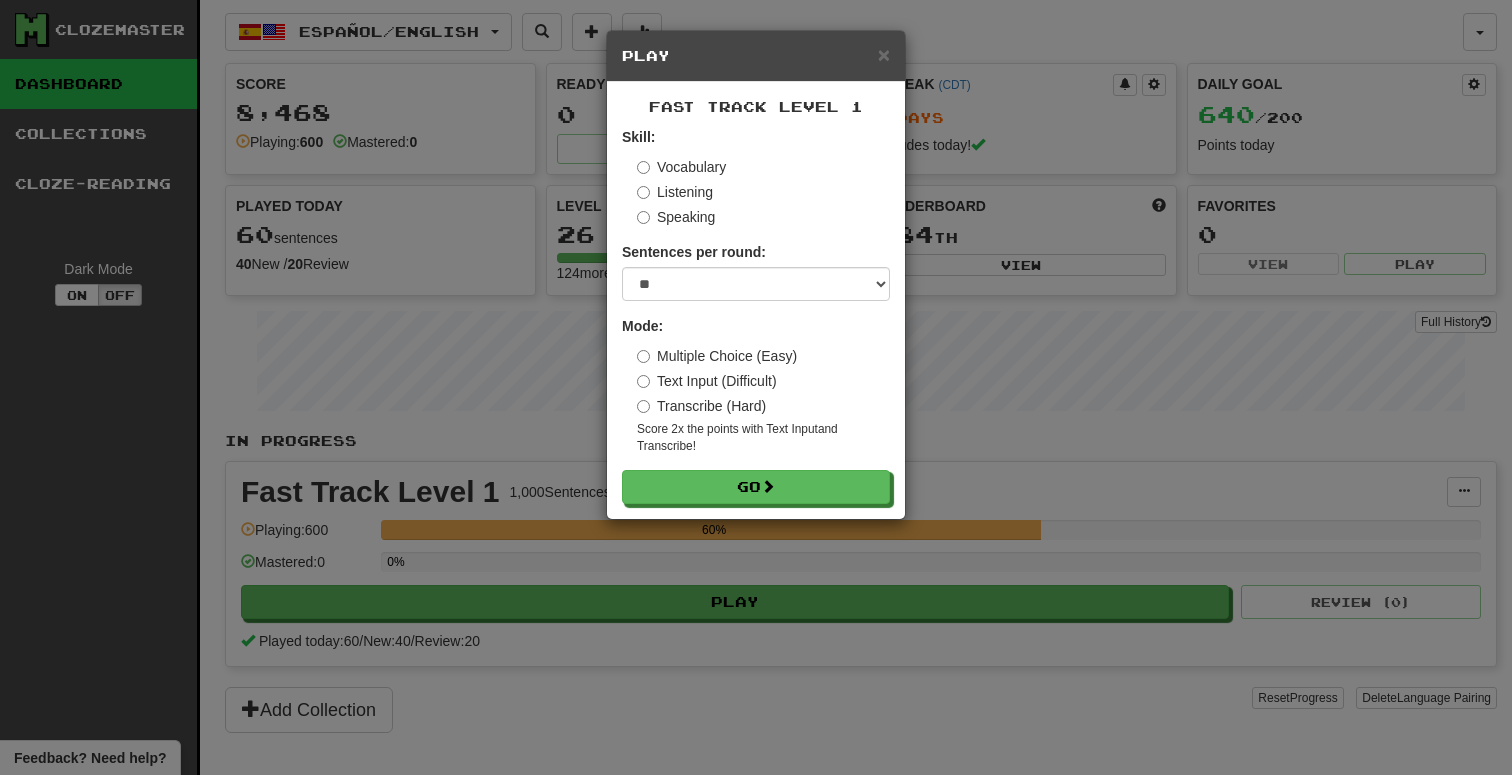 click on "Skill: Vocabulary Listening Speaking Sentences per round: * ** ** ** ** ** *** ******** Mode: Multiple Choice (Easy) Text Input (Difficult) Transcribe (Hard) Score 2x the points with Text Input  and Transcribe ! Go" at bounding box center [756, 315] 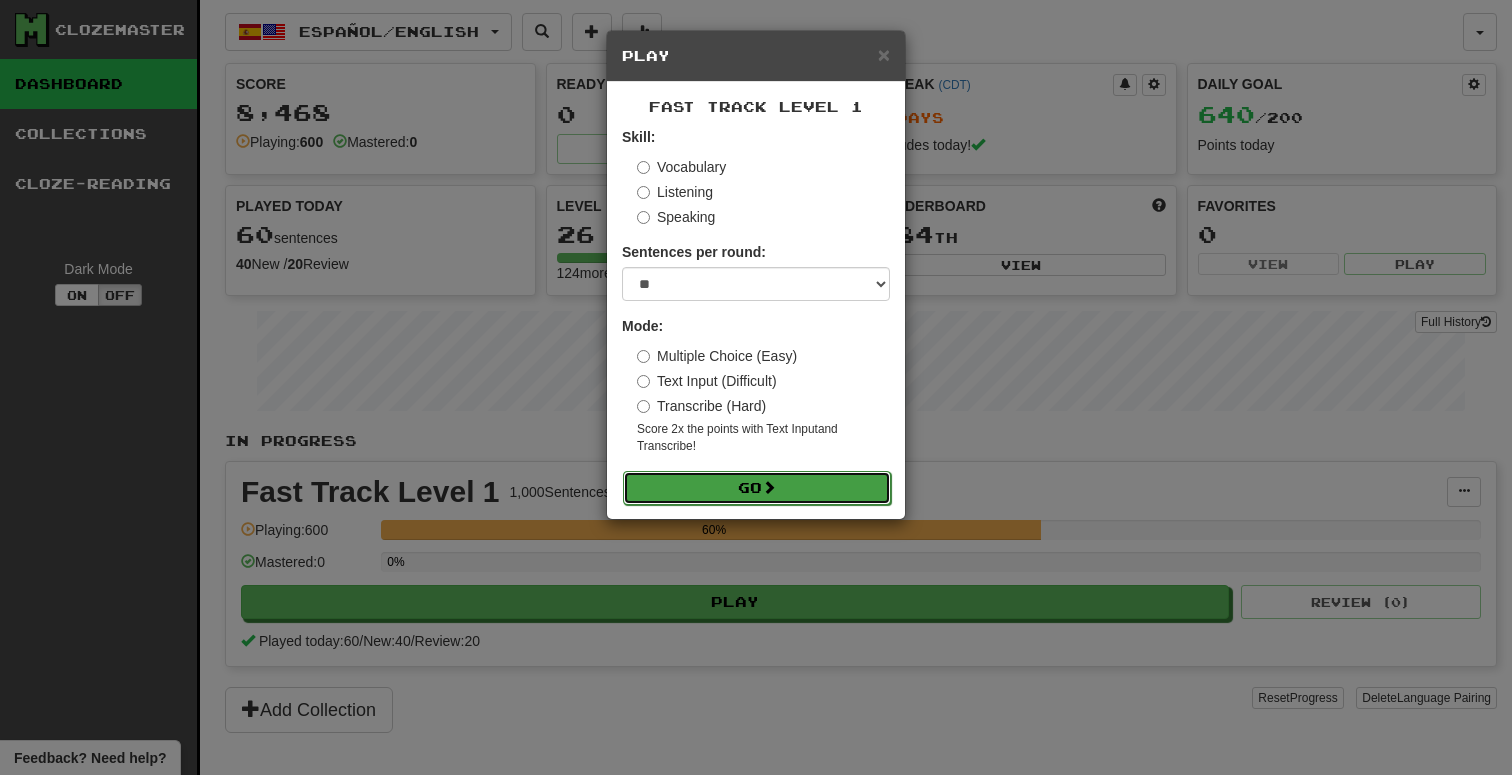 click on "Go" at bounding box center [757, 488] 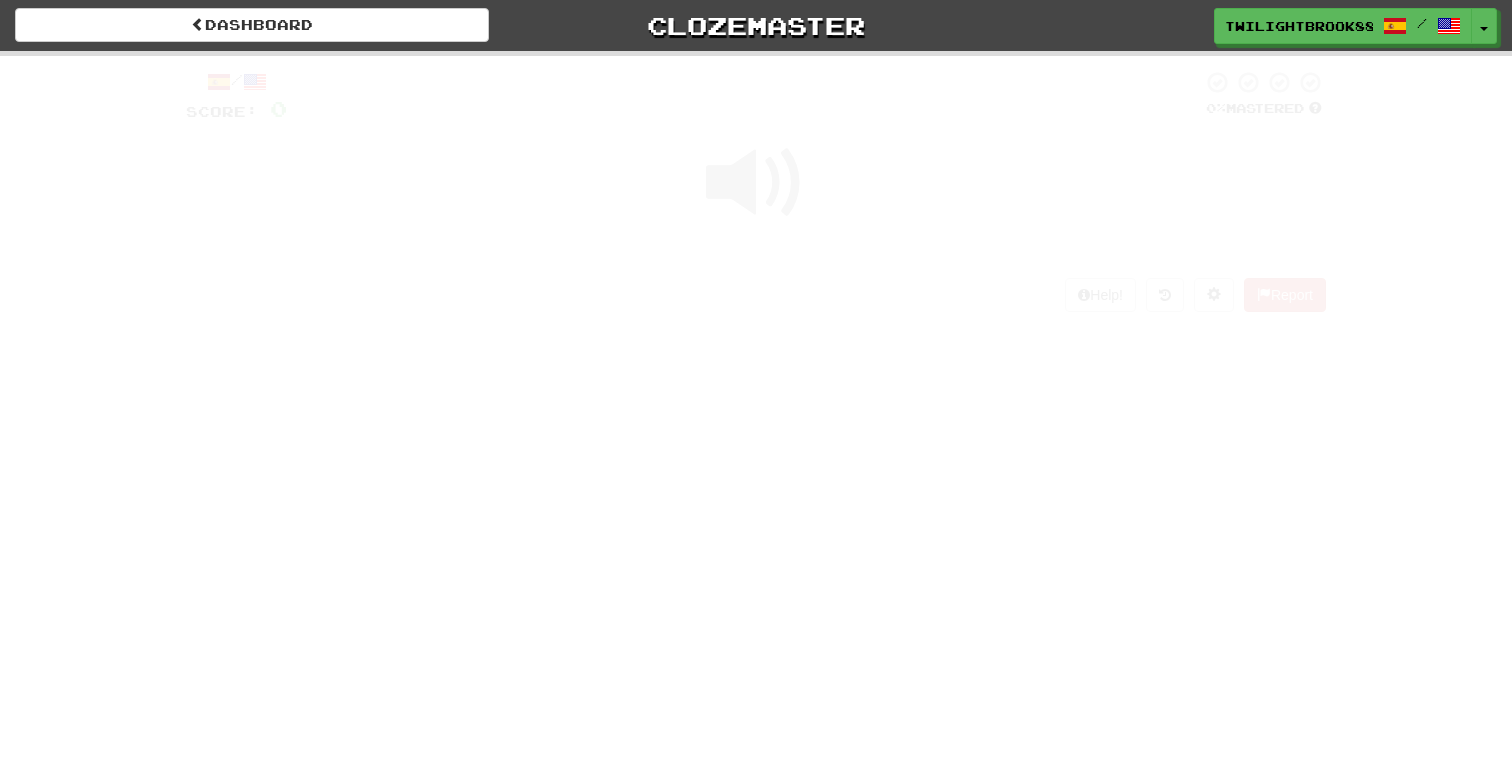 scroll, scrollTop: 0, scrollLeft: 0, axis: both 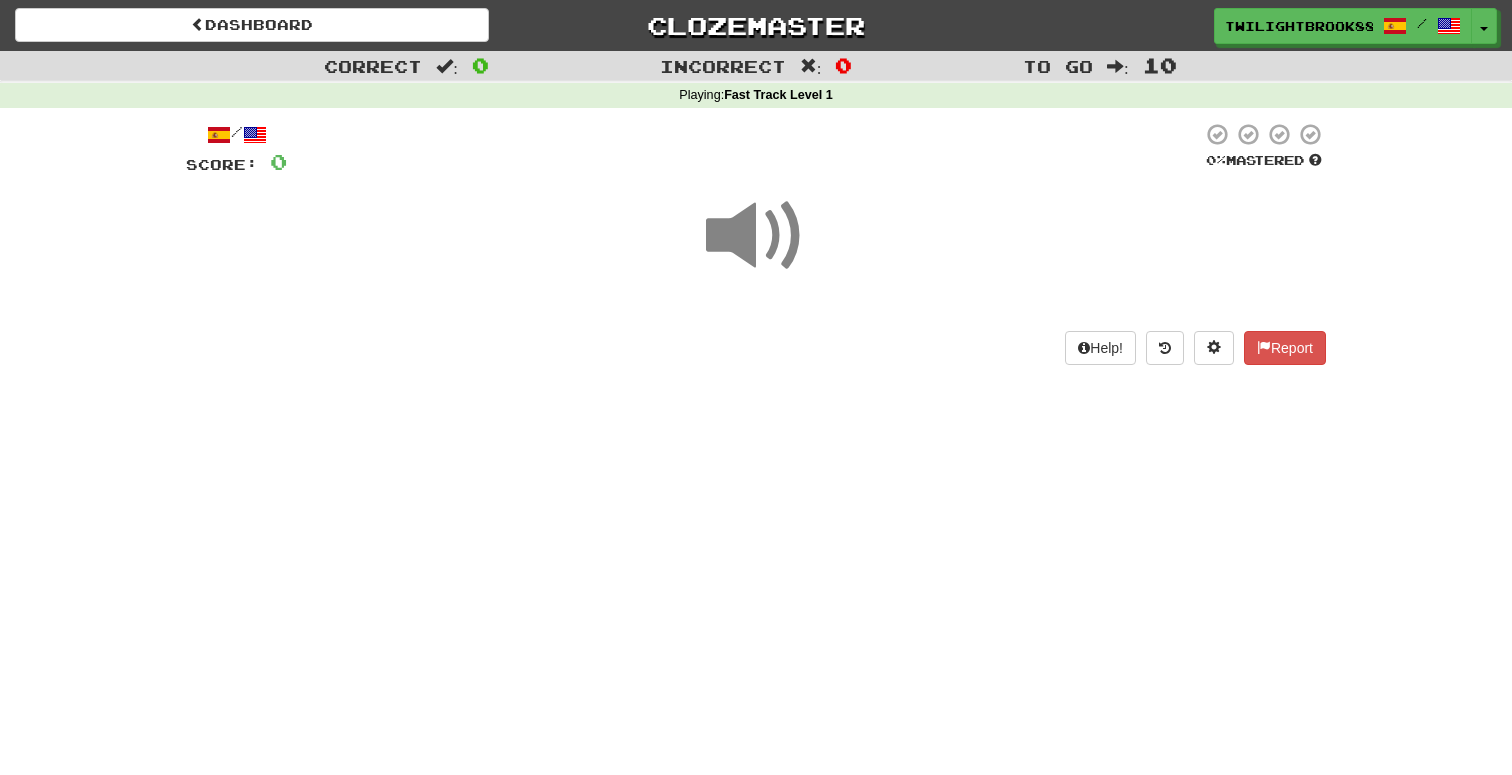click at bounding box center [756, 236] 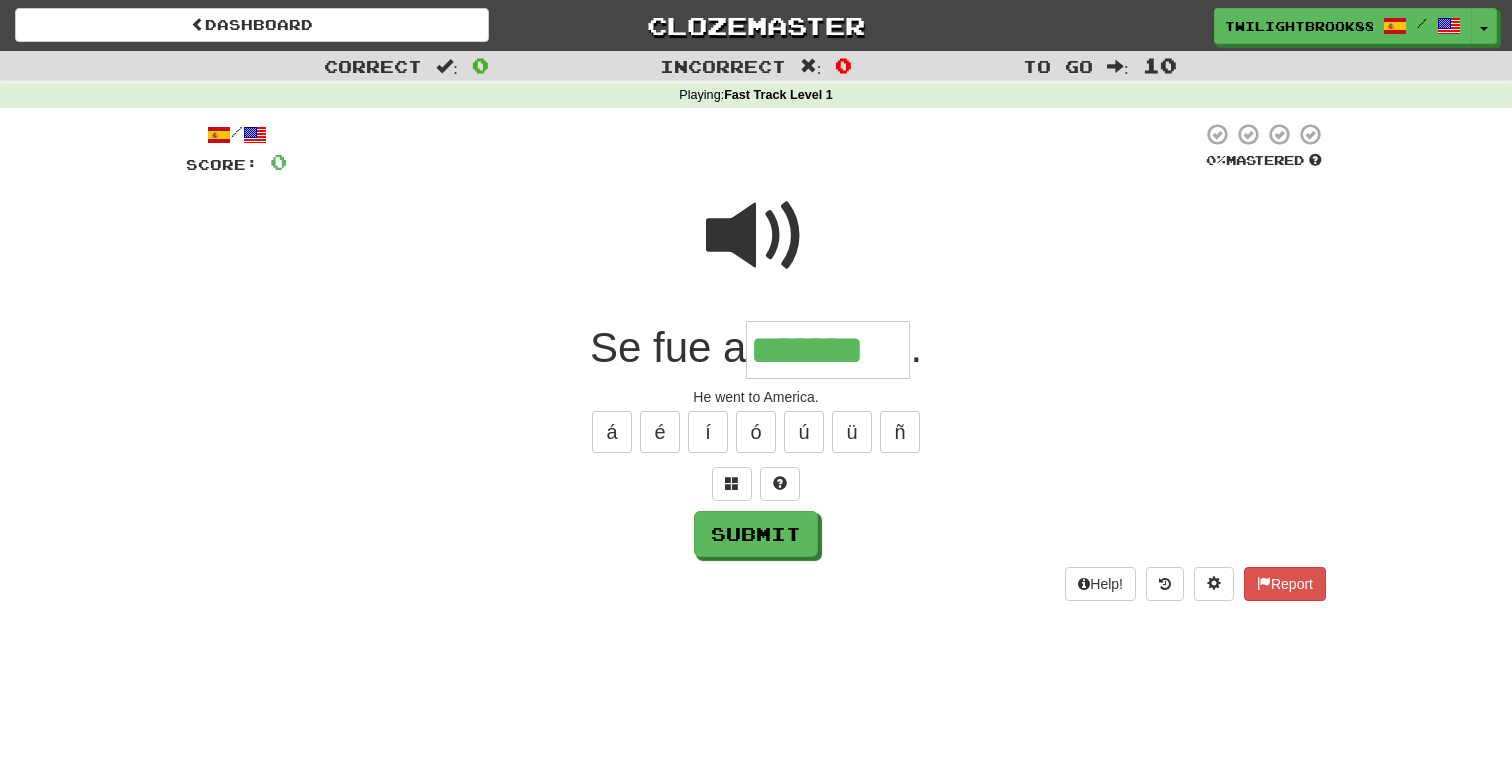 type on "*******" 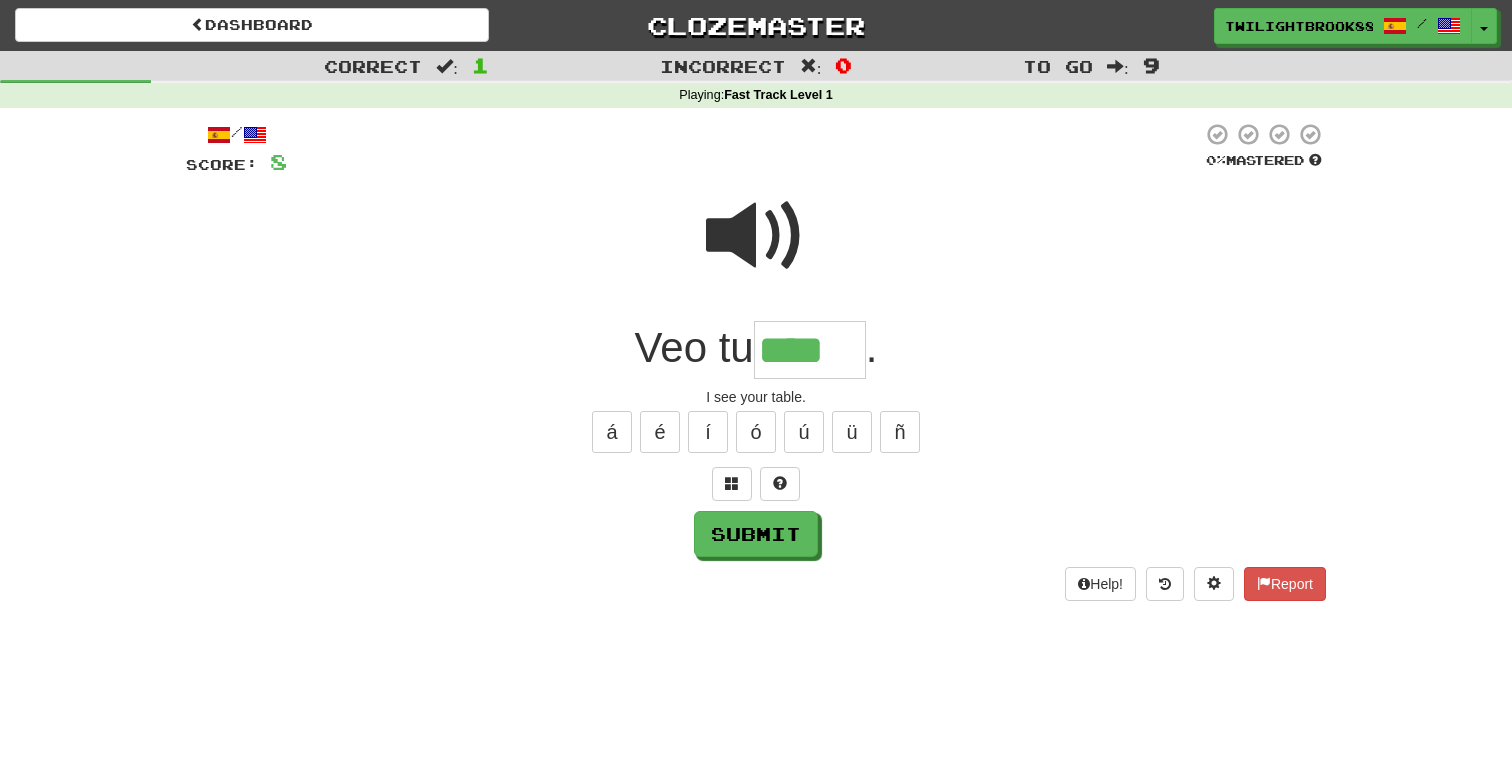 type on "****" 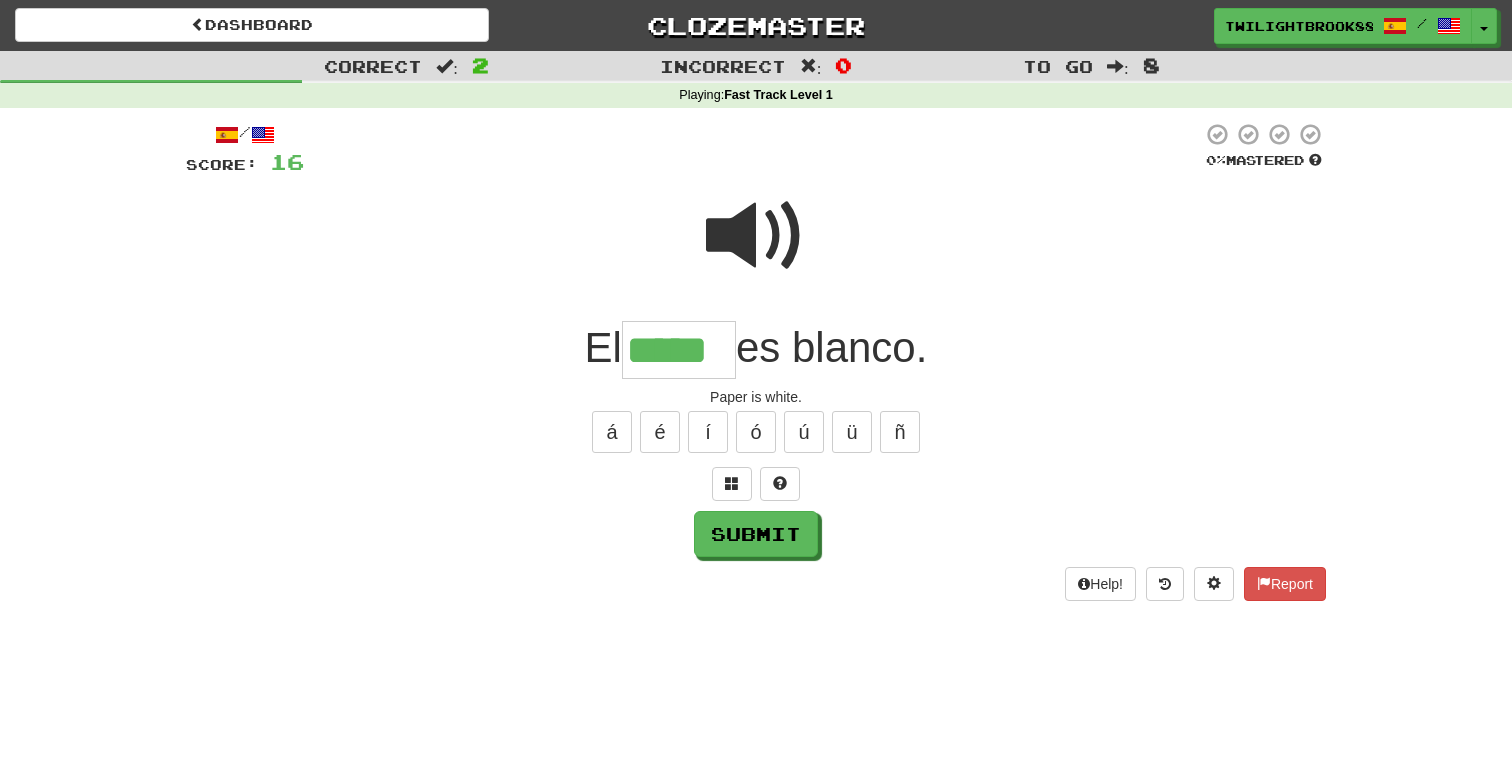 type on "*****" 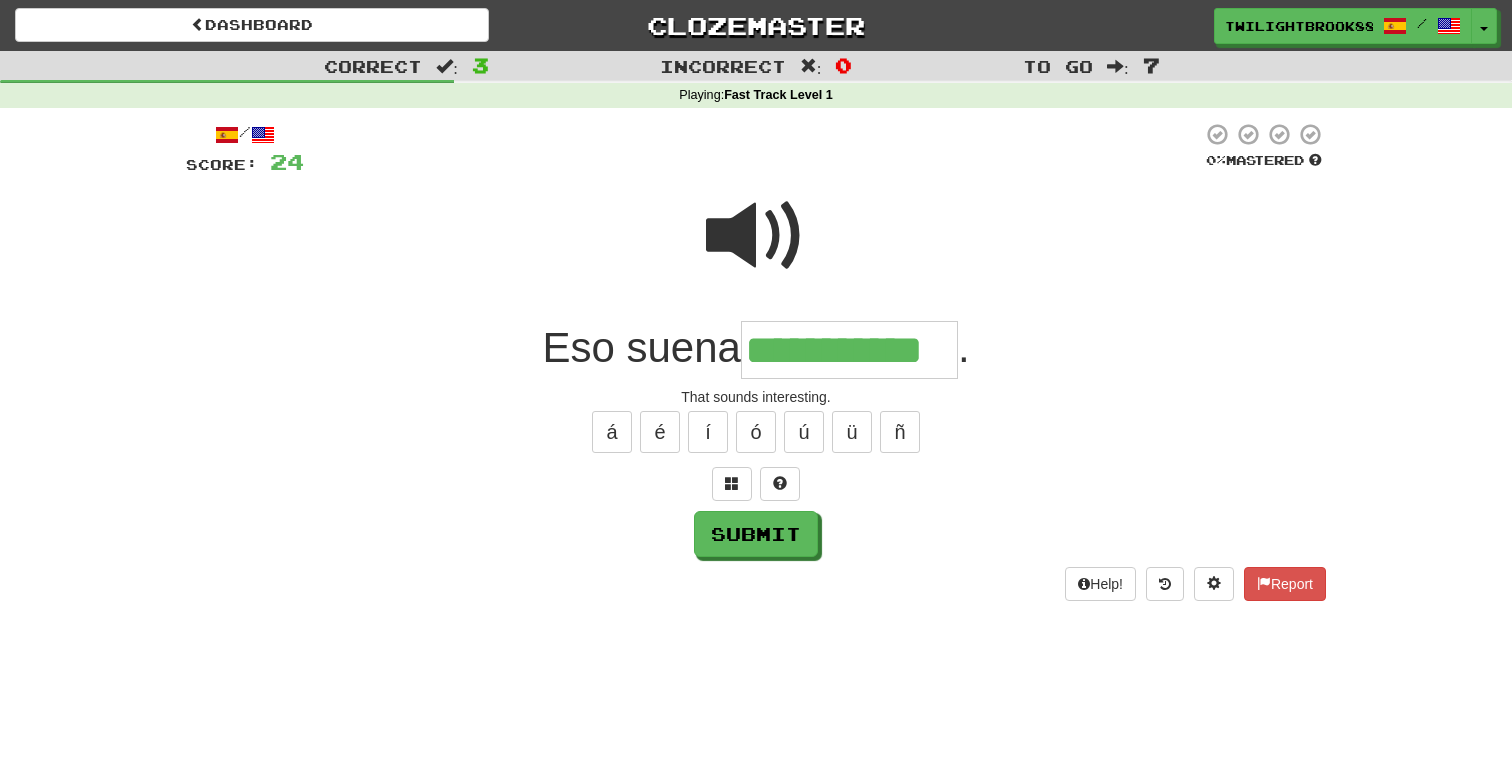 type on "**********" 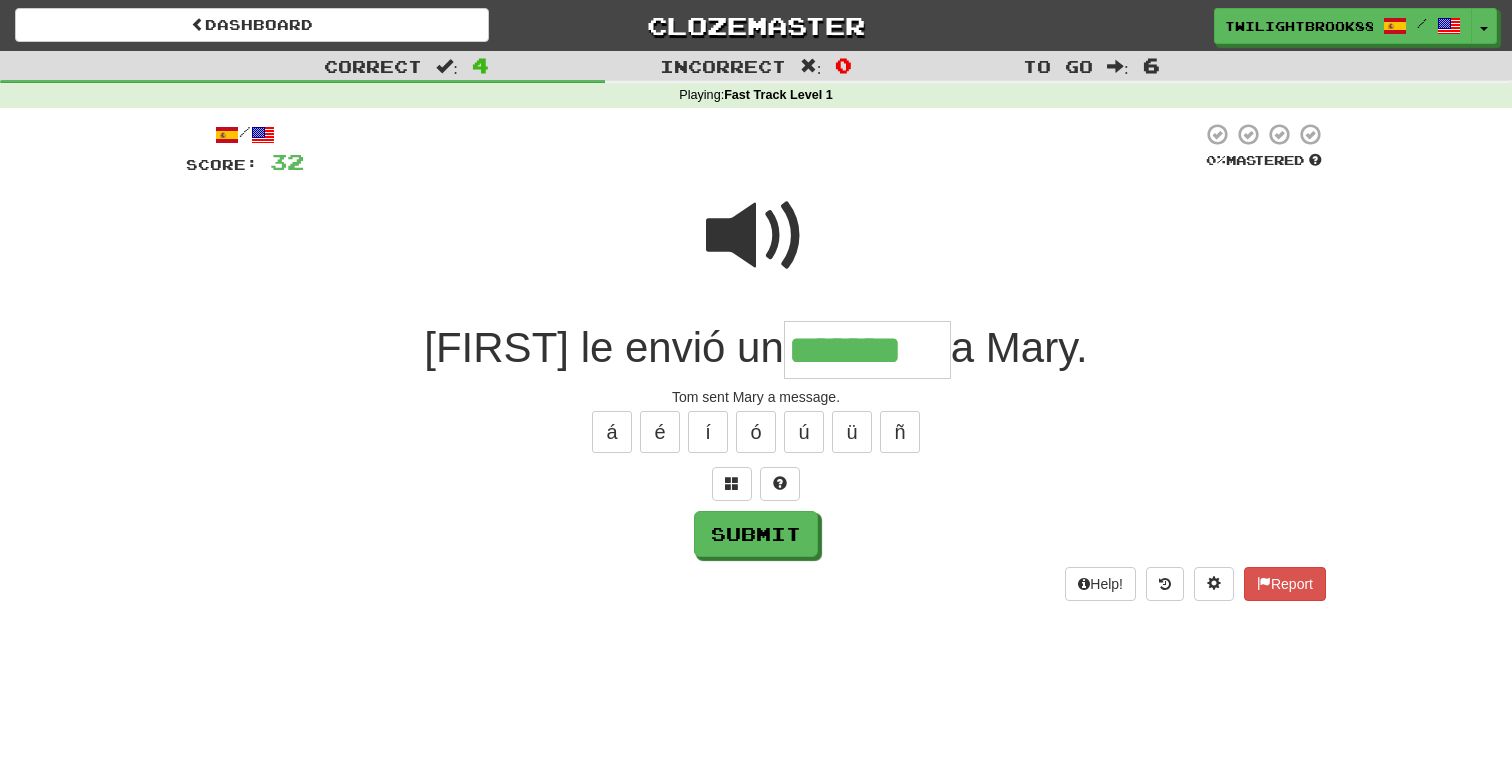 type on "*******" 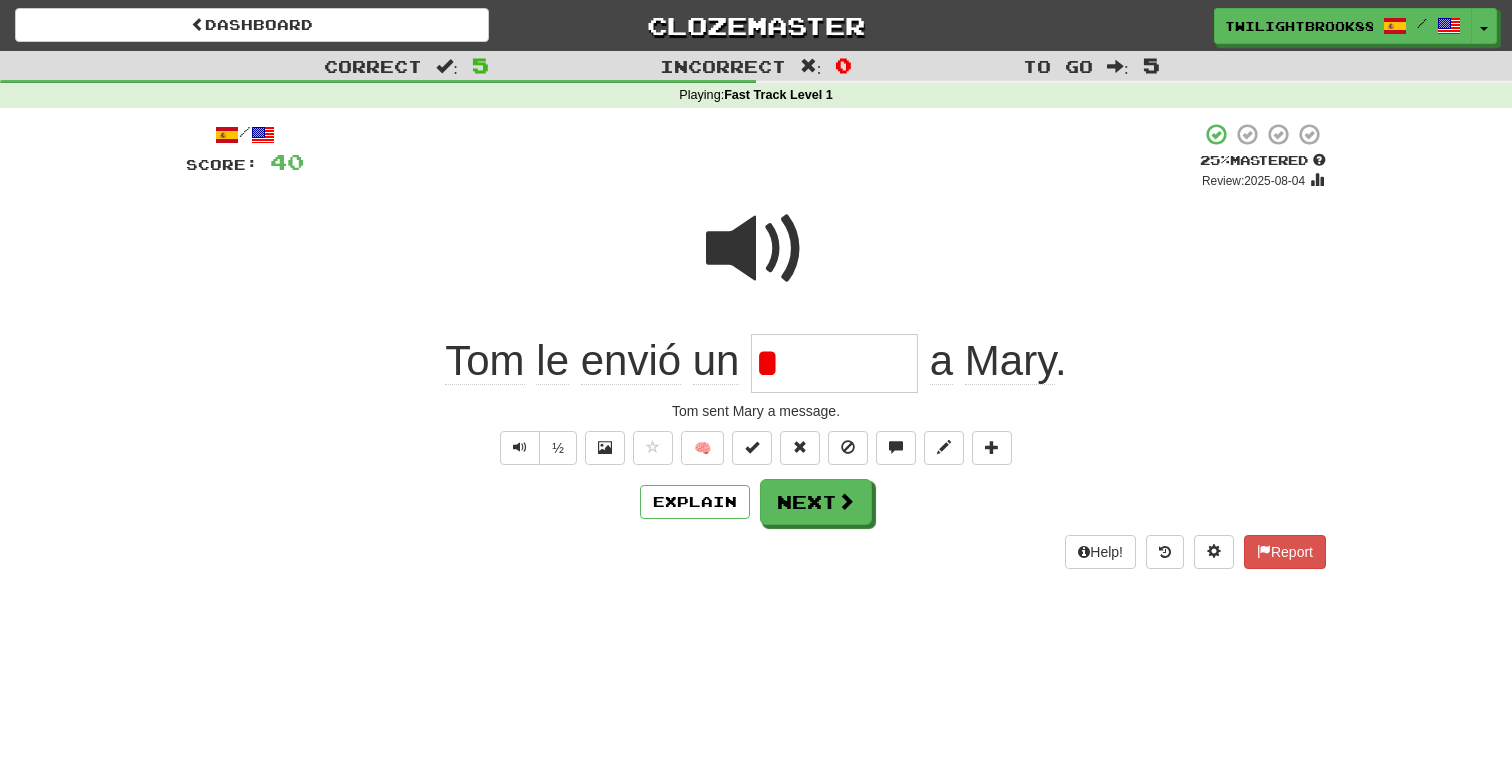 type 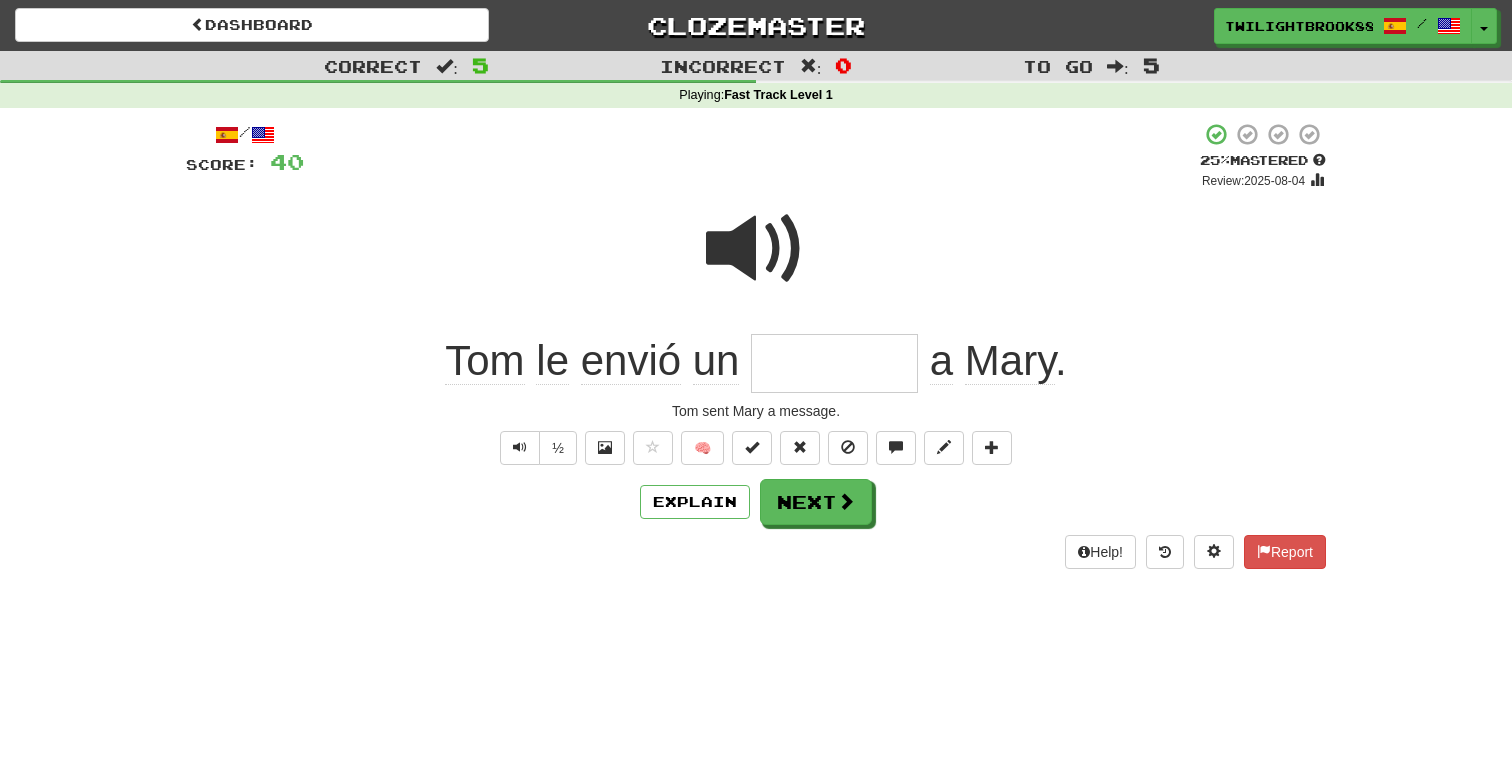 click on "/ Score: 40 + 8 25 % Mastered Review: 2025-08-04 [FIRST] le envió un a [FIRST]. [FIRST] sent [FIRST] a message. ½ 🧠 Explain Next Help! Report" at bounding box center (756, 345) 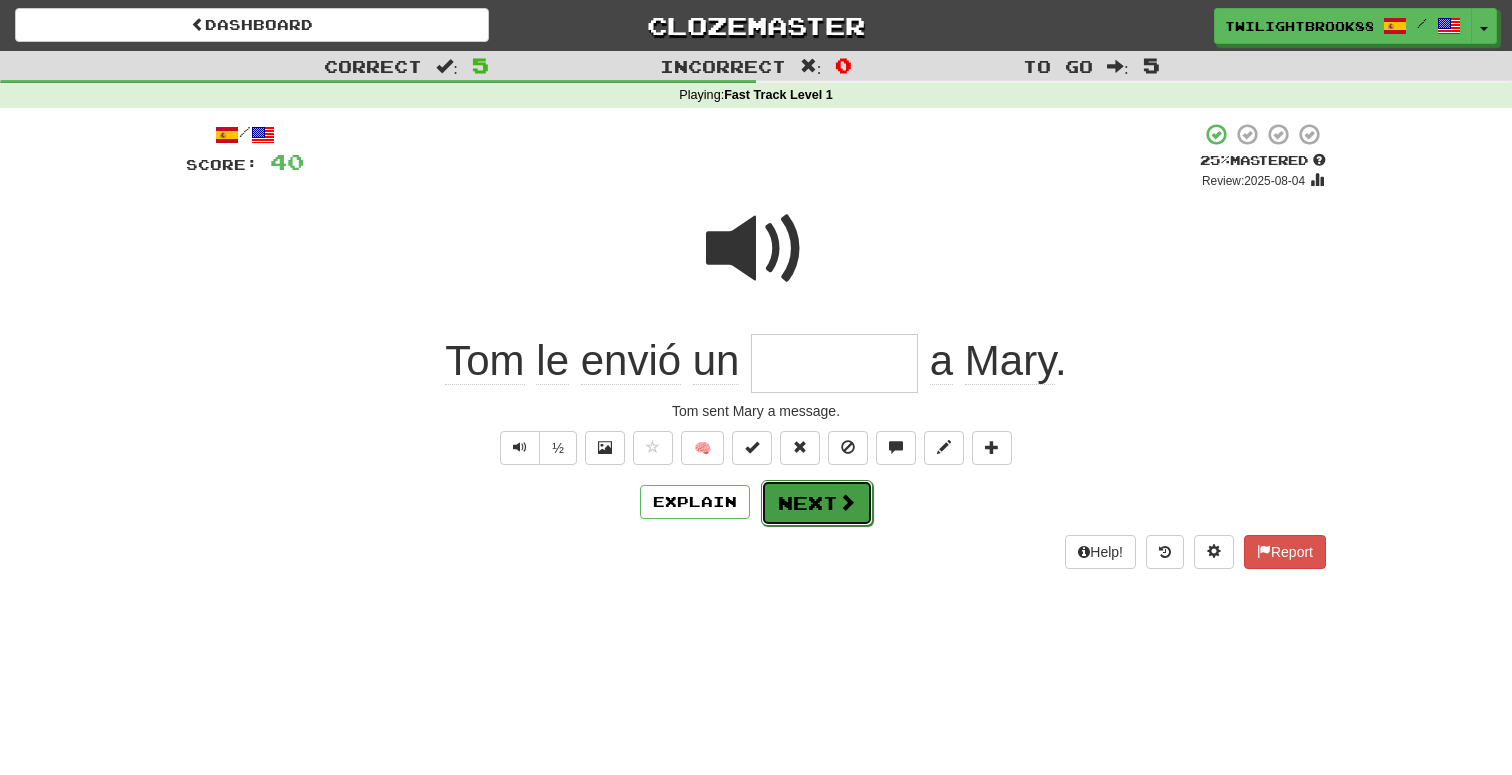 click on "Next" at bounding box center [817, 503] 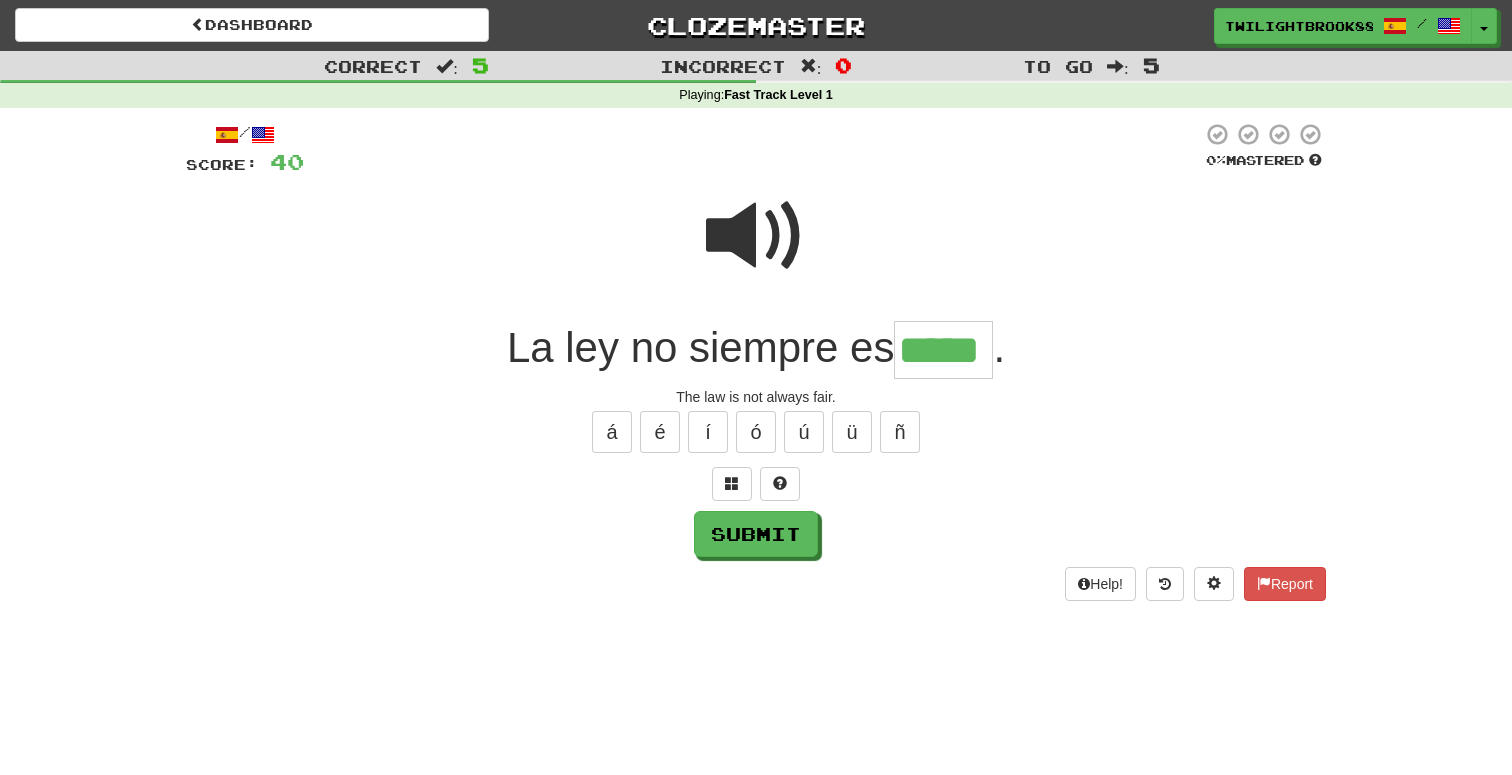 type on "*****" 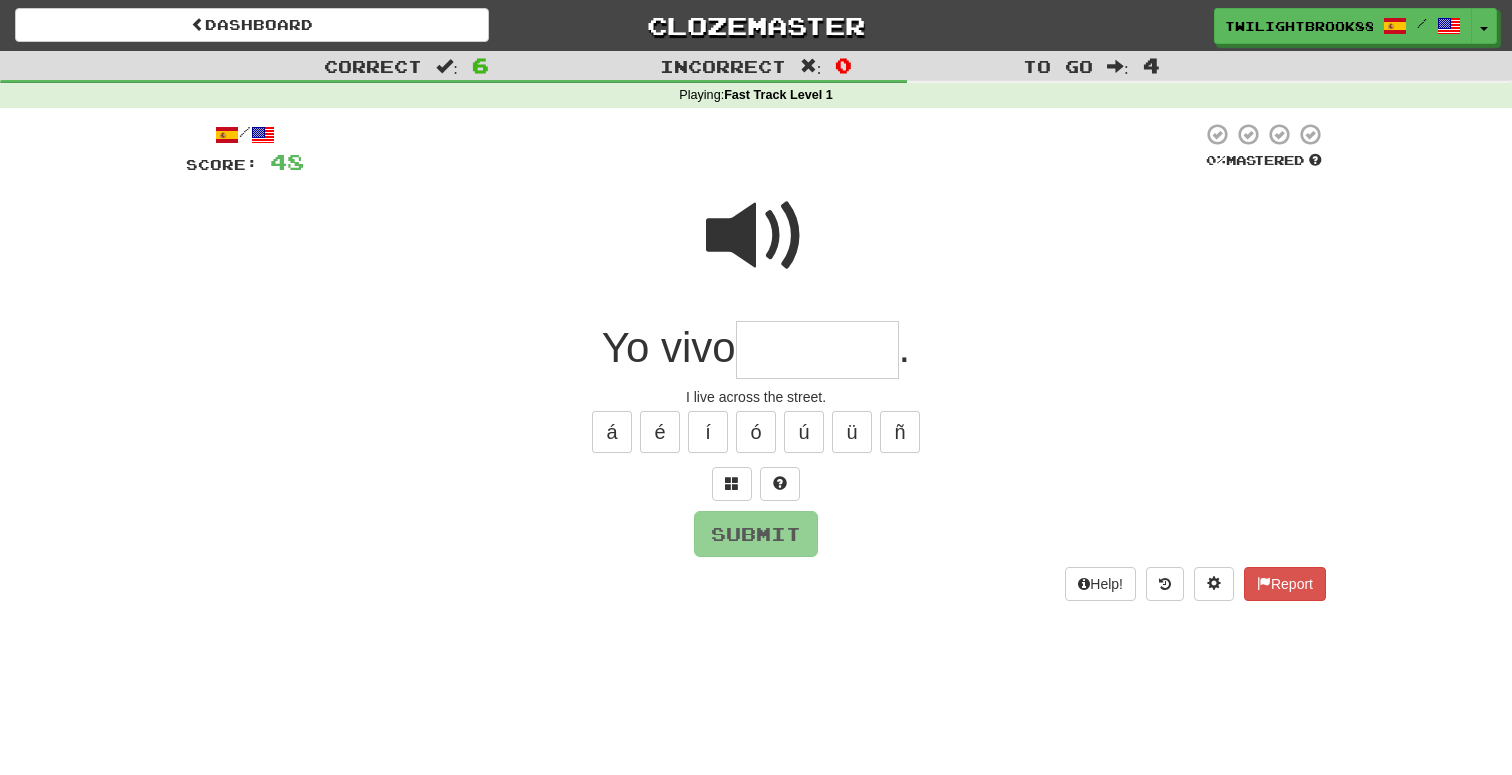 click at bounding box center [756, 236] 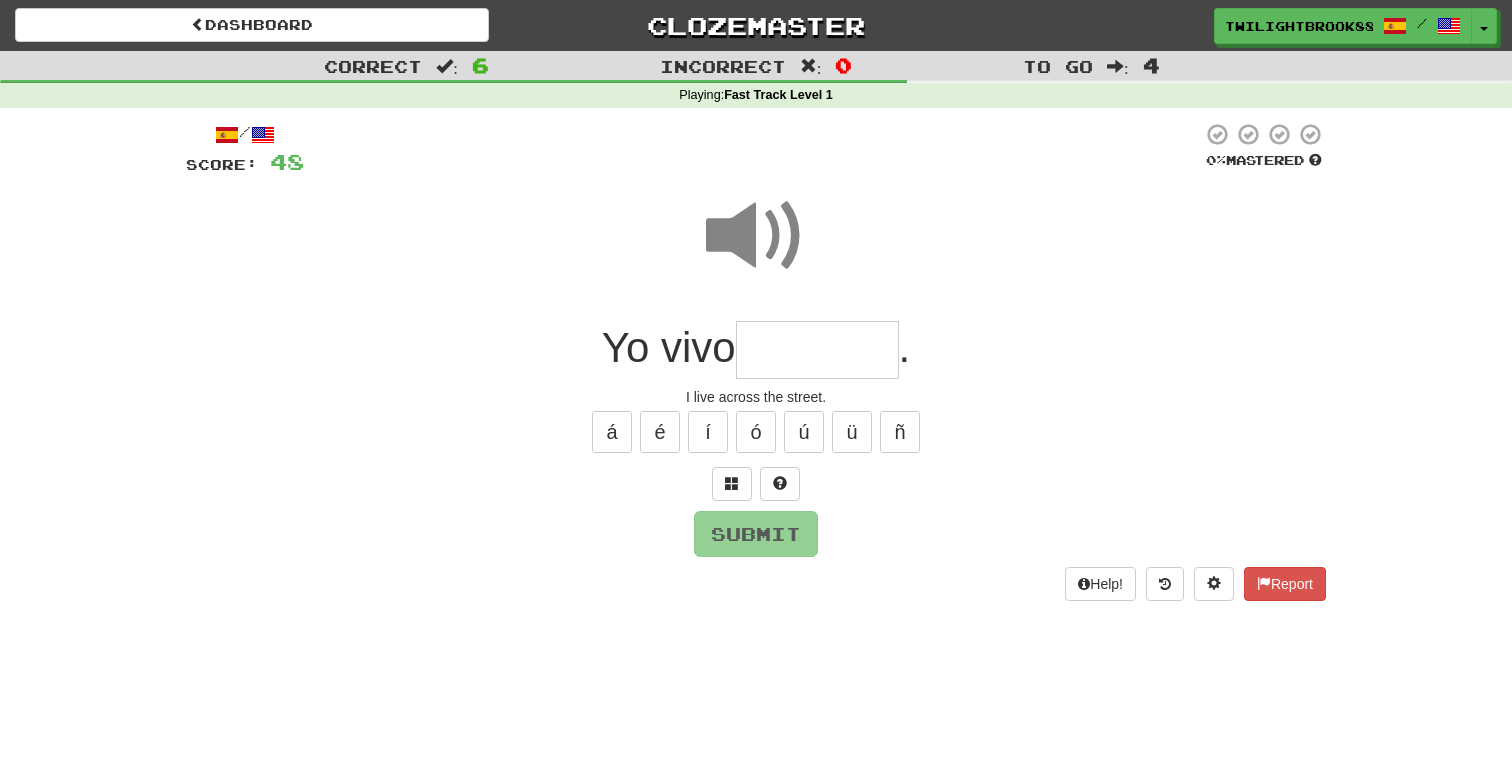 click at bounding box center [817, 350] 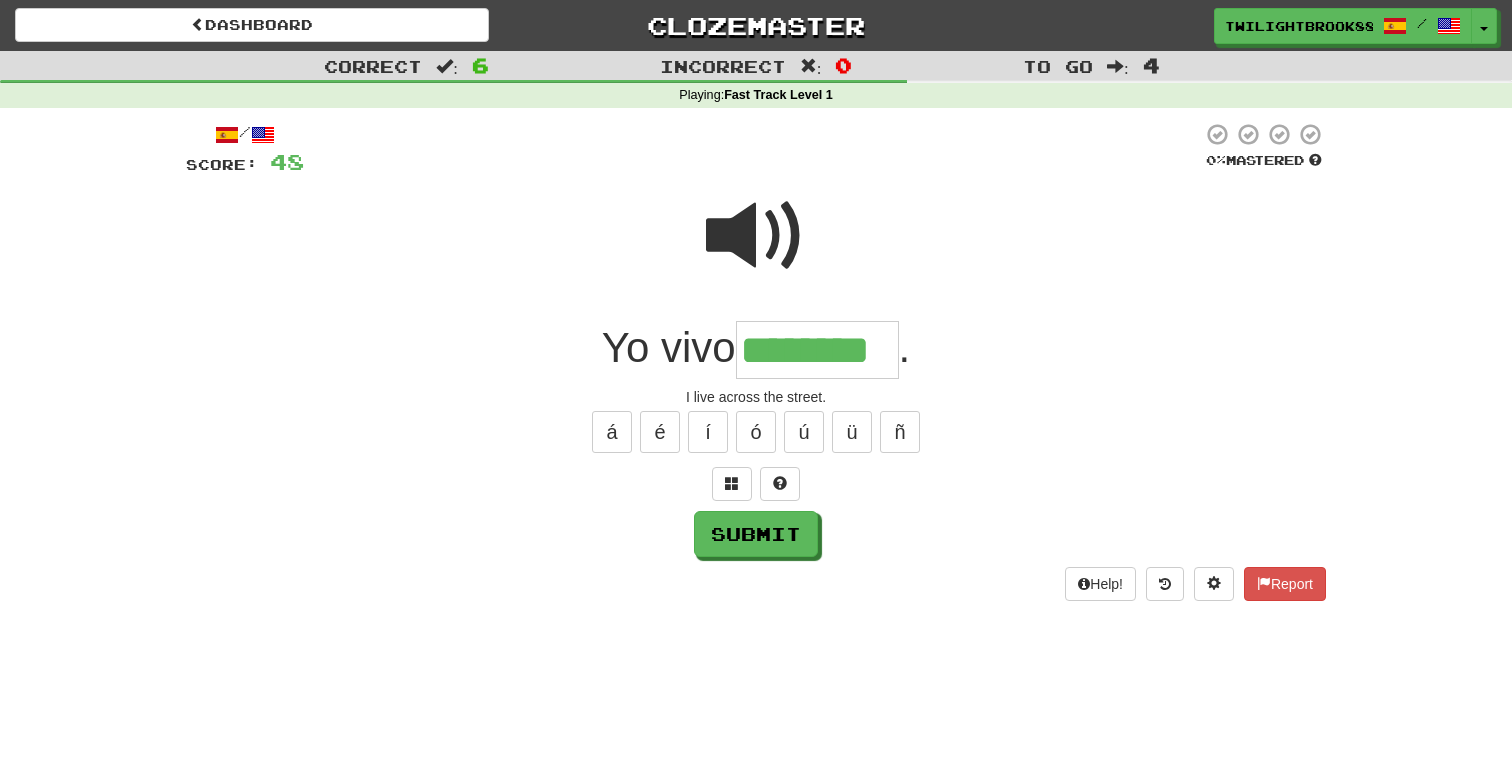 type on "********" 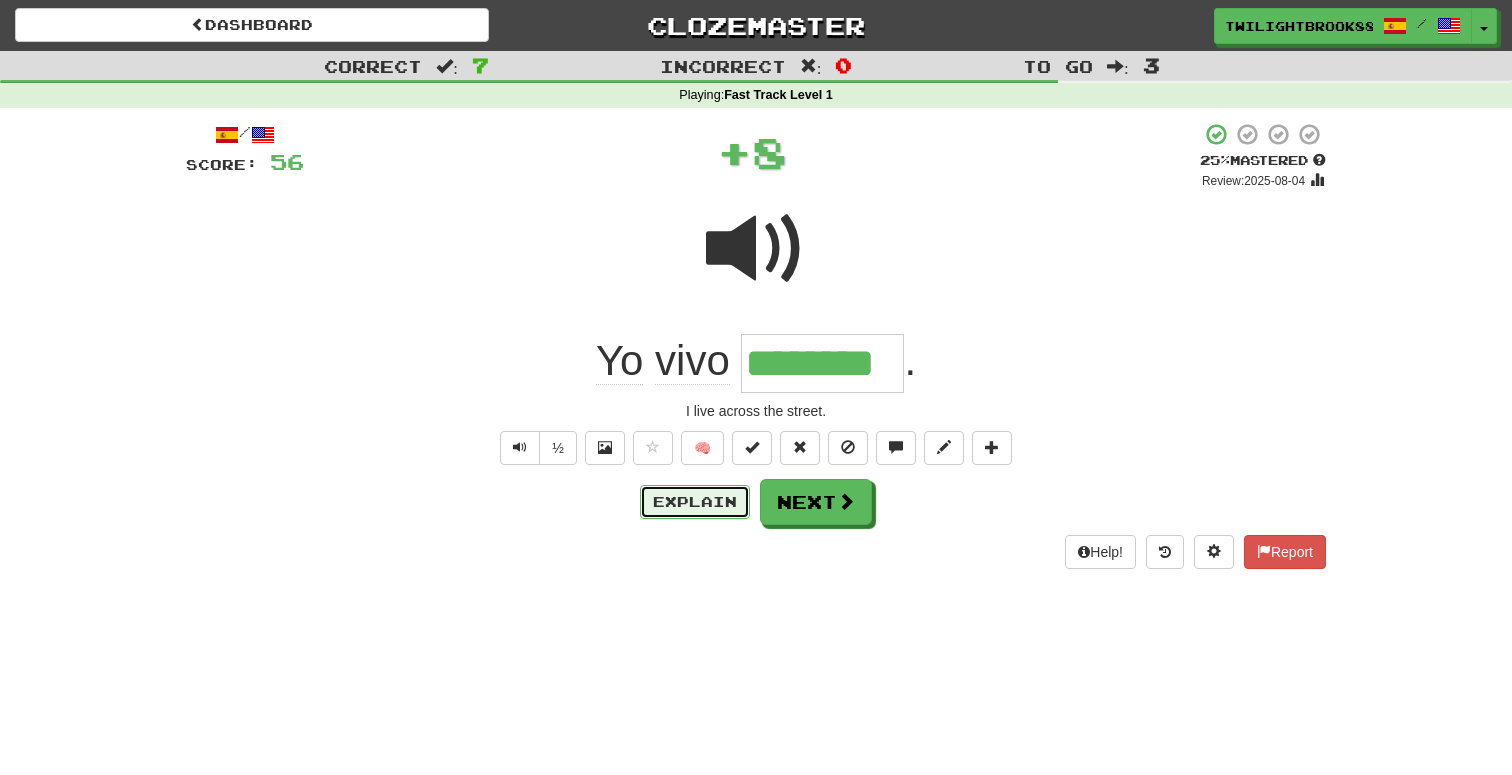 click on "Explain" at bounding box center [695, 502] 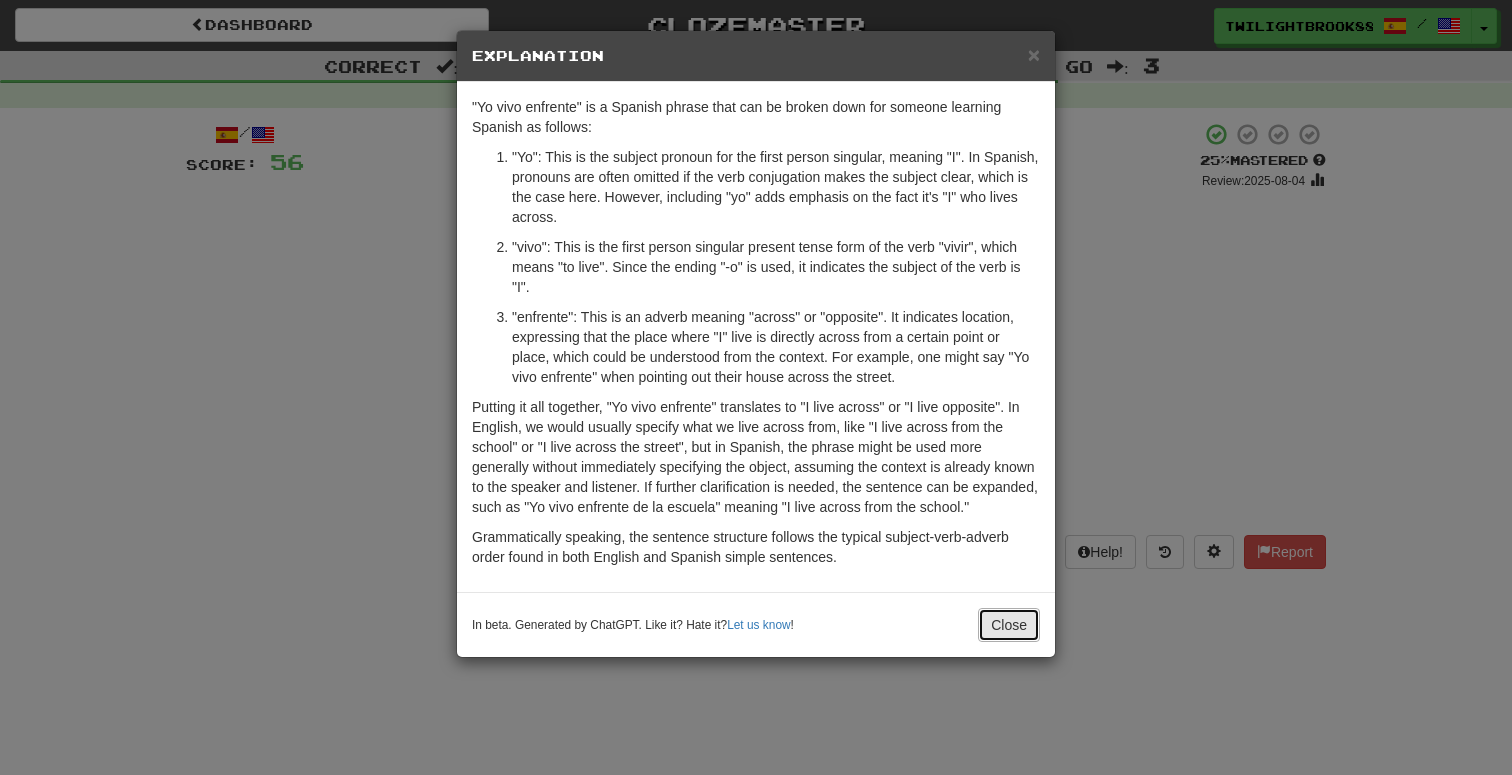 click on "Close" at bounding box center [1009, 625] 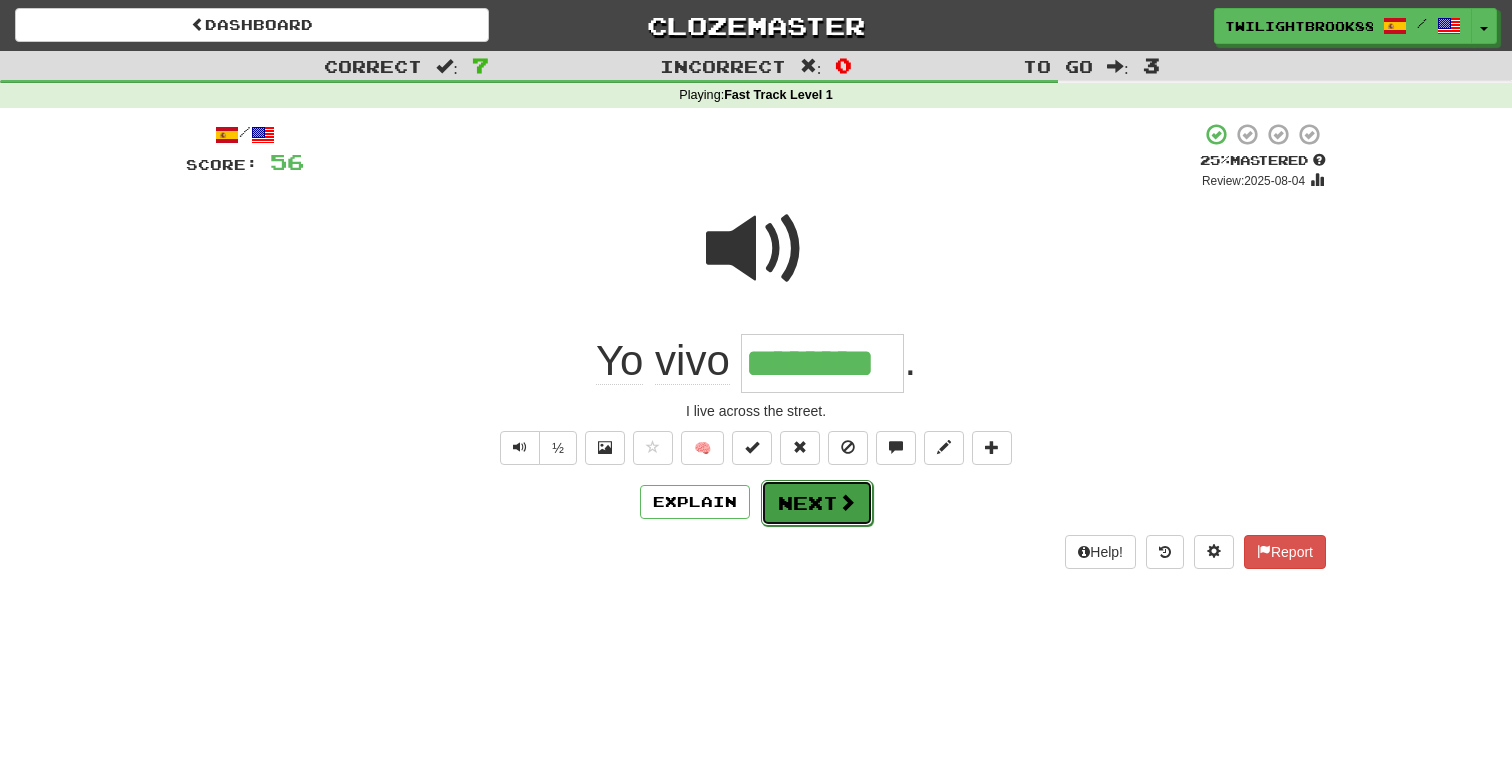 click on "Next" at bounding box center (817, 503) 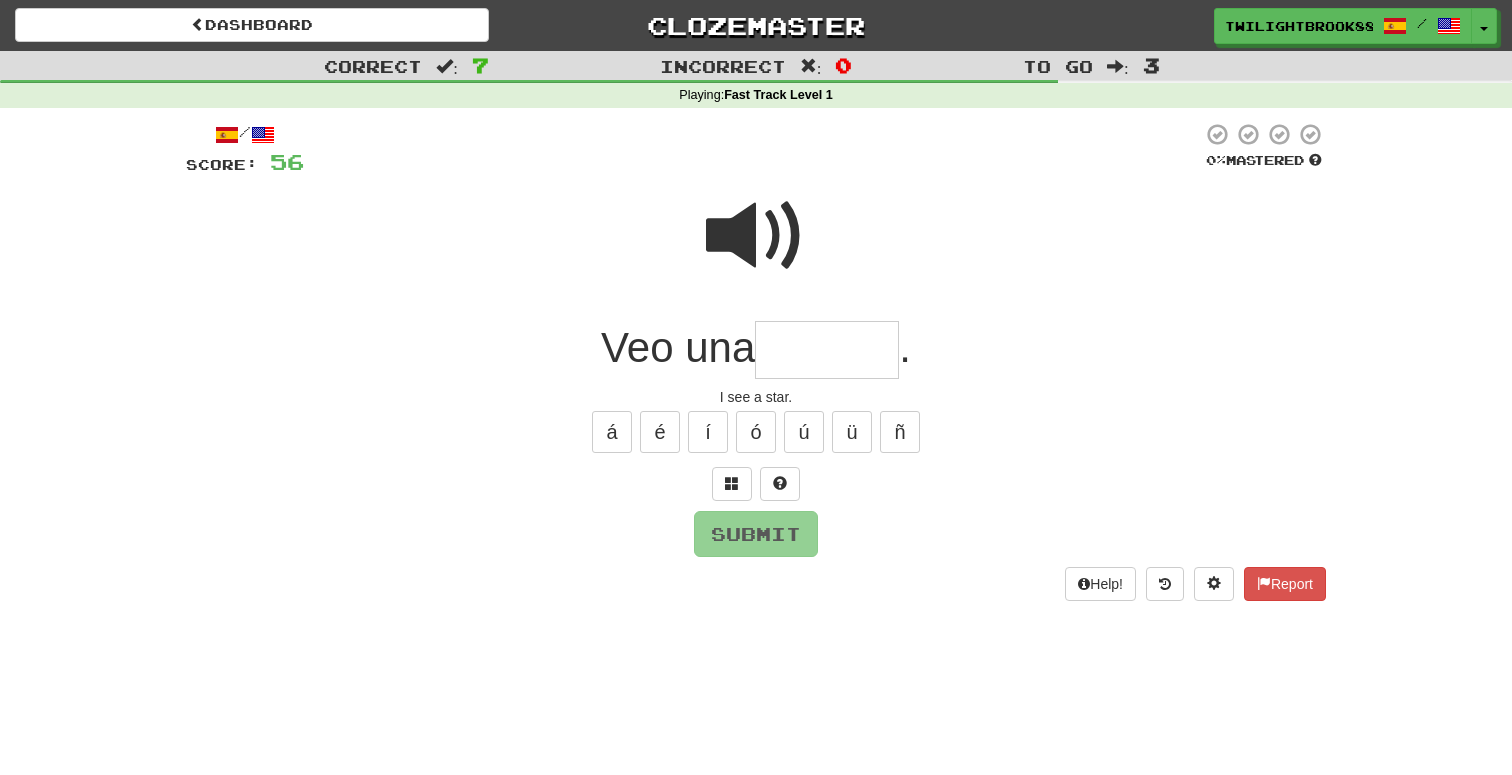 type on "*" 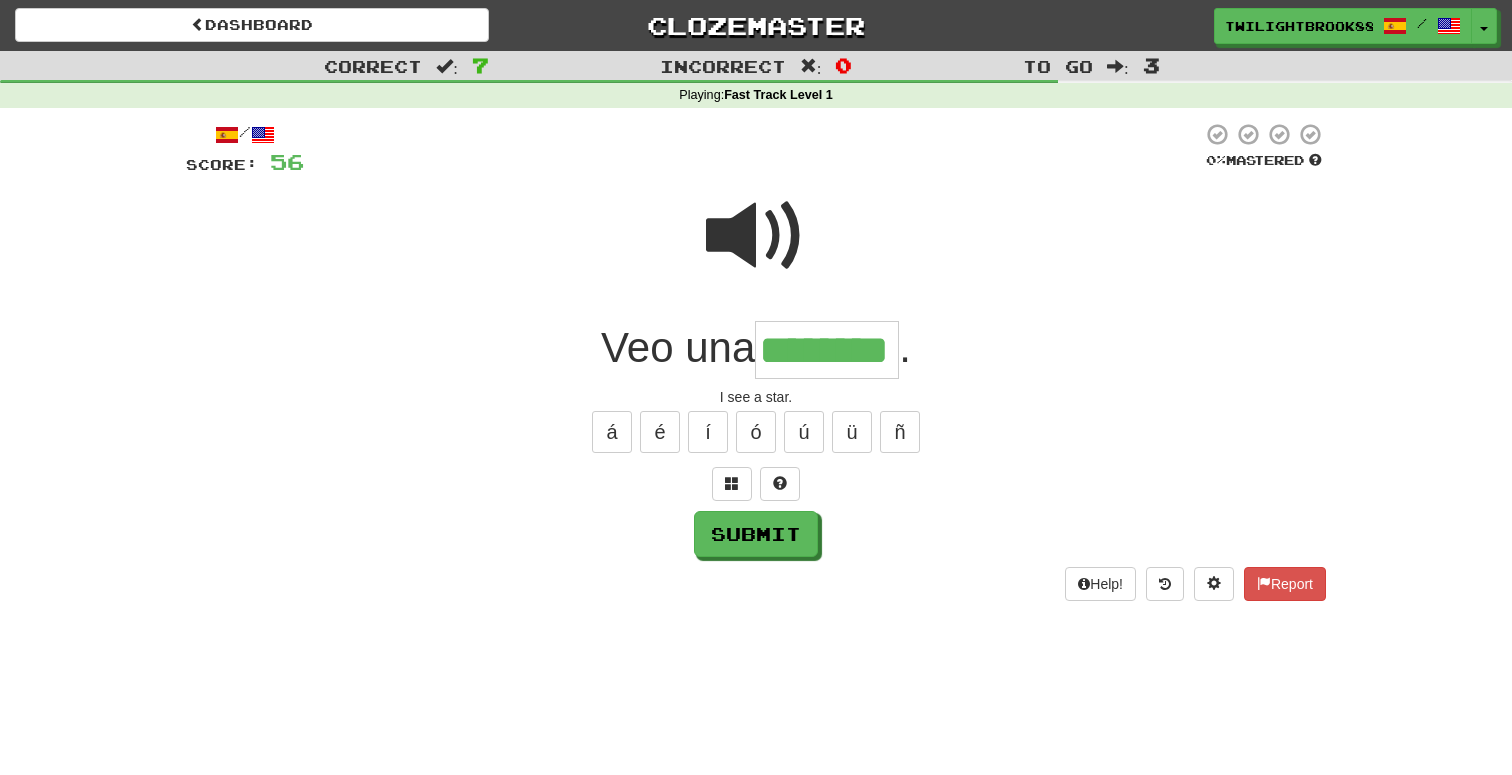 type on "********" 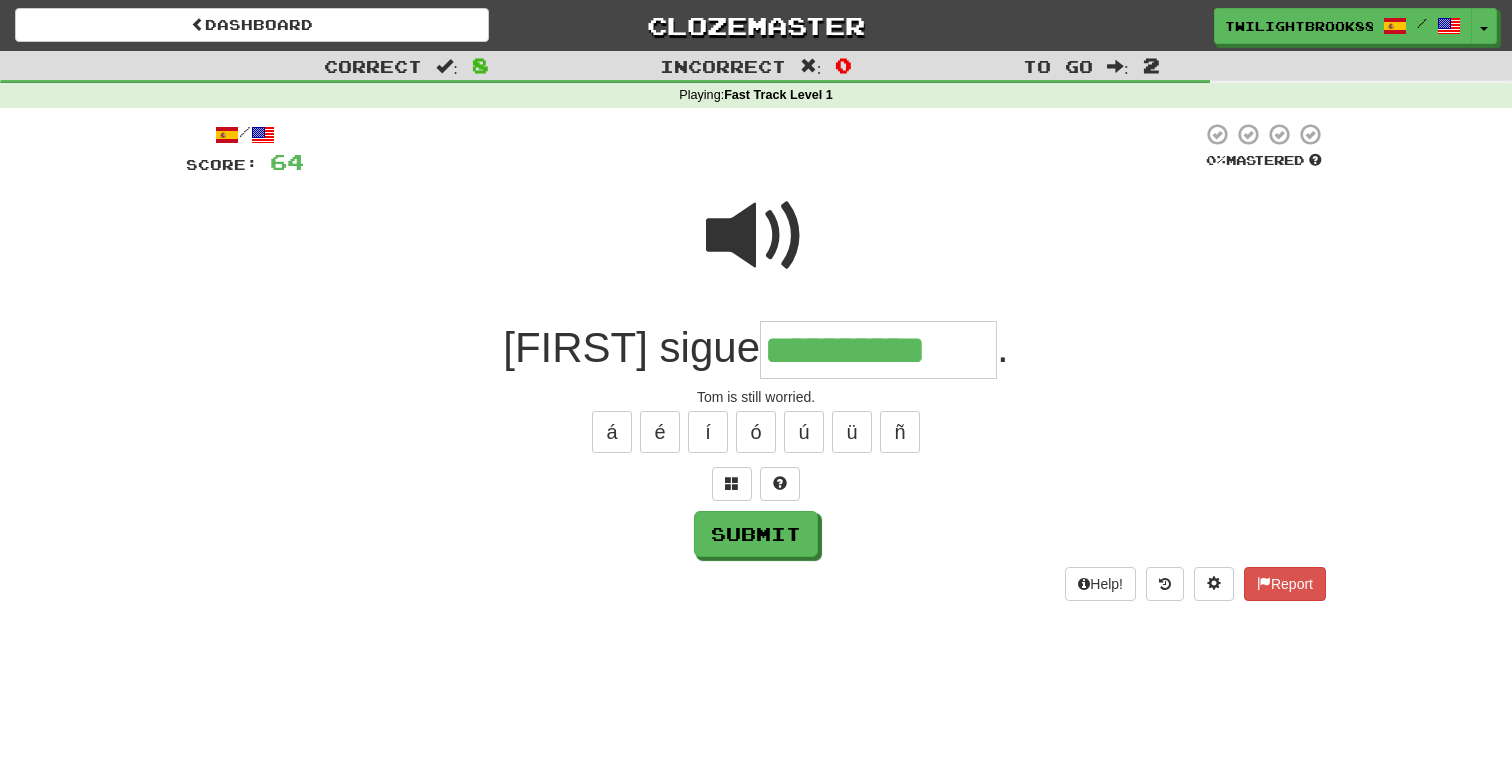 type on "**********" 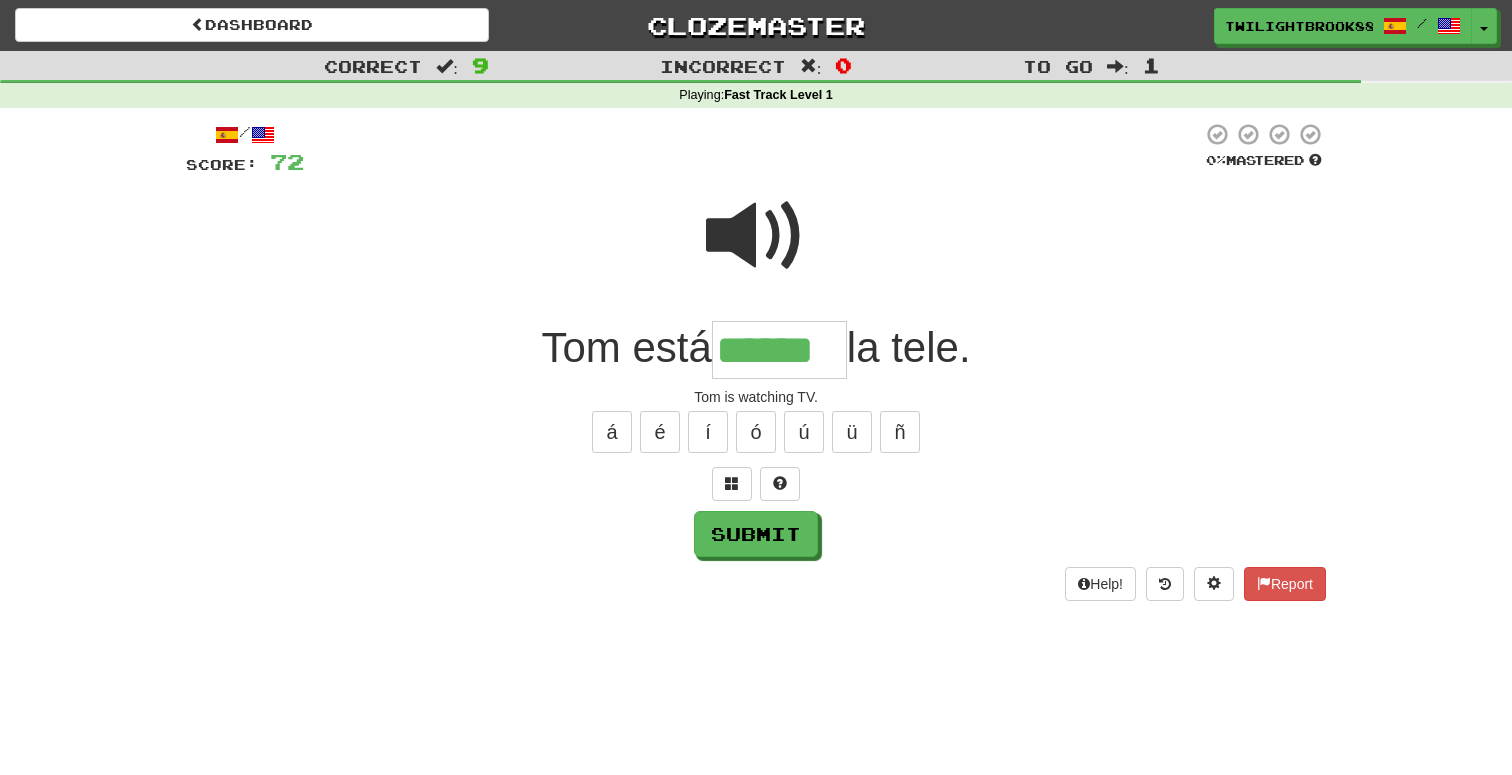type on "******" 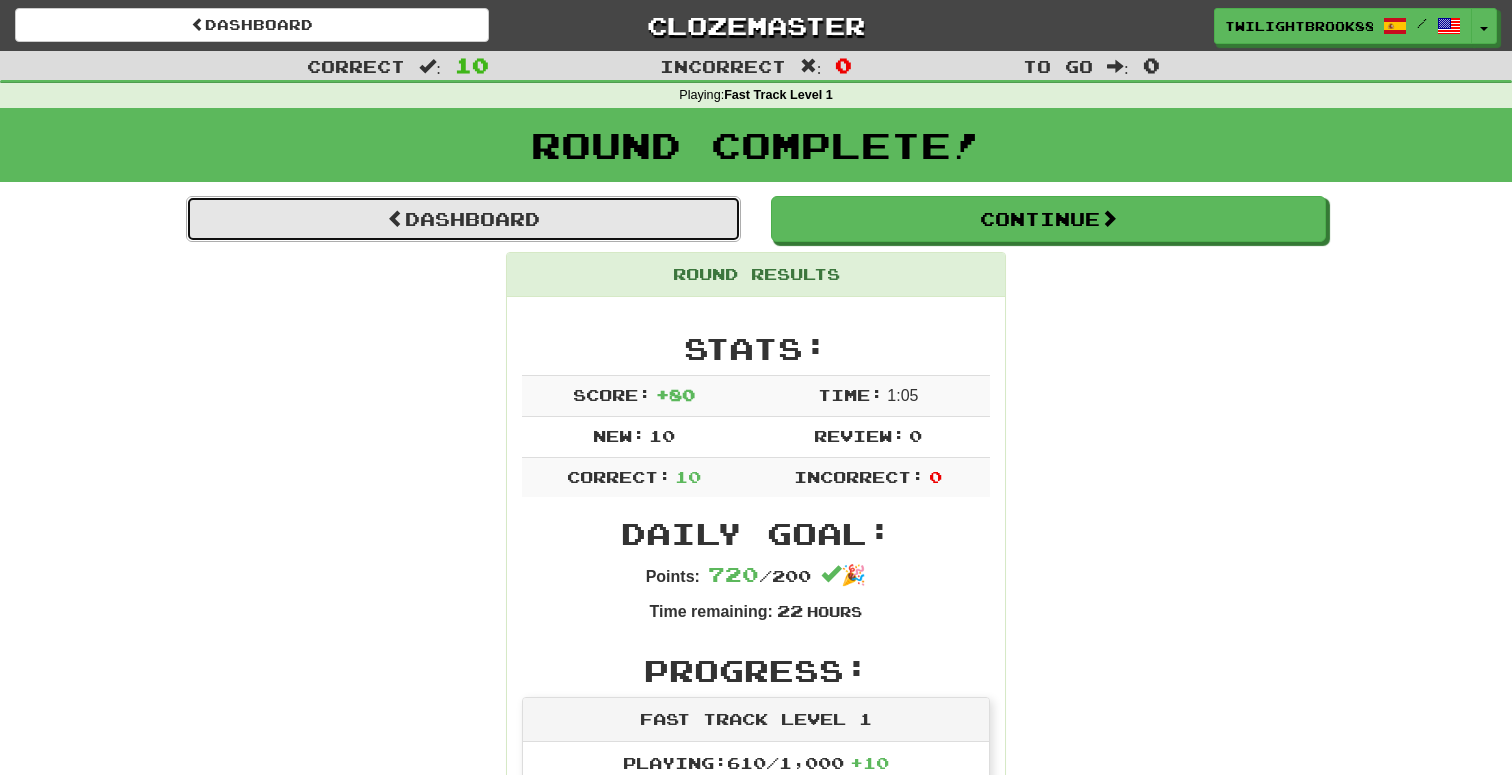 click on "Dashboard" at bounding box center (463, 219) 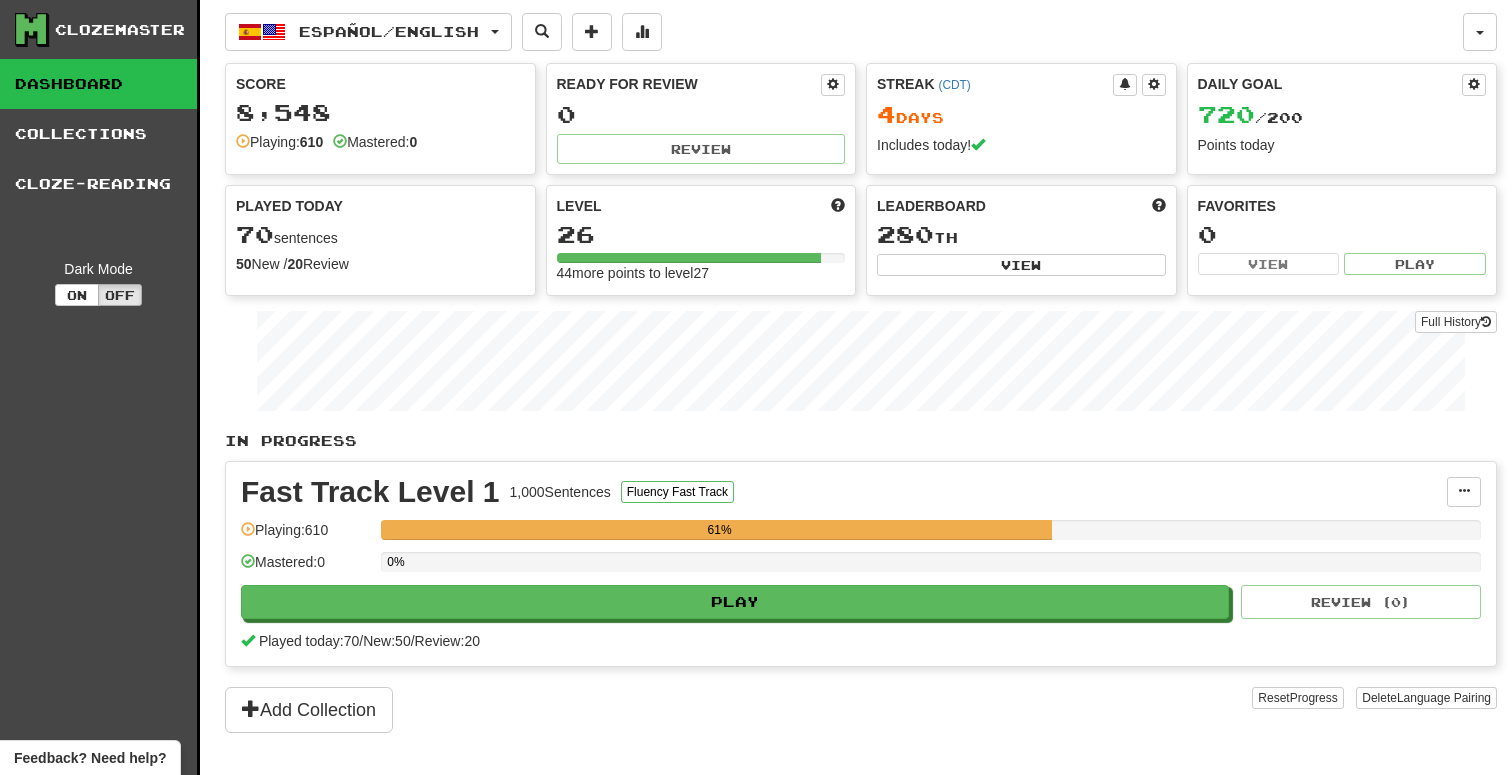 scroll, scrollTop: 0, scrollLeft: 0, axis: both 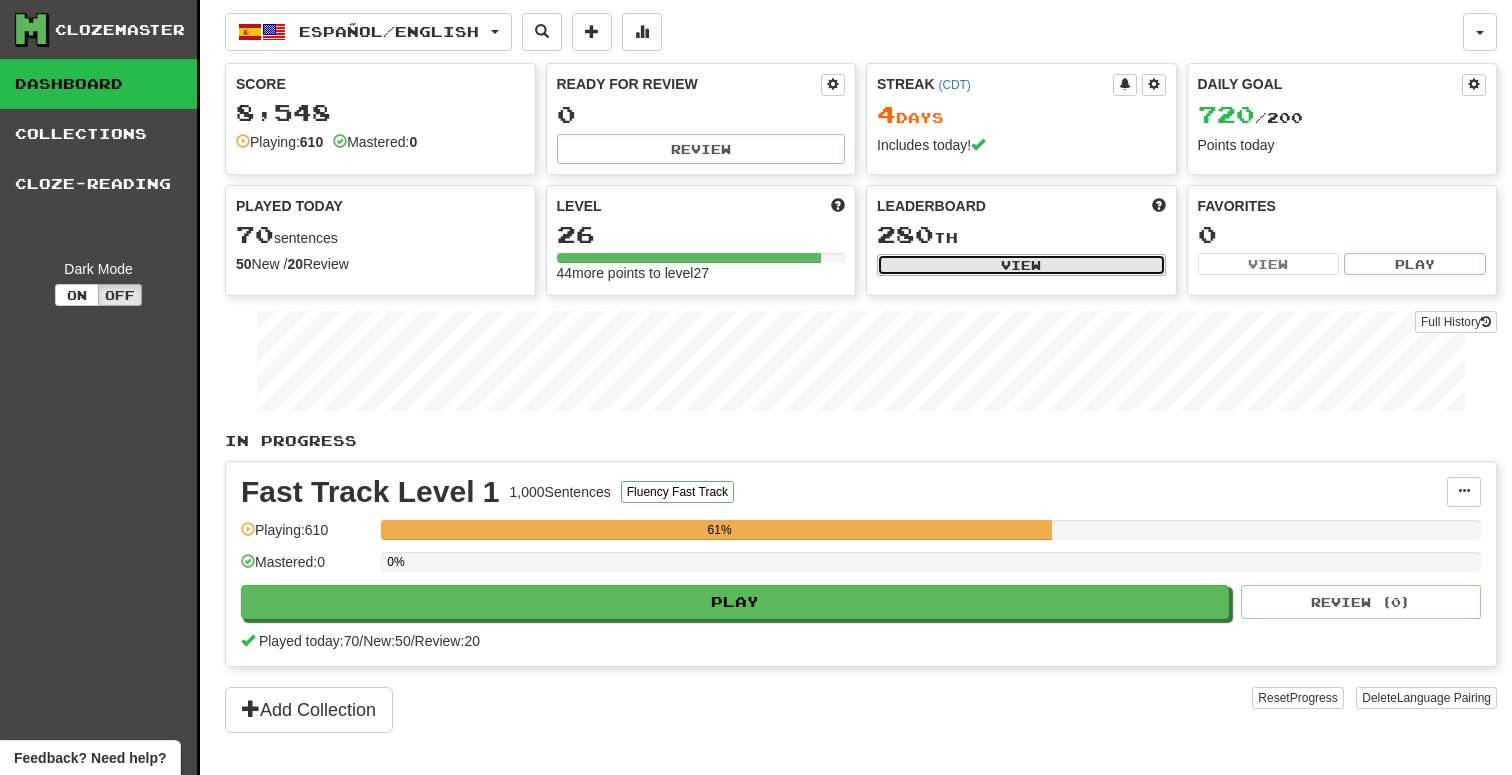click on "View" at bounding box center [1021, 265] 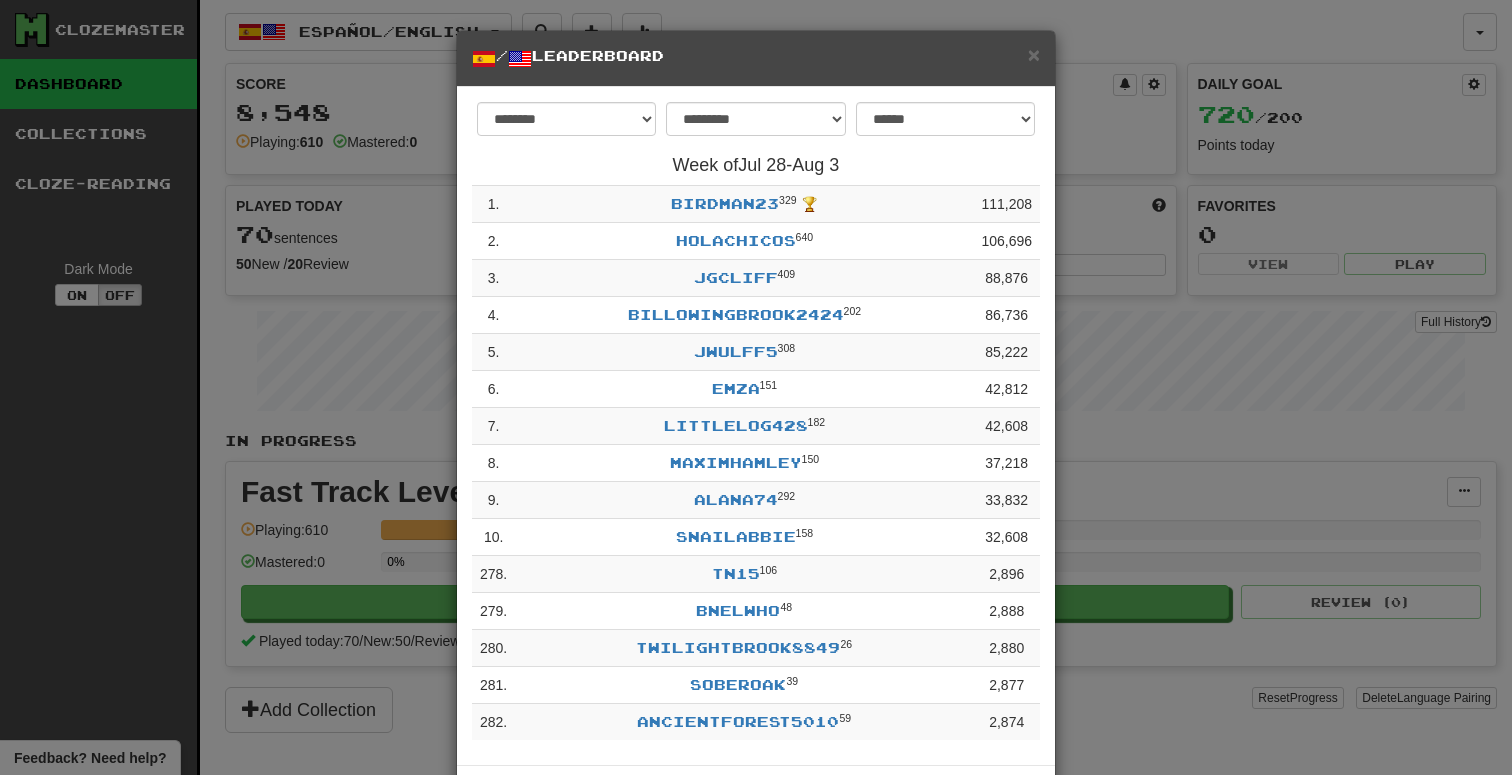 scroll, scrollTop: 93, scrollLeft: 0, axis: vertical 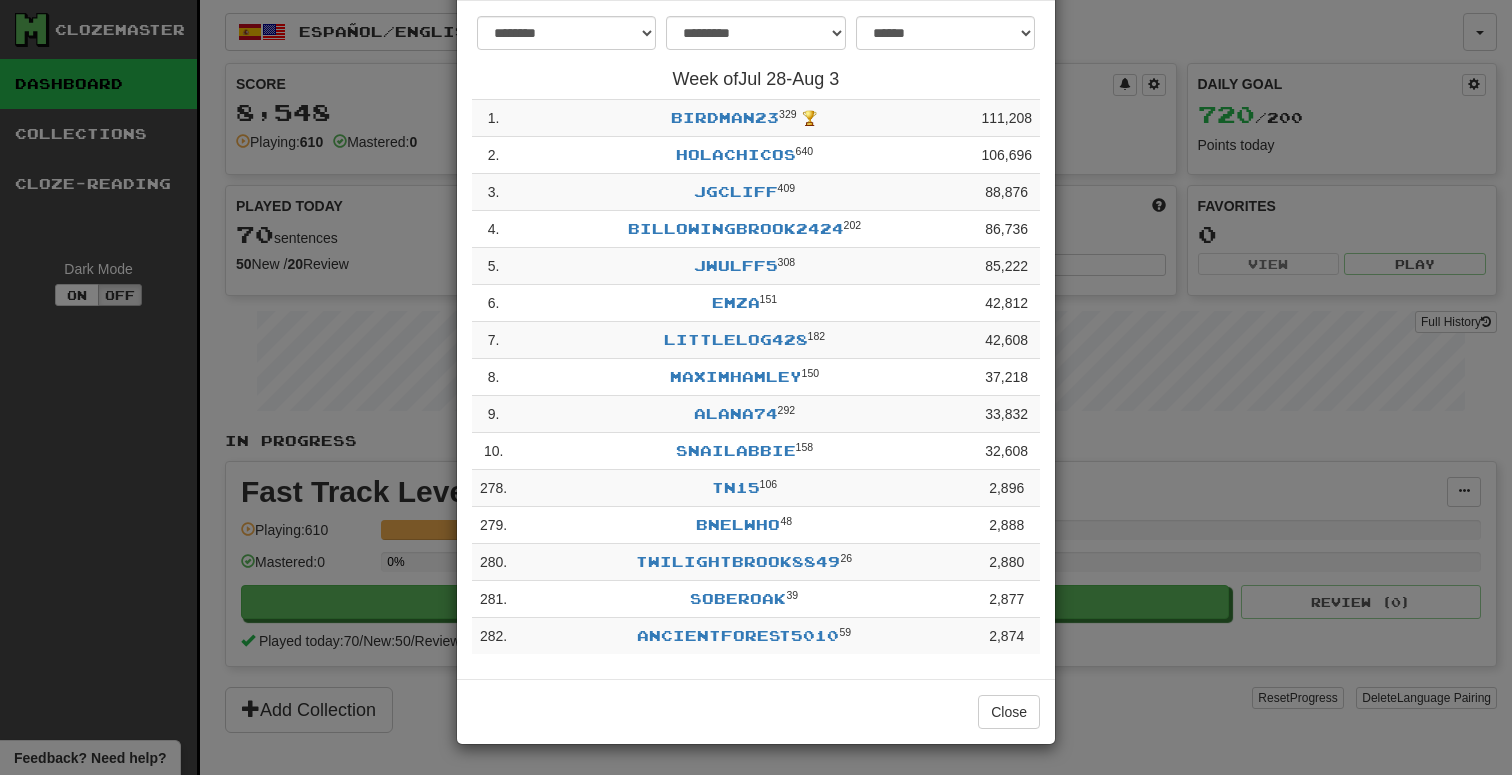 click on "Emza 151" at bounding box center [744, 303] 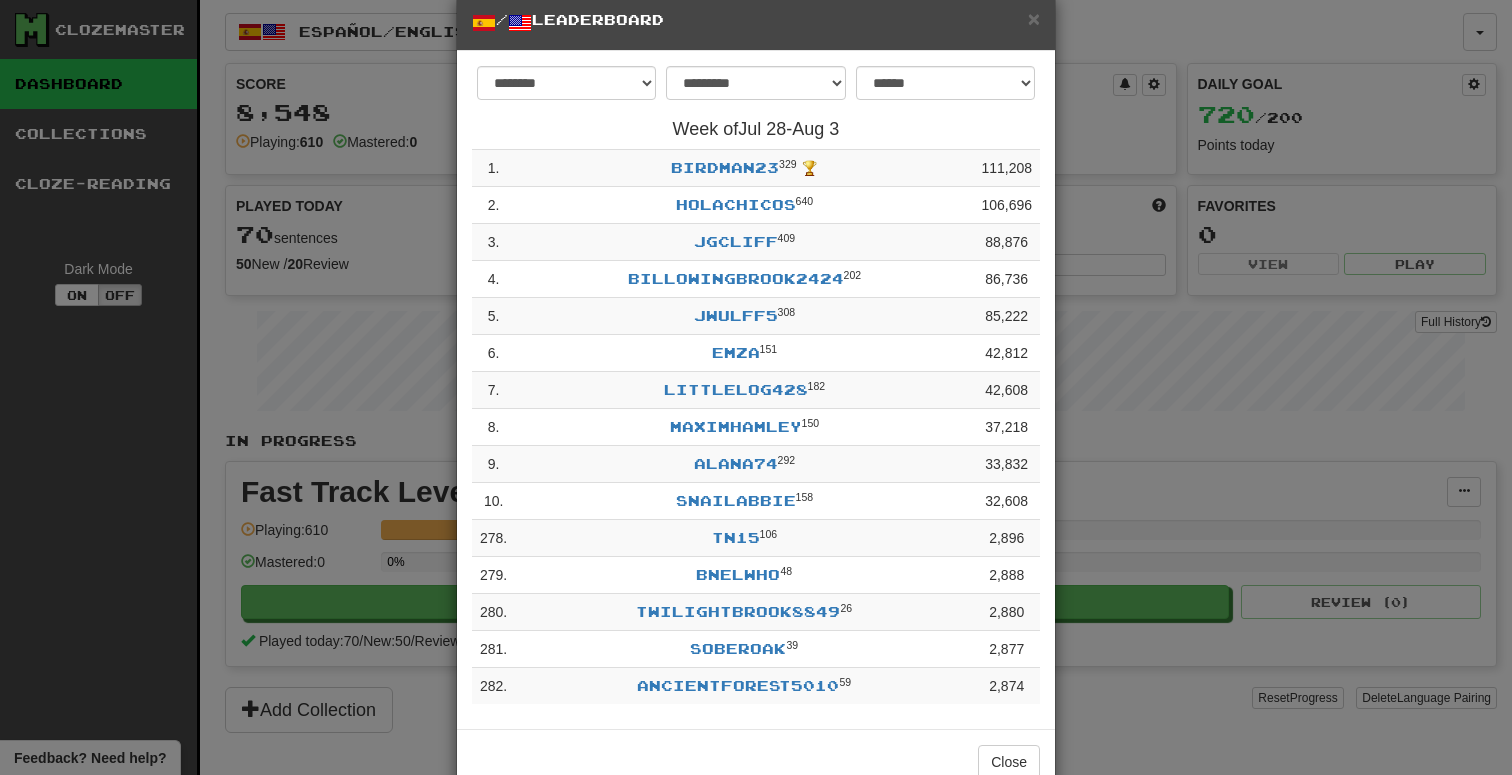 scroll, scrollTop: 0, scrollLeft: 0, axis: both 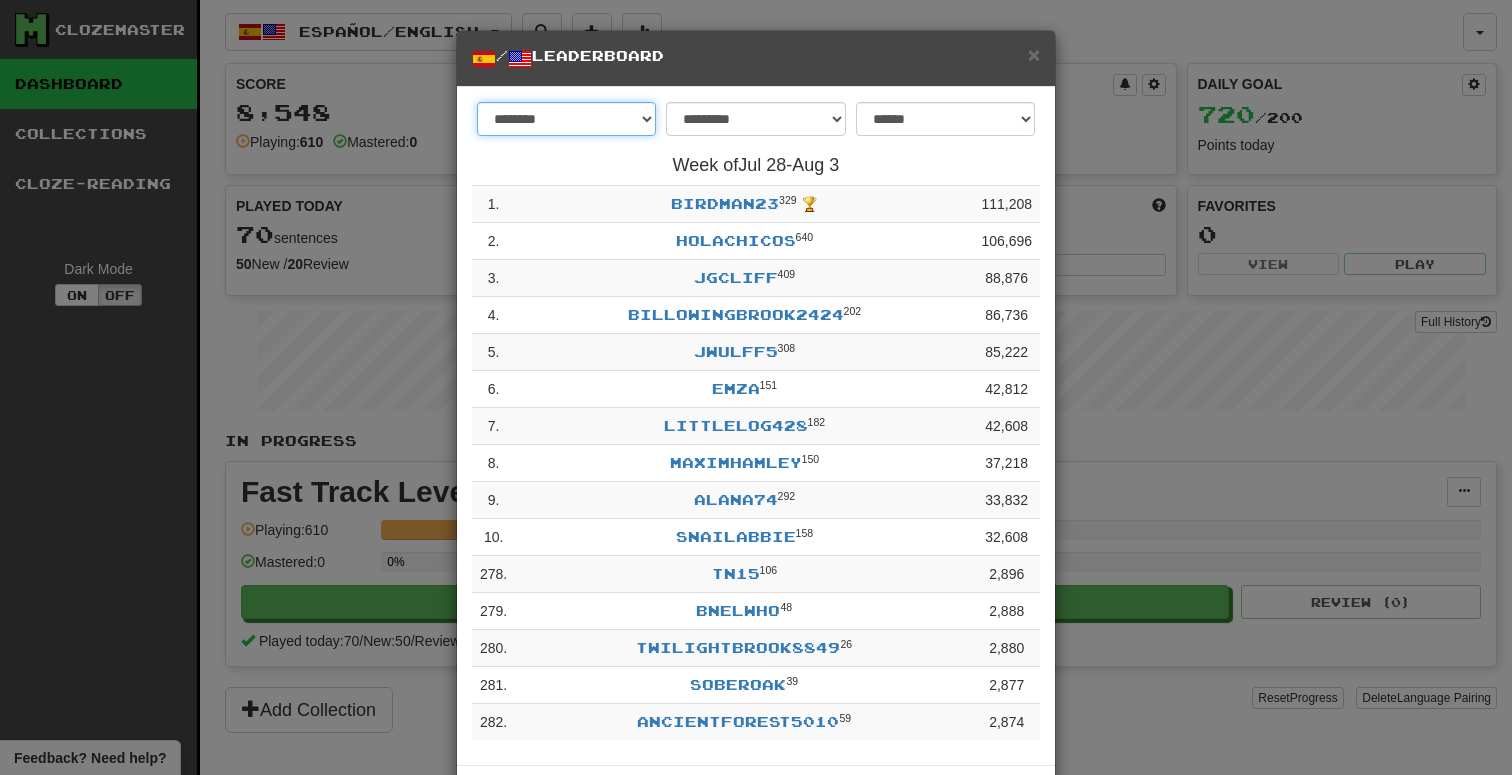 click on "******** *********" at bounding box center (566, 119) 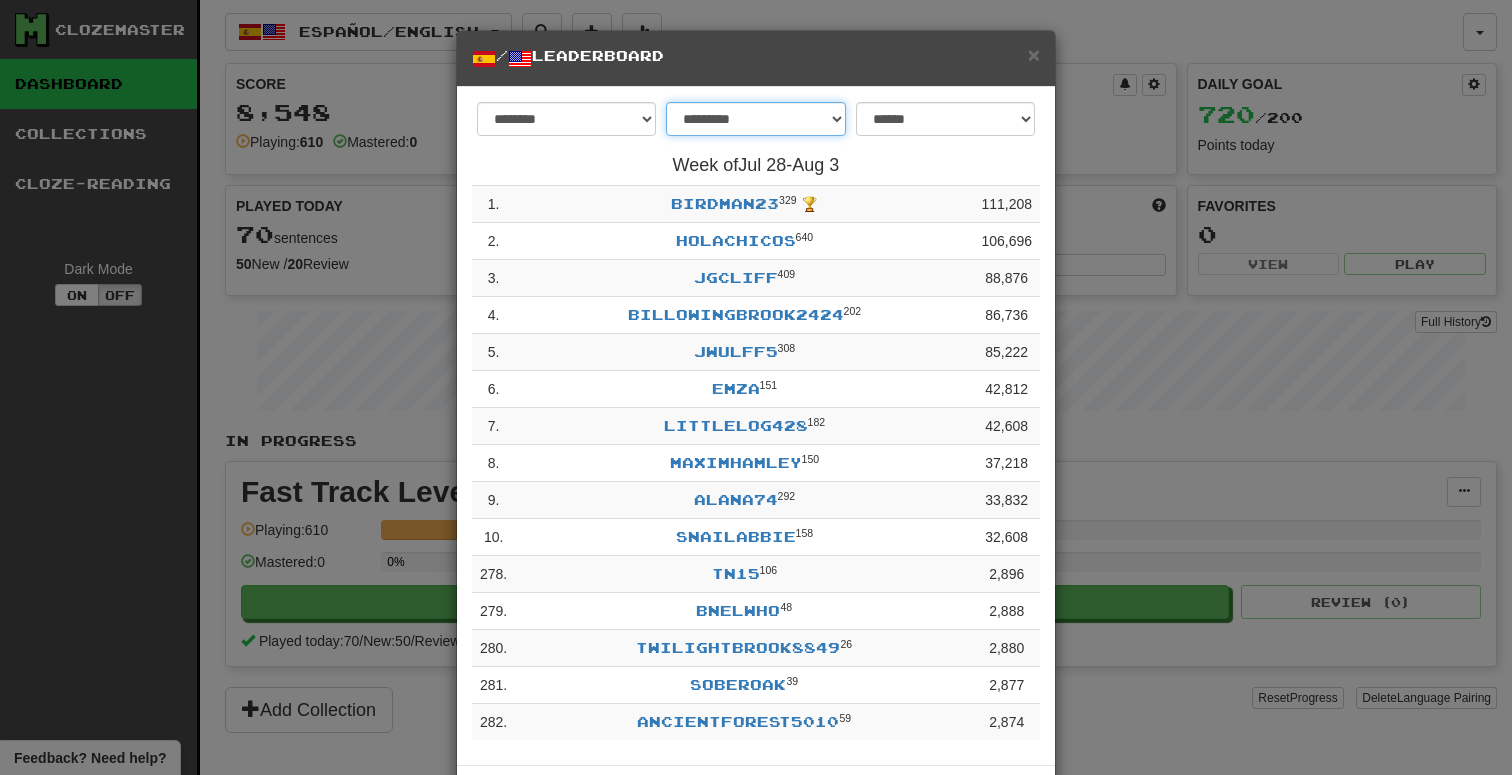 click on "**********" at bounding box center [755, 119] 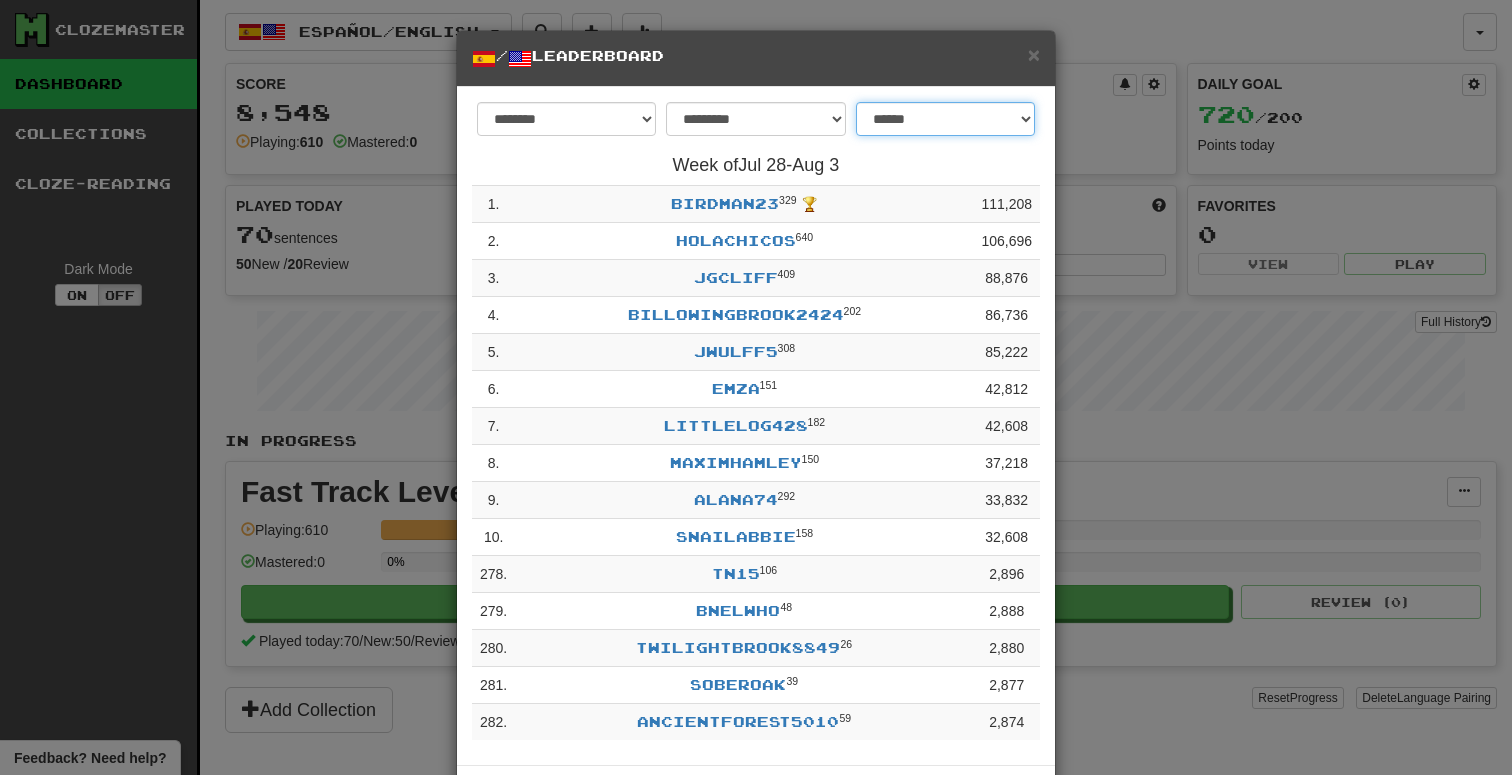 click on "**********" at bounding box center (945, 119) 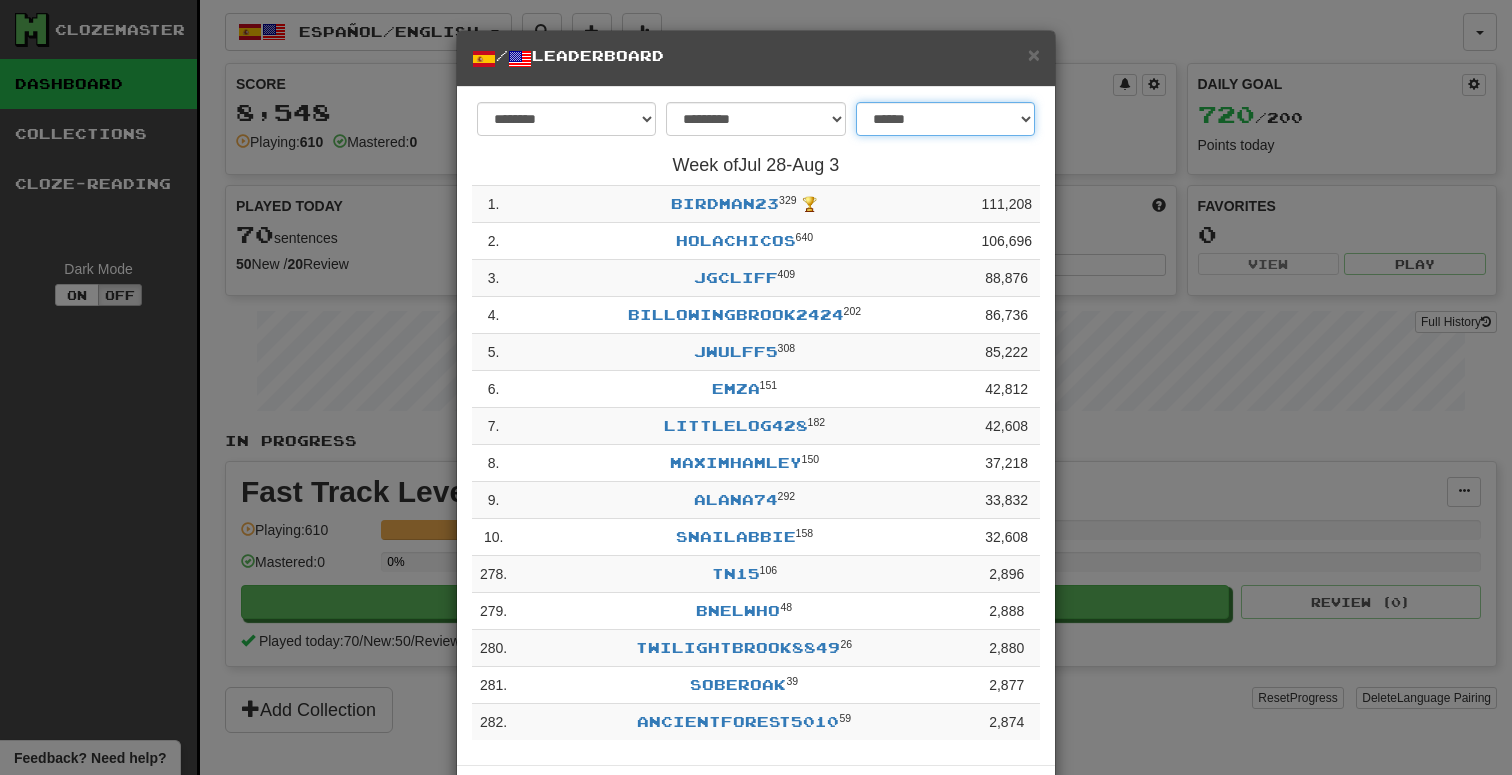 select on "**********" 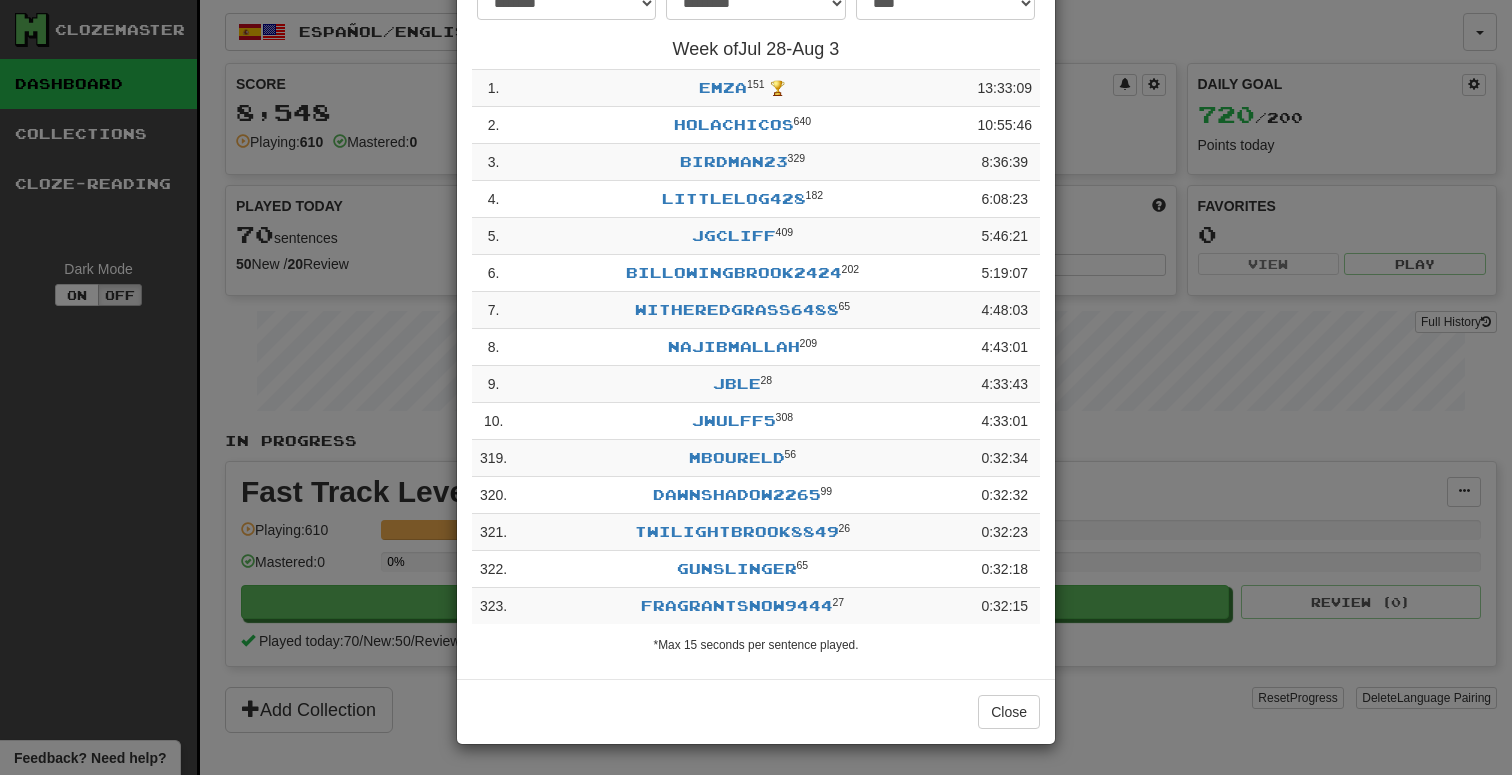 scroll, scrollTop: 0, scrollLeft: 0, axis: both 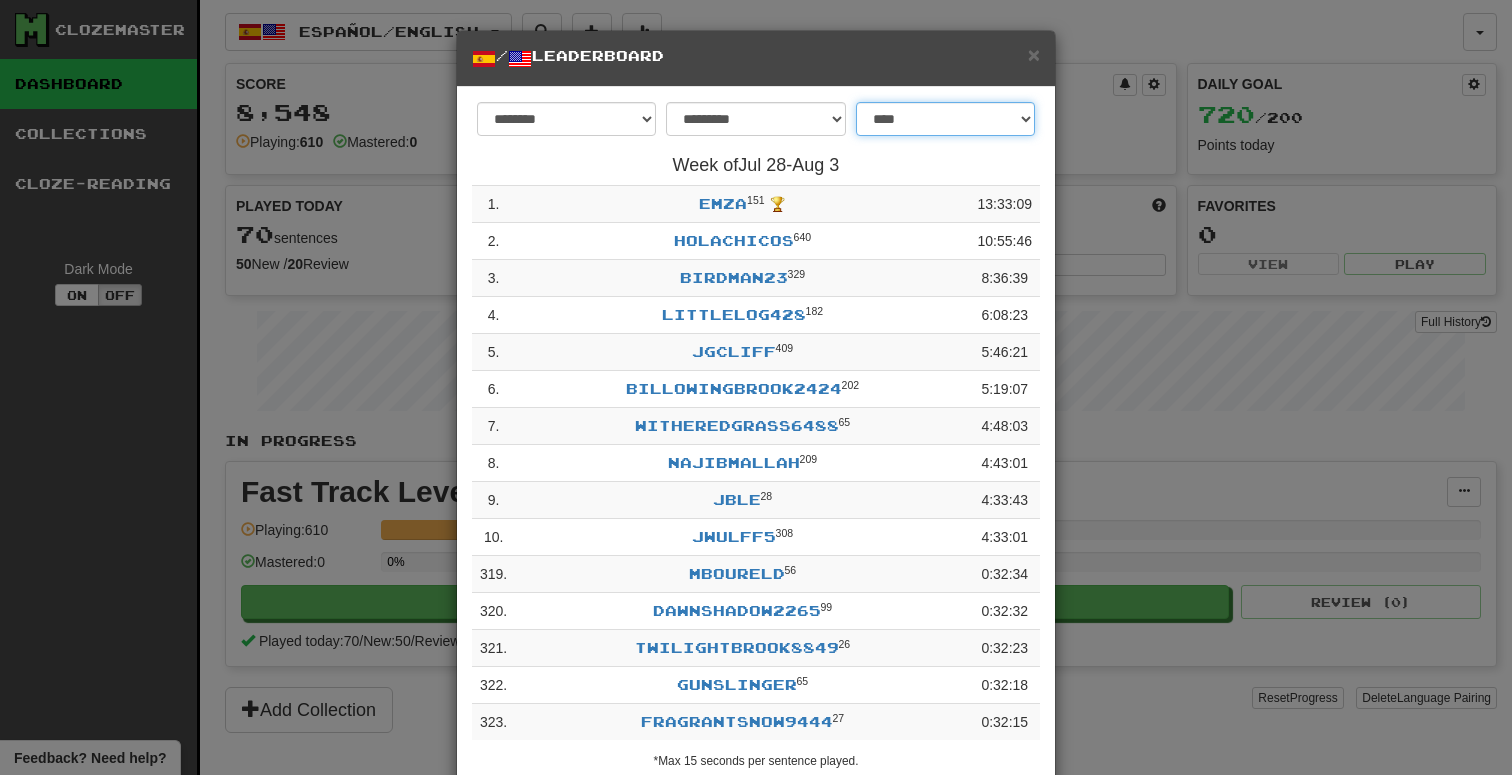 click on "**********" at bounding box center (945, 119) 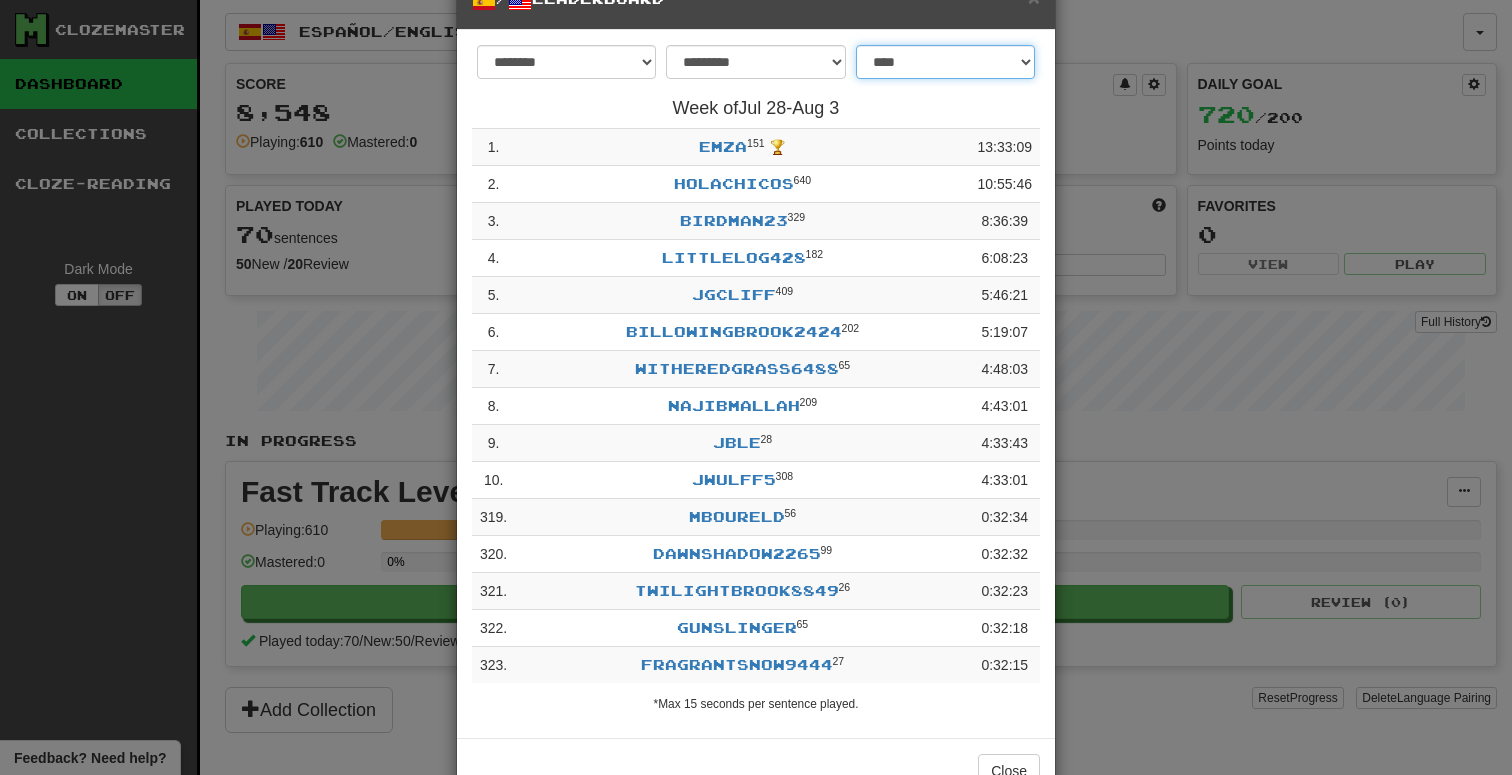 scroll, scrollTop: 123, scrollLeft: 0, axis: vertical 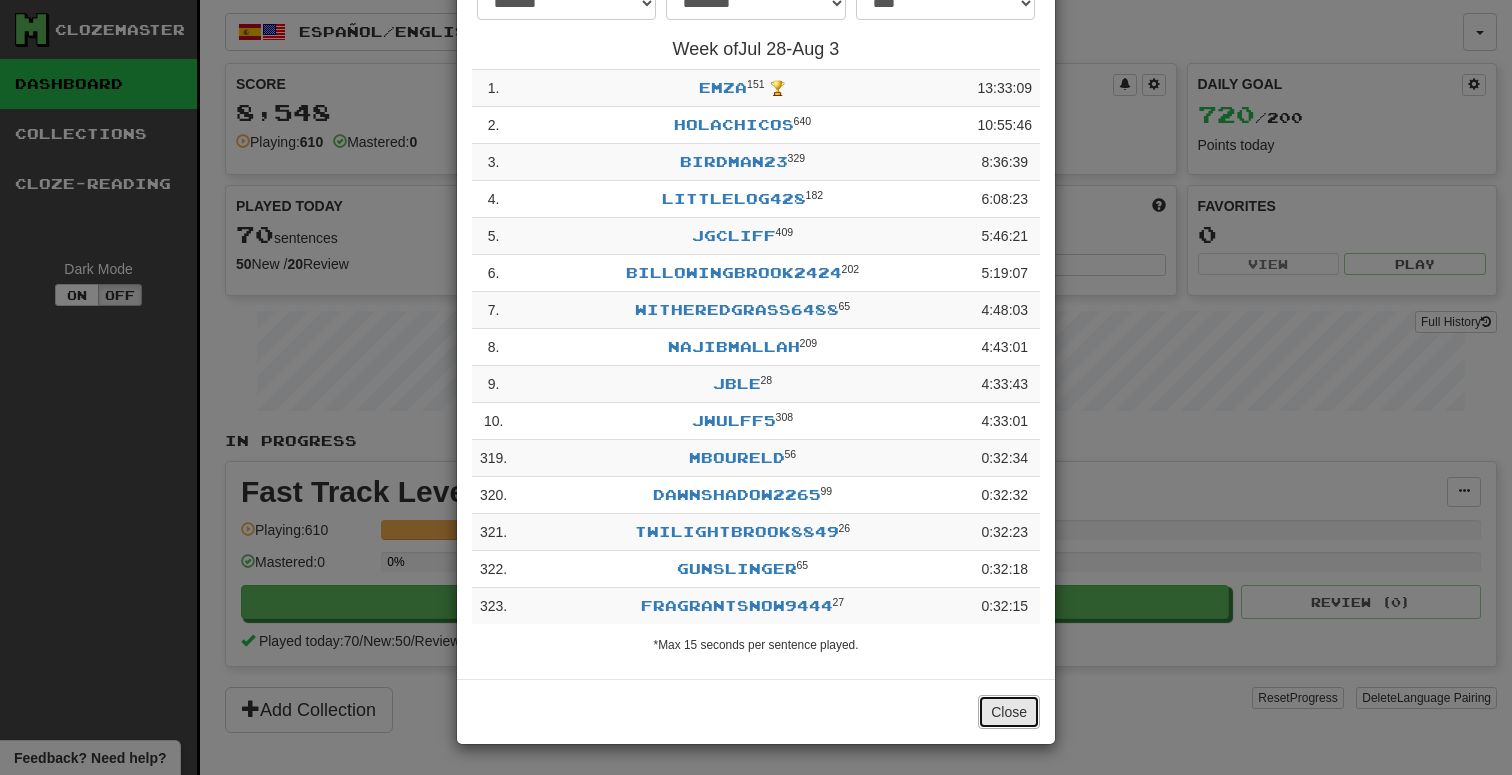click on "Close" at bounding box center (1009, 712) 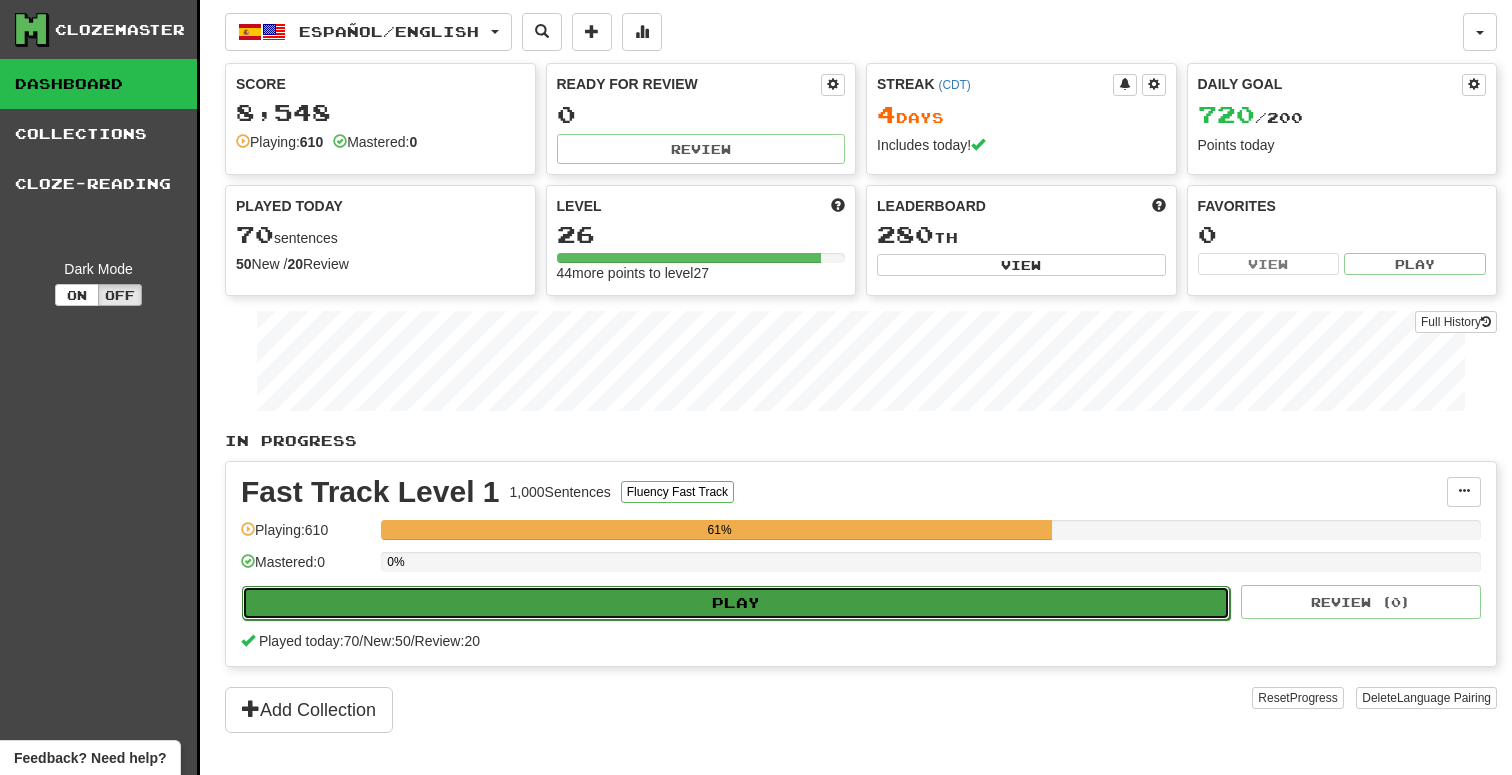 click on "Play" at bounding box center [736, 603] 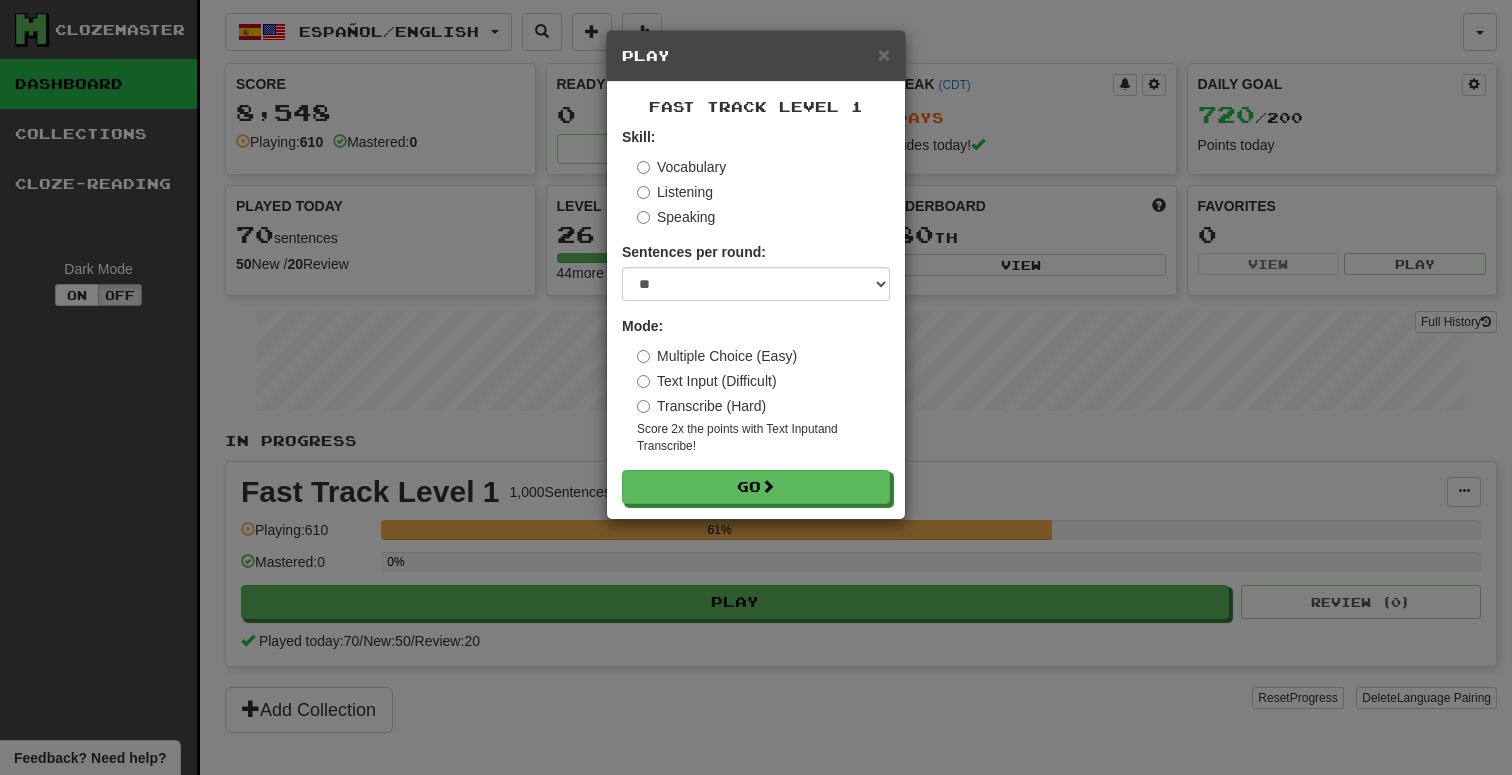 click on "Transcribe (Hard)" at bounding box center (701, 406) 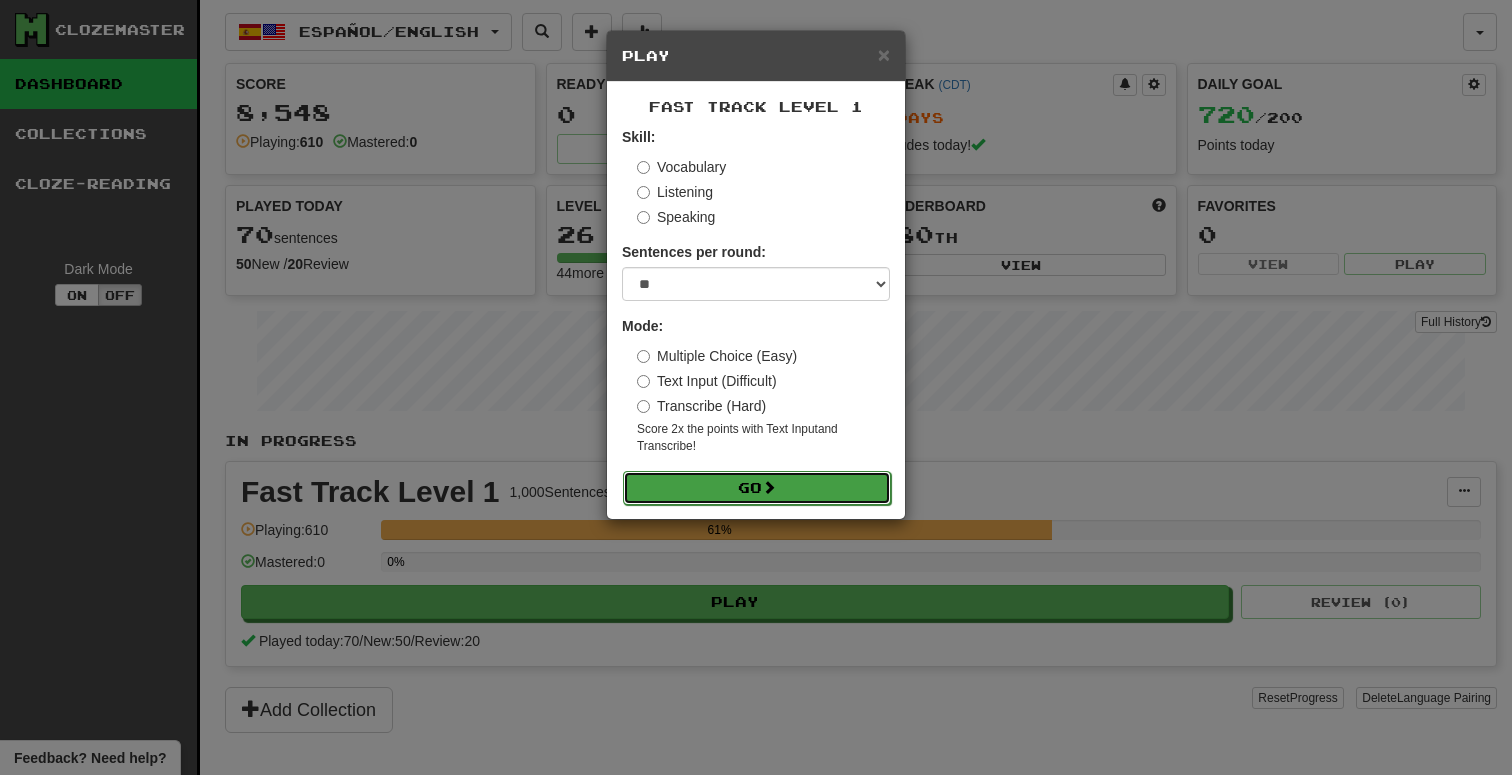 click on "Go" at bounding box center (757, 488) 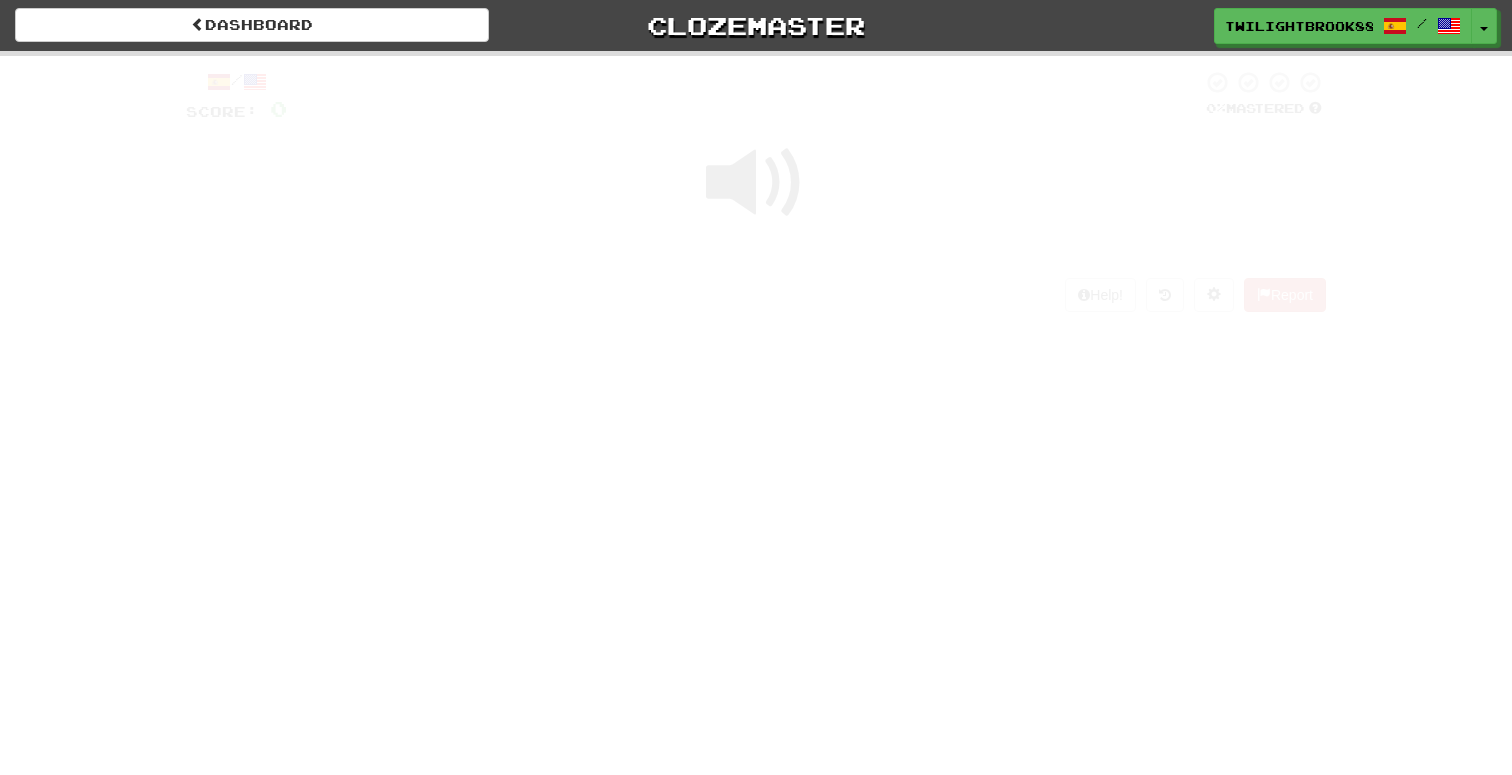 scroll, scrollTop: 0, scrollLeft: 0, axis: both 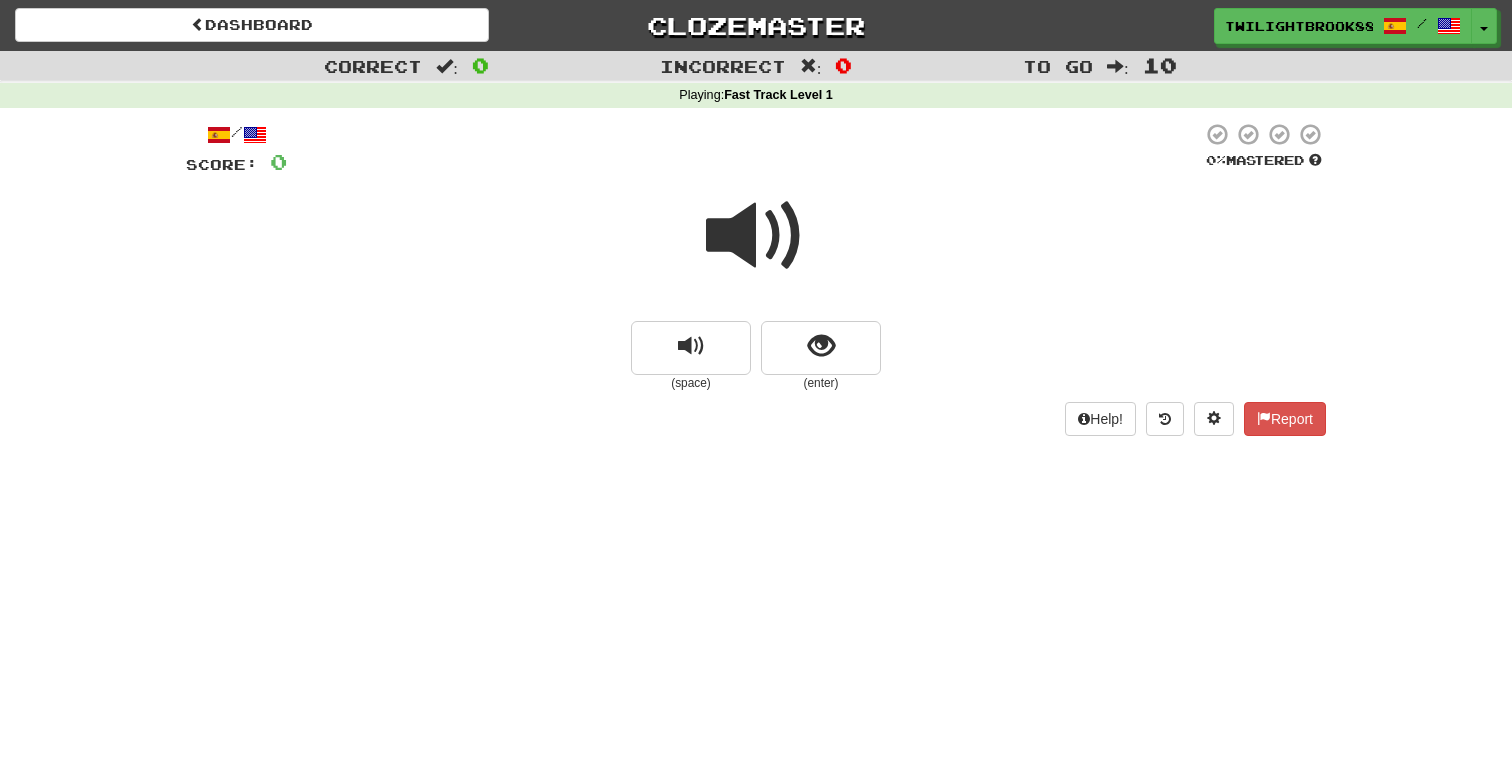 click at bounding box center [756, 236] 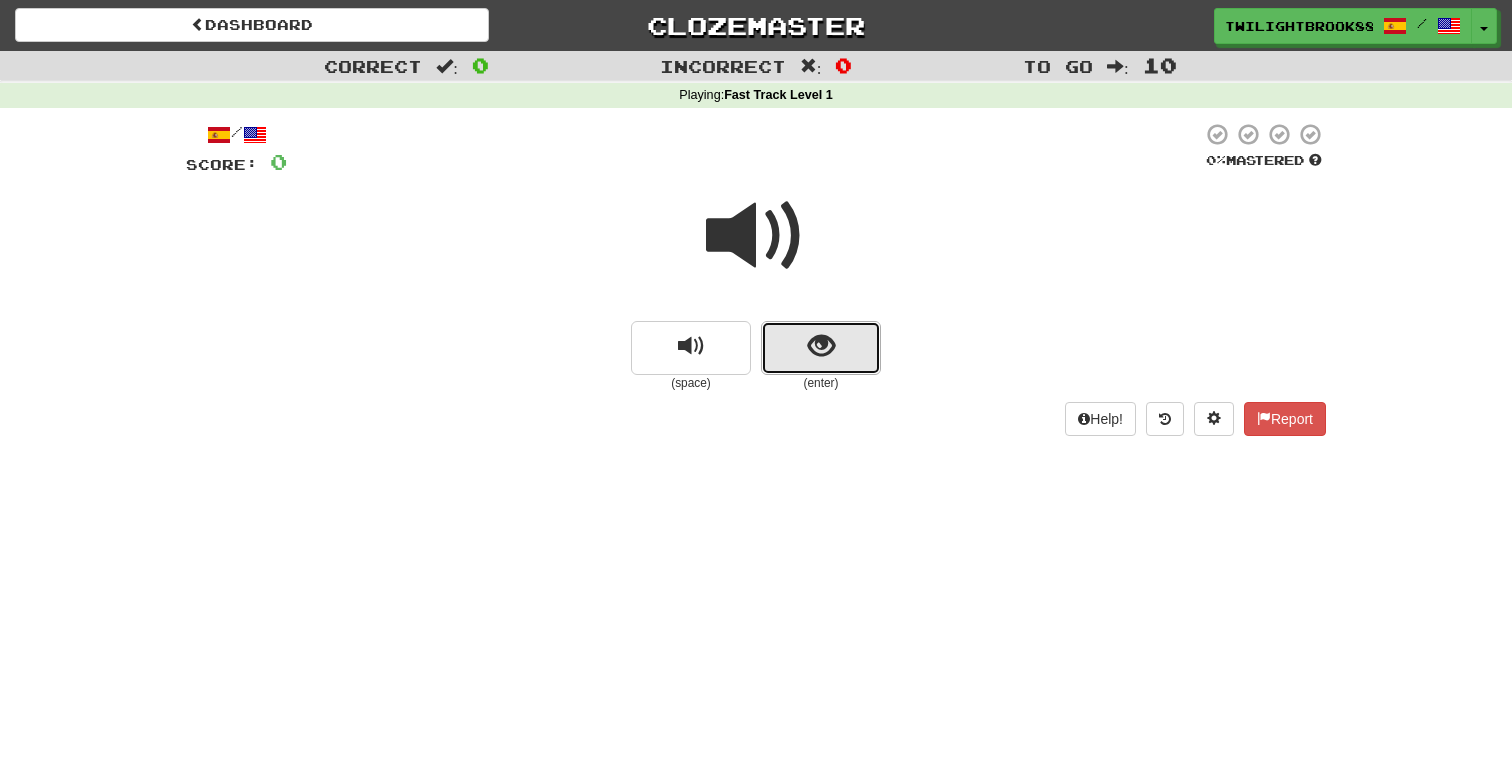 click at bounding box center [821, 348] 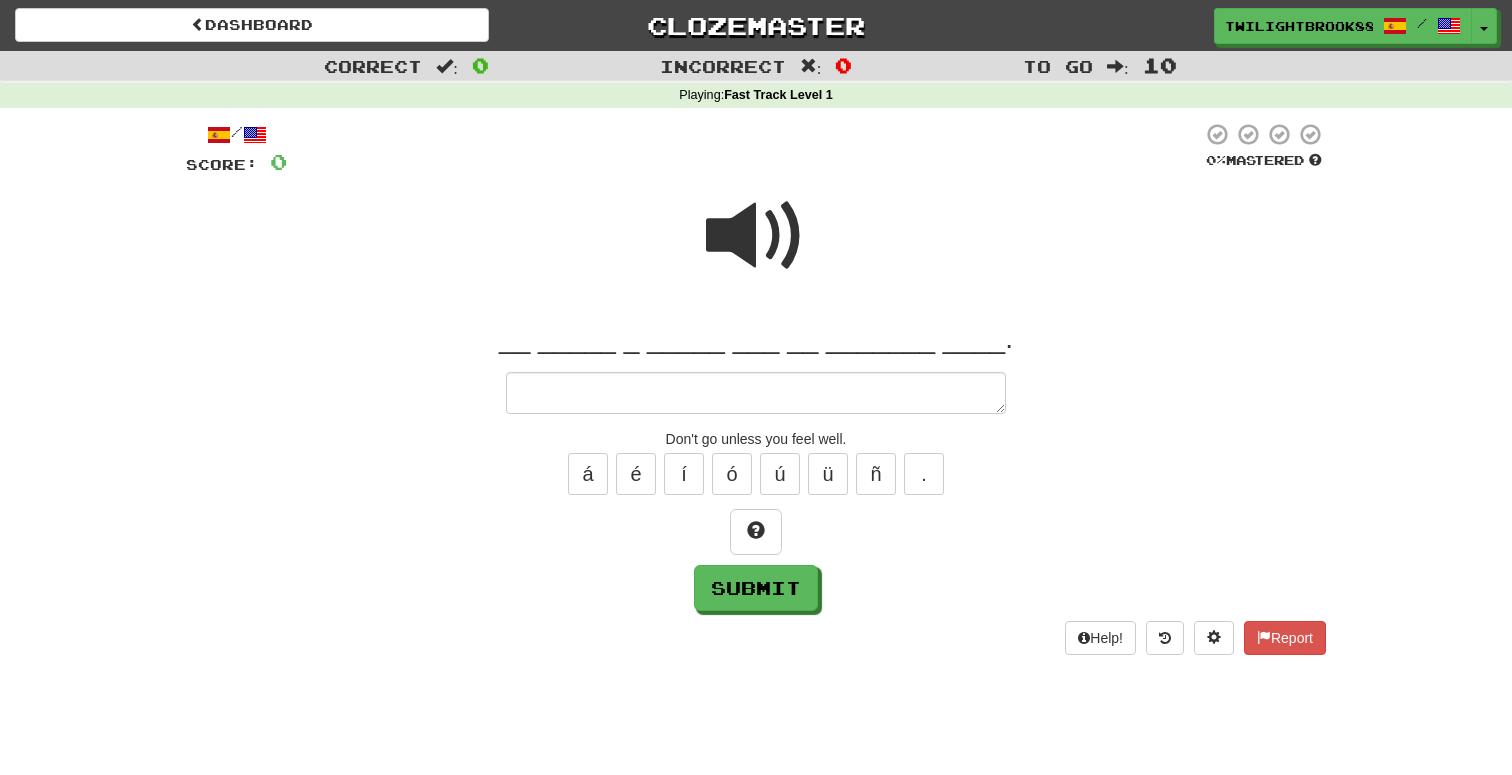 type on "*" 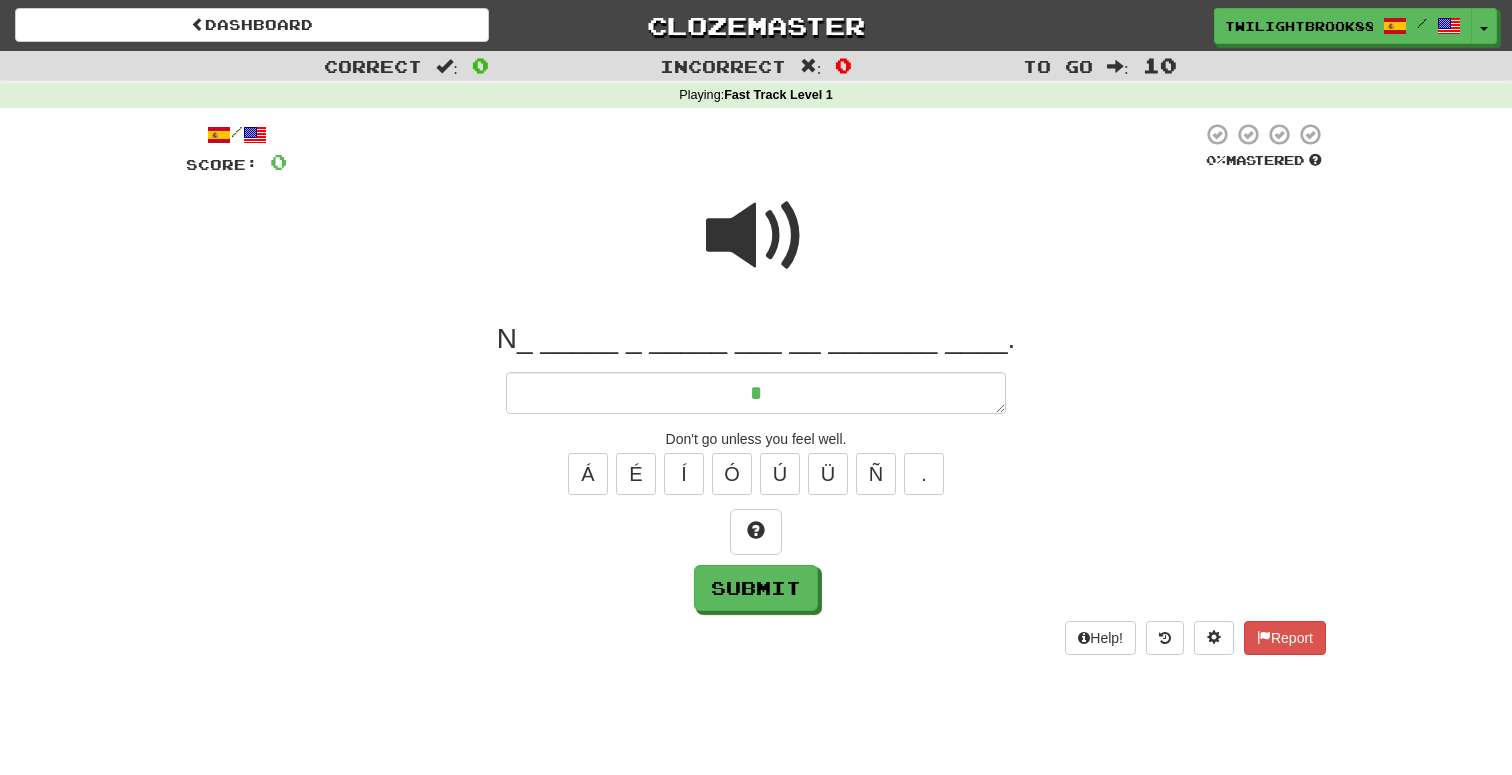 type on "*" 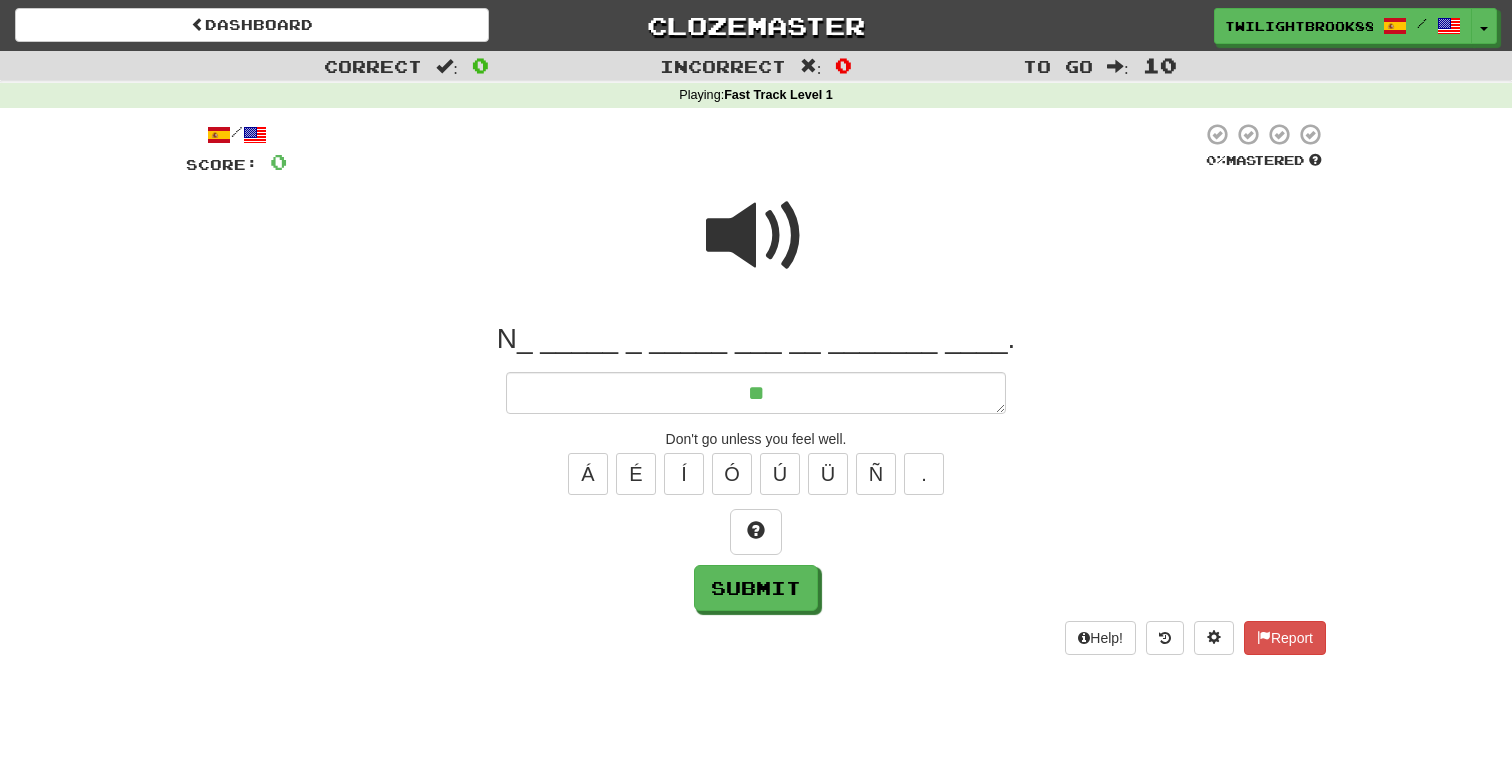 type on "*" 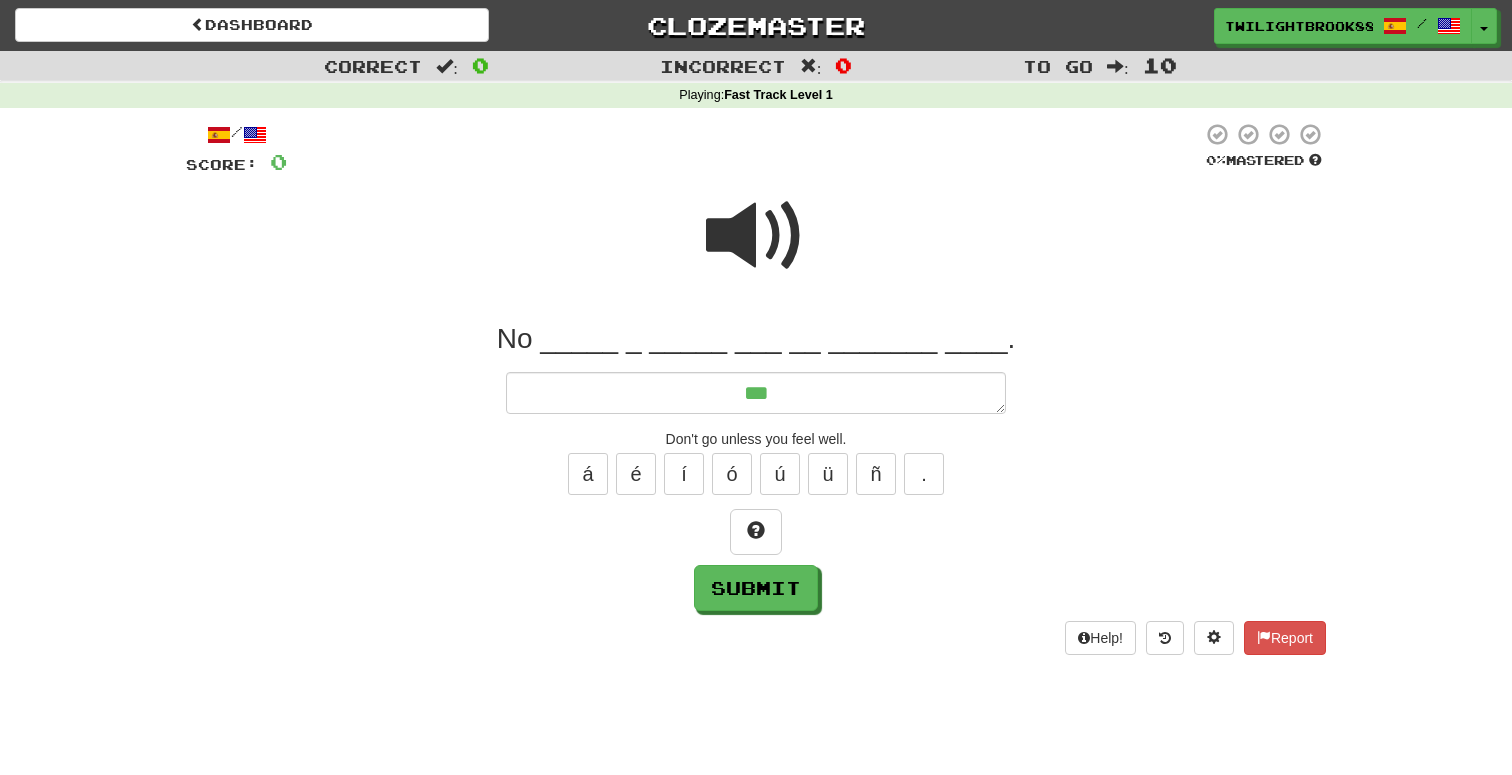 type on "*" 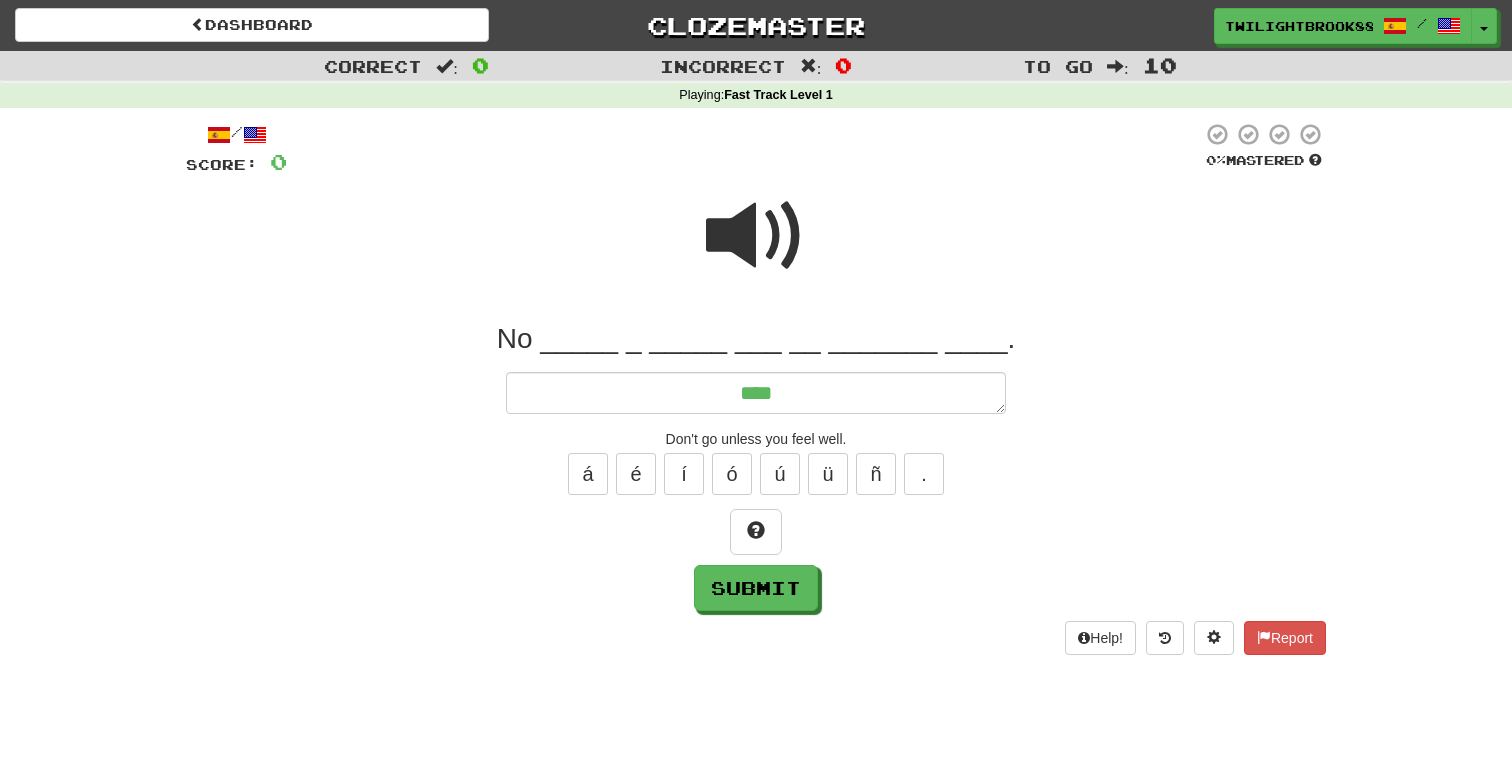 type on "*" 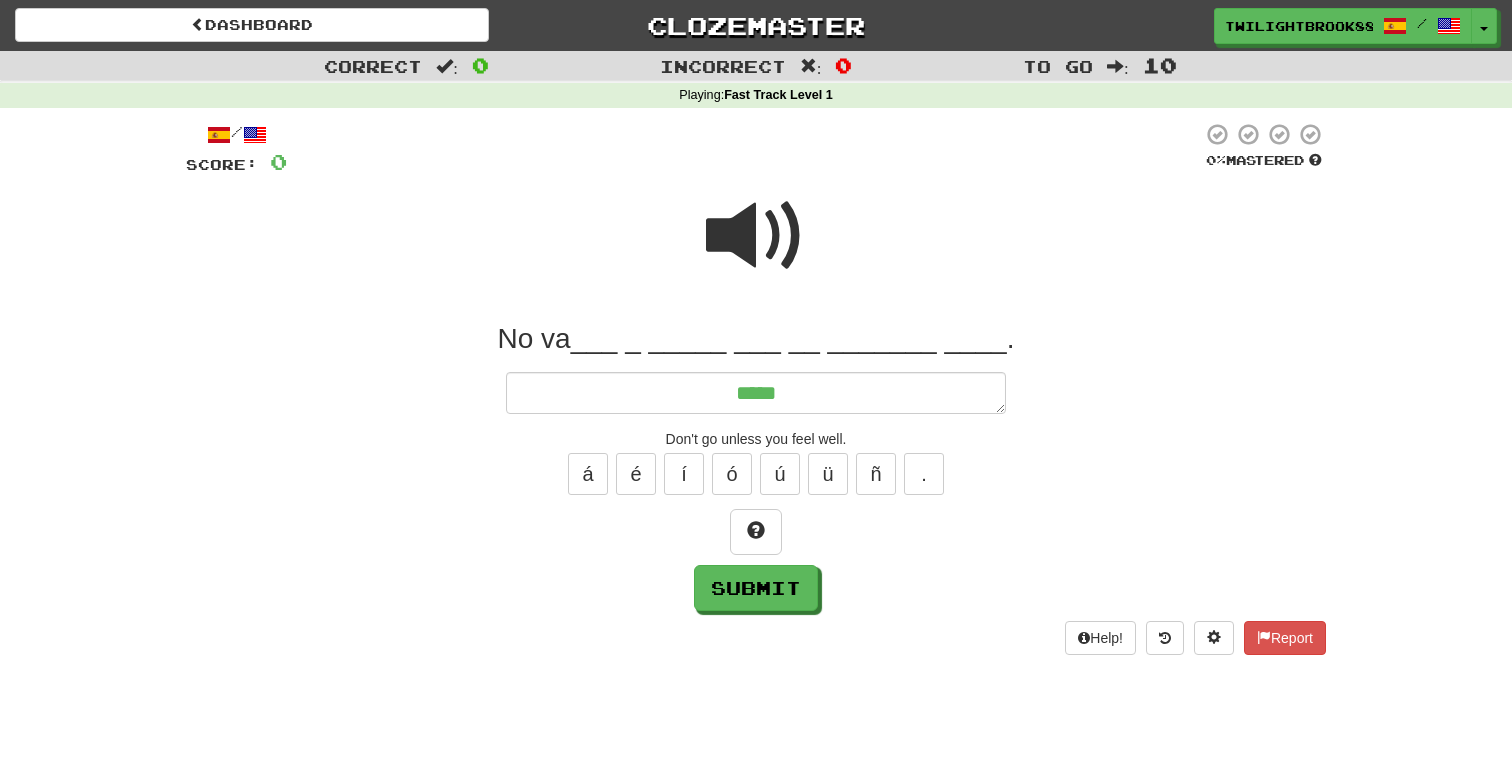 type on "*" 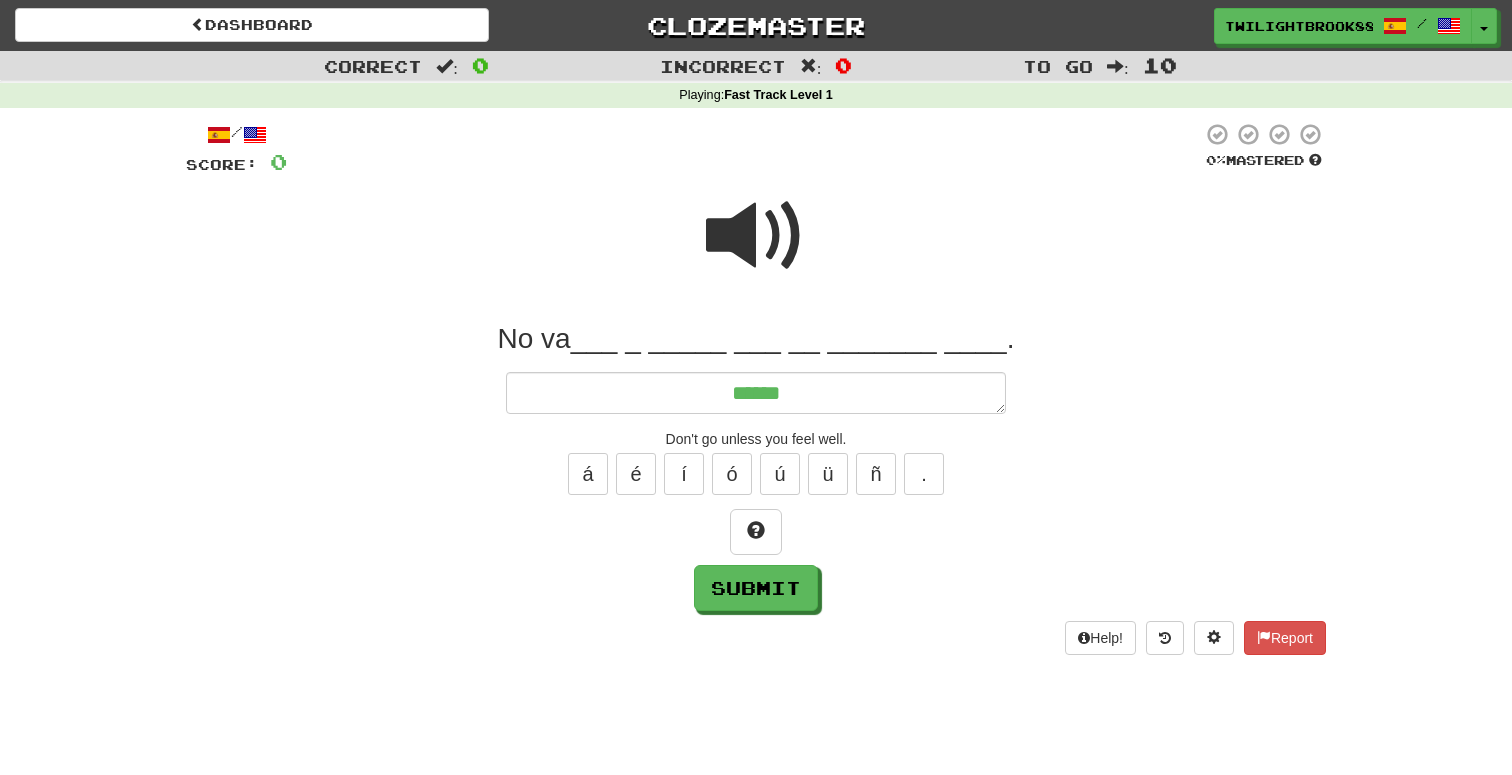type on "*" 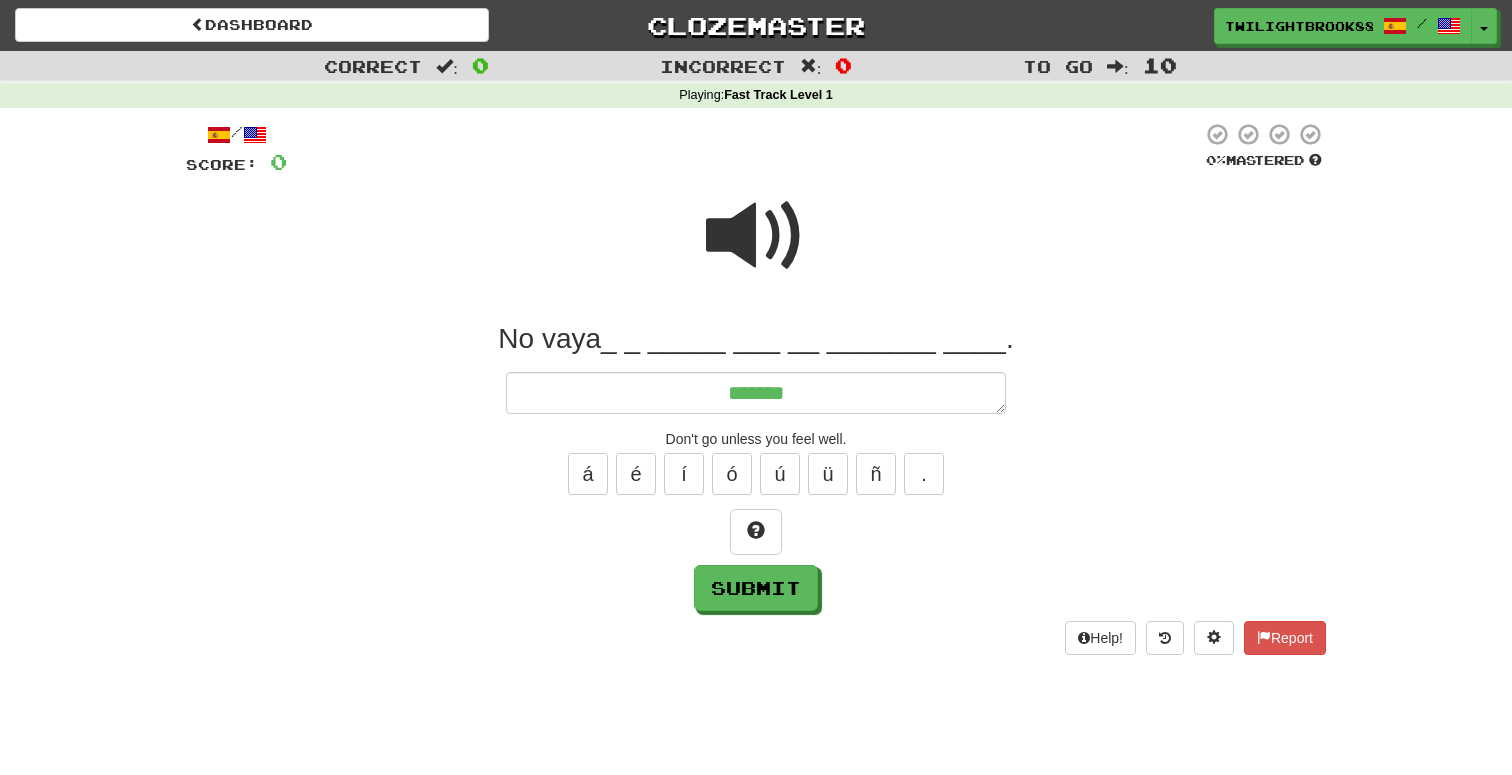 type on "*" 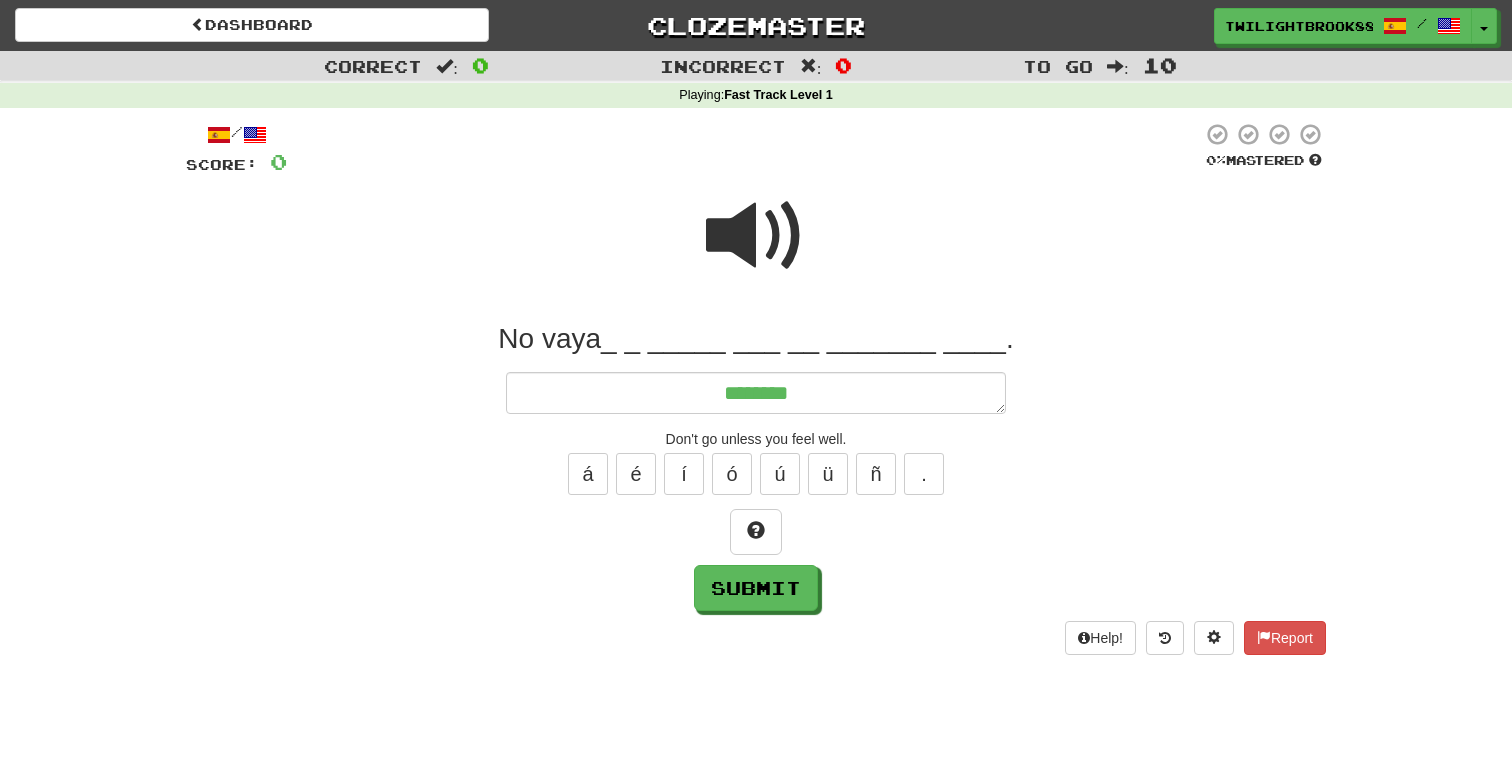 type on "*" 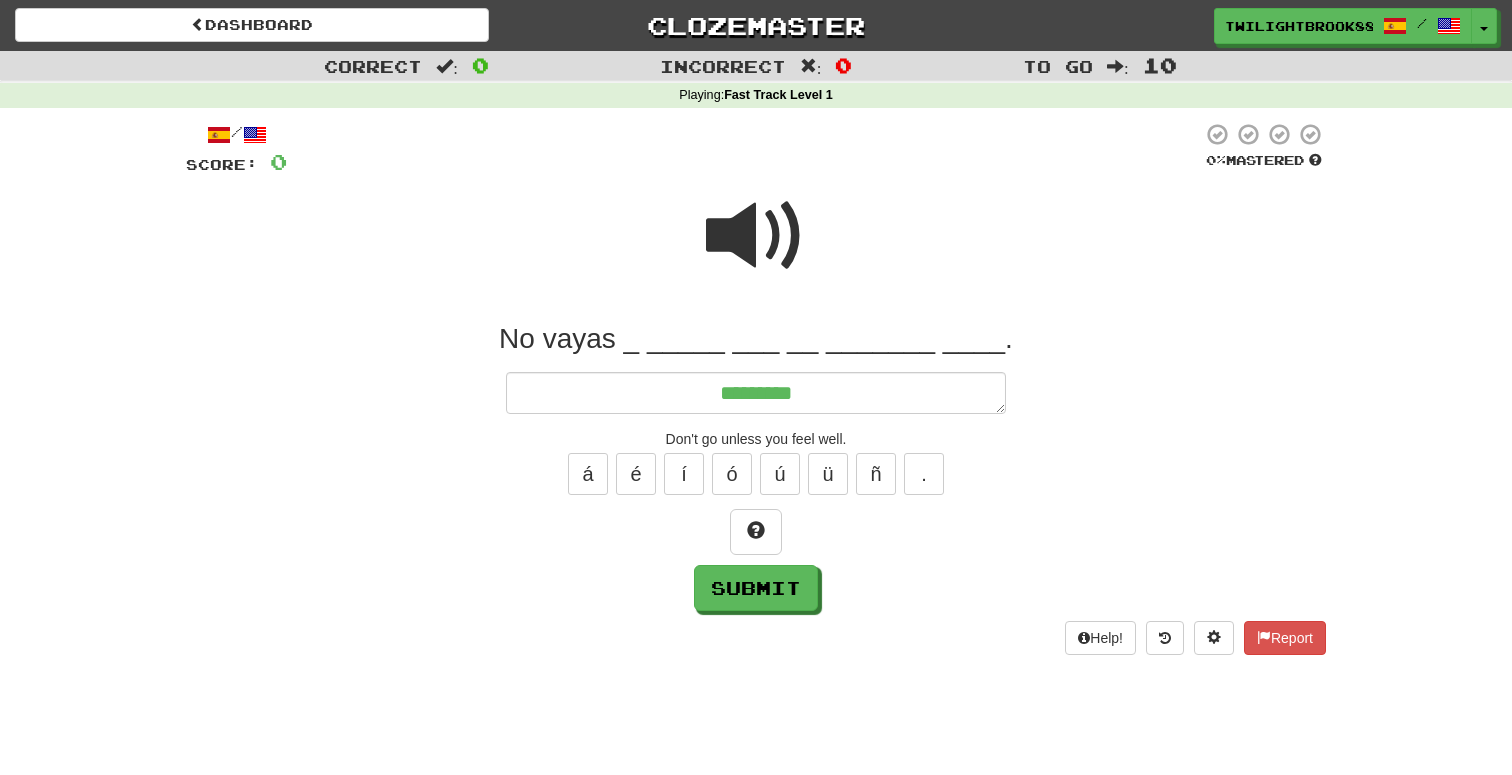 type on "*" 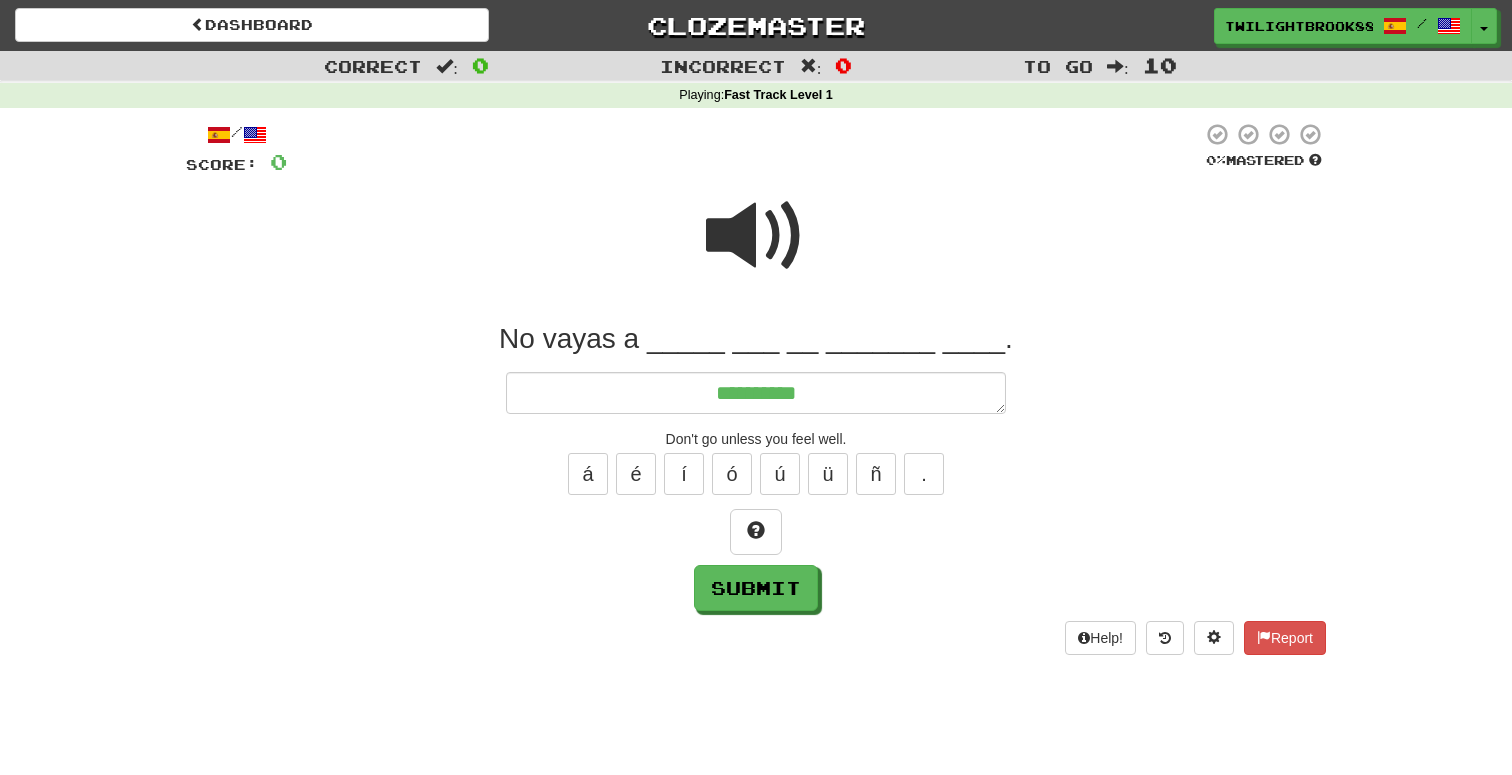 type on "*" 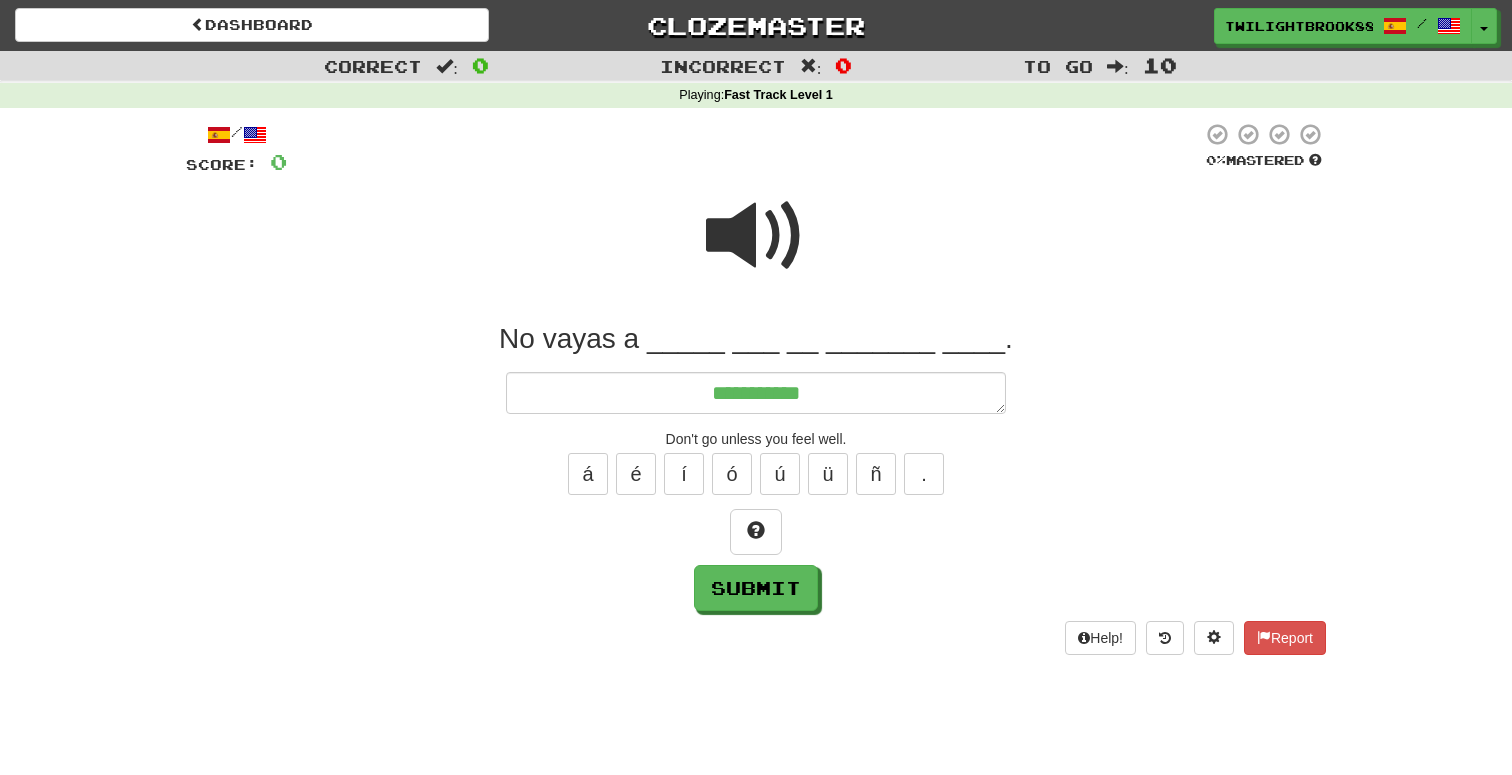 type on "*" 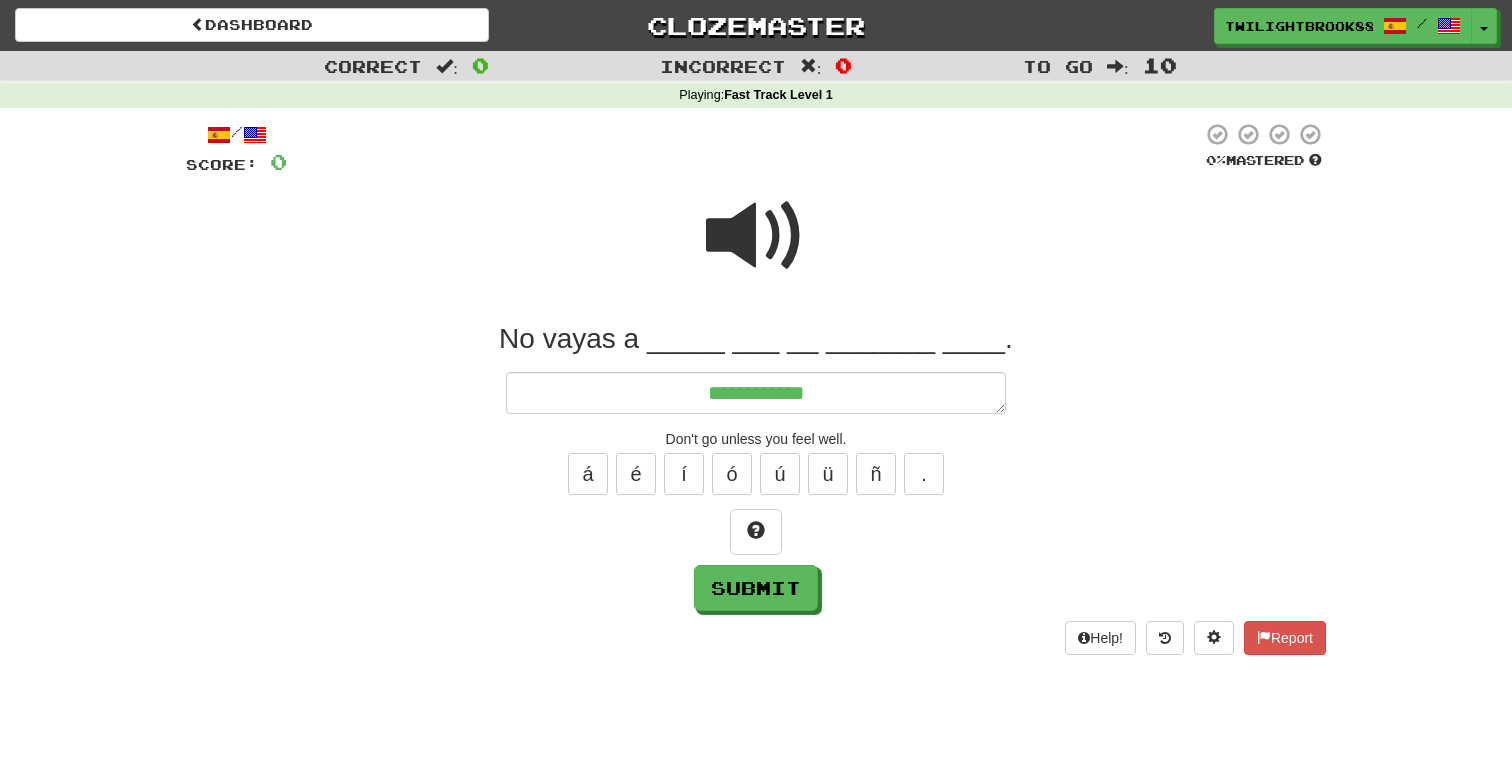 type on "*" 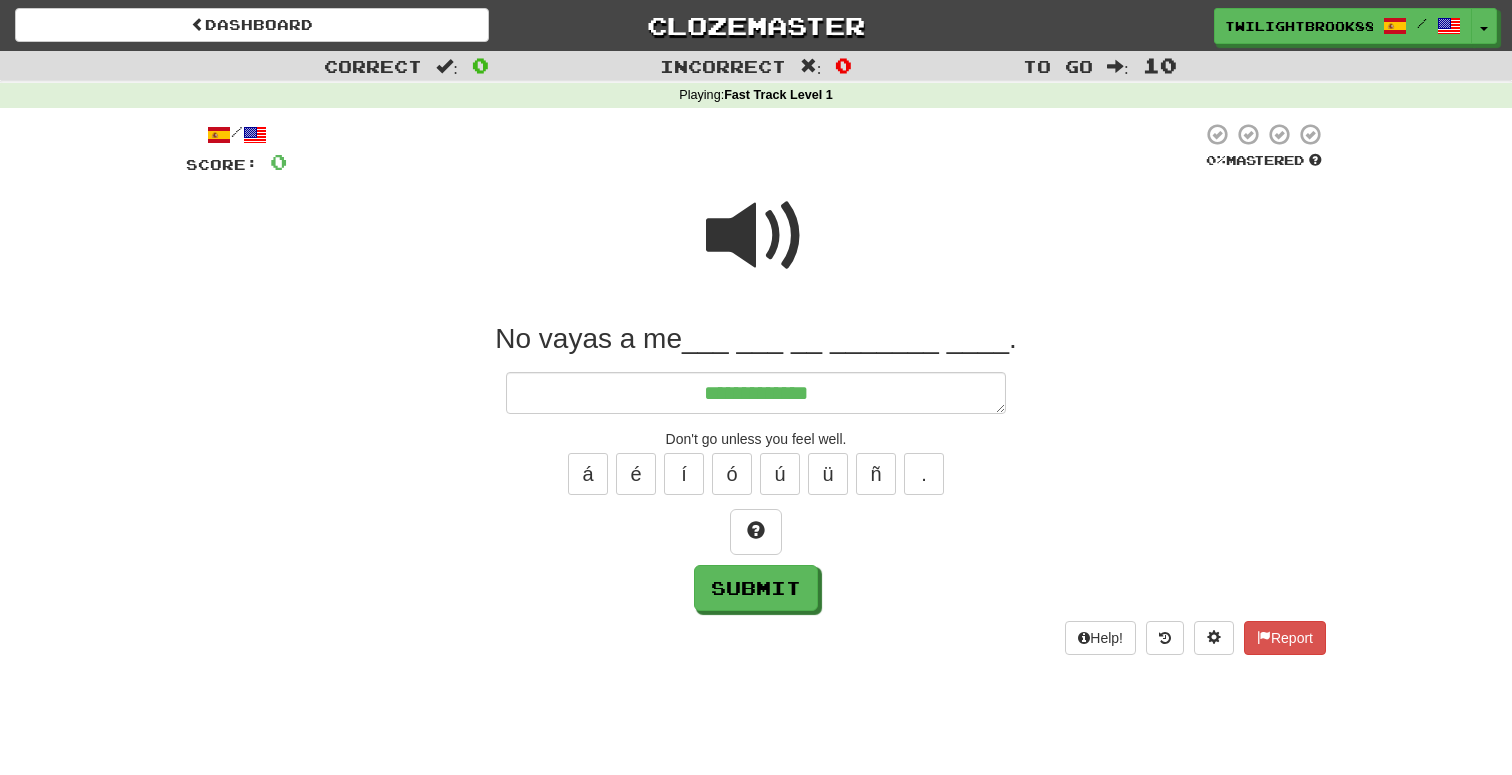 type on "*" 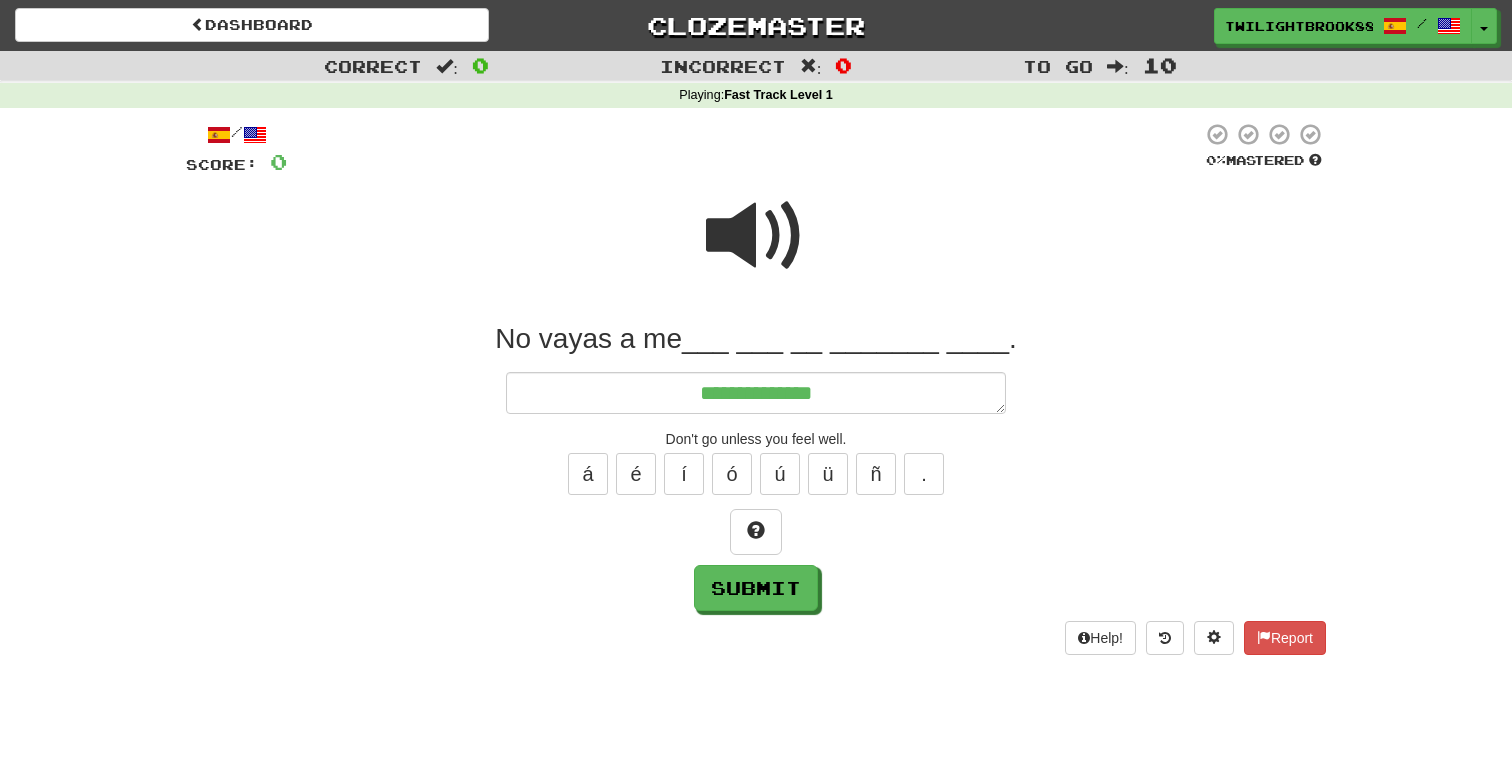type on "*" 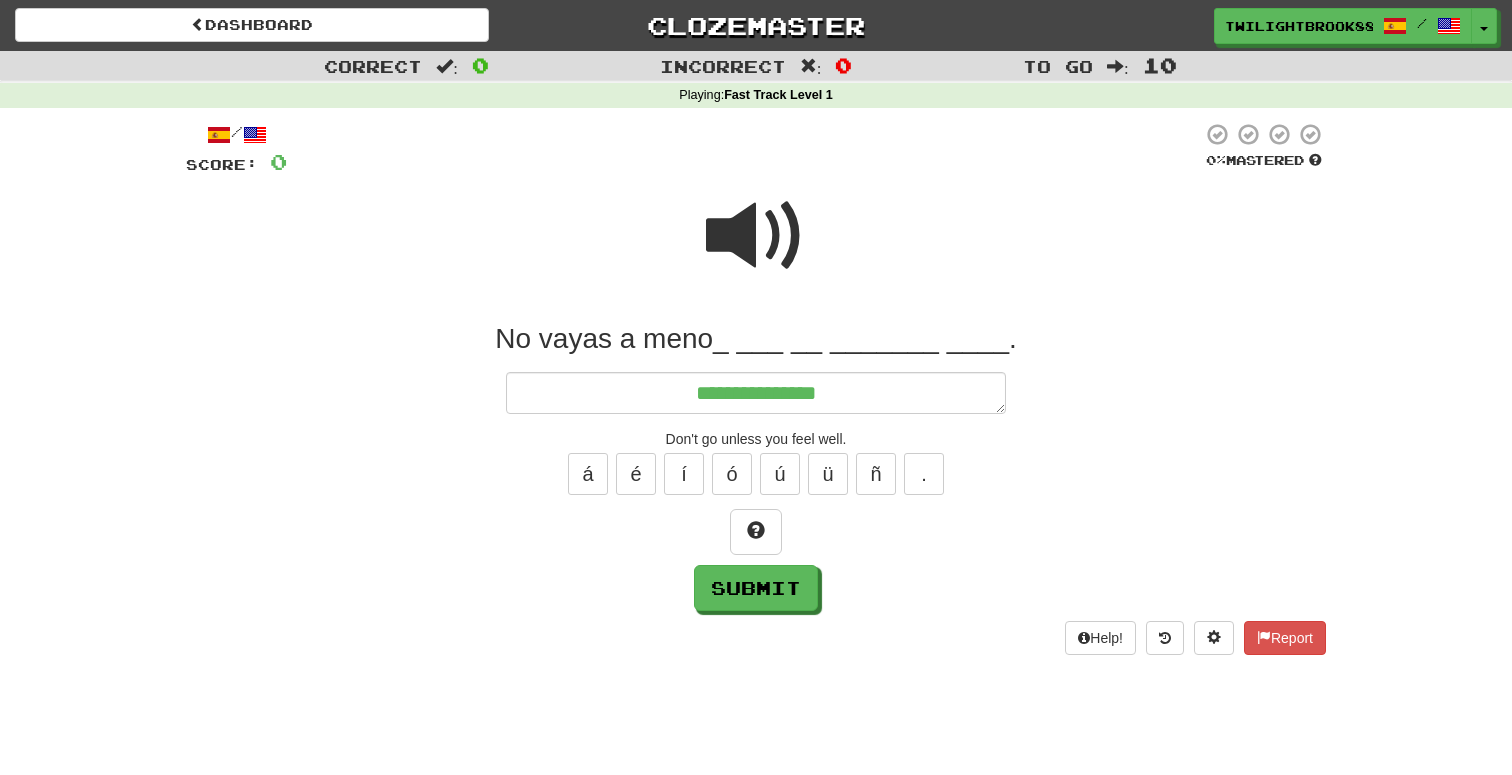 type on "*" 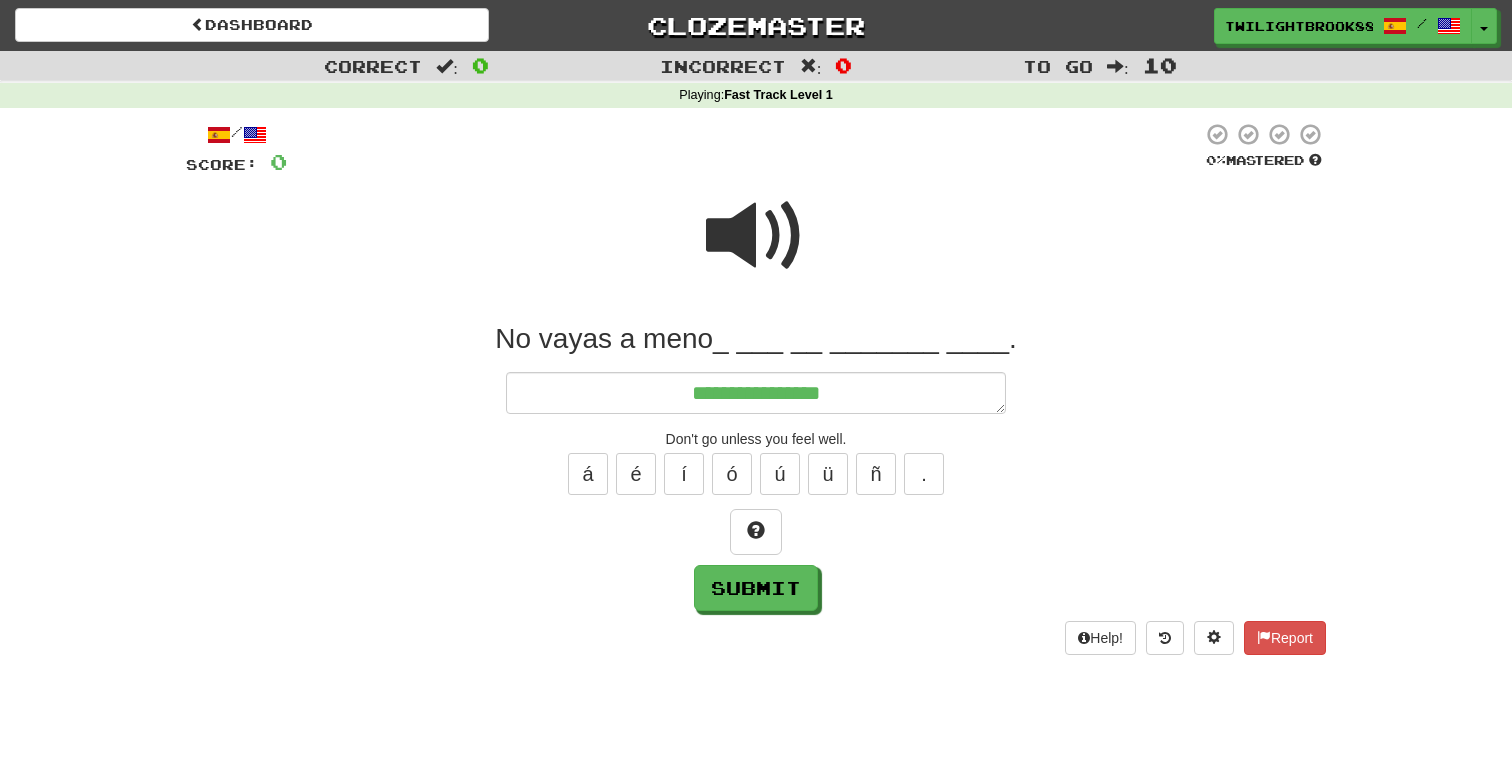 type on "*" 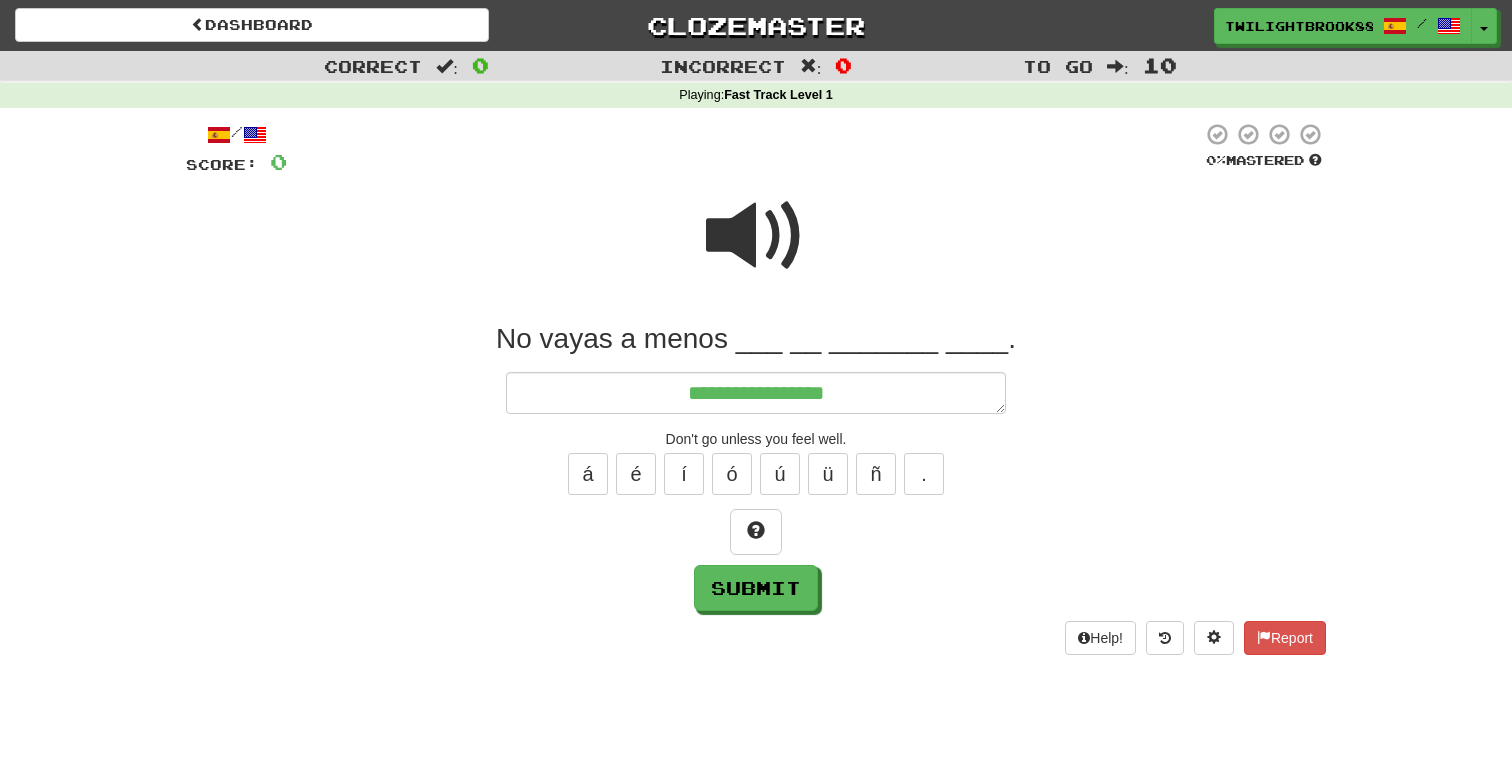 type on "*" 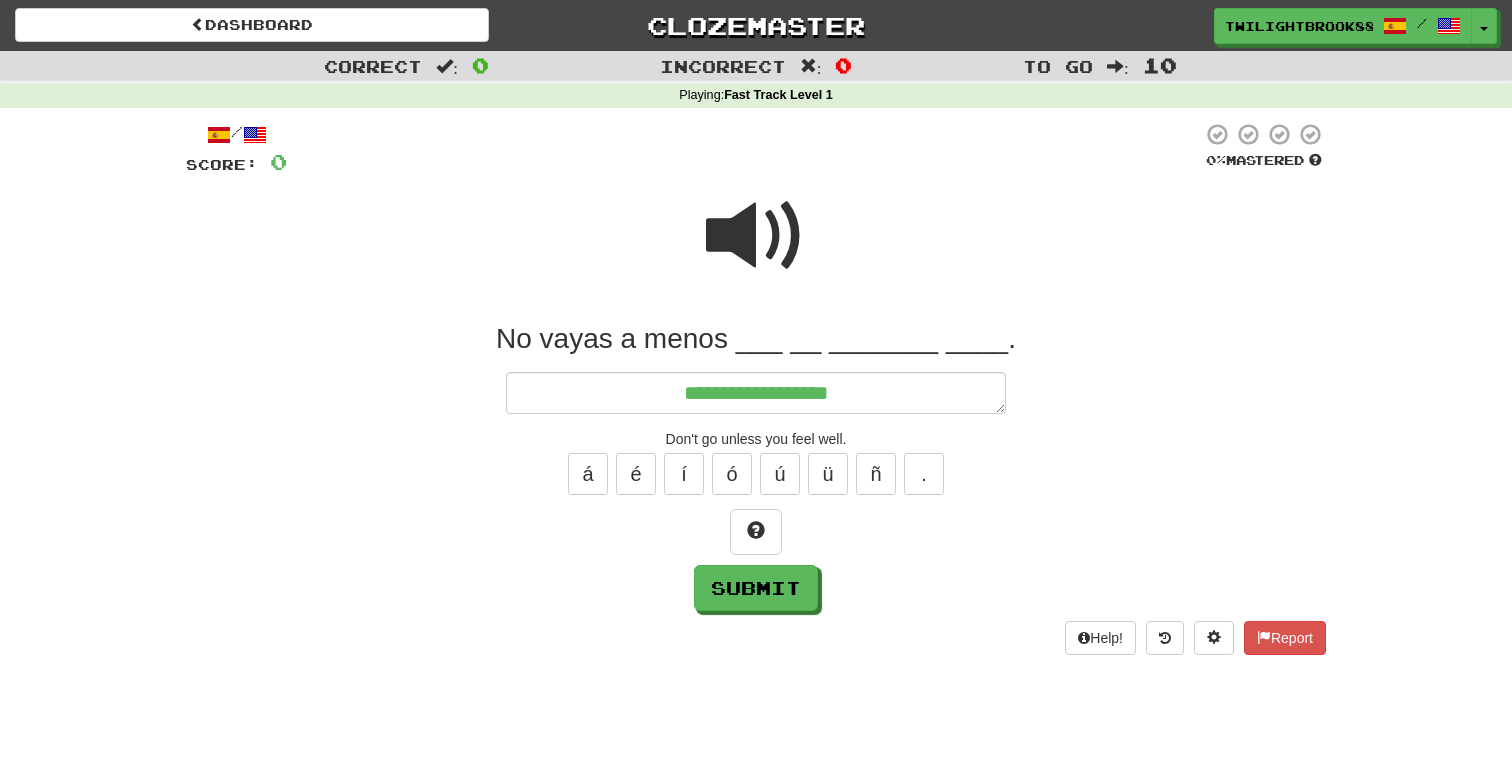 type on "*" 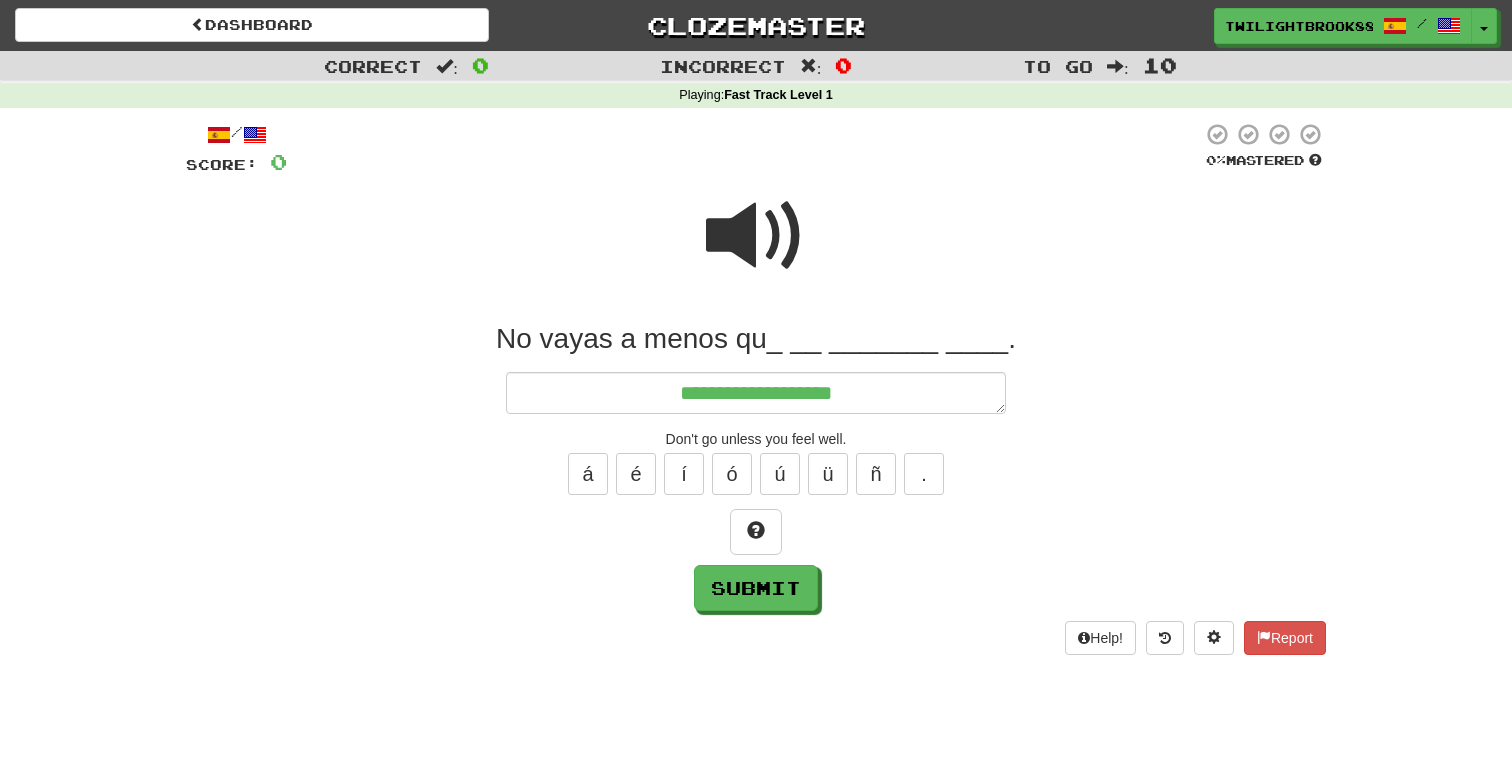 type on "*" 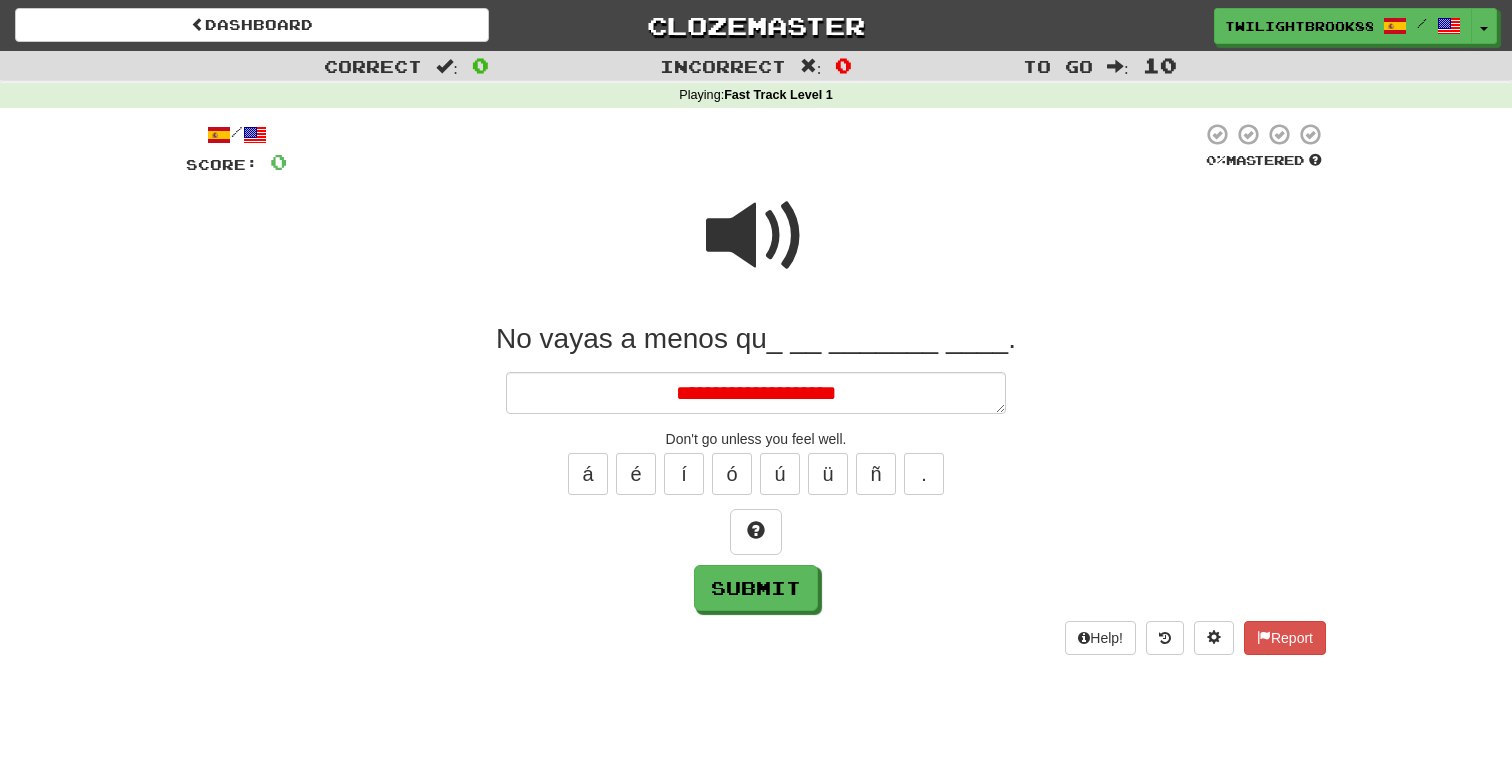 type on "*" 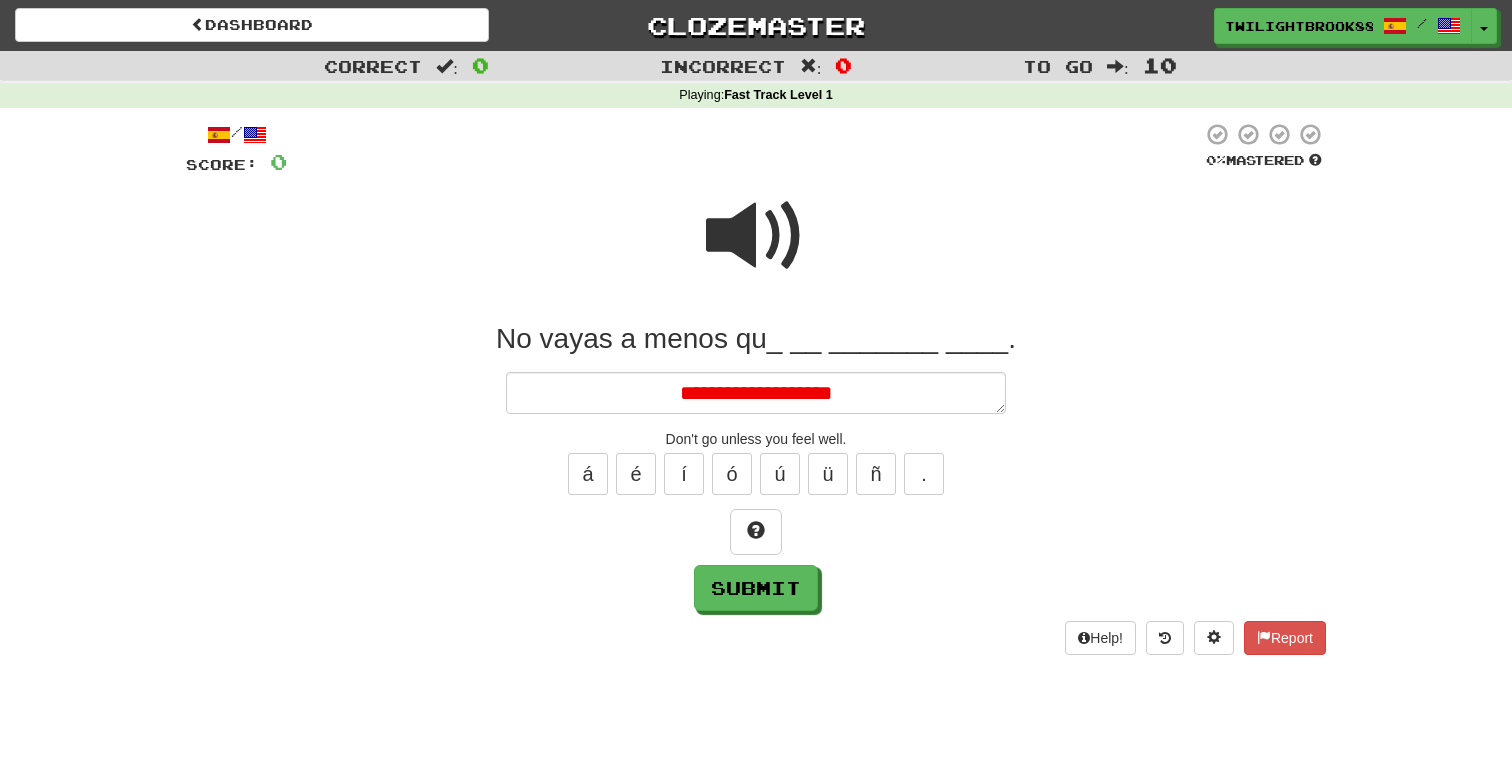 type on "*" 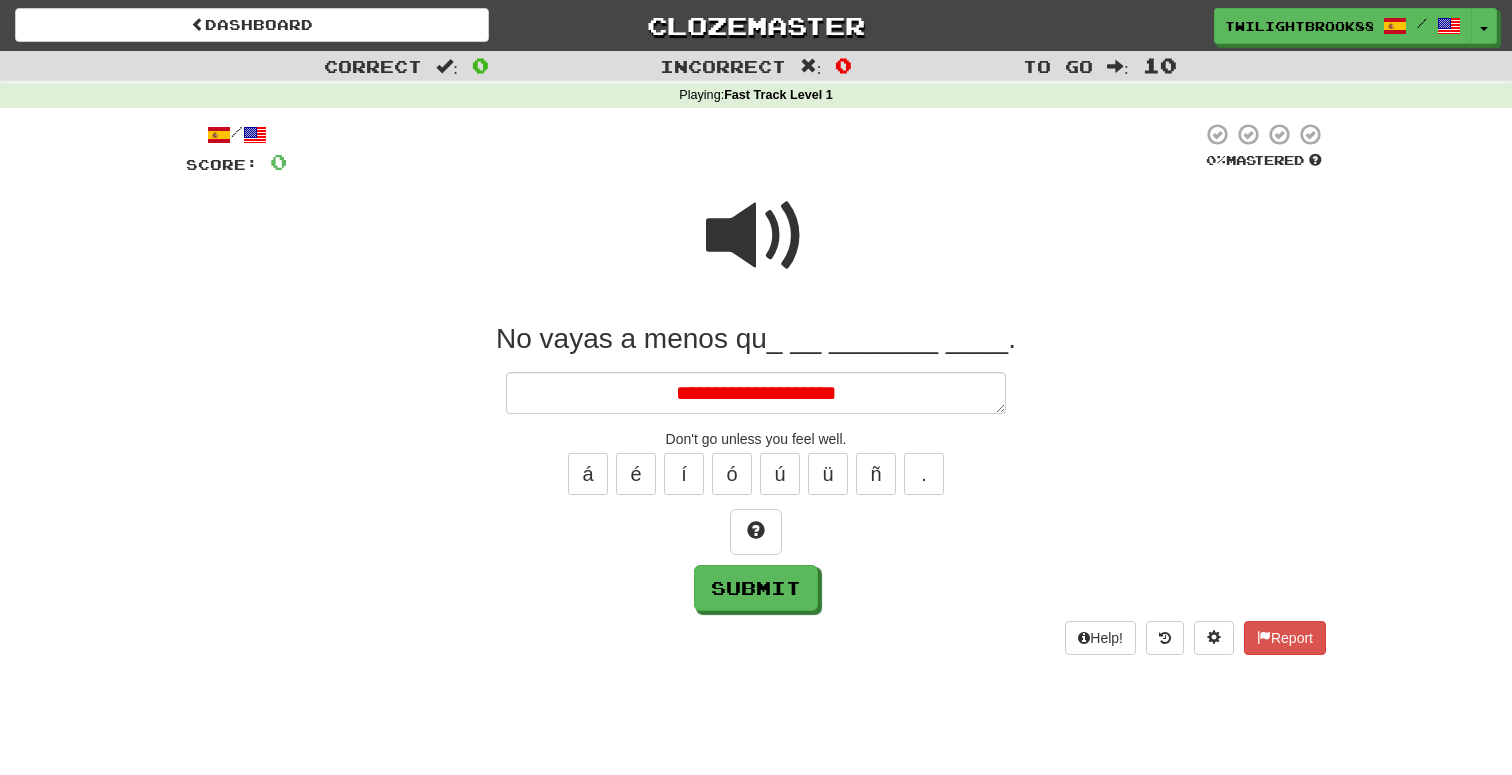 type on "*" 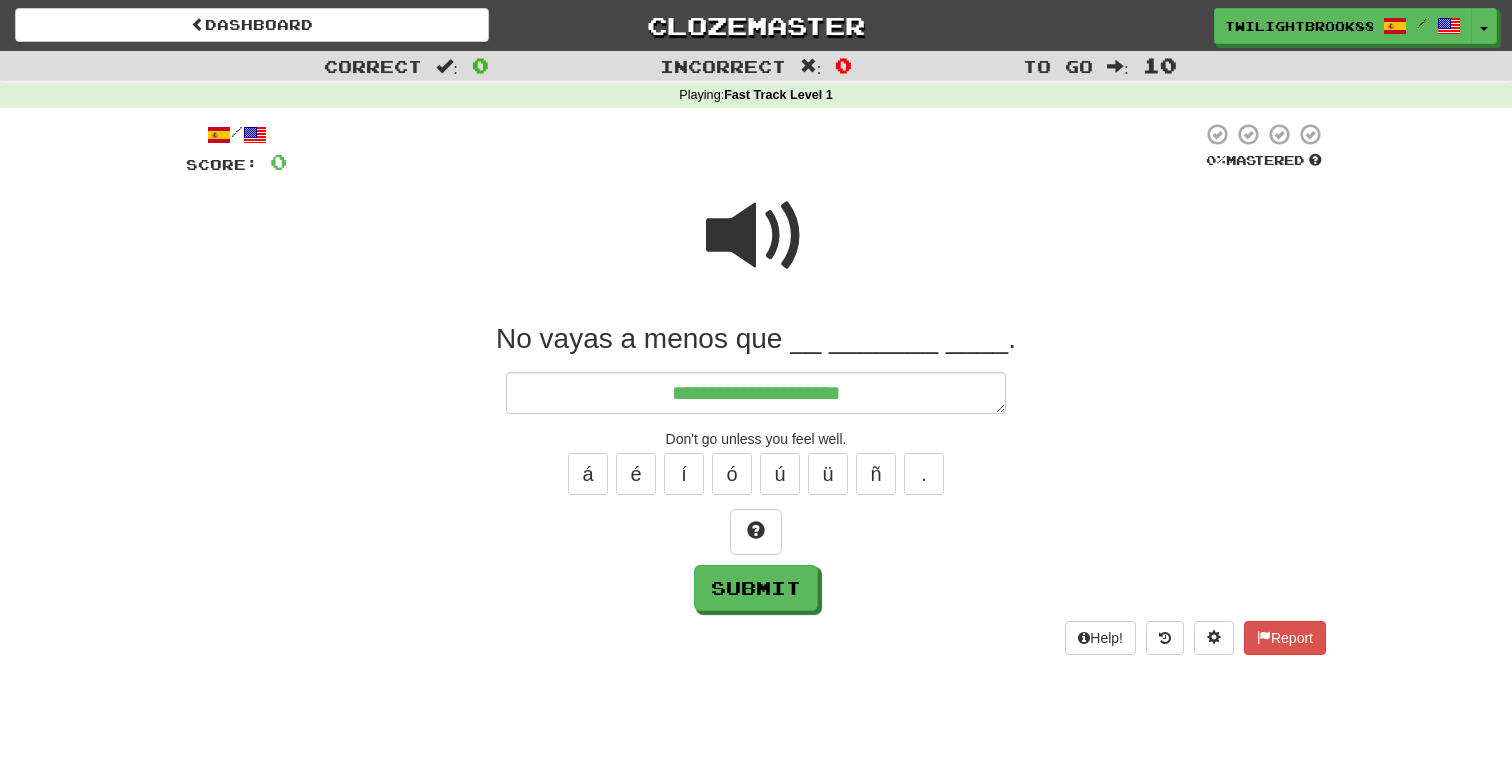 type on "*" 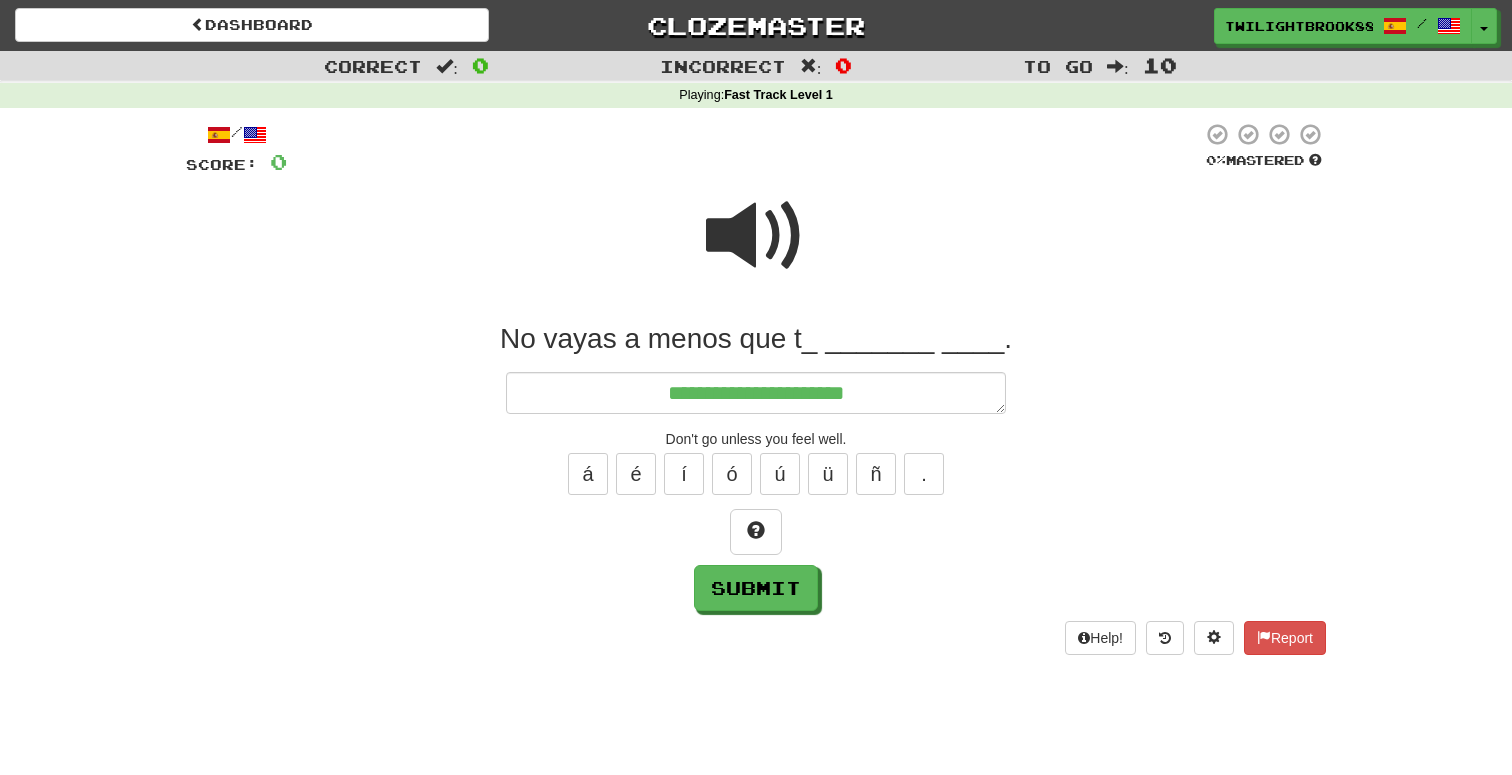 type on "*" 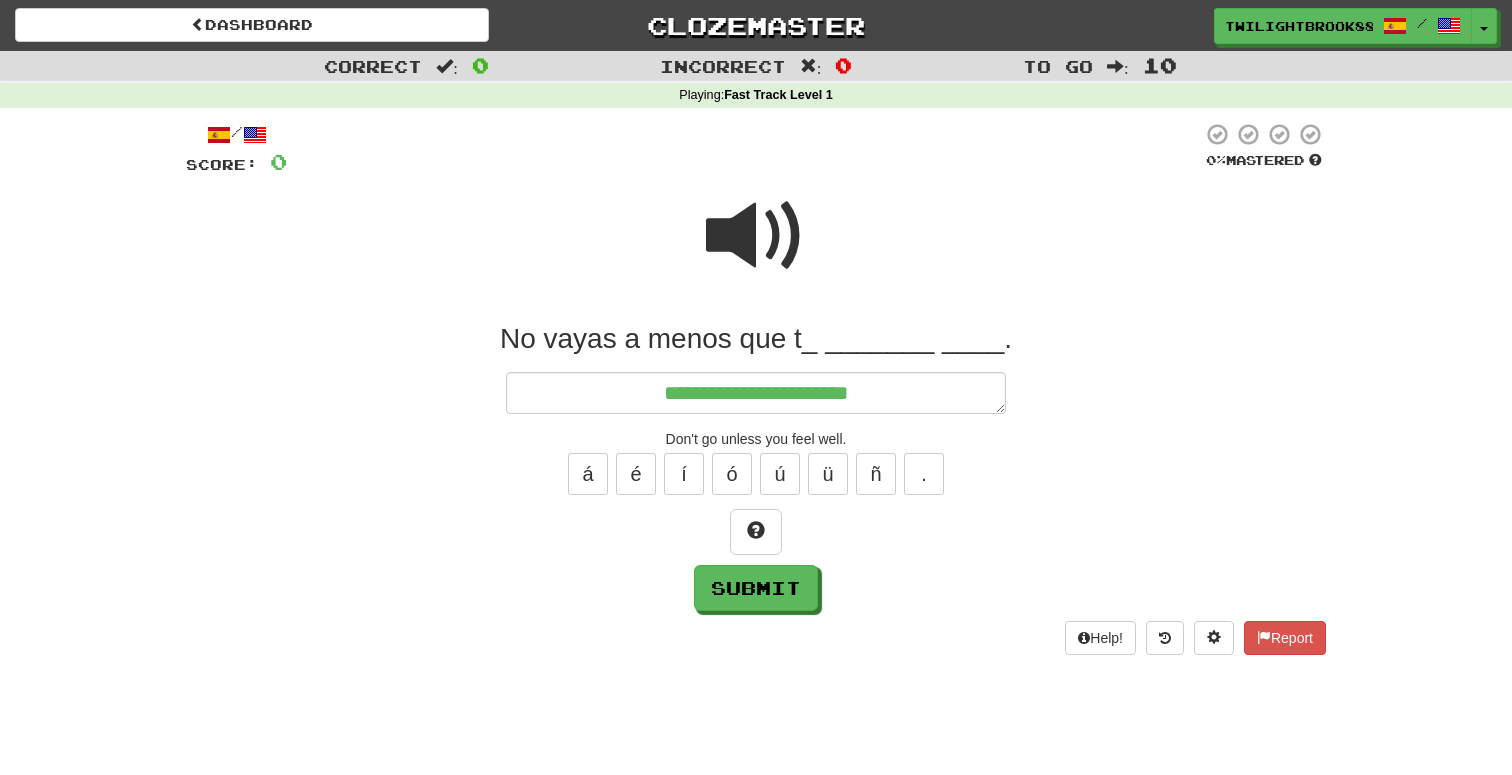 type on "**********" 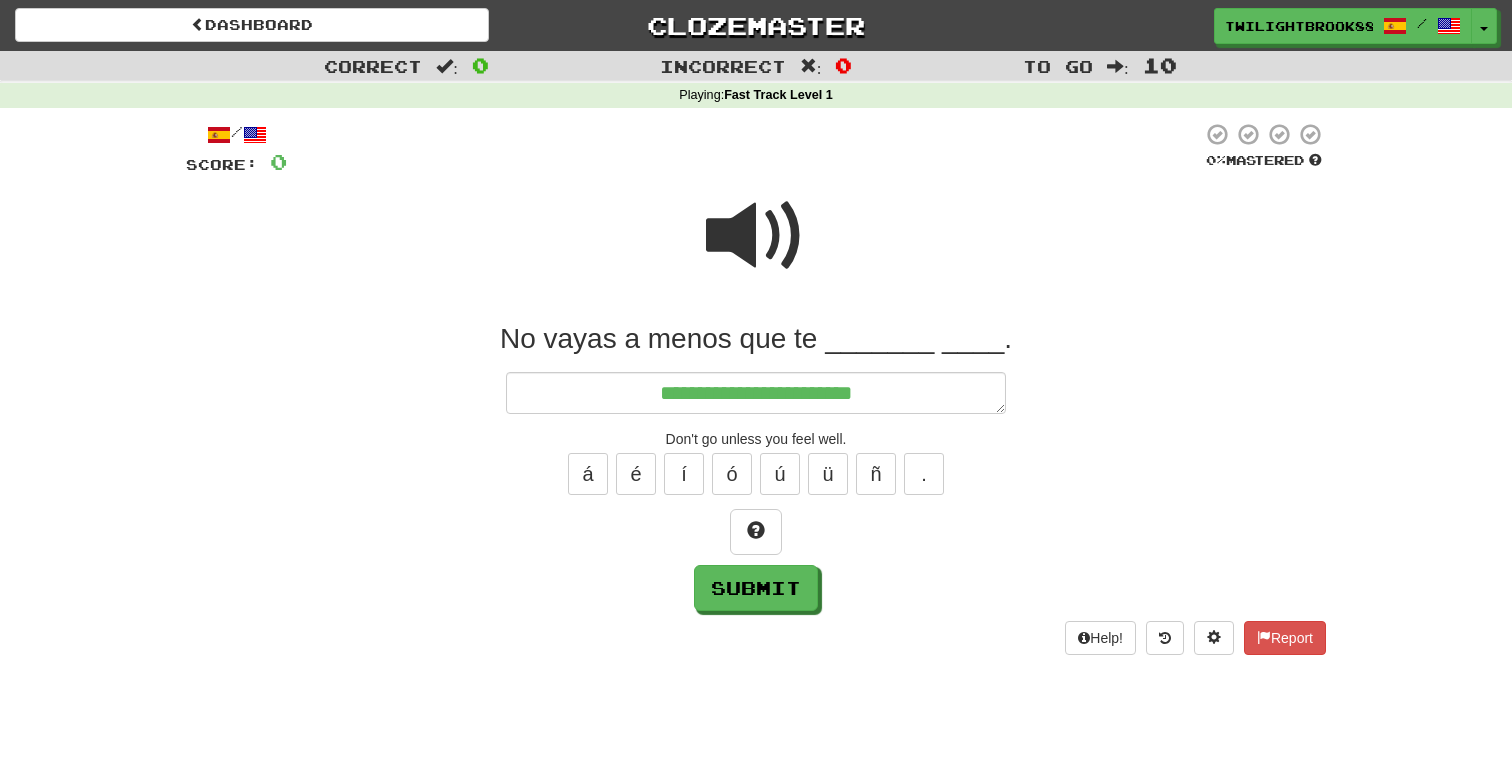 type on "*" 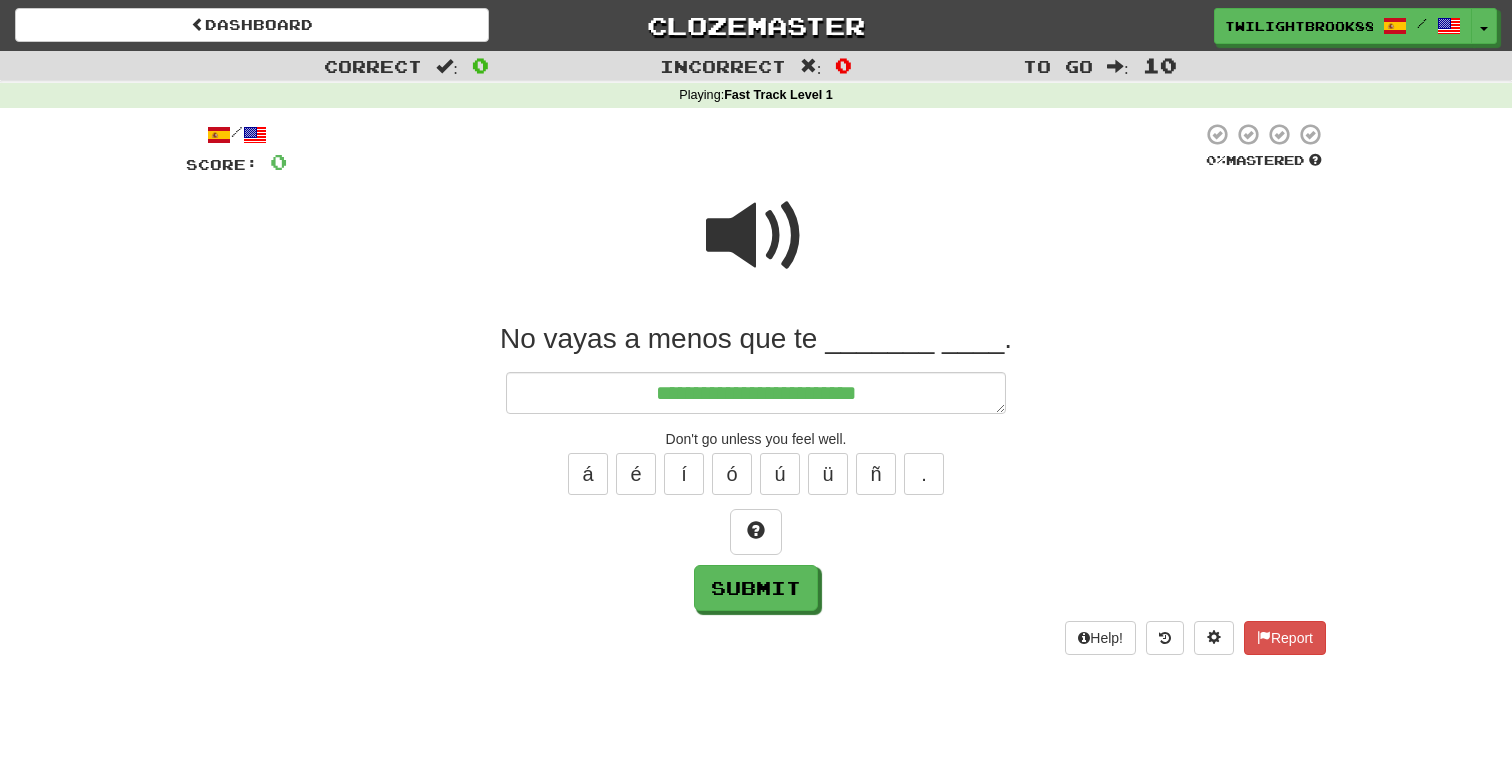 type on "*" 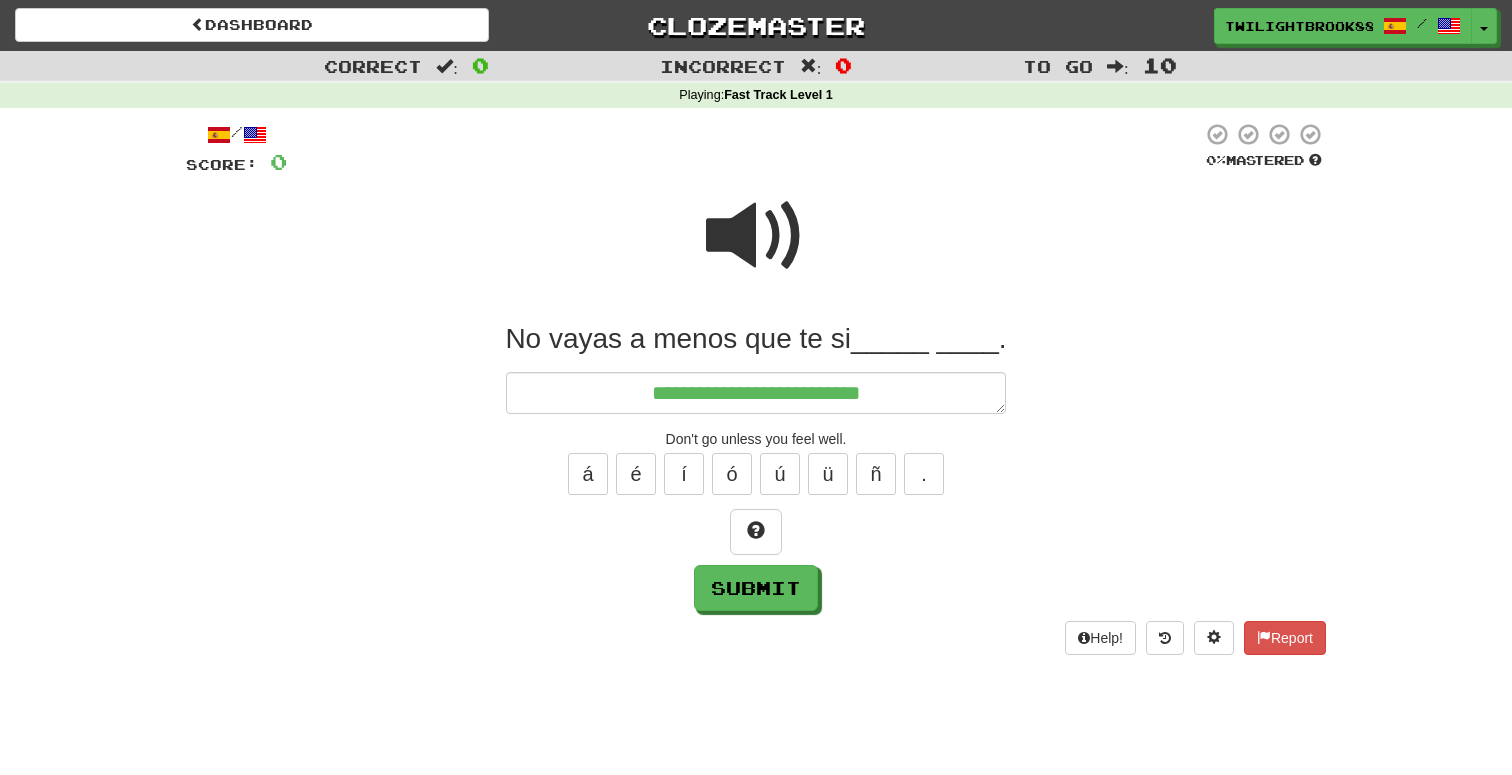 type on "*" 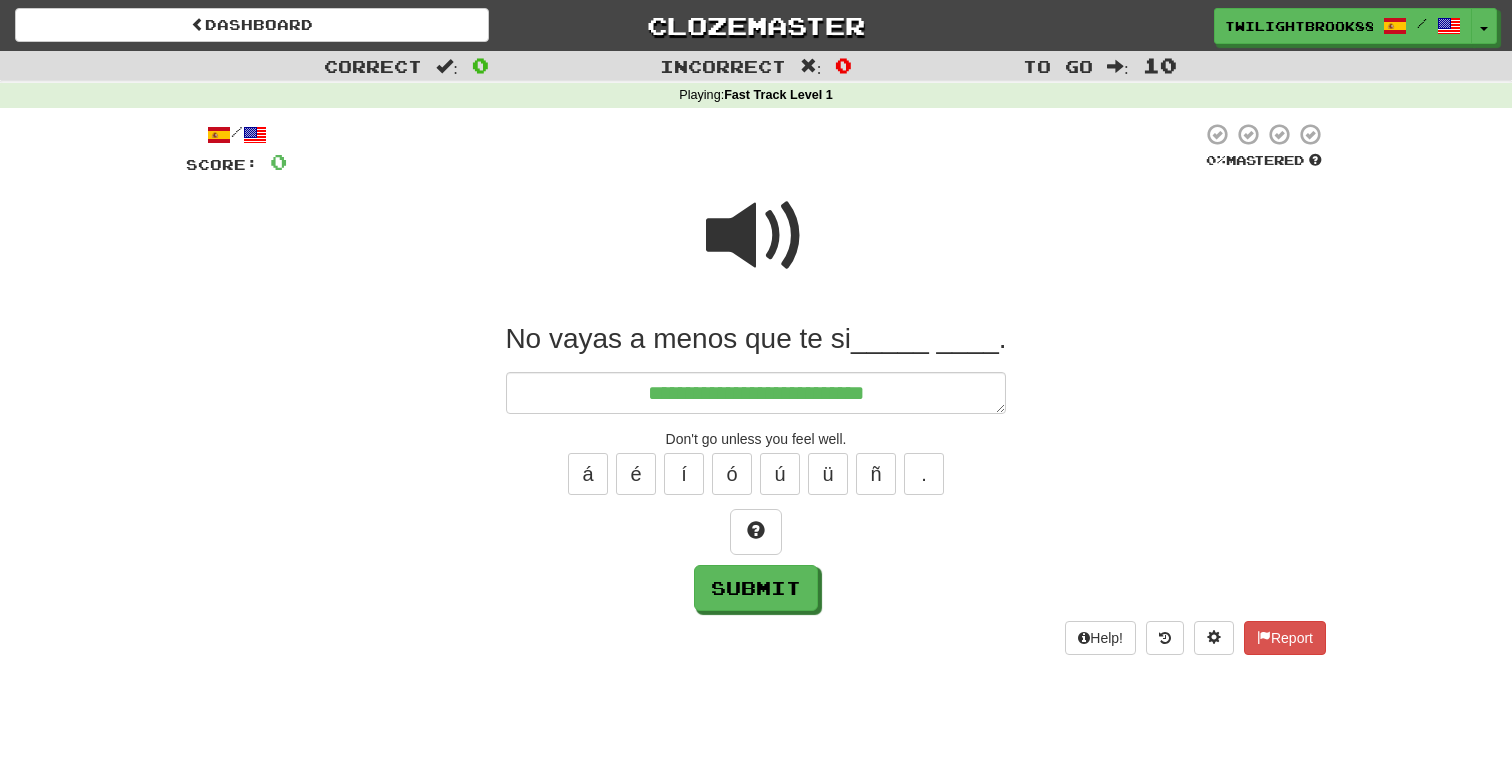 type on "*" 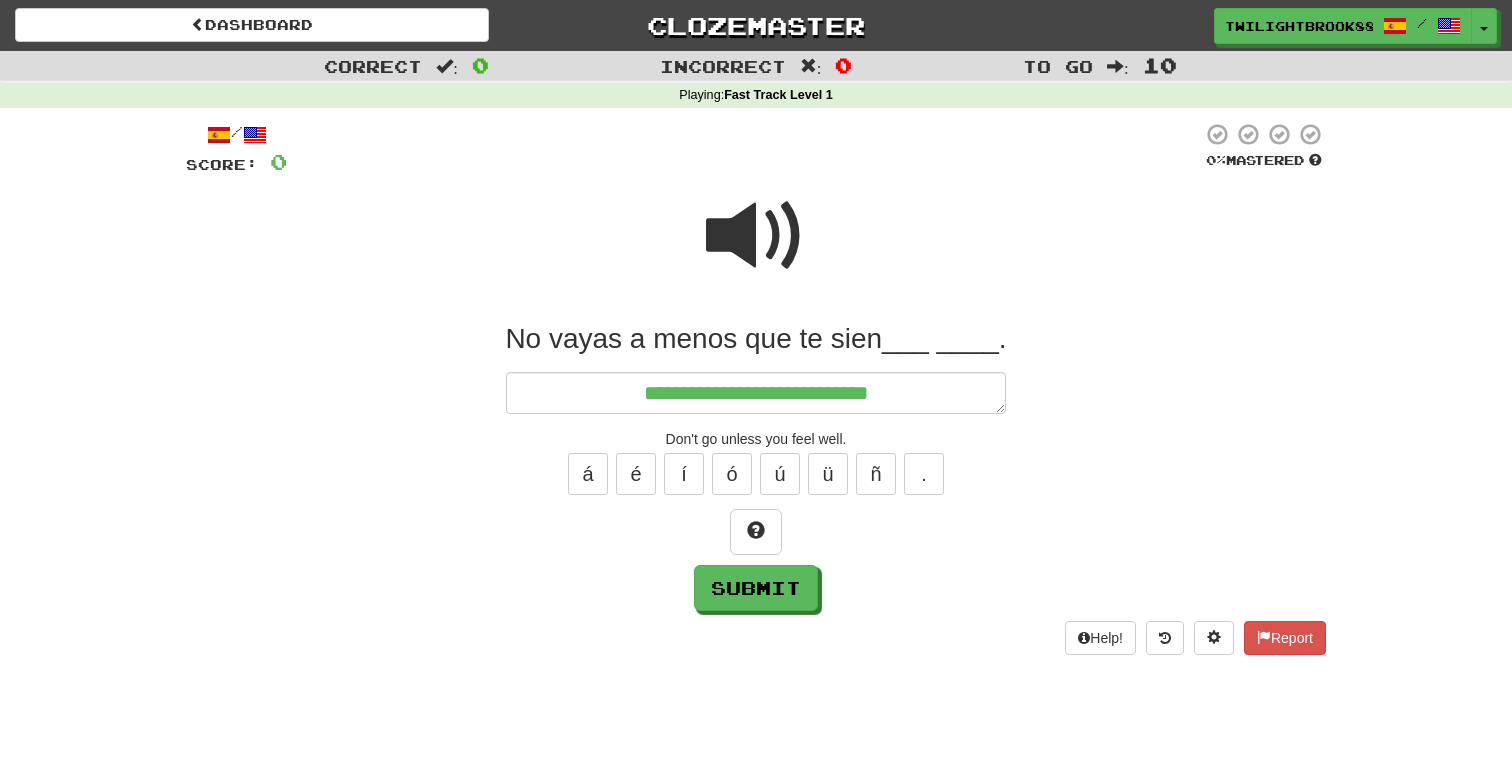 type on "*" 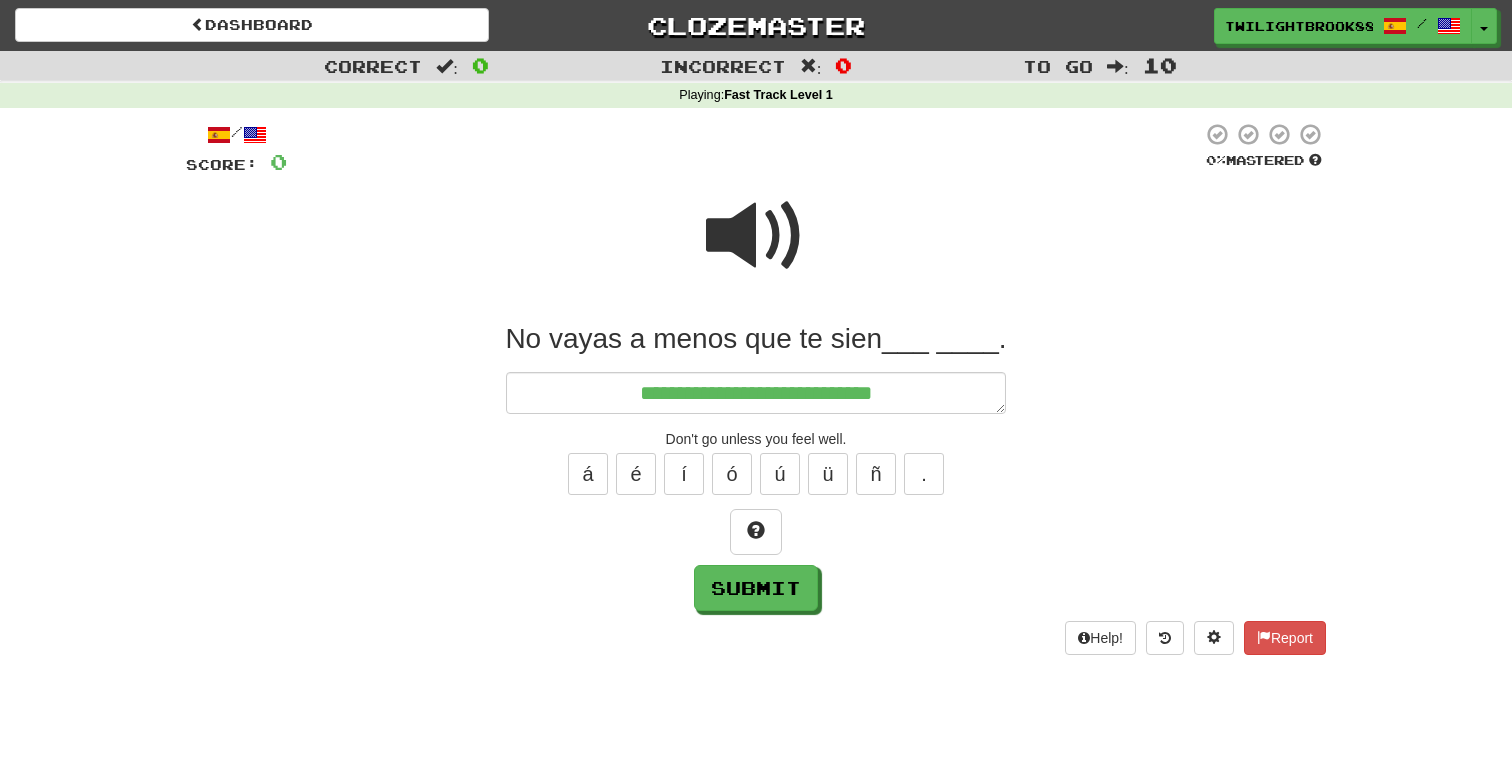 type on "*" 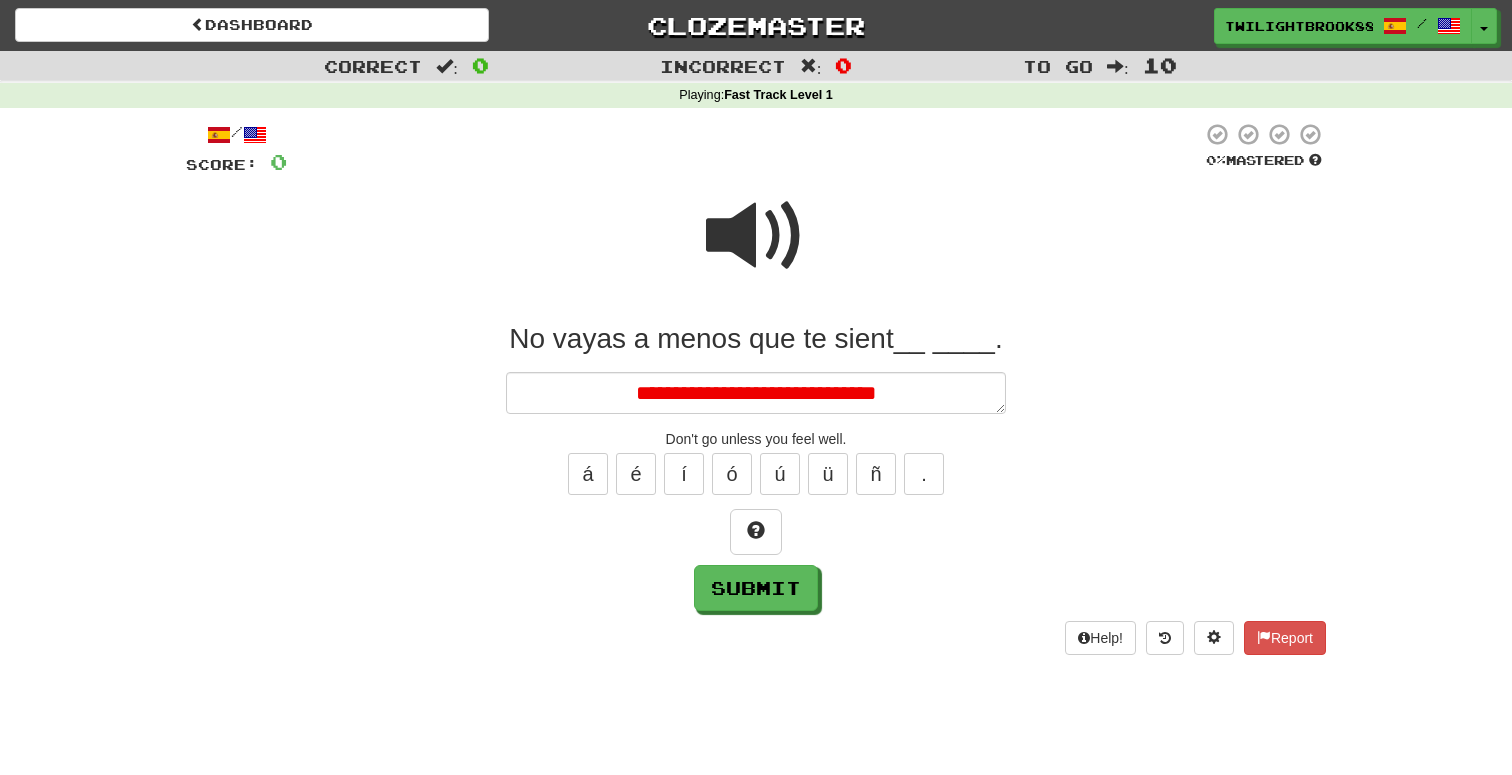 type on "*" 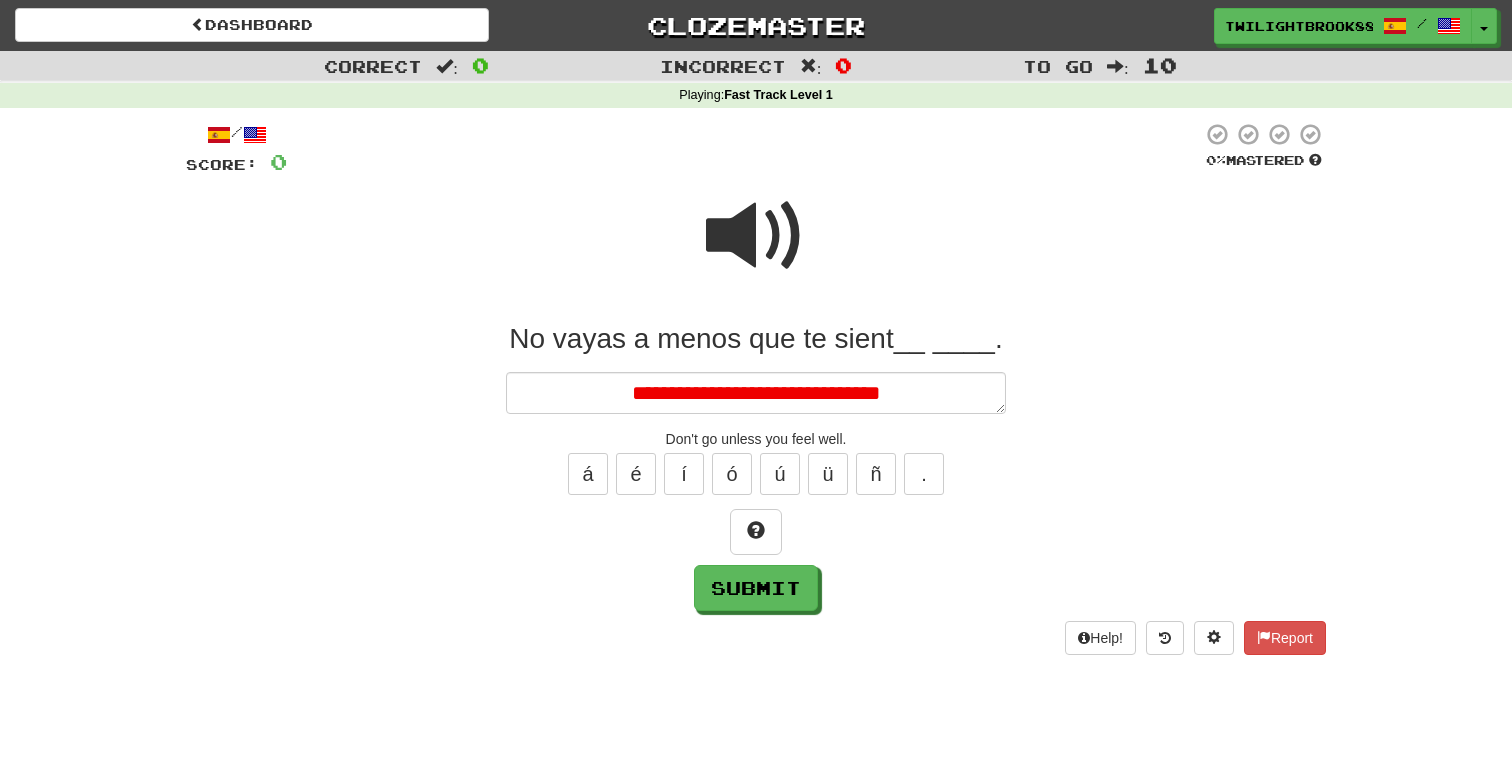 type on "*" 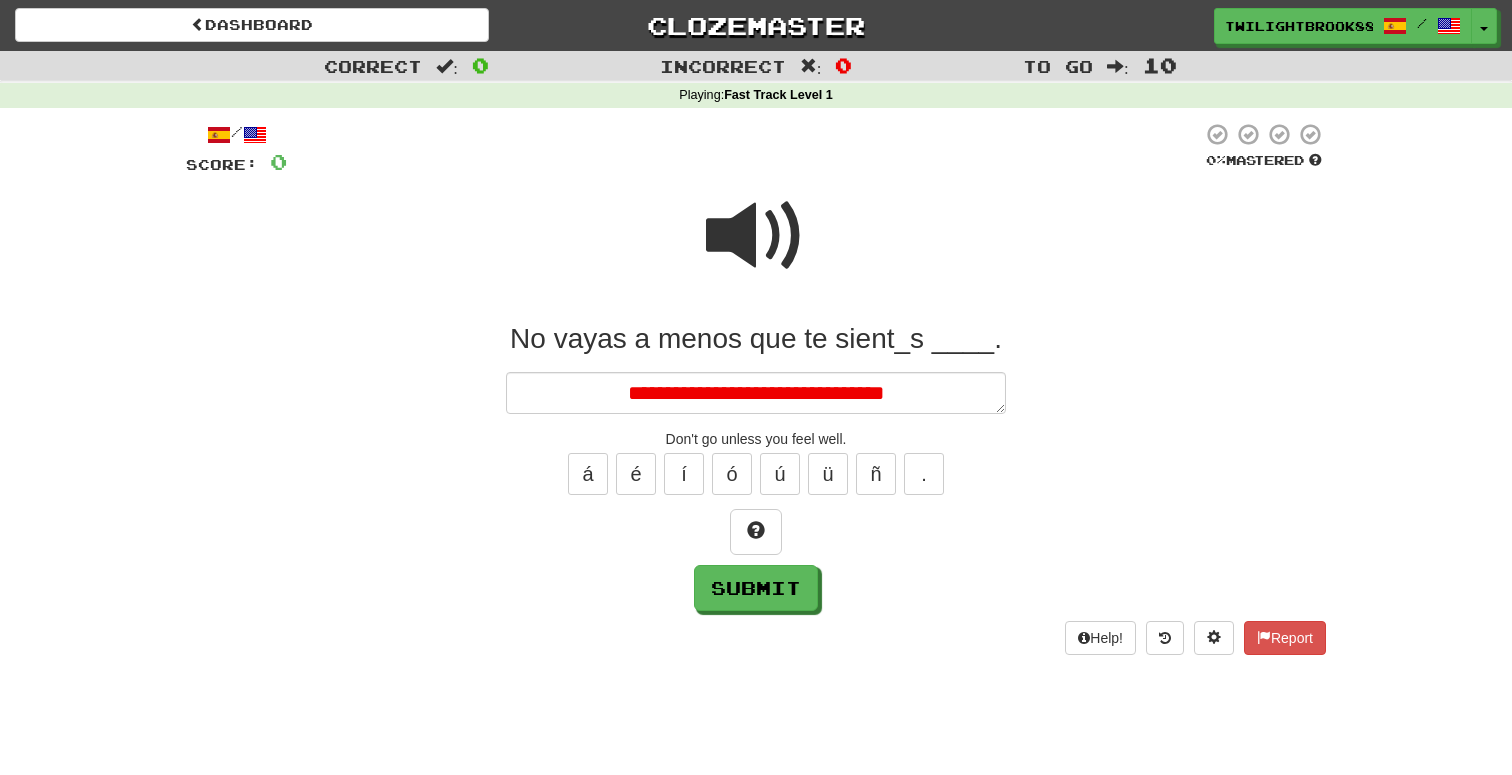 type on "*" 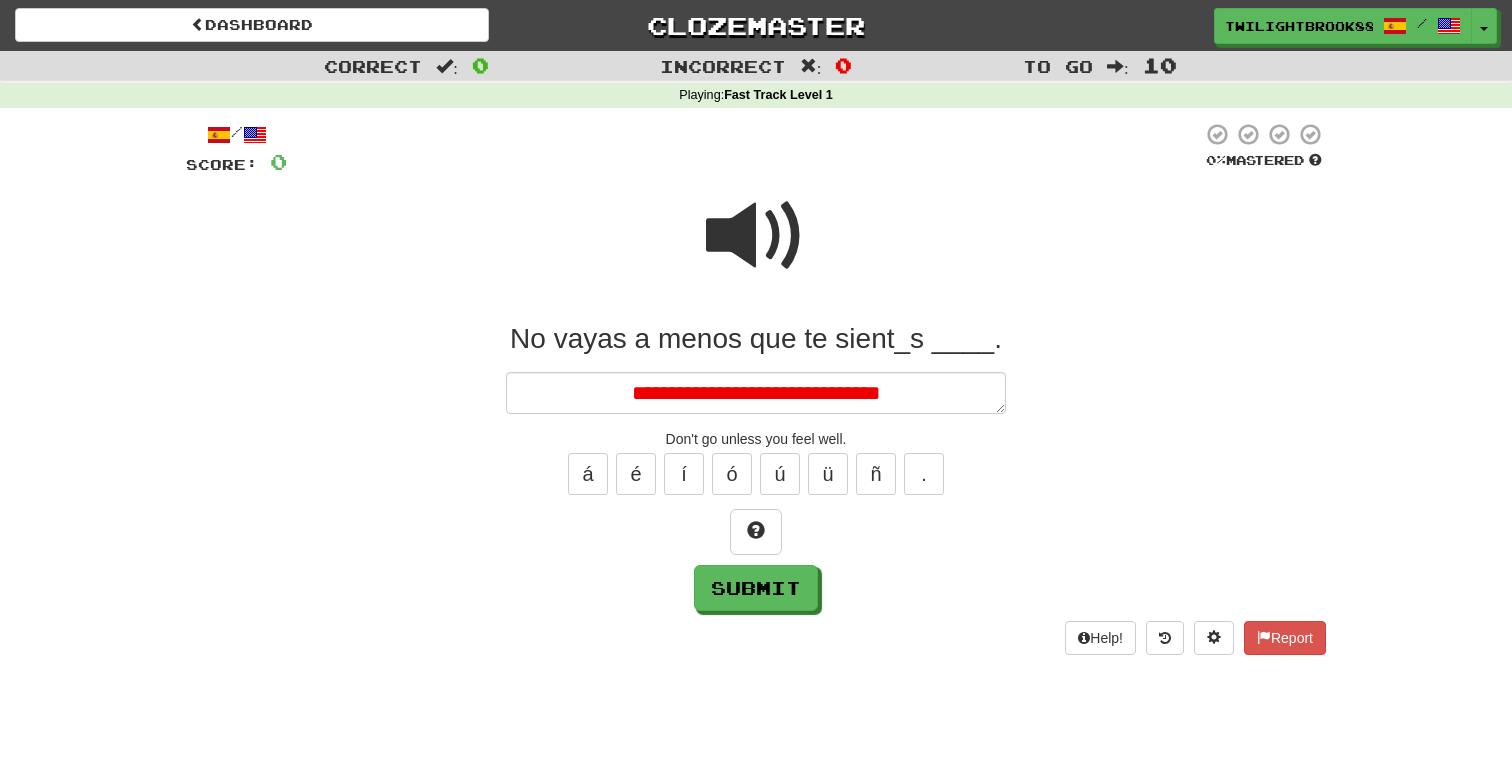 type on "*" 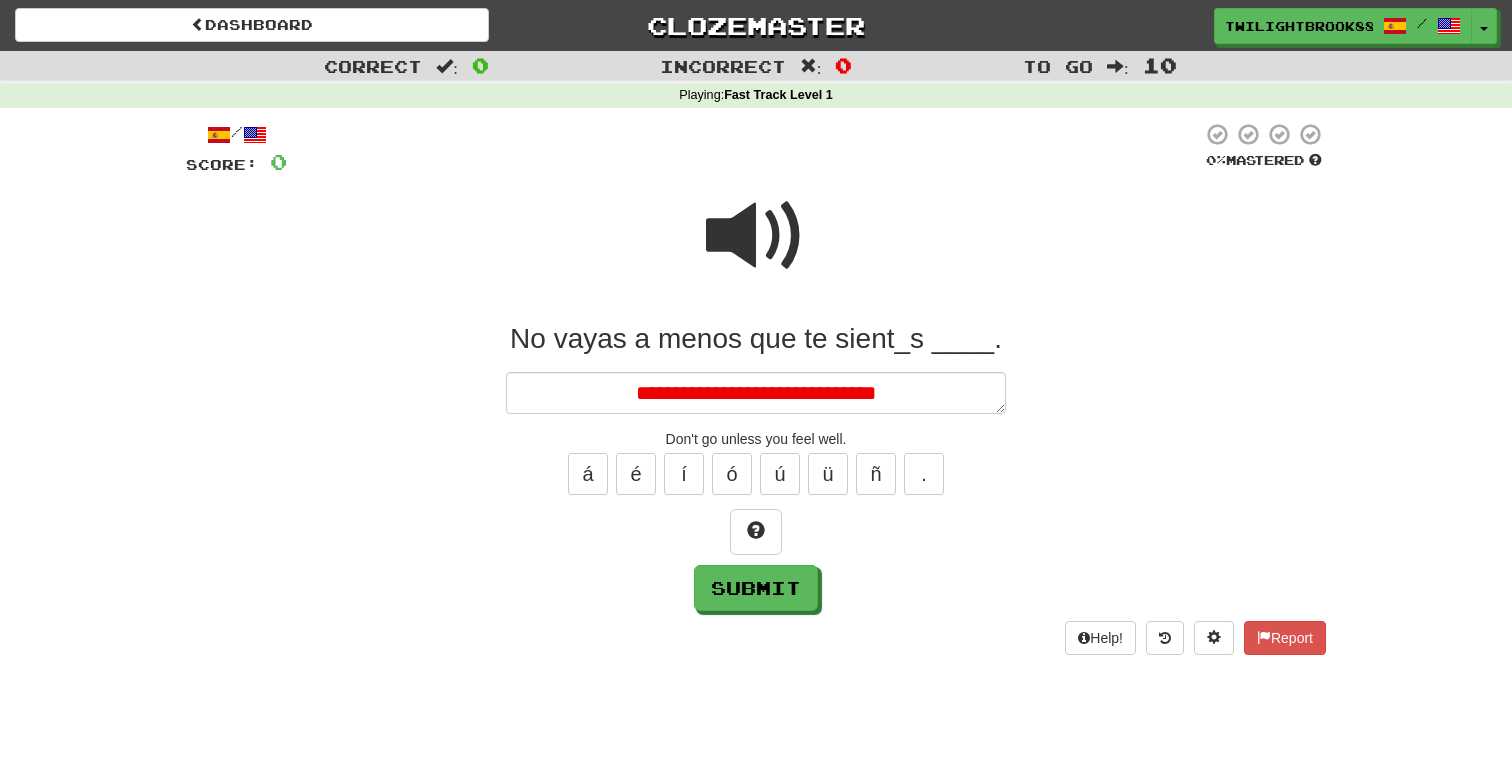 type on "*" 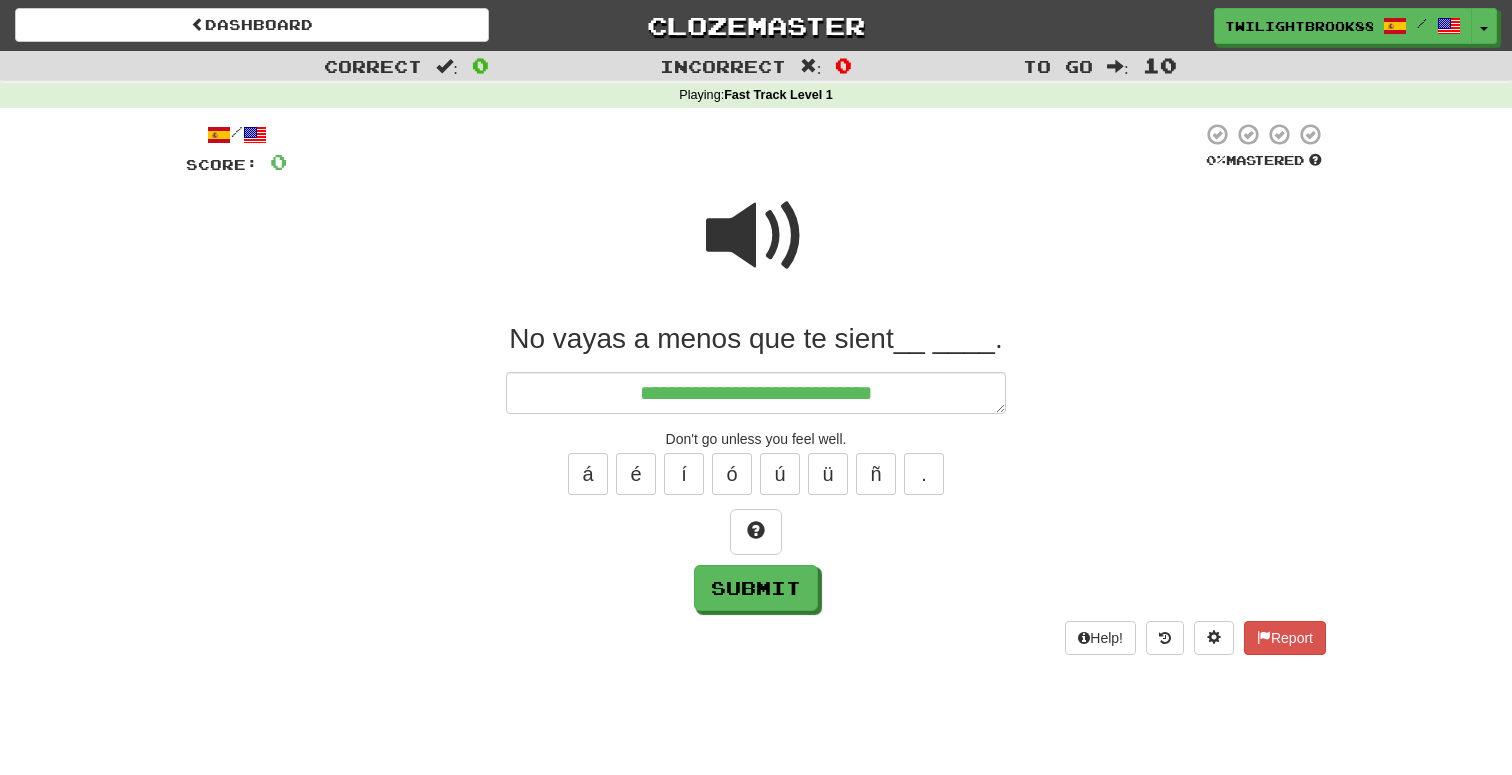 type on "*" 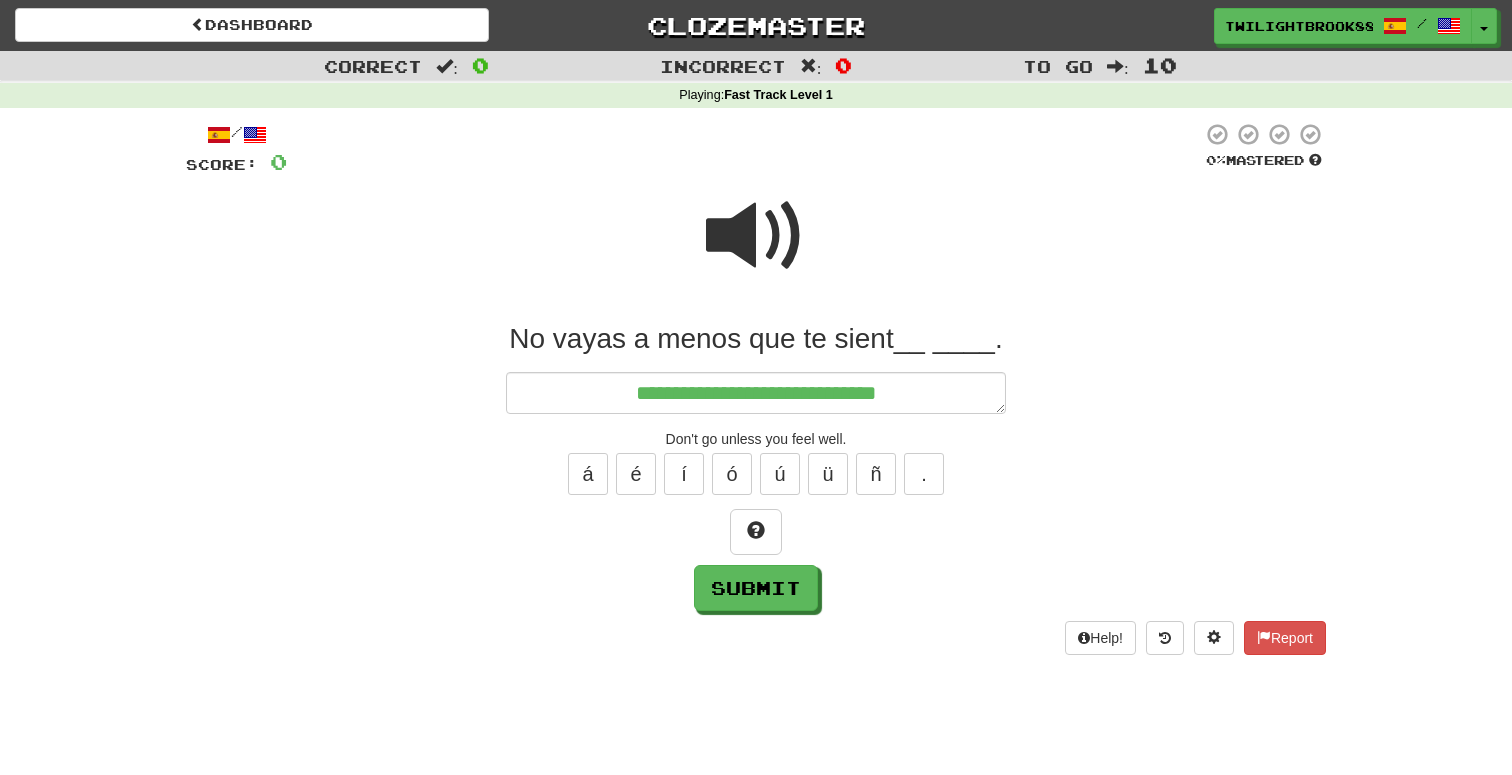 type on "*" 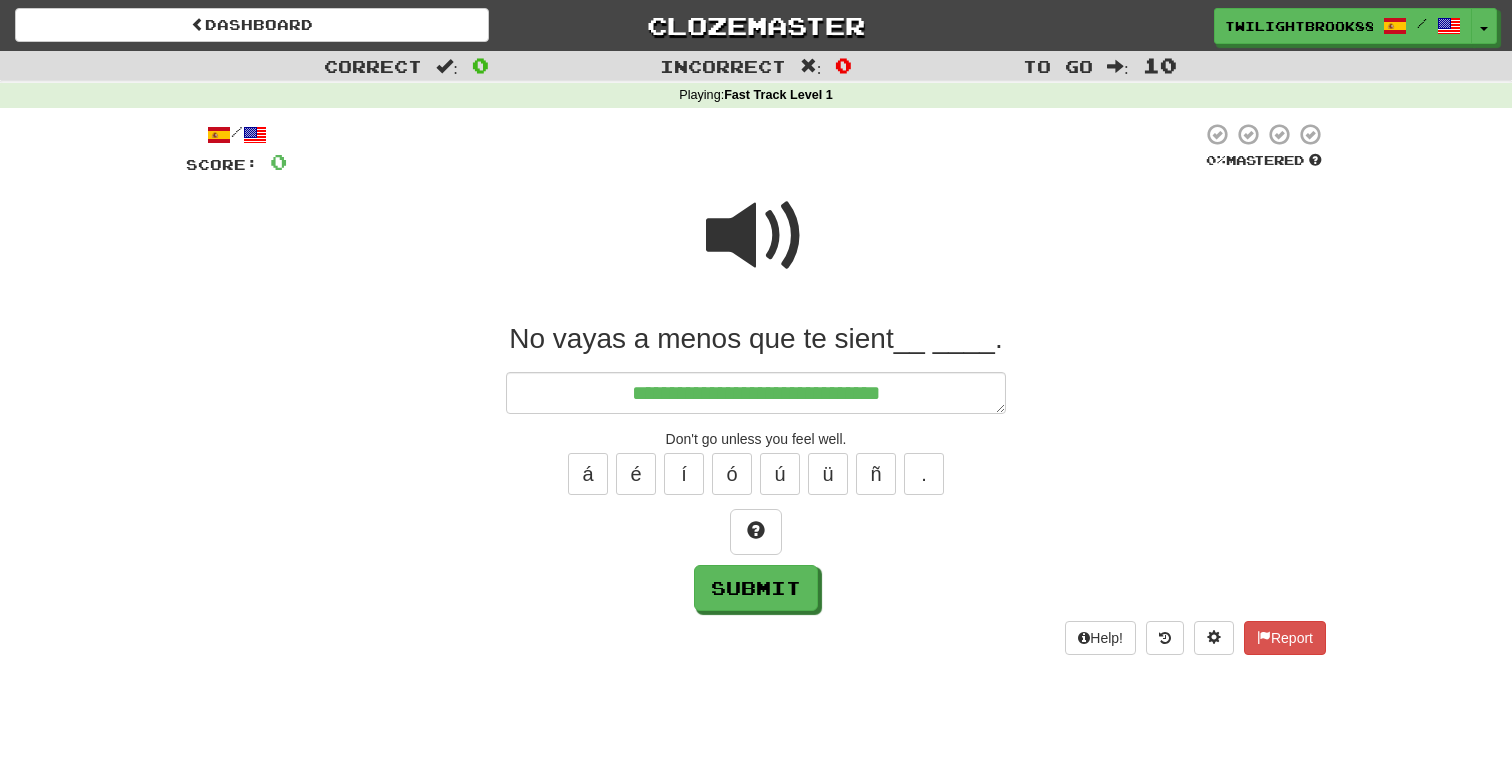 type on "*" 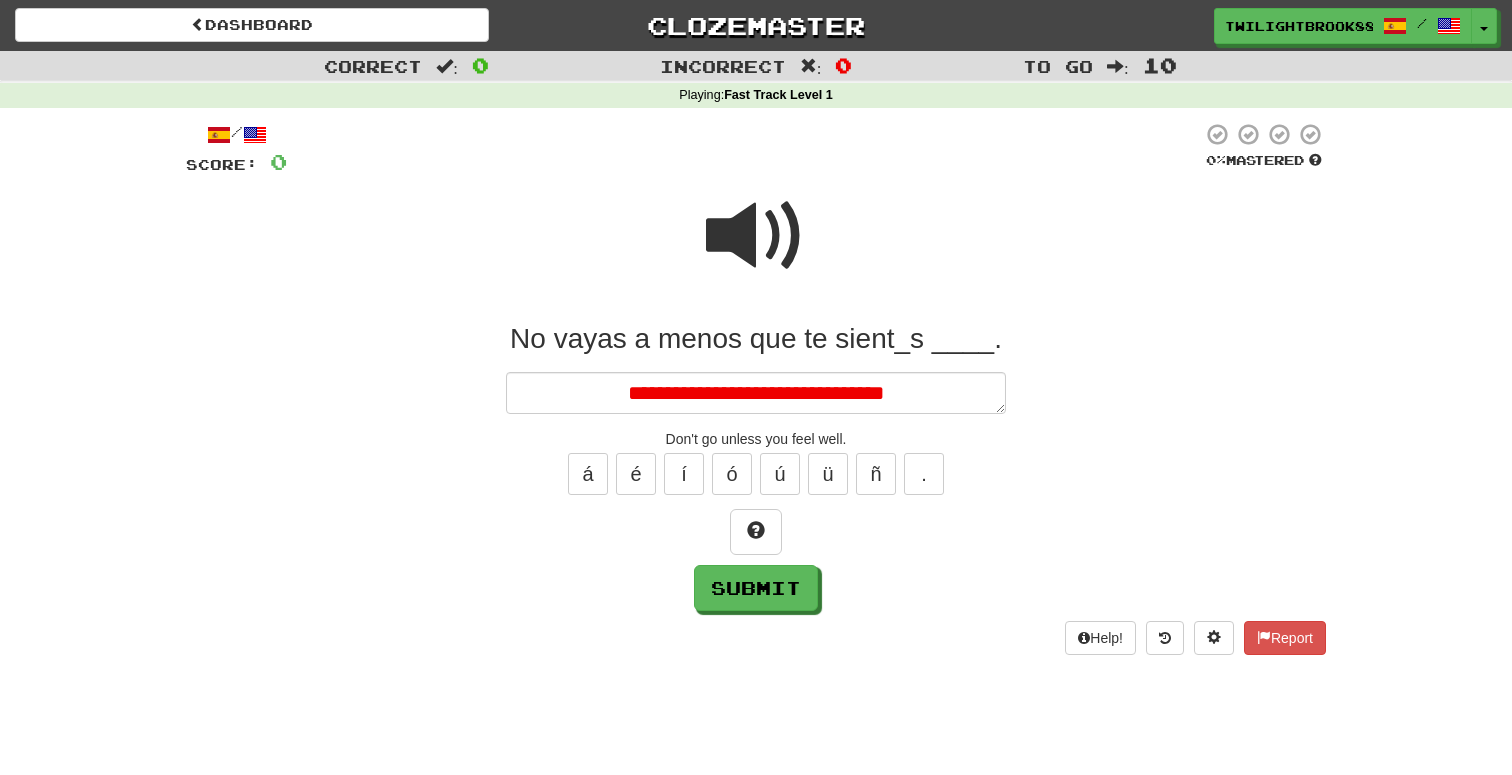 type on "*" 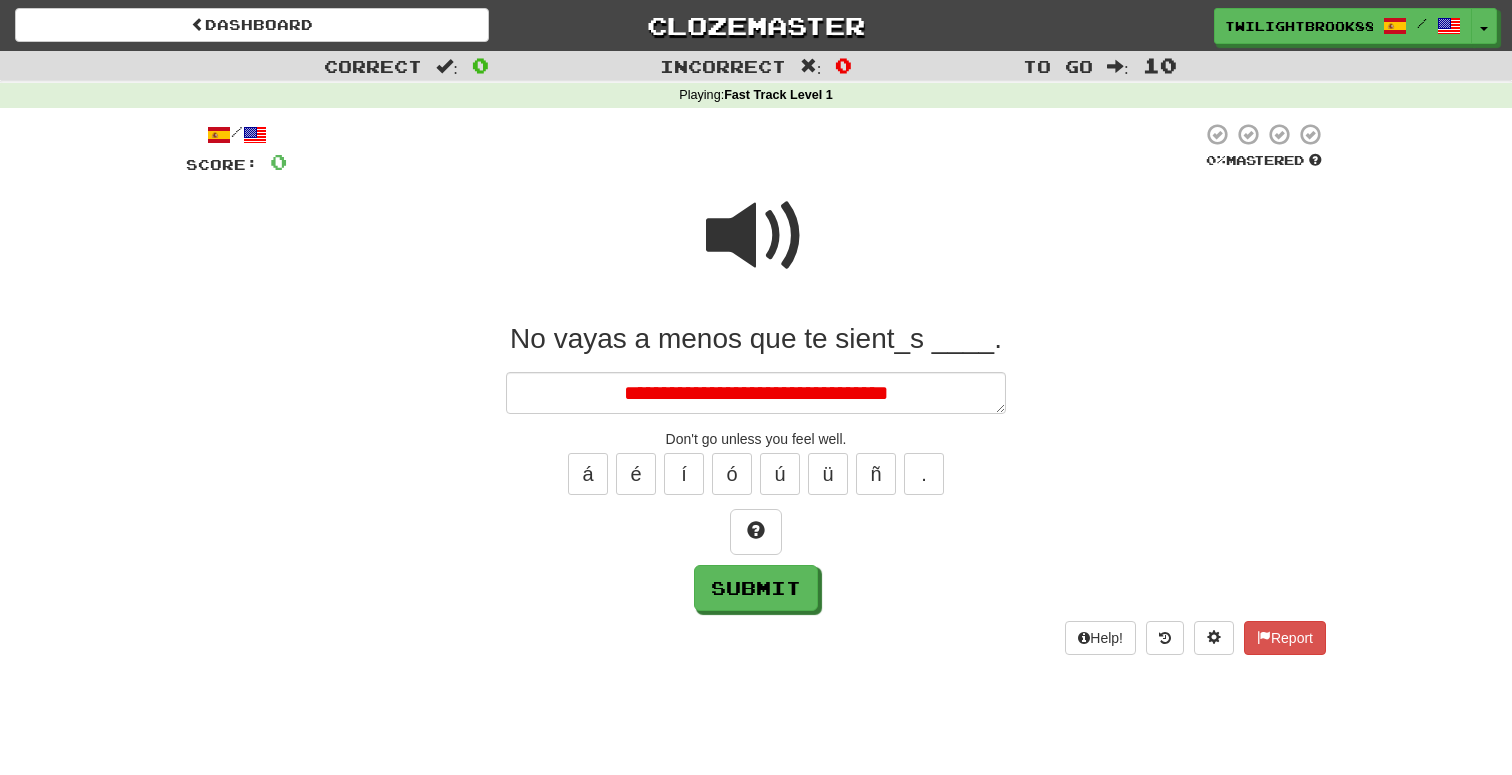 type on "*" 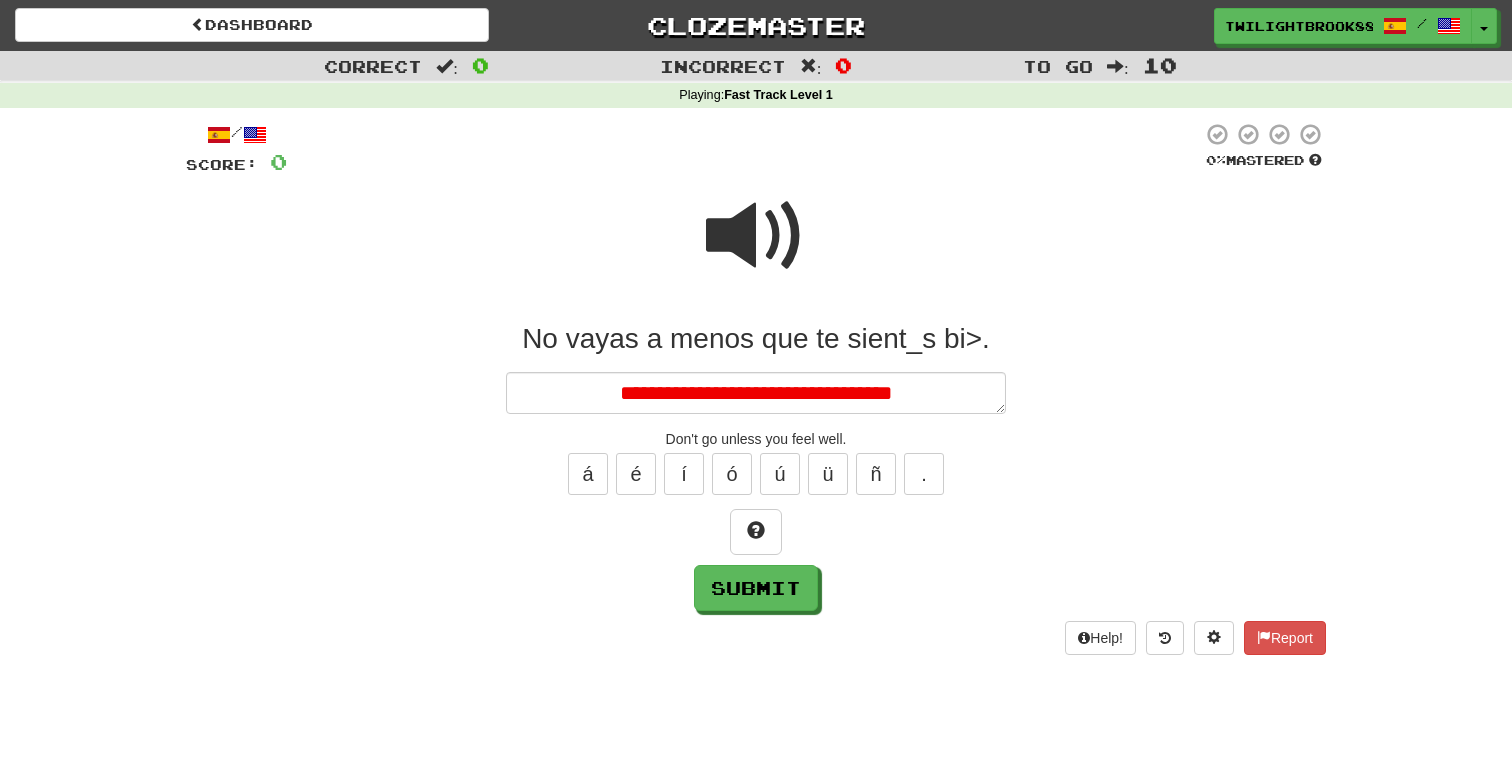 type on "*" 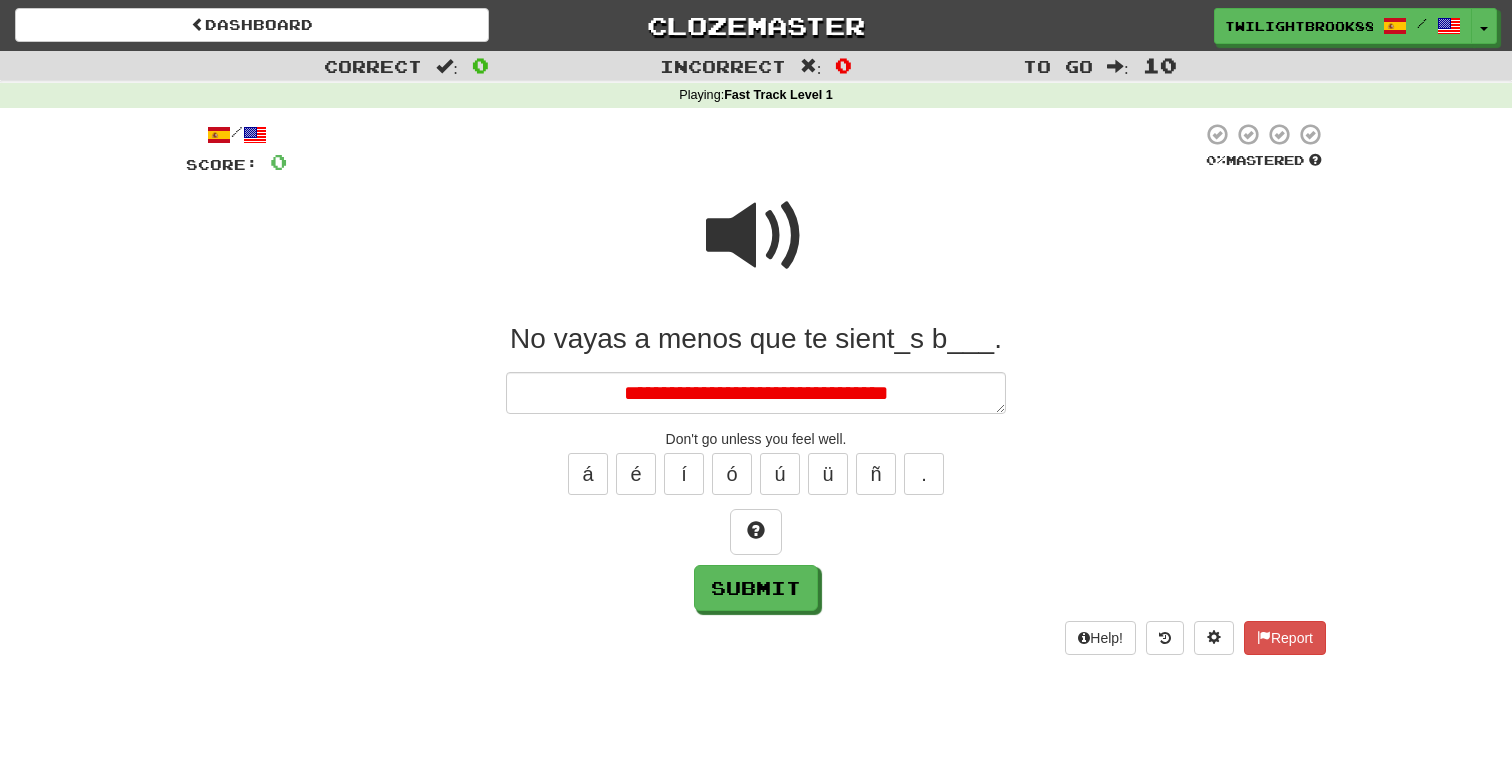 type on "*" 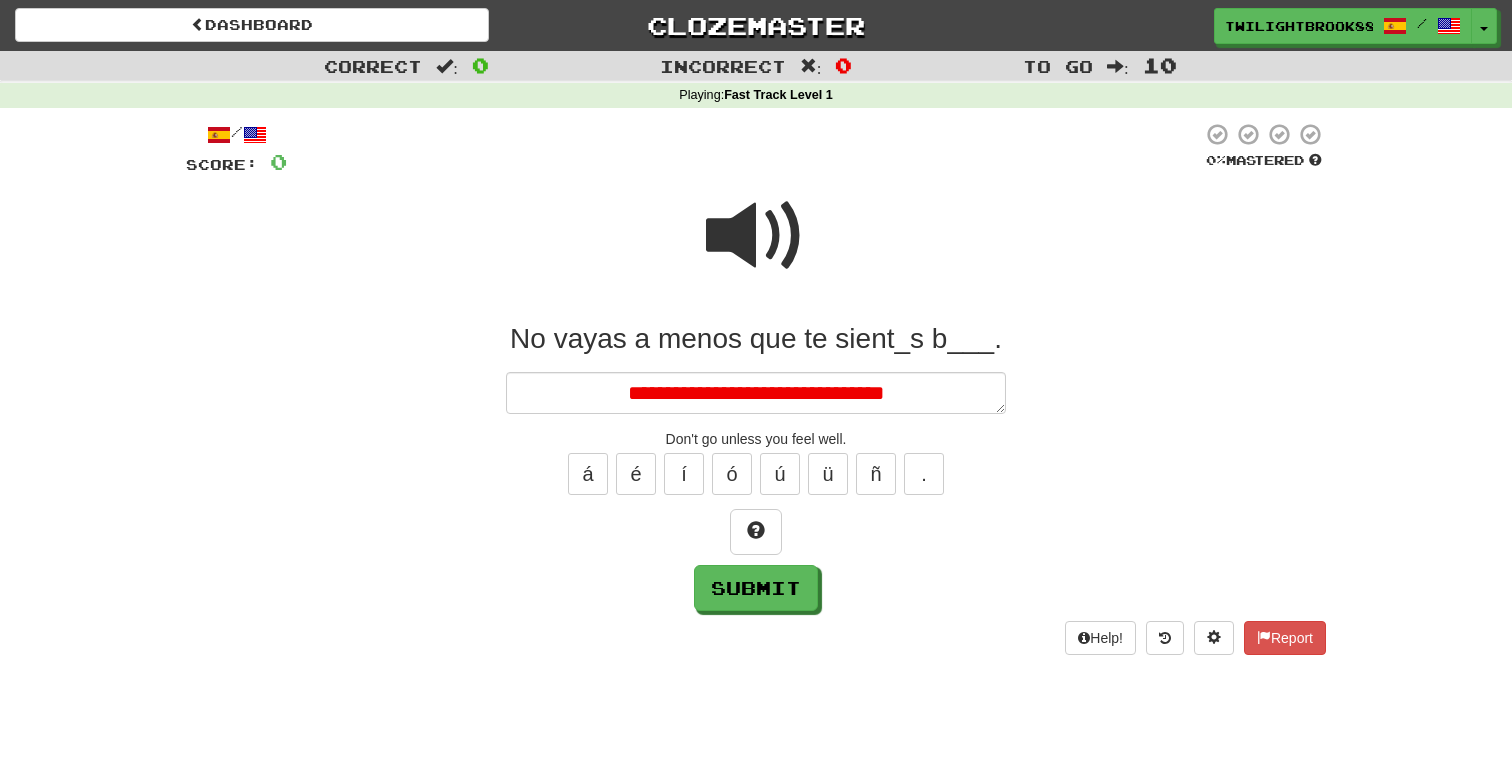 type on "*" 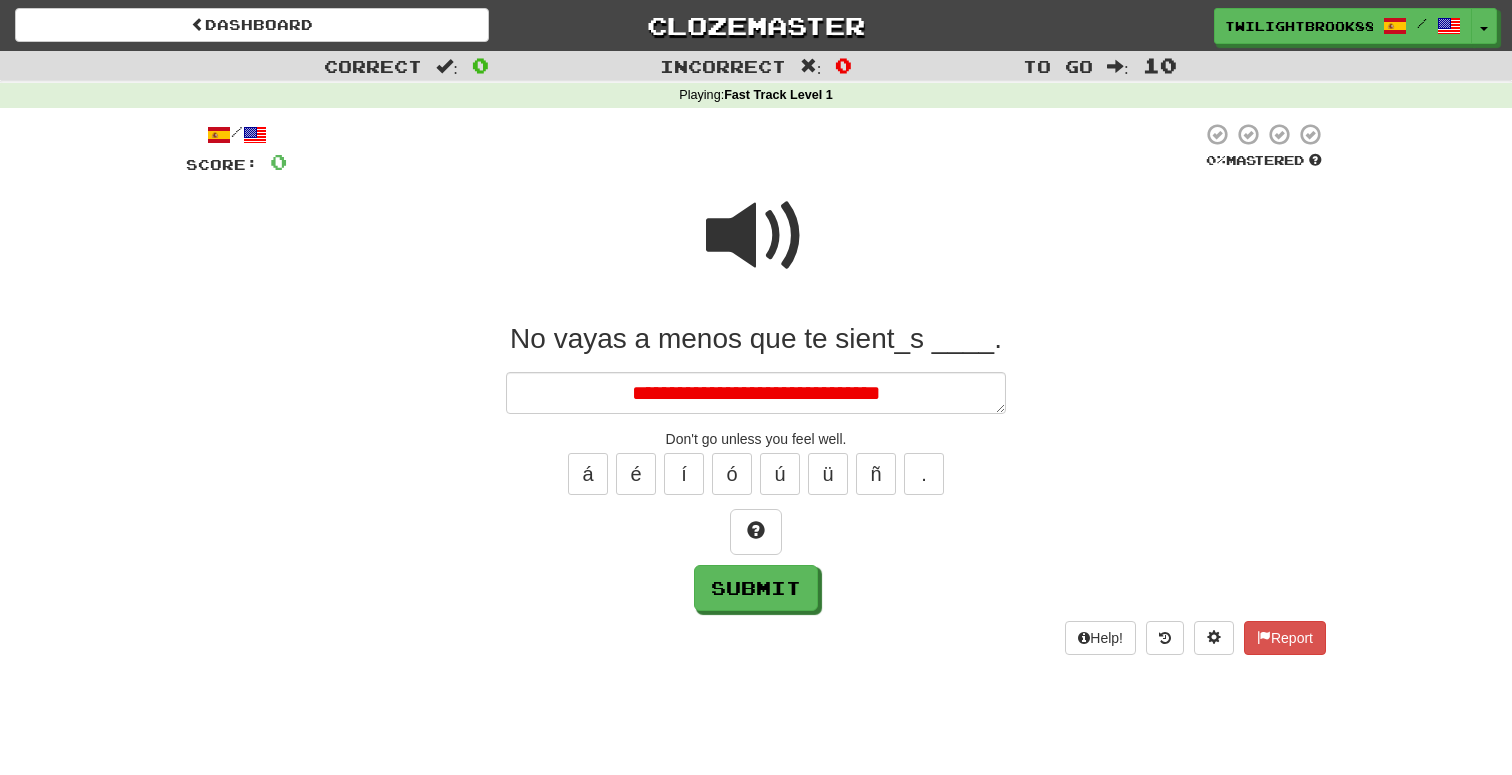 type on "*" 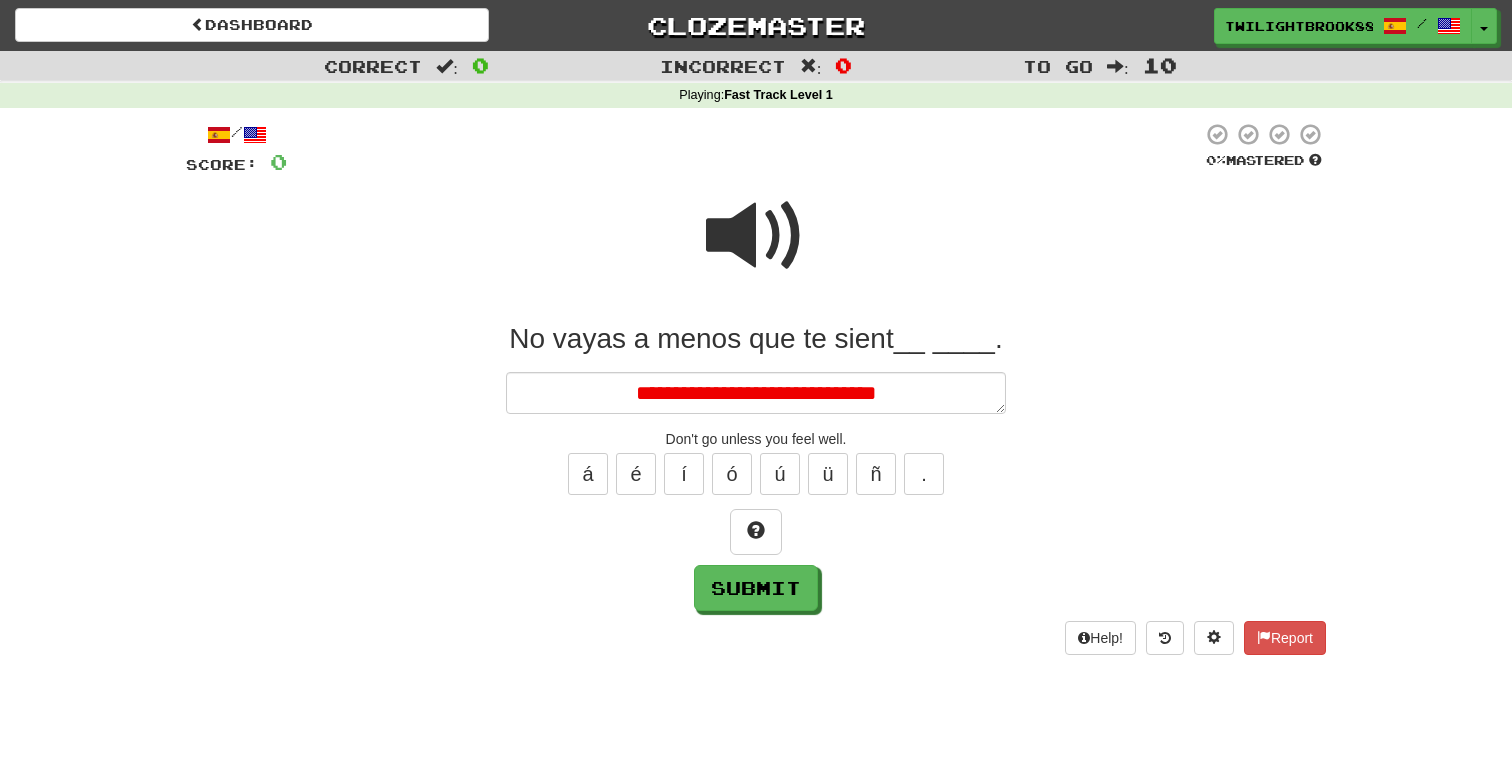 type on "*" 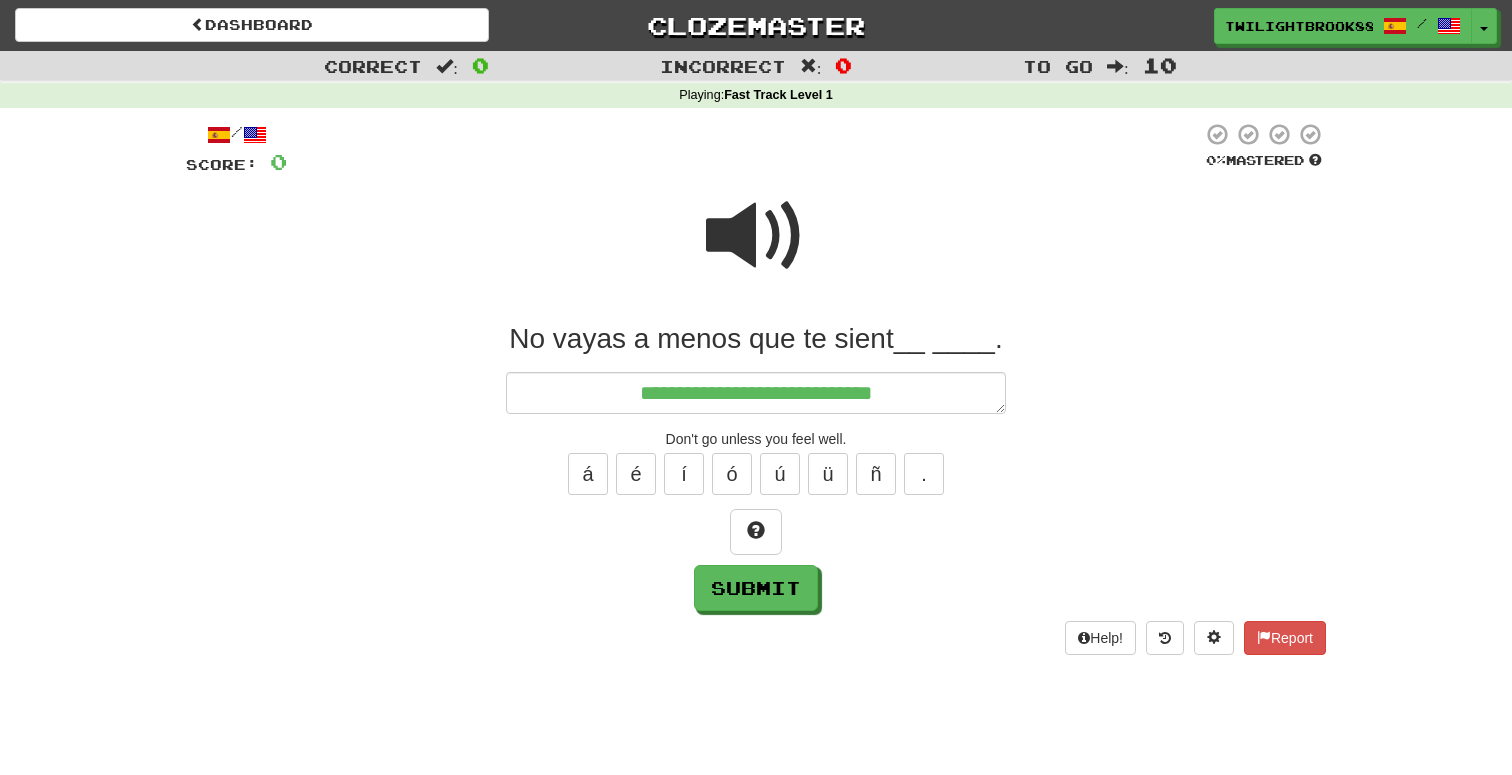 type on "*" 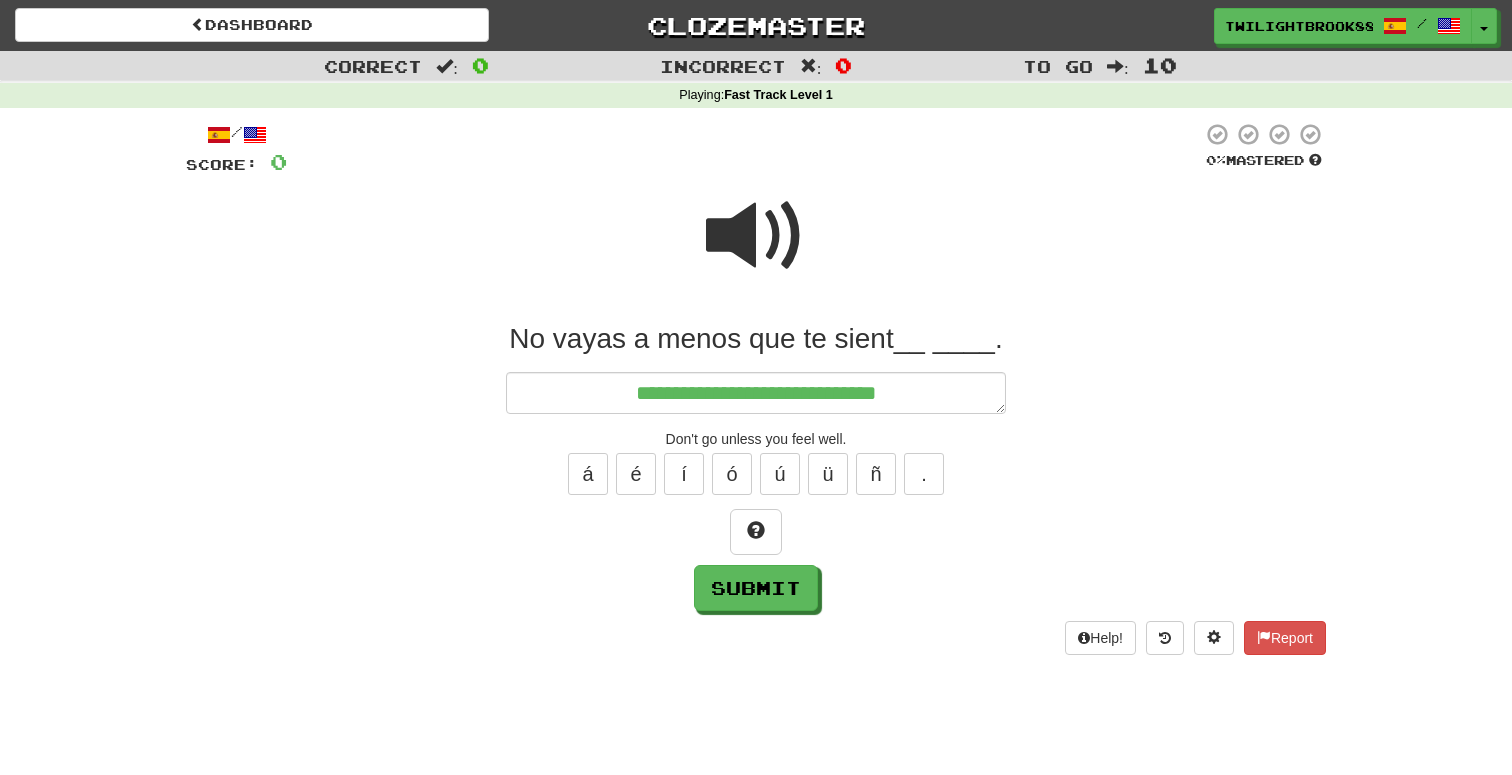 type on "*" 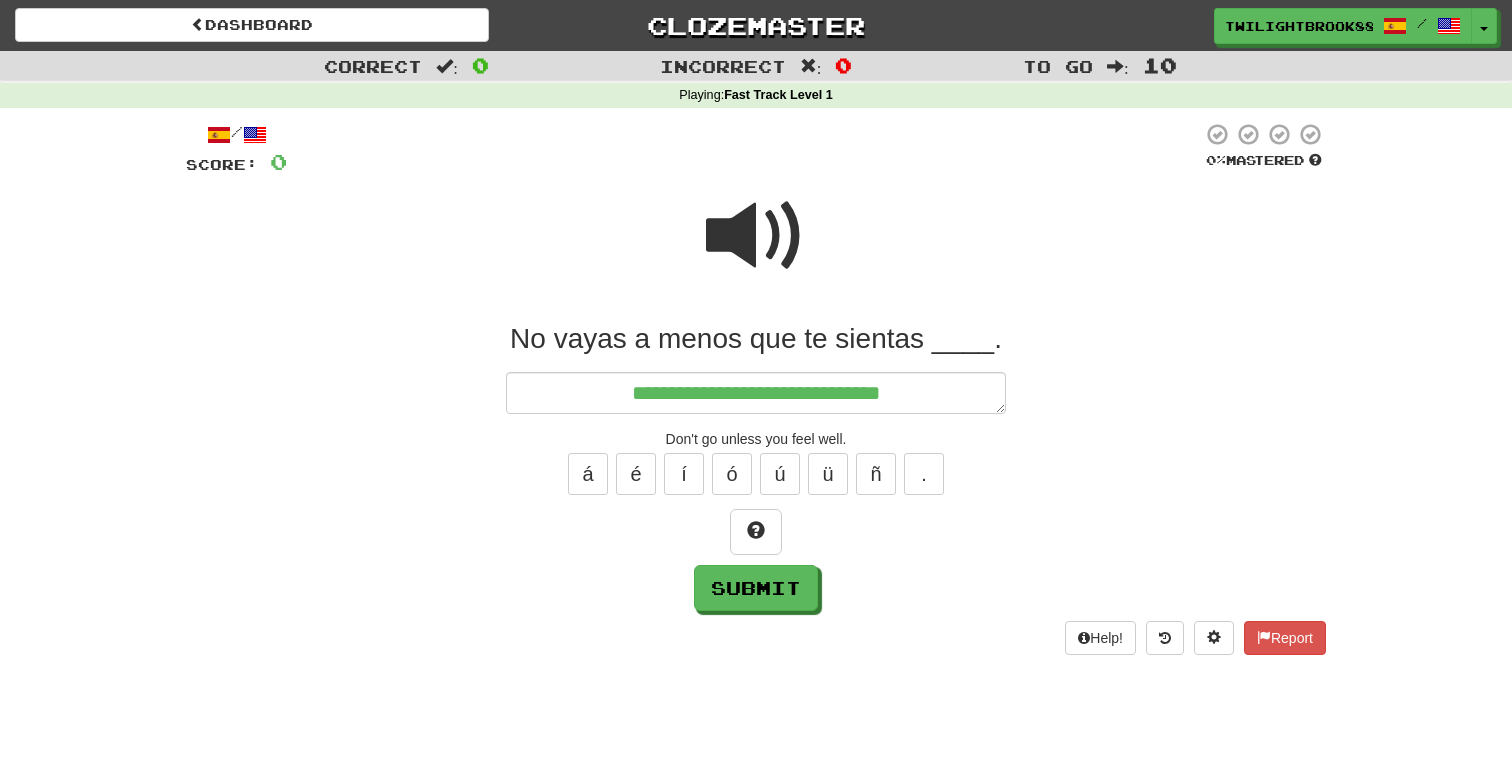 type on "*" 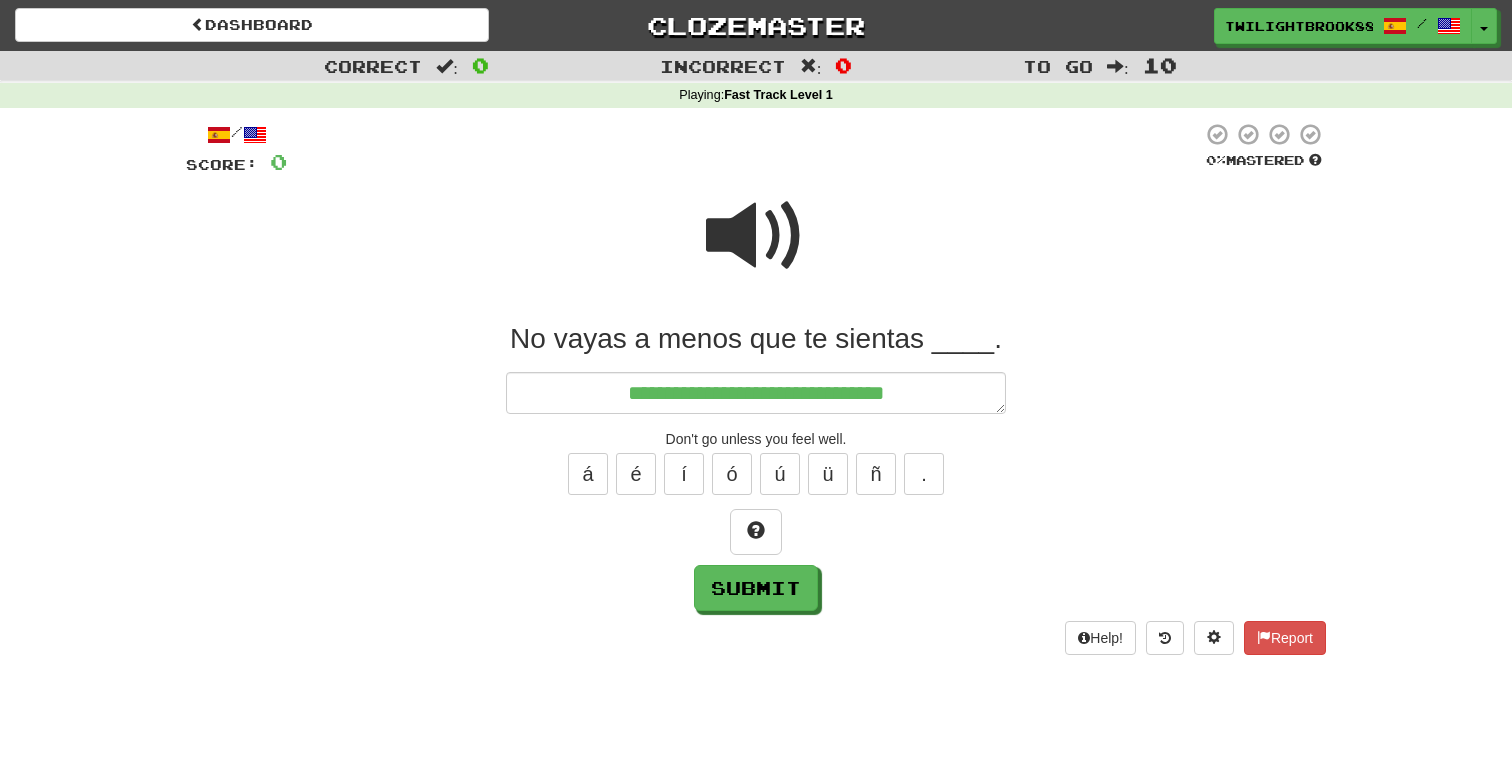 type on "*" 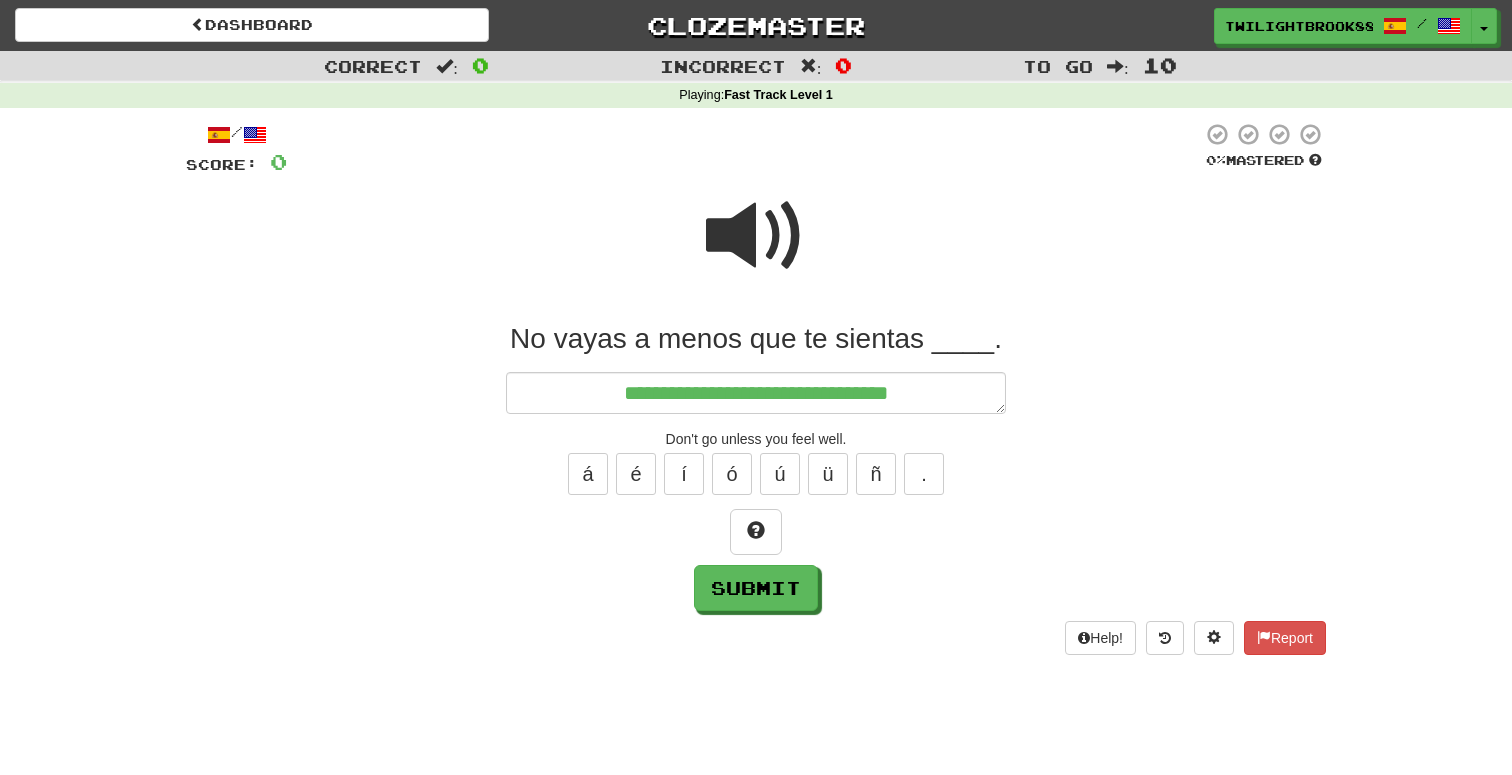 type on "*" 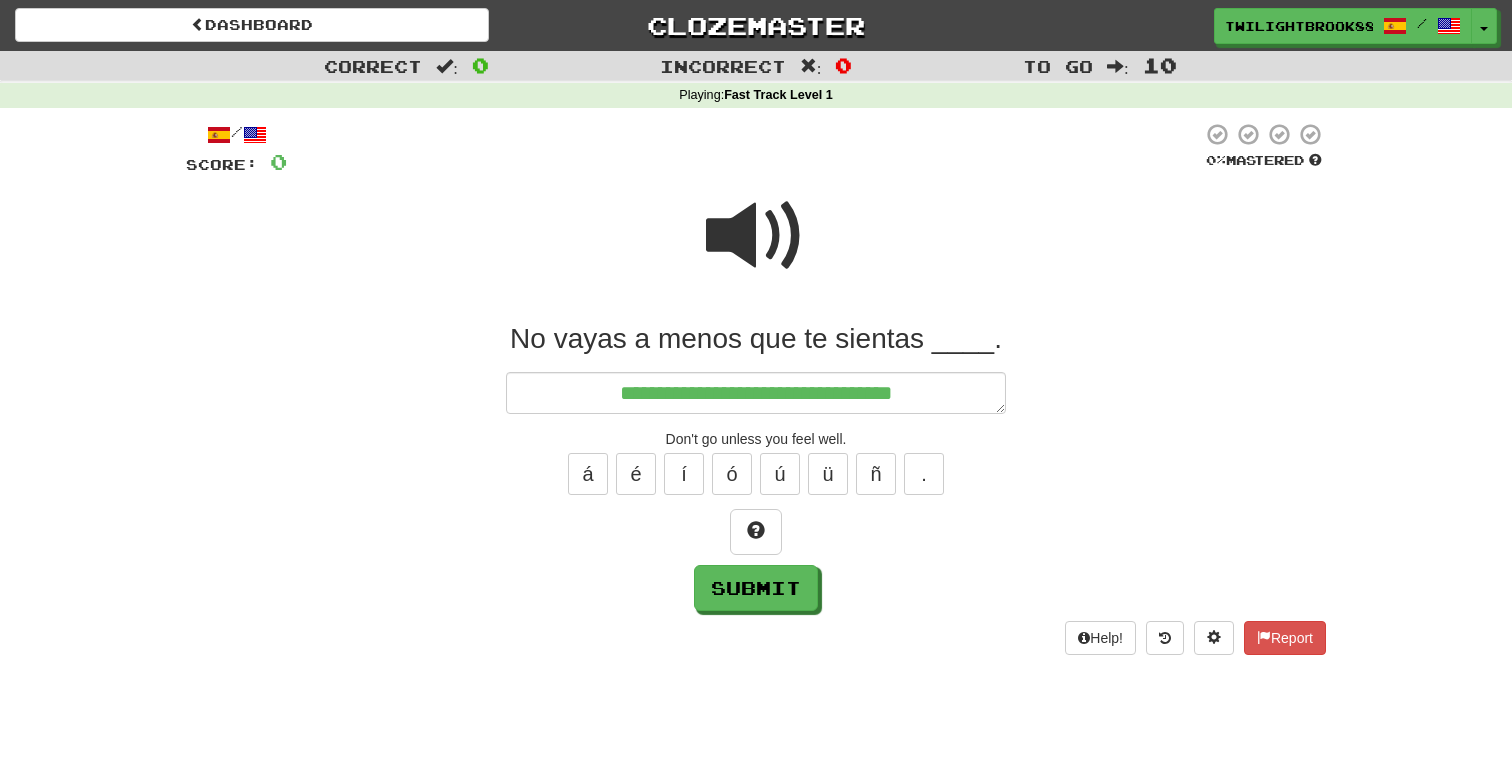 type on "**********" 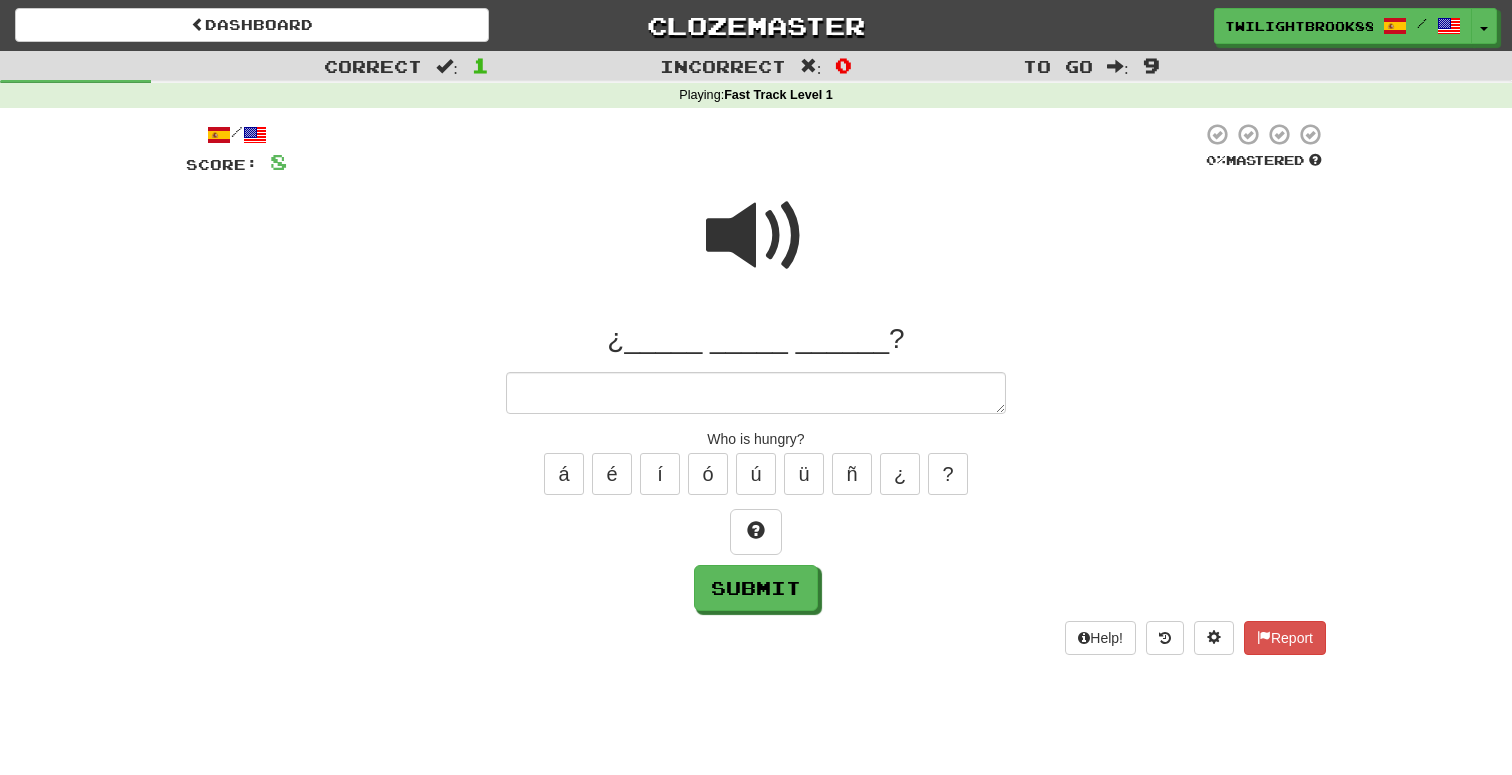 type on "*" 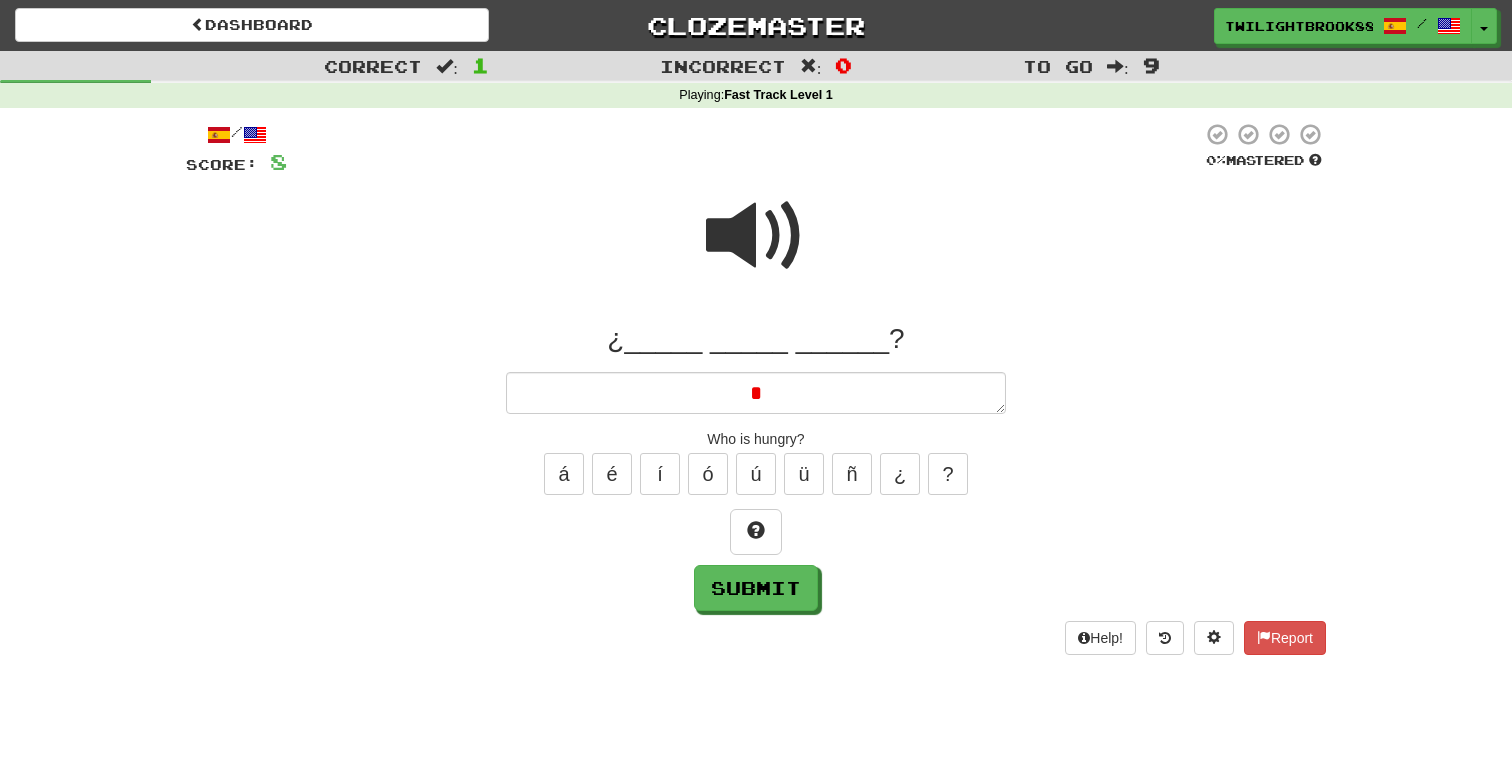 type on "*" 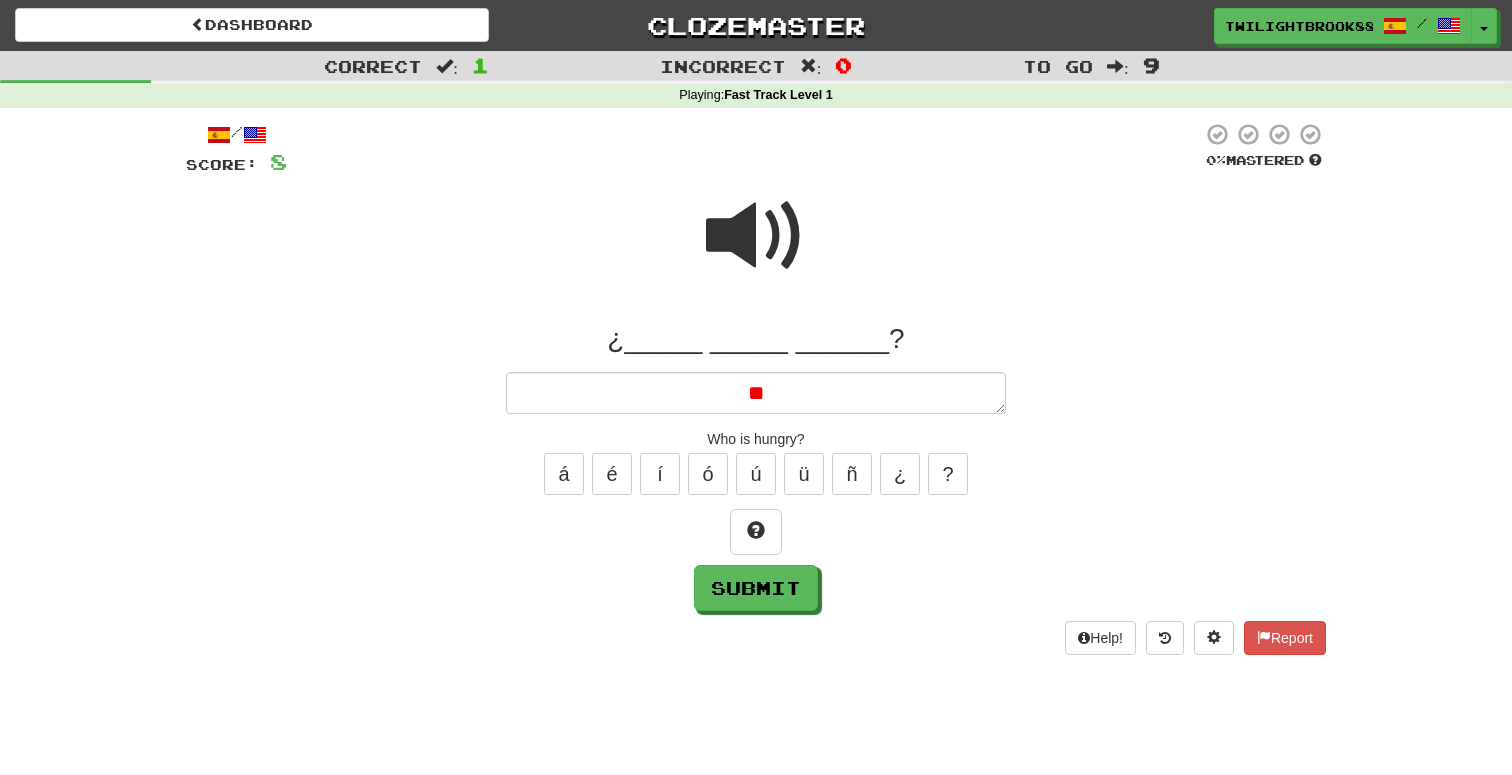 type on "*" 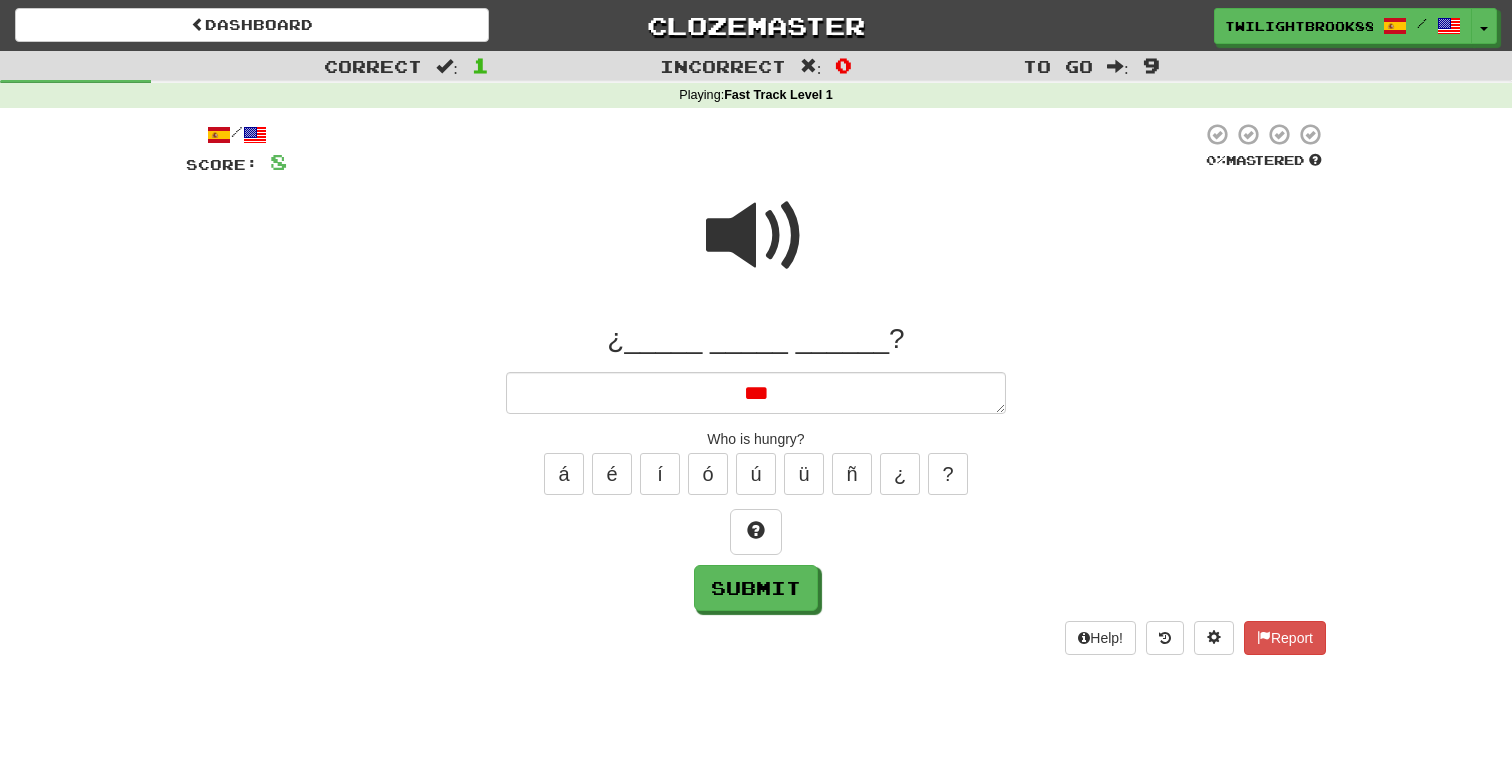 type on "*" 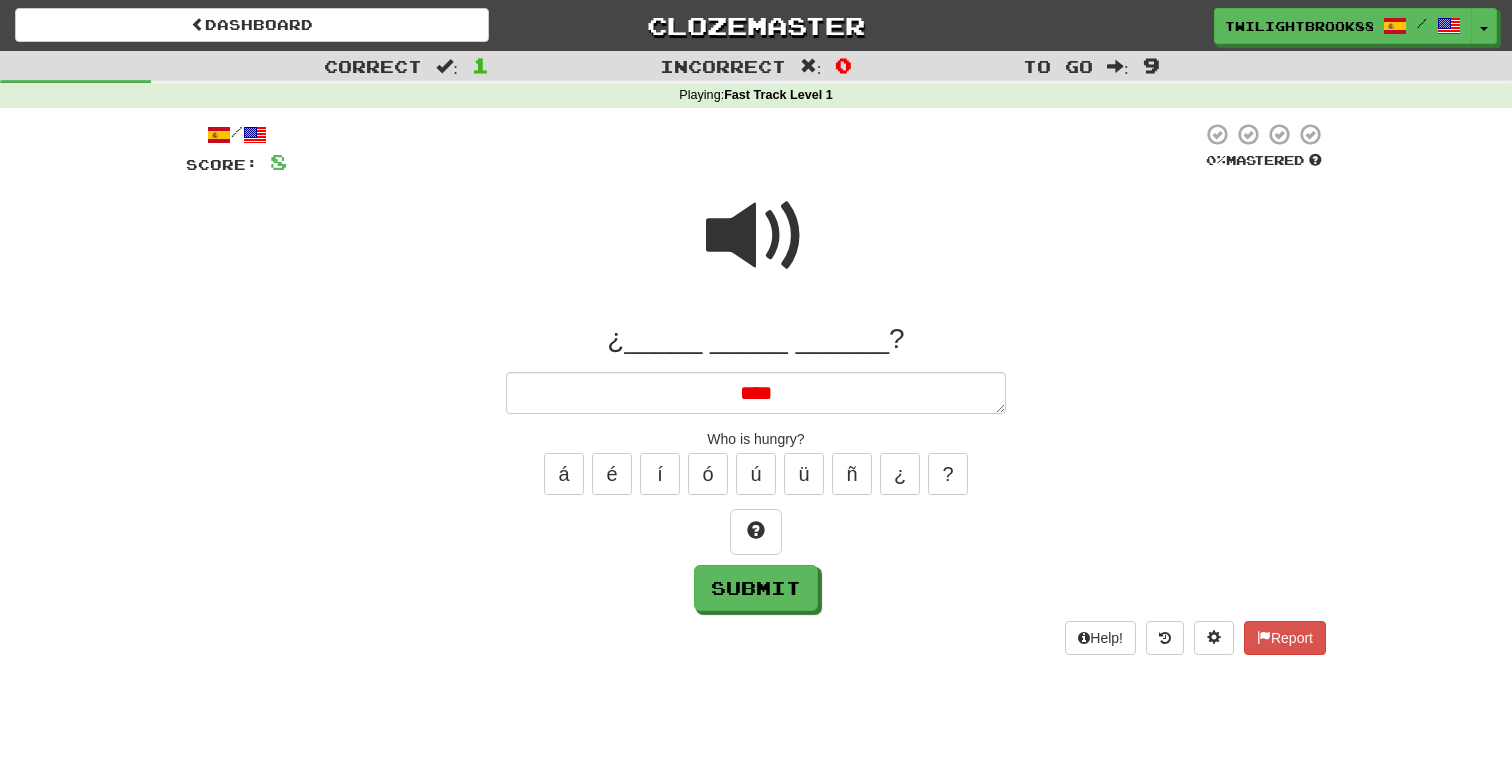 type on "*" 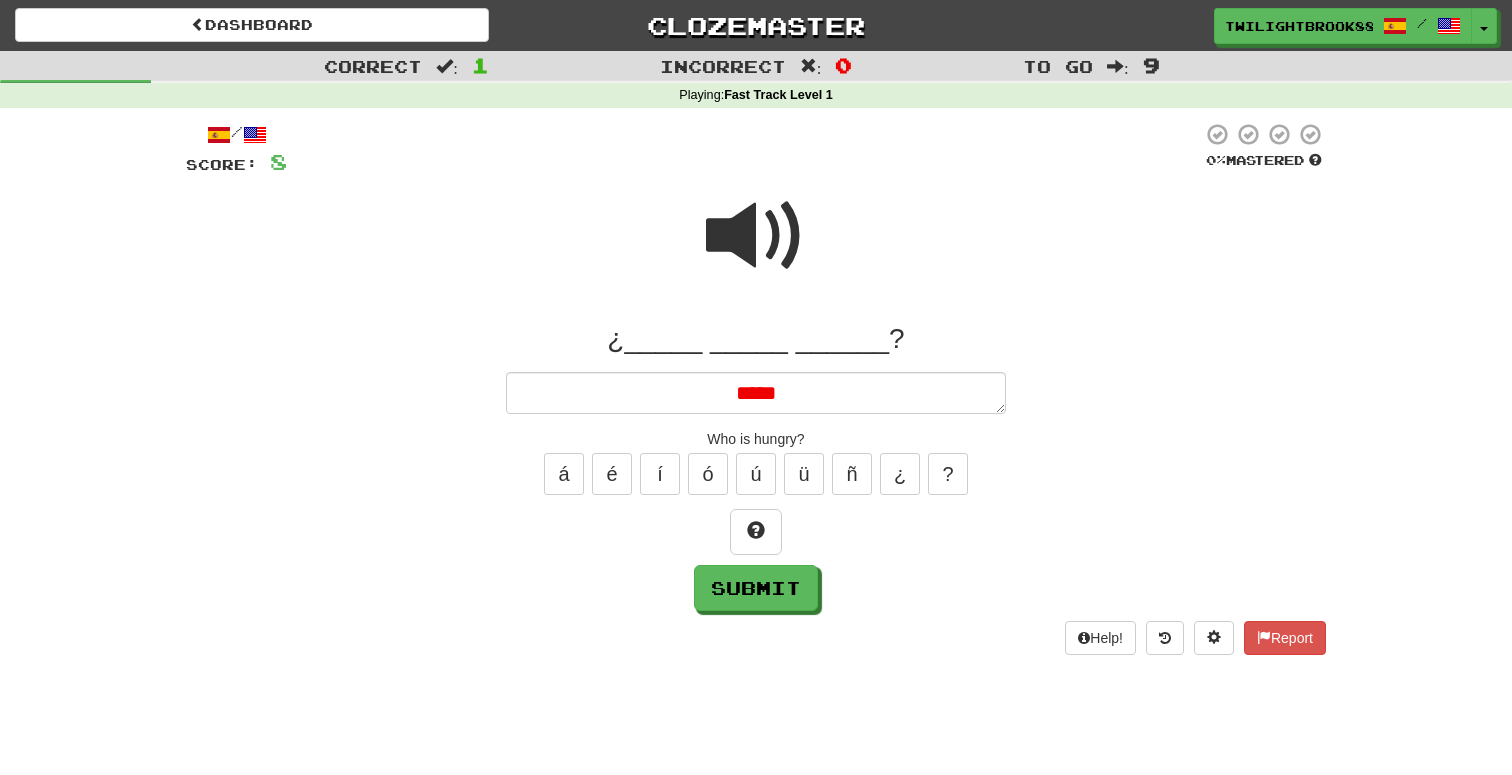 type on "*" 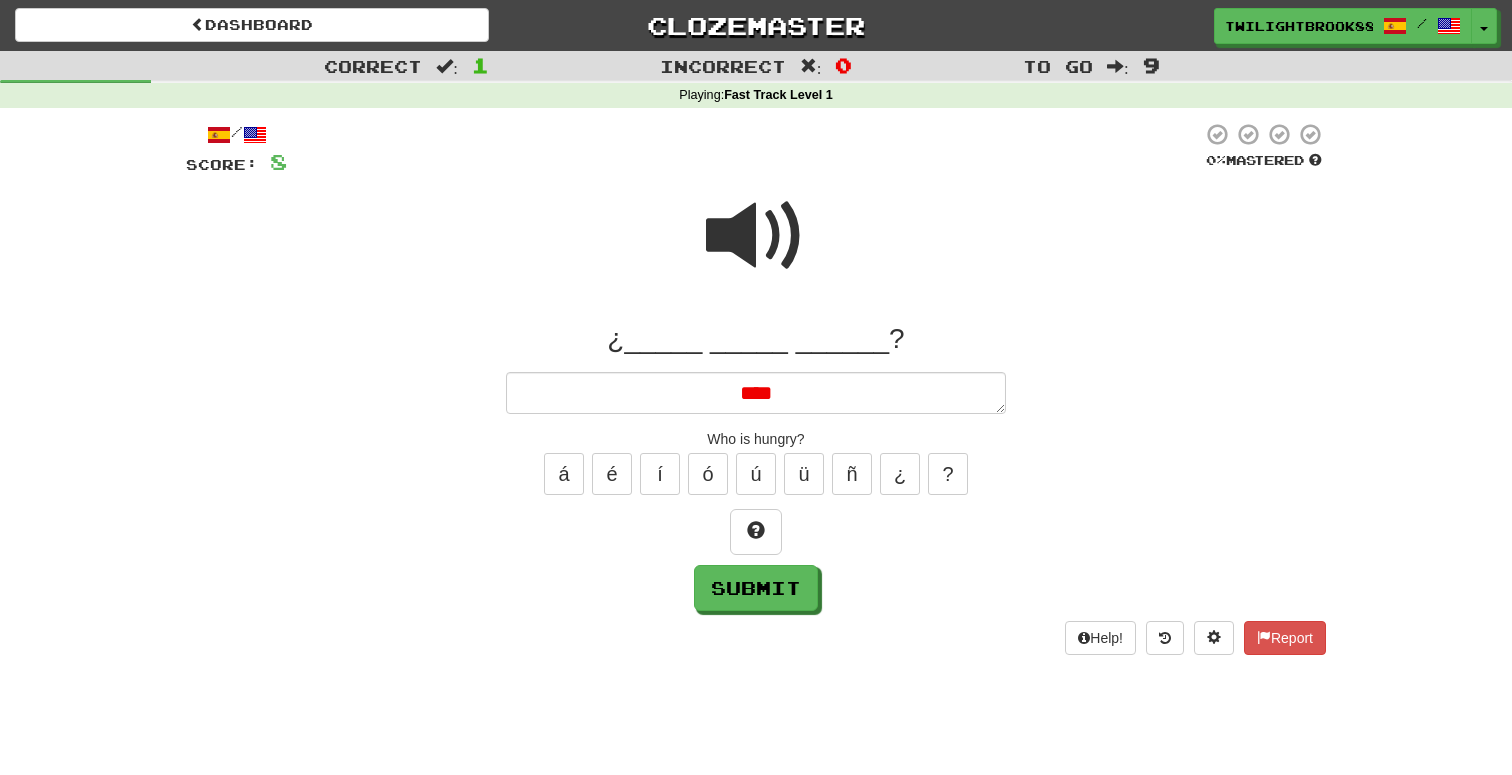 type on "*" 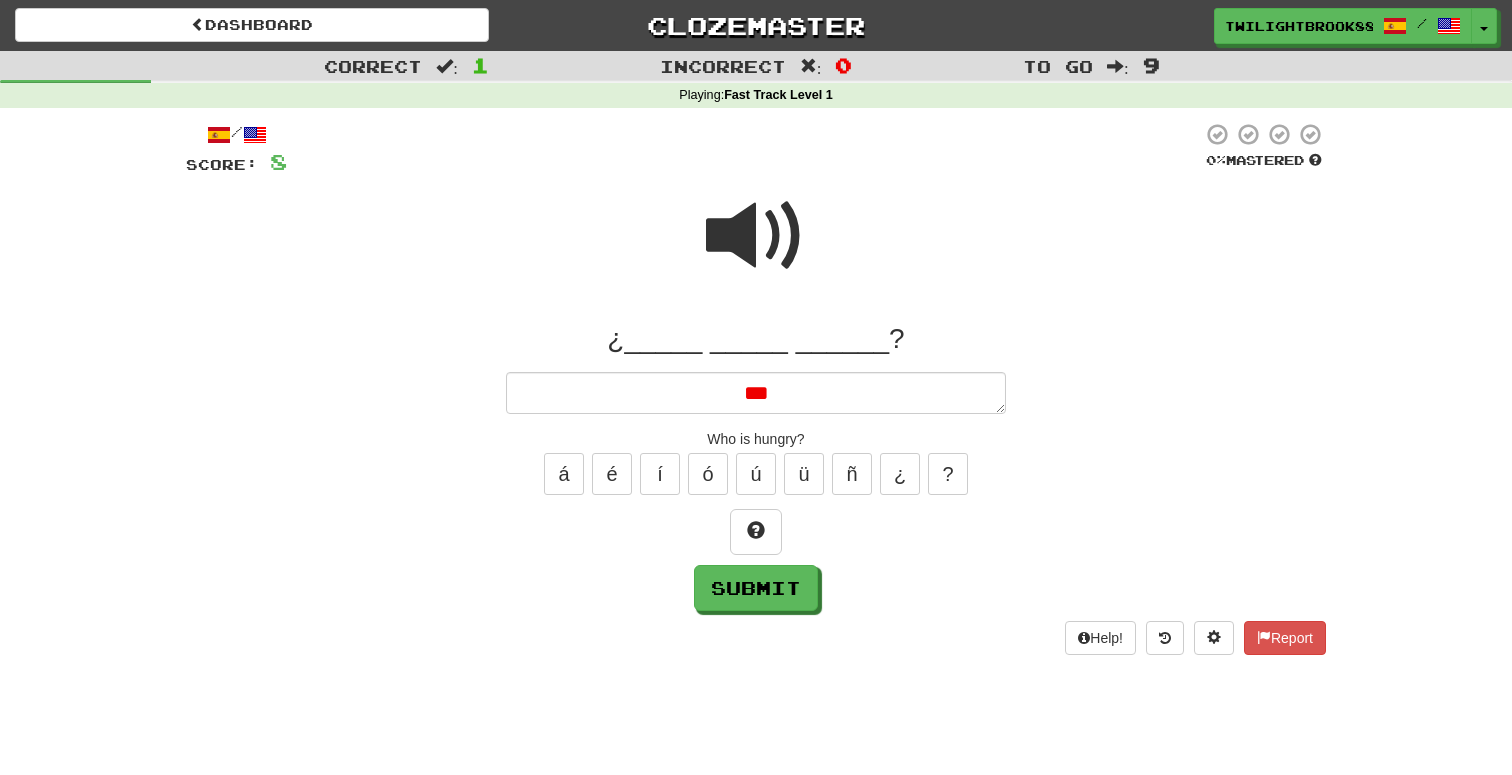 type on "****" 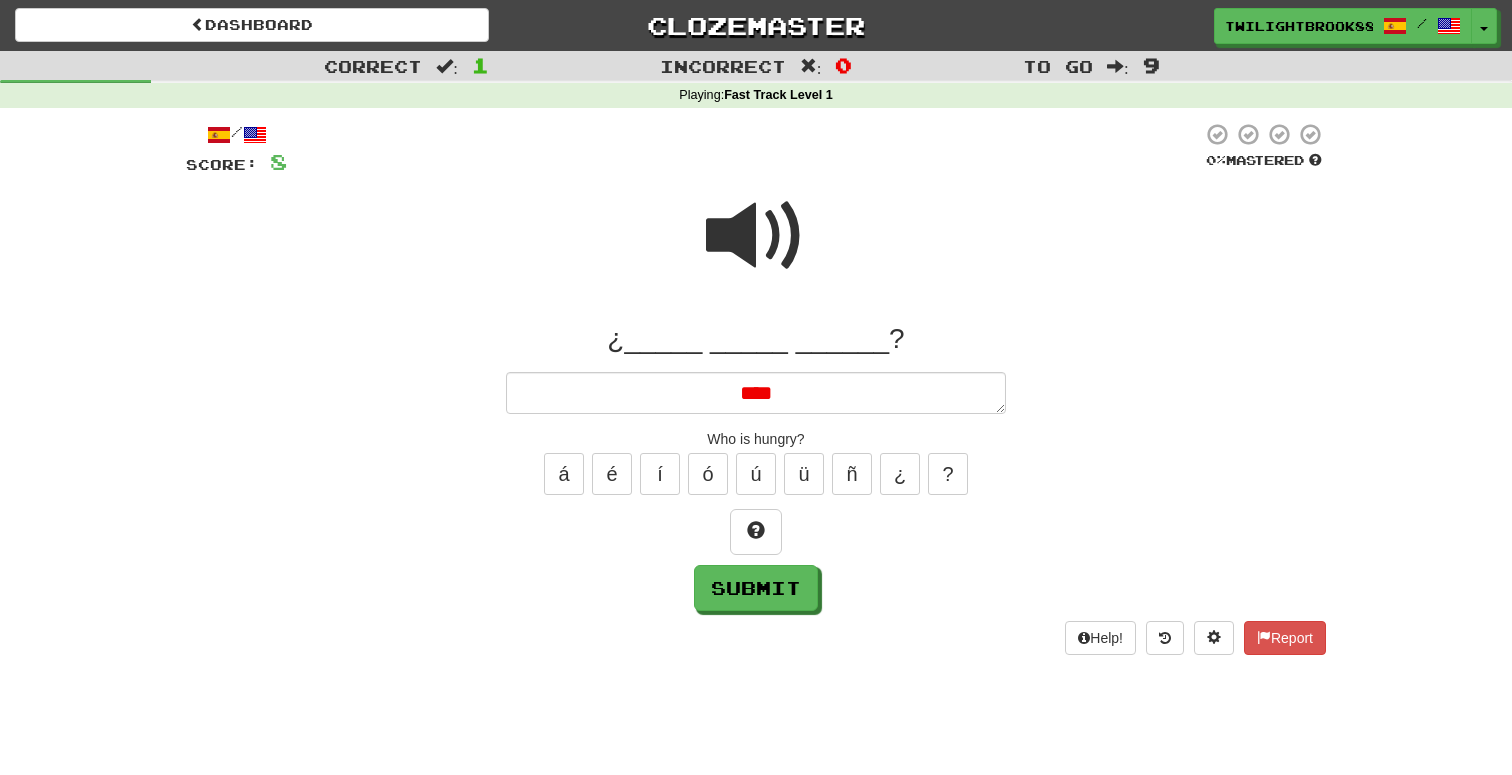 type on "*" 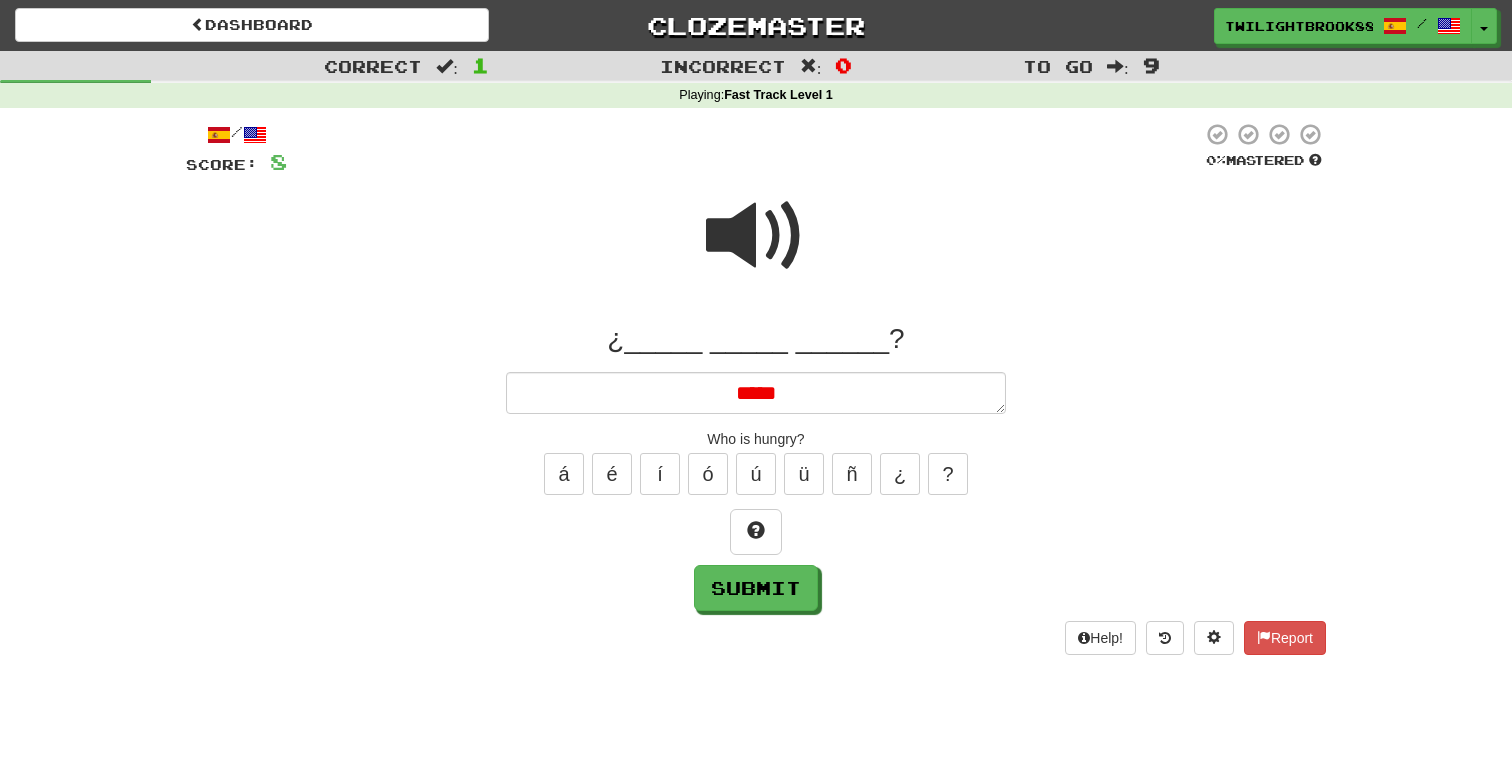 type on "*" 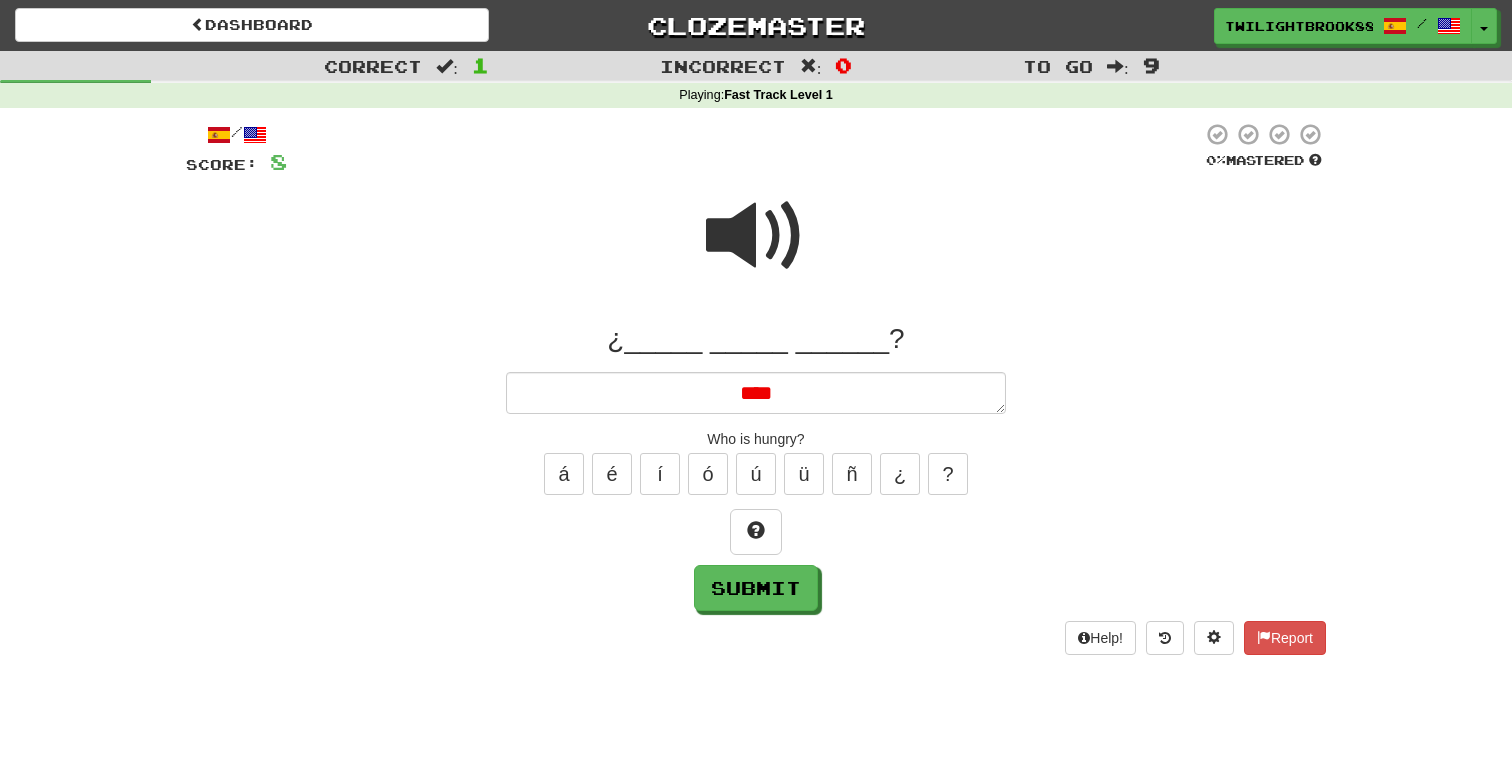 type on "*" 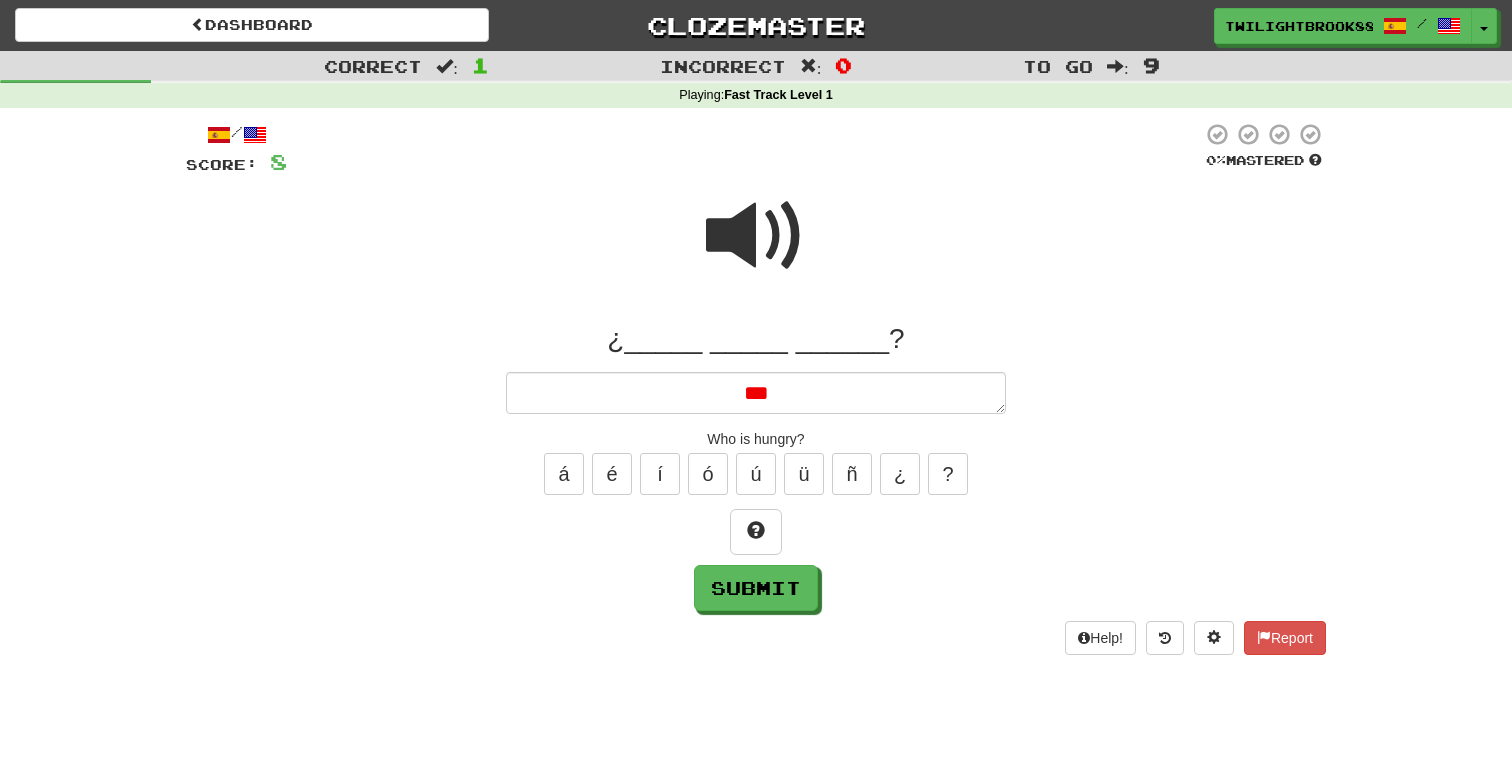 type on "*" 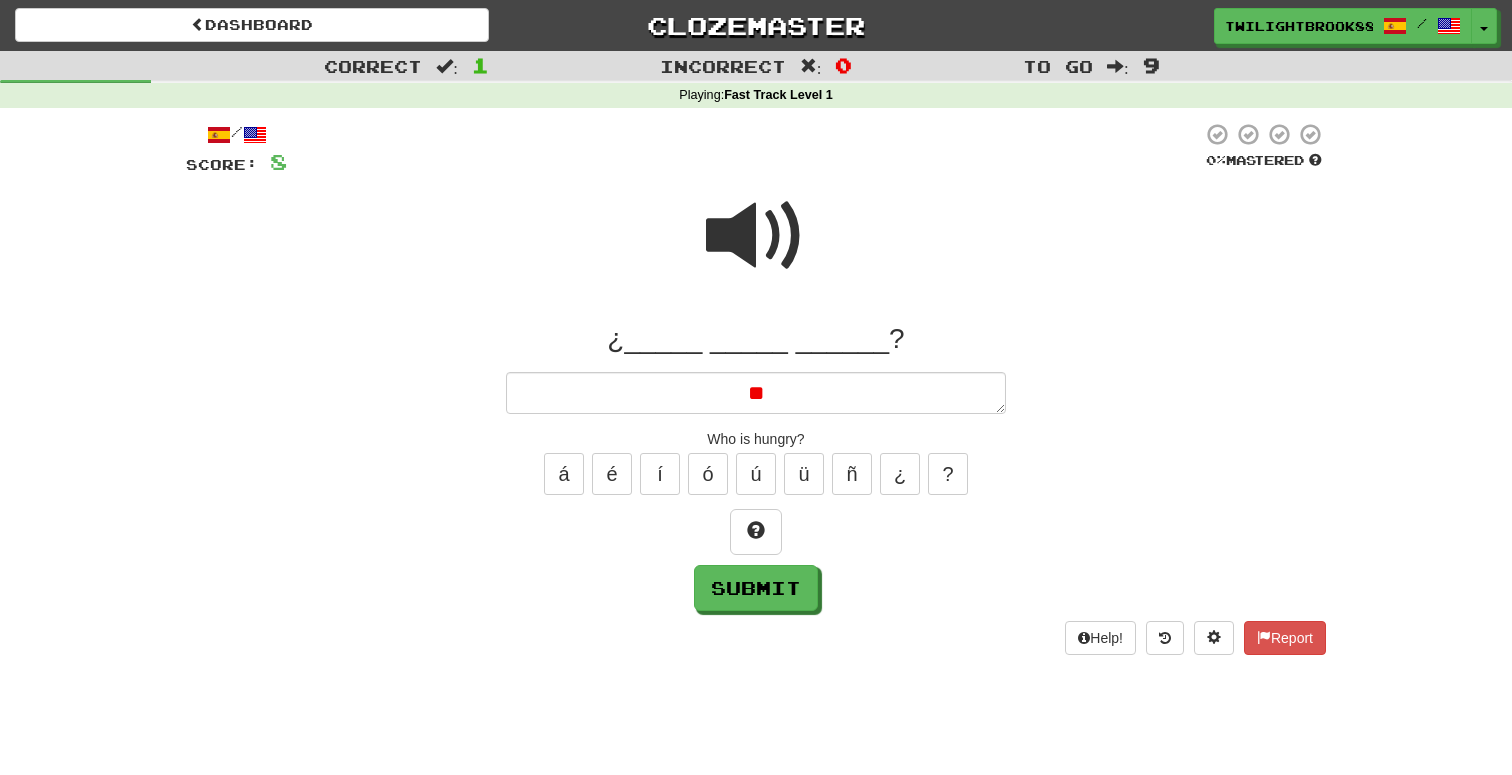 type on "*" 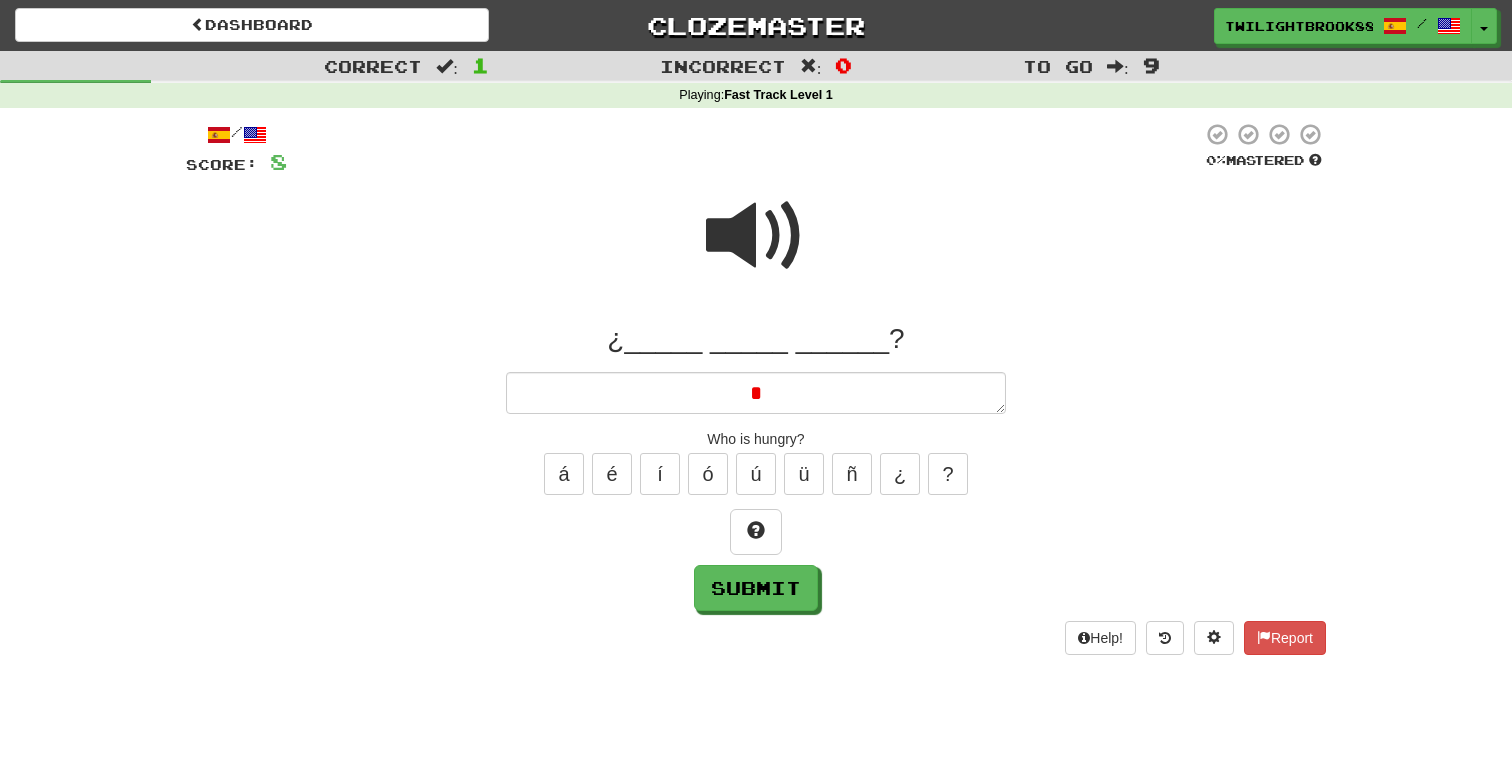 type on "*" 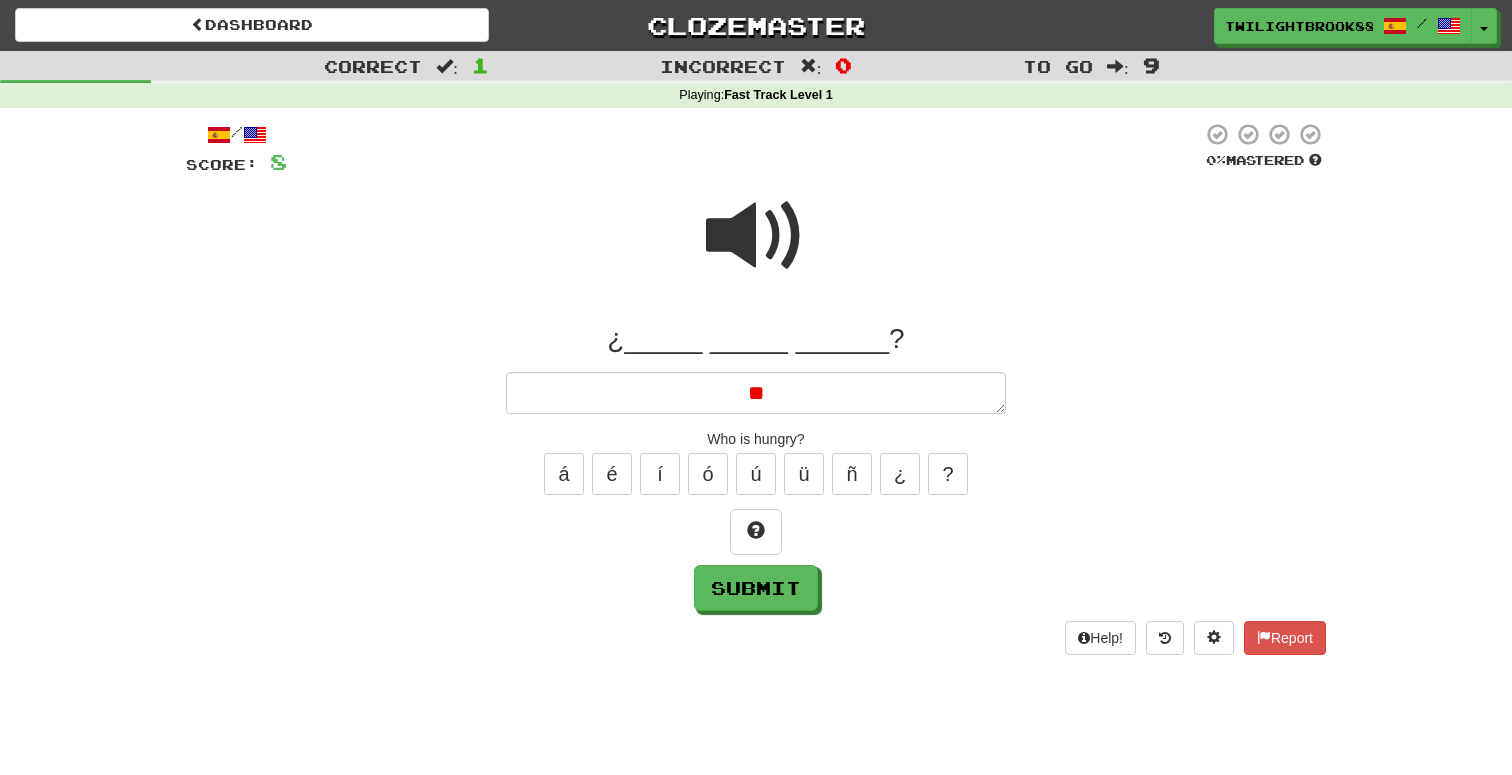 type on "*" 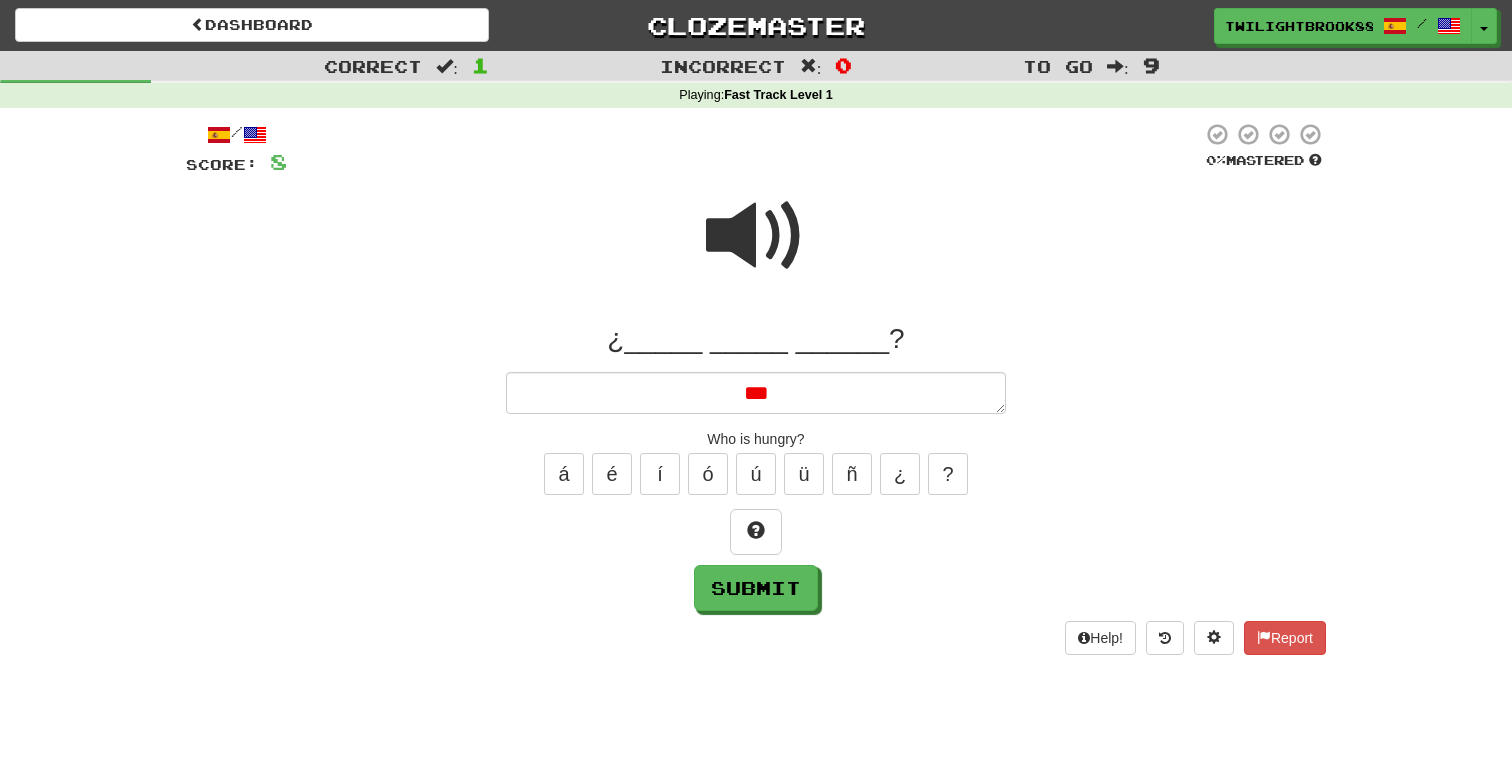 type on "*" 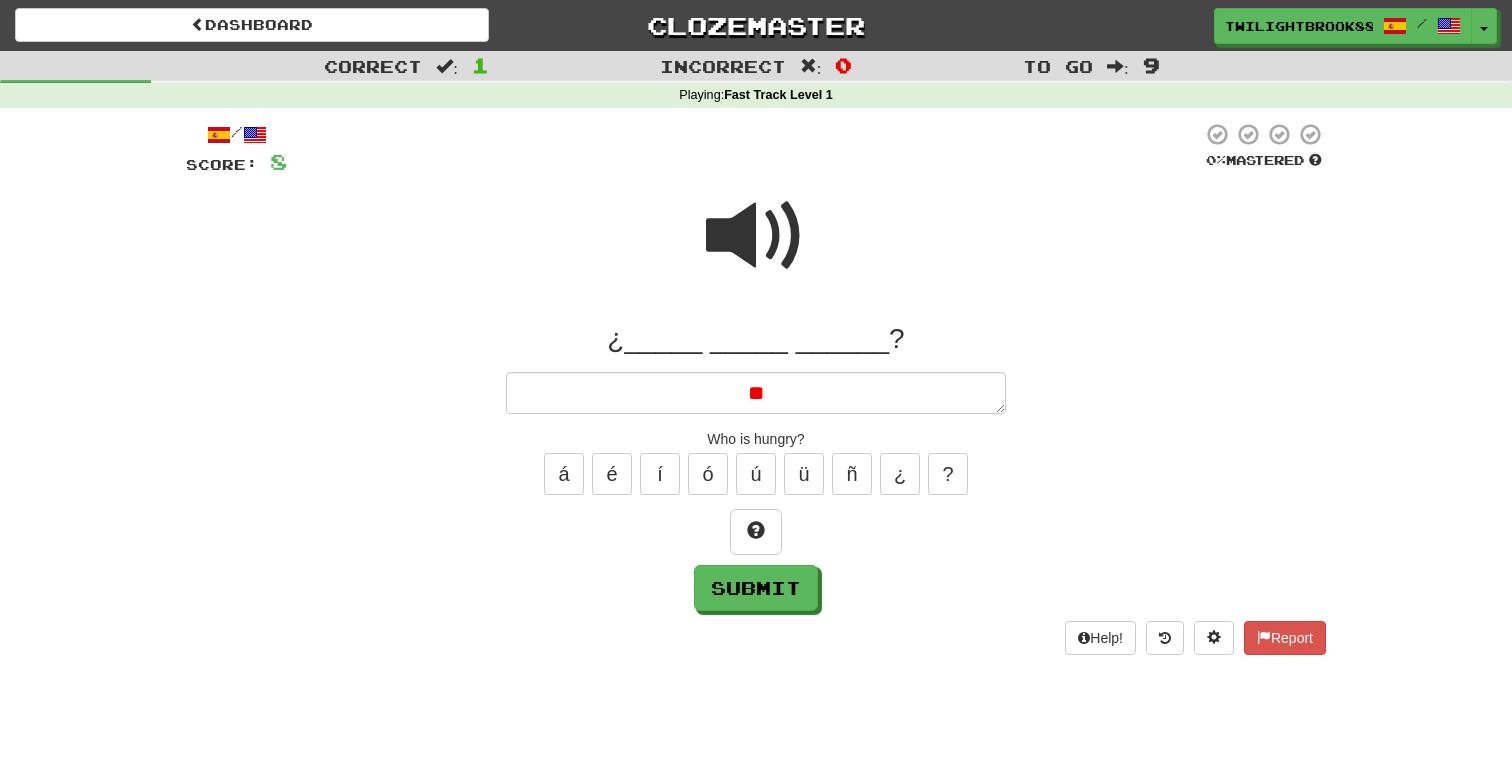type on "*" 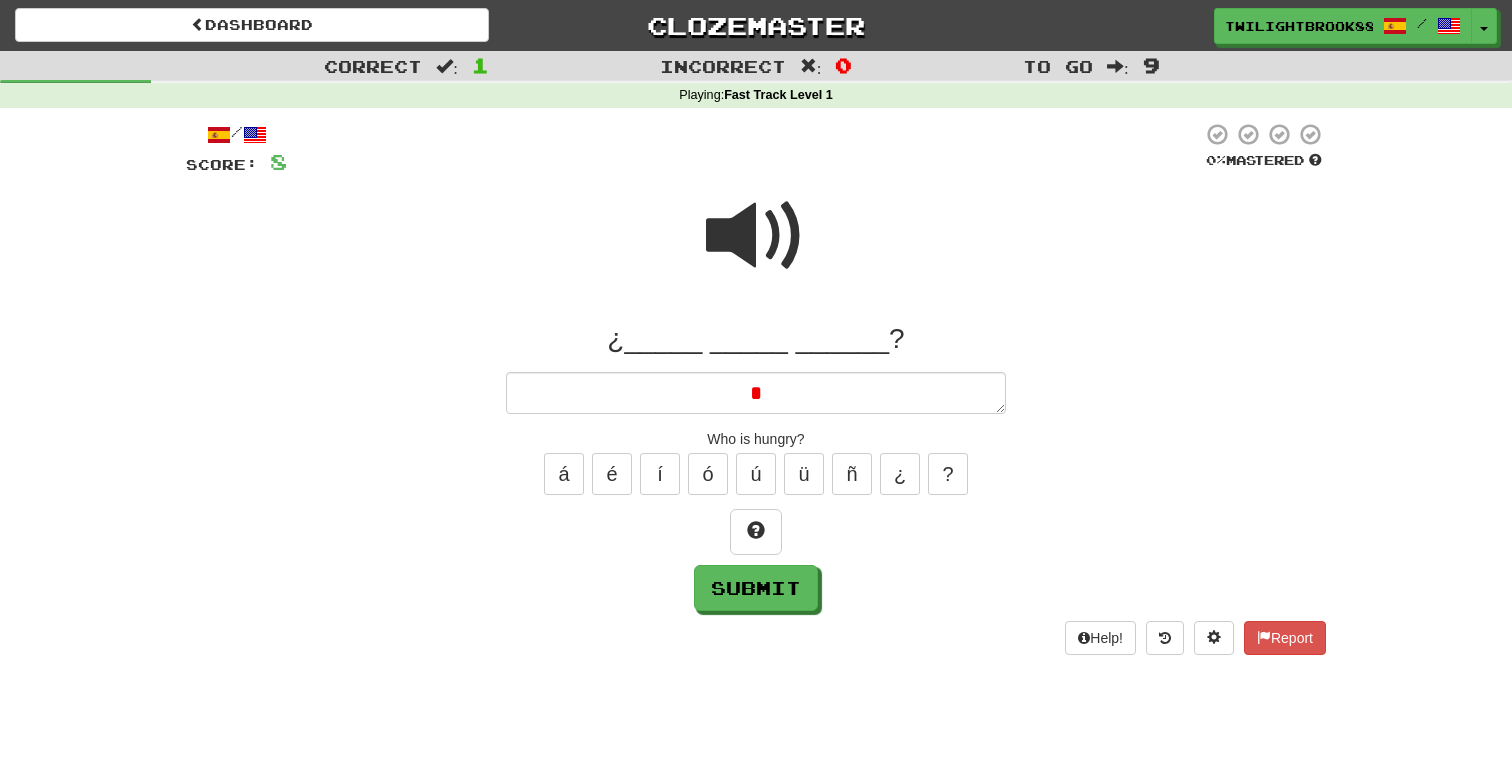type 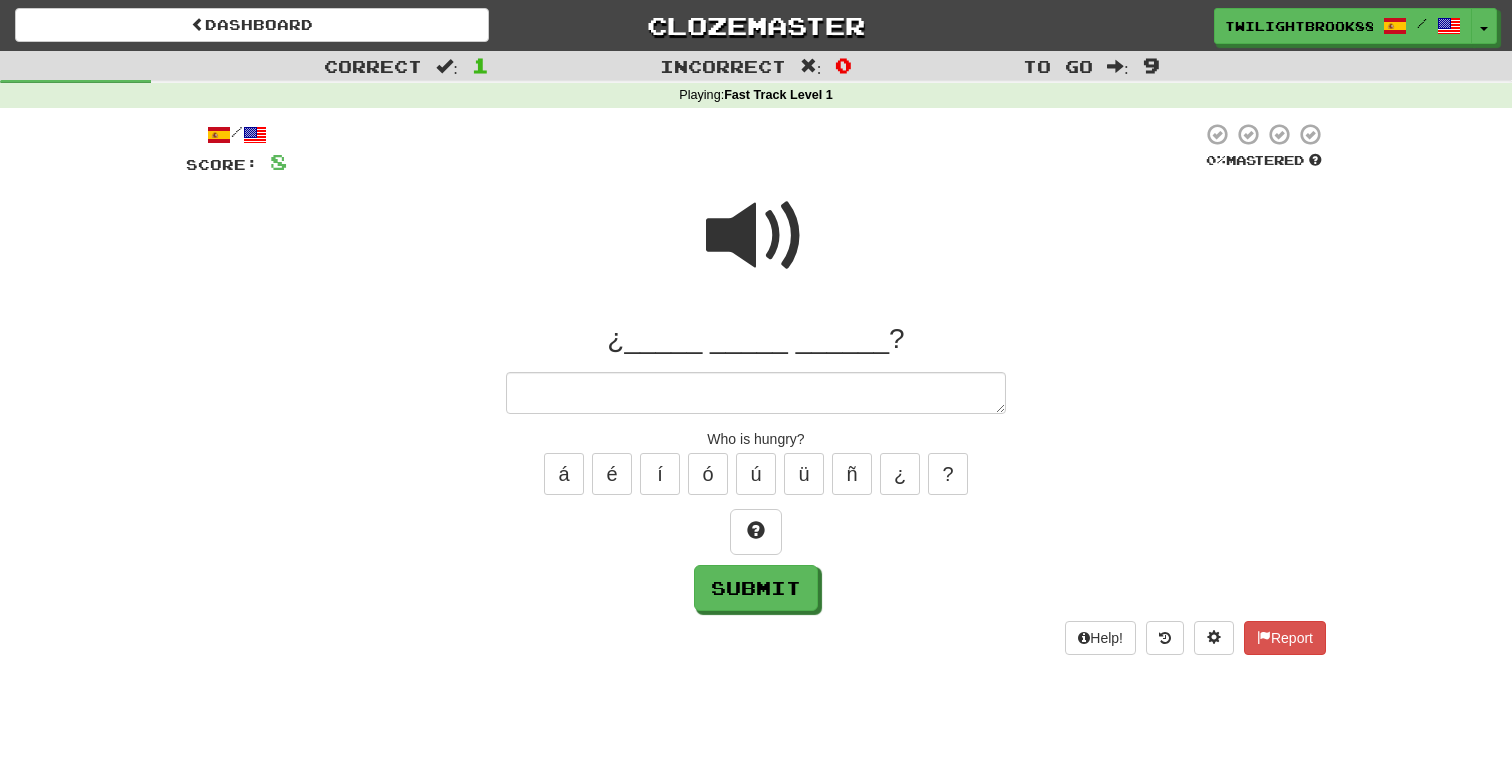 click at bounding box center [756, 236] 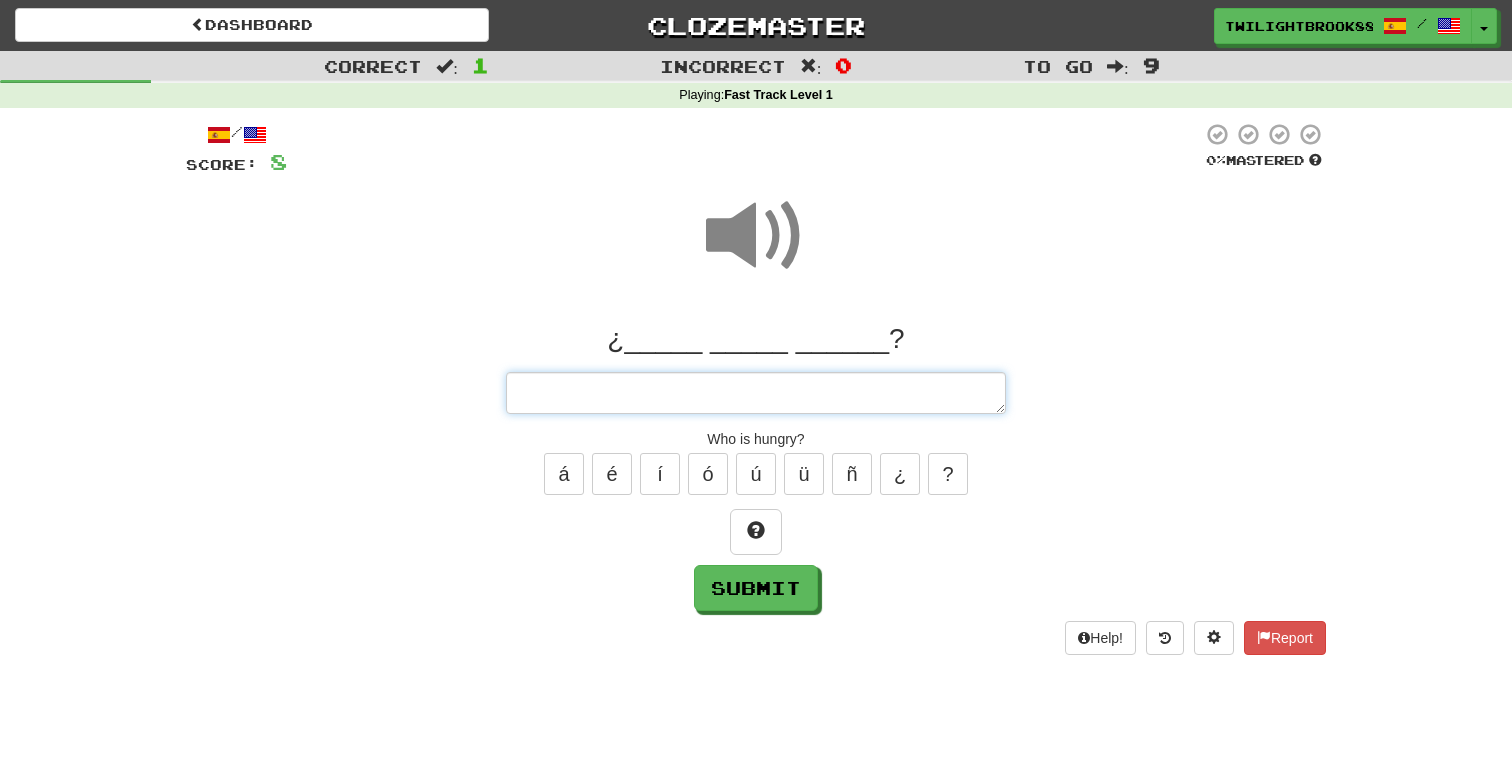 click at bounding box center [756, 393] 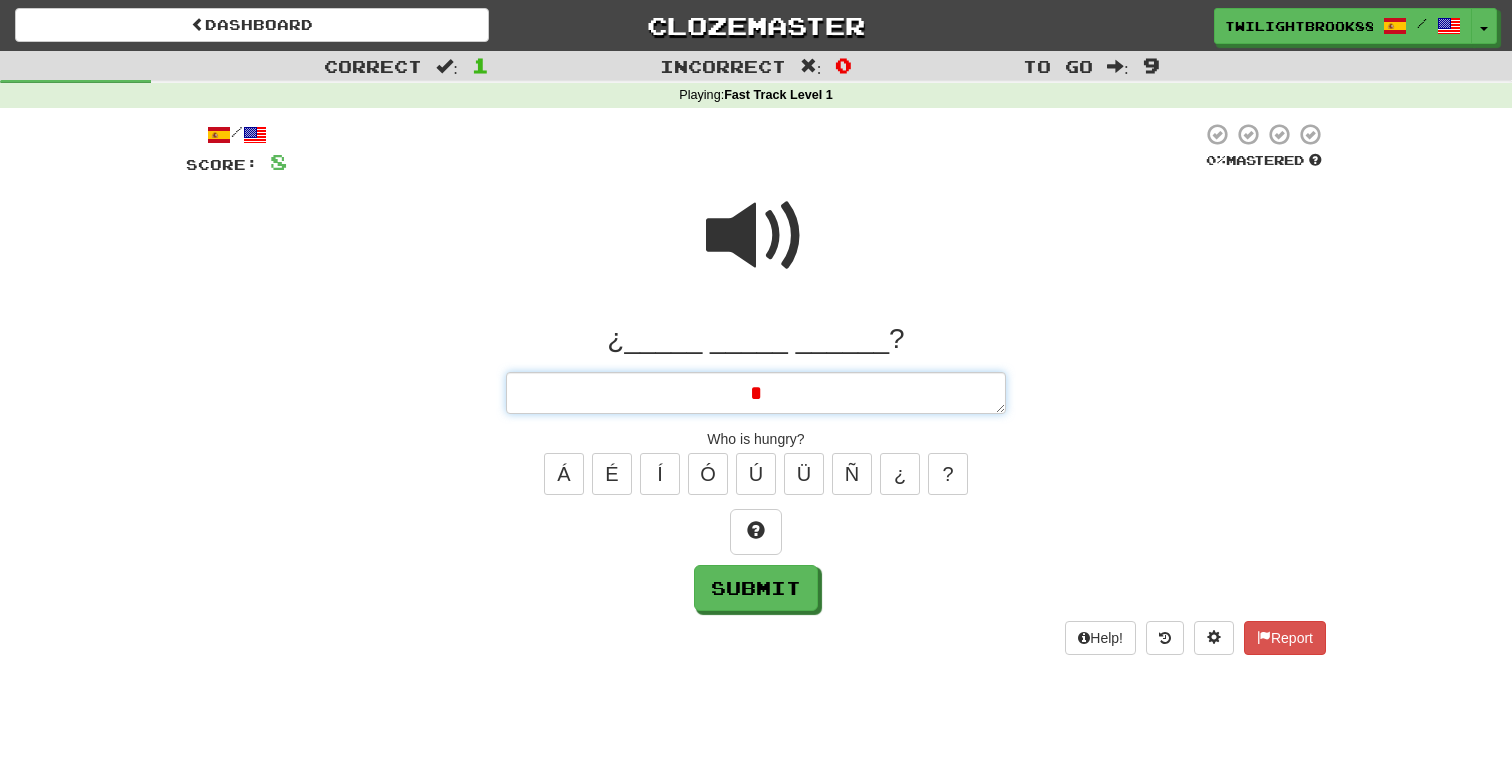 type on "*" 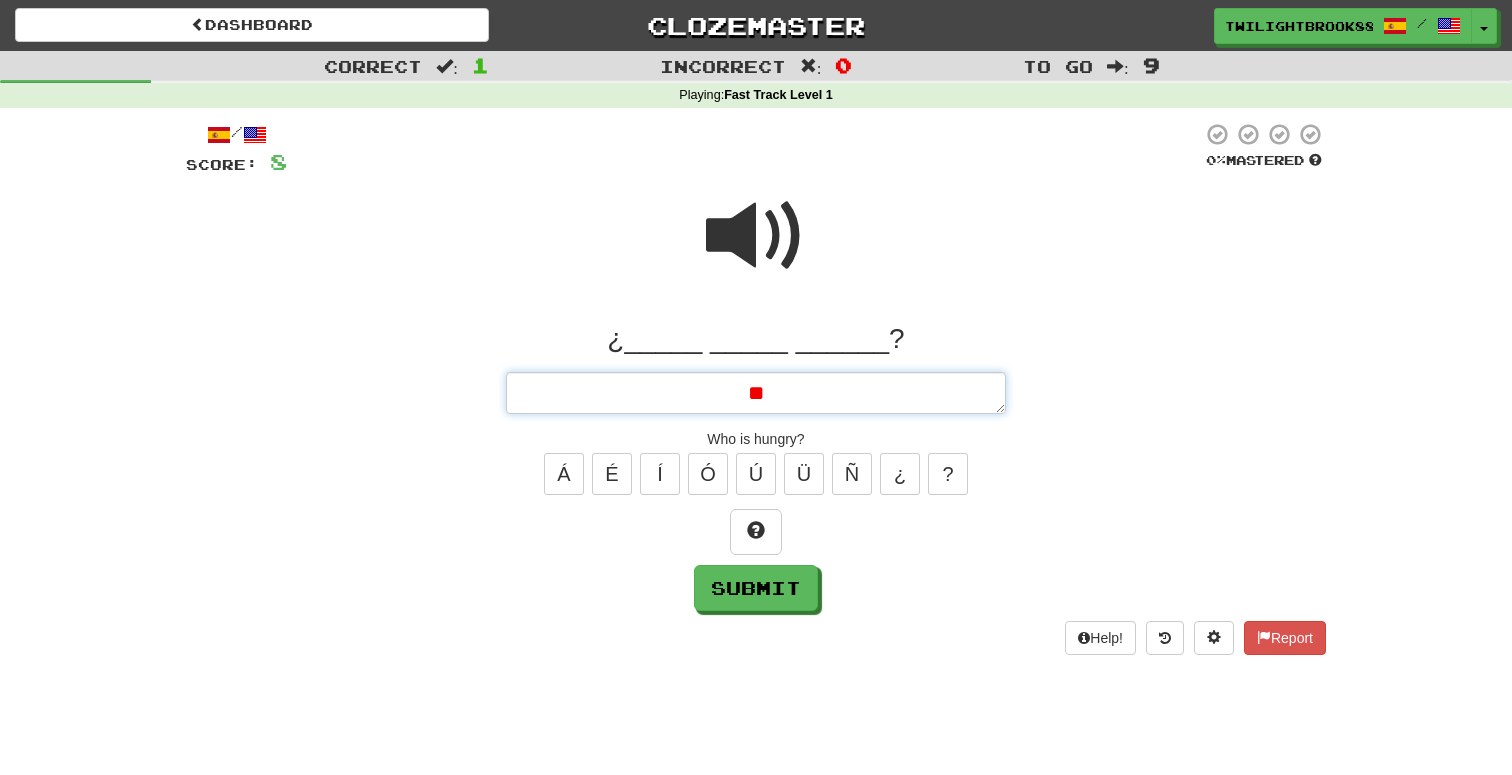type on "*" 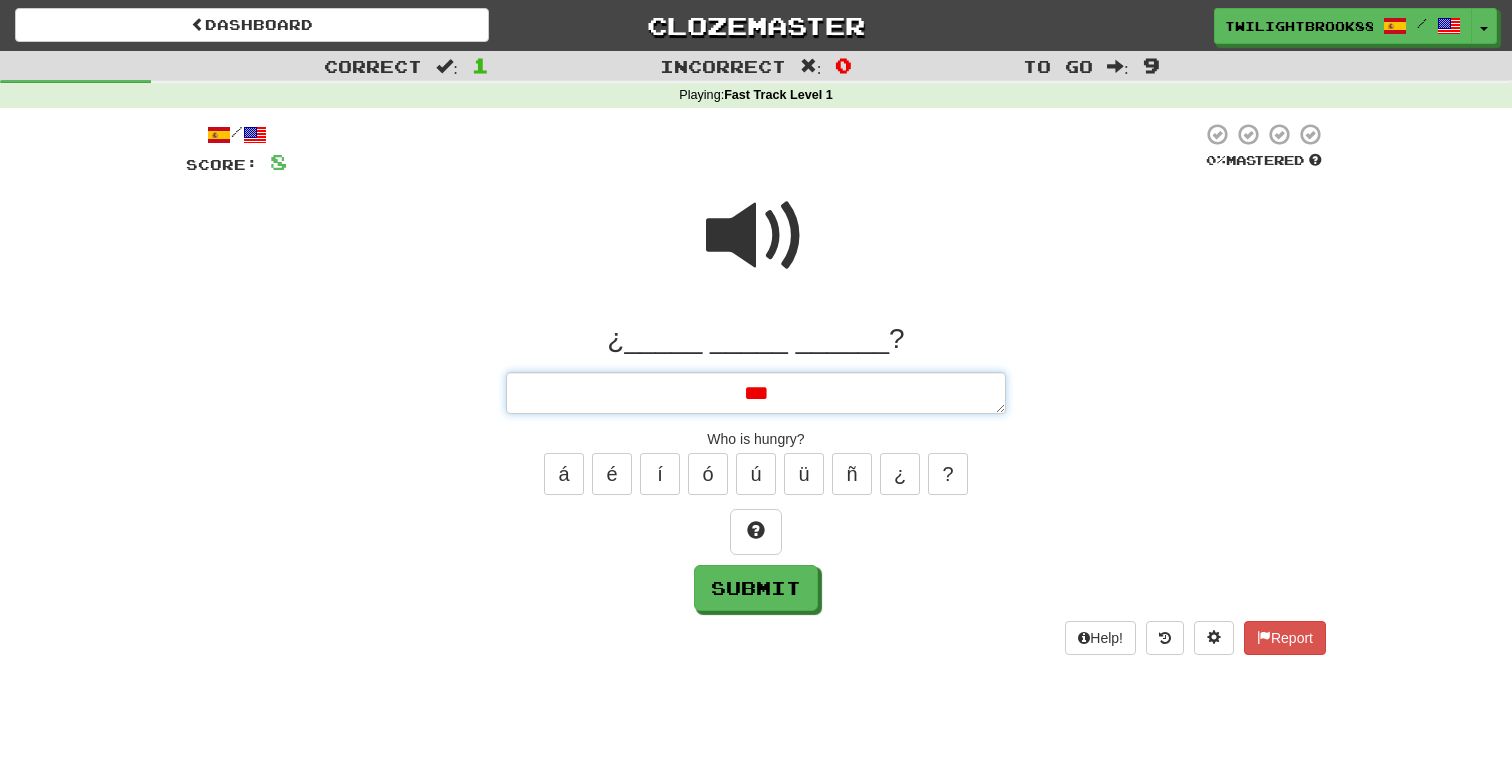 type on "*" 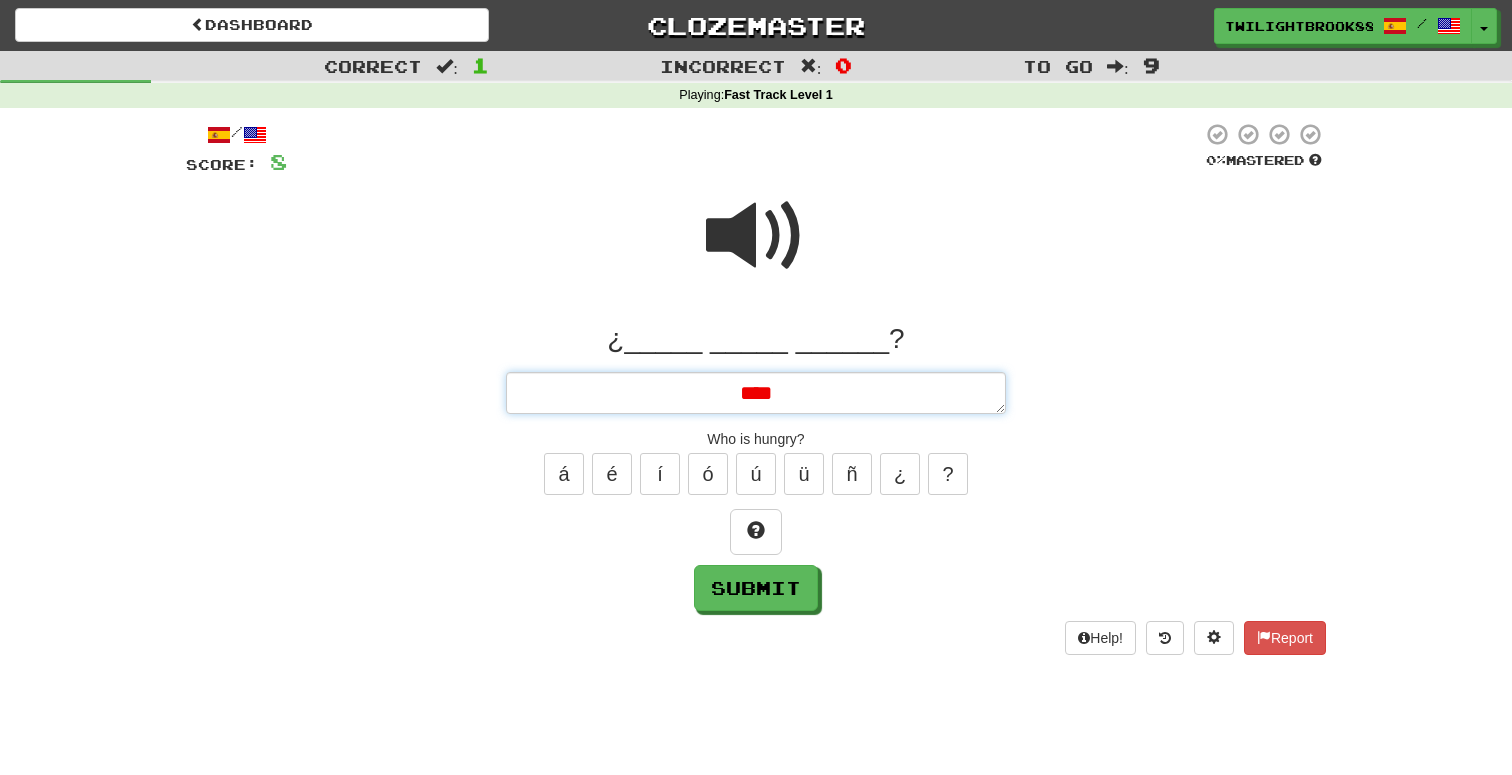 type on "*" 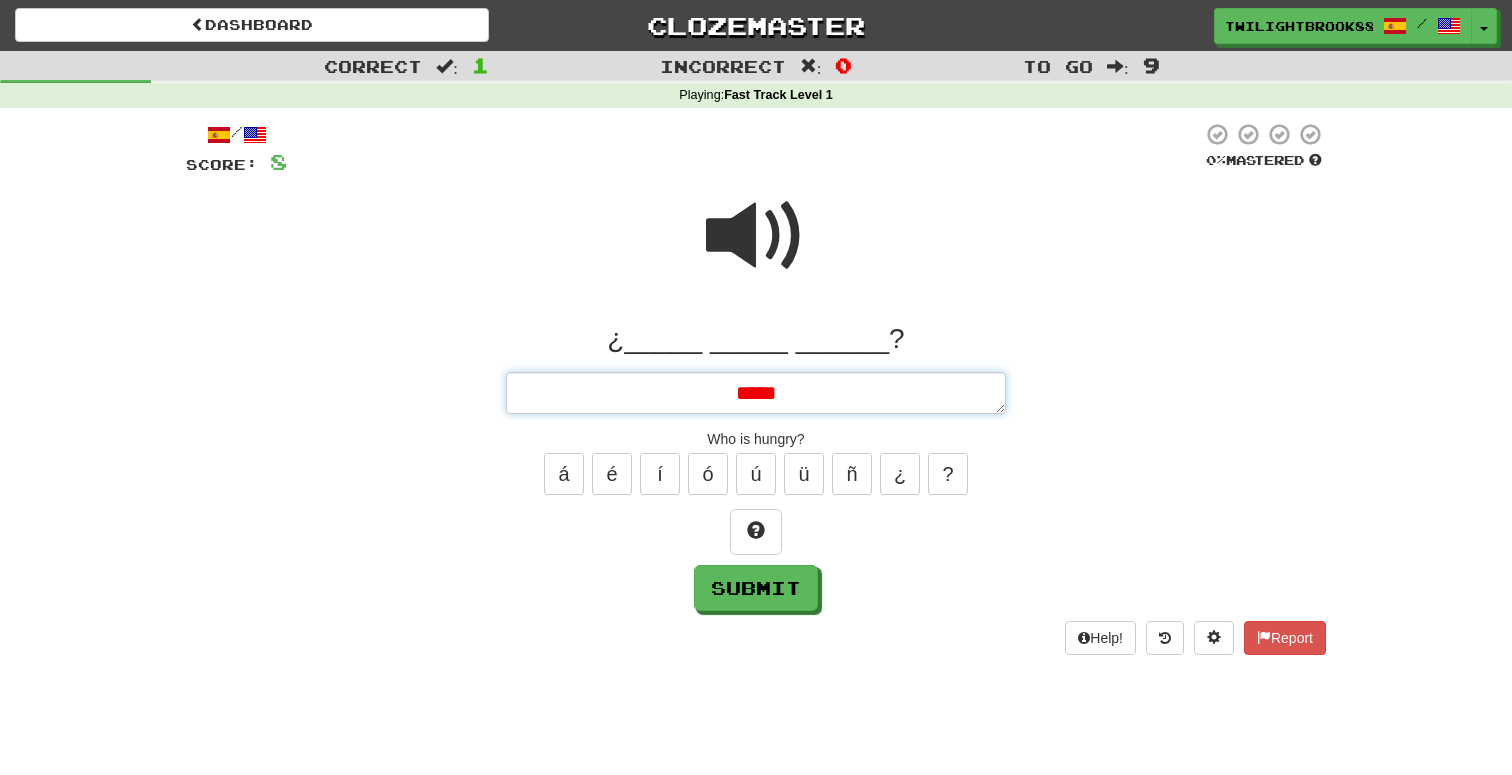 type on "*" 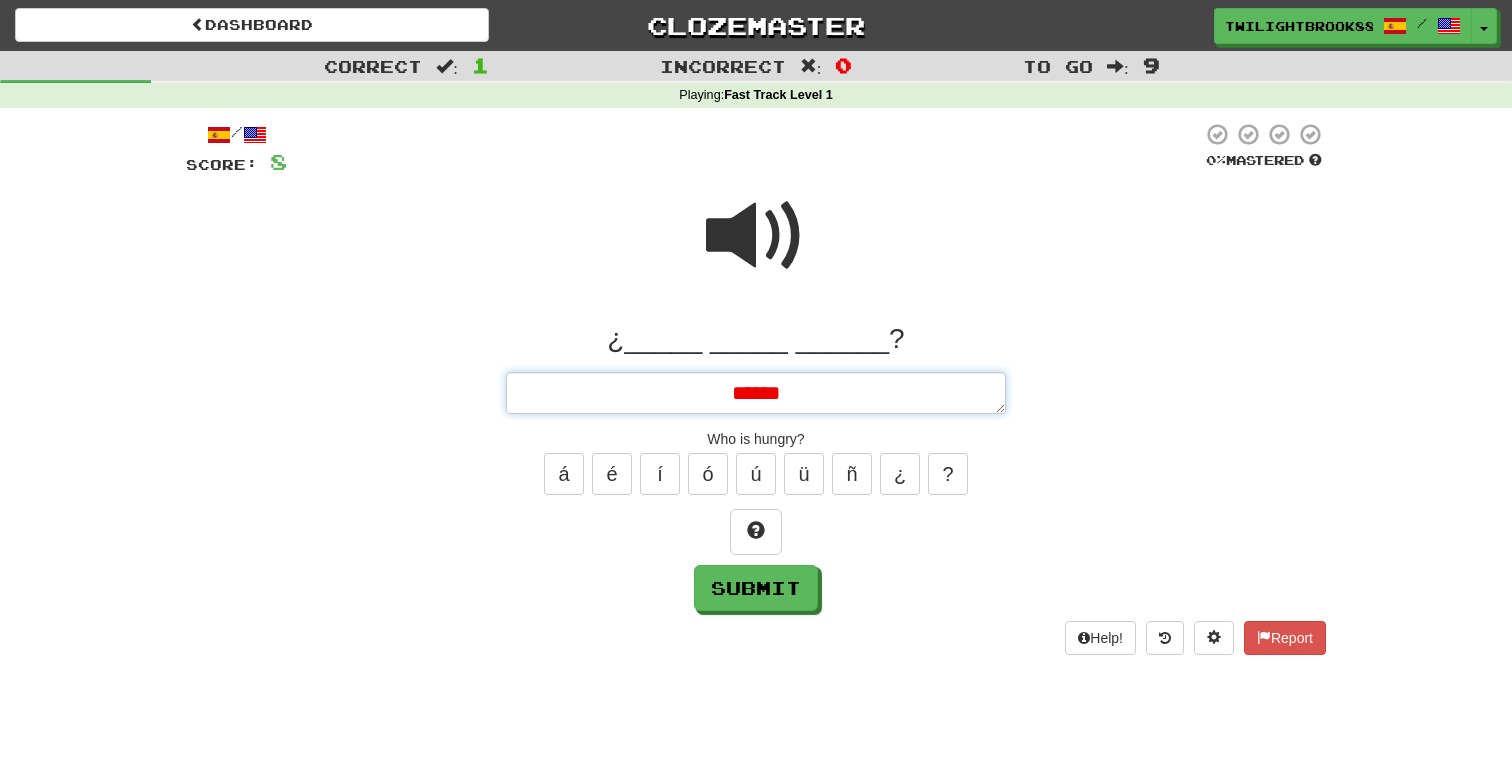 type on "*" 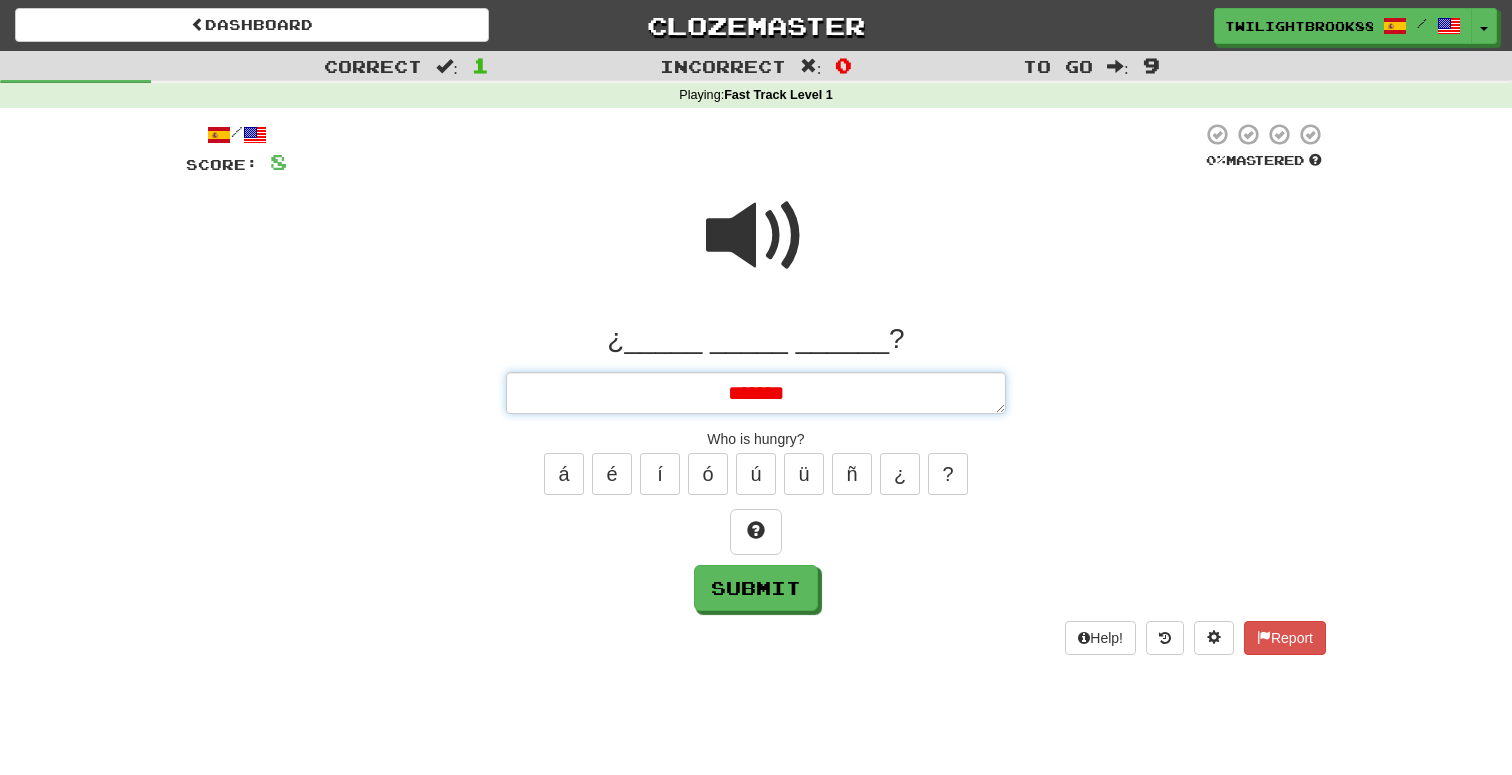 type on "*" 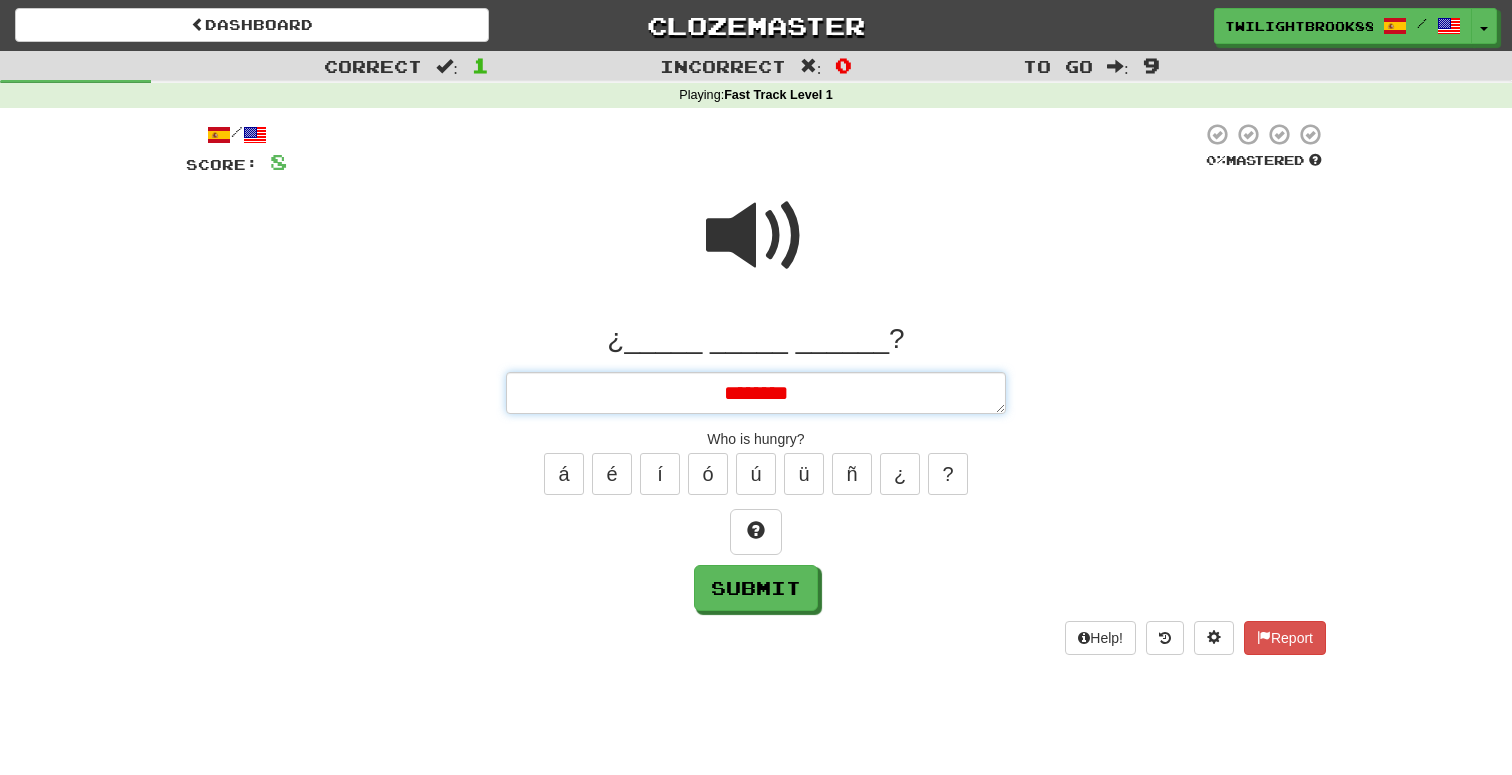 type on "*" 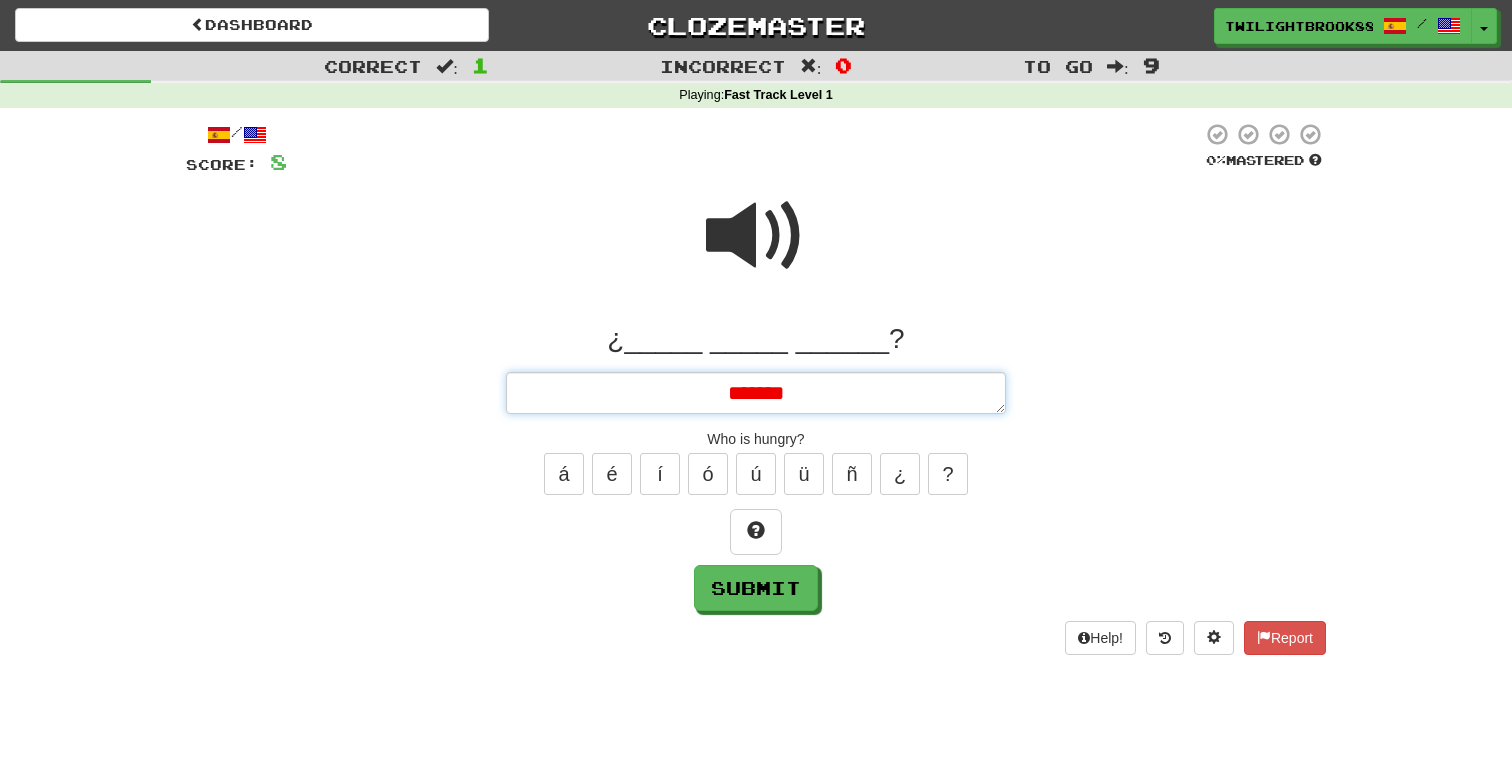 type on "*" 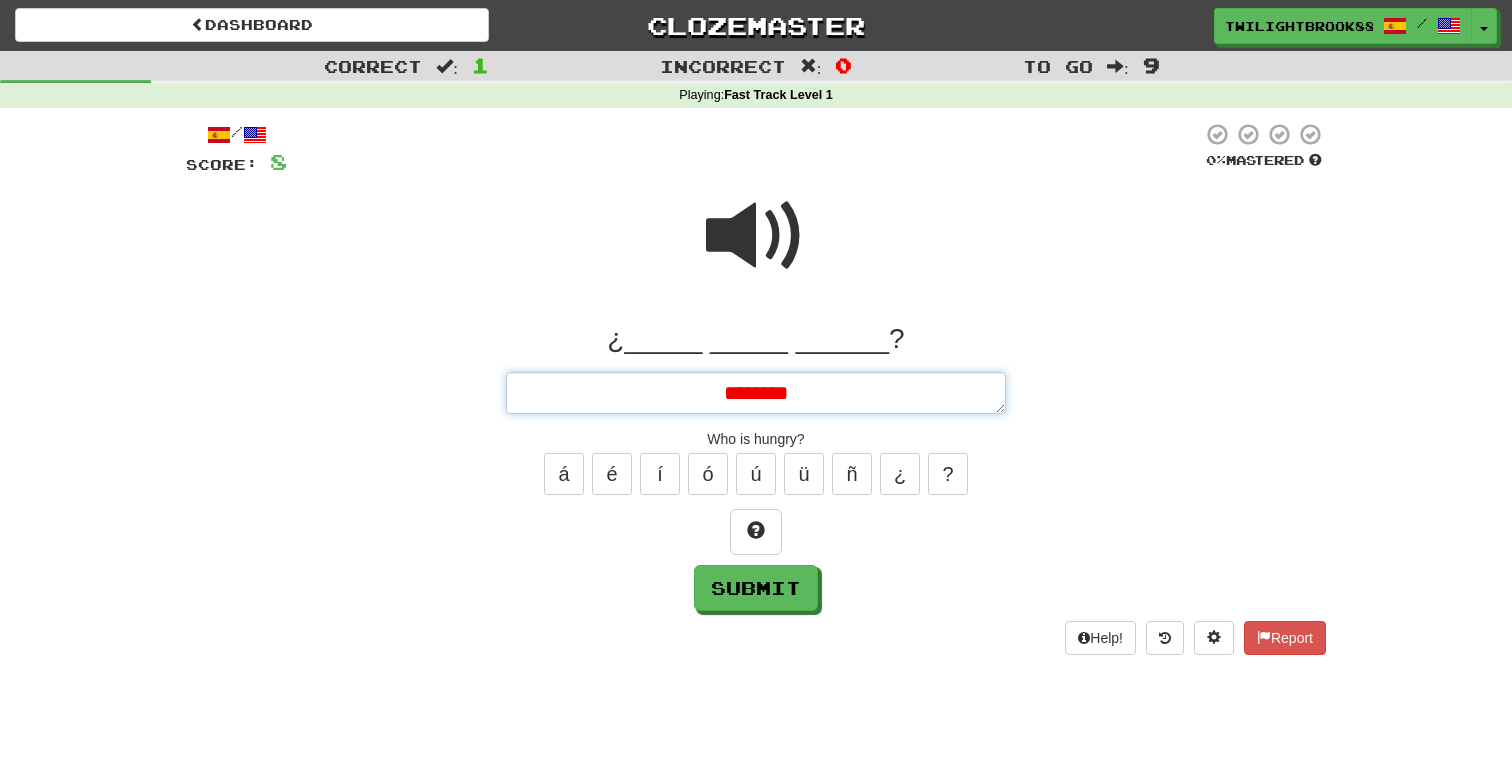 type on "*********" 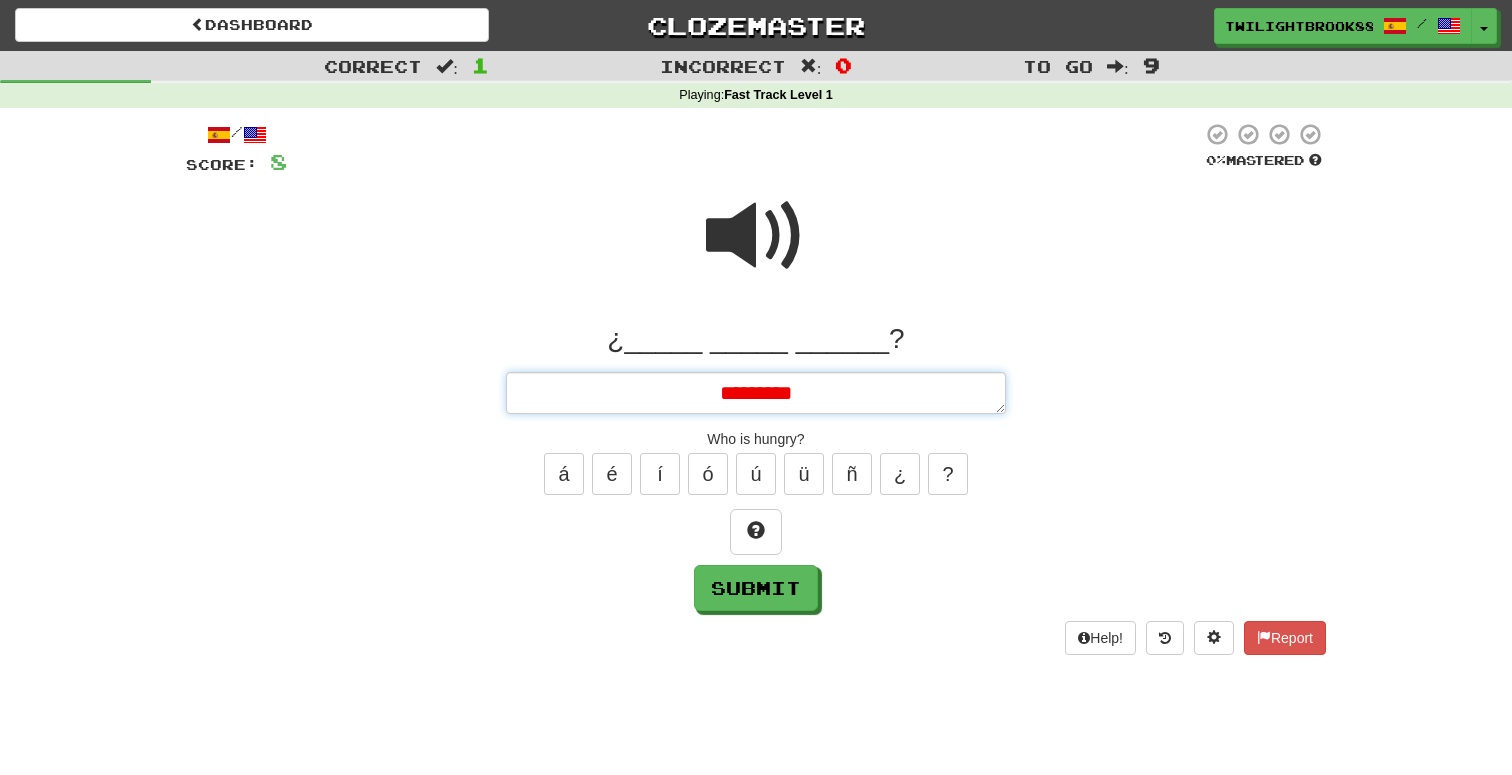 type on "*" 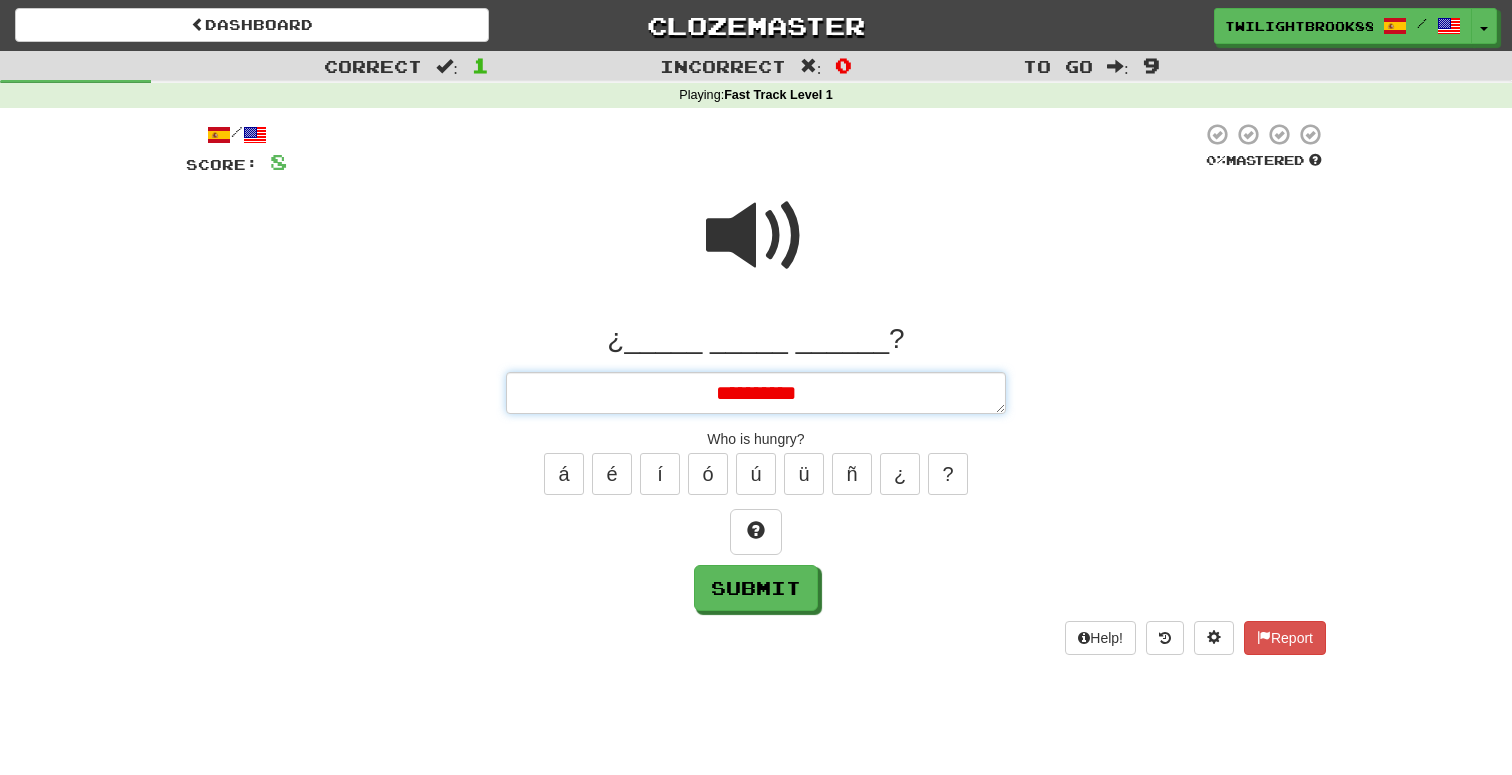 type on "*" 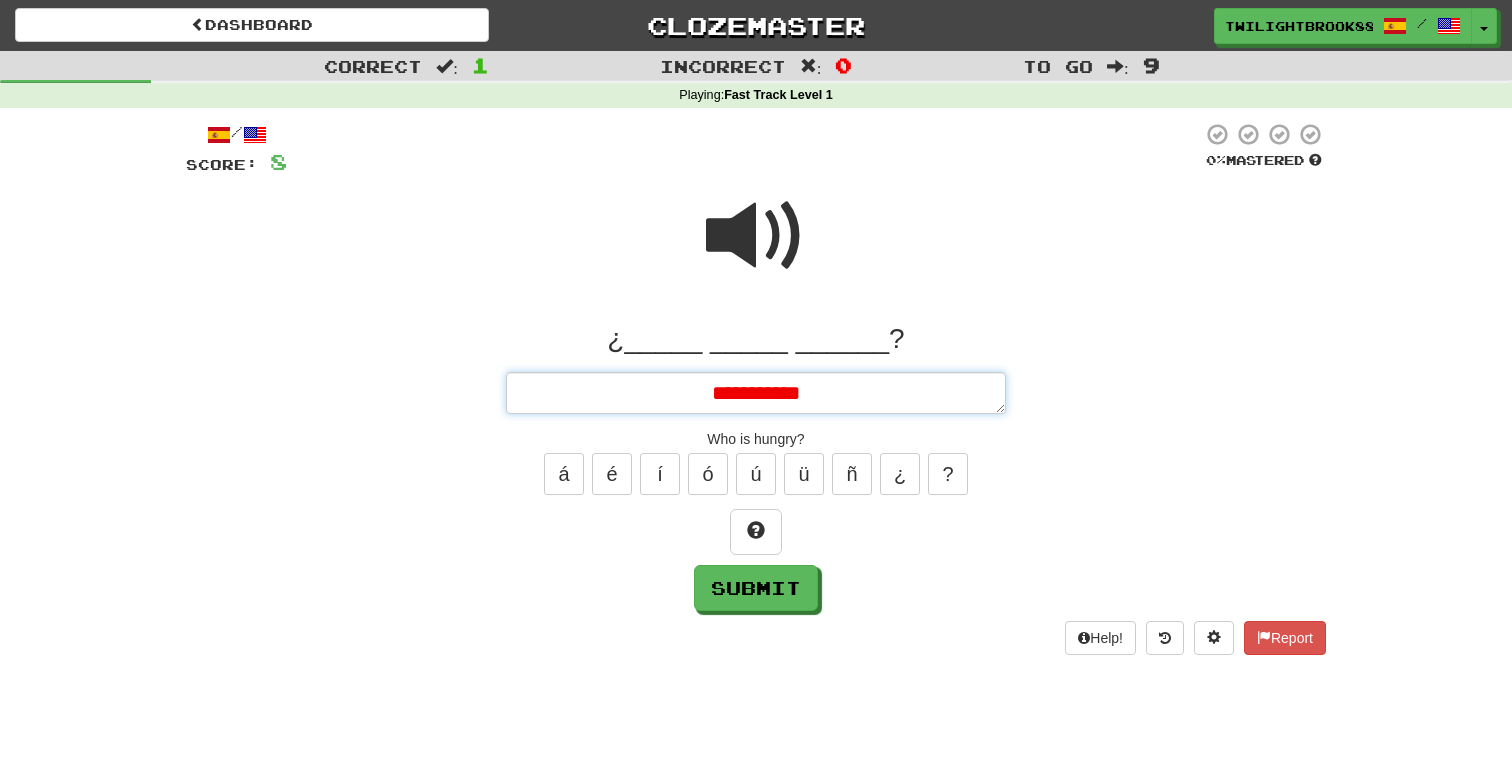 type on "*" 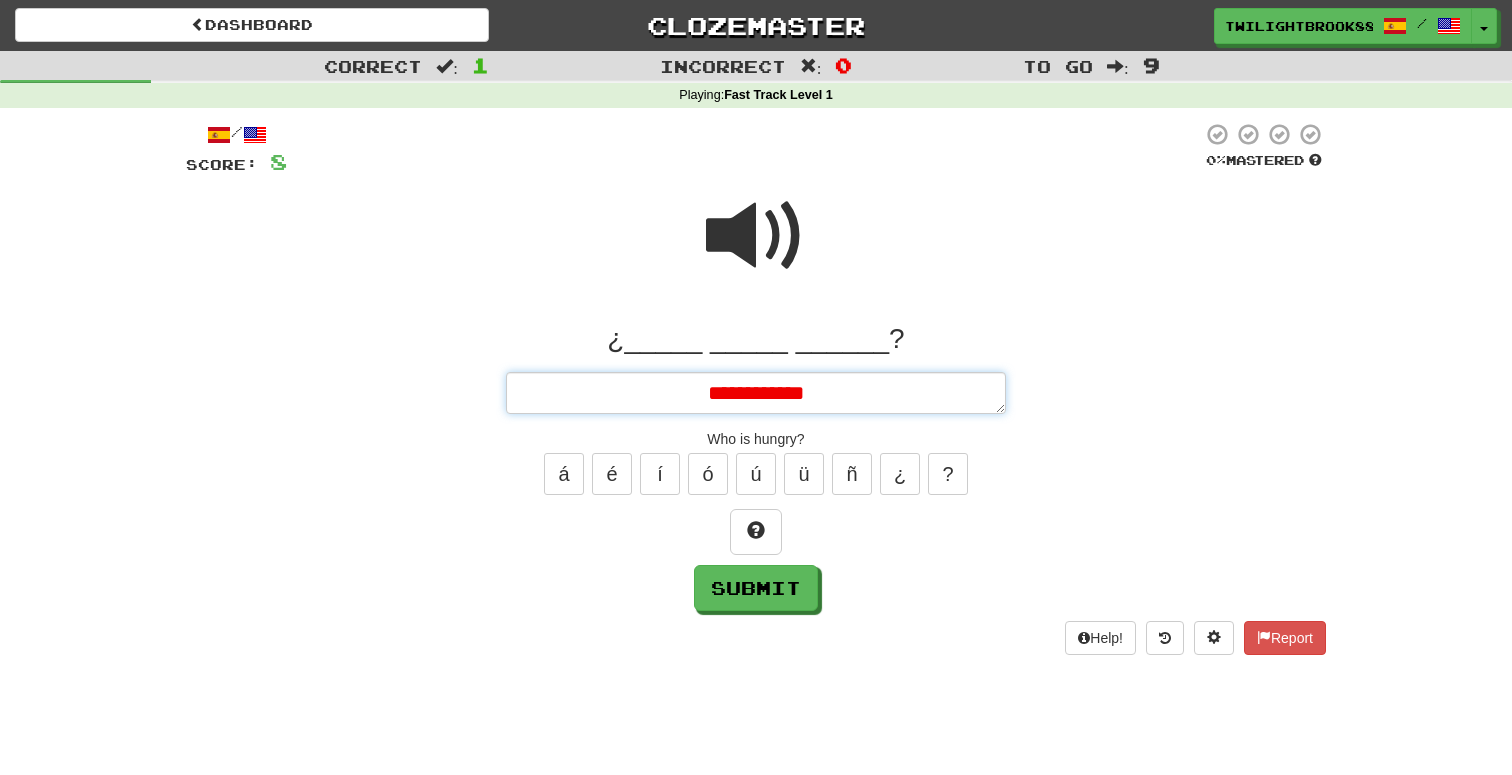 type on "*" 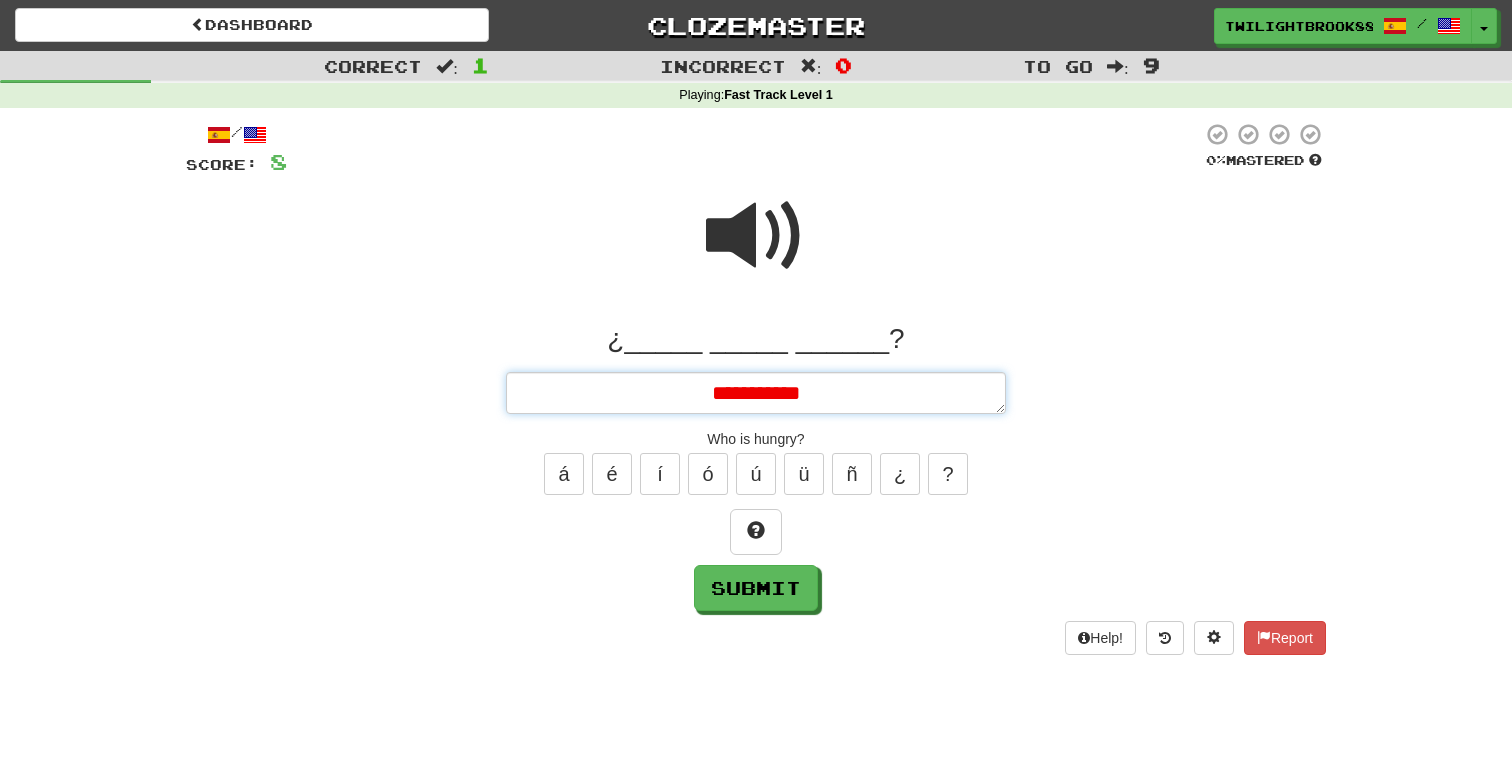 type on "*" 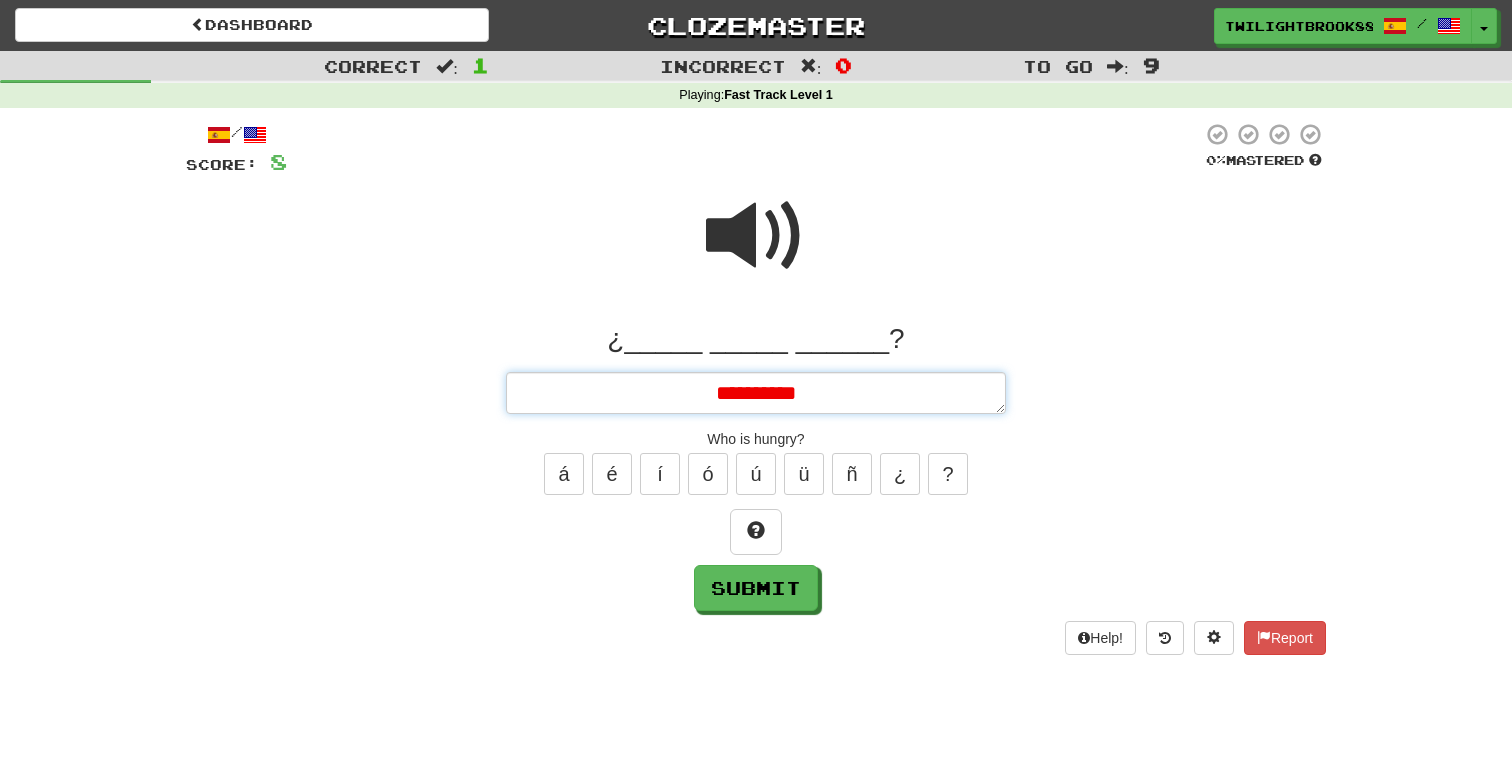 type on "*" 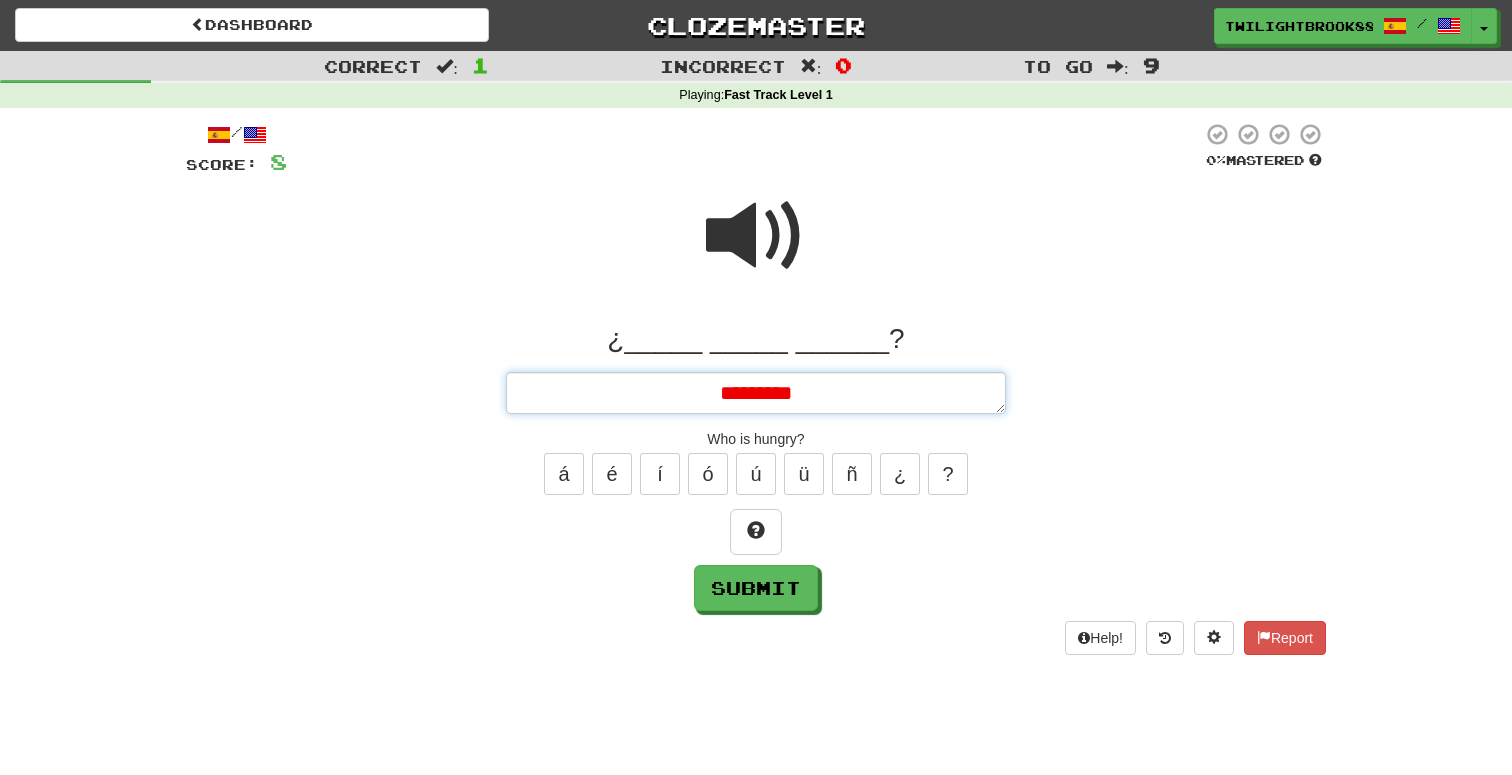type on "*" 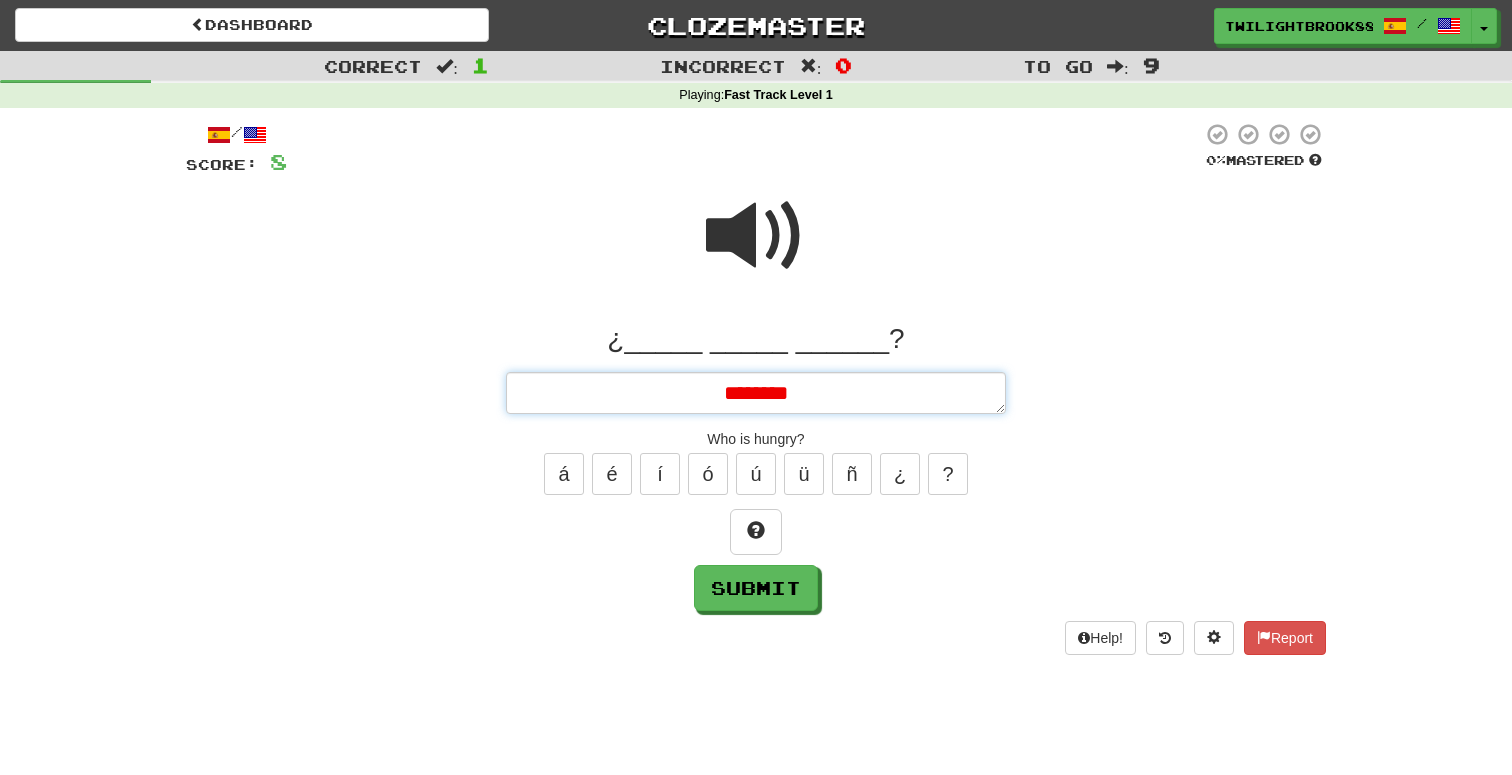type on "*" 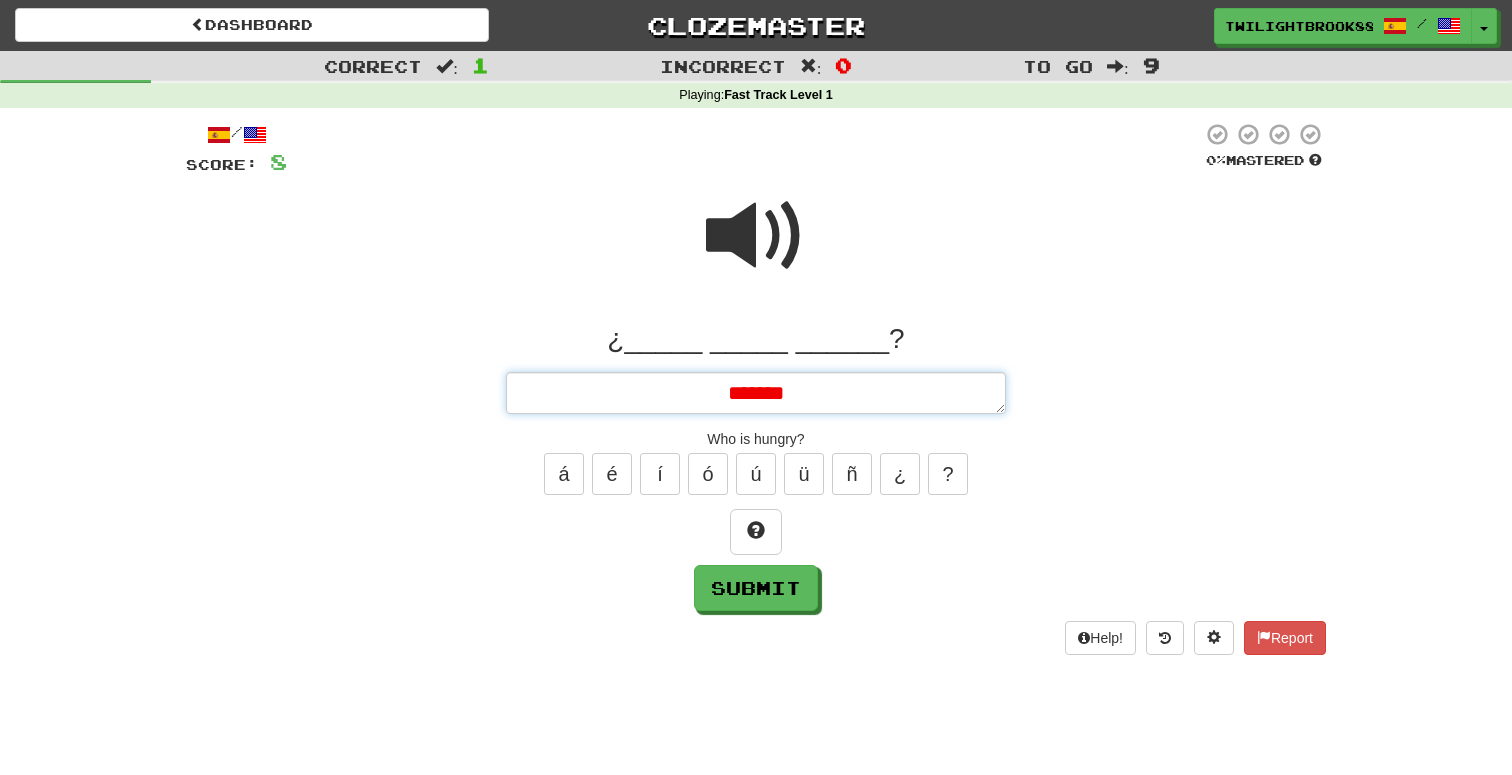 type on "*" 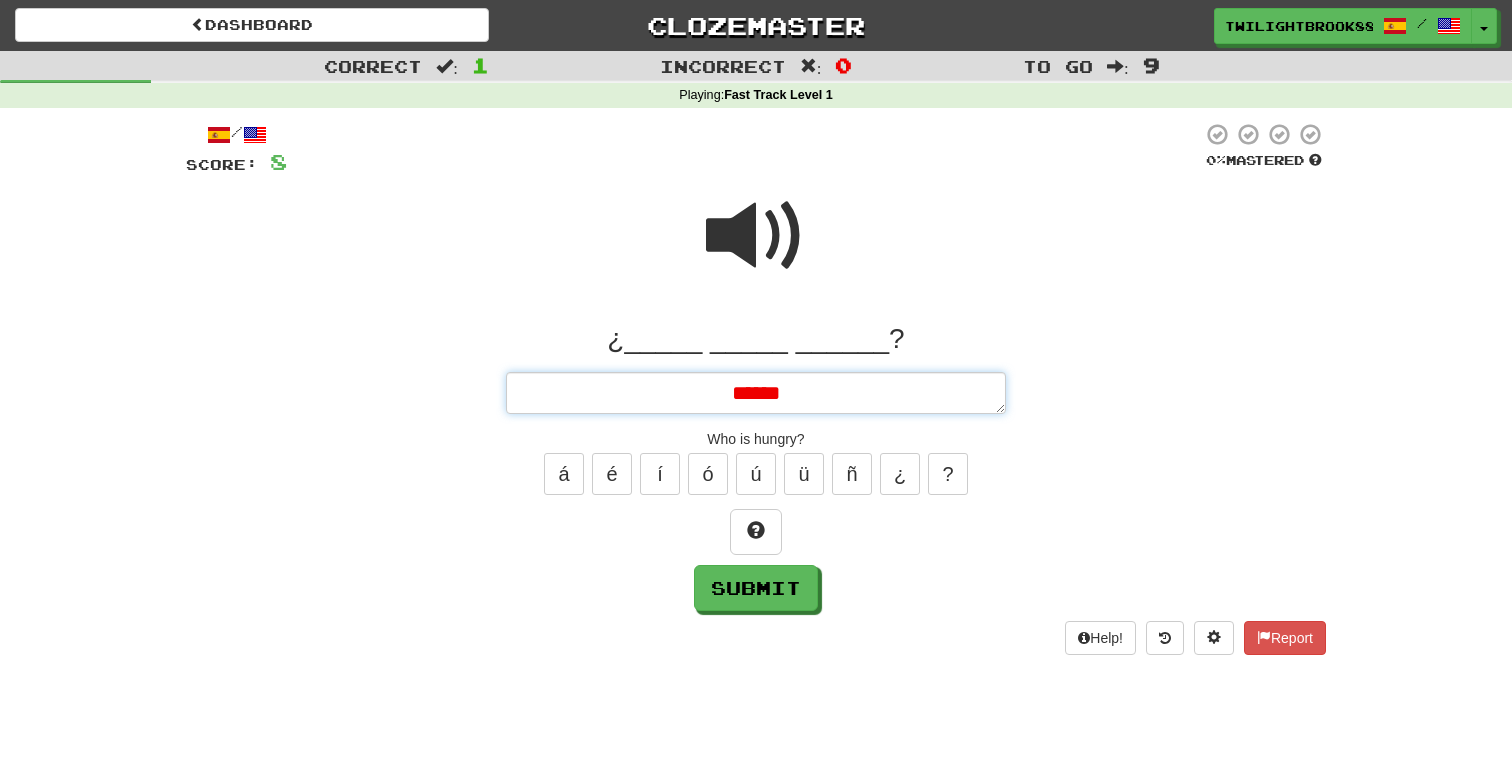 type on "*" 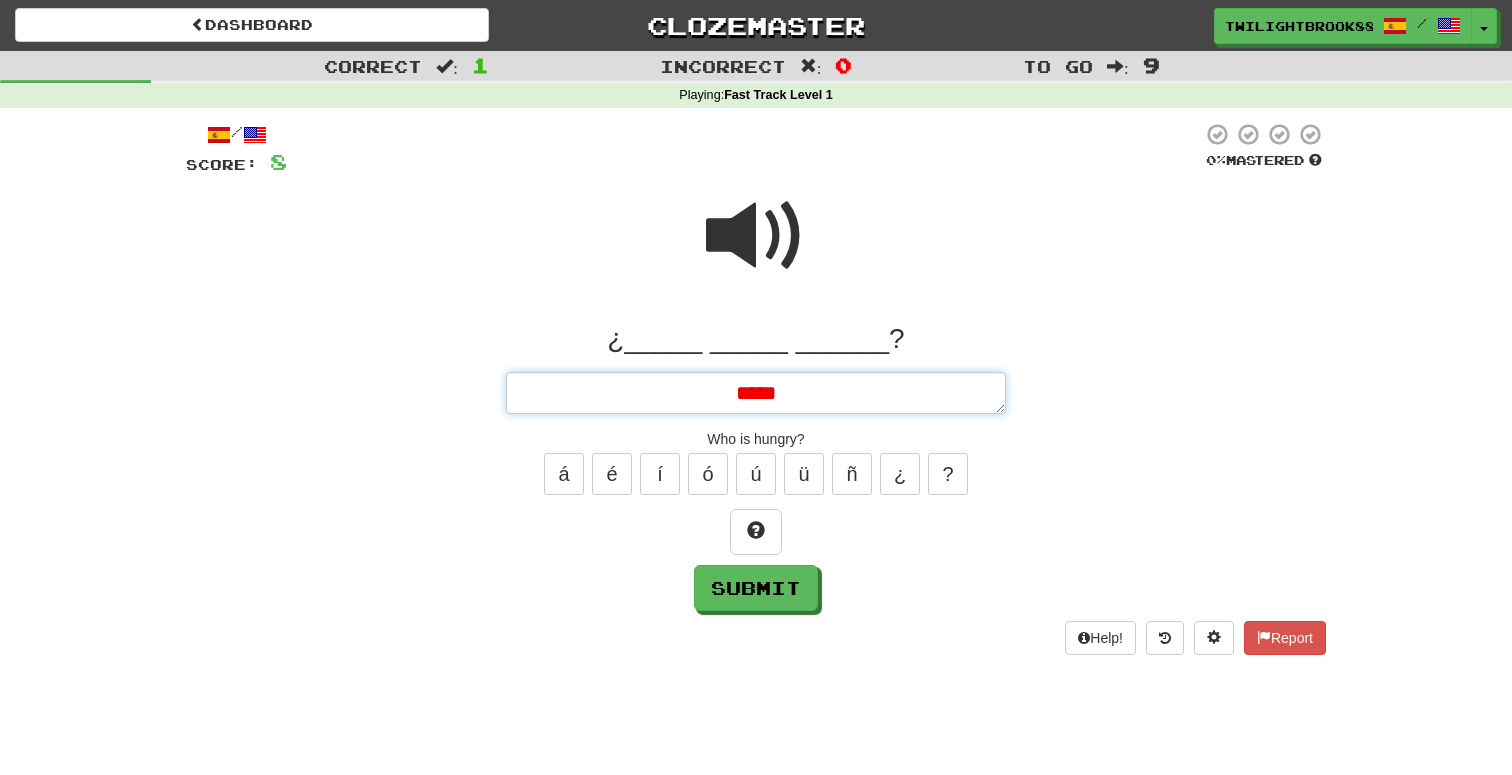 type on "*" 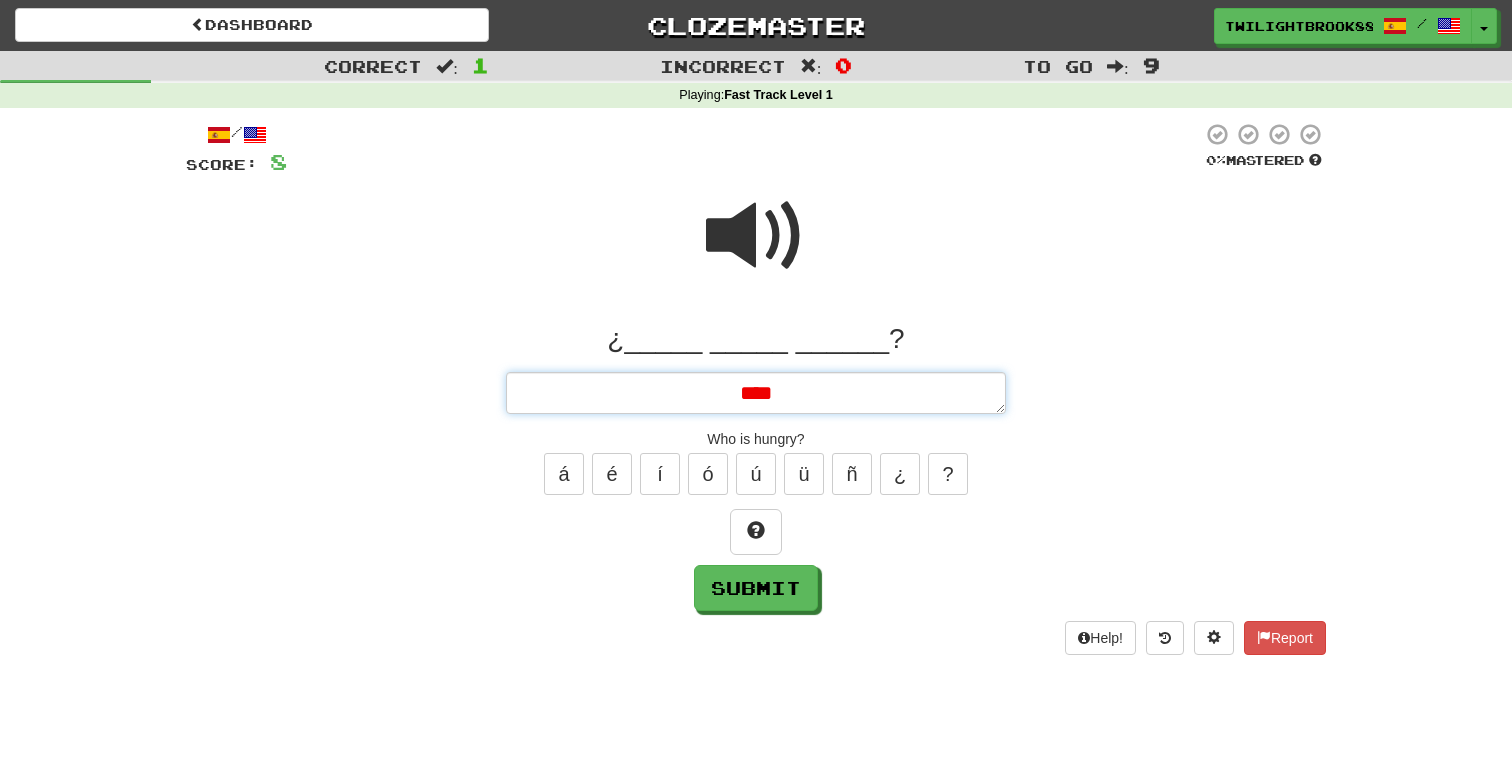 type on "*" 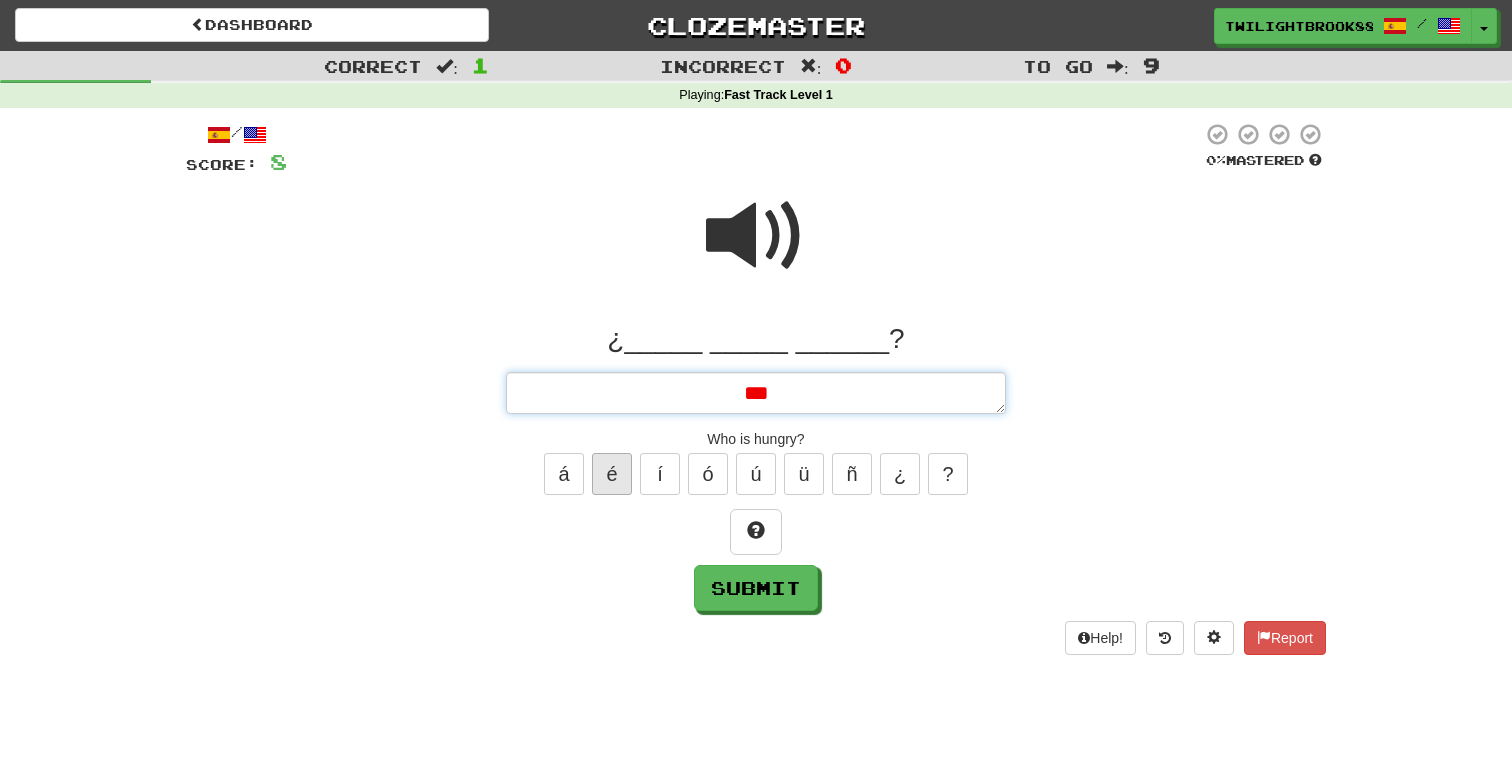 type on "***" 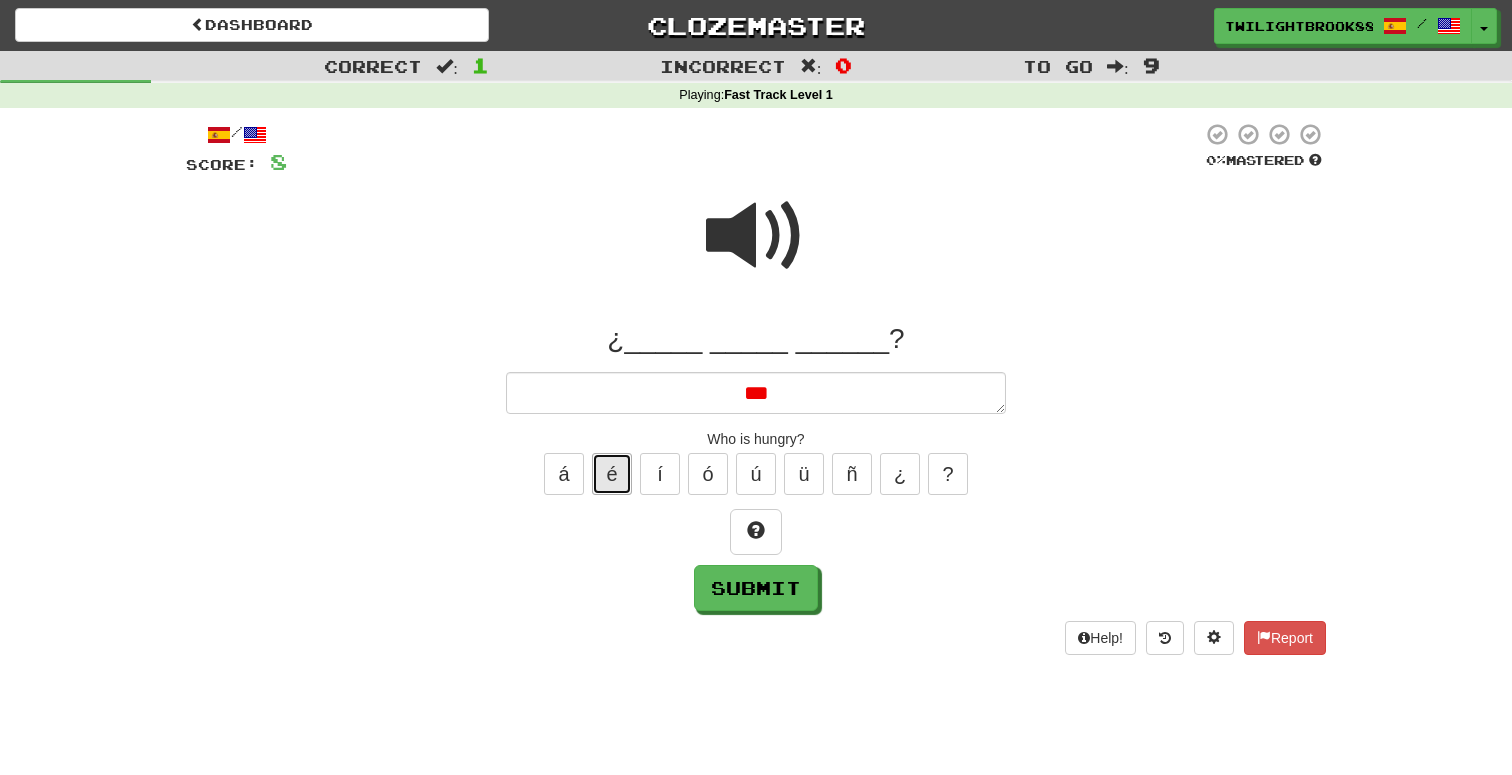 click on "é" at bounding box center (612, 474) 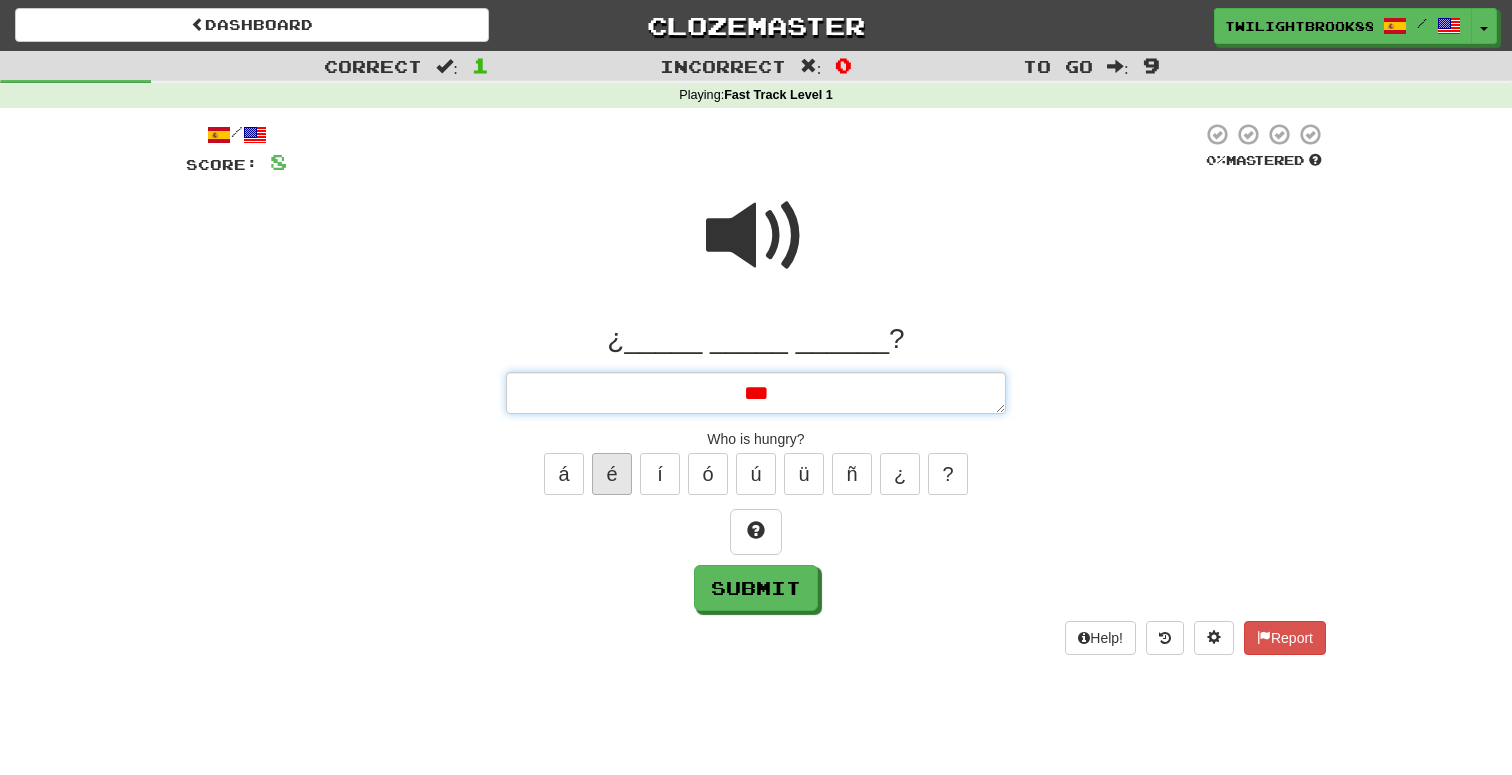 type on "*" 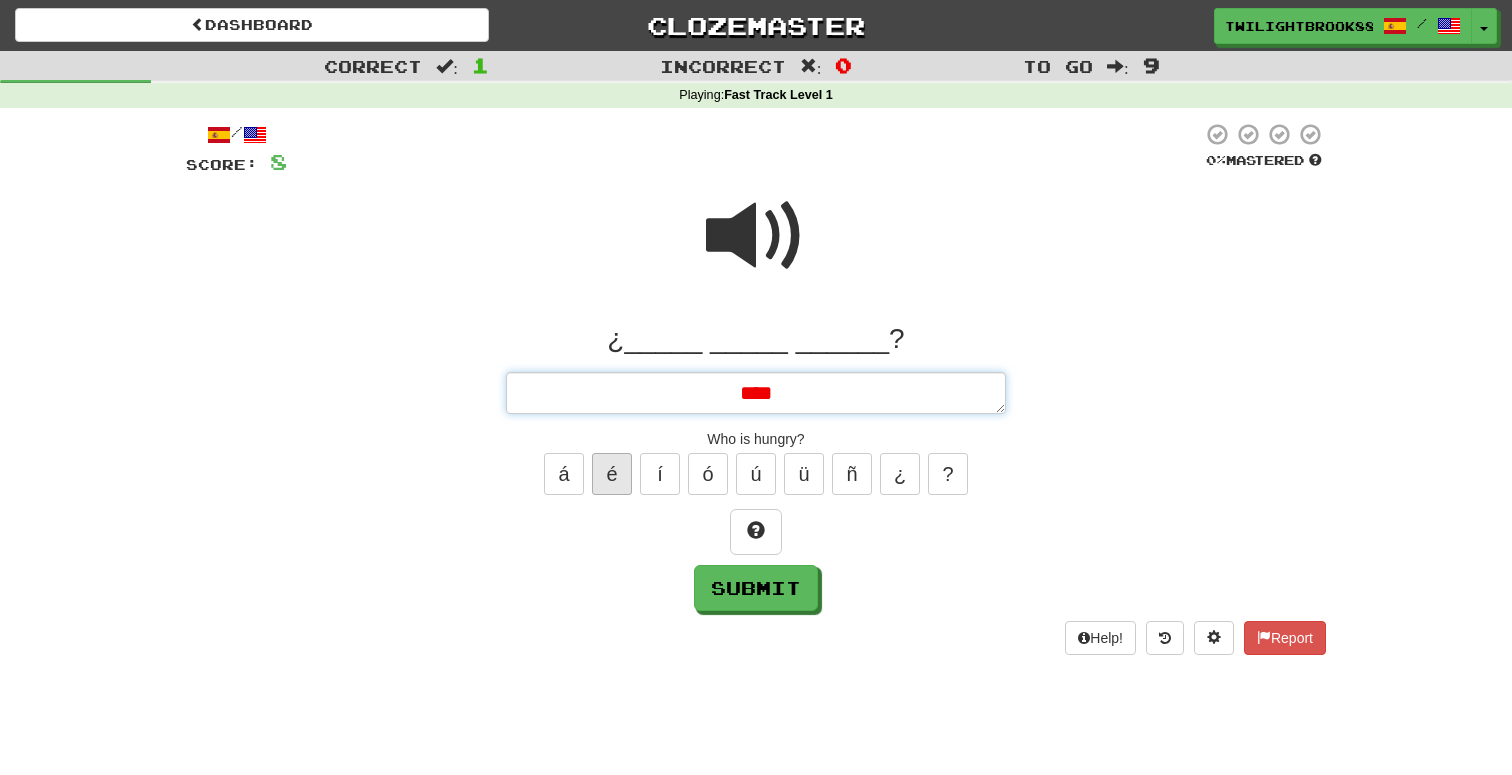 type on "*" 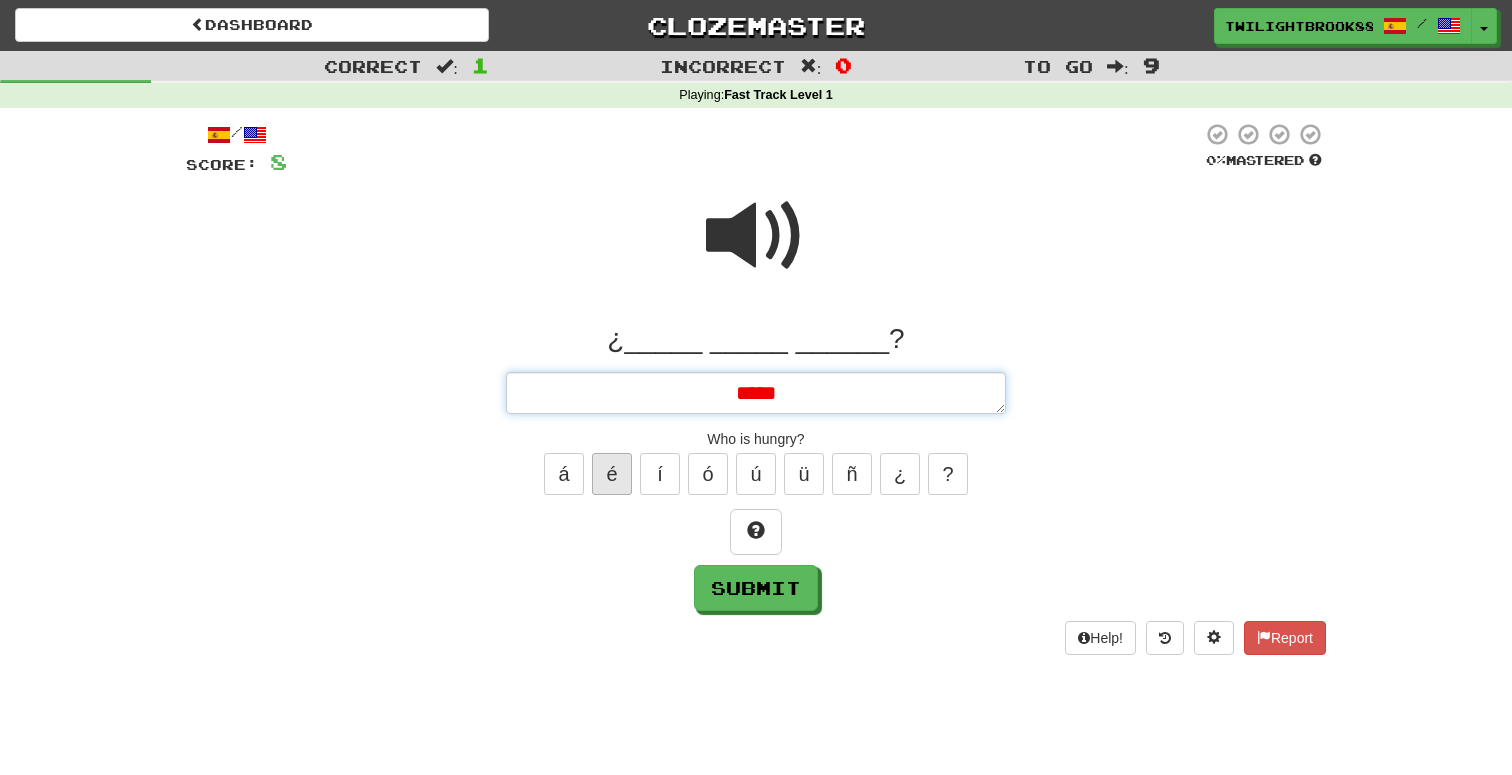 type on "*" 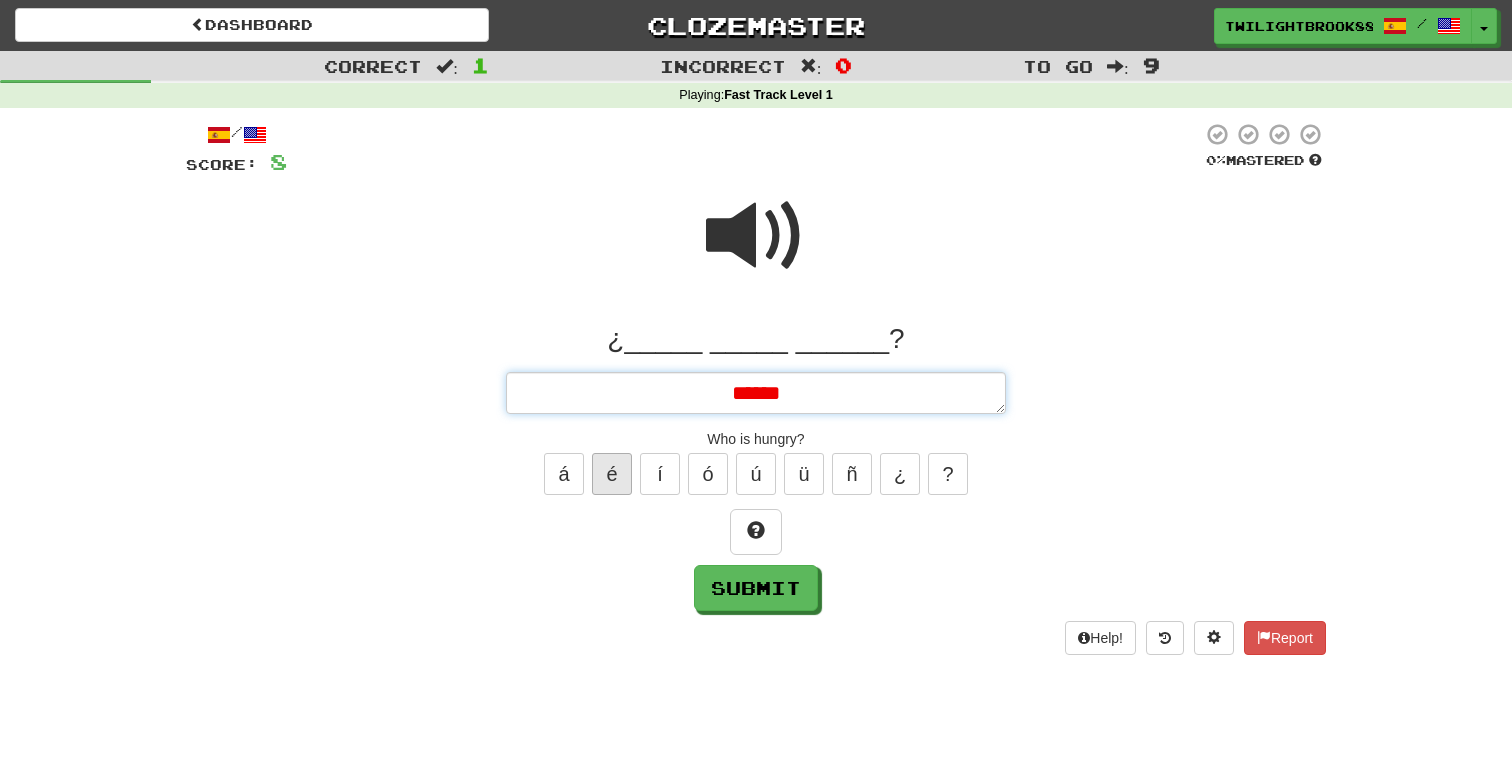 type on "*" 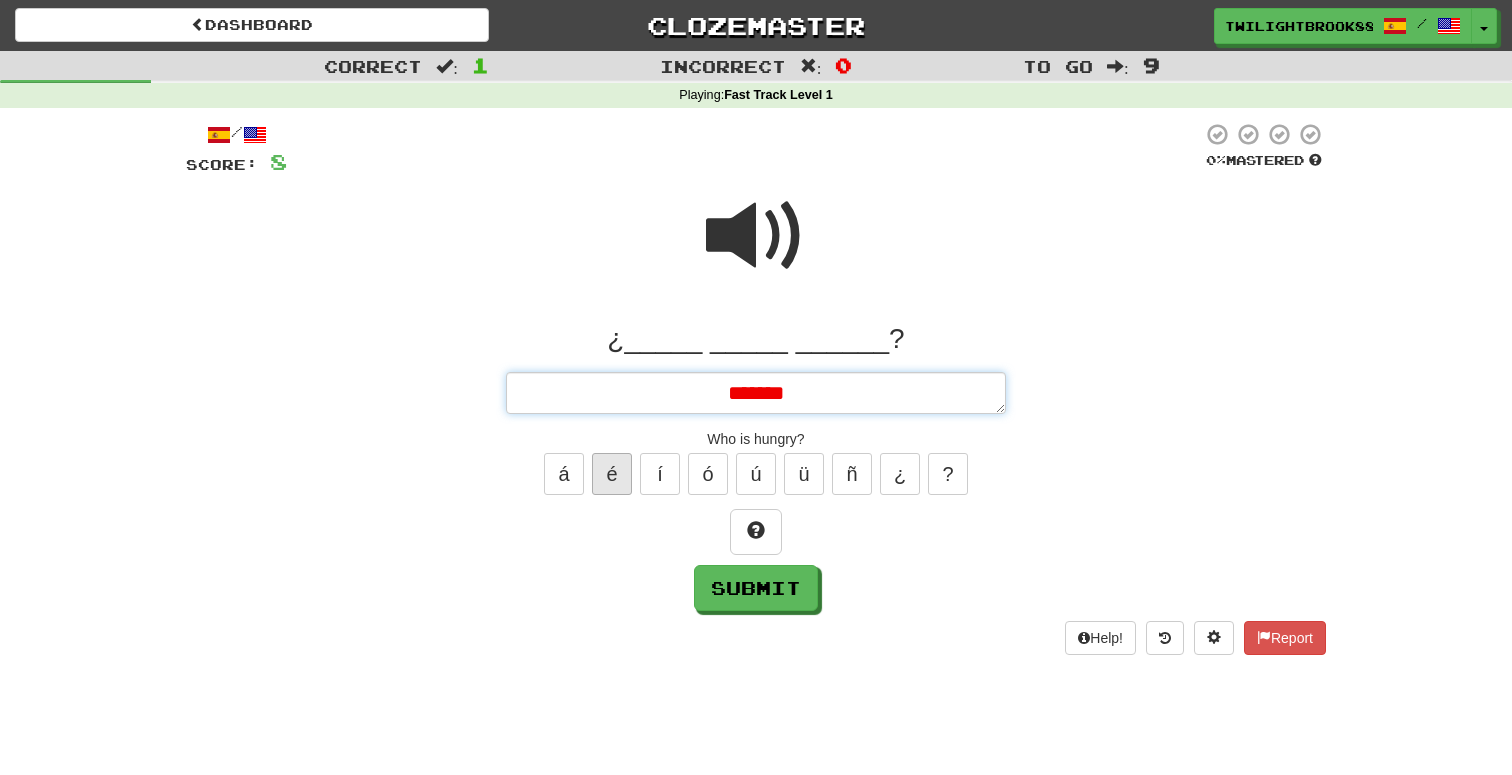 type on "********" 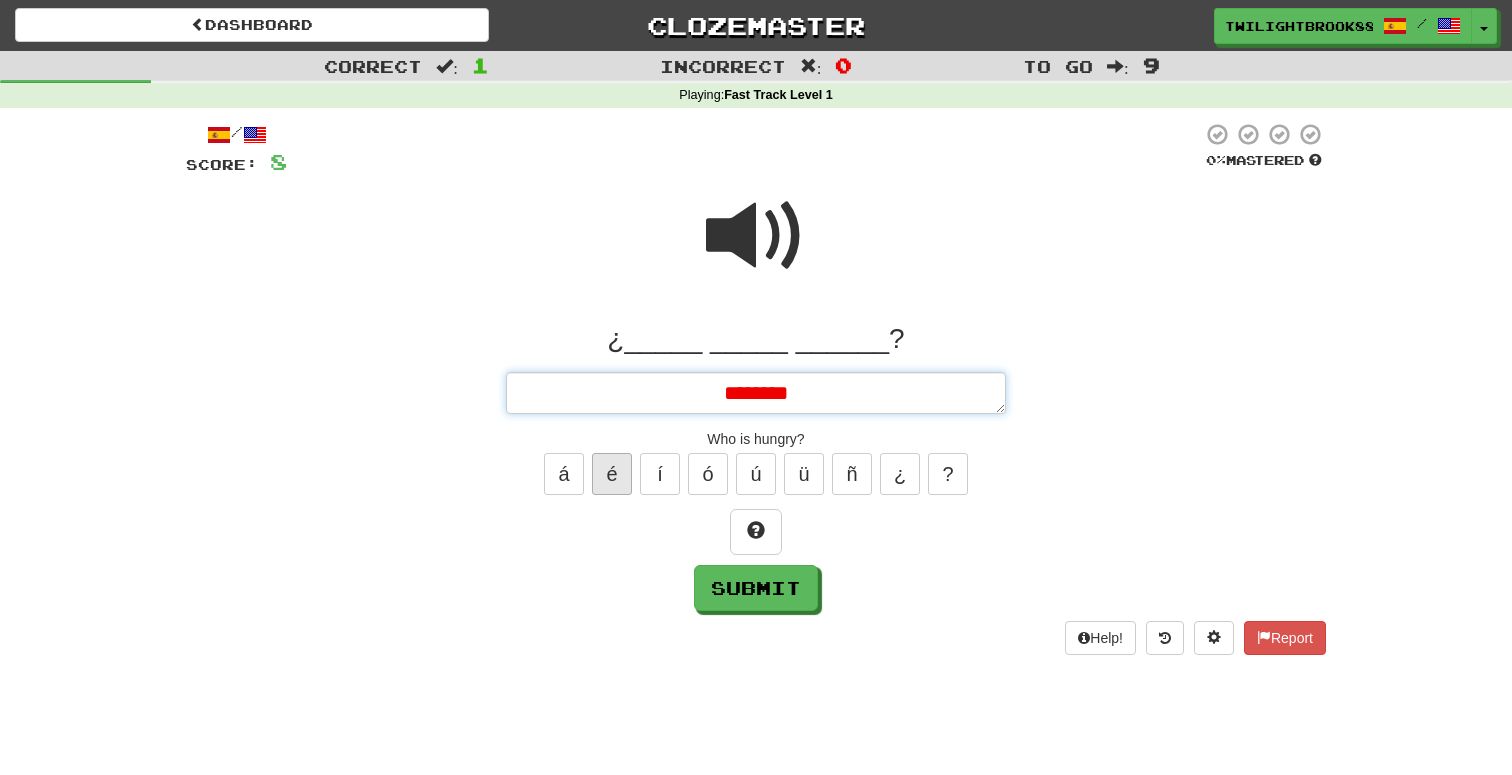type on "*" 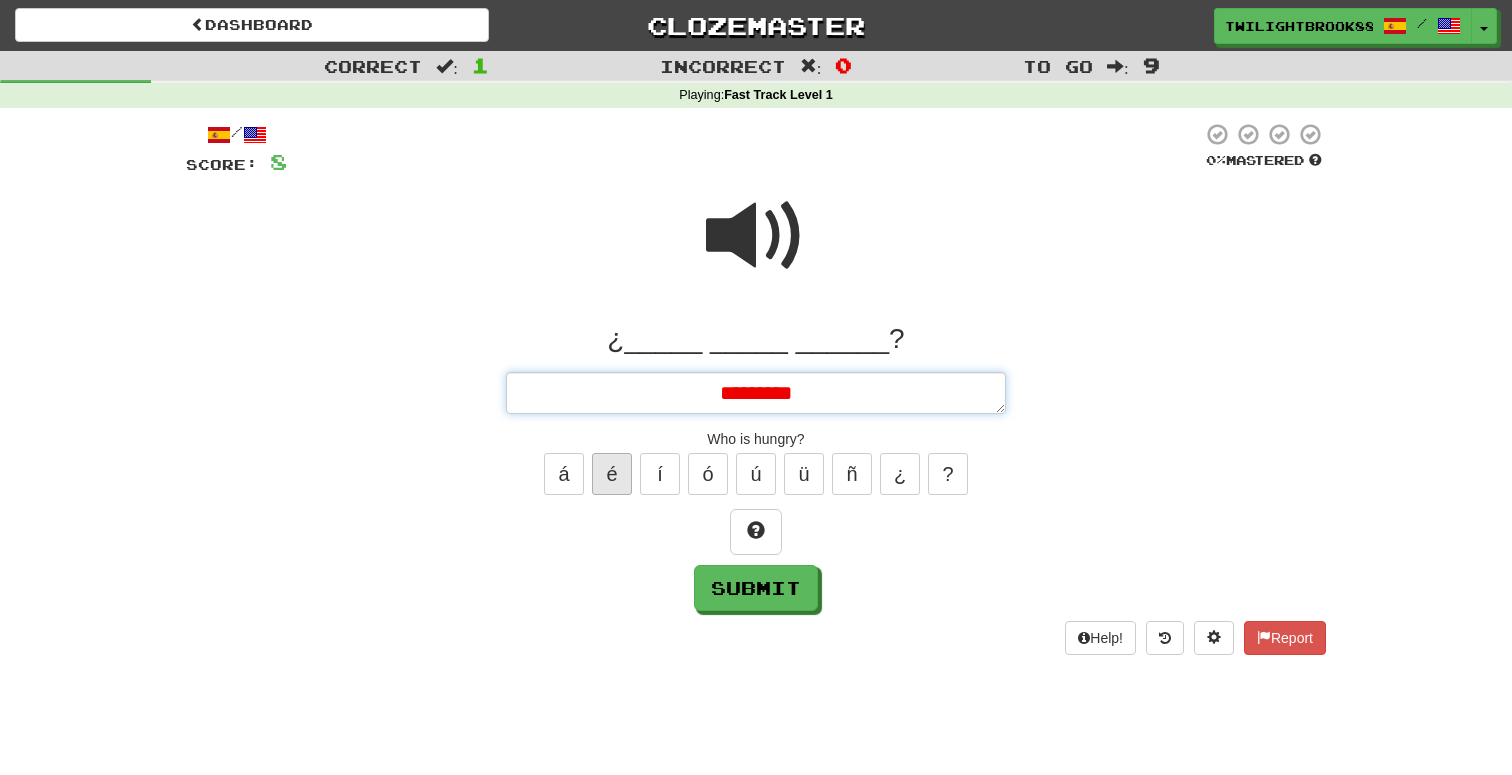 type on "*" 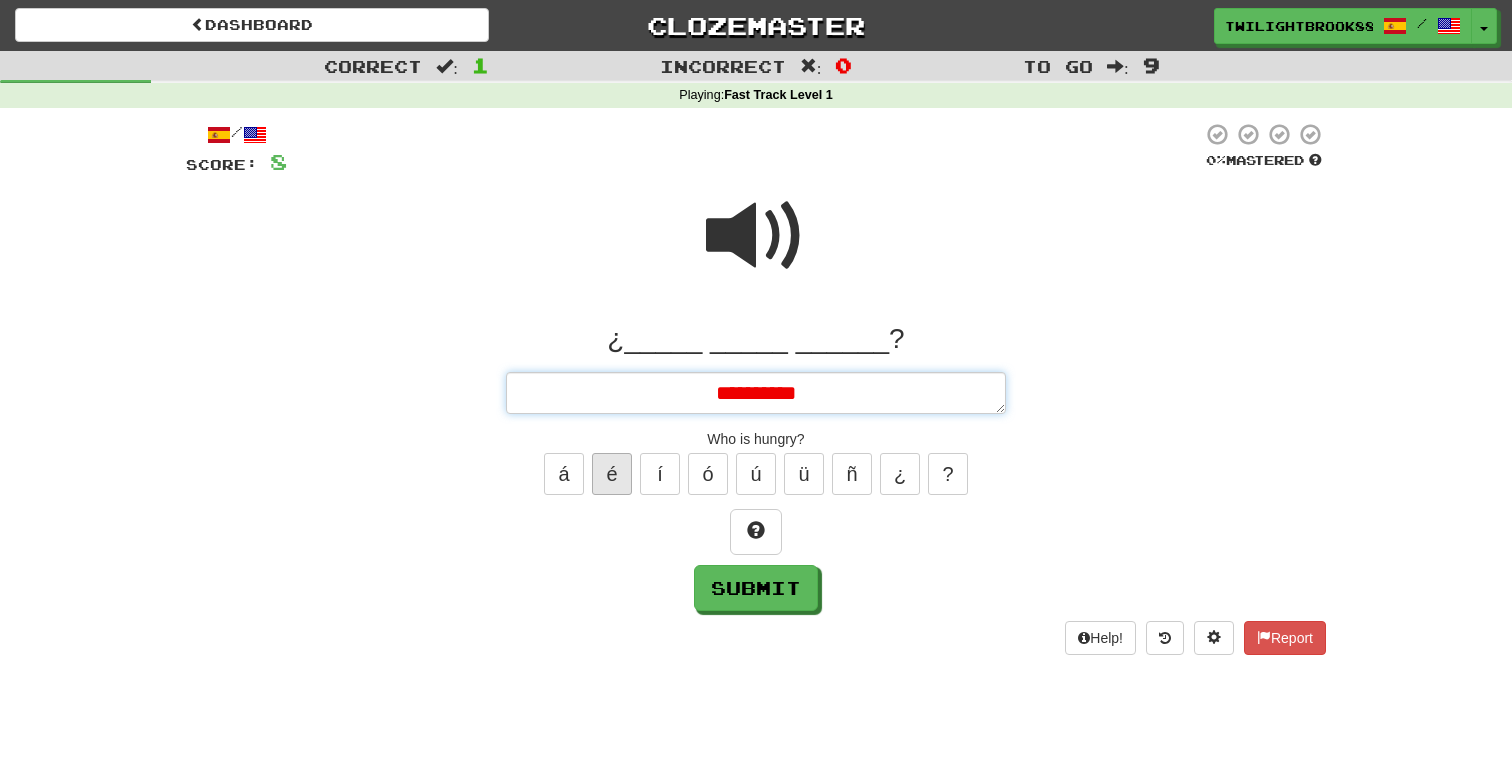 type on "*" 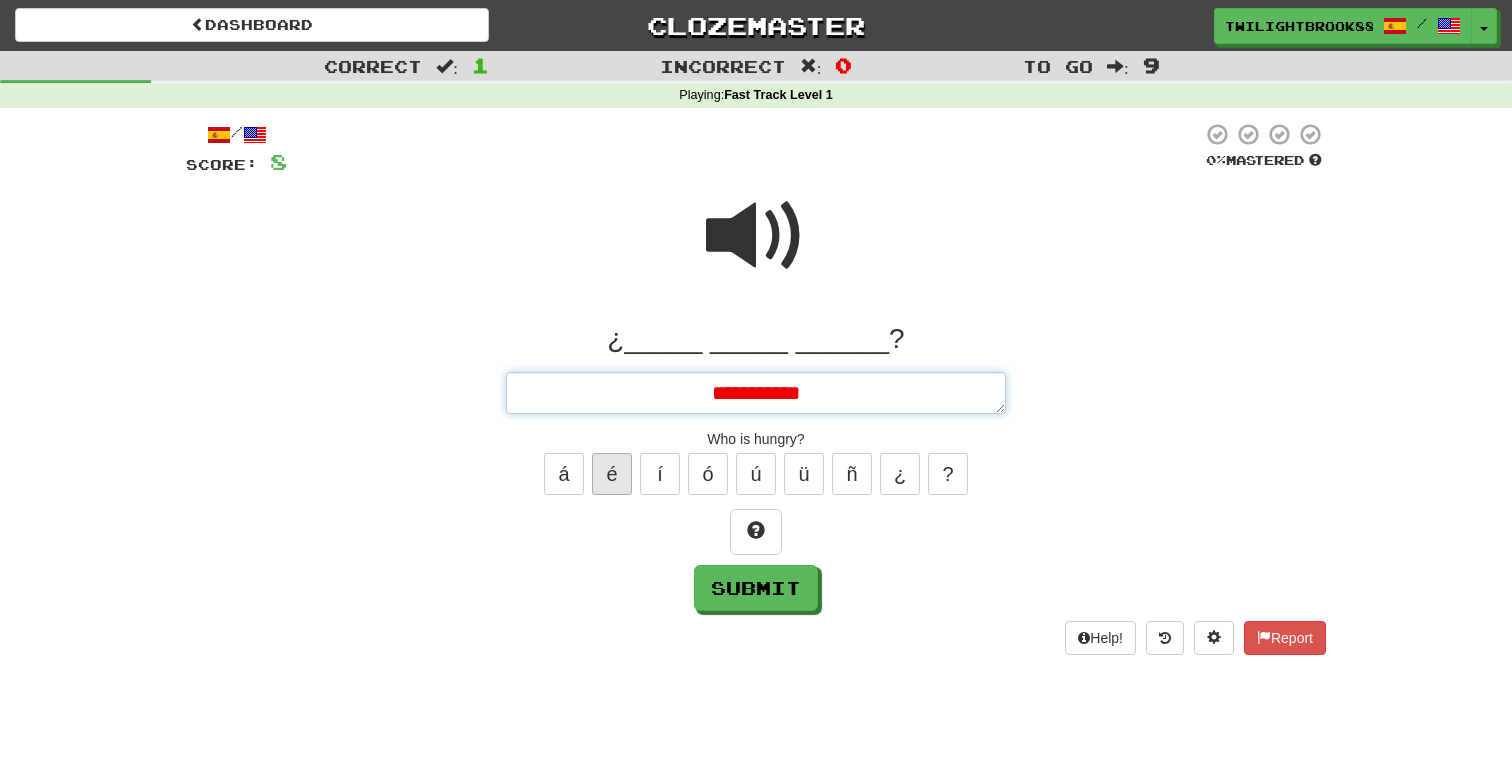 type on "*" 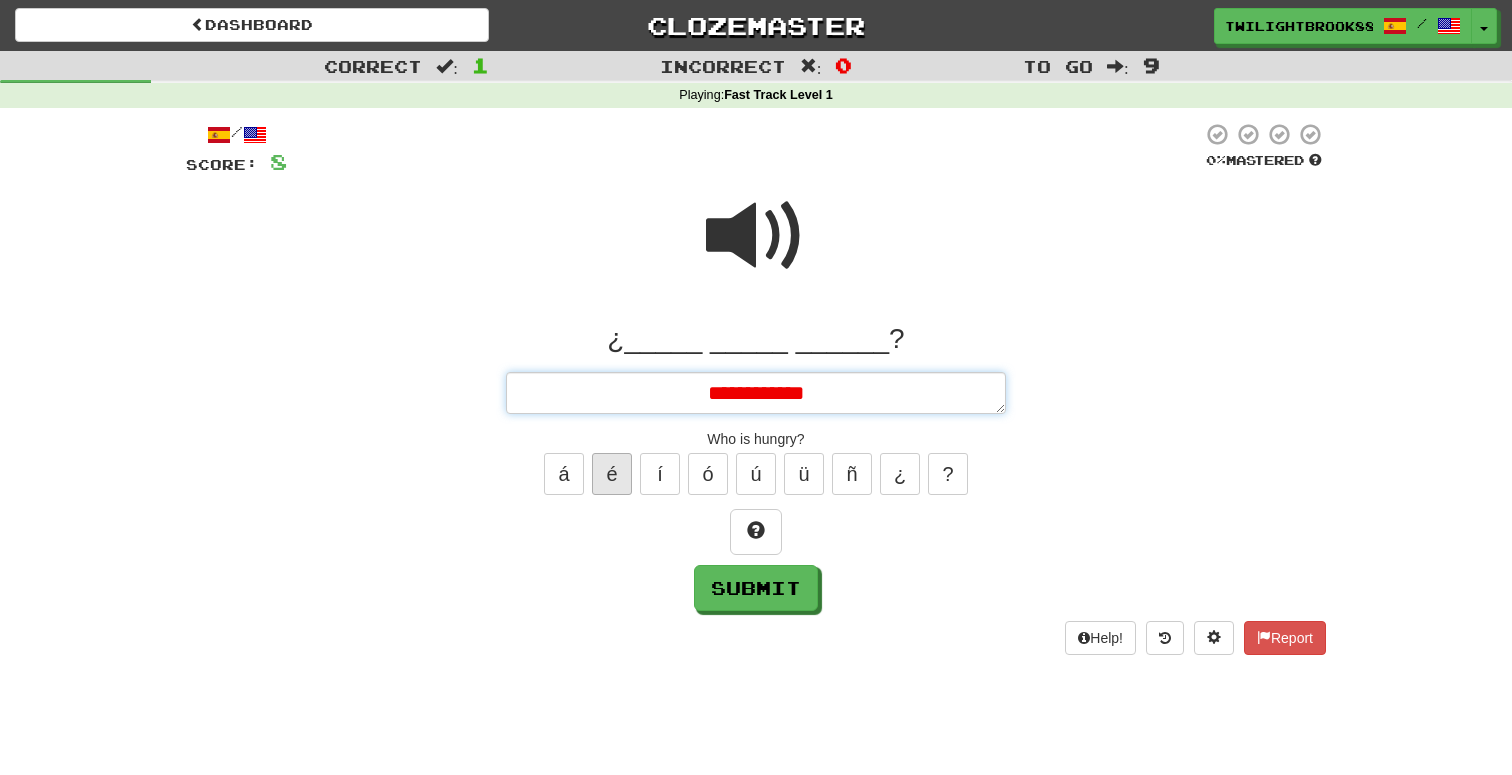 type on "*" 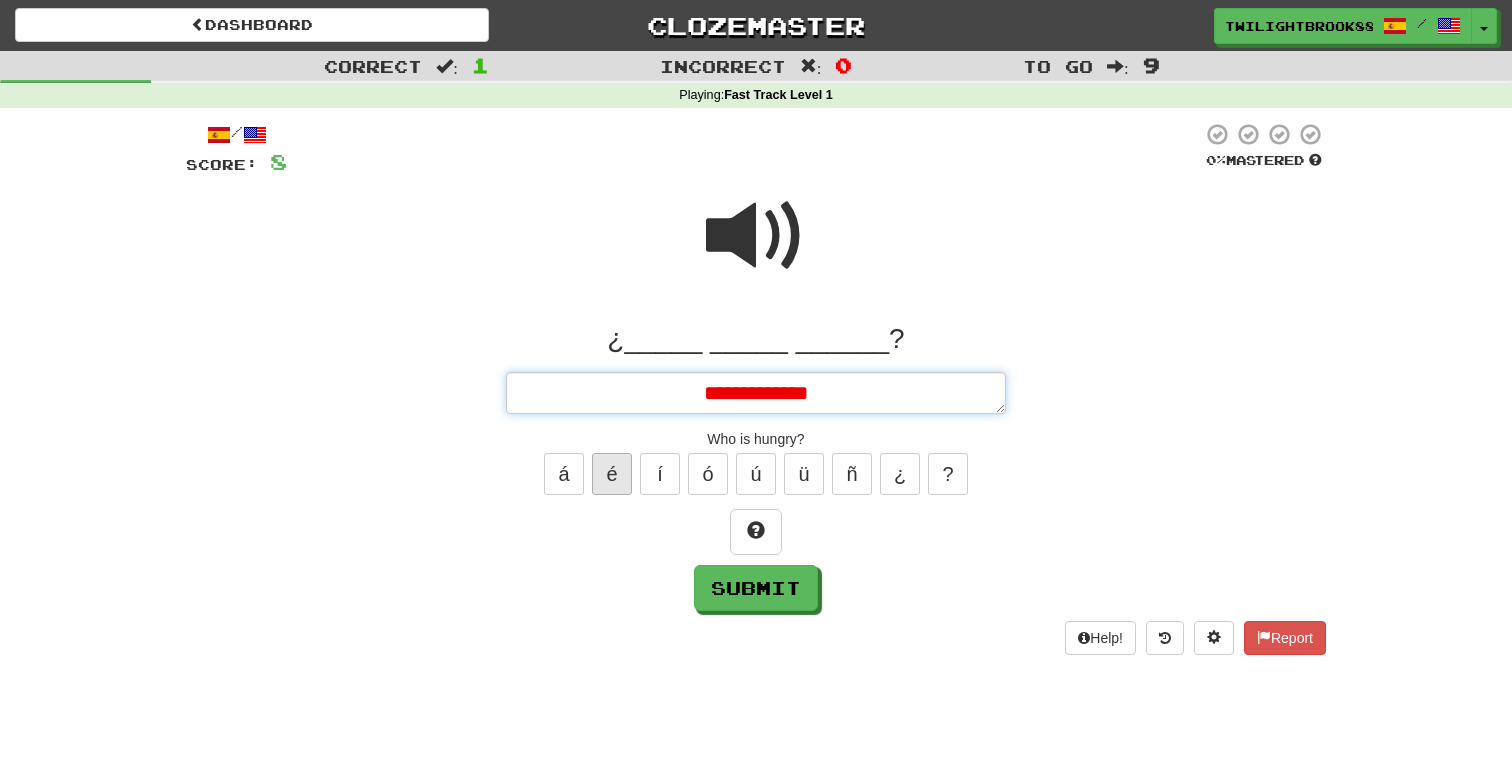 type on "*" 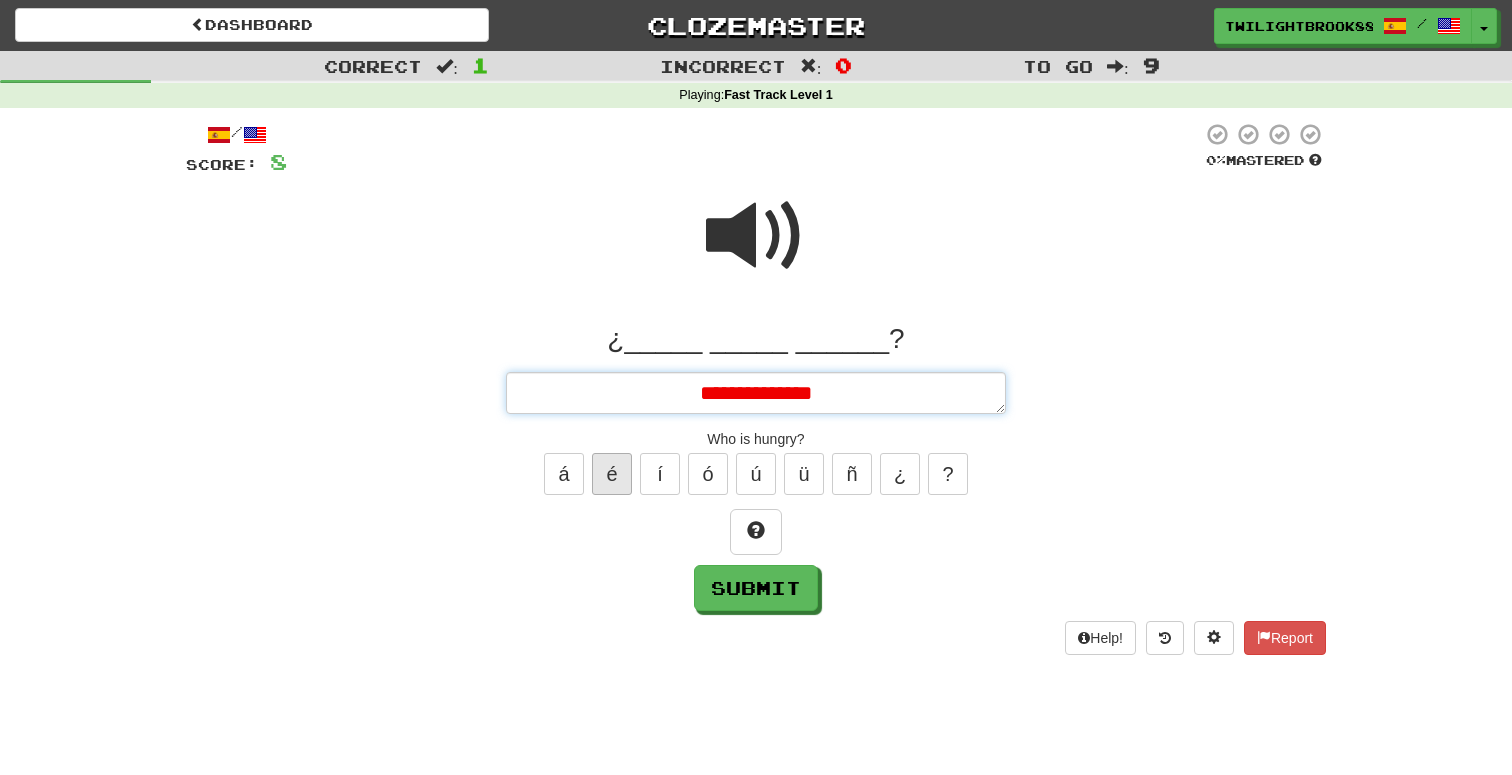 type on "*" 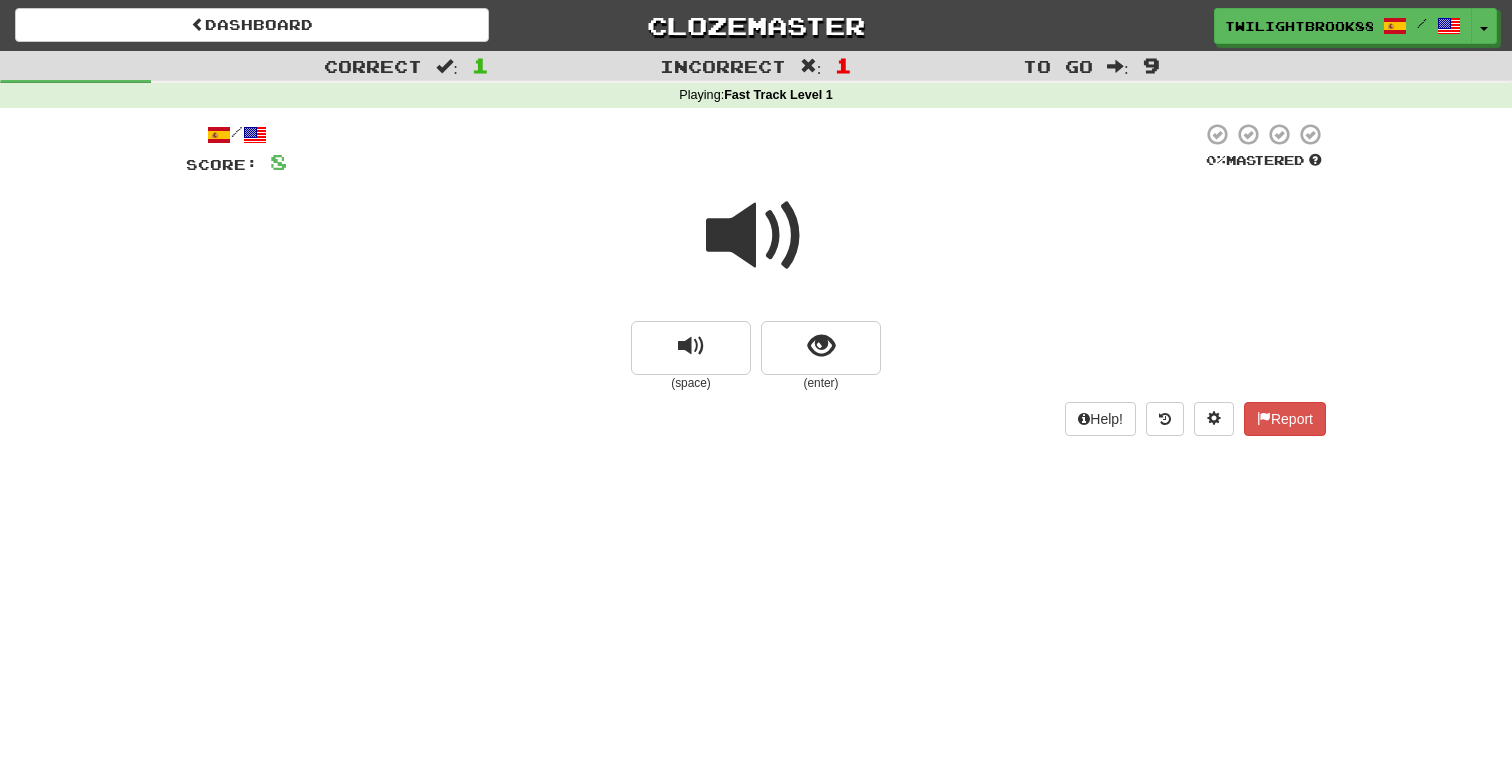 click at bounding box center [756, 236] 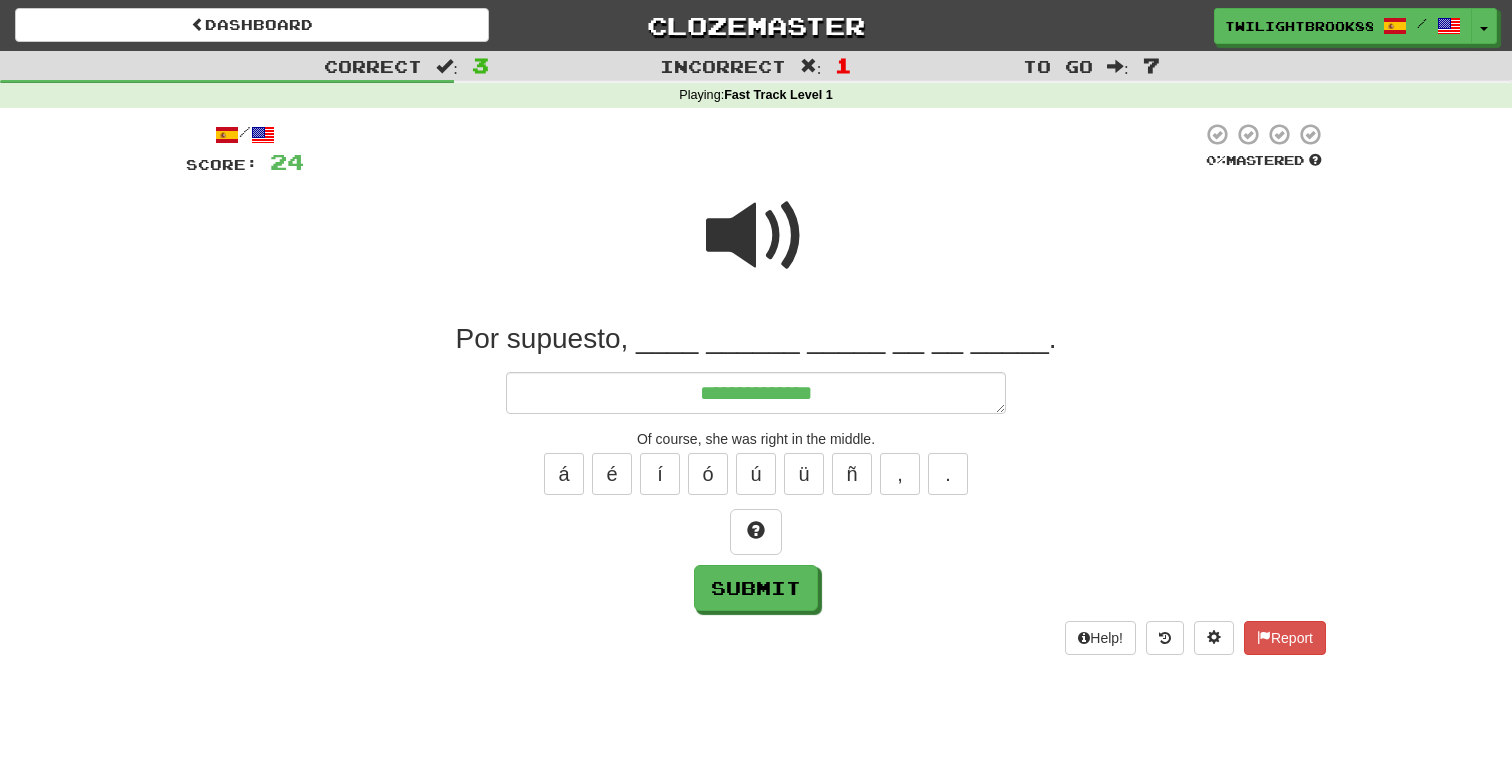 click at bounding box center (756, 236) 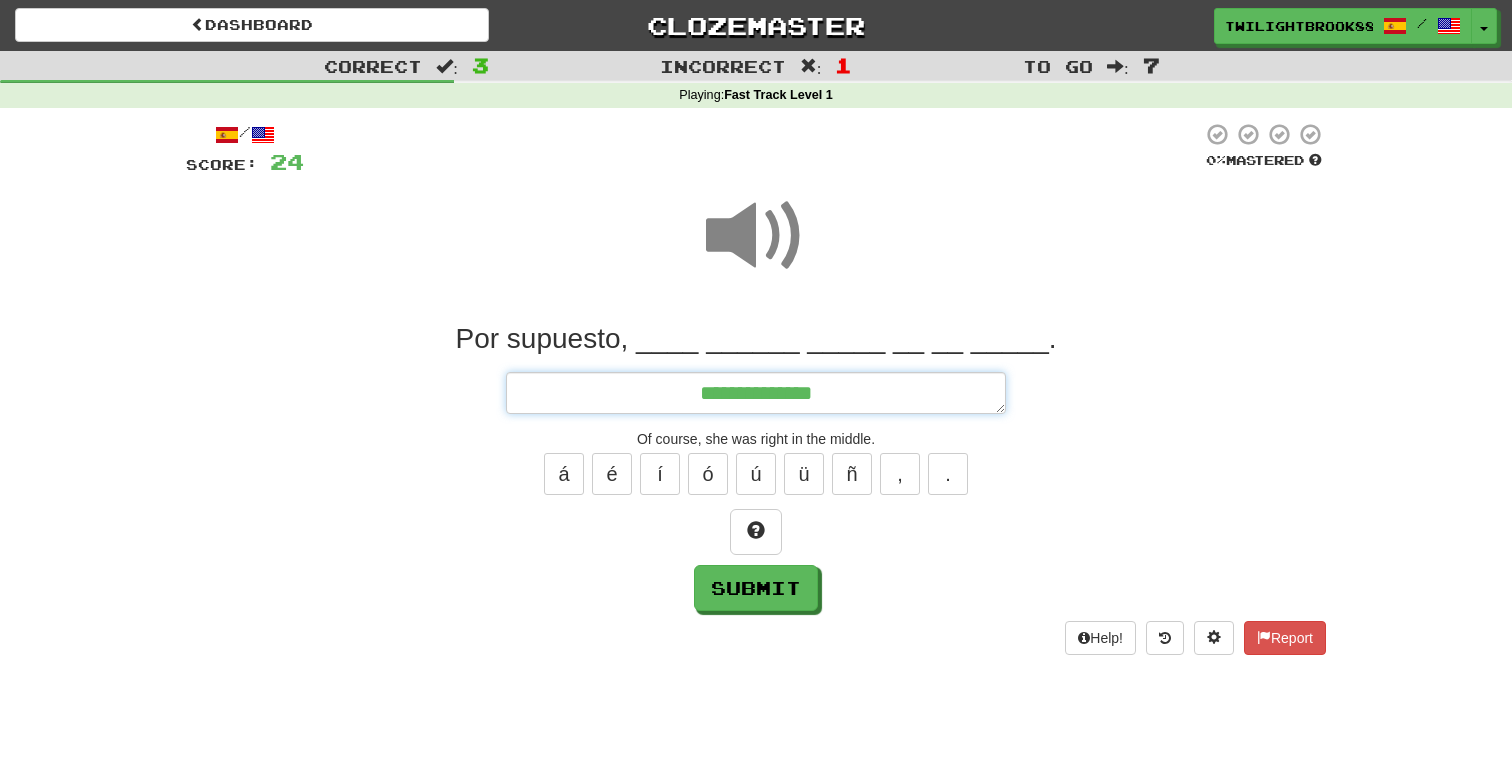 click on "**********" at bounding box center (756, 393) 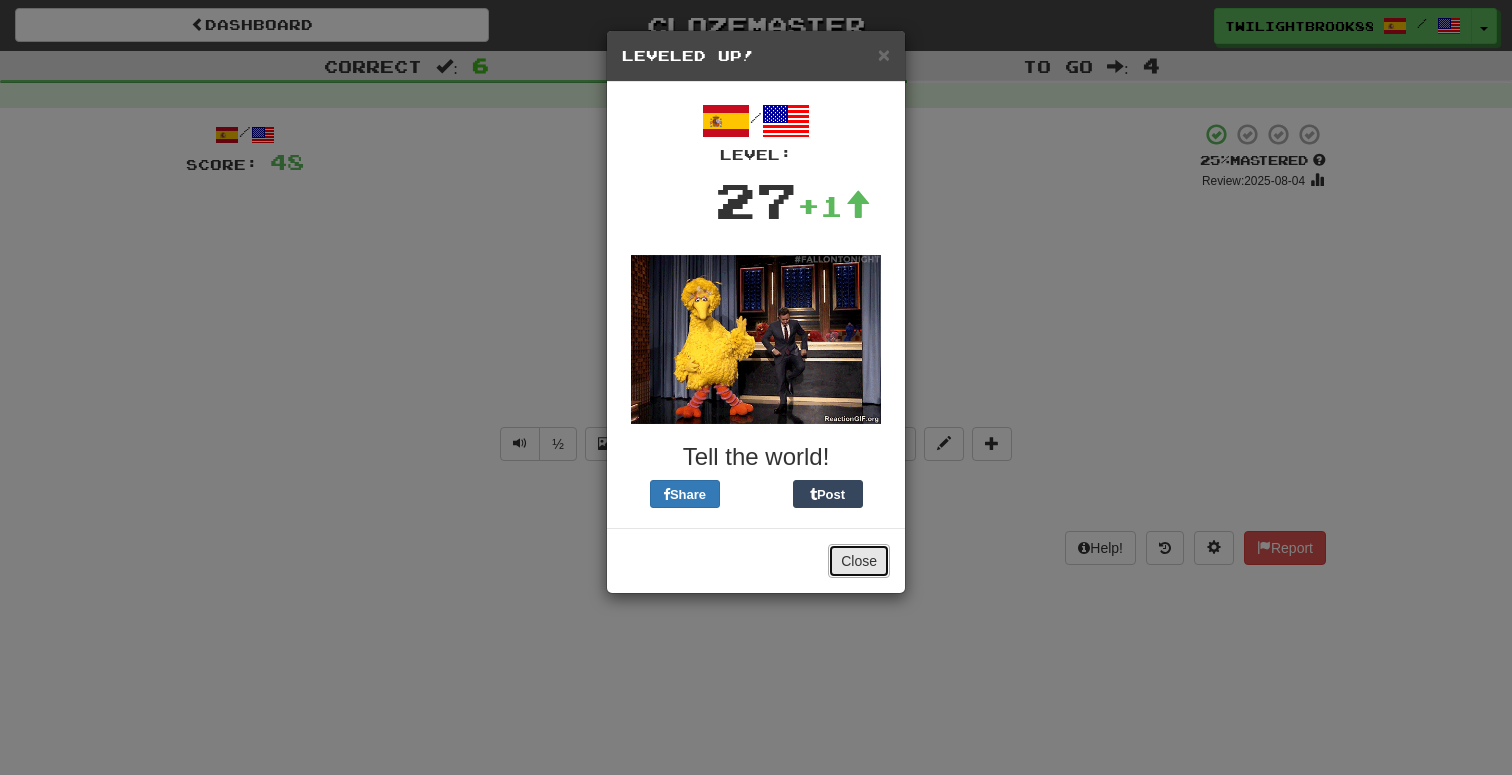 click on "Close" at bounding box center [859, 561] 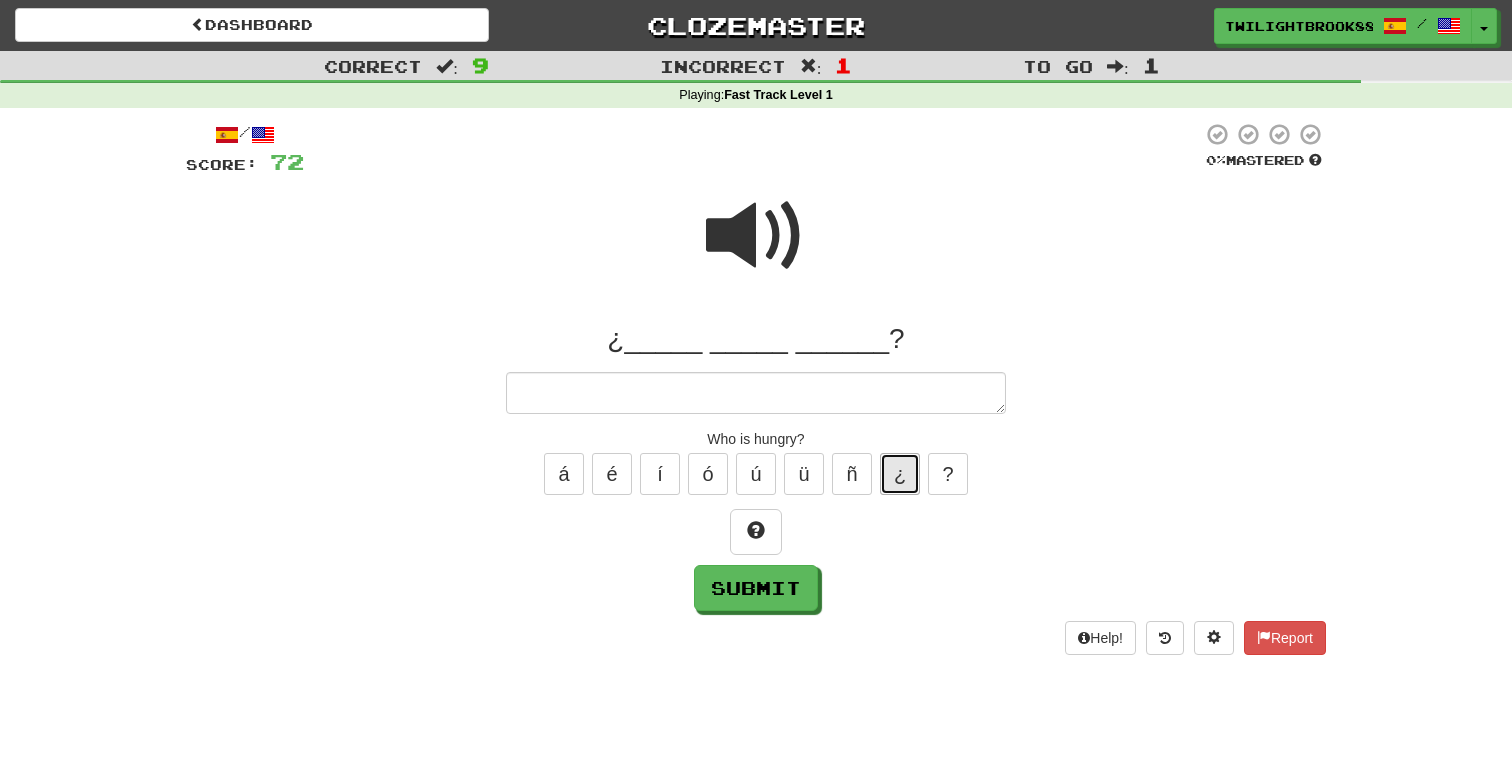 click on "¿" at bounding box center (900, 474) 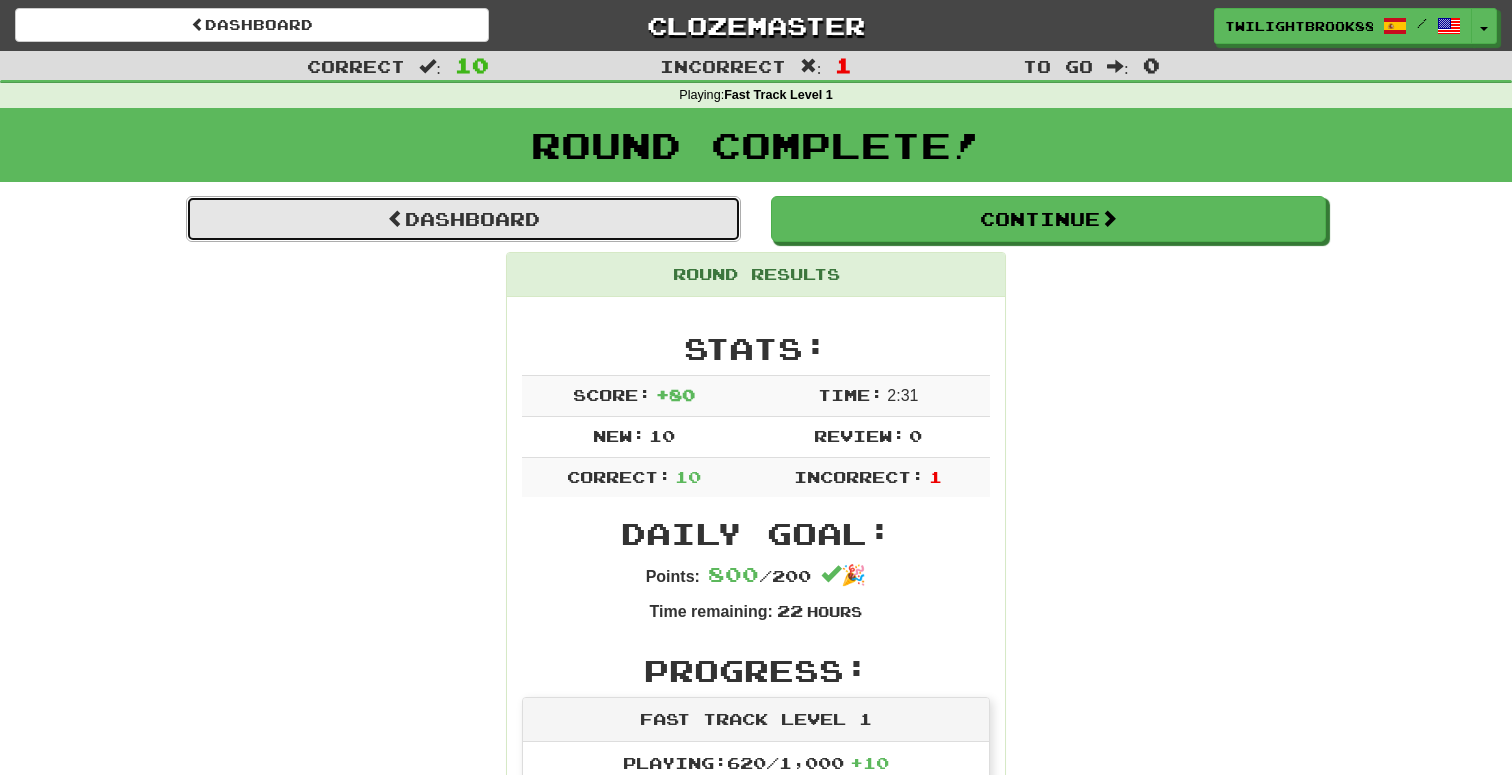 click on "Dashboard" at bounding box center [463, 219] 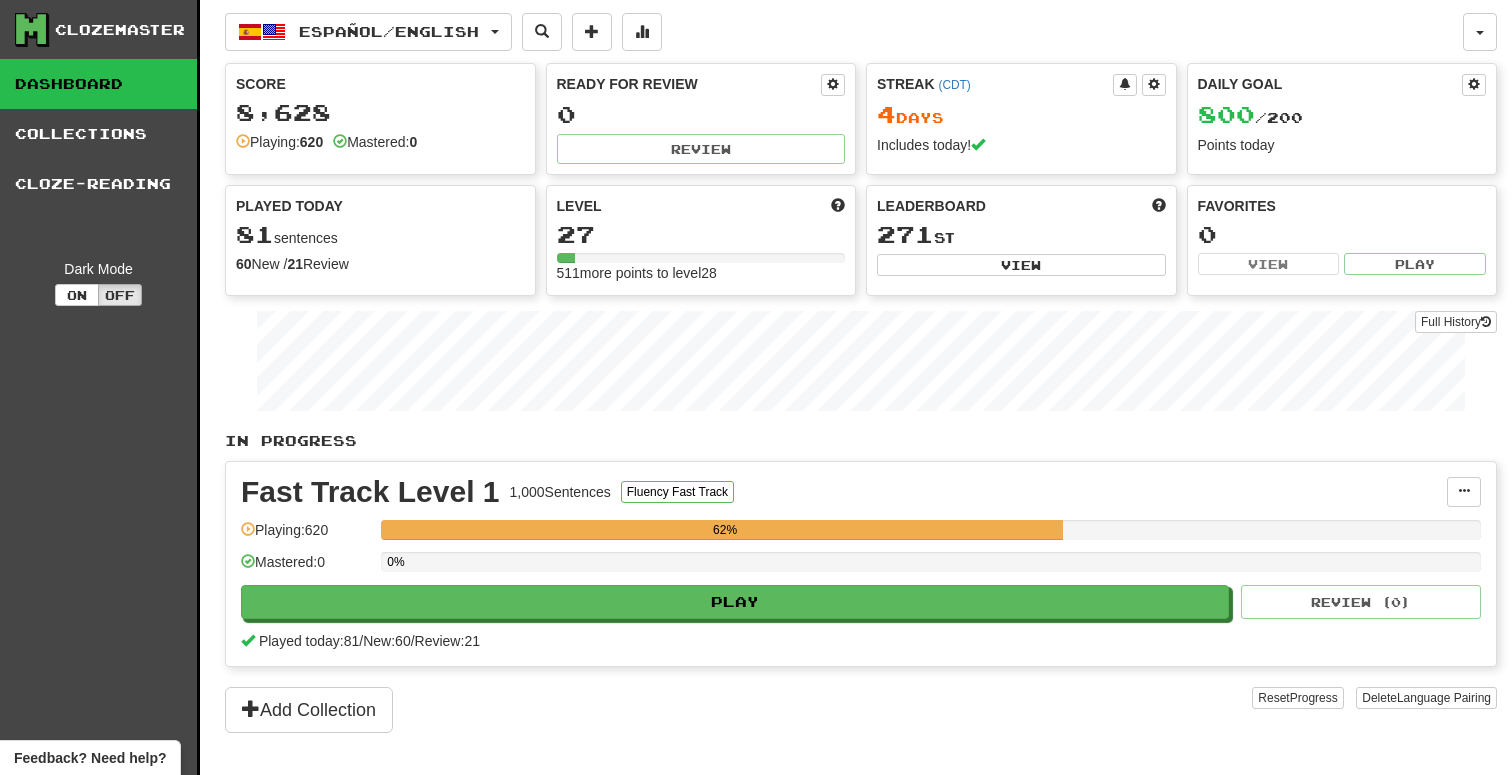 scroll, scrollTop: 0, scrollLeft: 0, axis: both 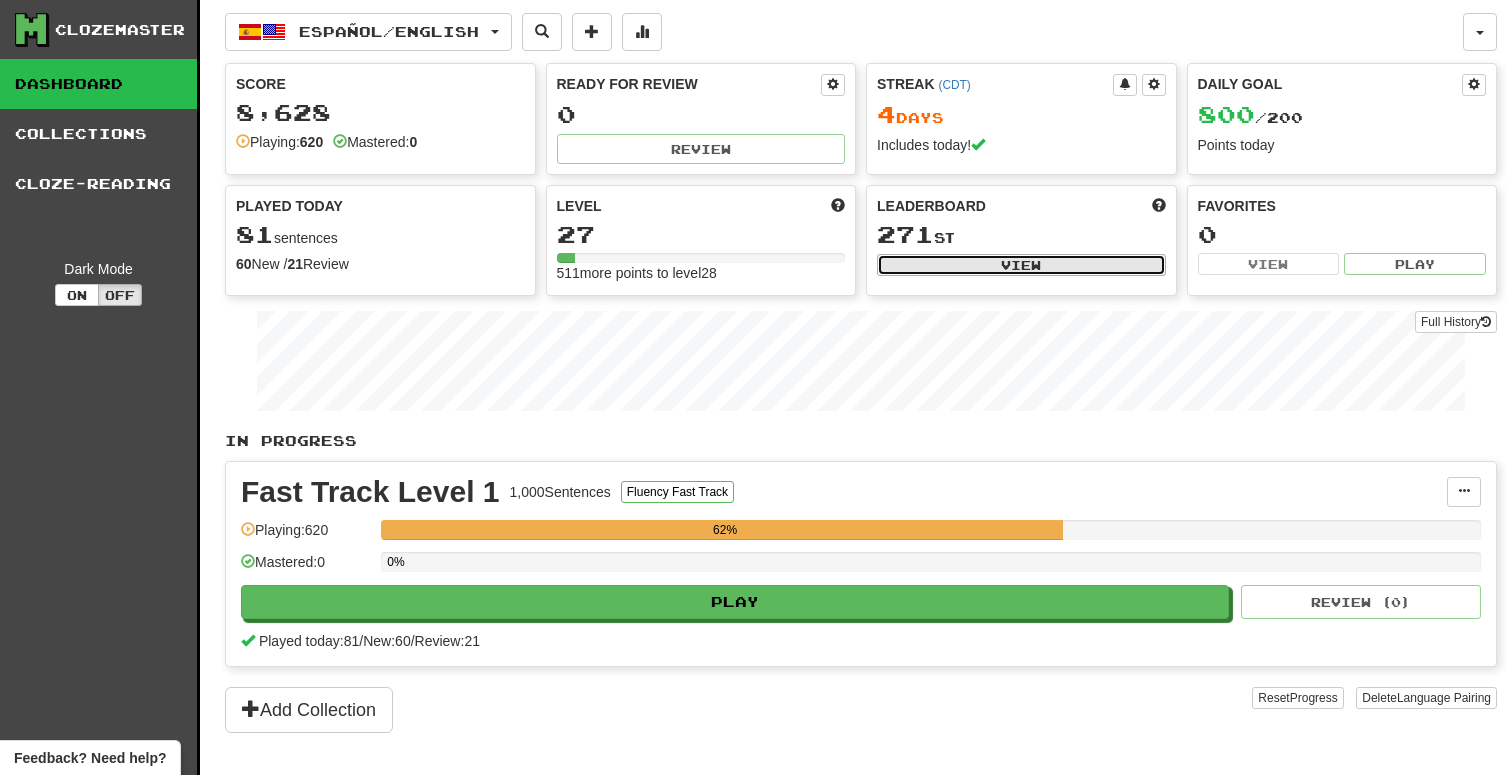 click on "View" at bounding box center [1021, 265] 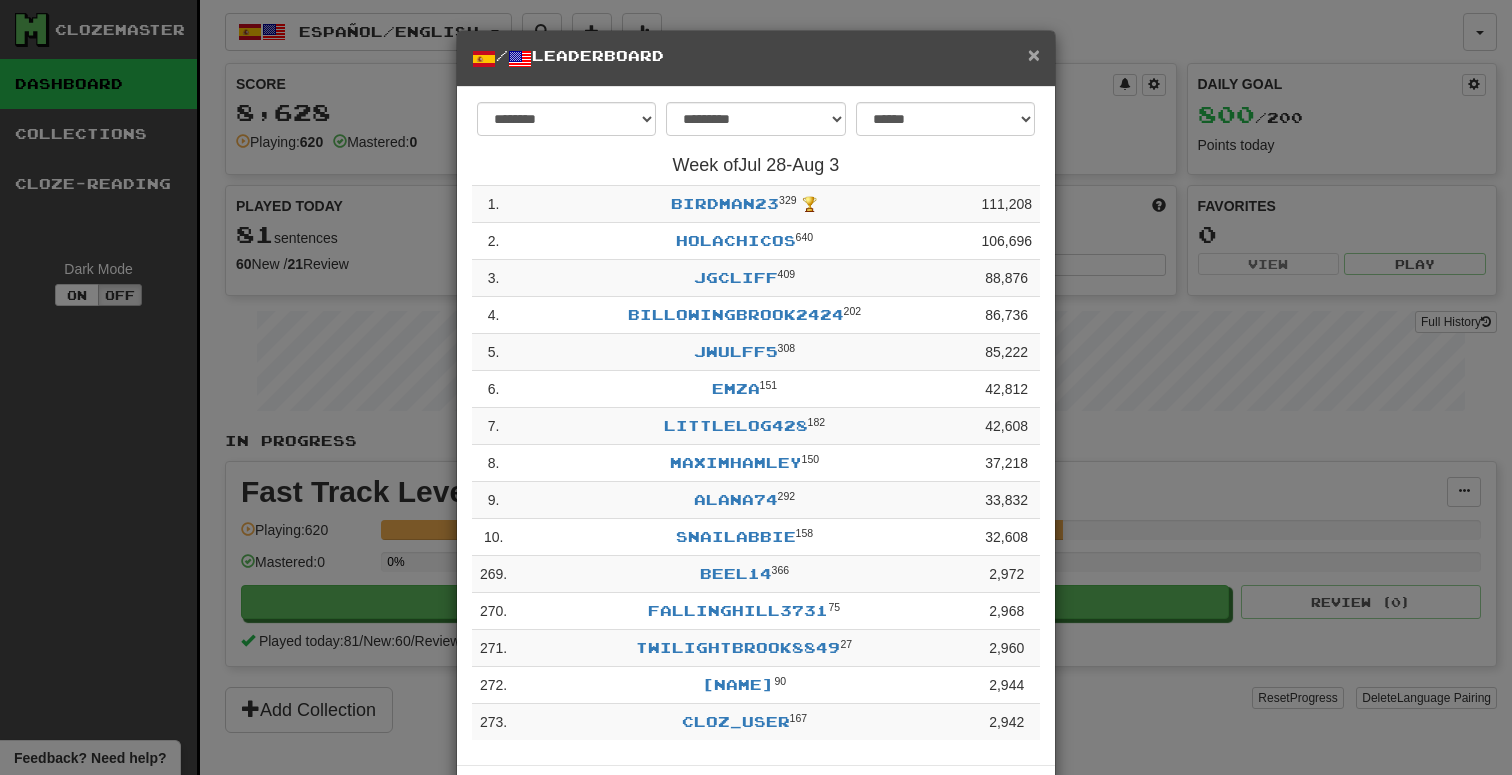 click on "×" at bounding box center [1034, 54] 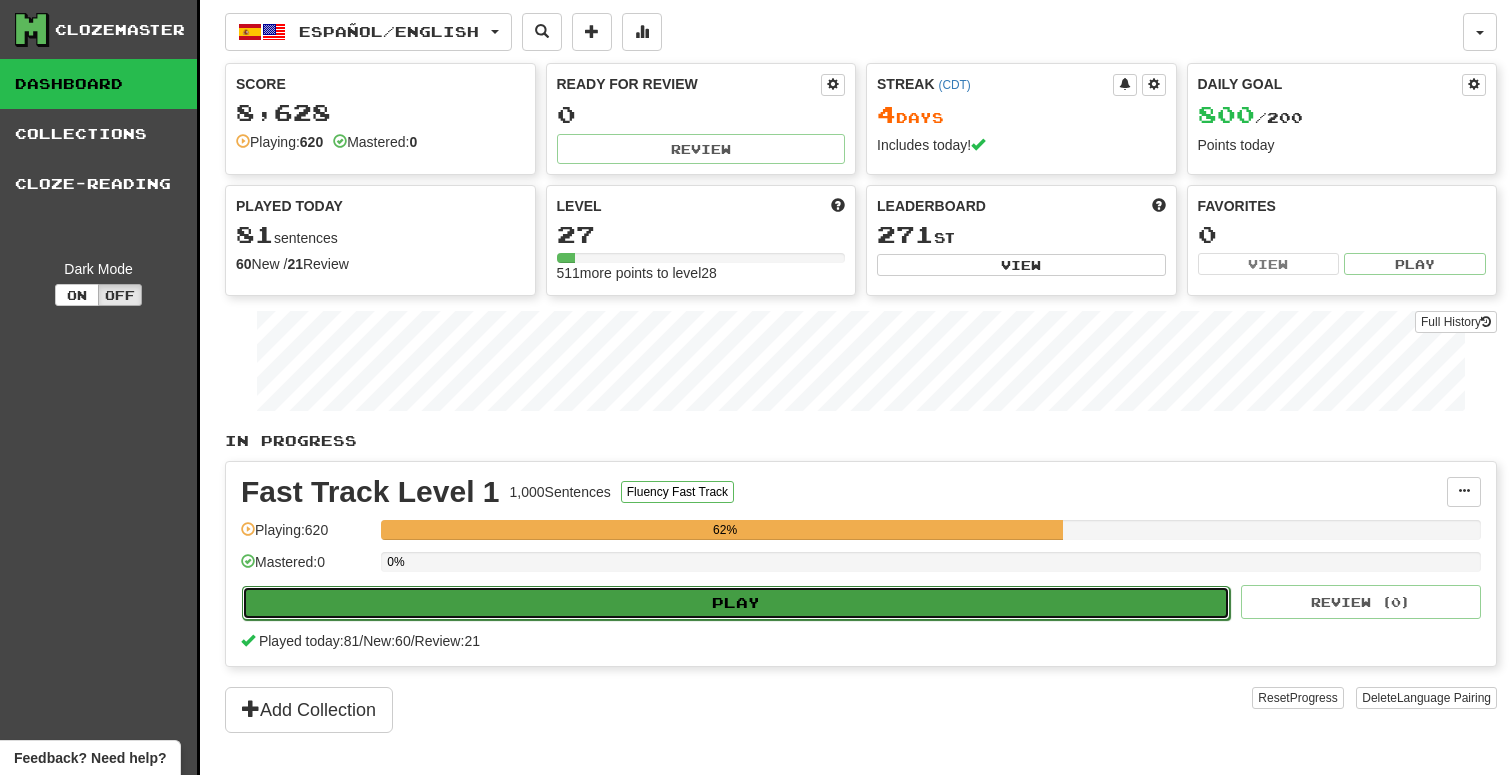 click on "Play" at bounding box center [736, 603] 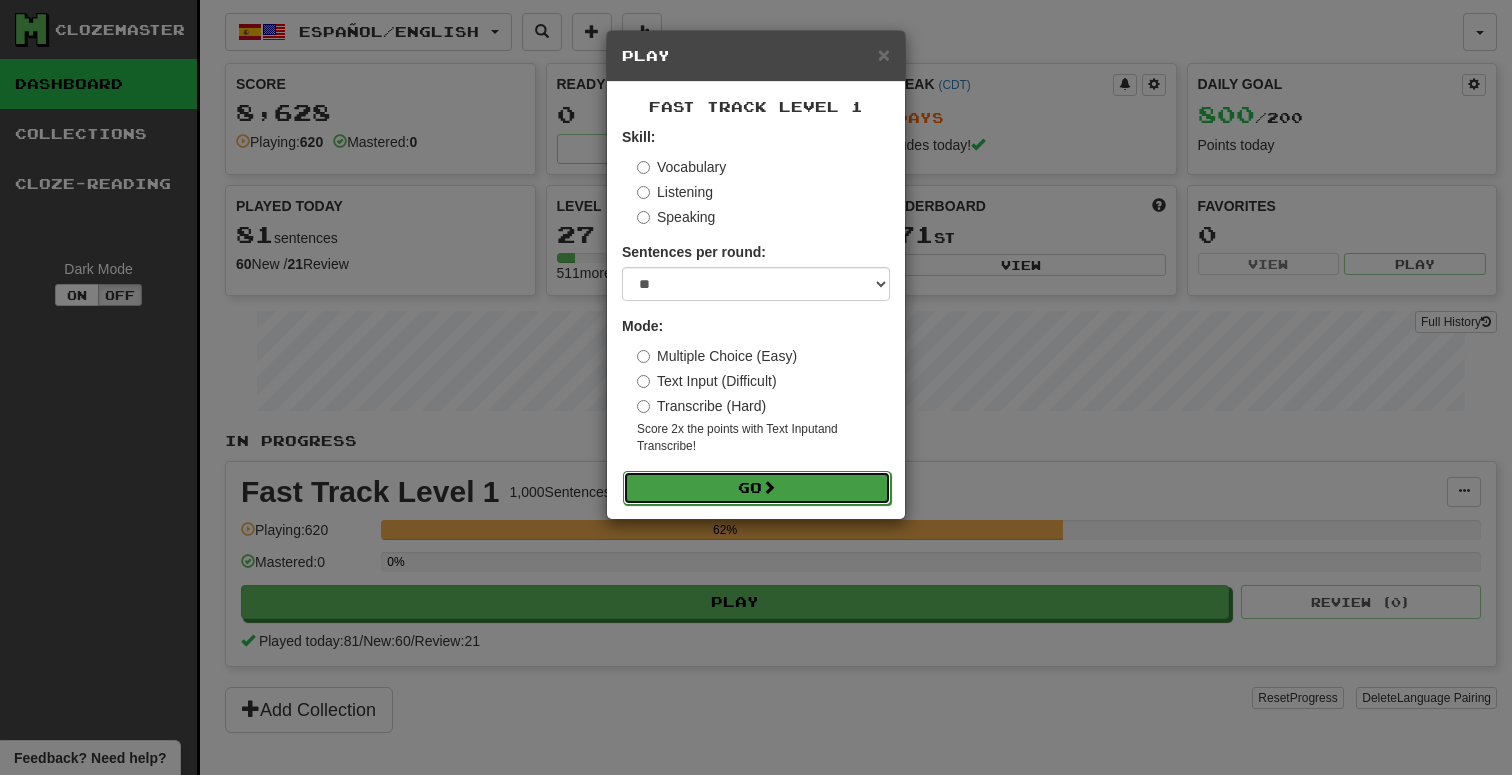 click on "Go" at bounding box center (757, 488) 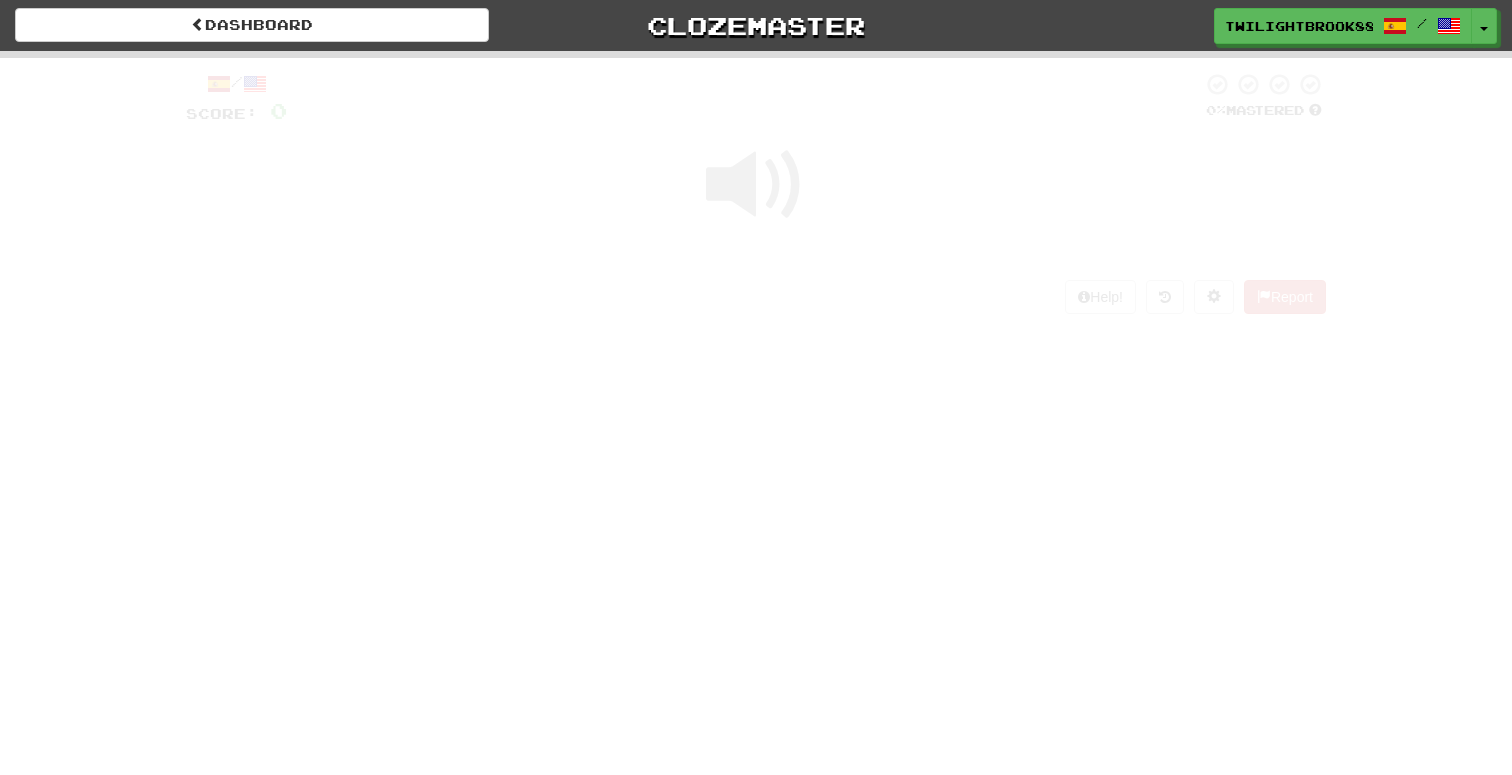 scroll, scrollTop: 0, scrollLeft: 0, axis: both 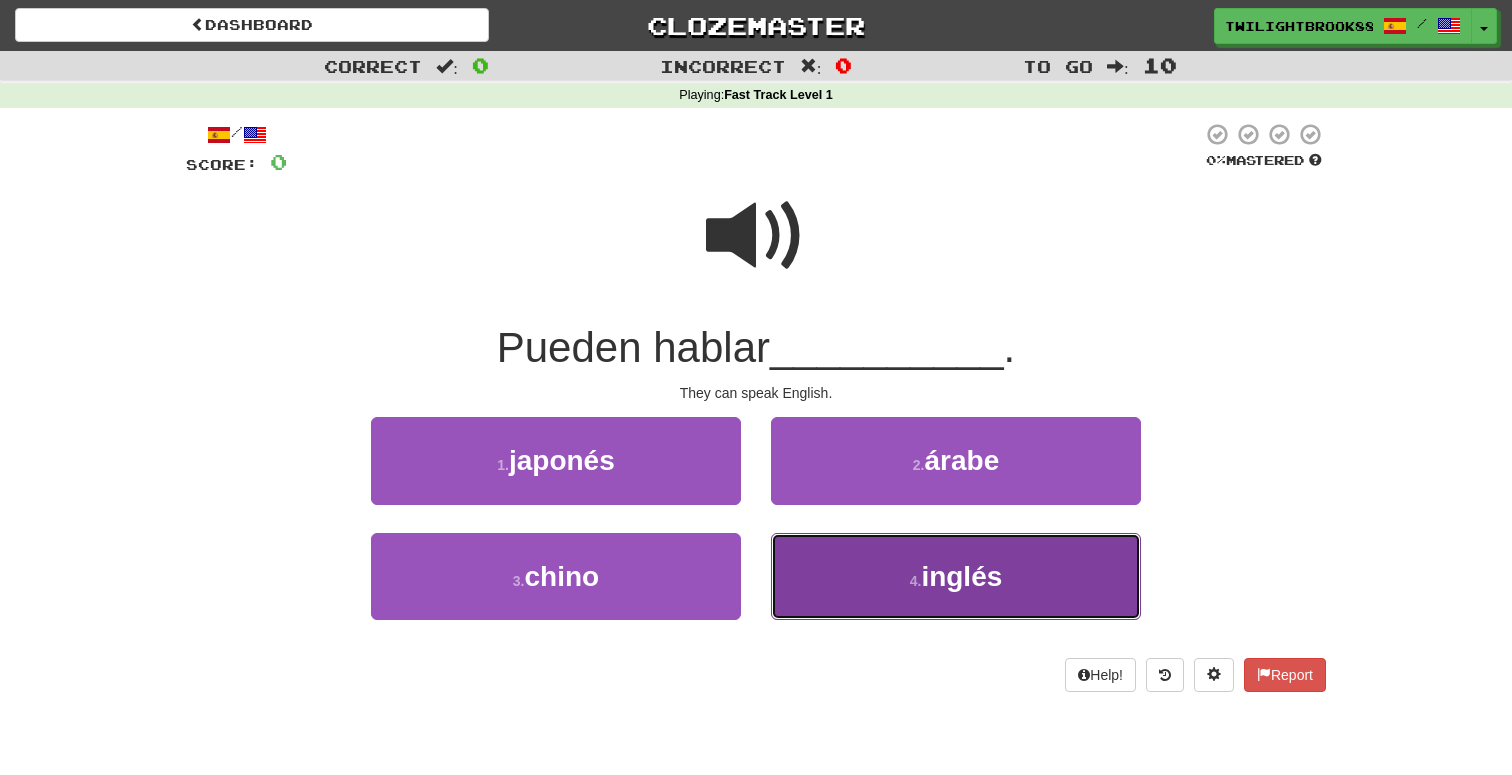 click on "4 .  inglés" at bounding box center (956, 576) 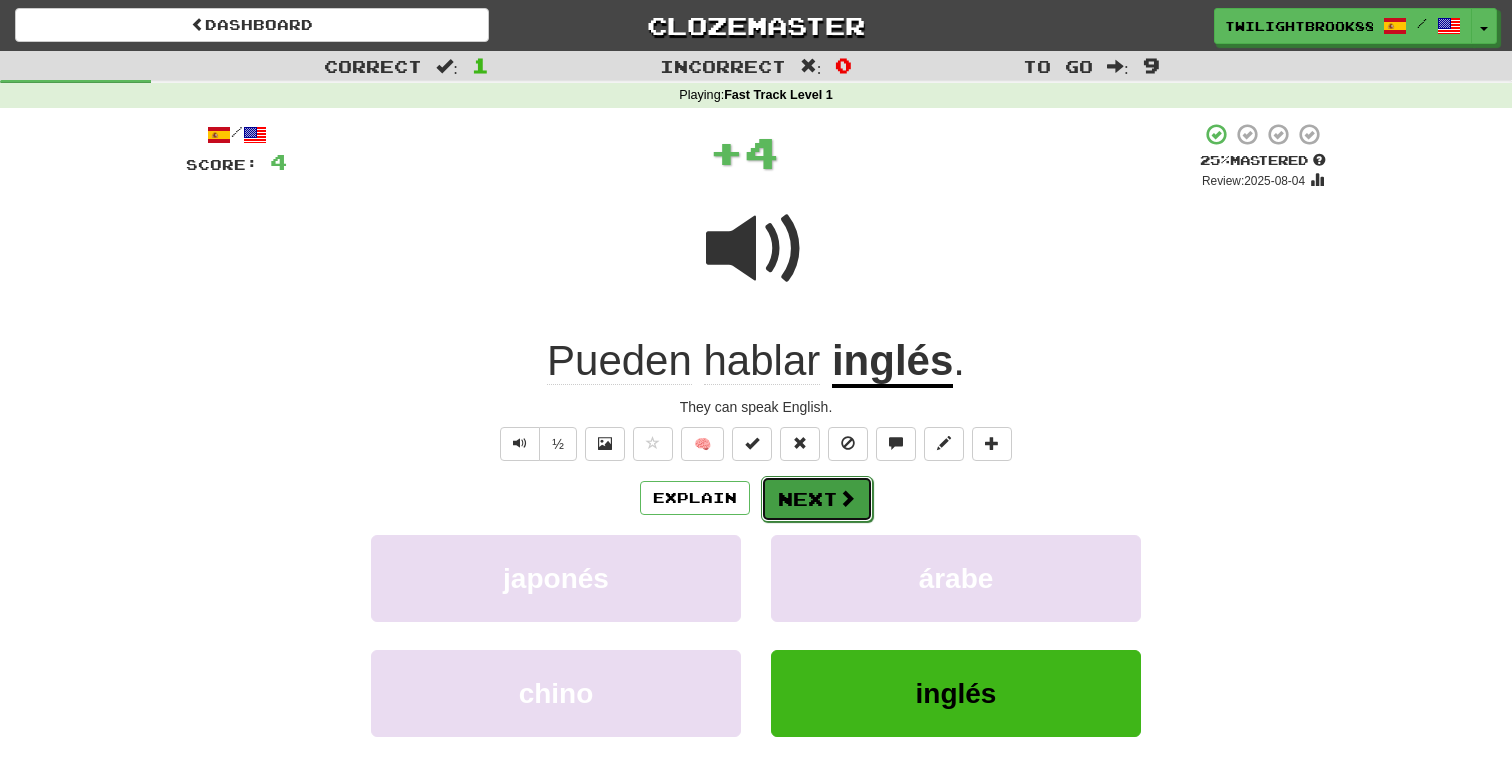 click on "Next" at bounding box center [817, 499] 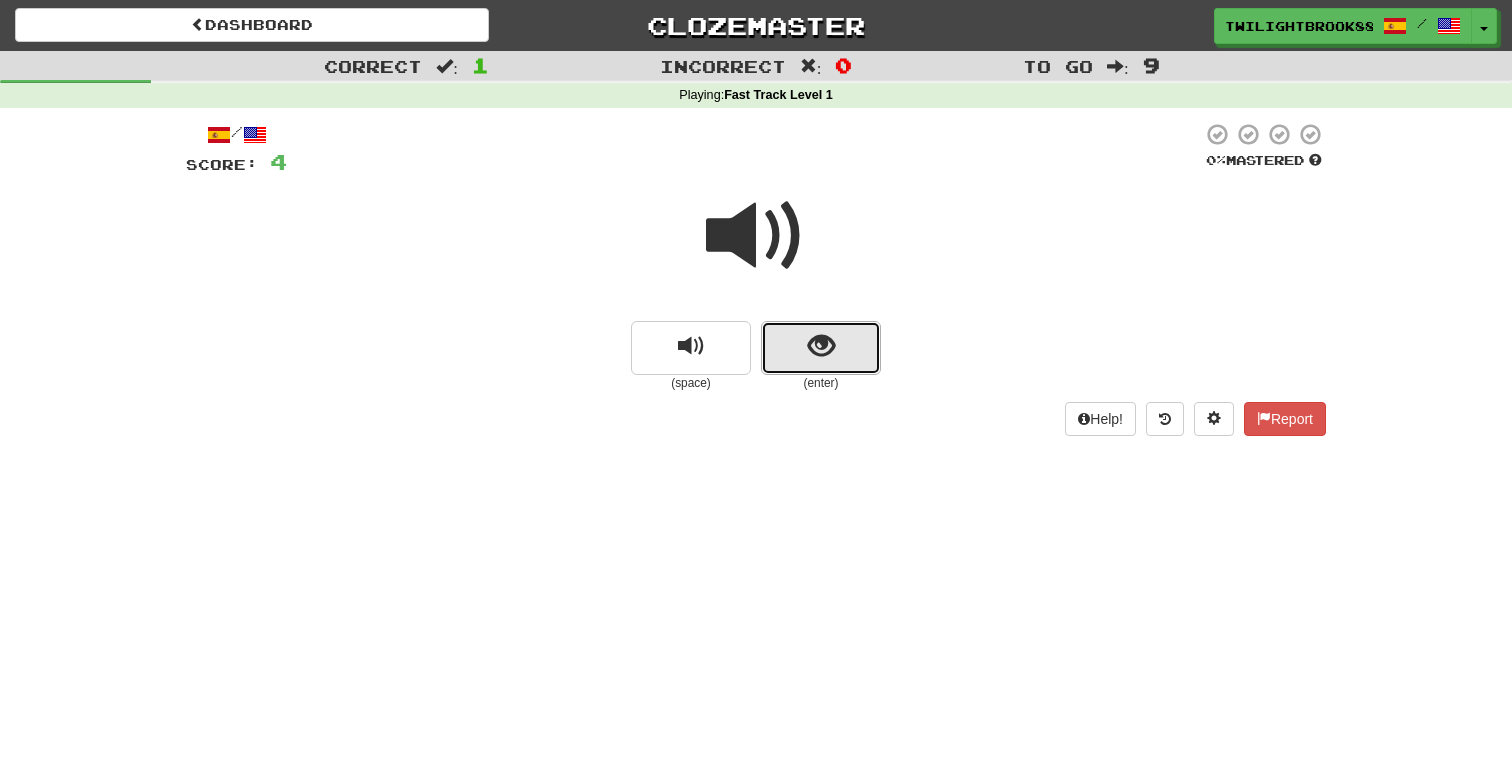 click at bounding box center (821, 346) 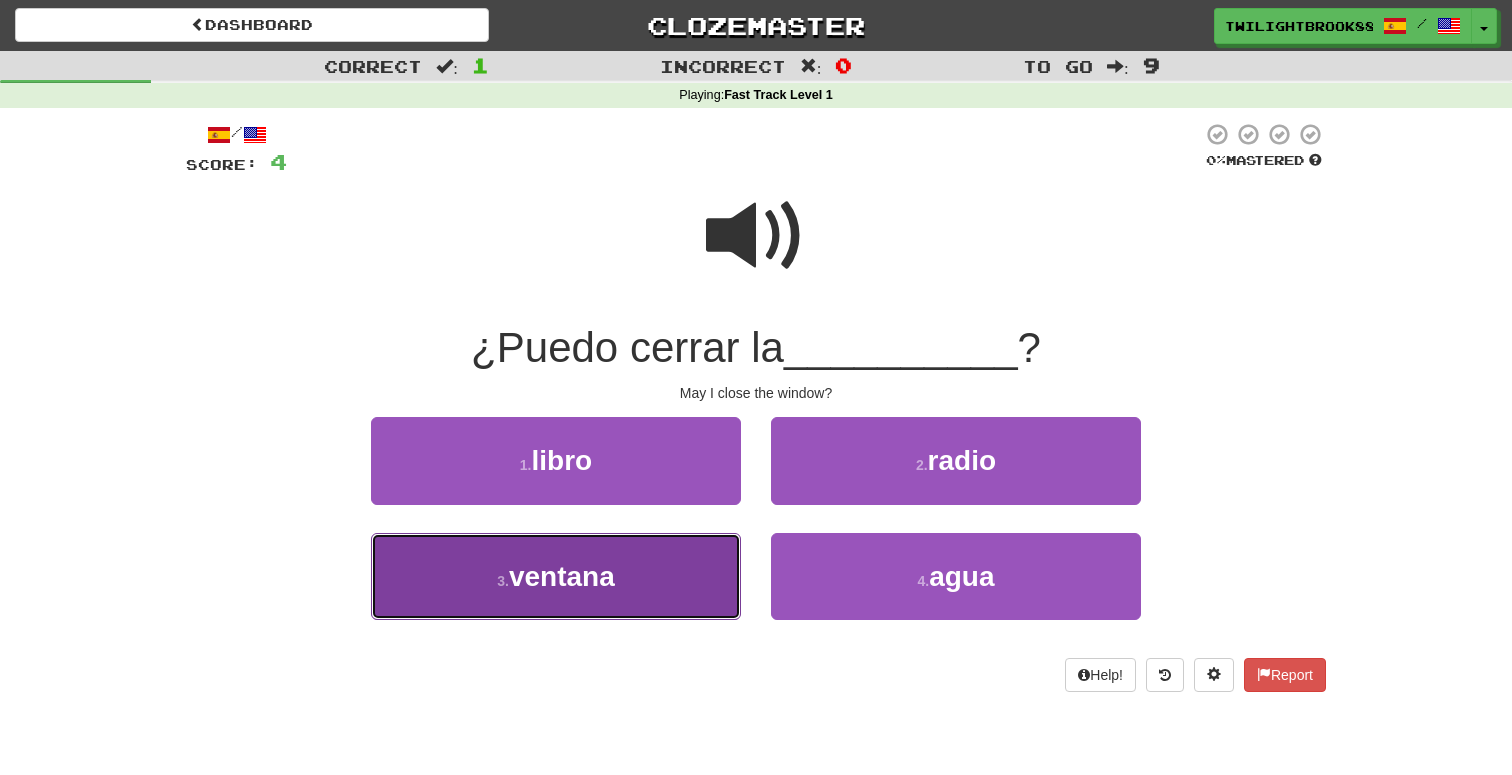 click on "3 .  ventana" at bounding box center (556, 576) 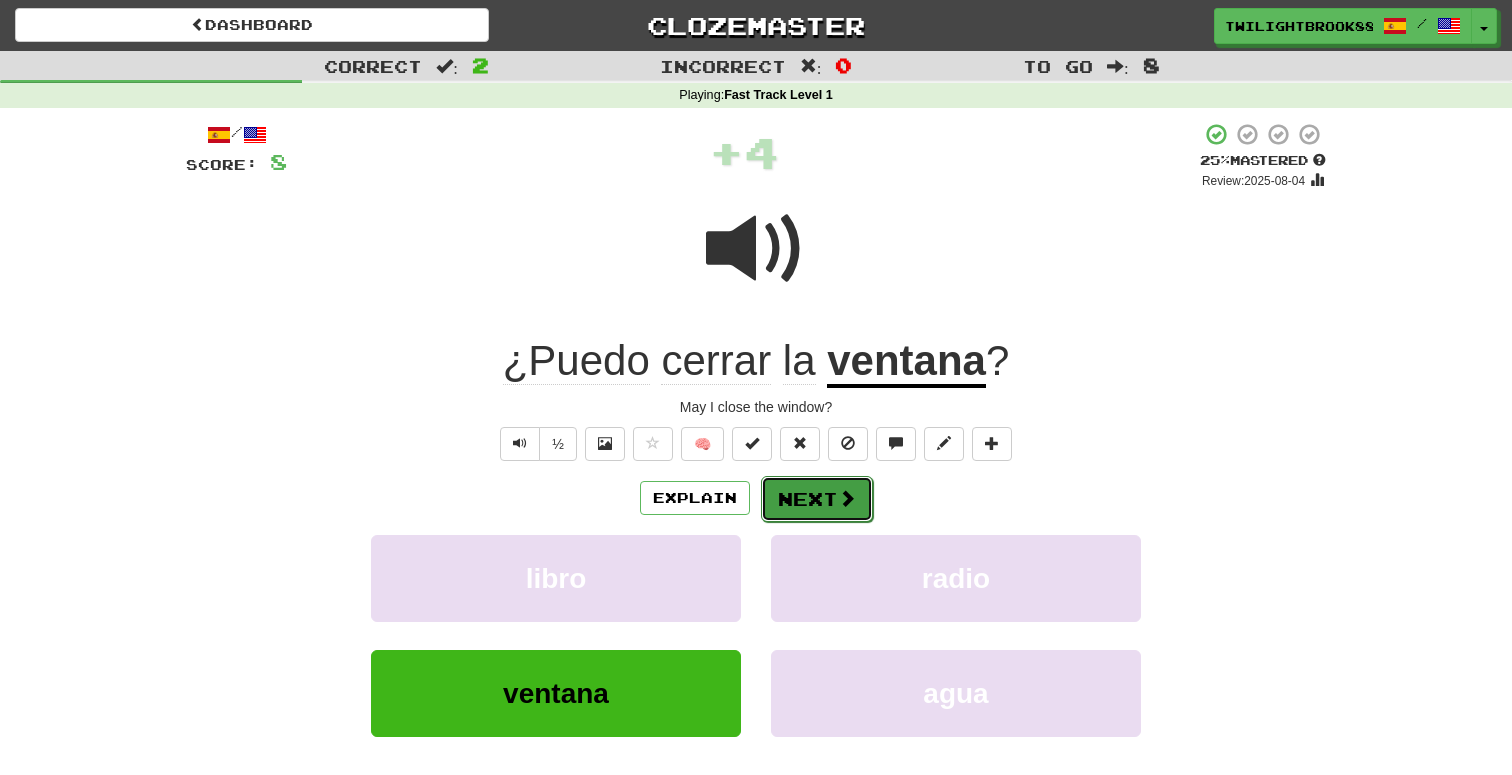 click on "Next" at bounding box center (817, 499) 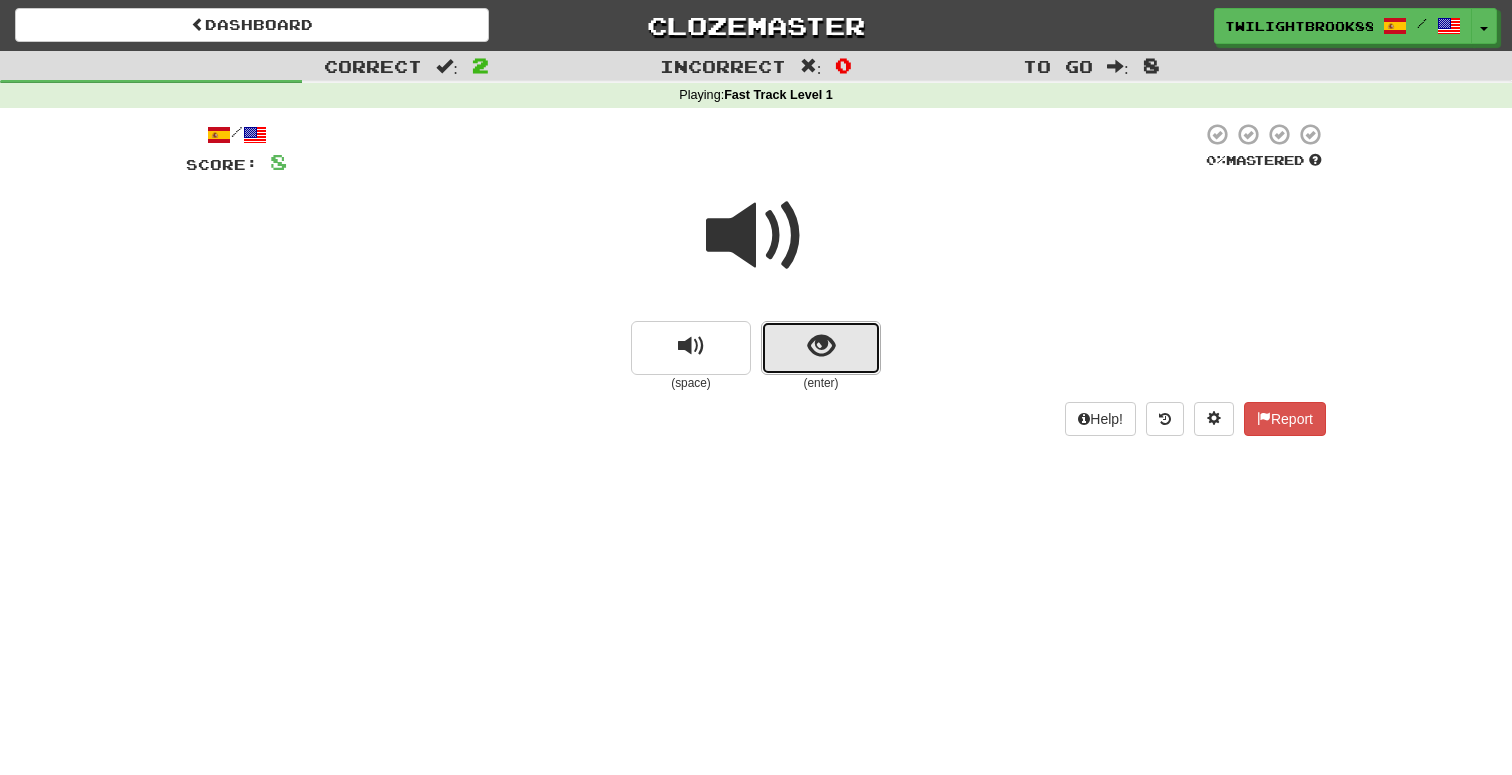 click at bounding box center (821, 348) 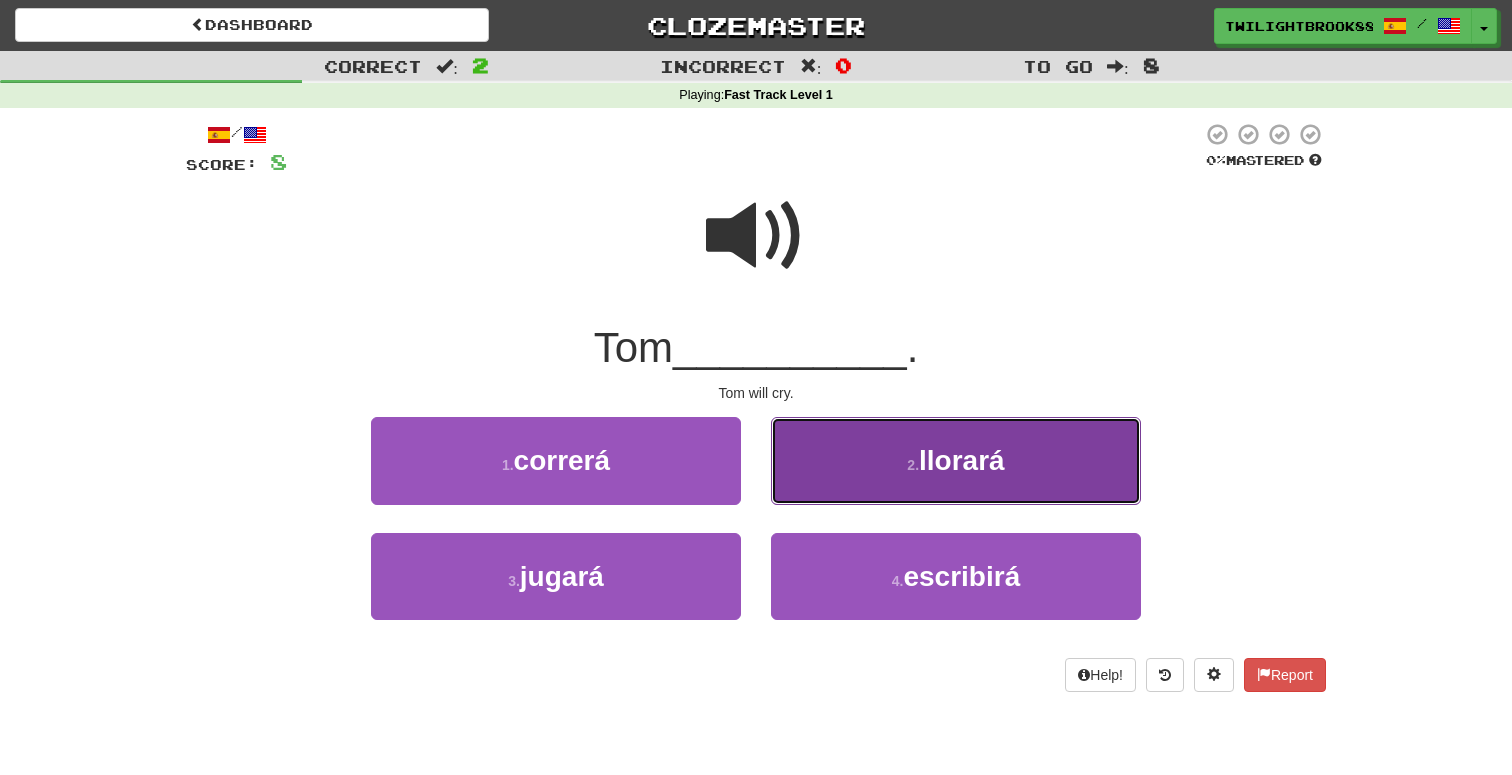 click on "2 .  llorará" at bounding box center [956, 460] 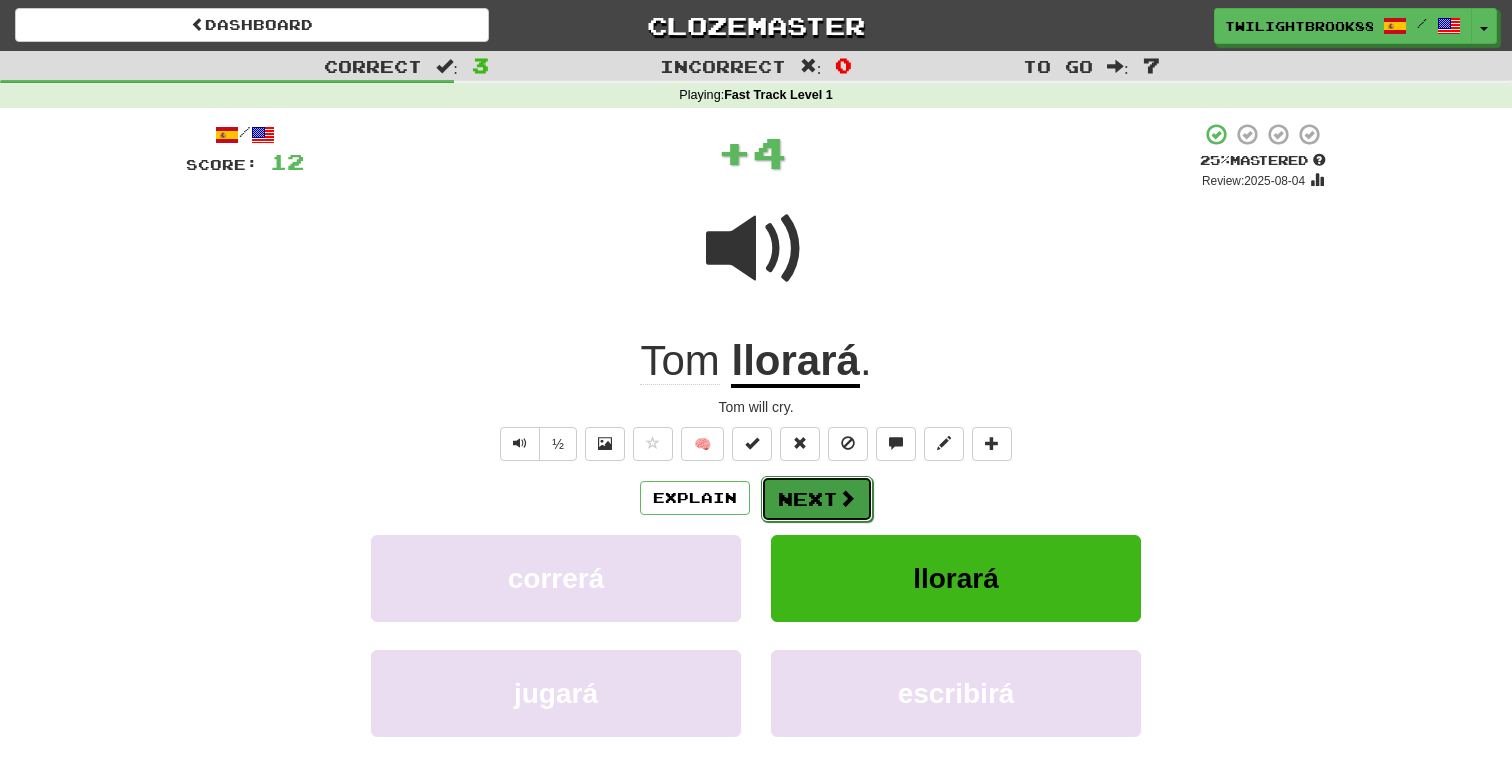 click on "Next" at bounding box center (817, 499) 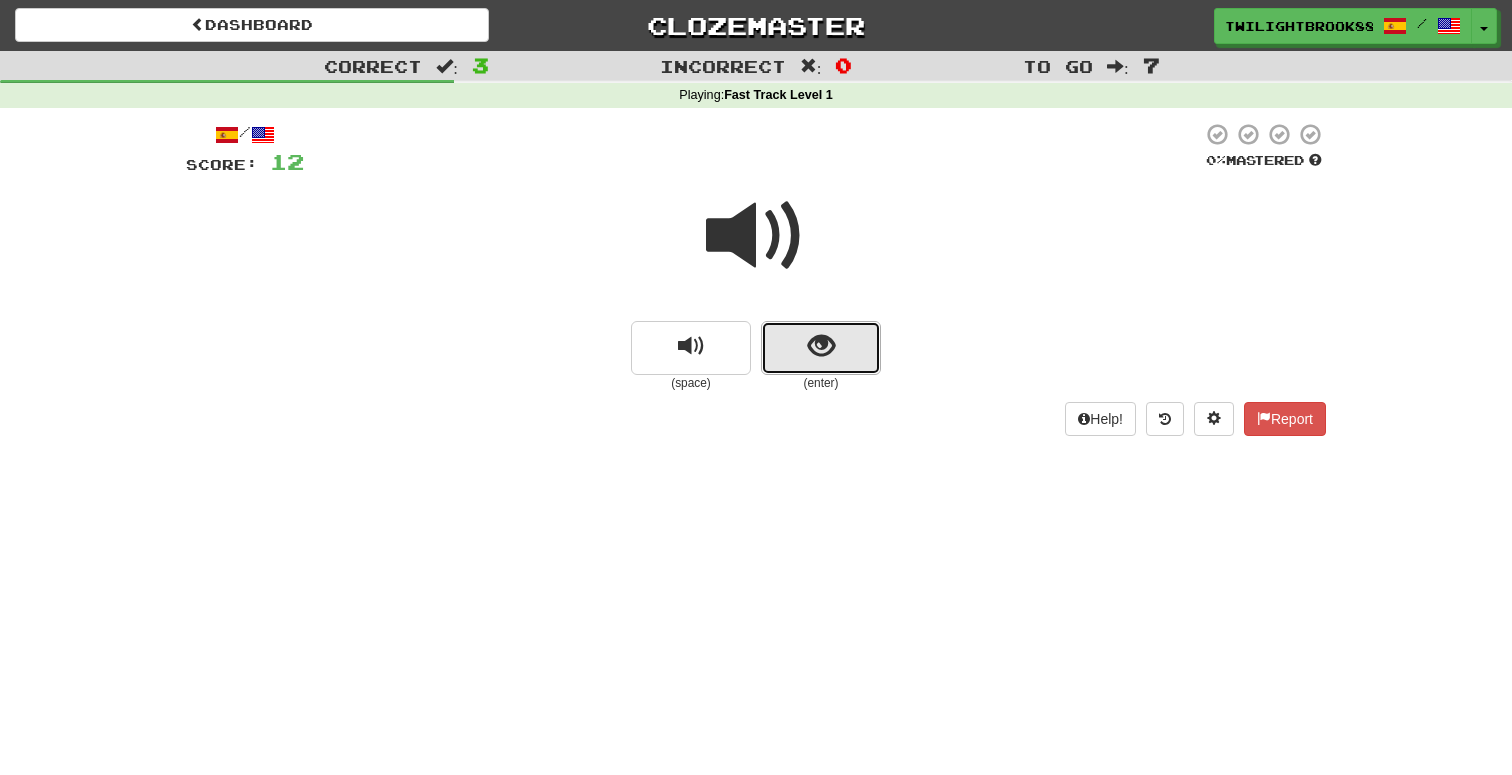 click at bounding box center [821, 346] 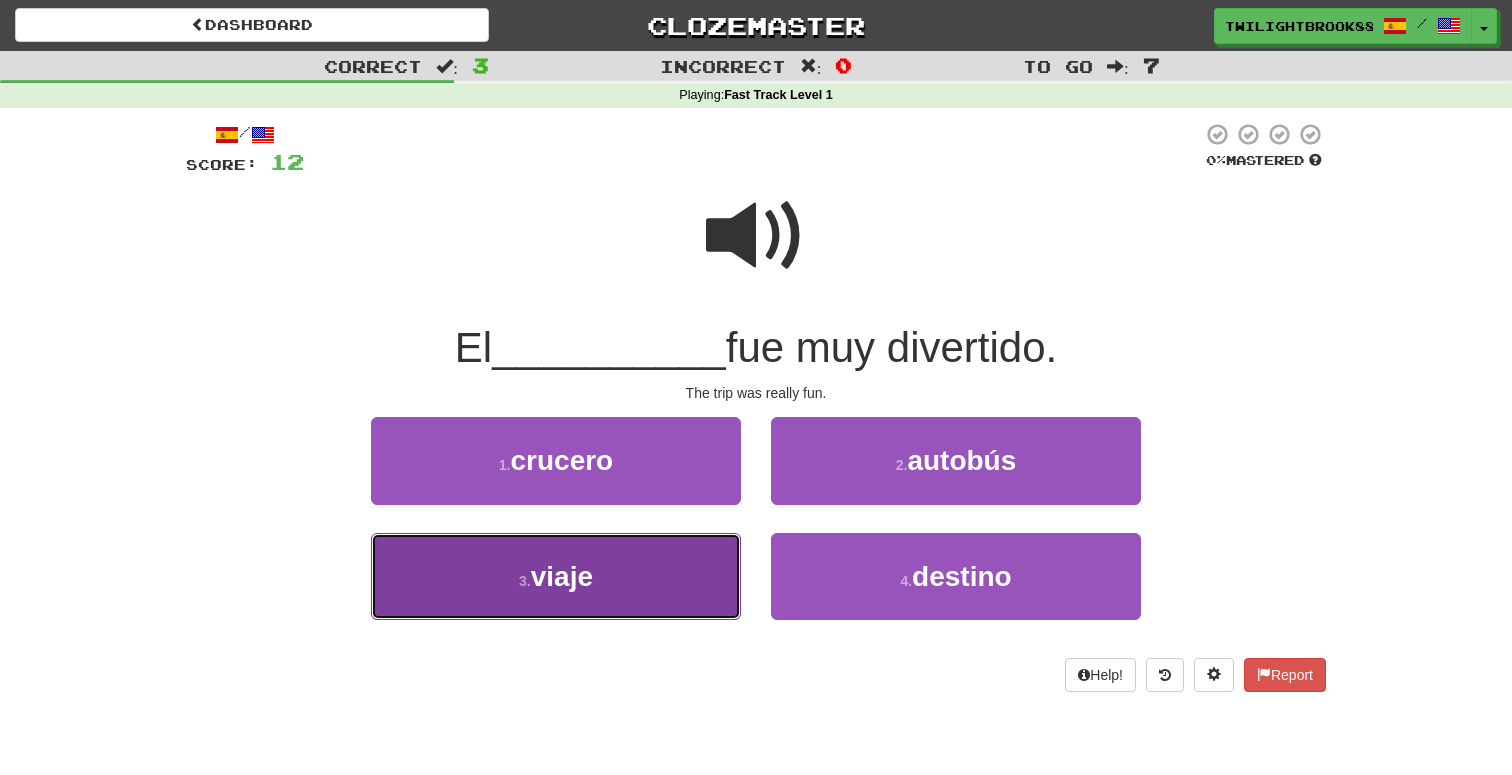 click on "3 .  viaje" at bounding box center (556, 576) 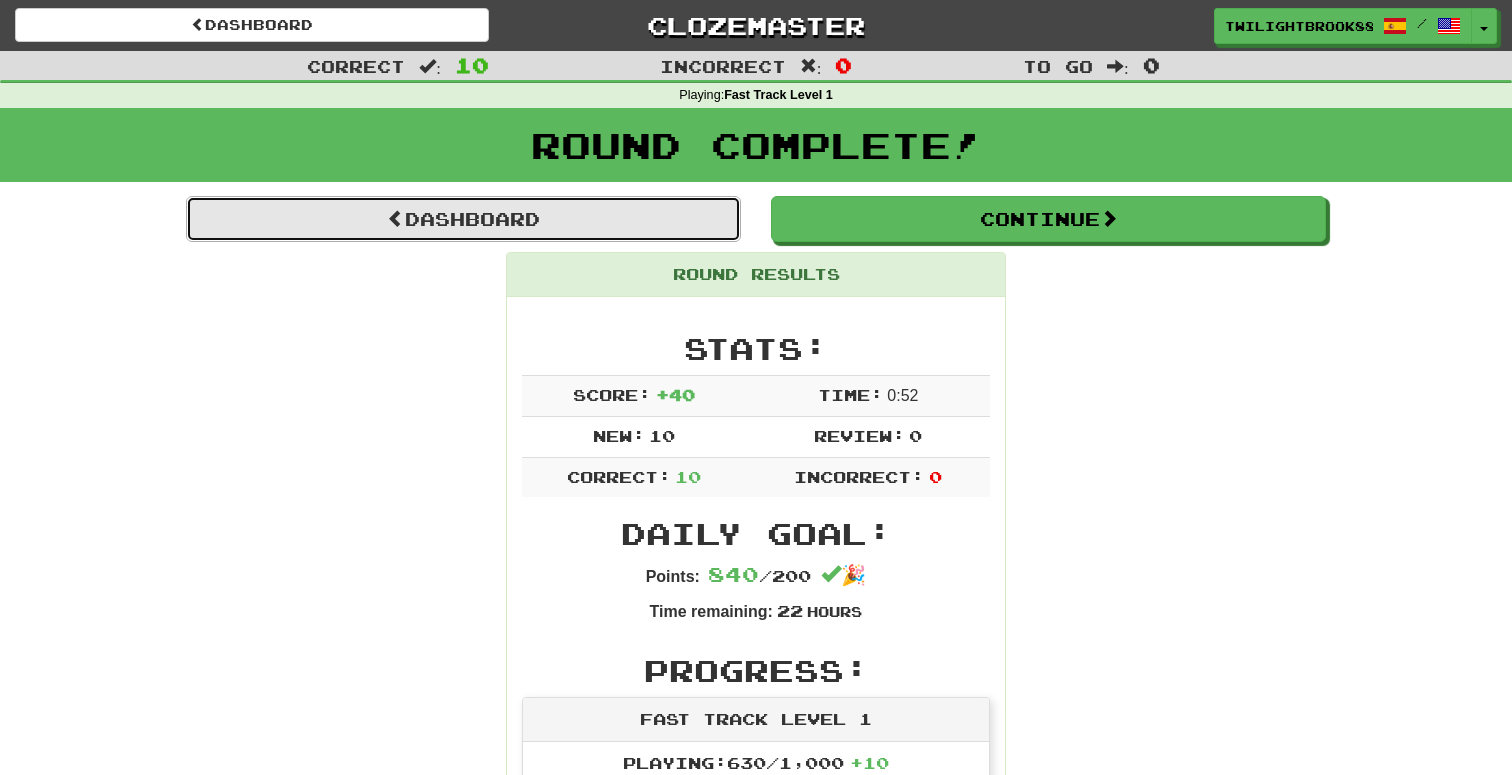click on "Dashboard" at bounding box center (463, 219) 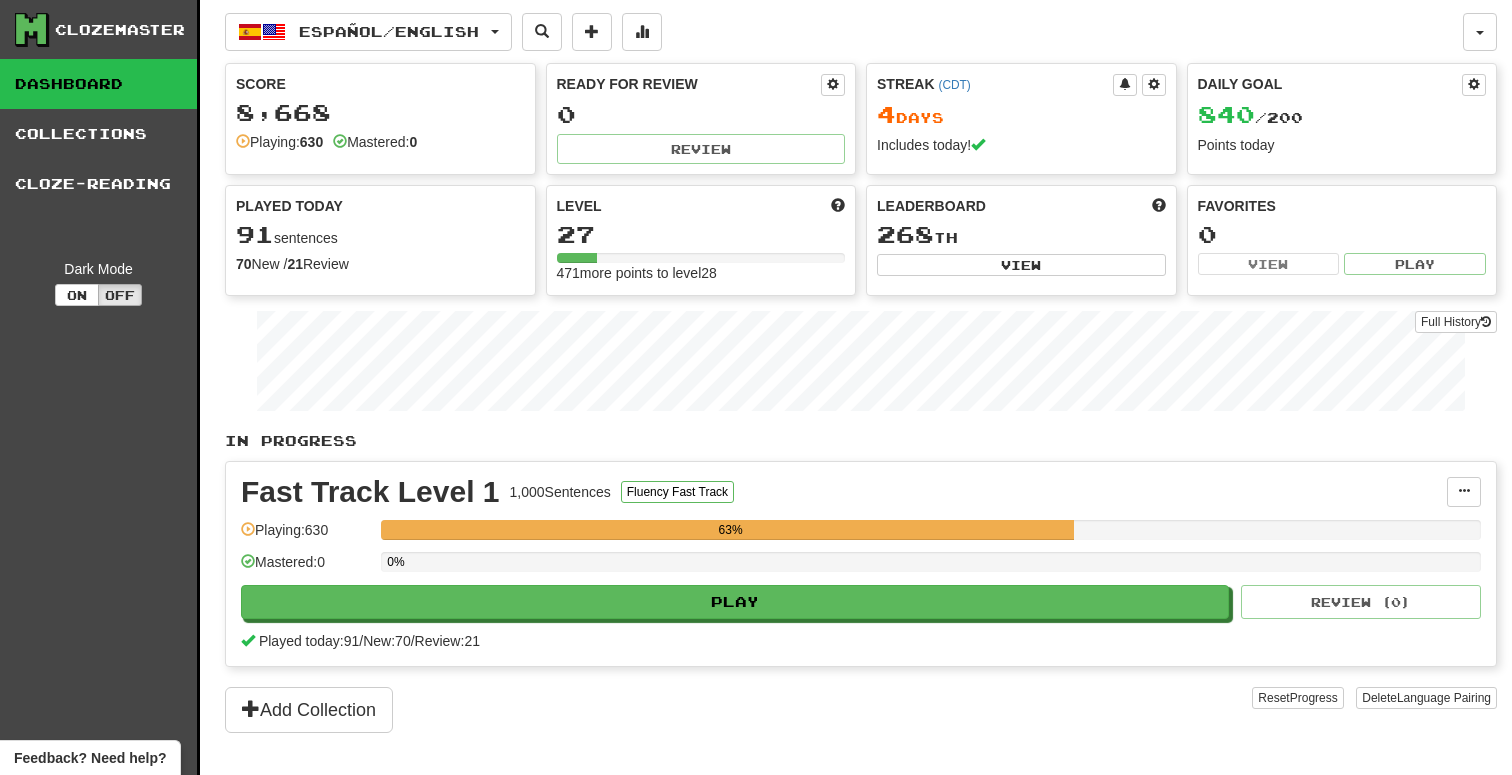 scroll, scrollTop: 0, scrollLeft: 0, axis: both 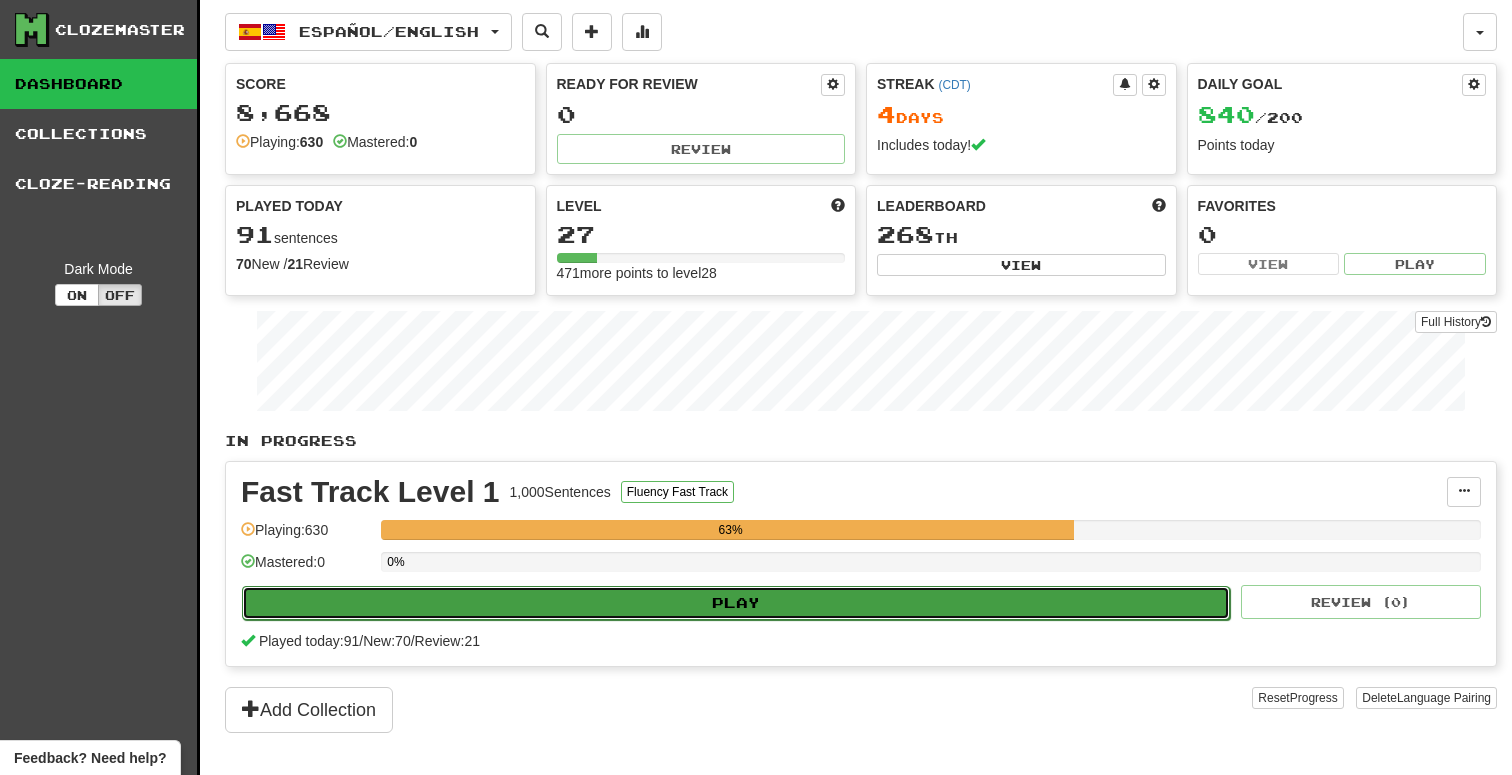 click on "Play" at bounding box center [736, 603] 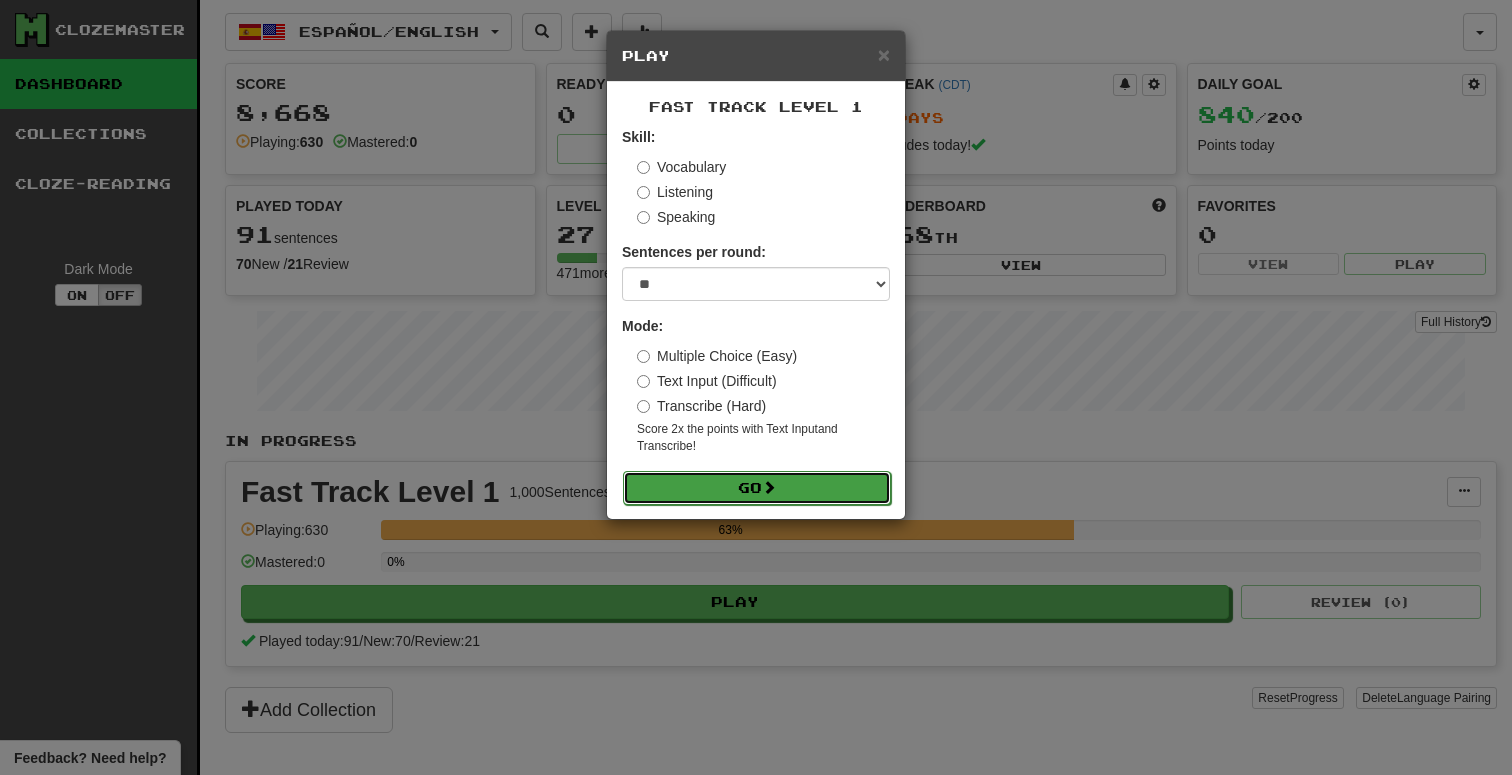 click on "Go" at bounding box center (757, 488) 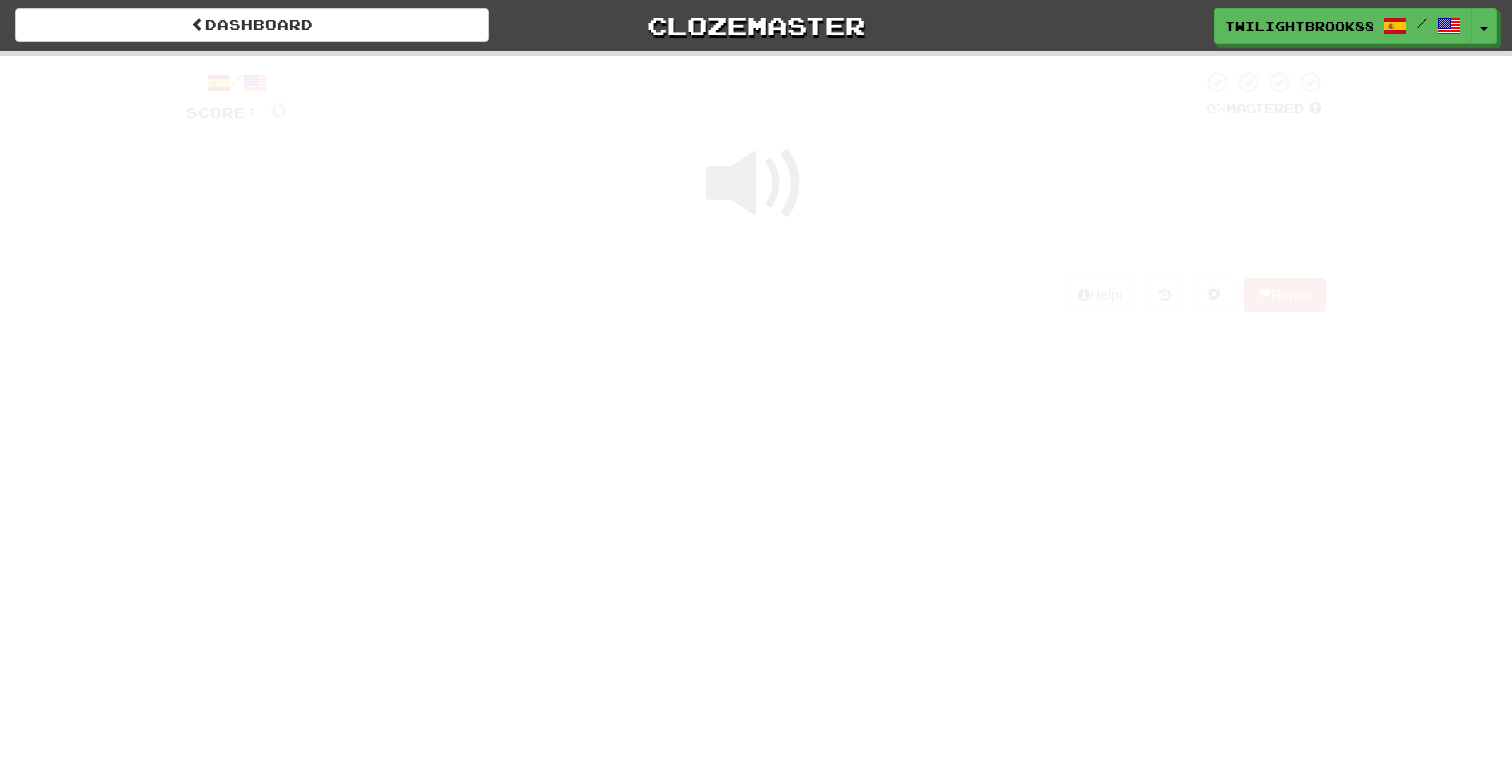 scroll, scrollTop: 0, scrollLeft: 0, axis: both 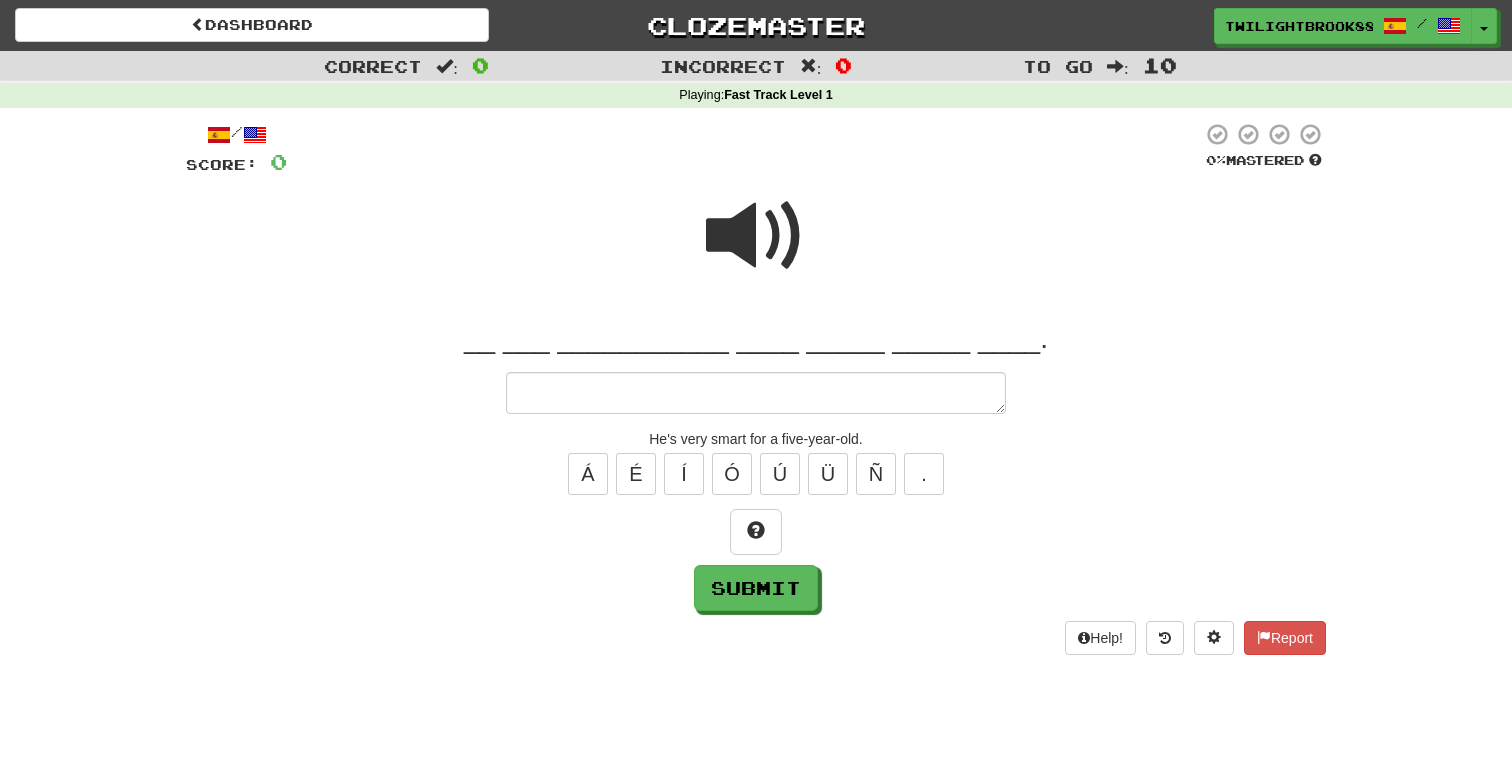 type on "*" 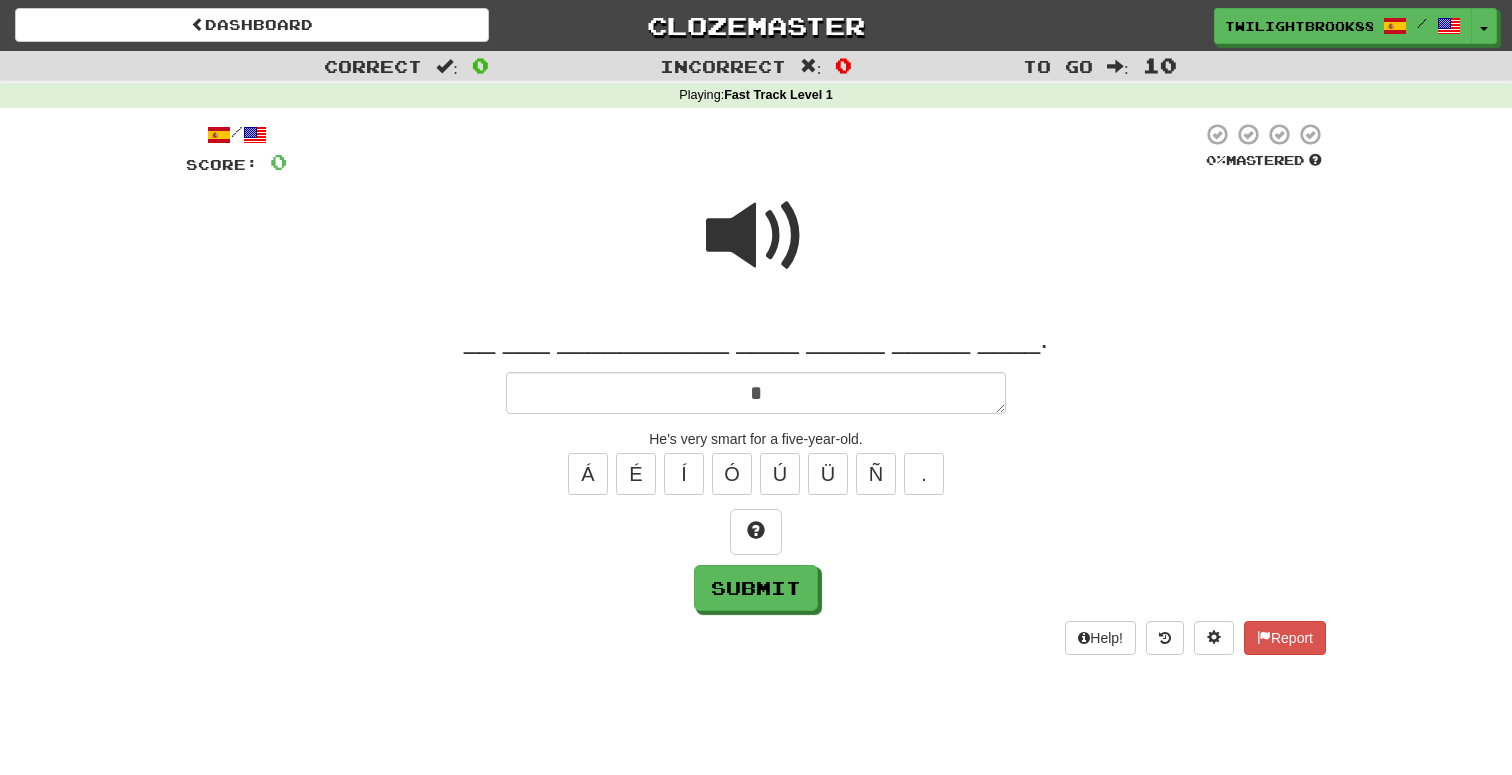 type on "*" 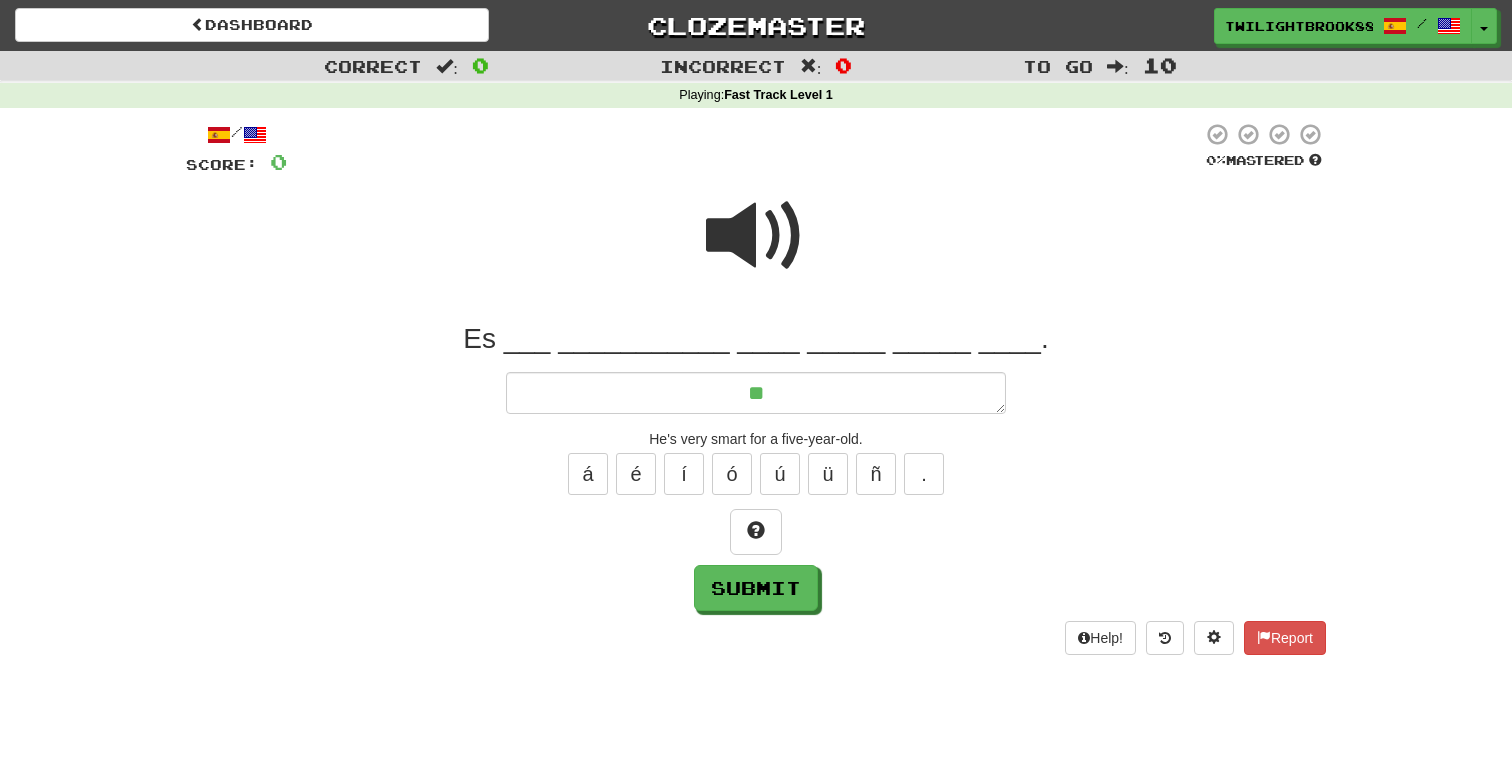 type on "*" 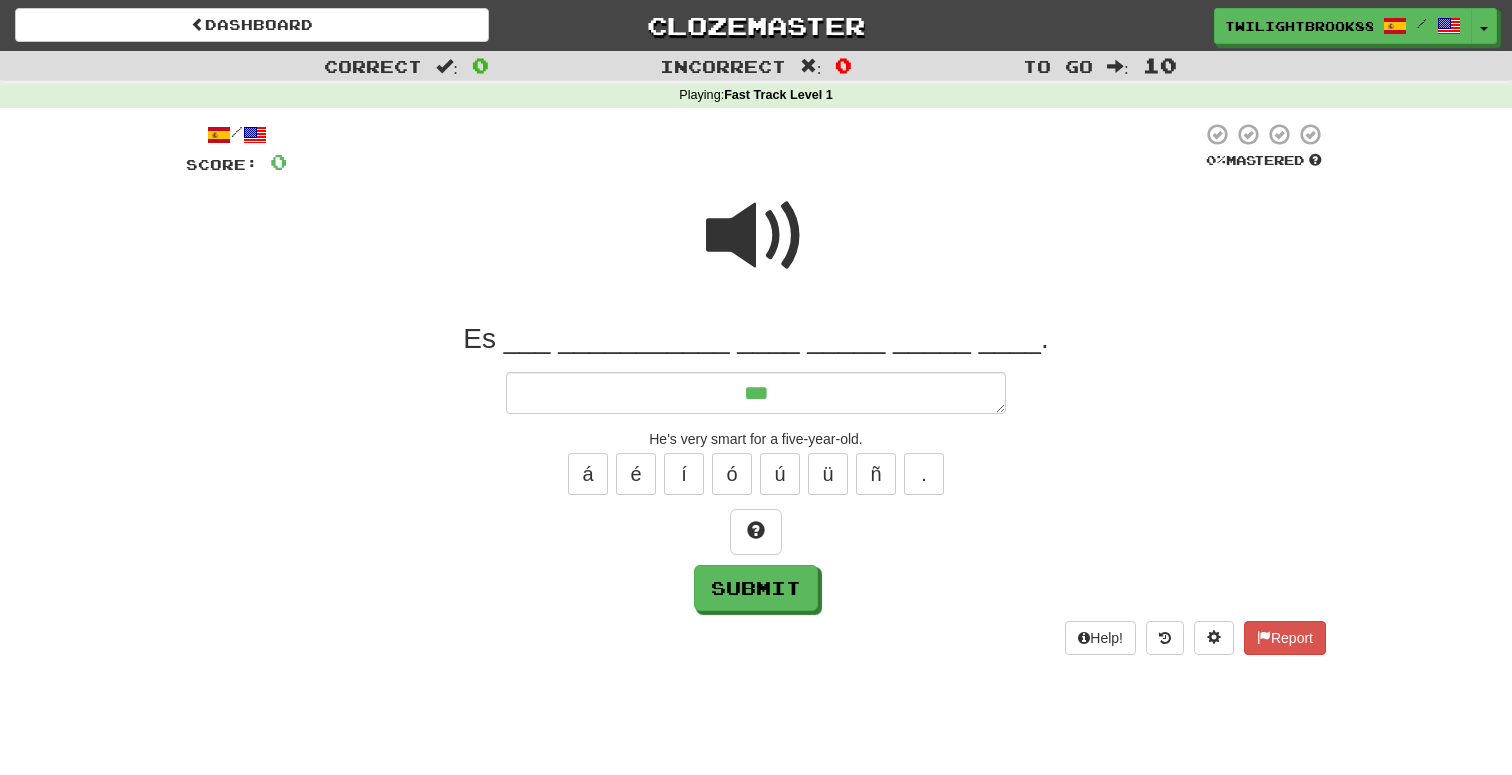type on "*" 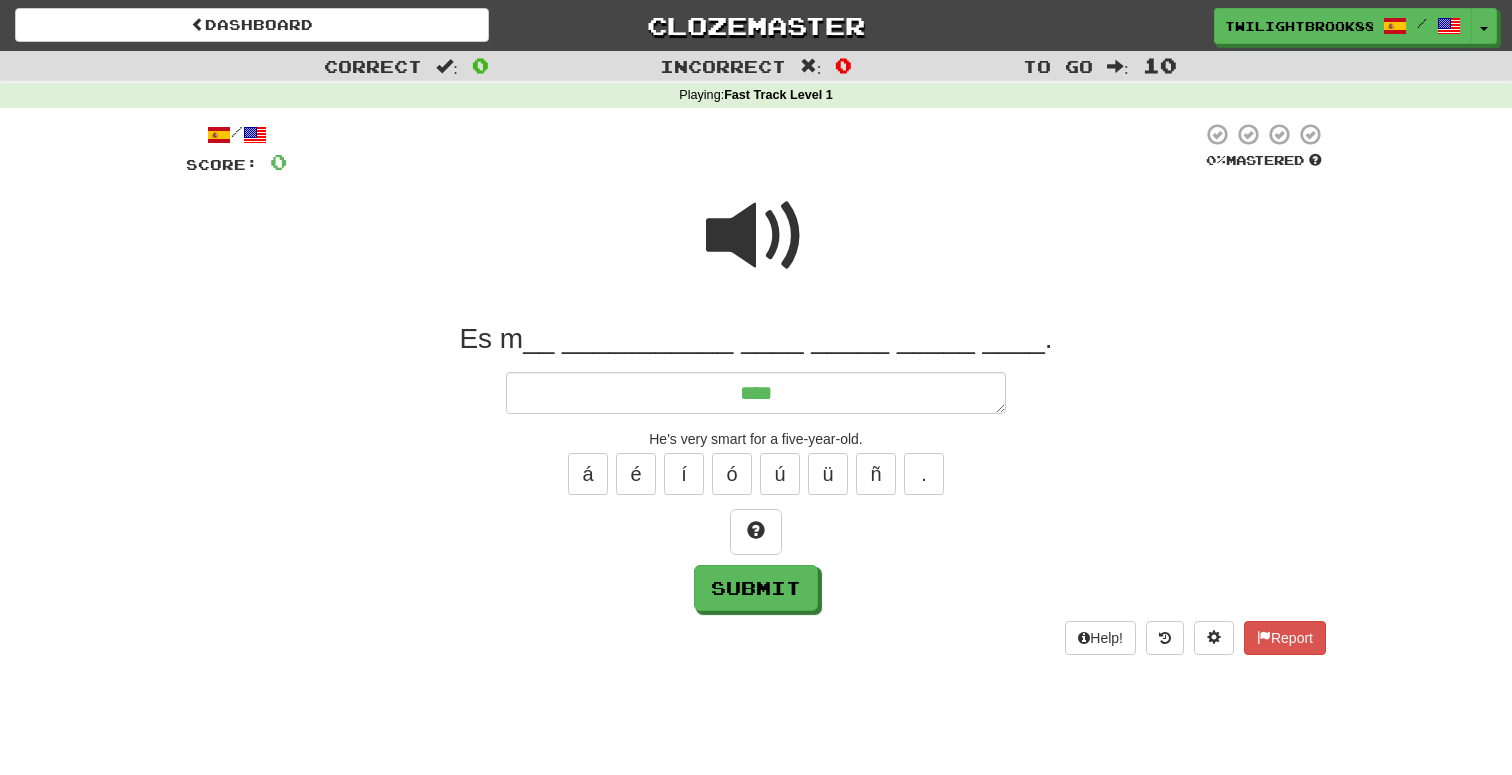 type on "*" 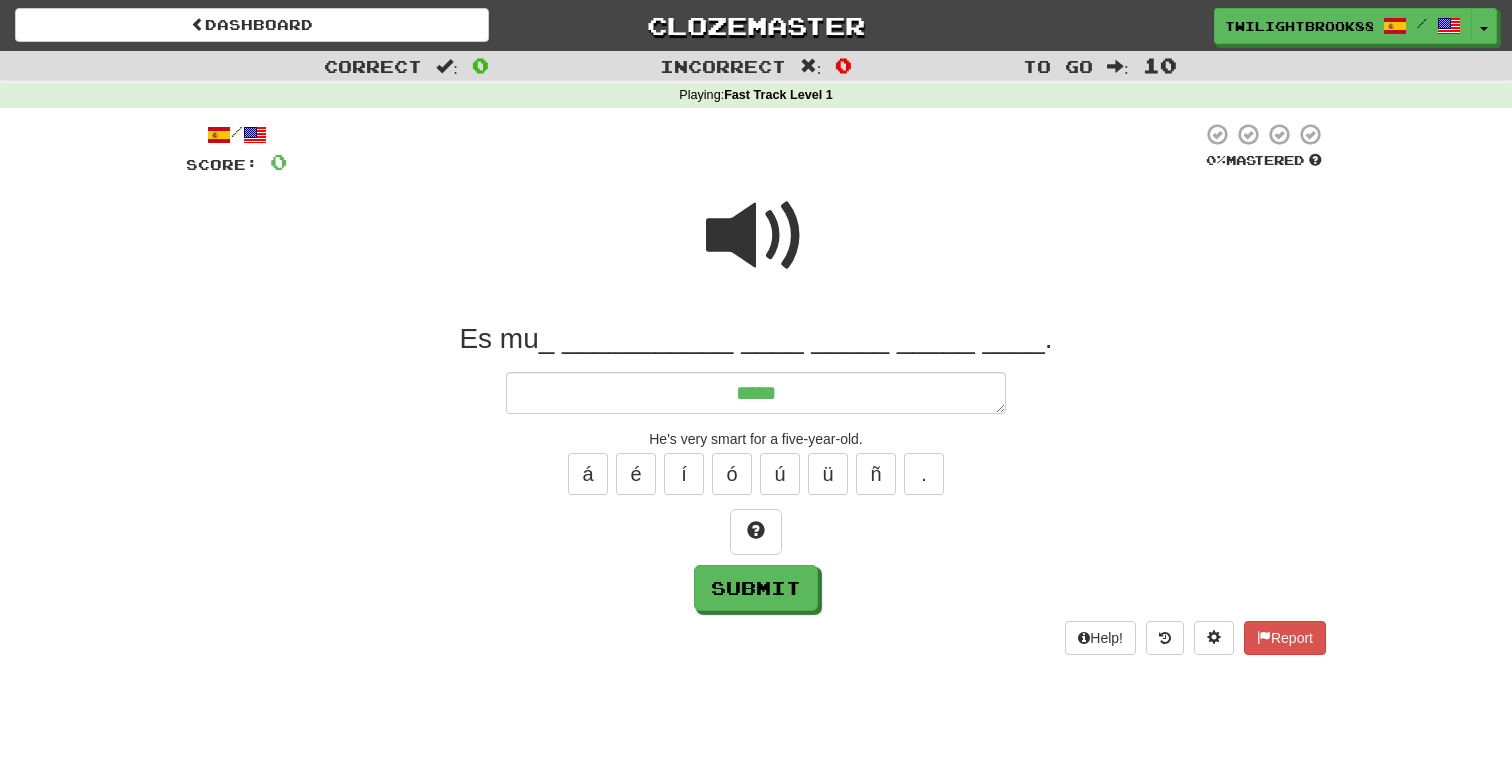 type on "*" 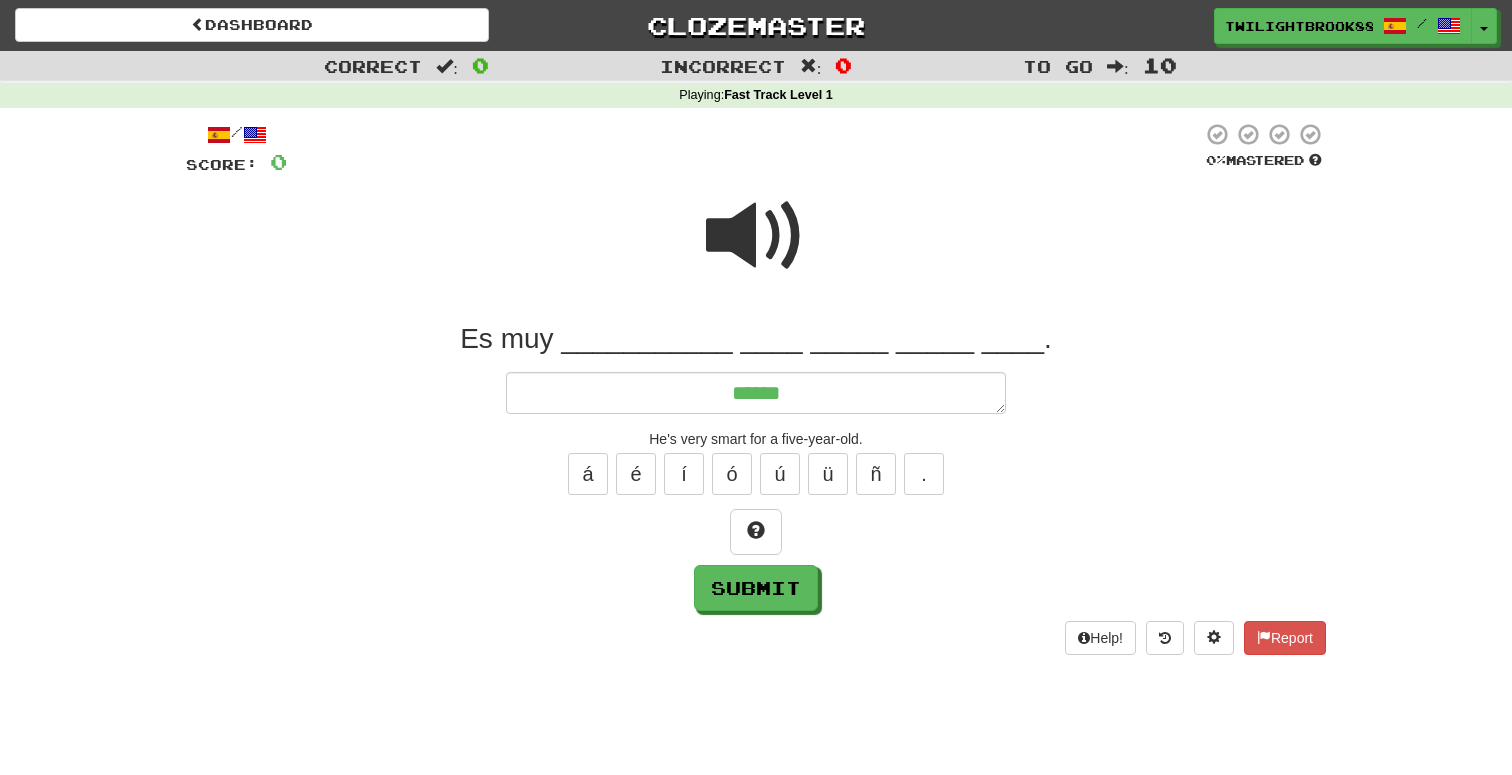 type on "*" 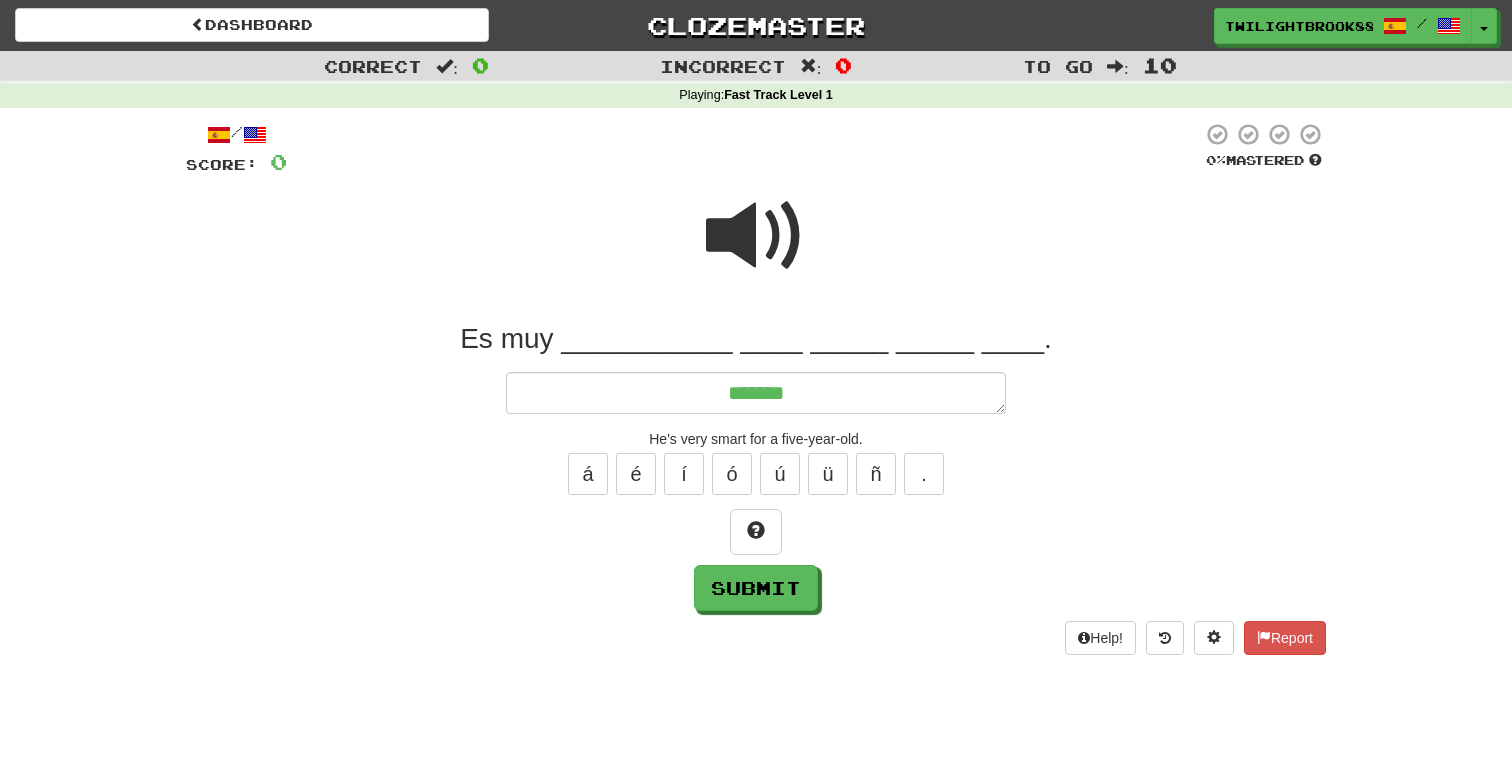 type on "*" 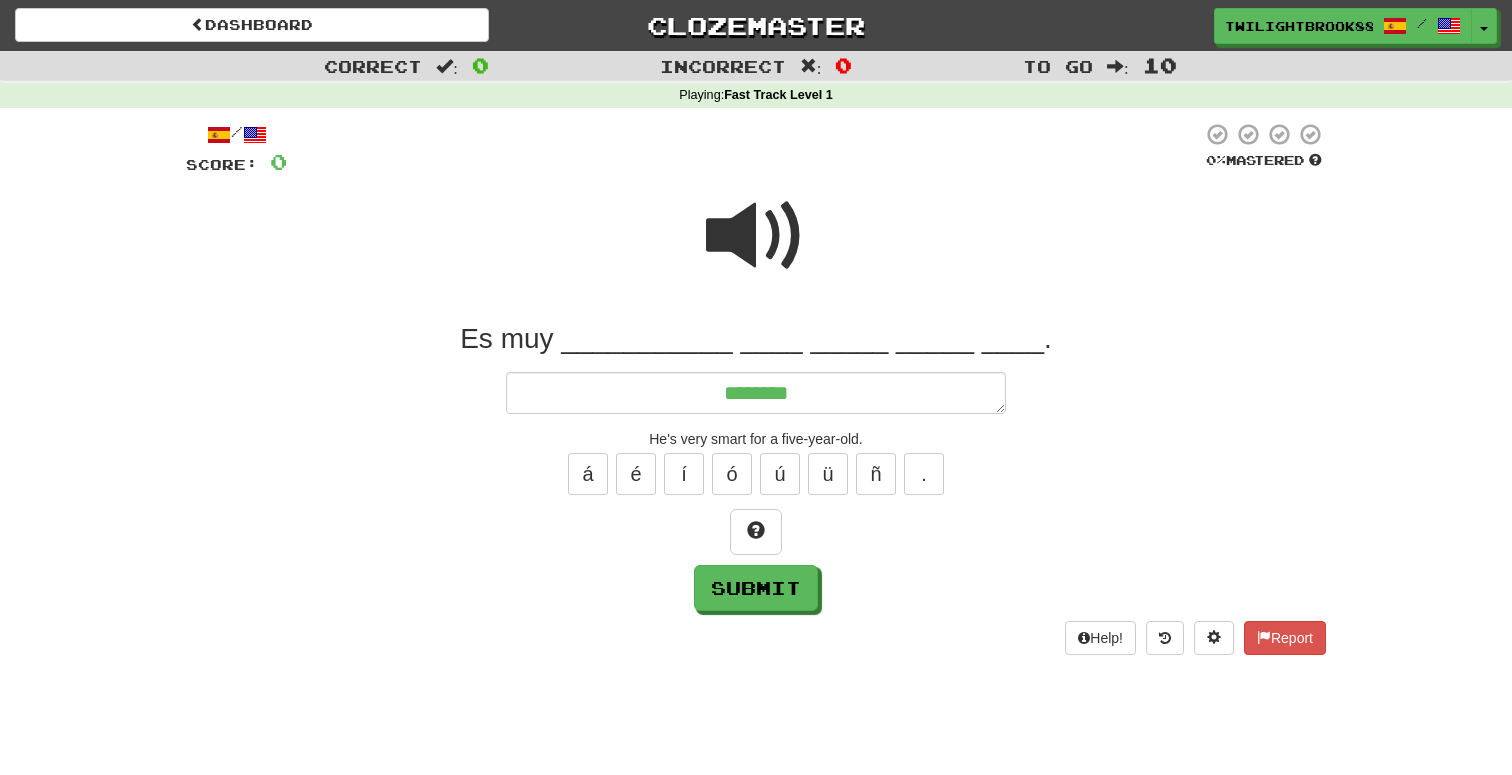 type on "*" 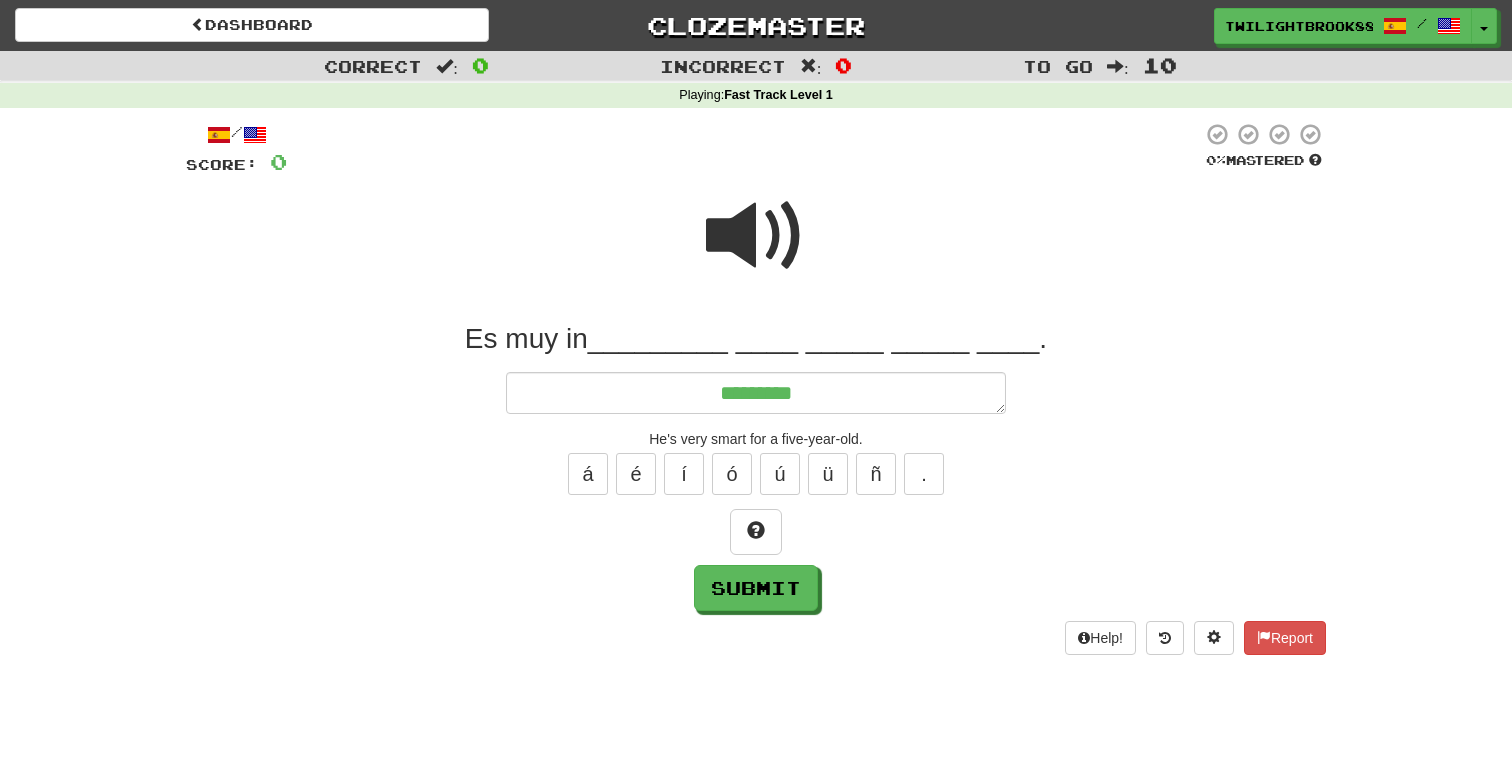 type on "*" 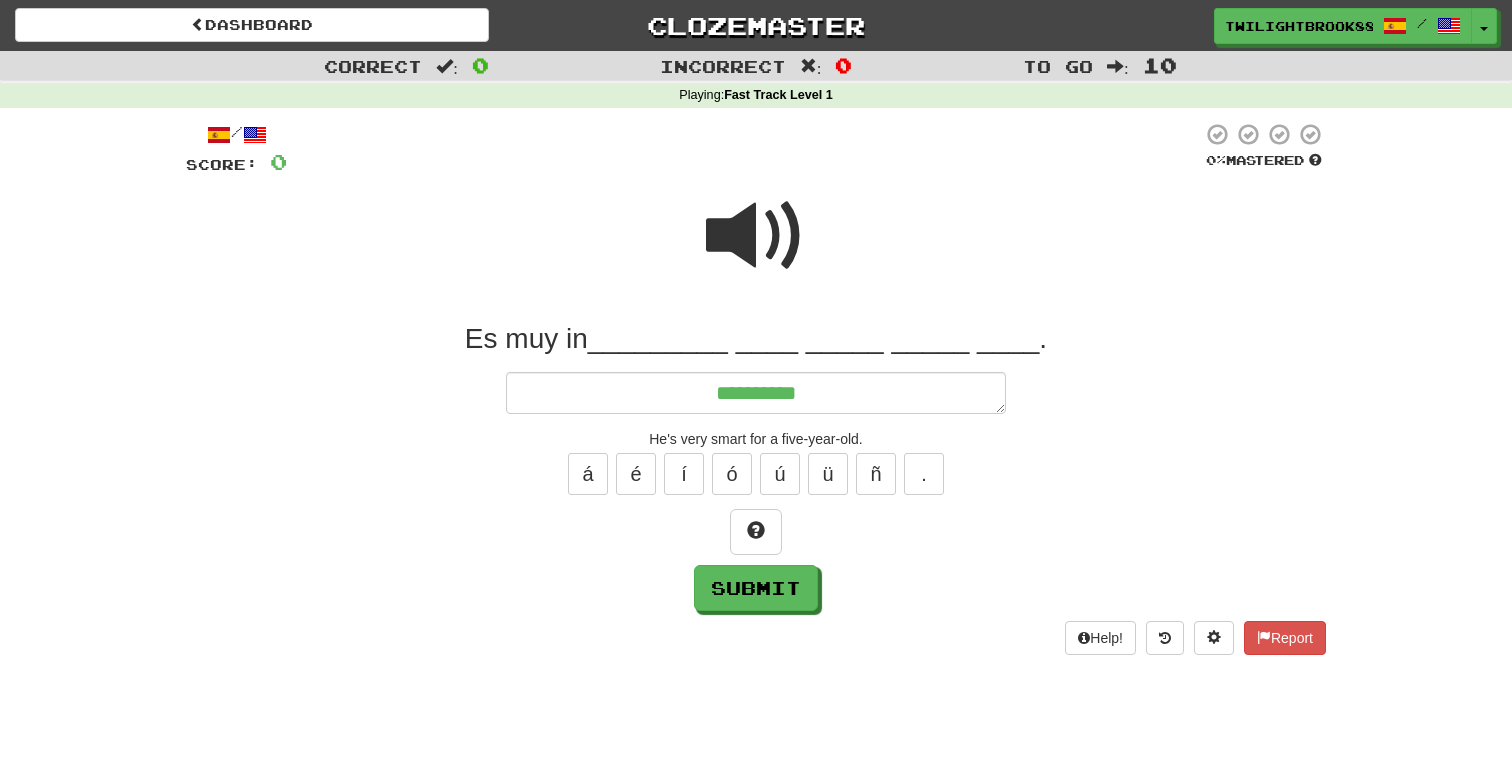 type on "*" 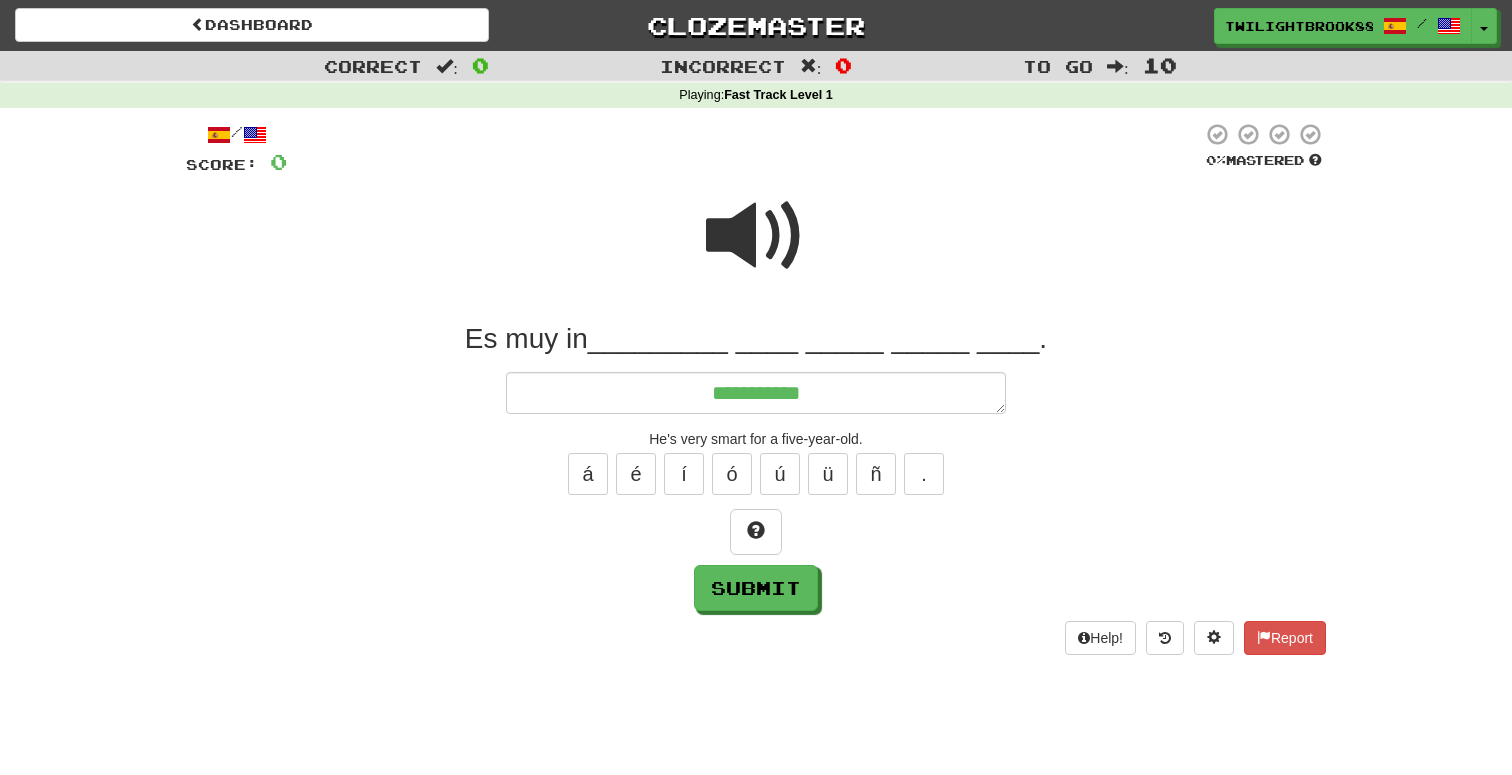 type on "*" 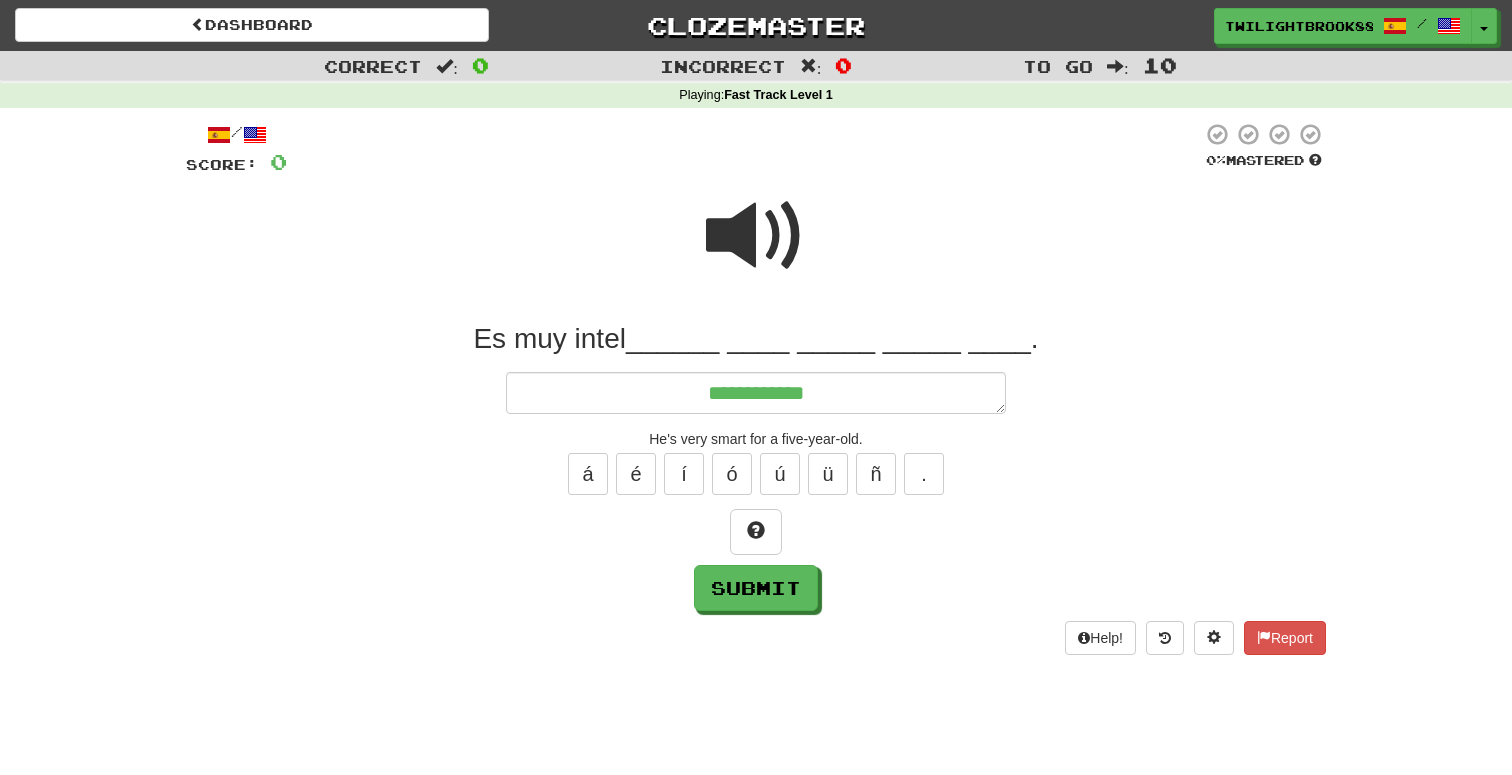 type on "*" 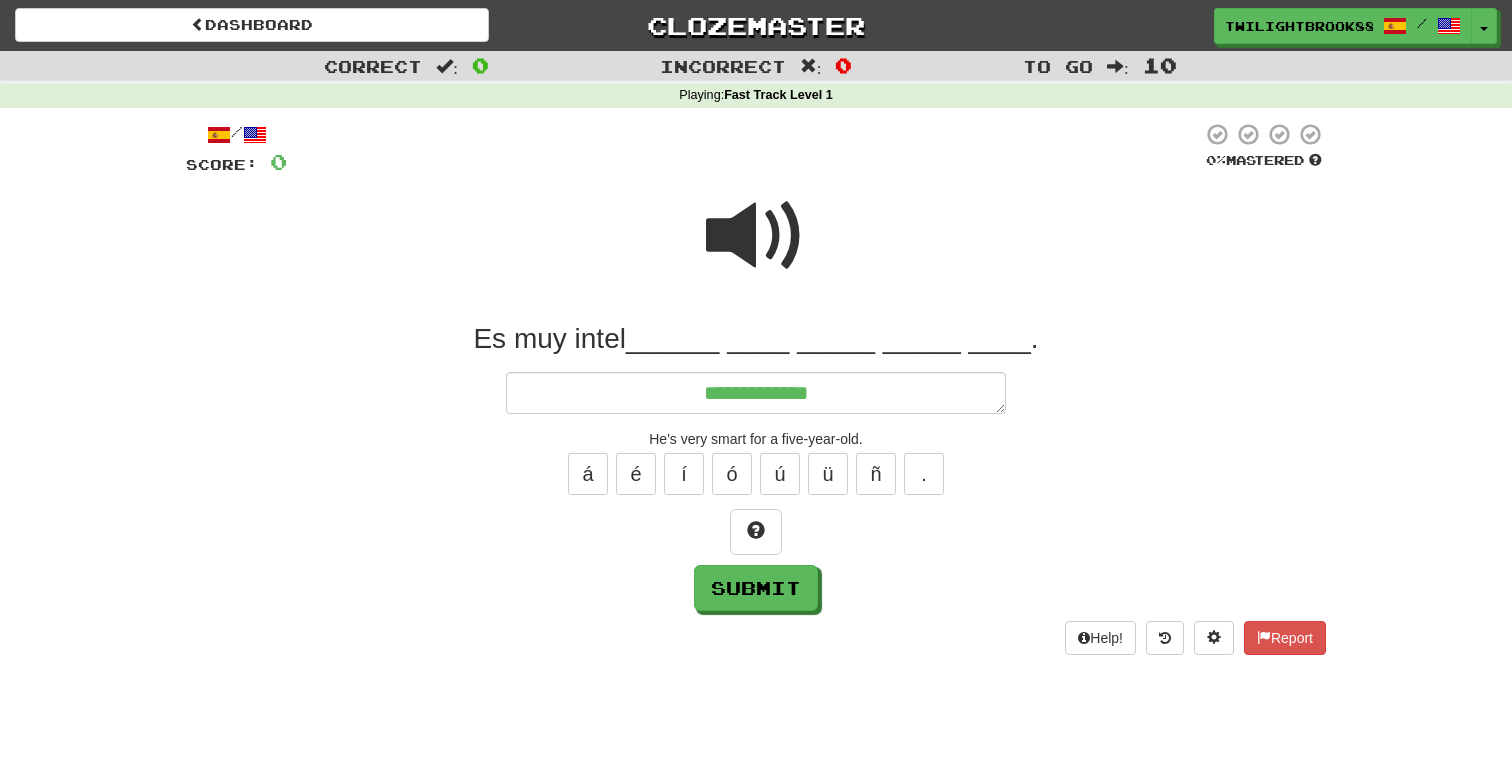 type on "*" 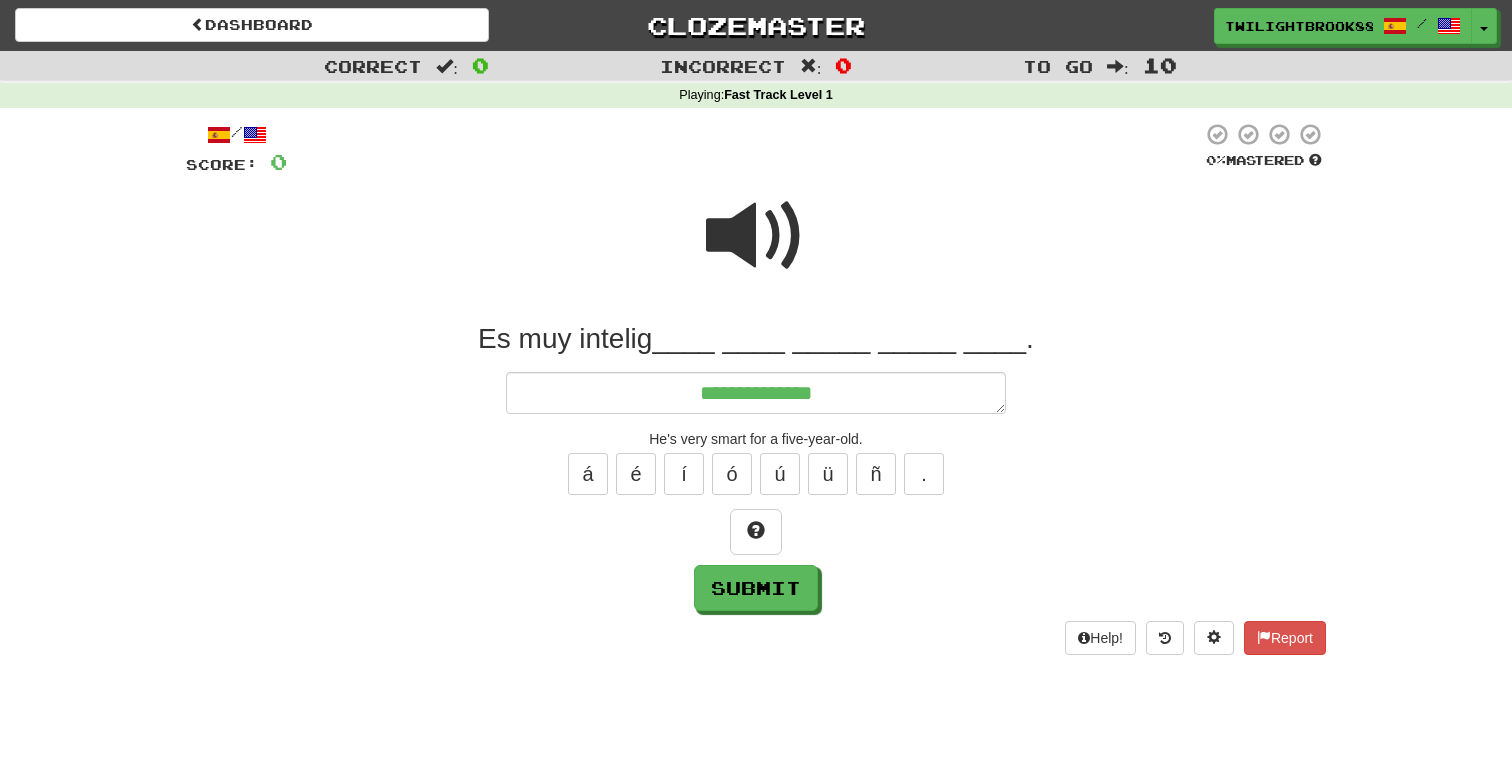 type on "*" 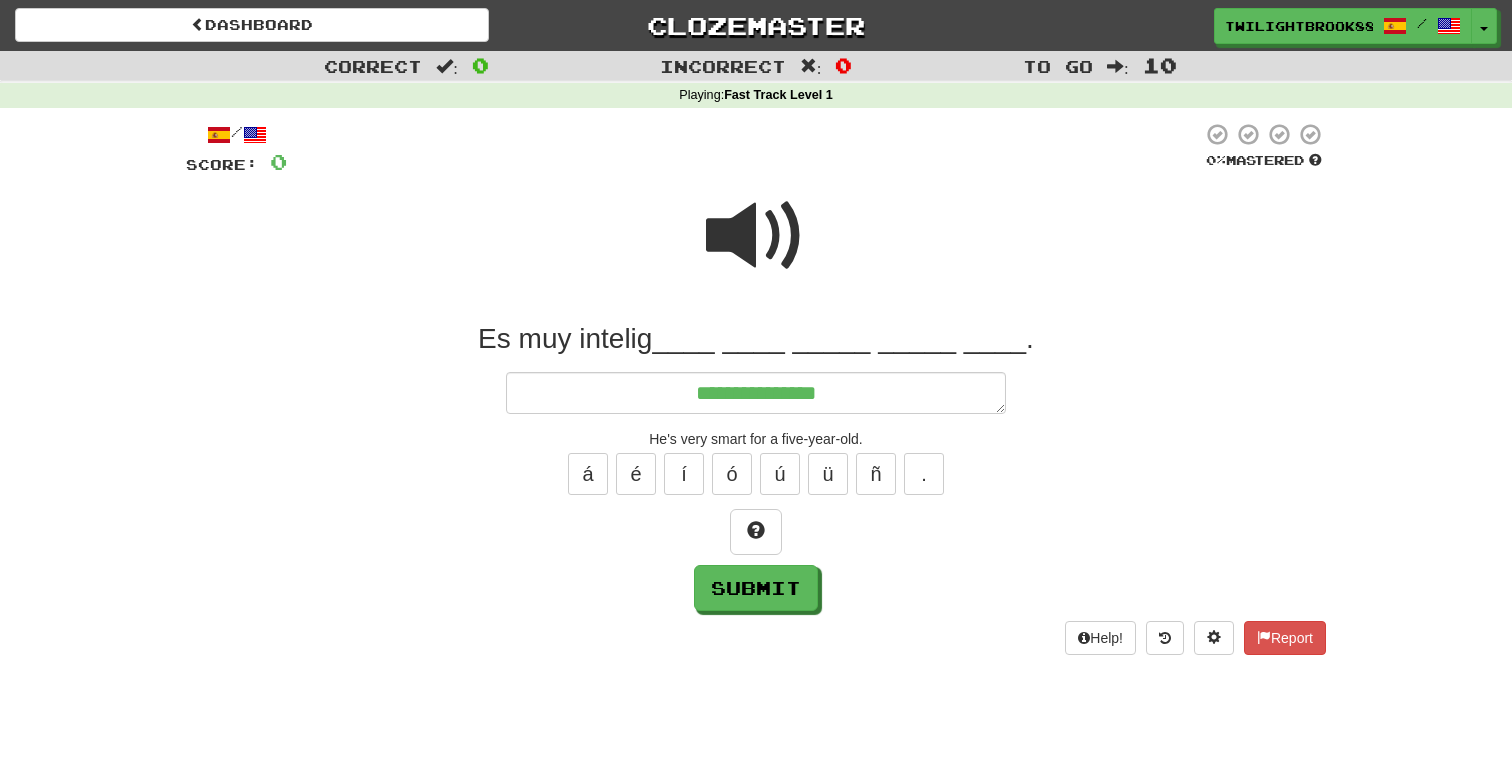 type on "*" 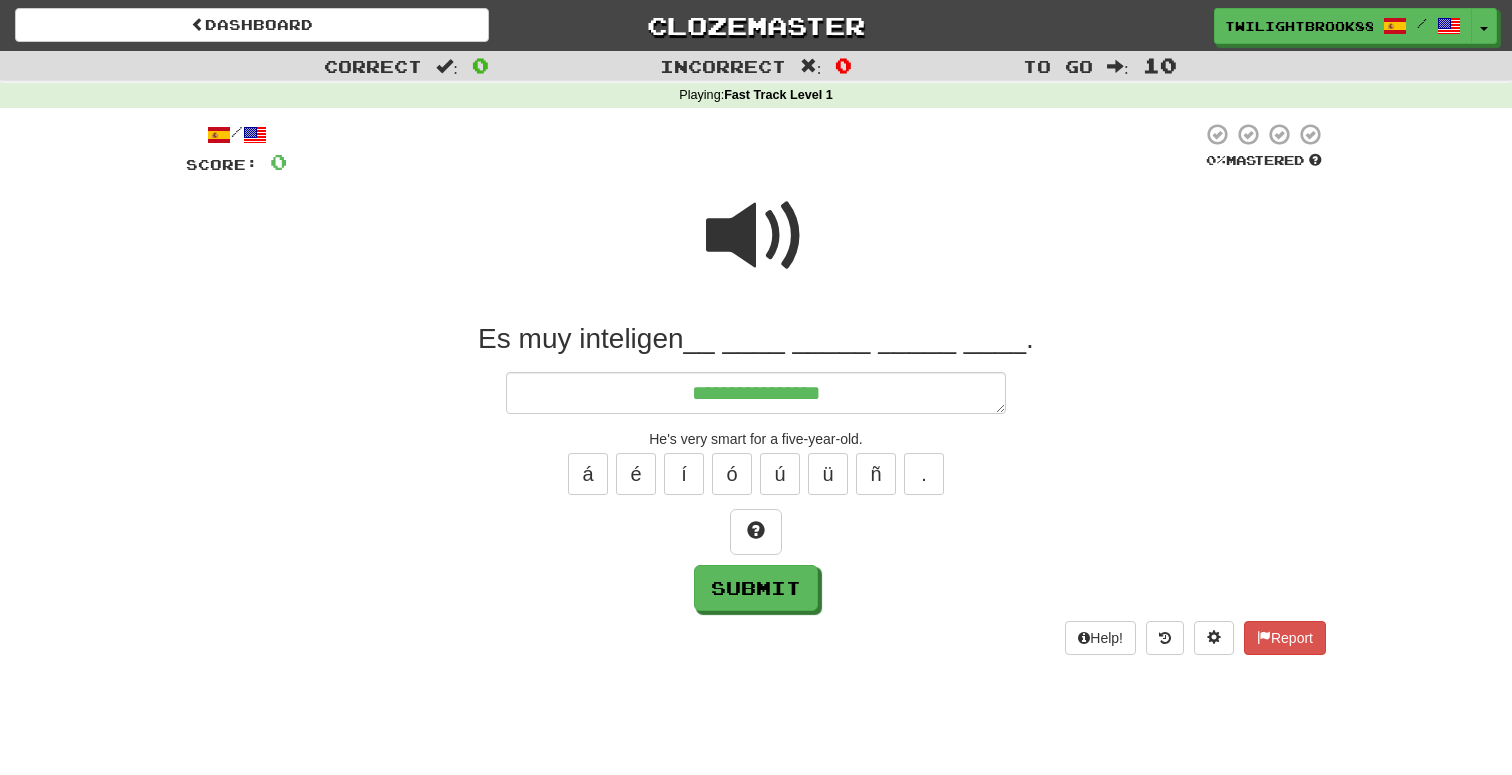 type on "**********" 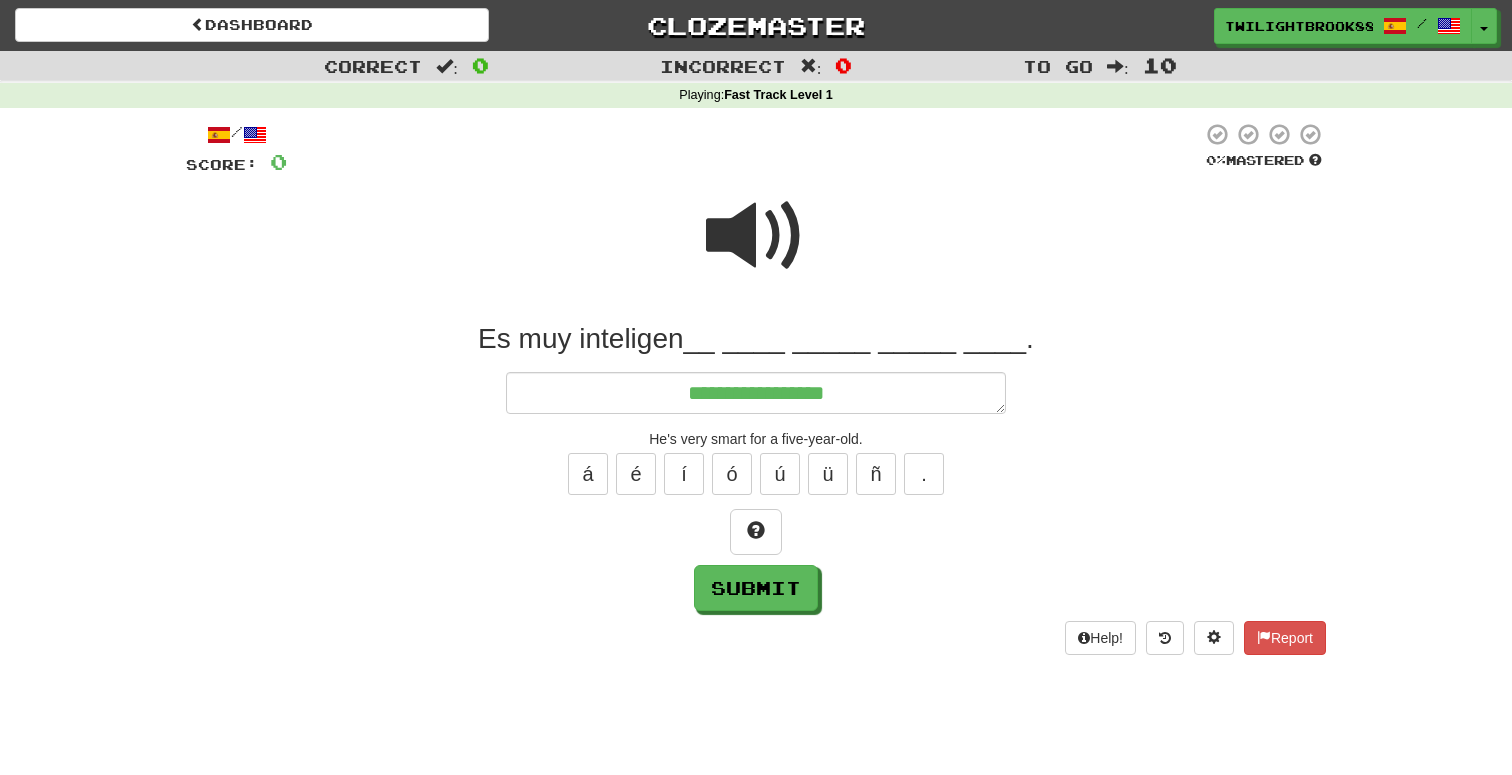 type on "*" 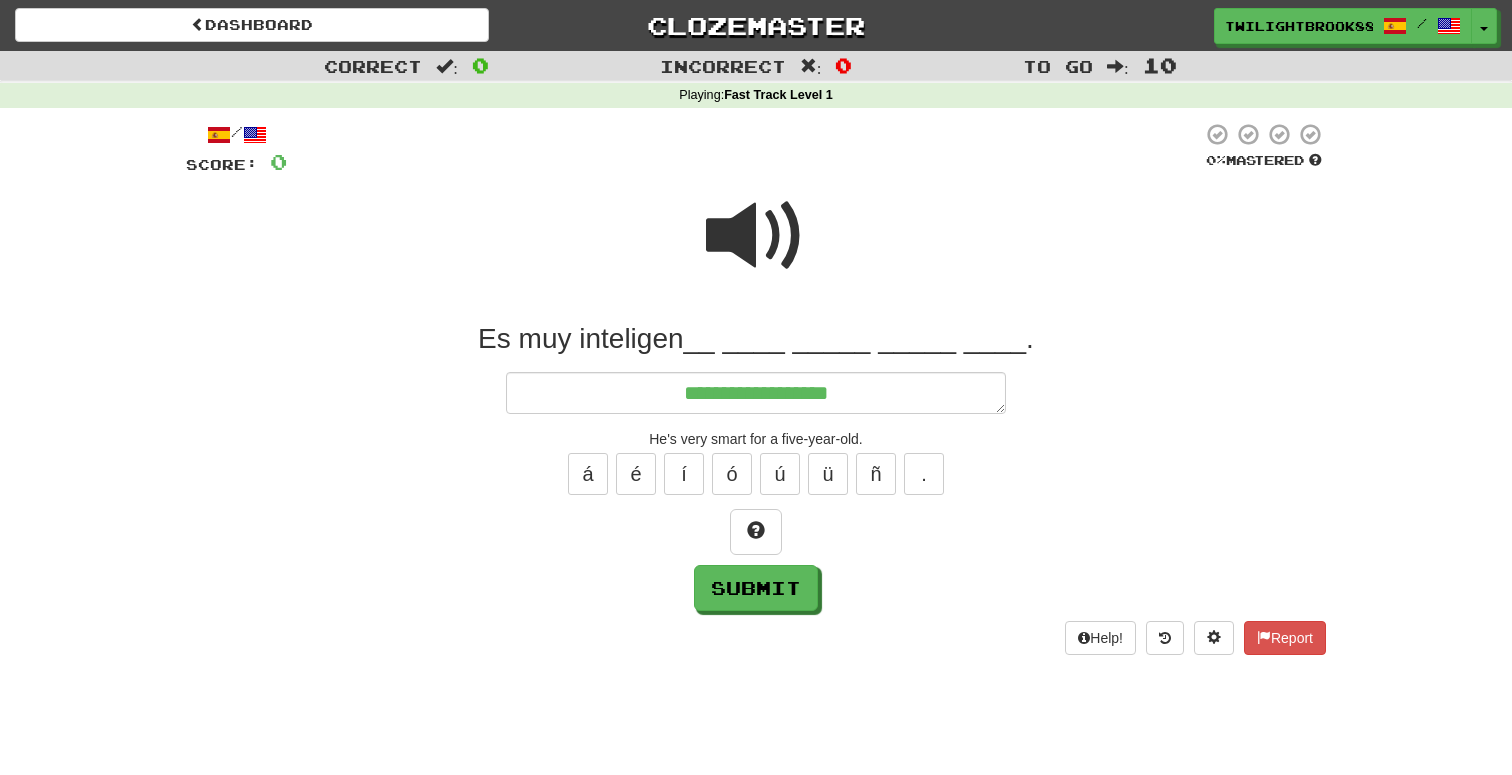 type on "*" 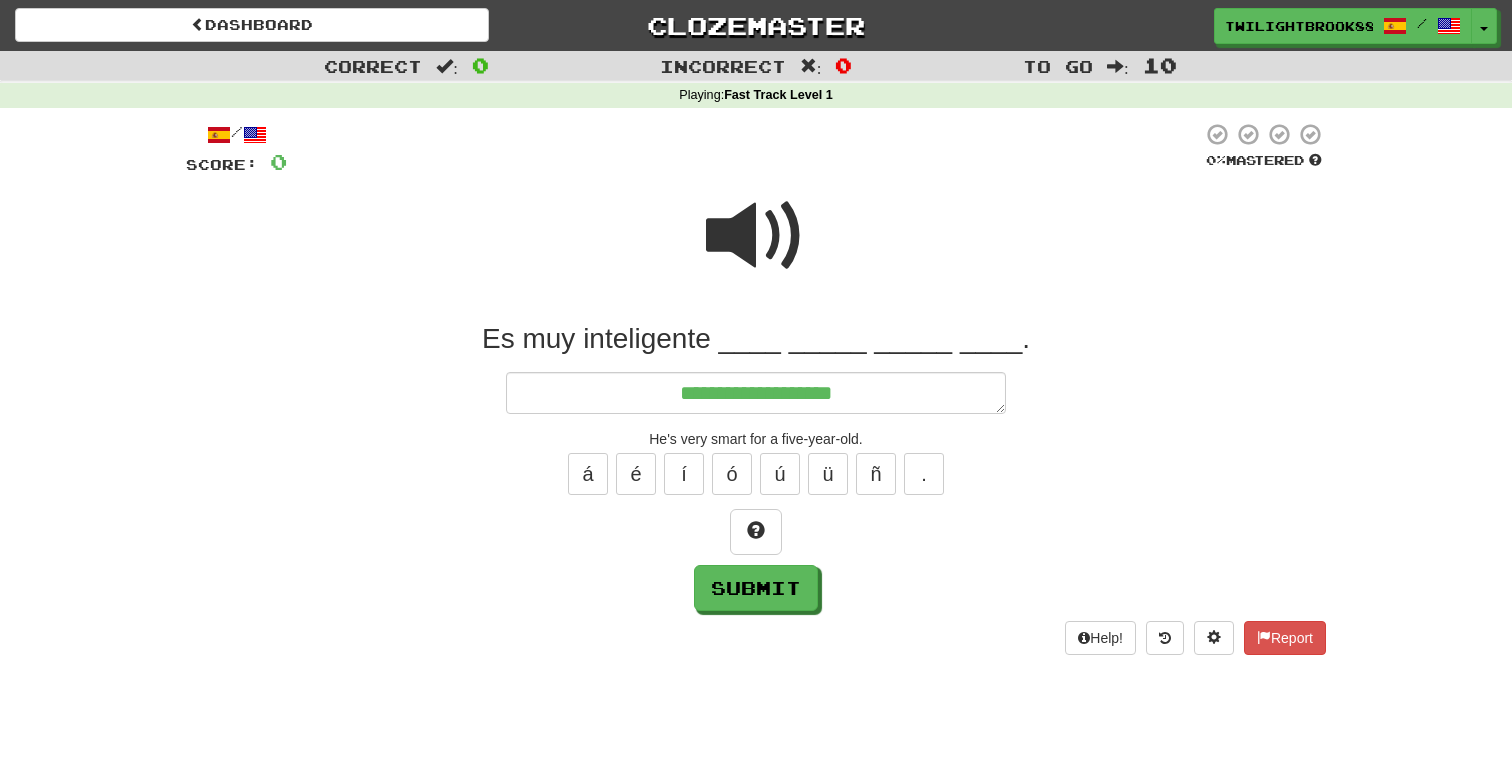 type on "*" 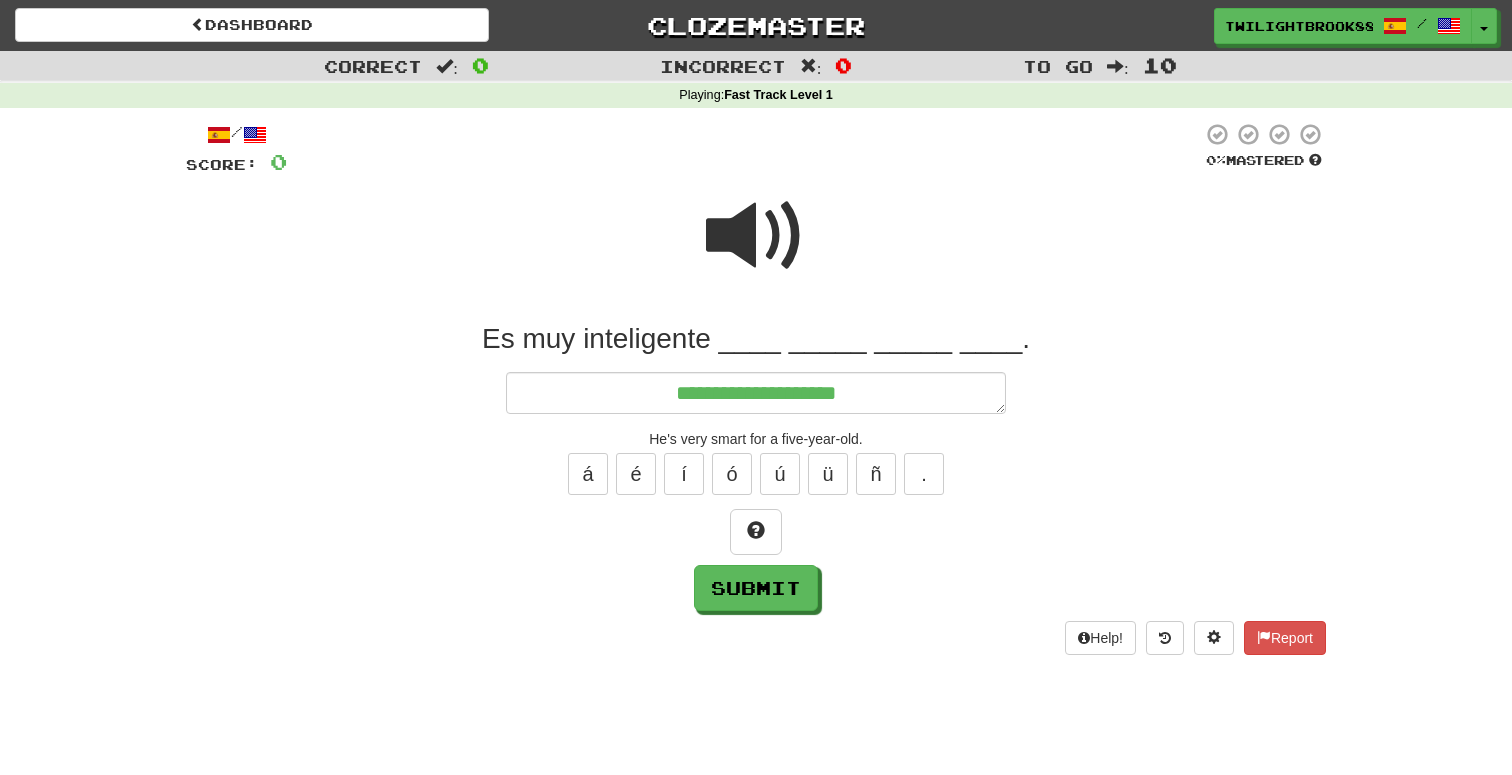 type on "*" 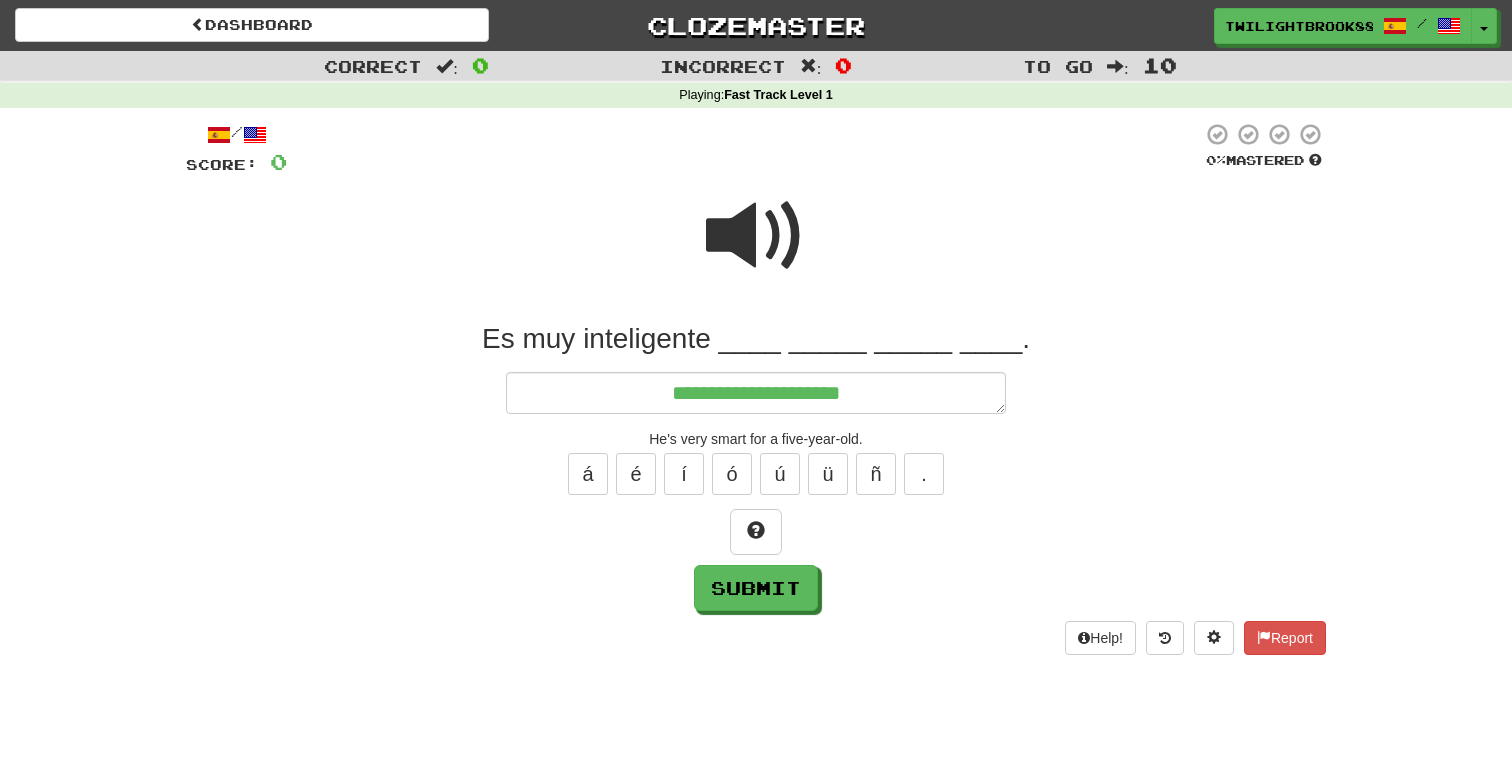 type on "*" 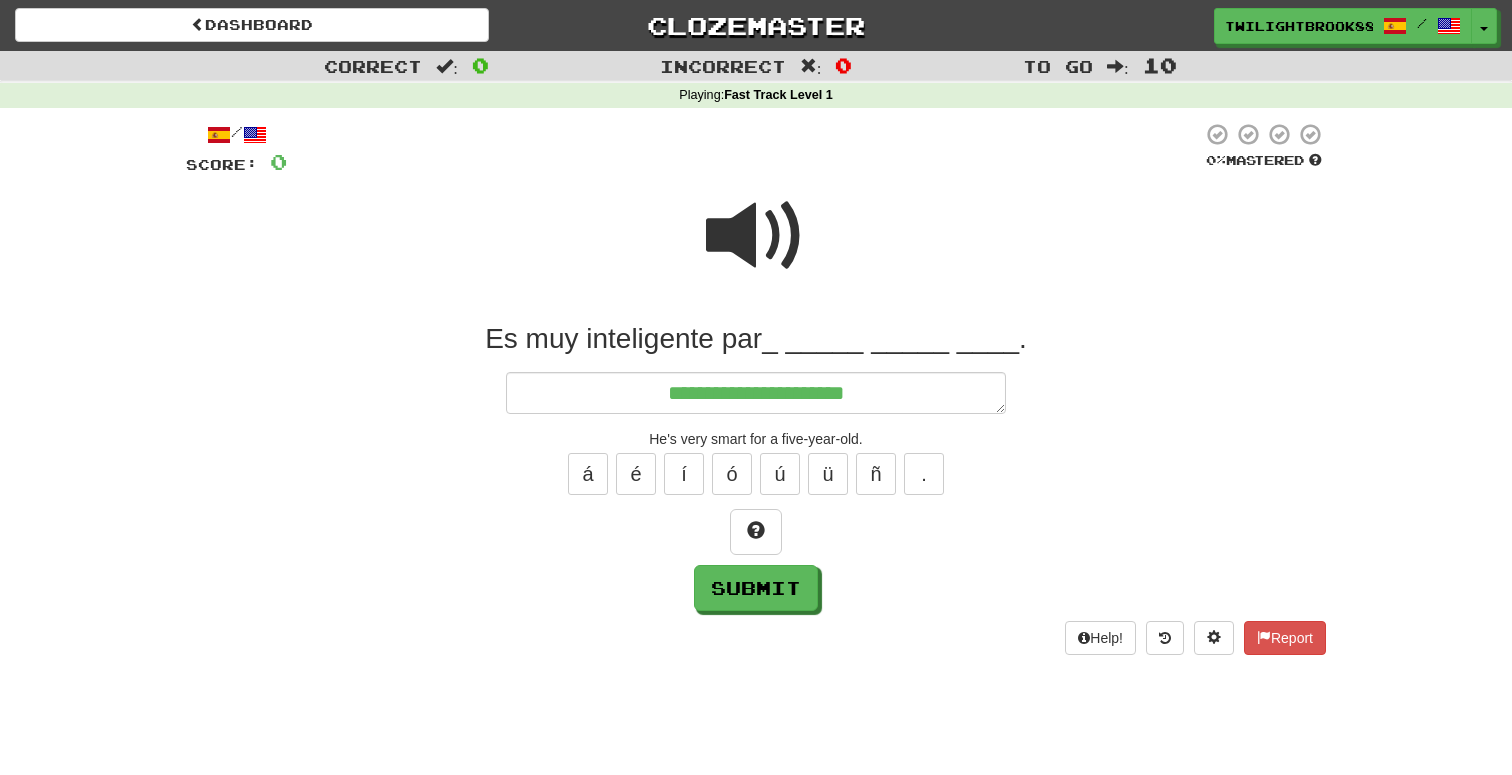 type on "*" 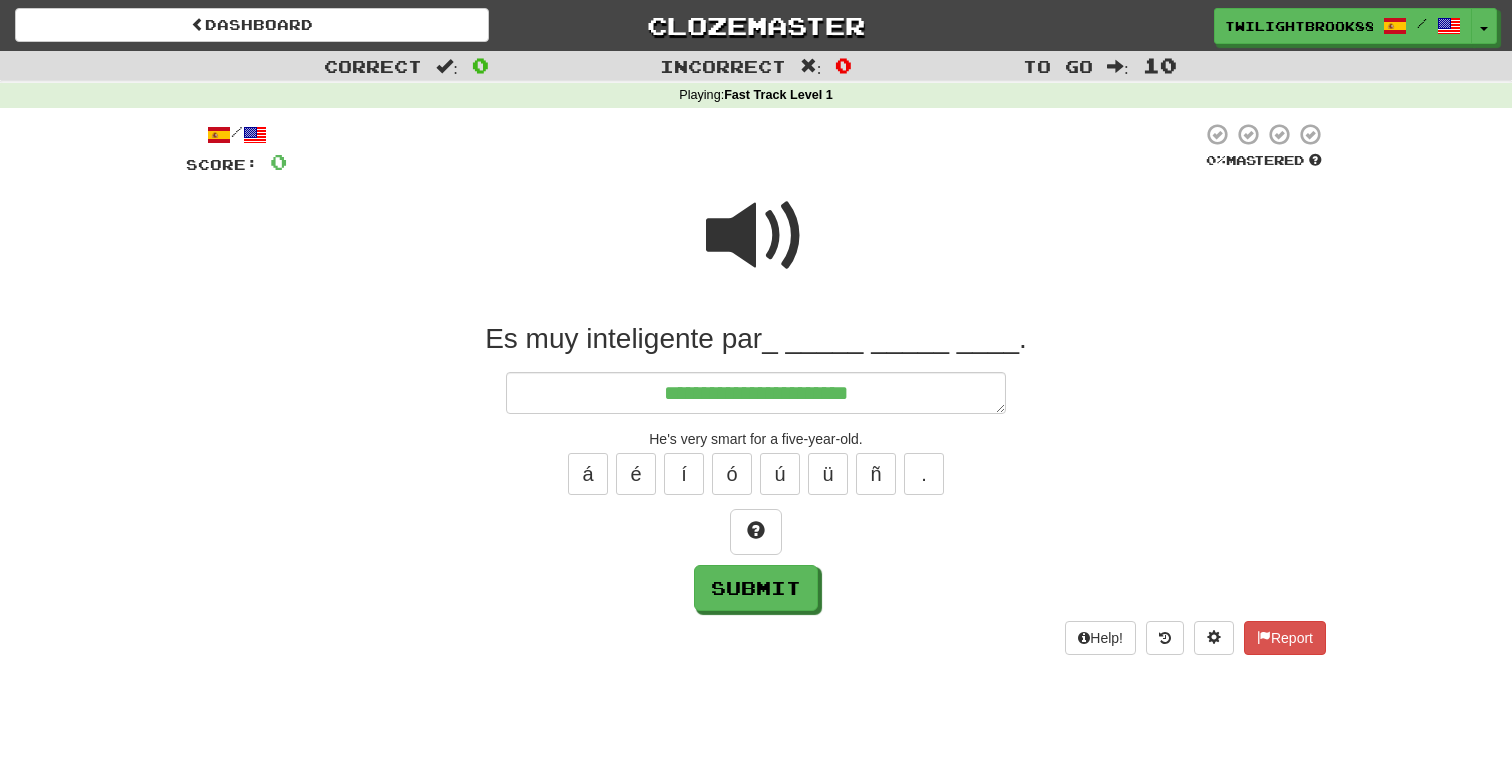 type on "*" 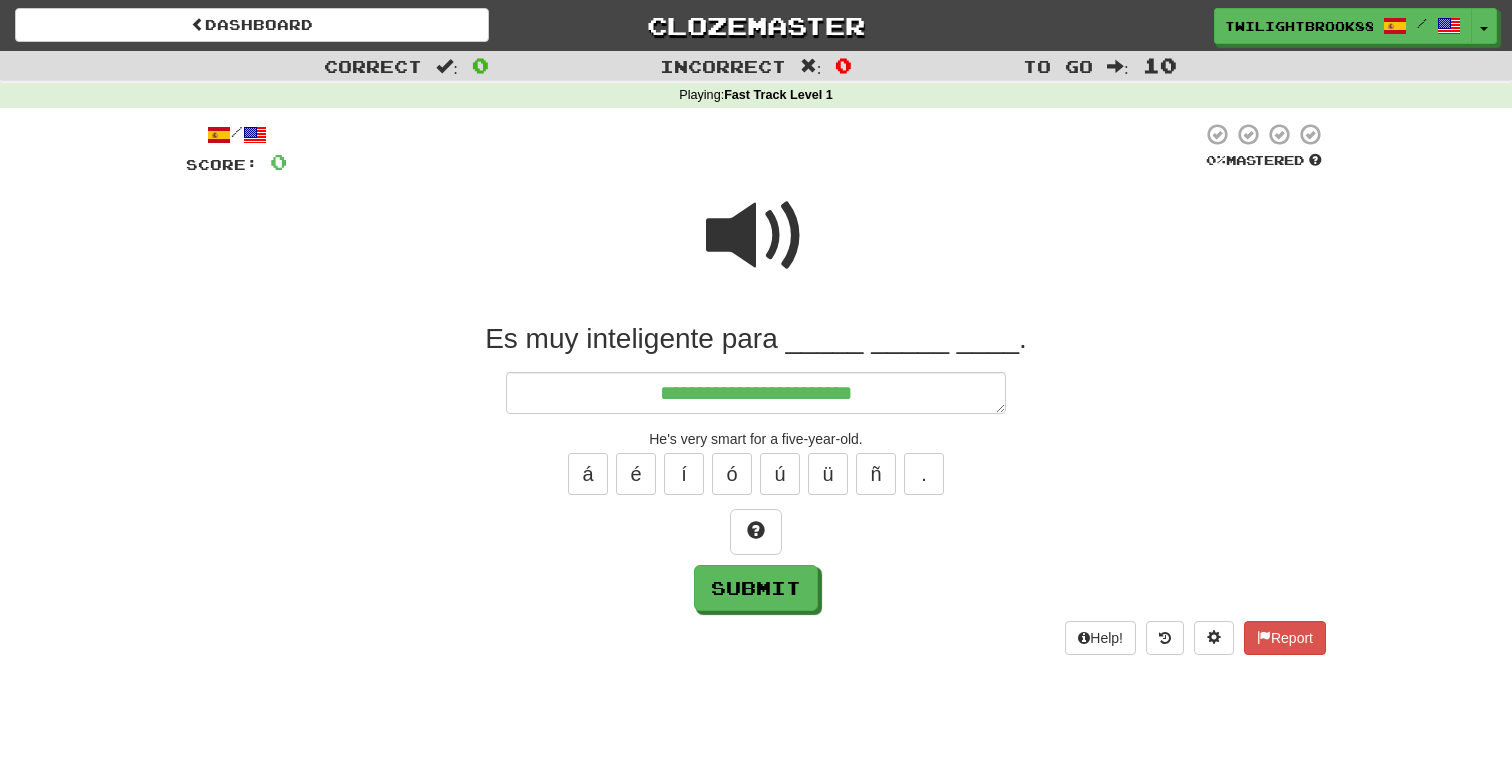 type on "*" 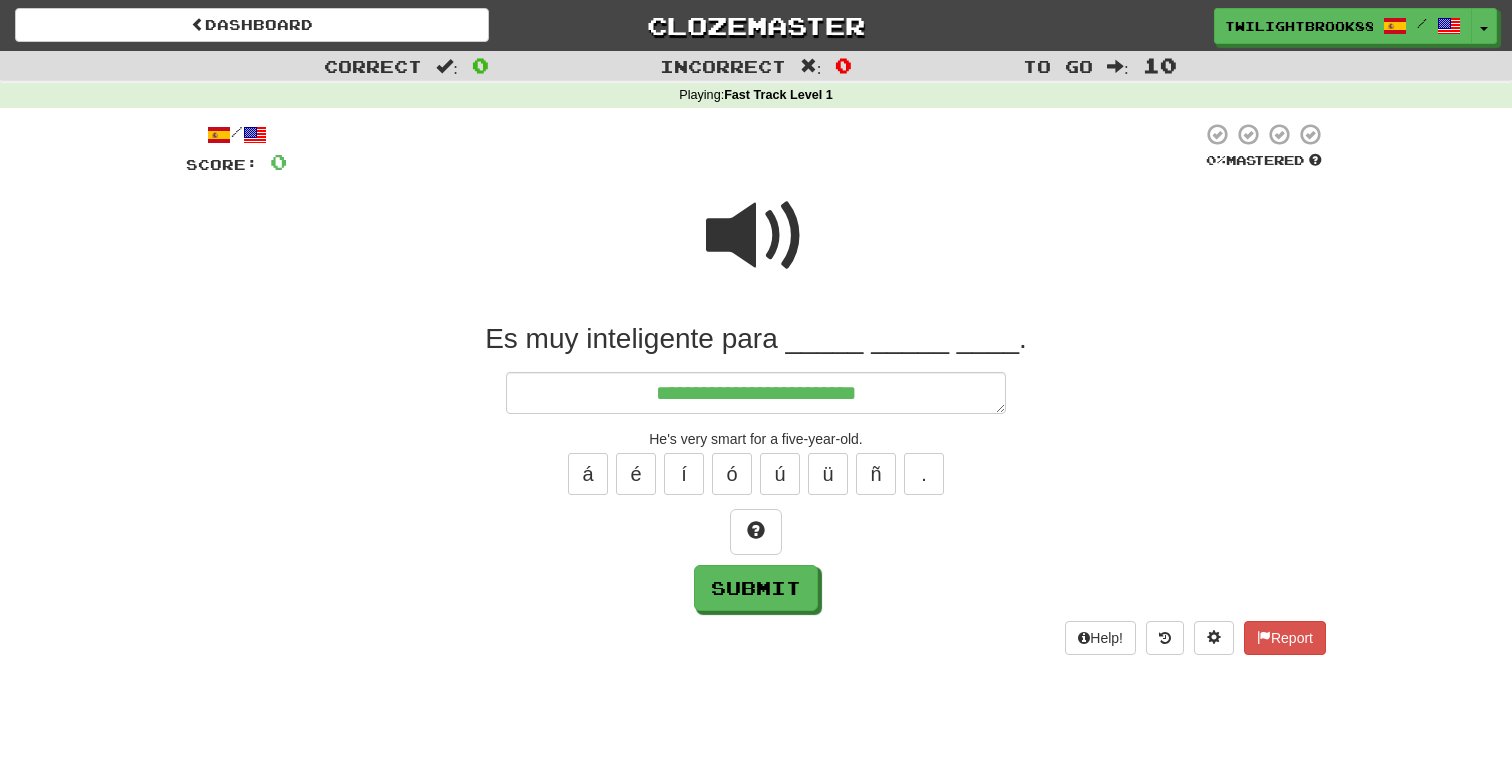 type on "*" 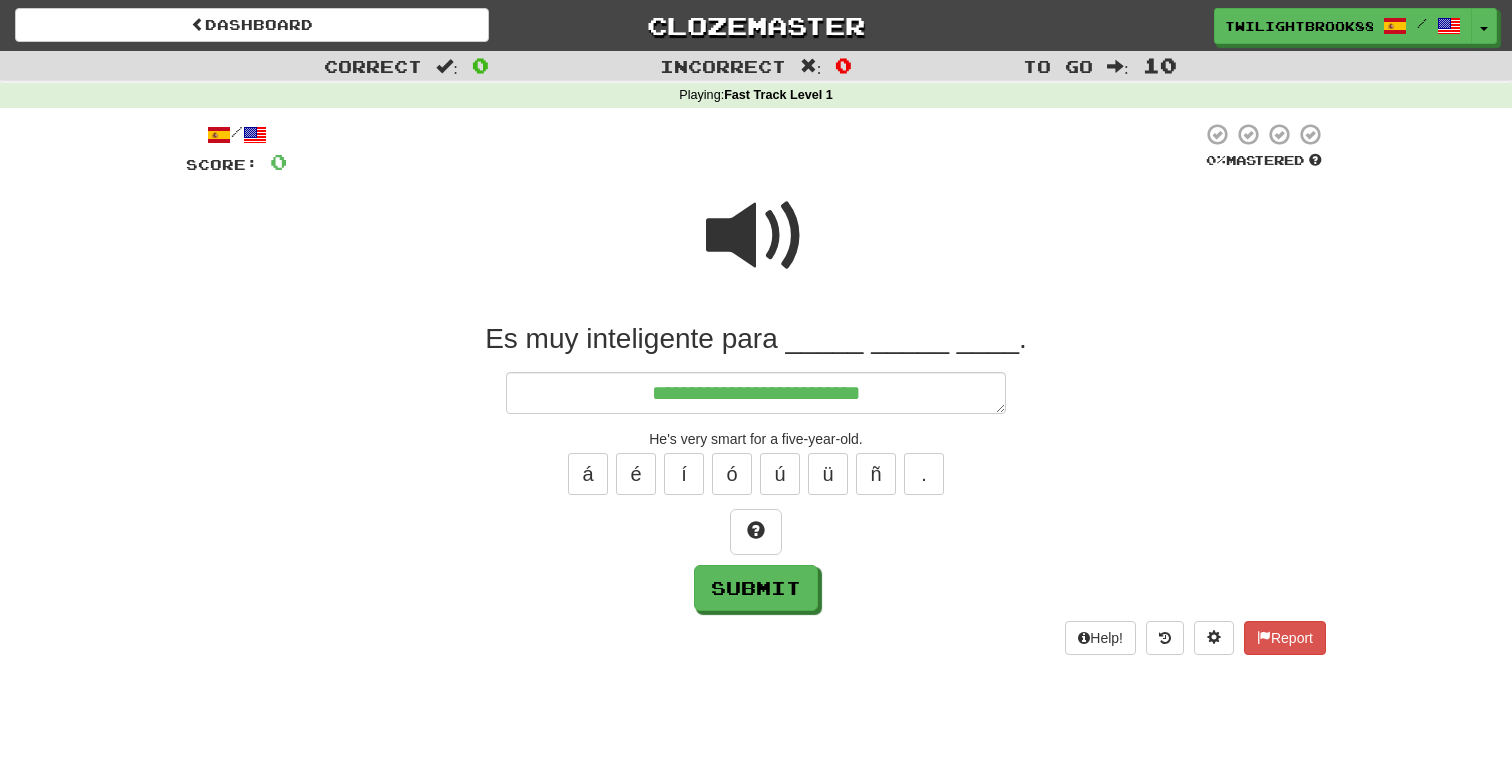 type on "*" 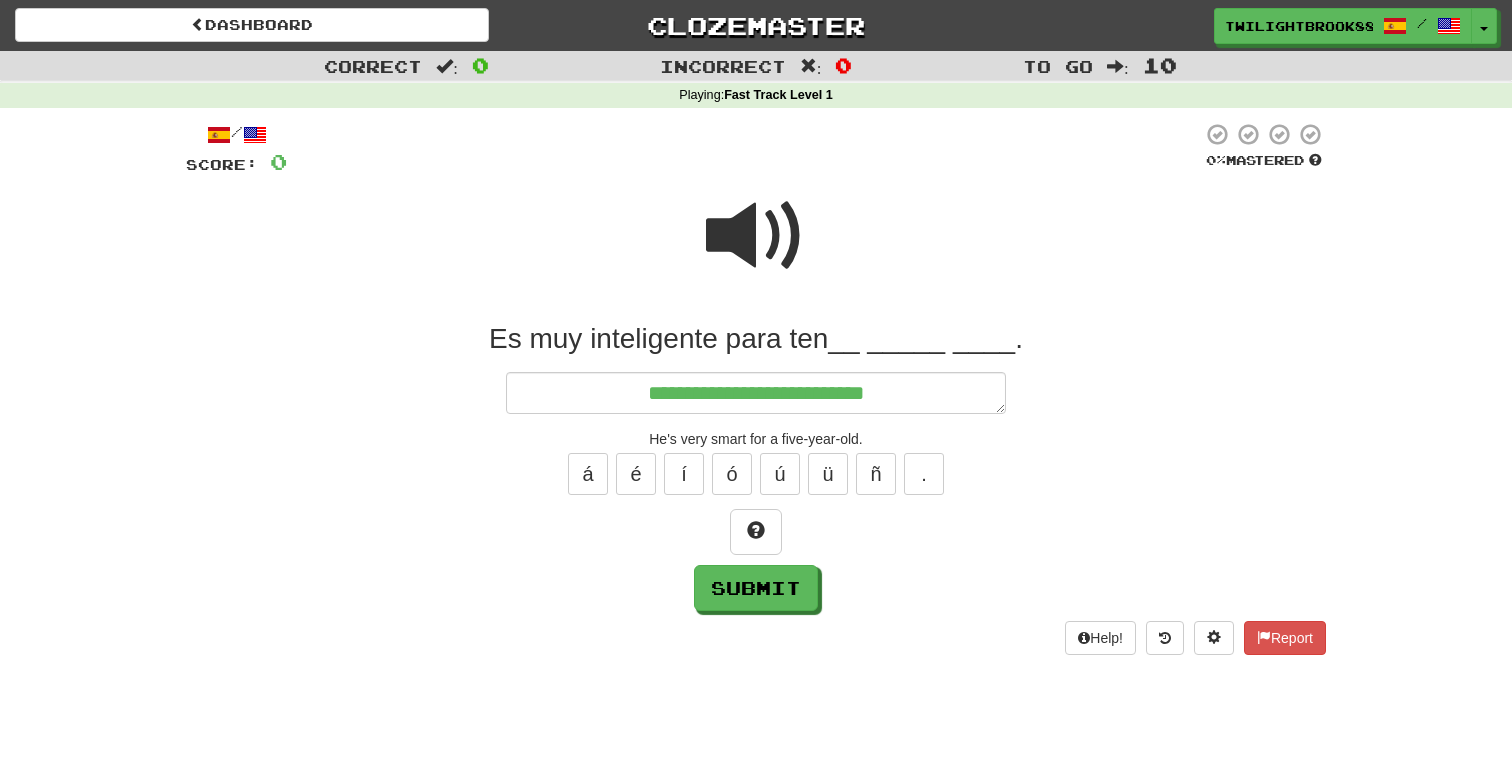 type on "*" 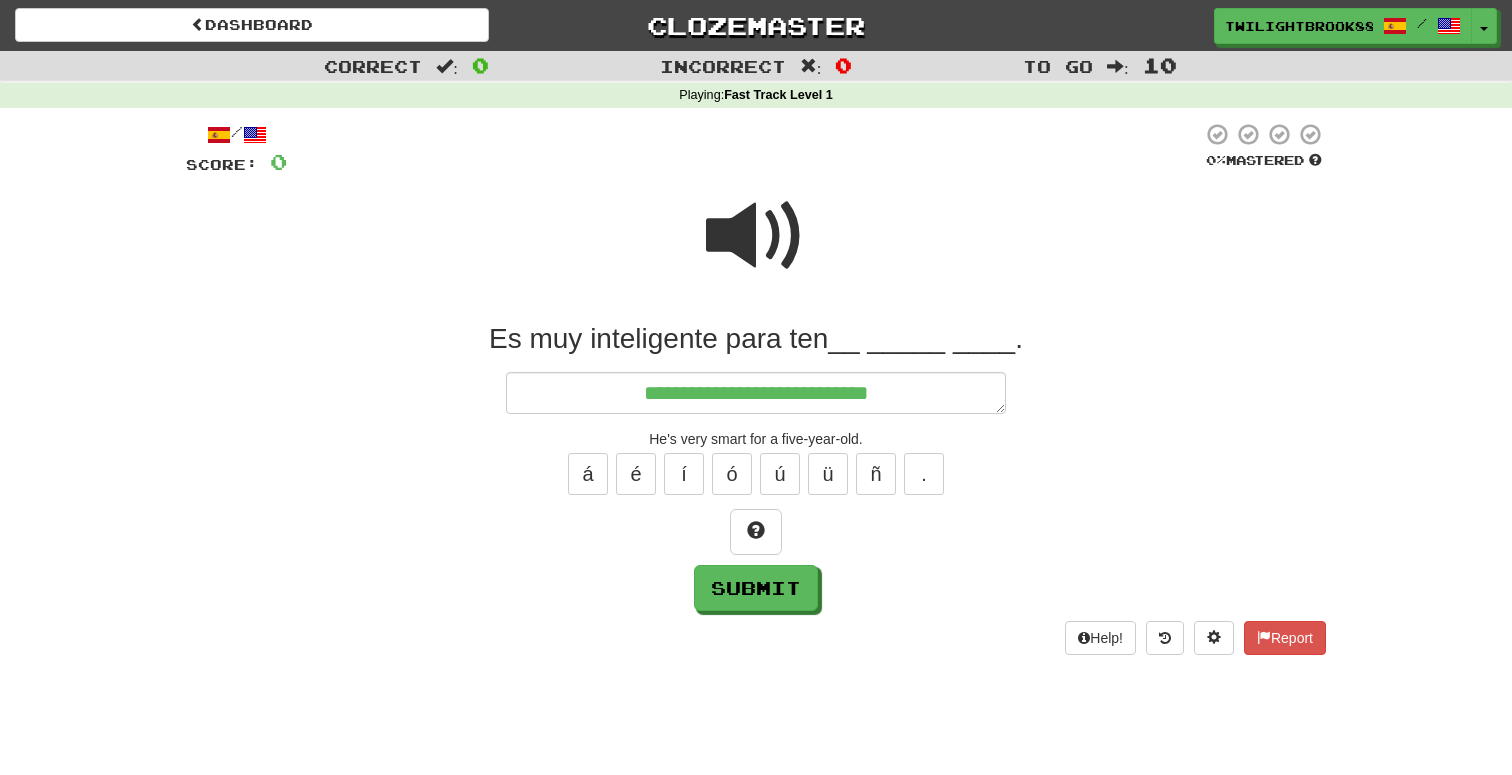 type on "*" 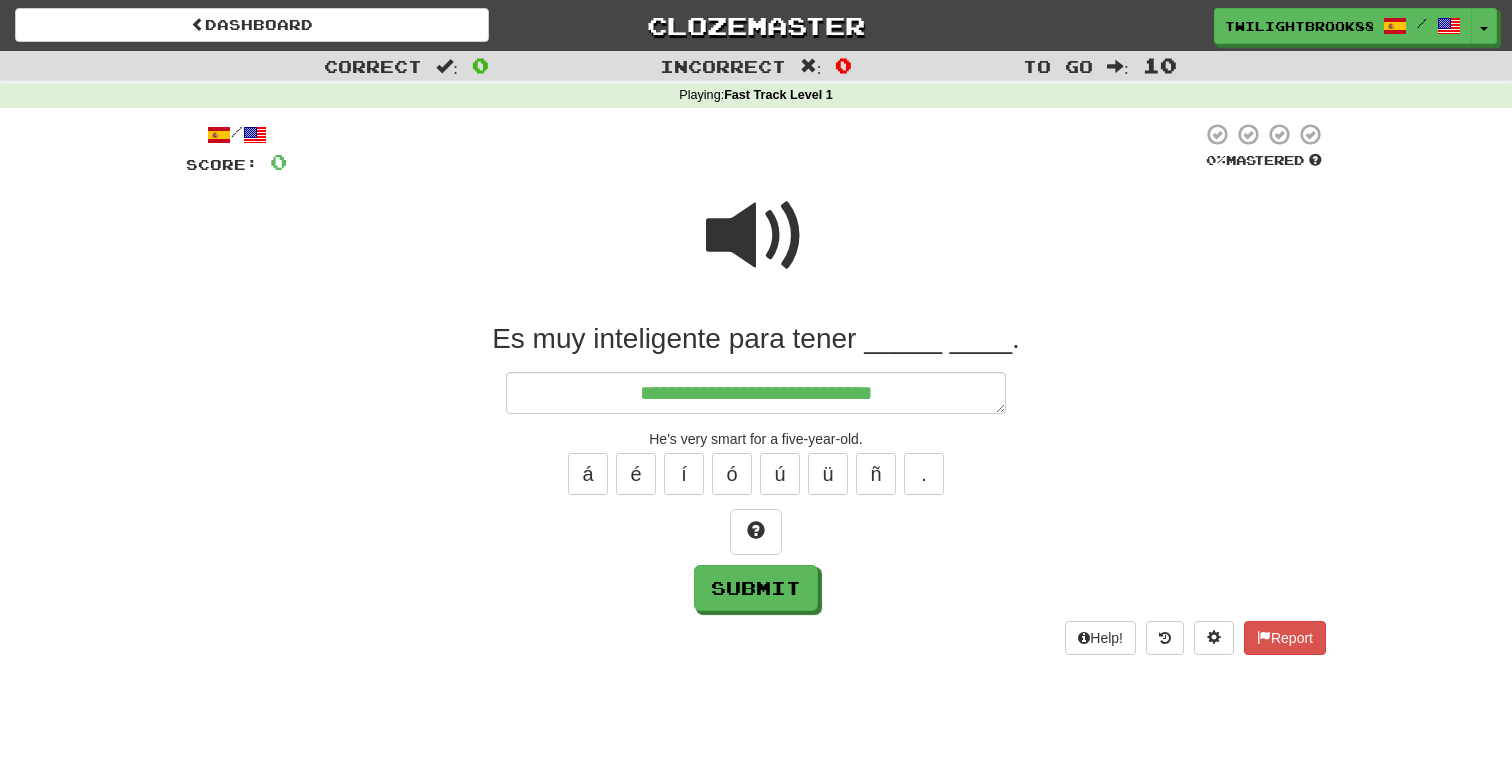 type on "*" 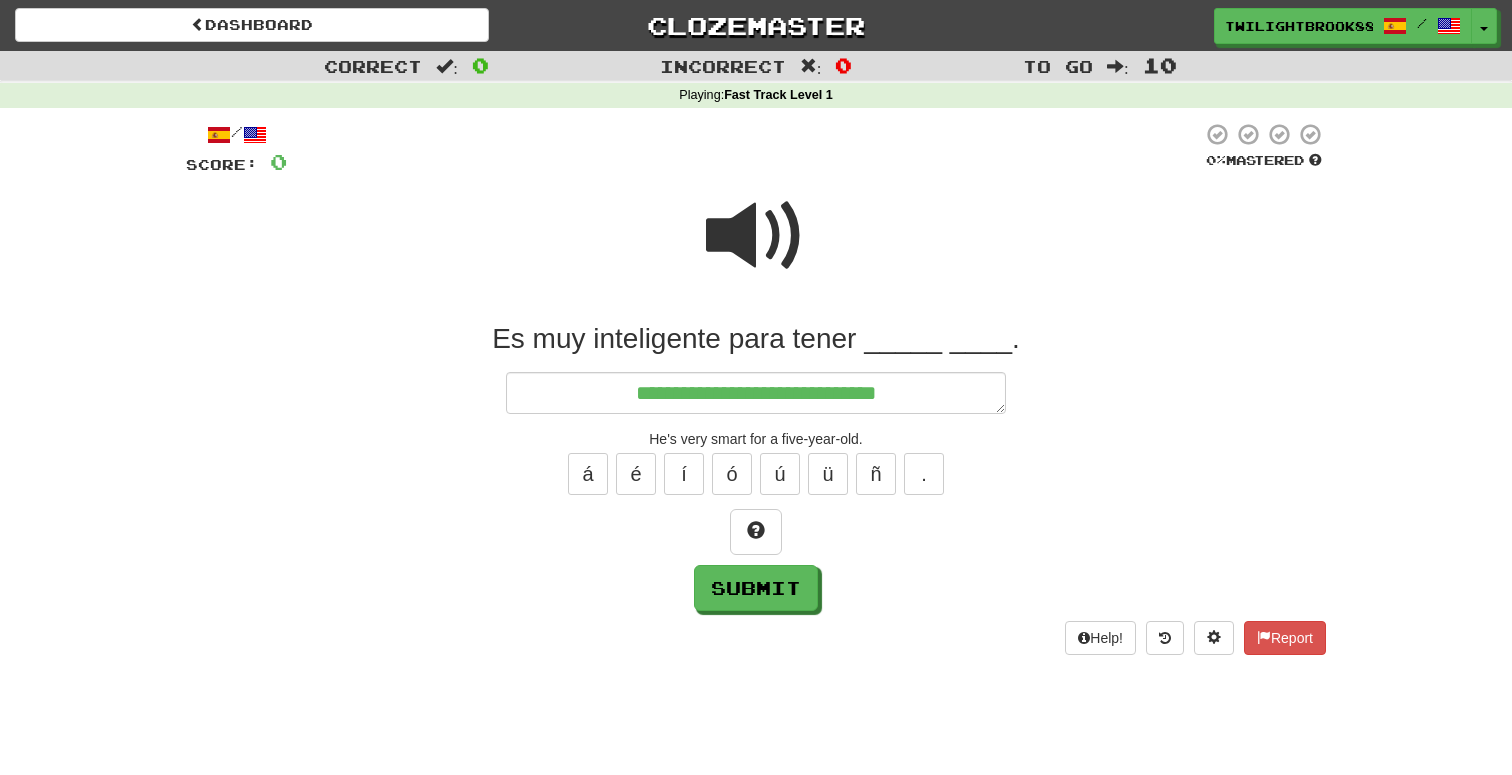 type on "*" 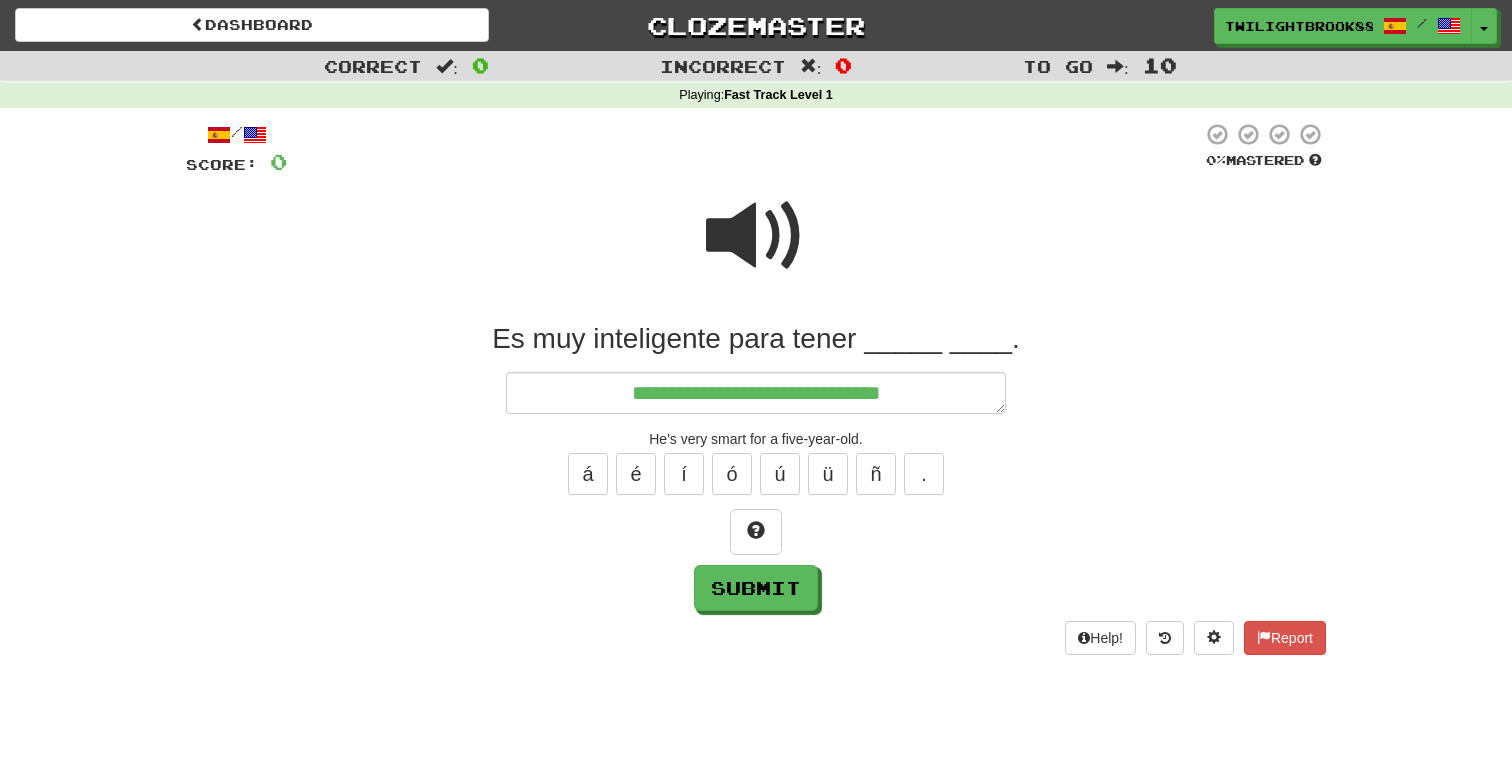 type on "*" 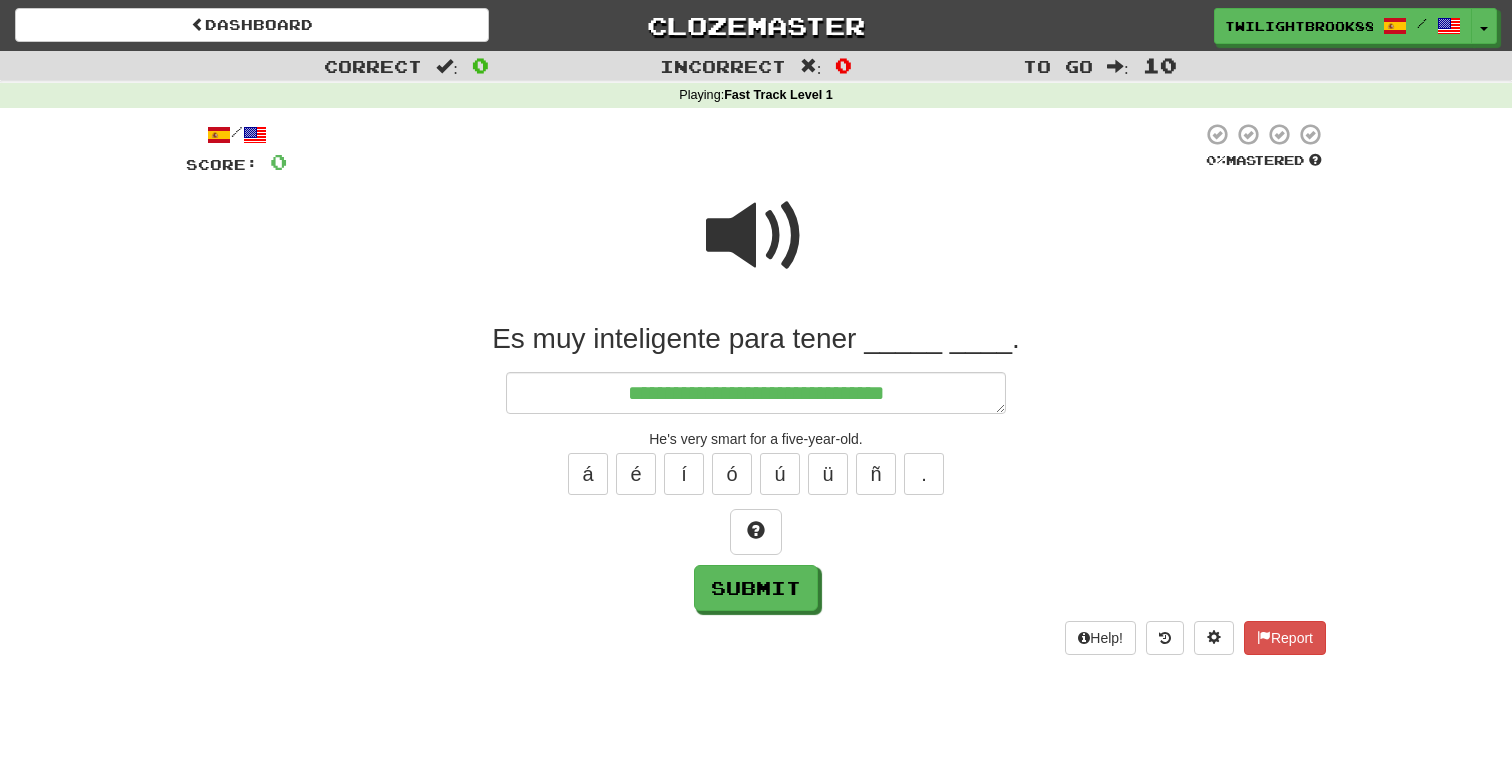 type on "*" 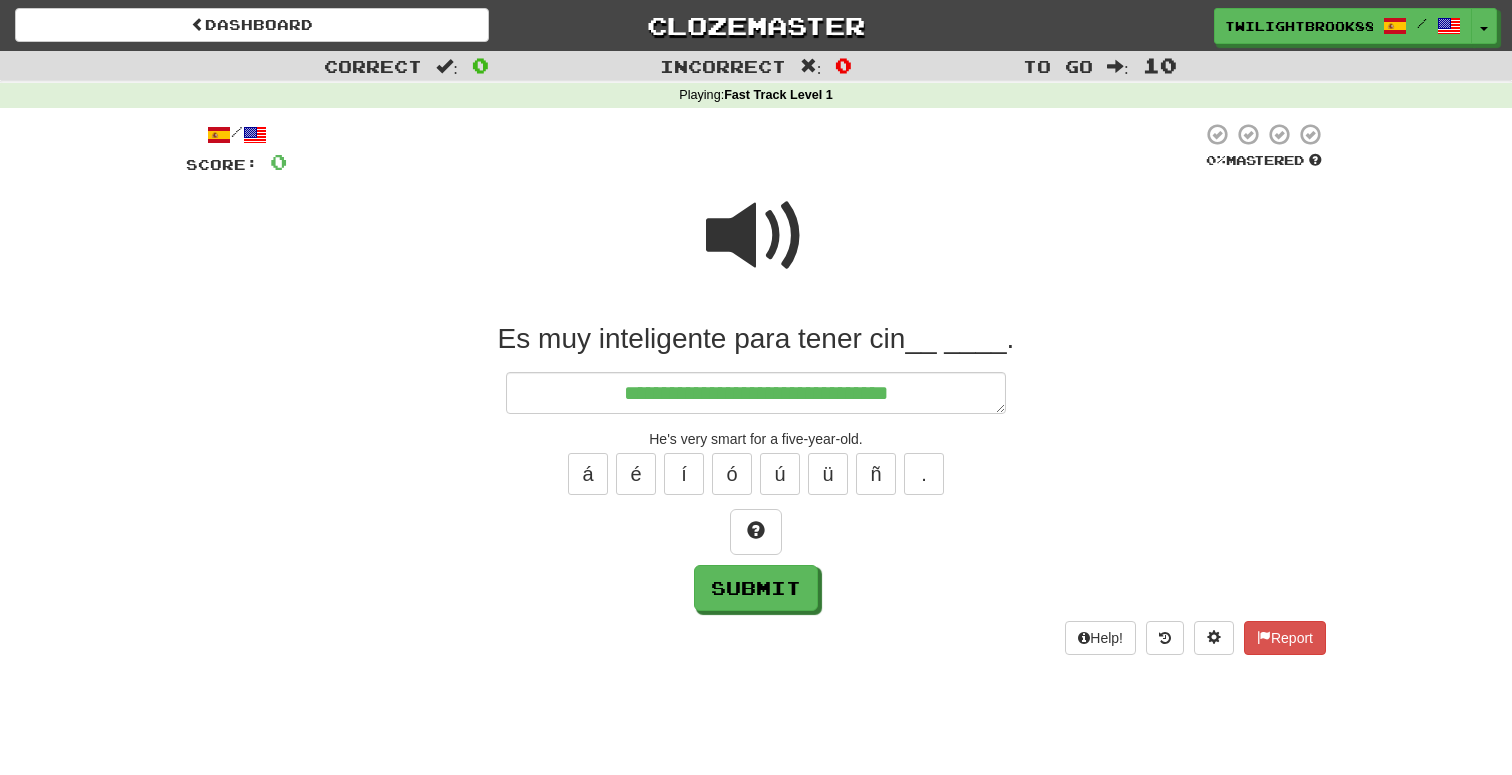 type on "*" 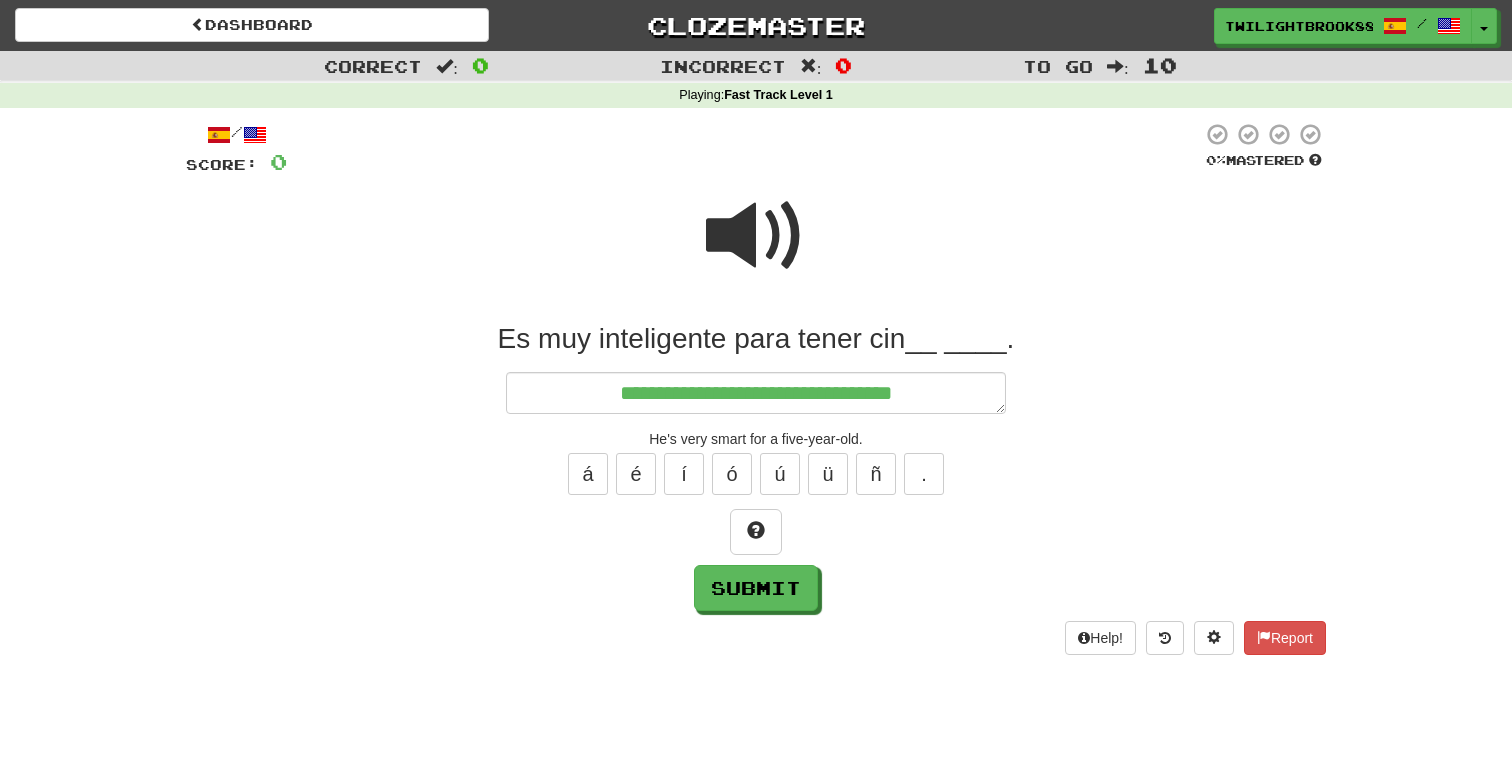 type on "*" 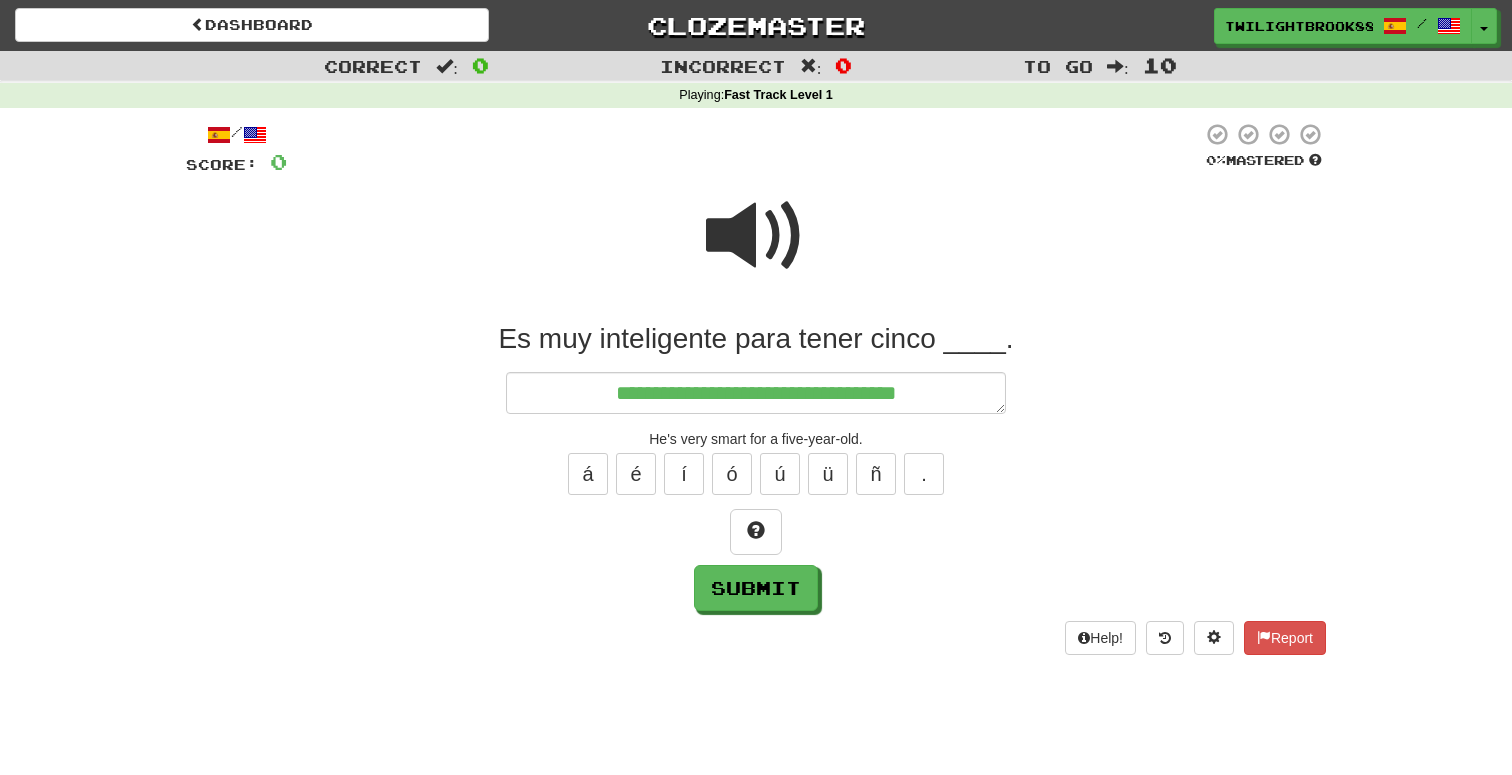 type on "*" 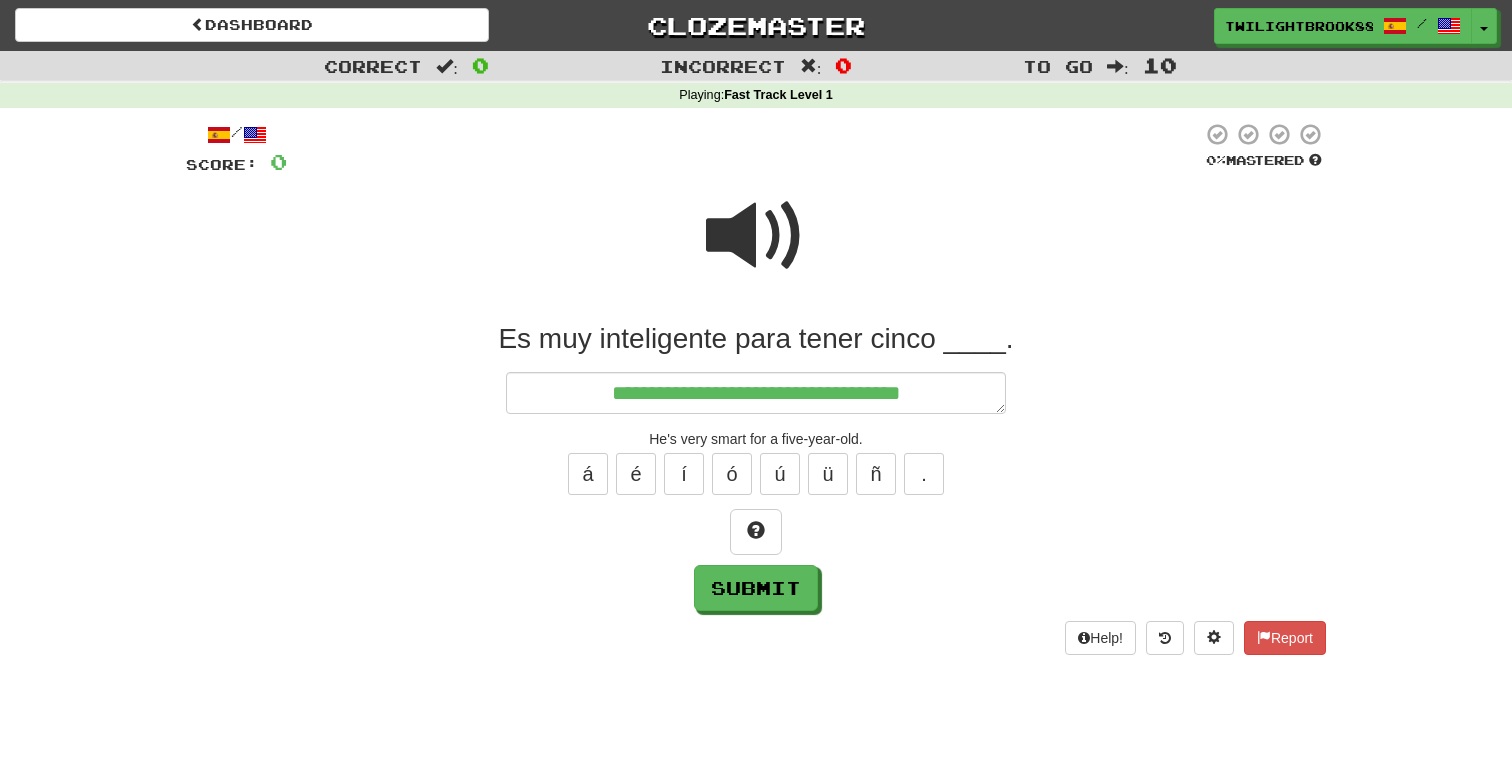 type on "*" 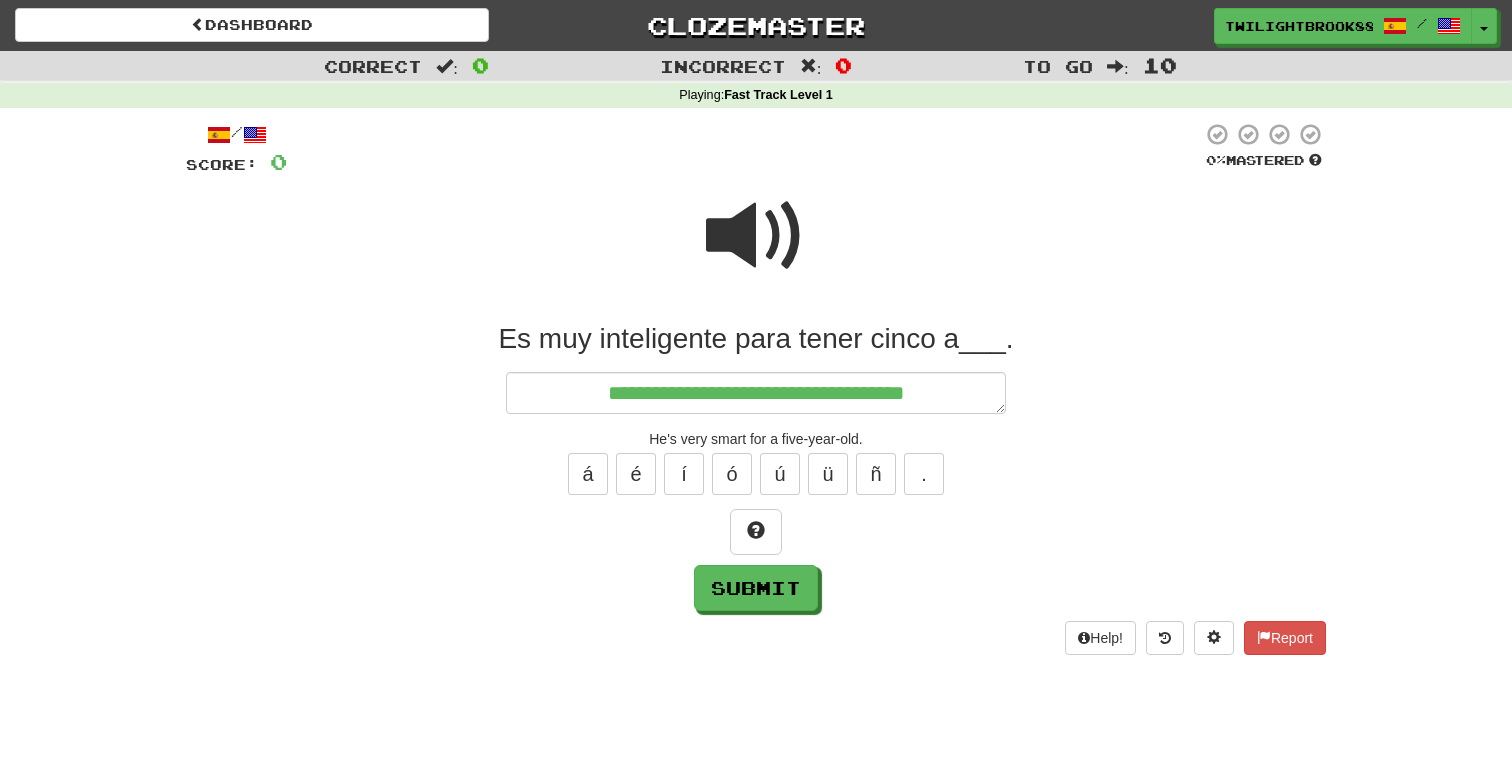 type on "*" 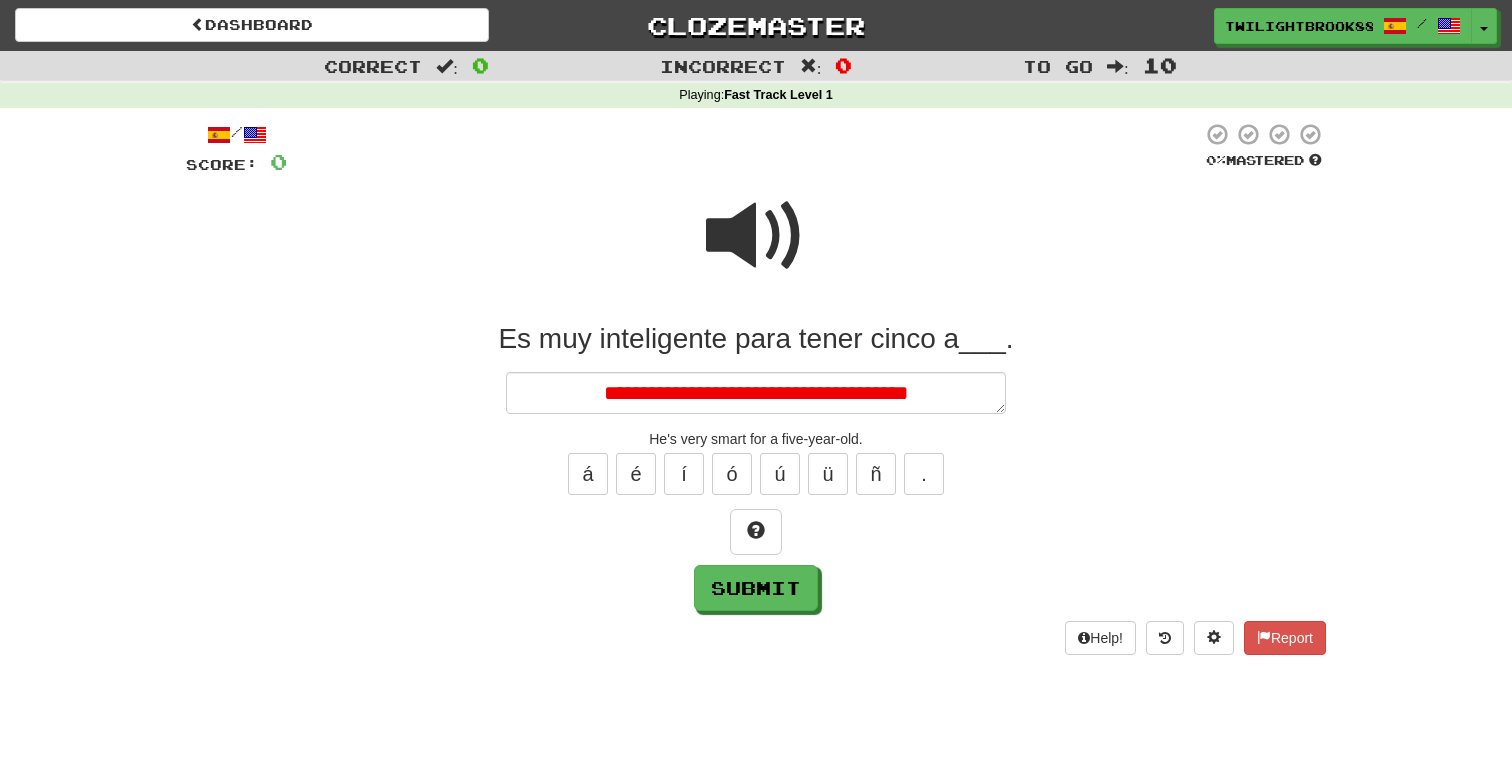 type on "*" 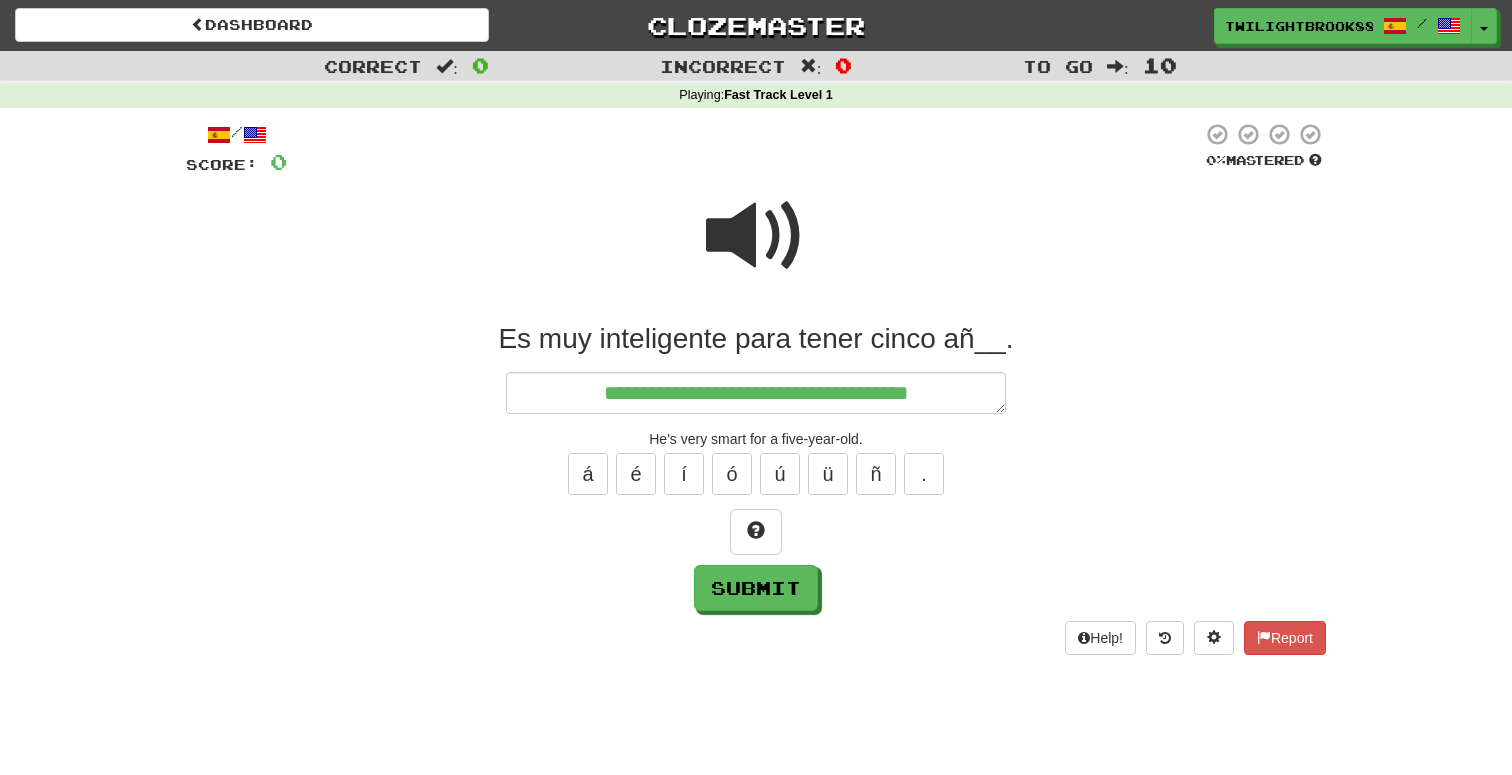 type on "*" 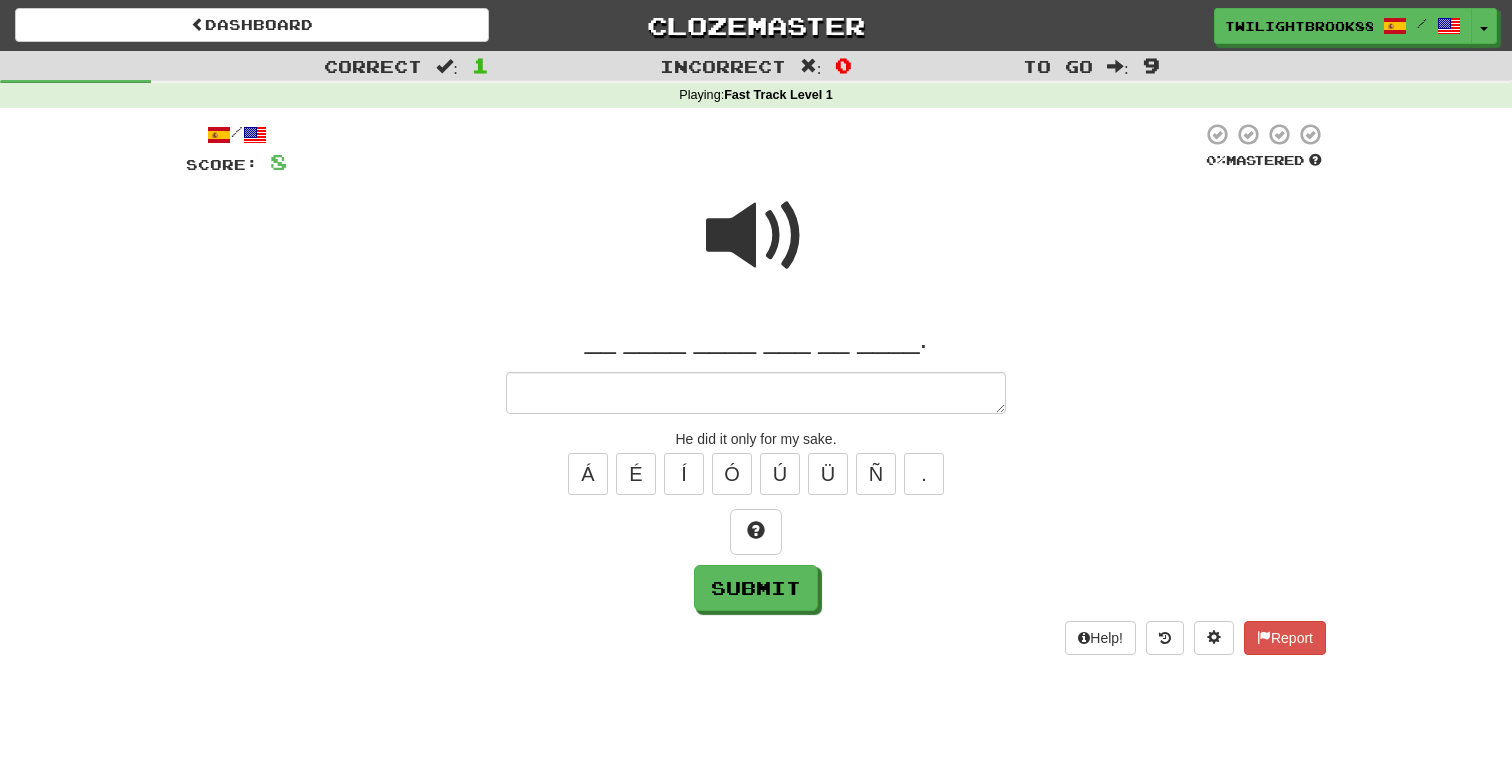 type on "*" 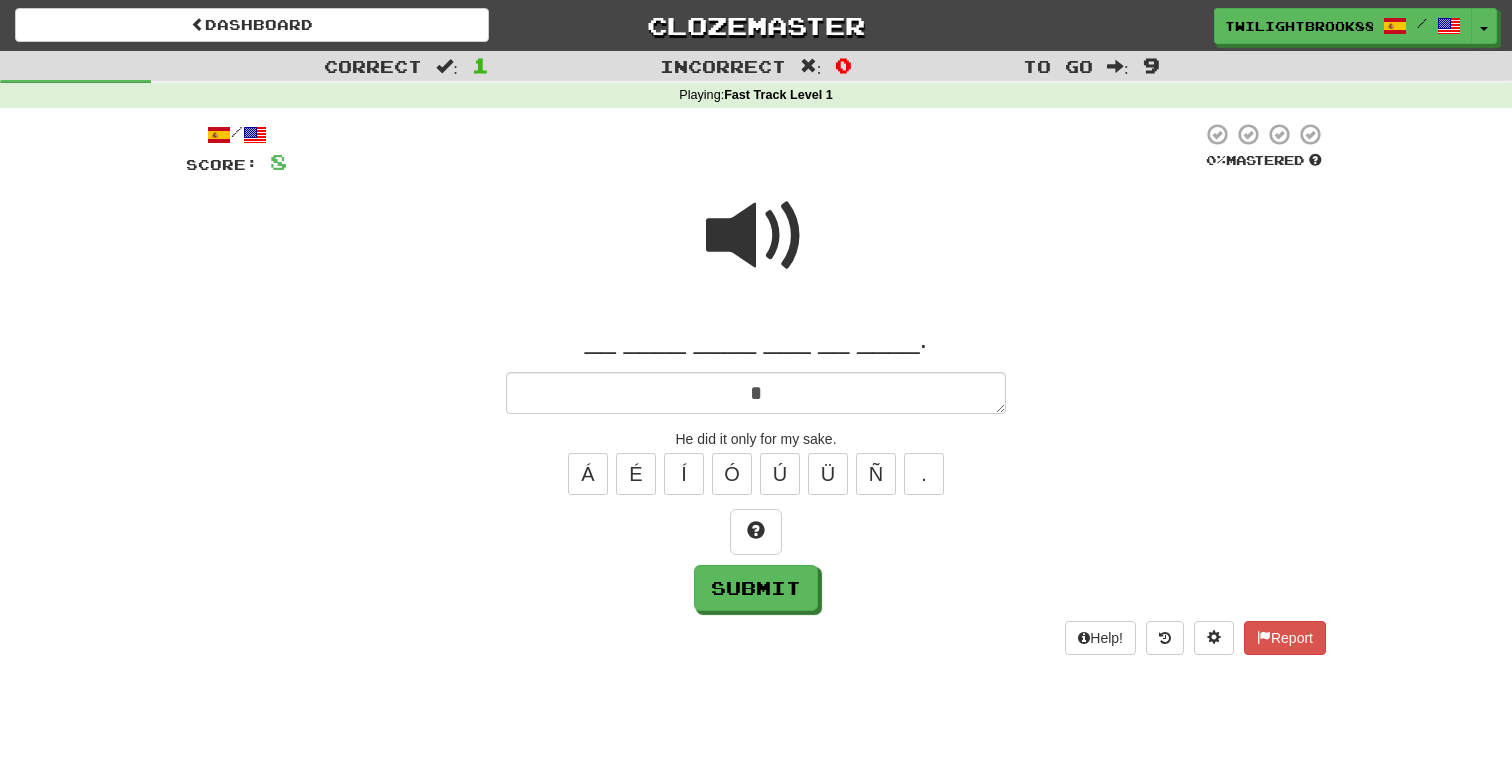 type on "*" 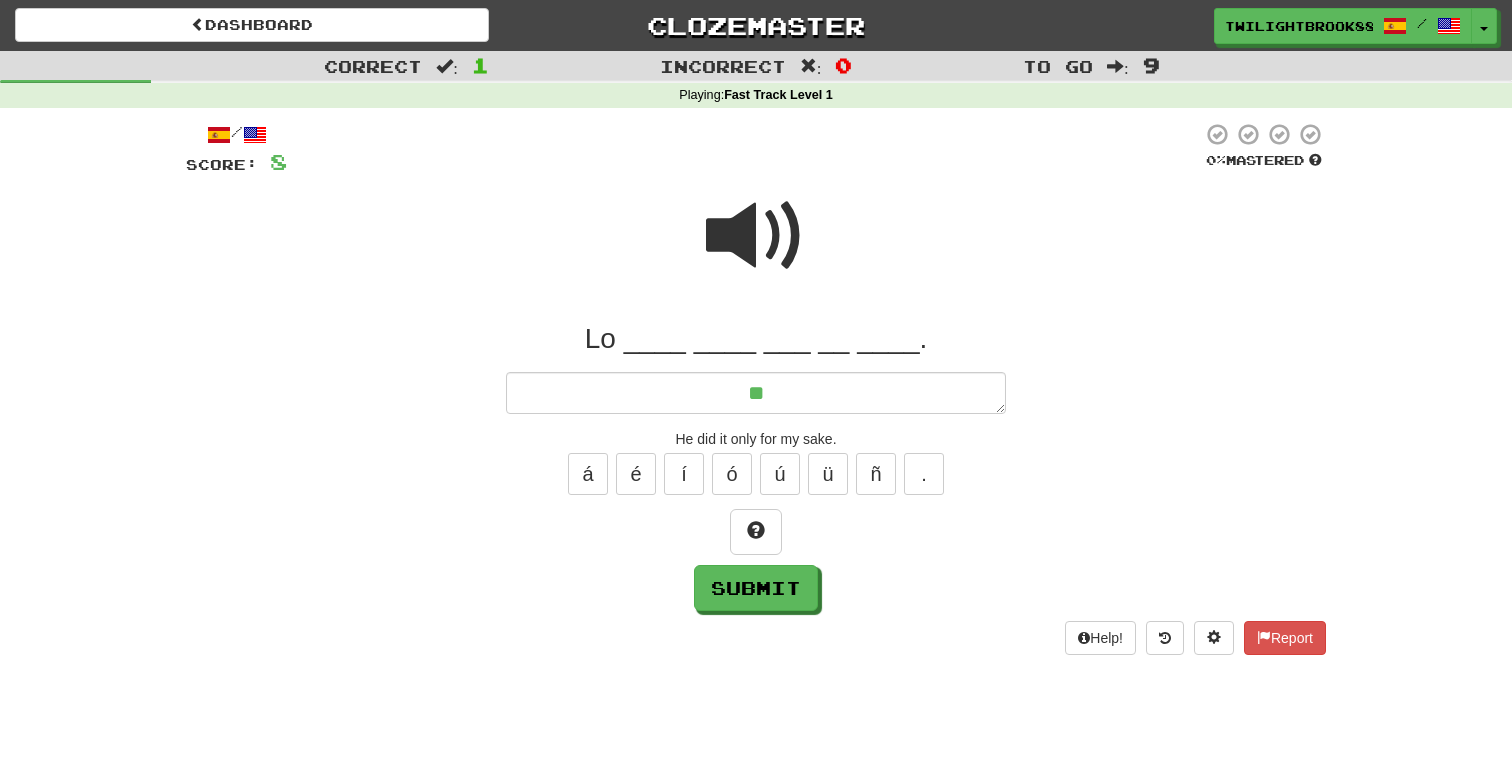 type on "*" 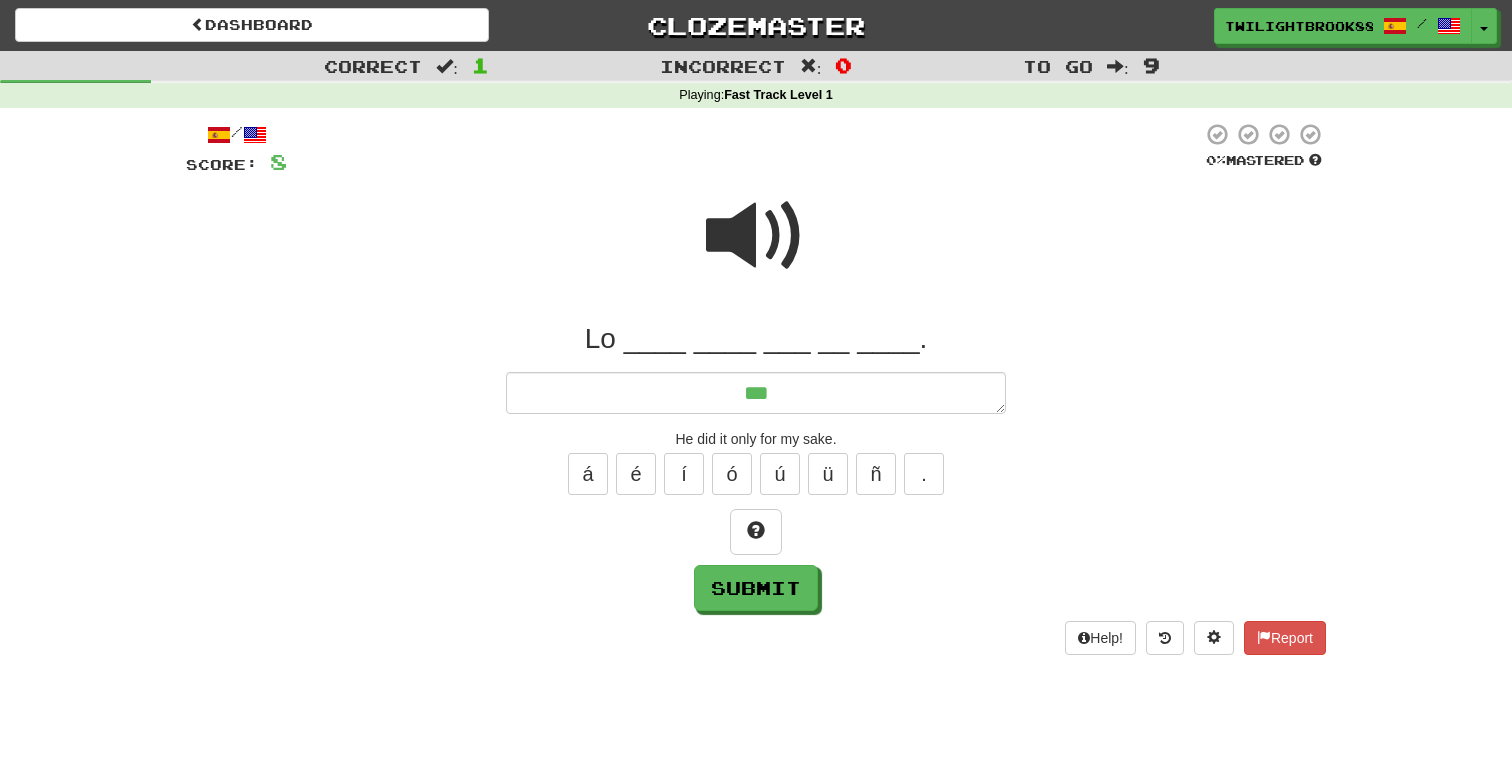 type on "*" 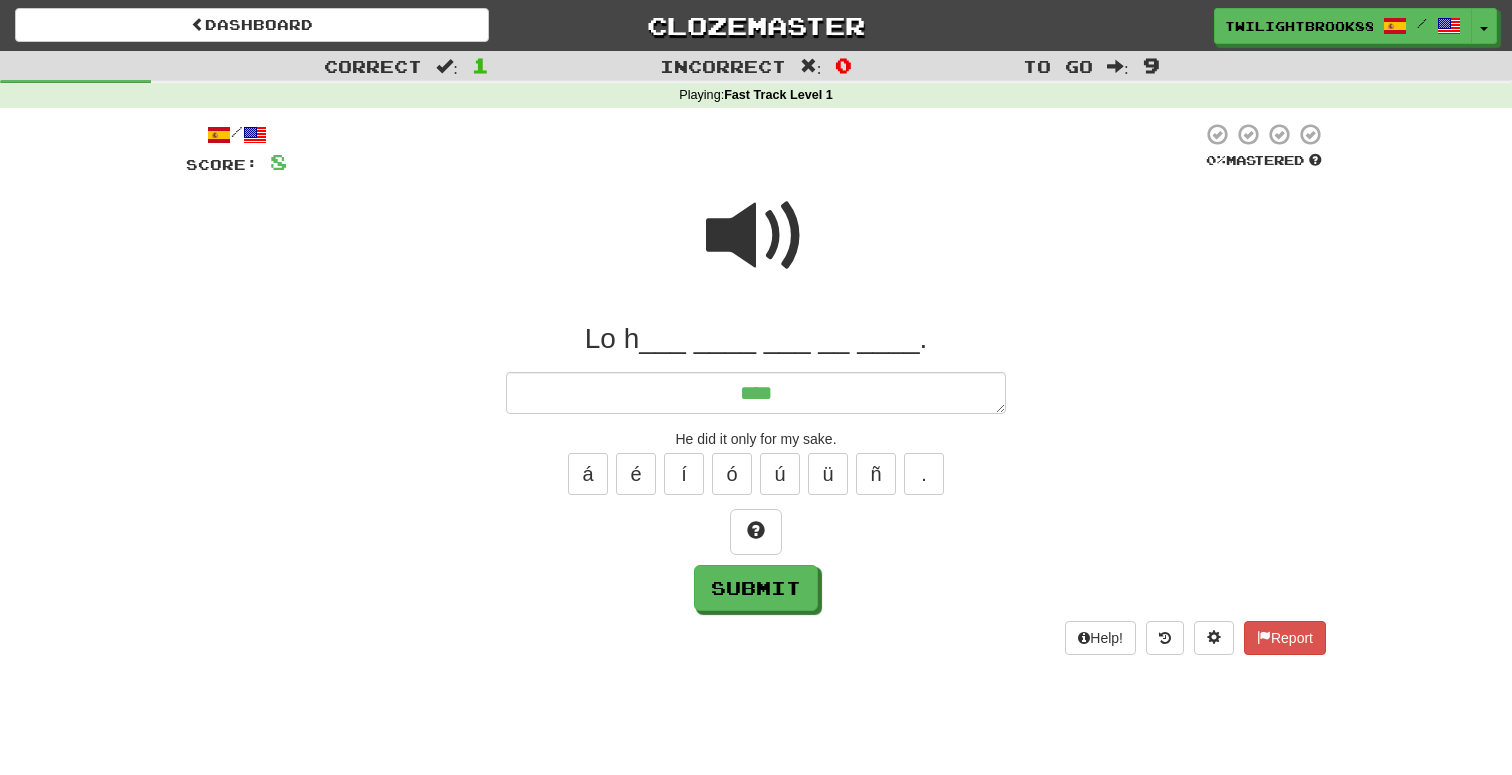 type on "*" 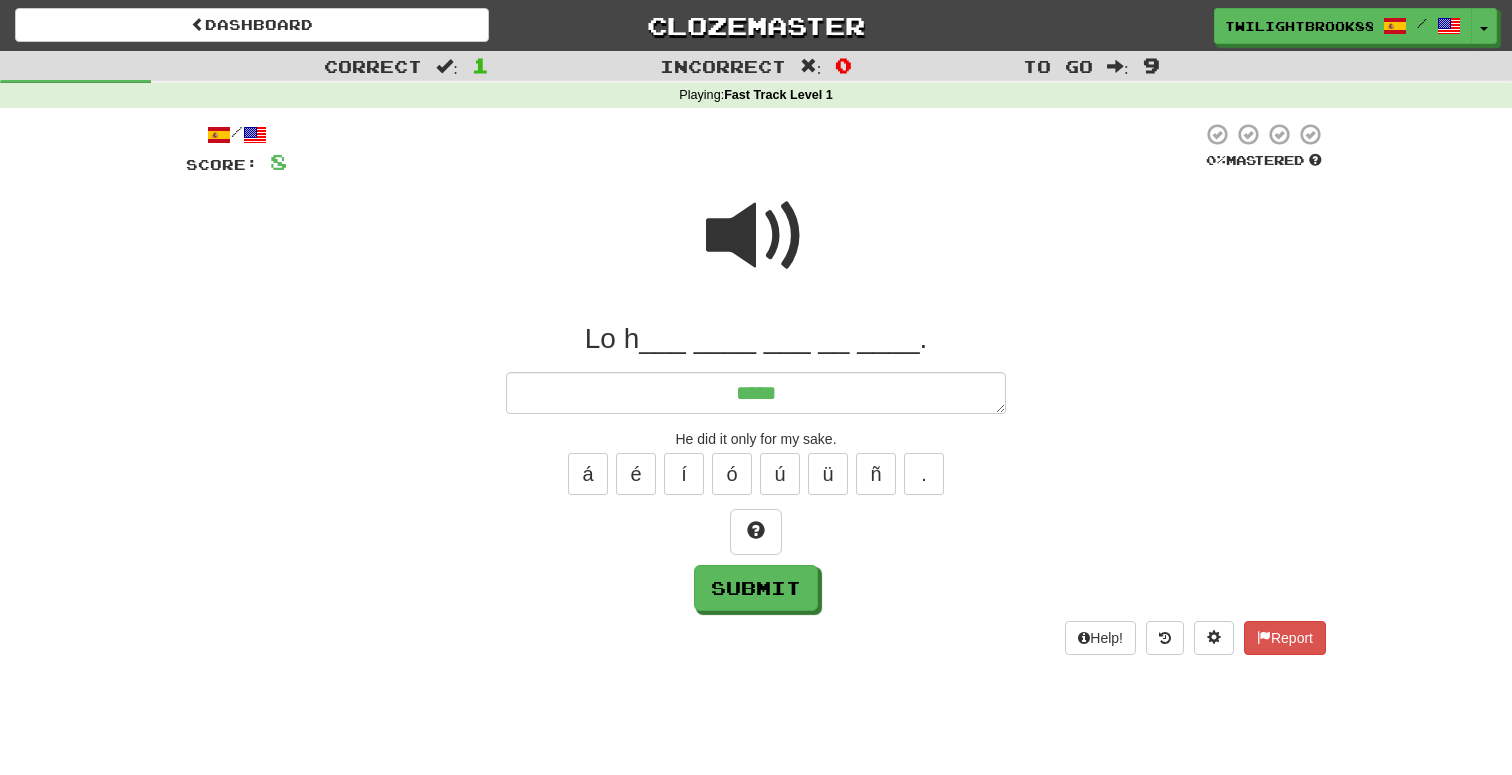 type on "*" 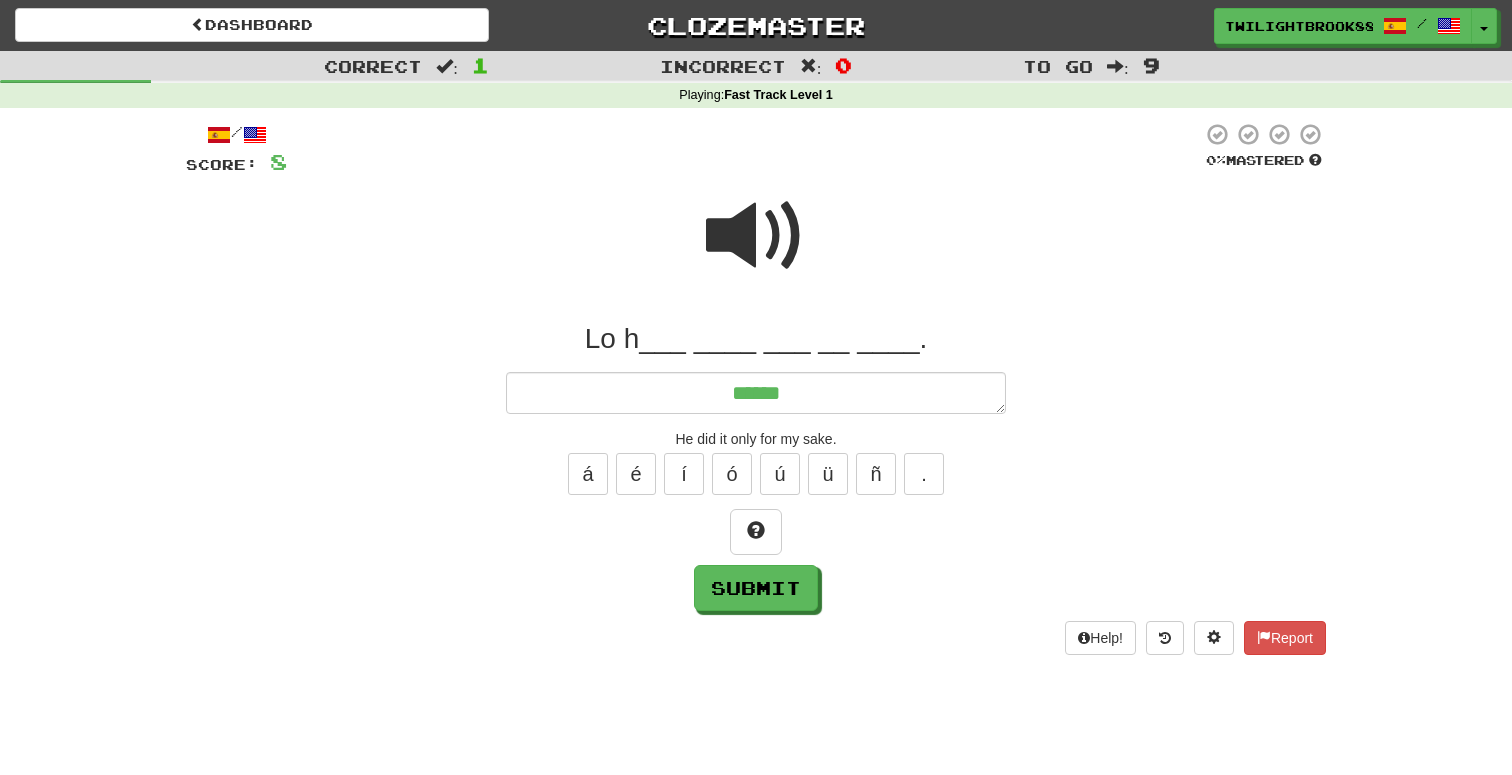 type on "*" 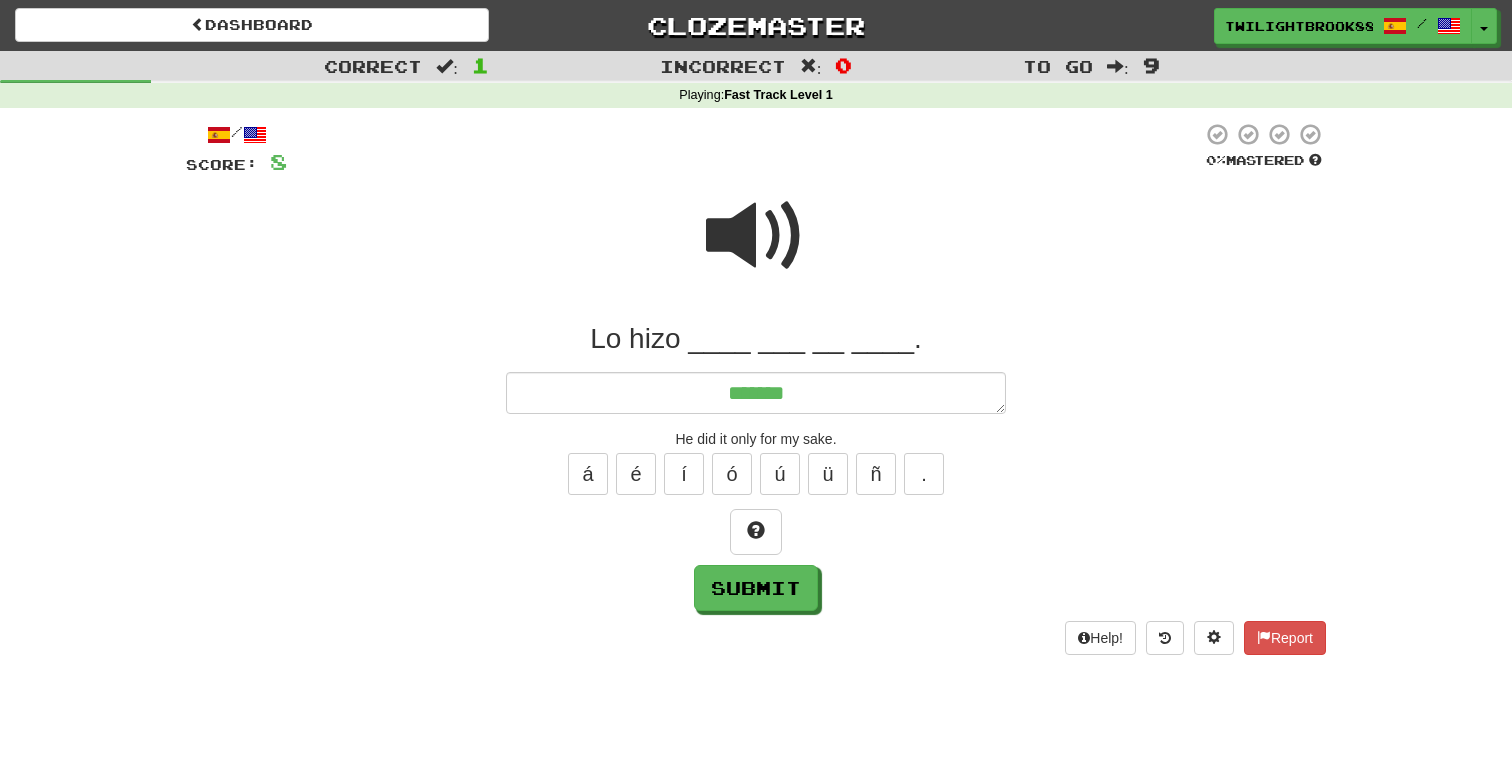 type on "*" 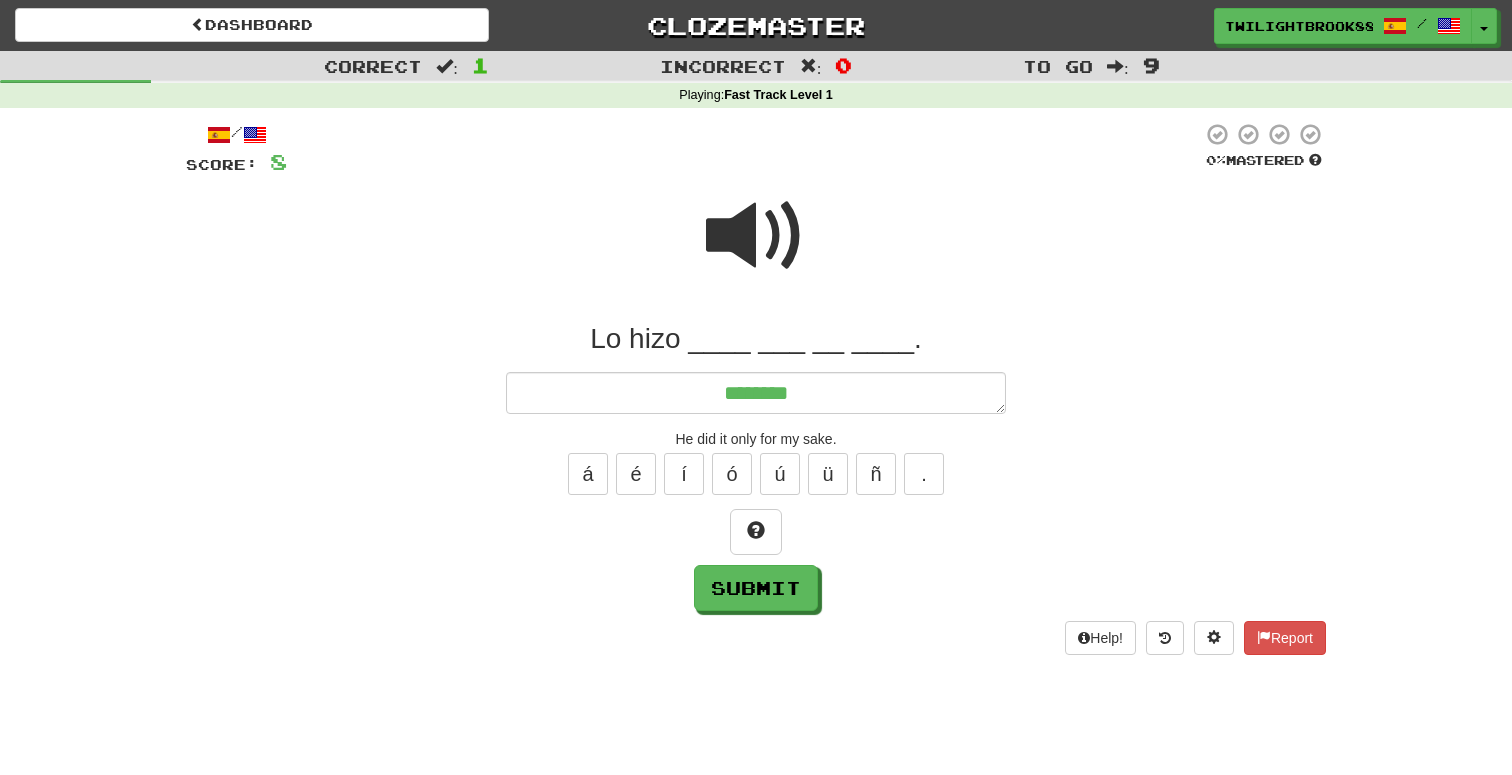type on "*" 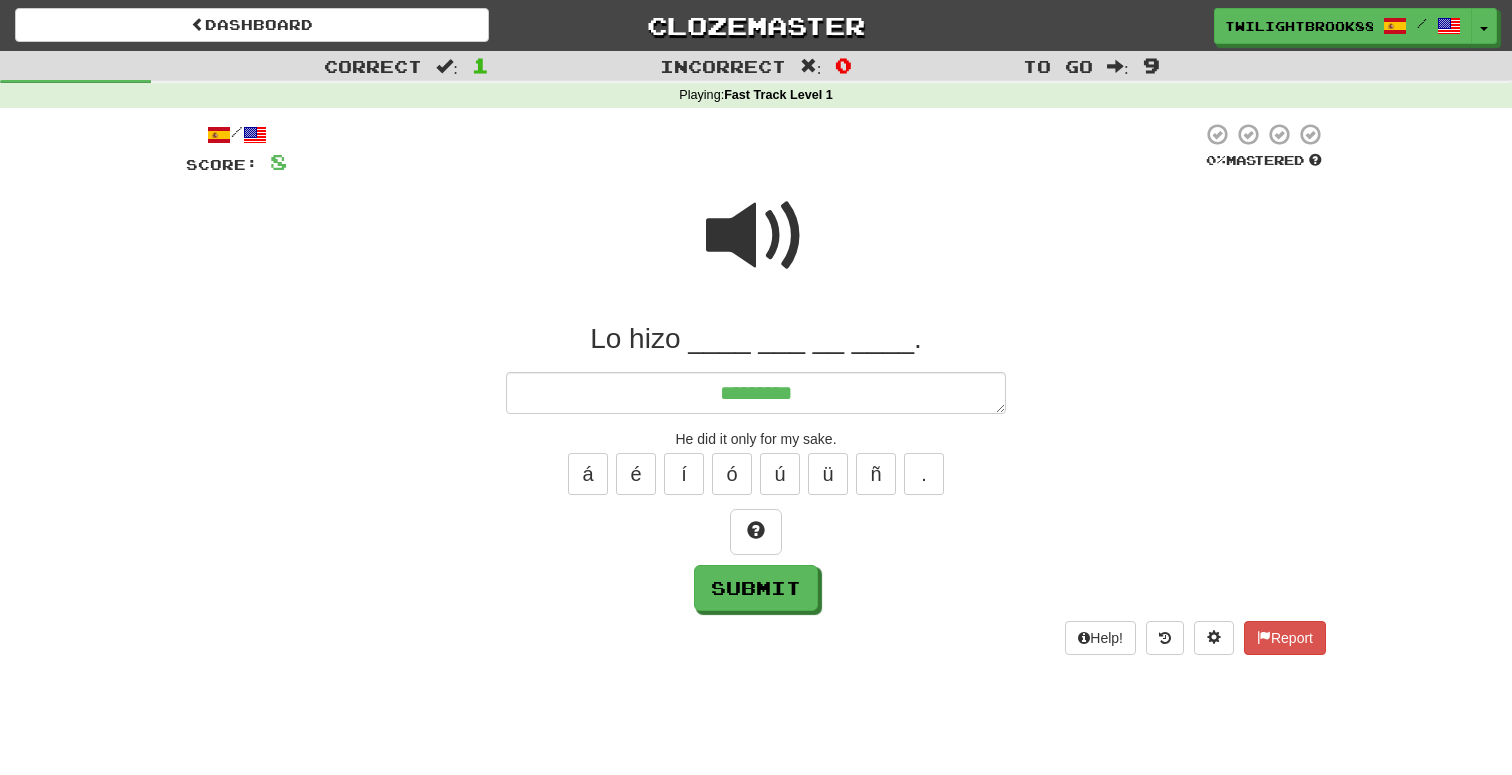 type on "*" 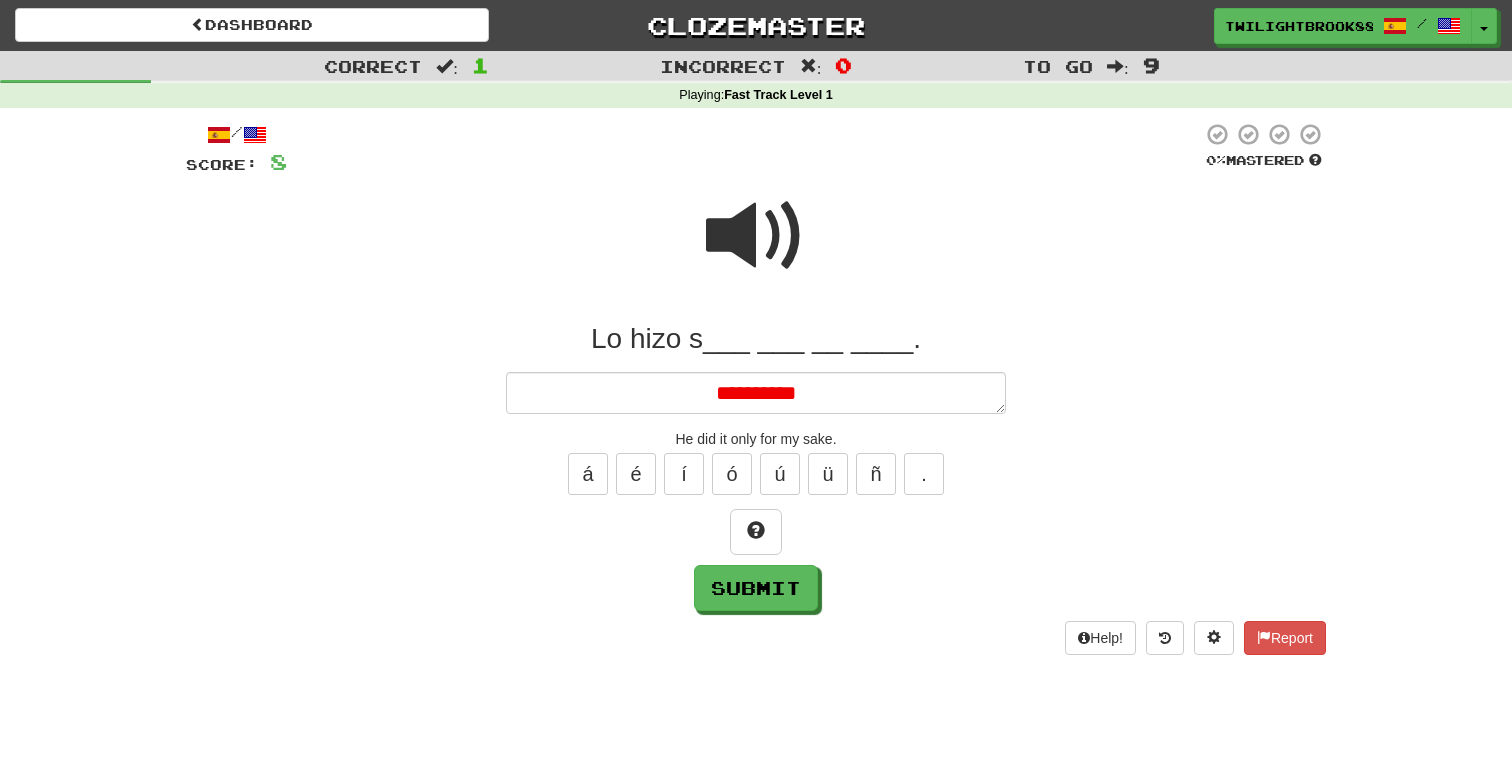 type on "*" 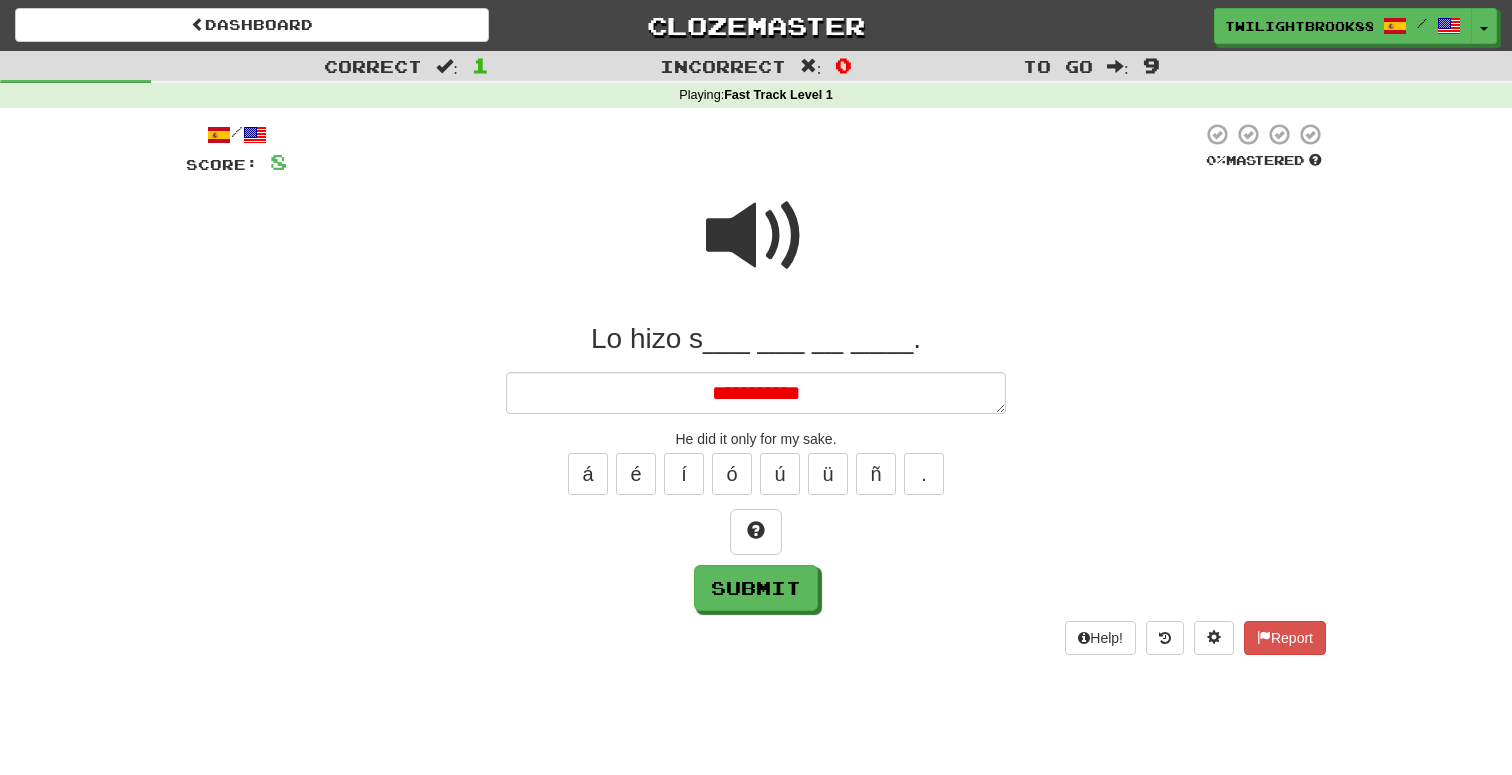 type on "*" 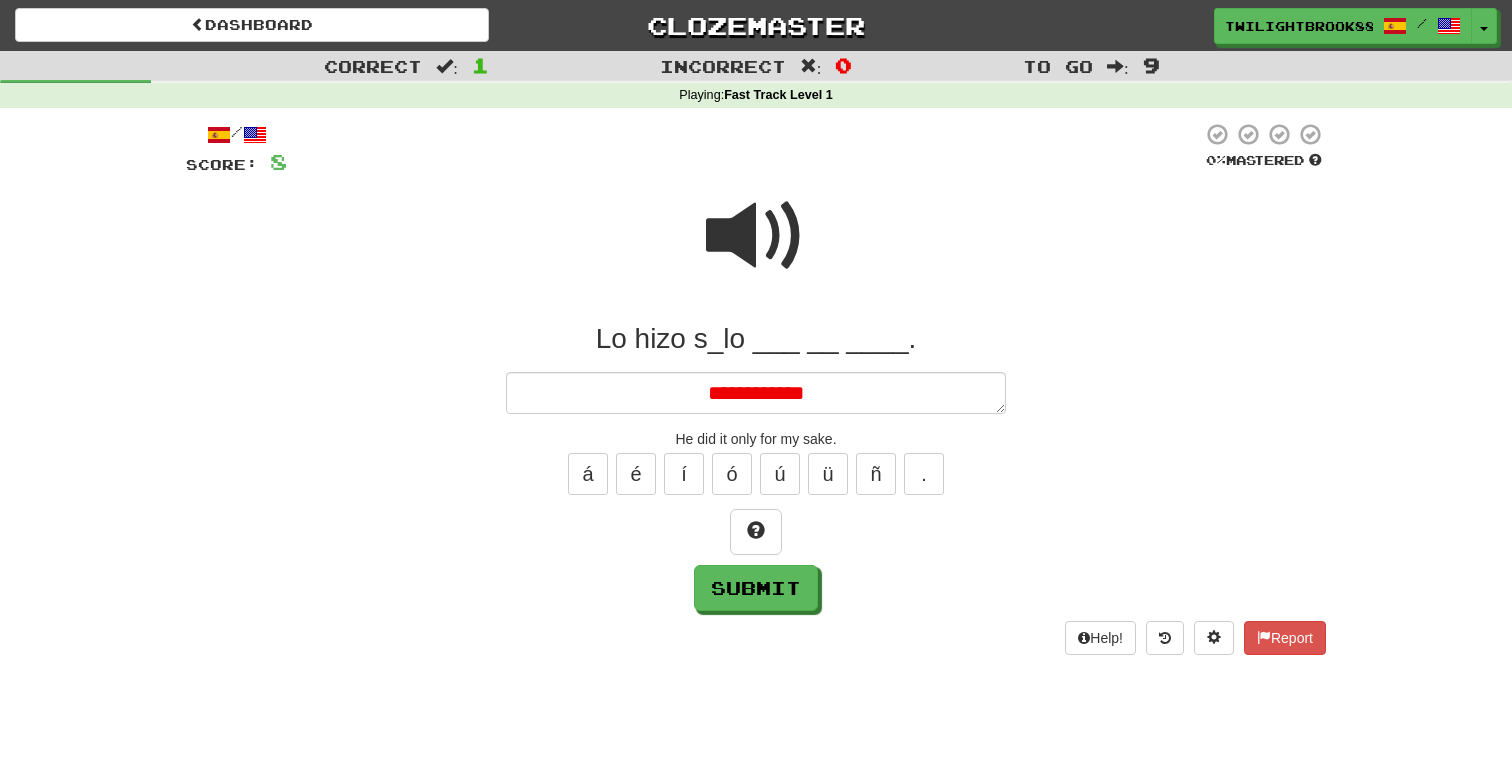 type on "*" 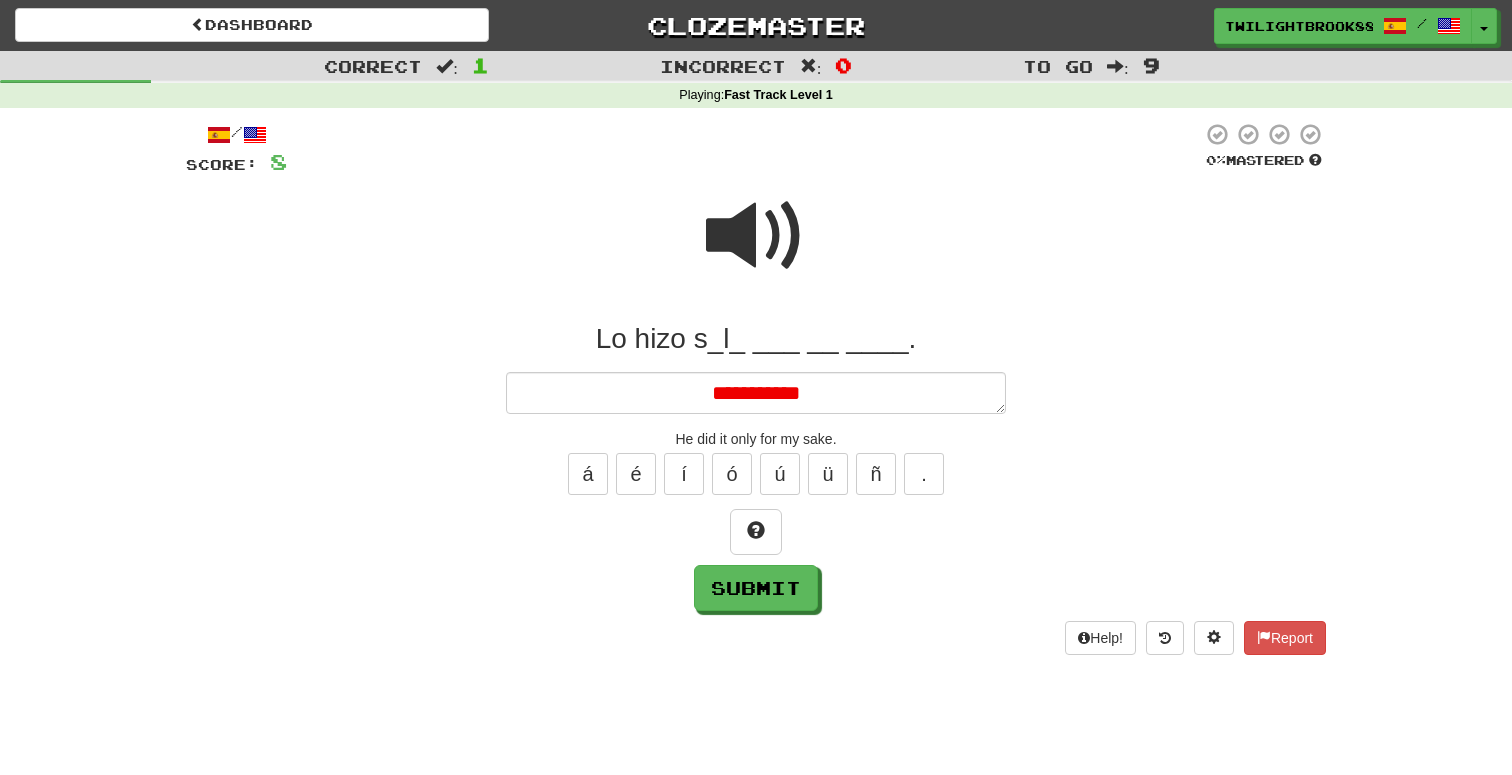 type on "*" 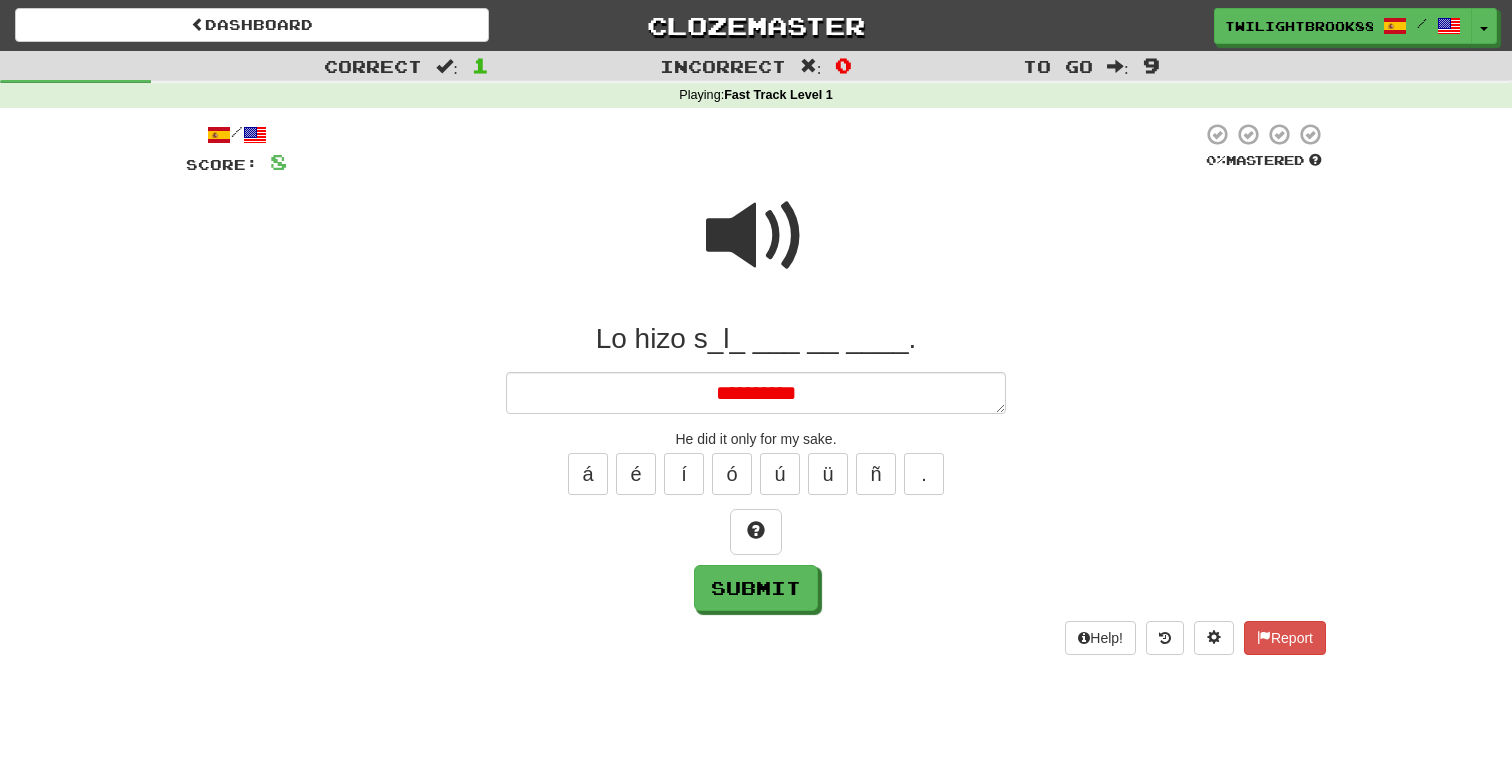 type on "*" 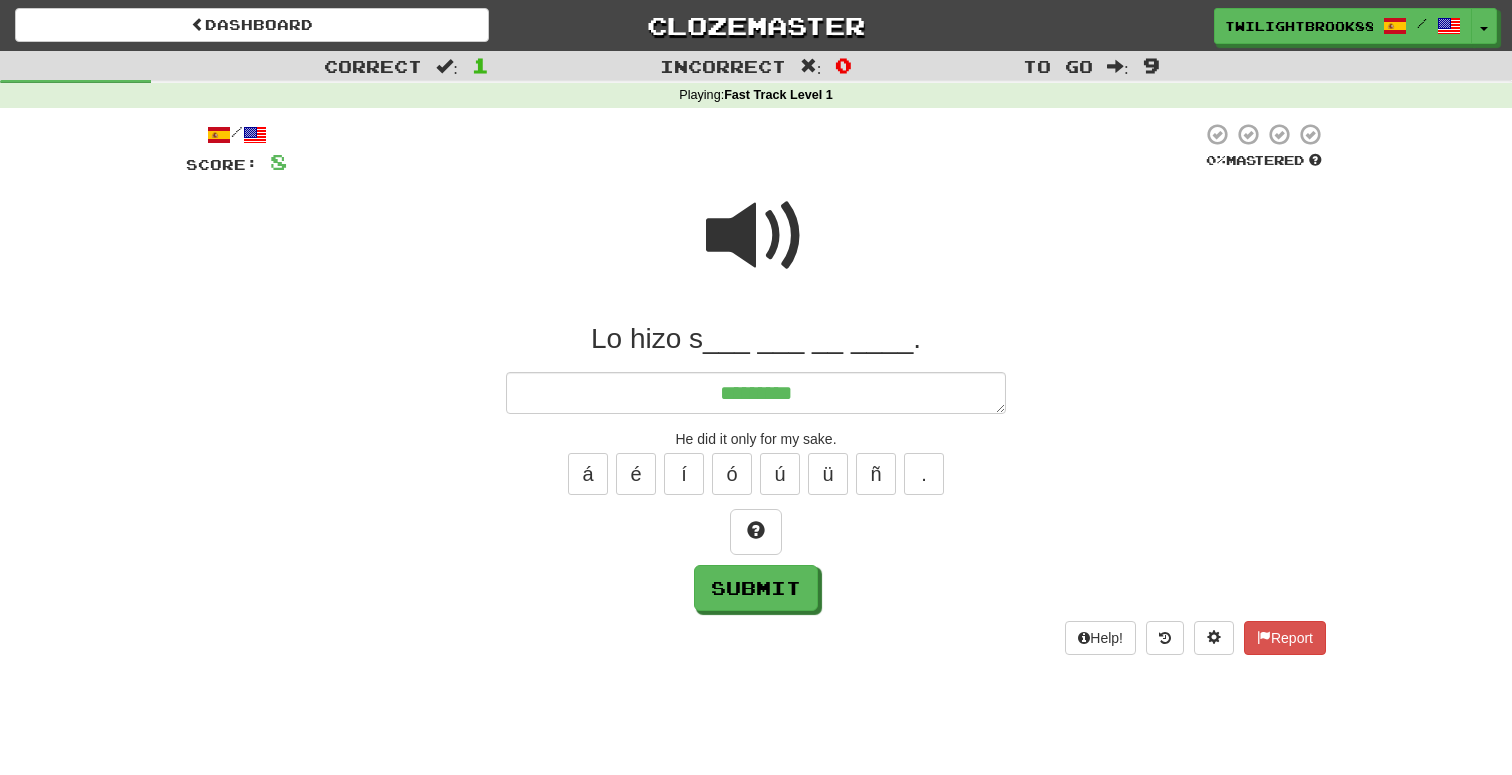 type on "*" 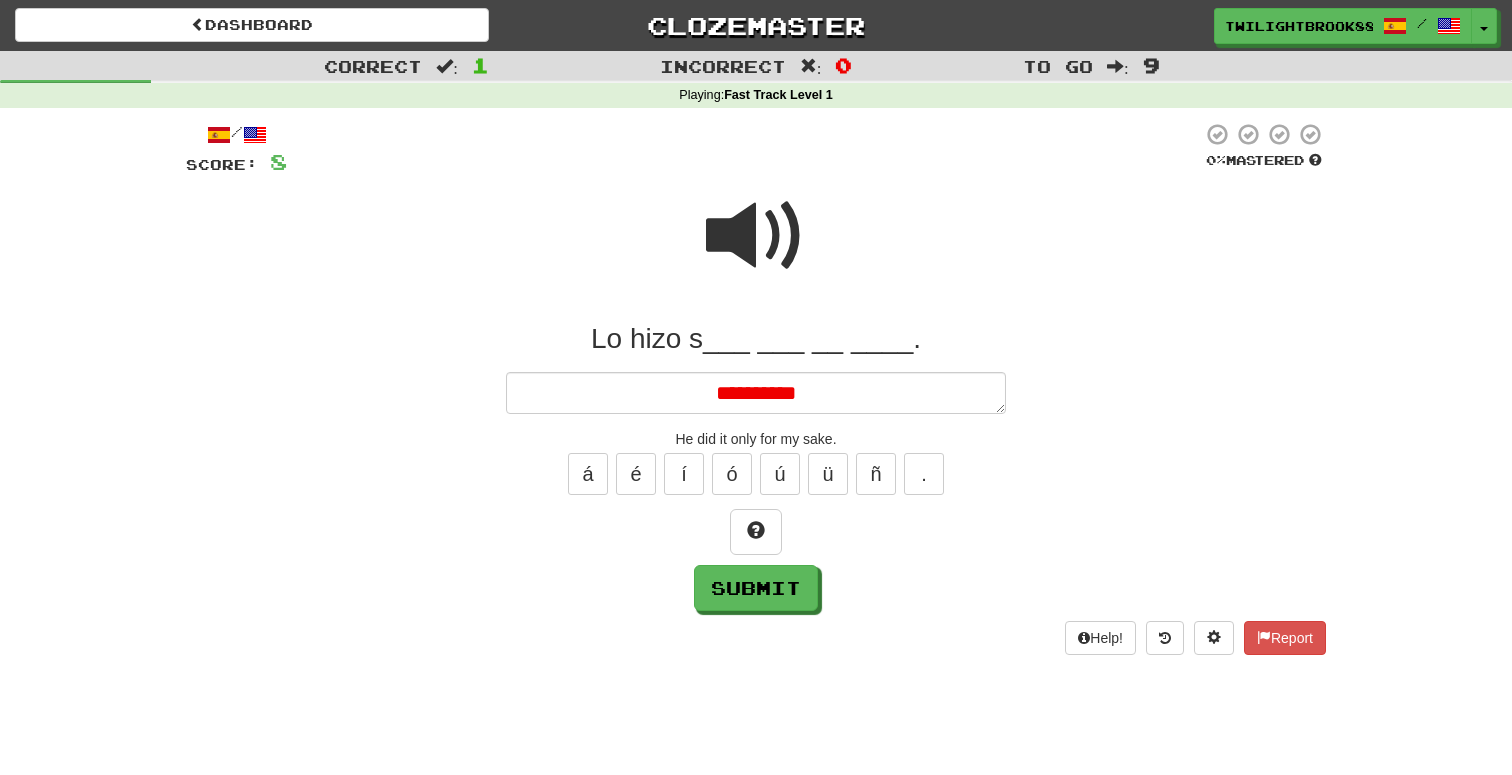 type on "*" 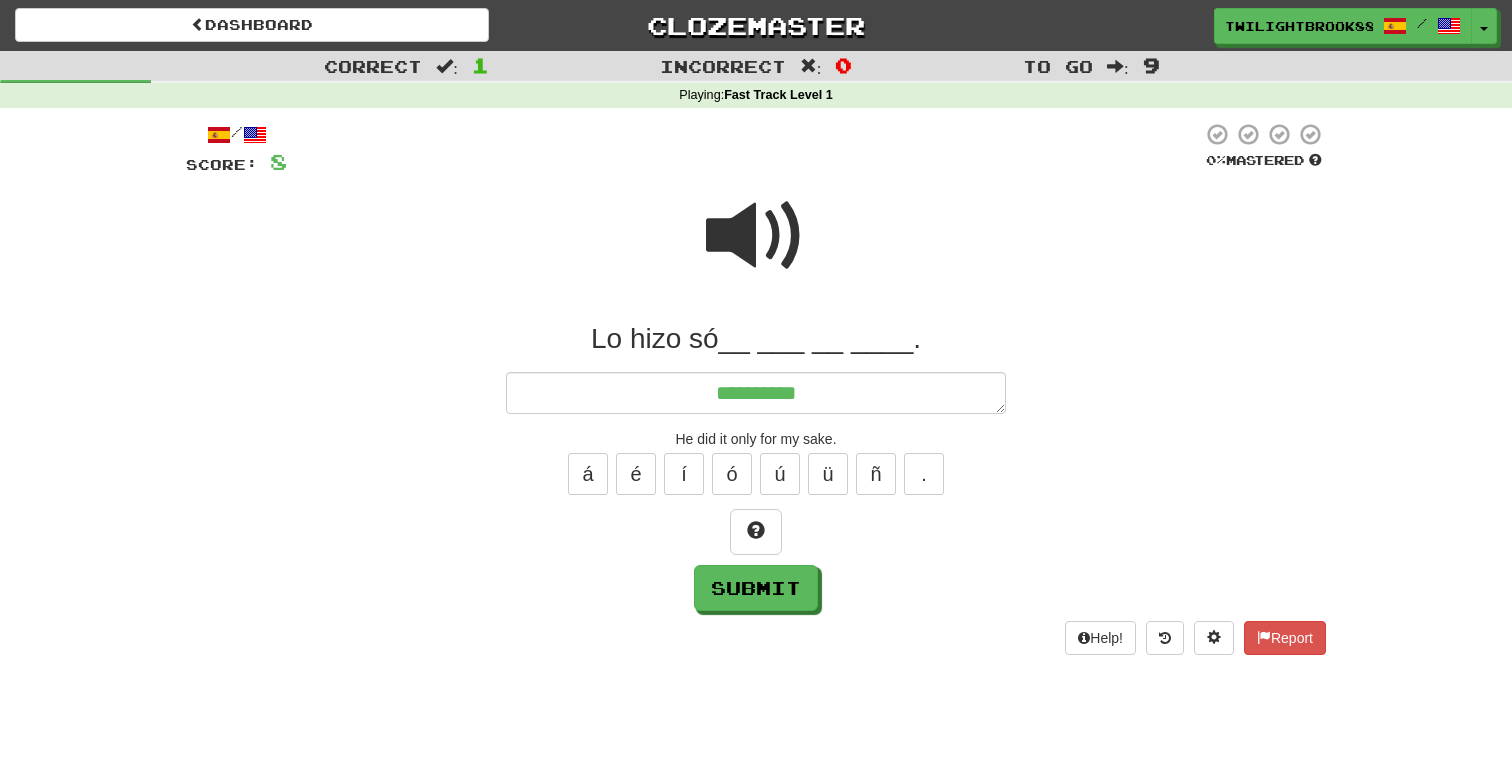 type on "*" 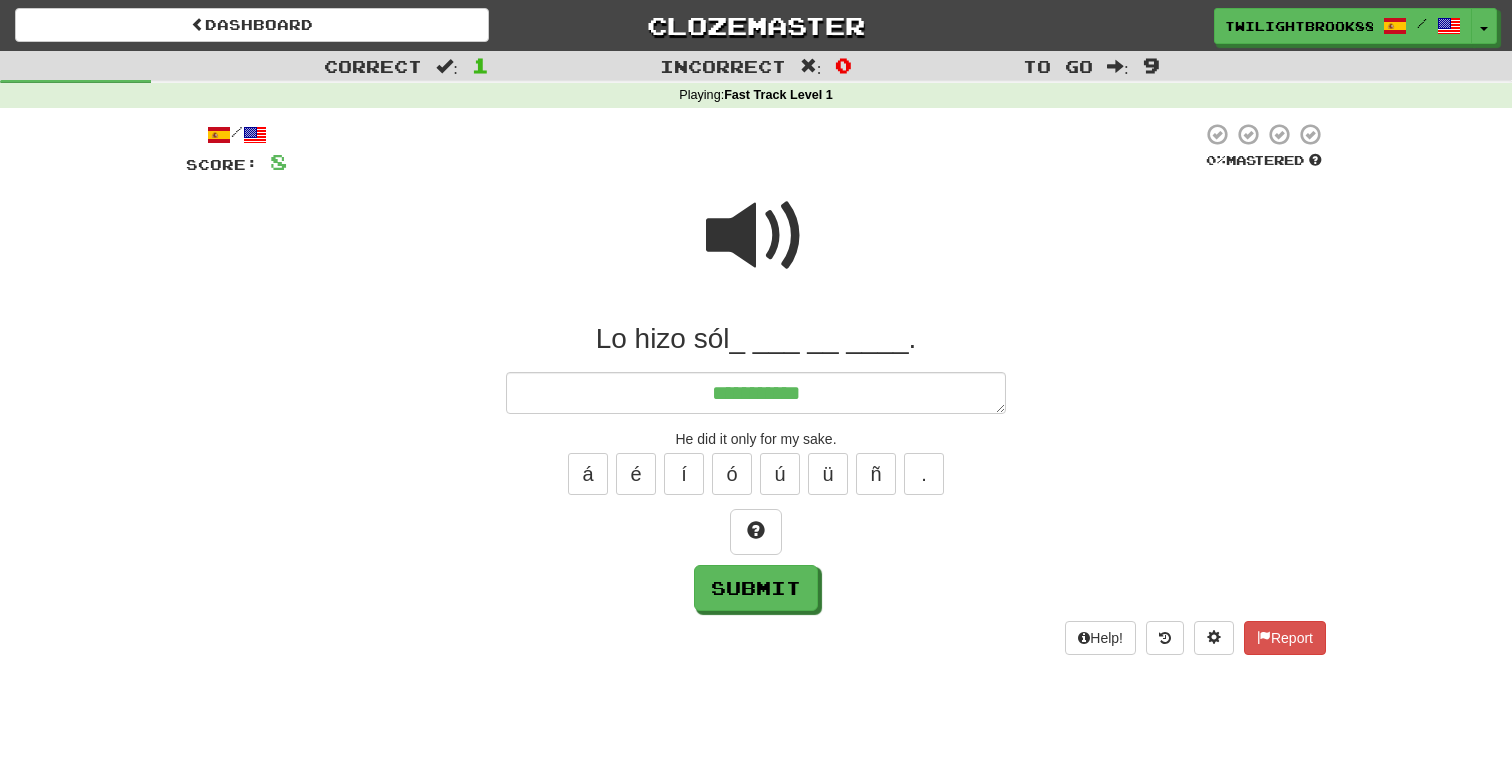 type on "*" 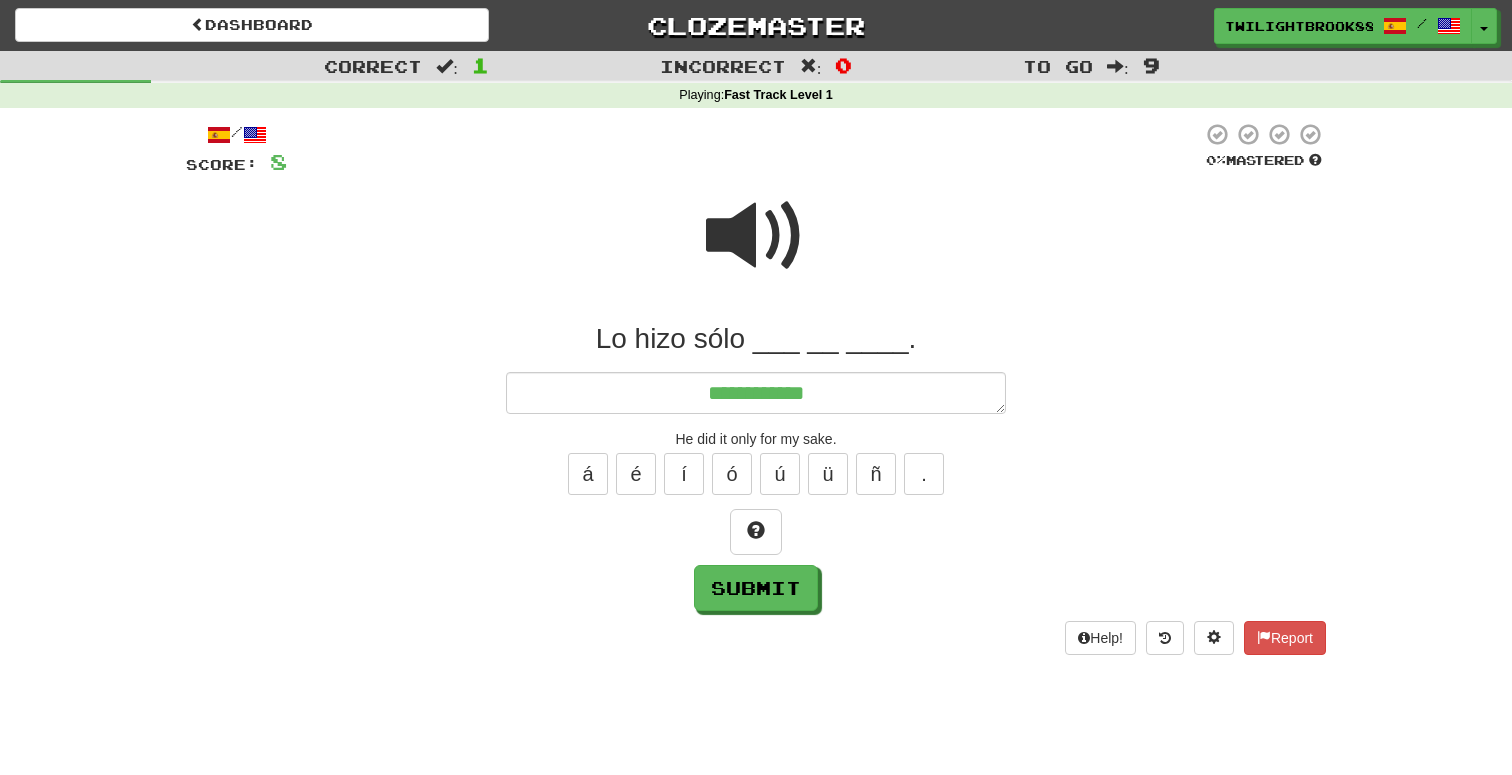 type on "*" 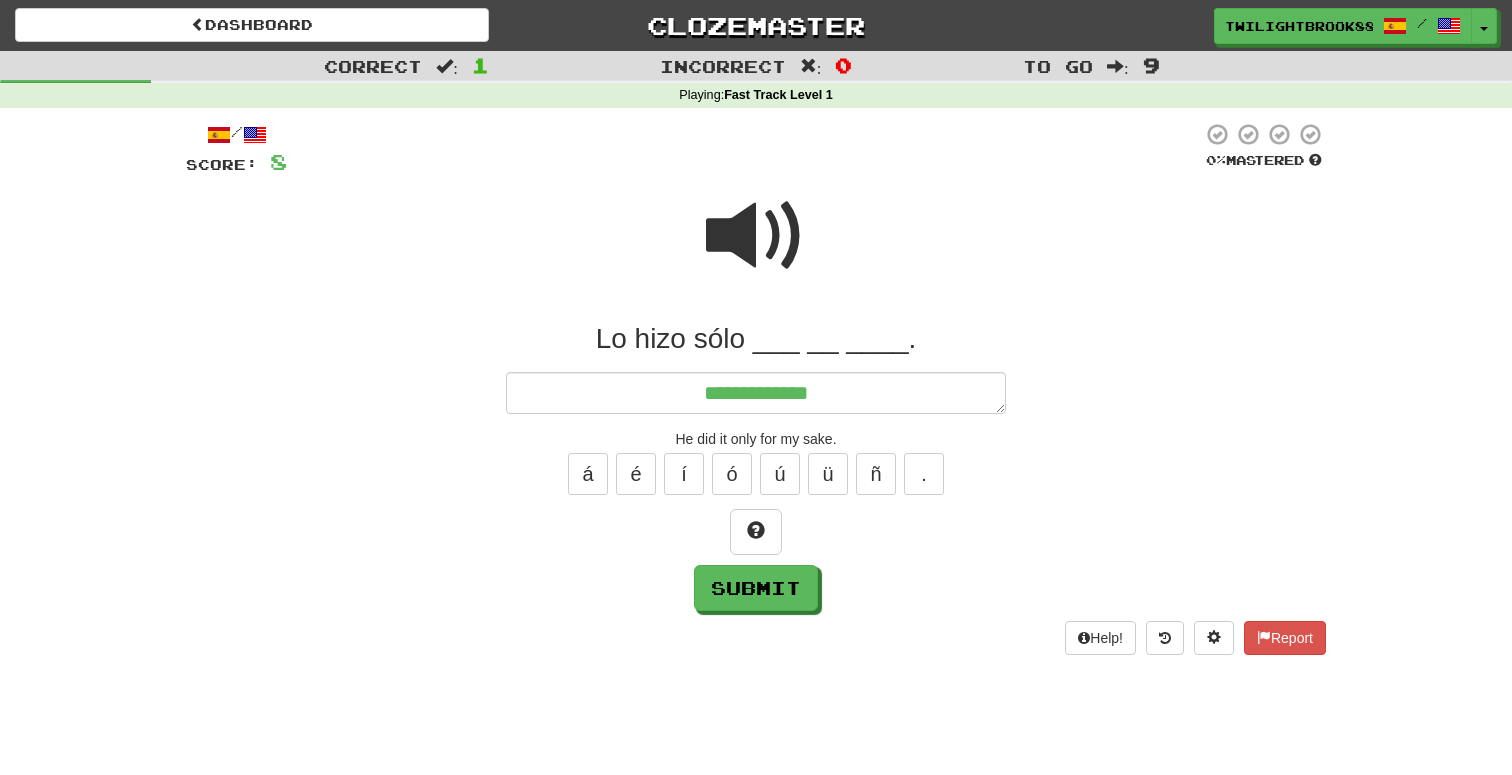 type on "*" 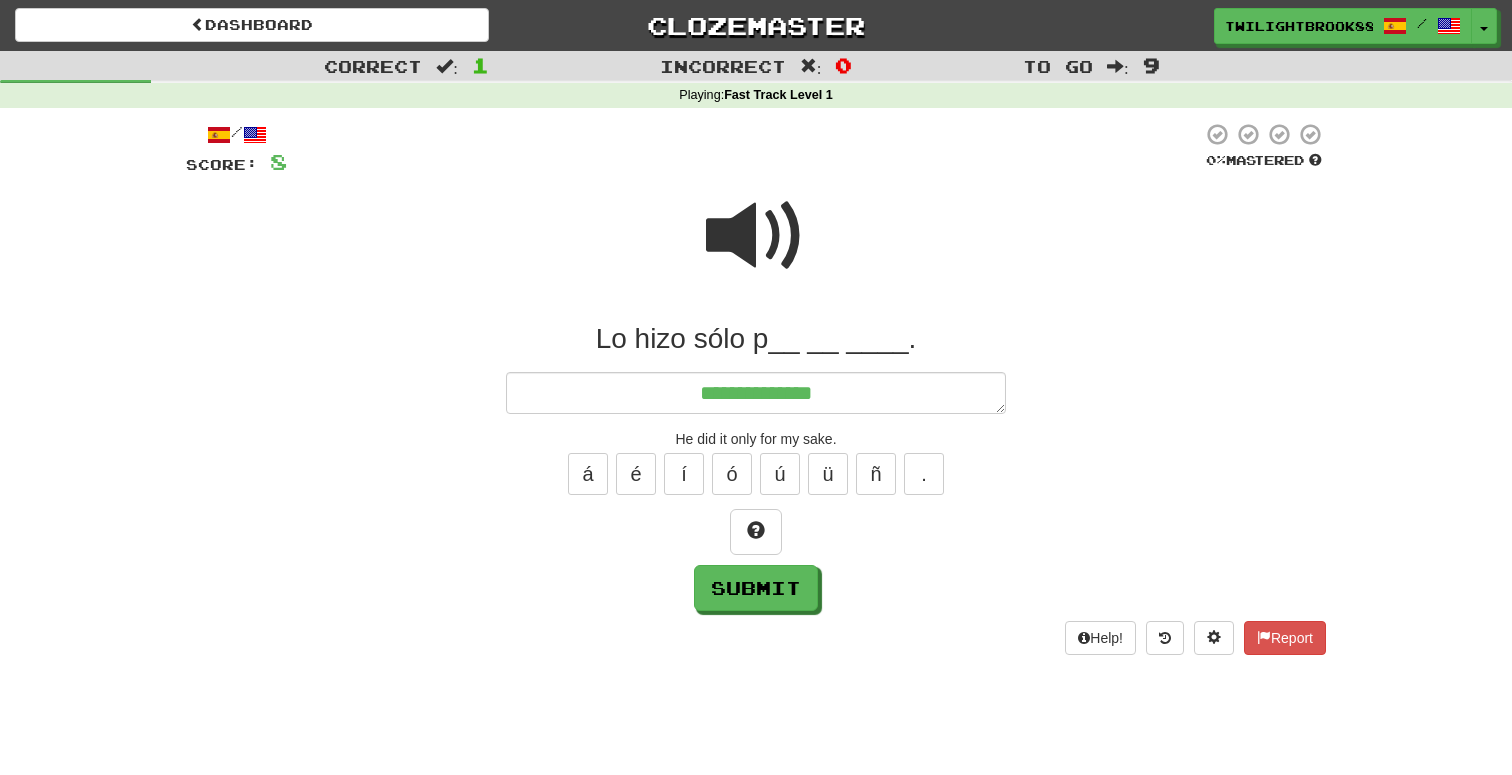 type on "*" 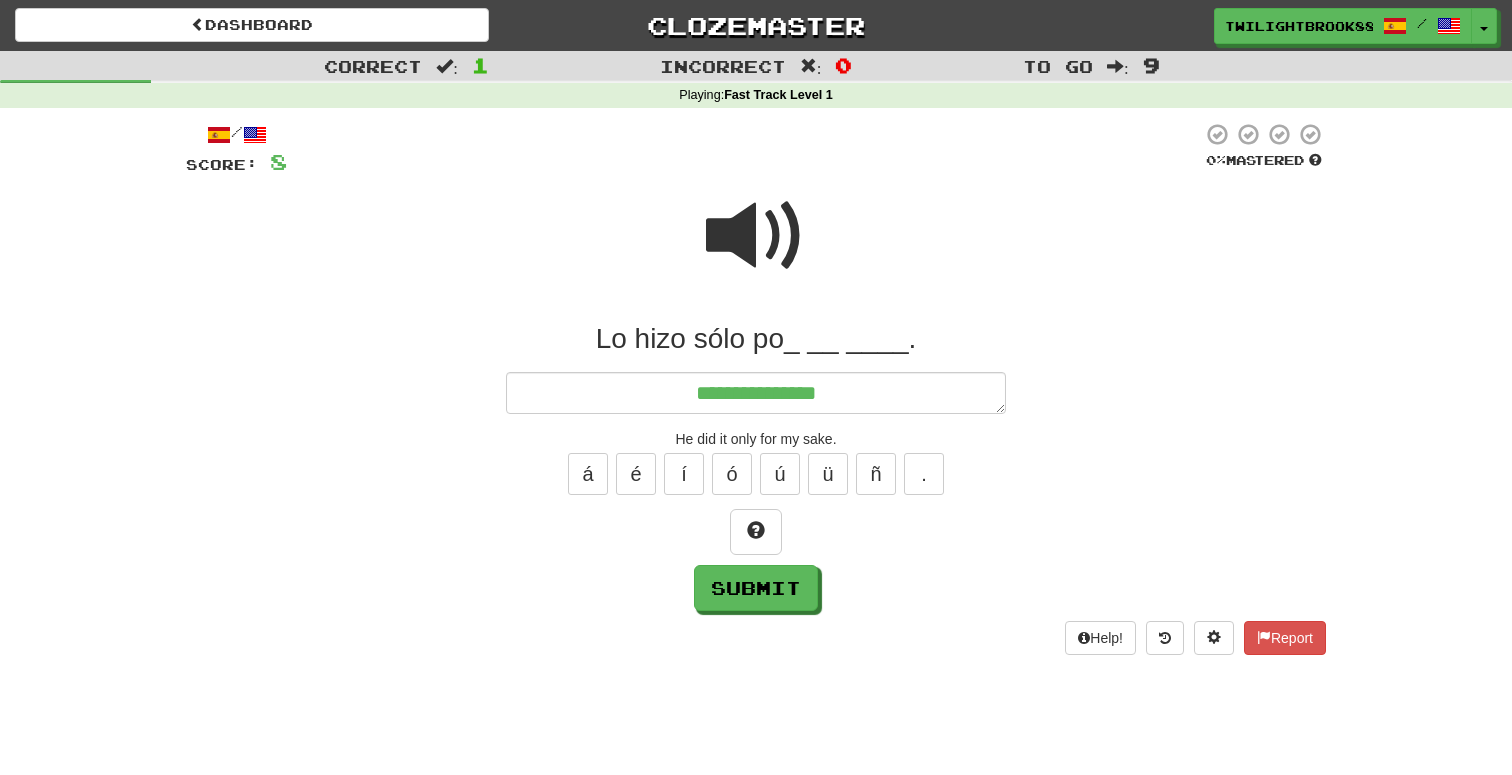 type on "*" 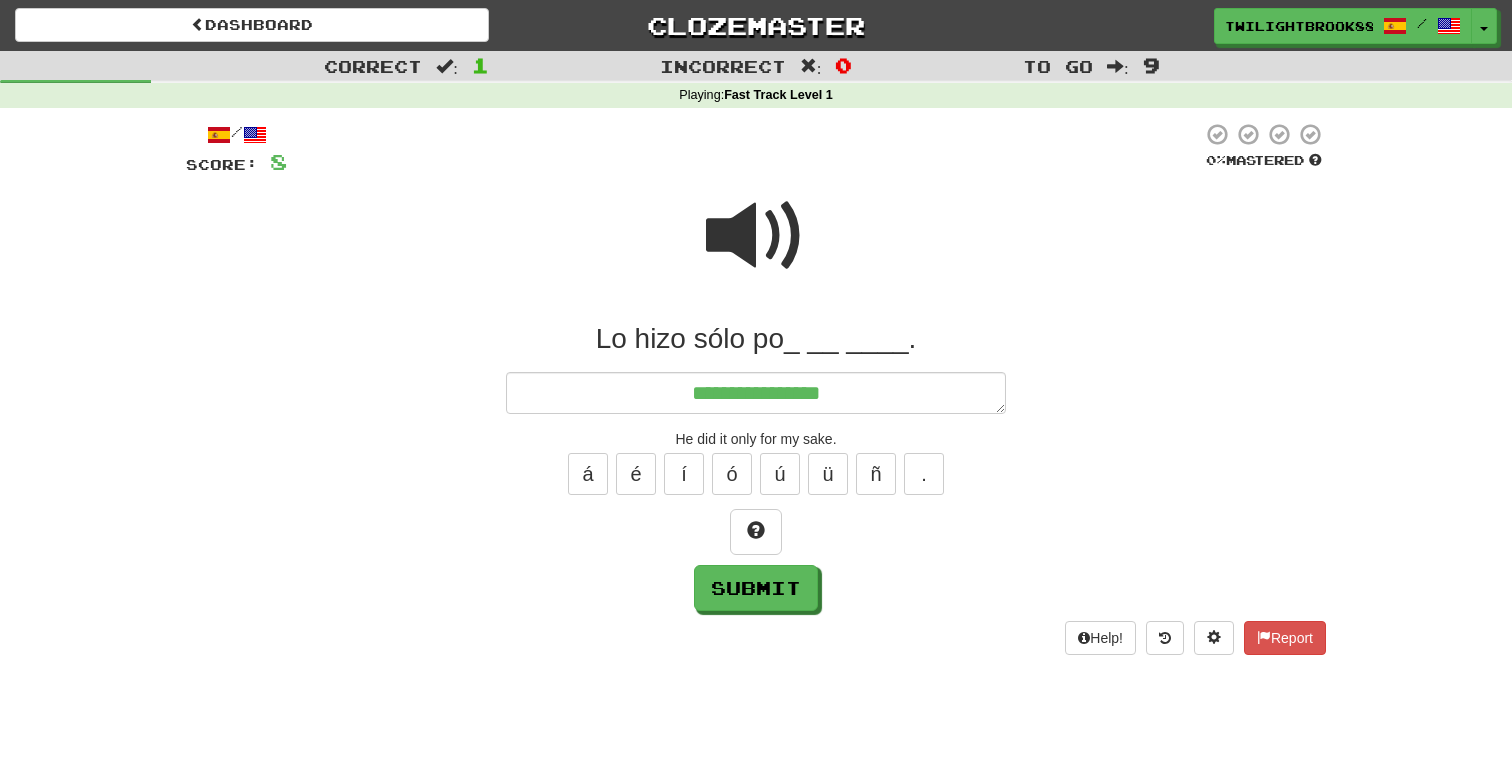type on "*" 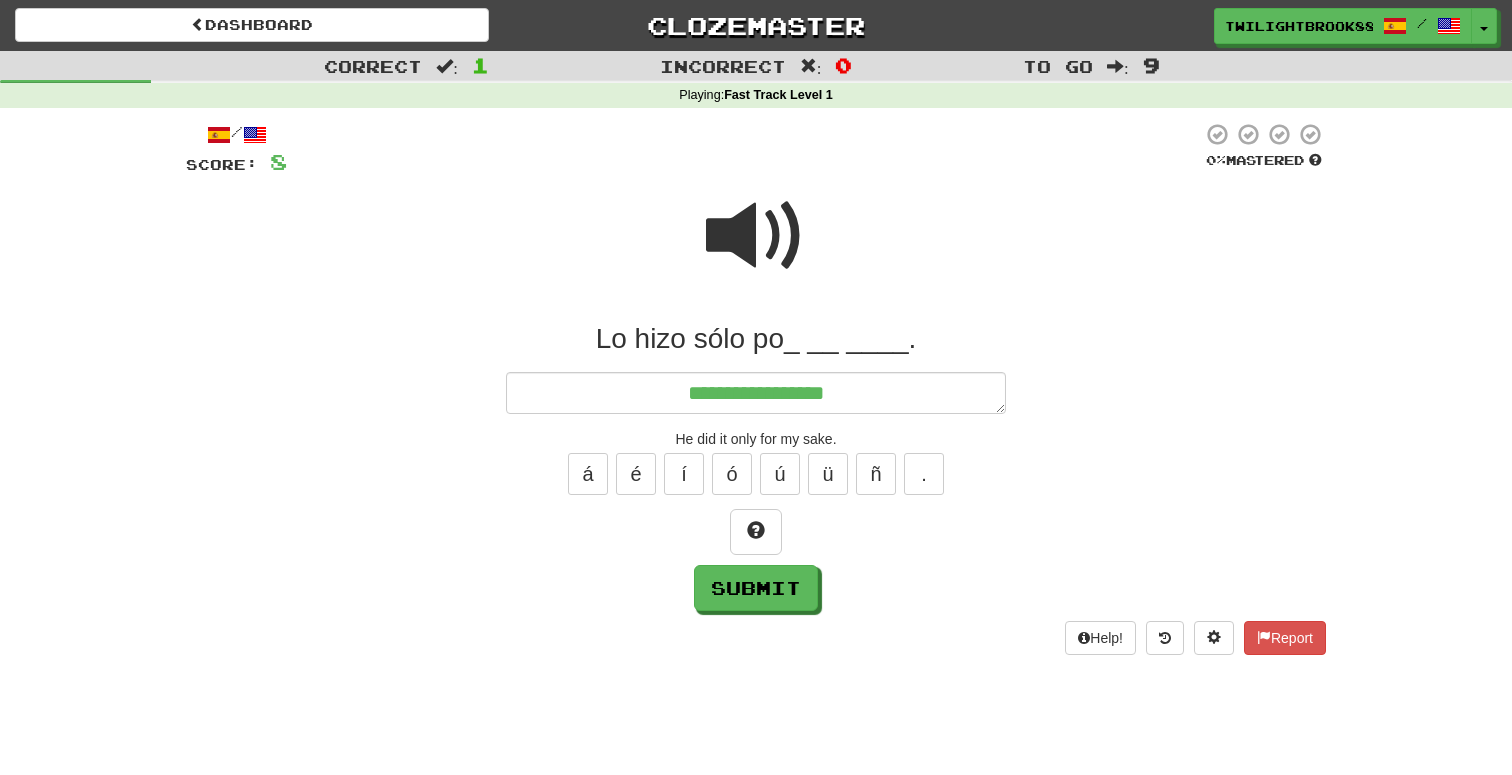 type on "*" 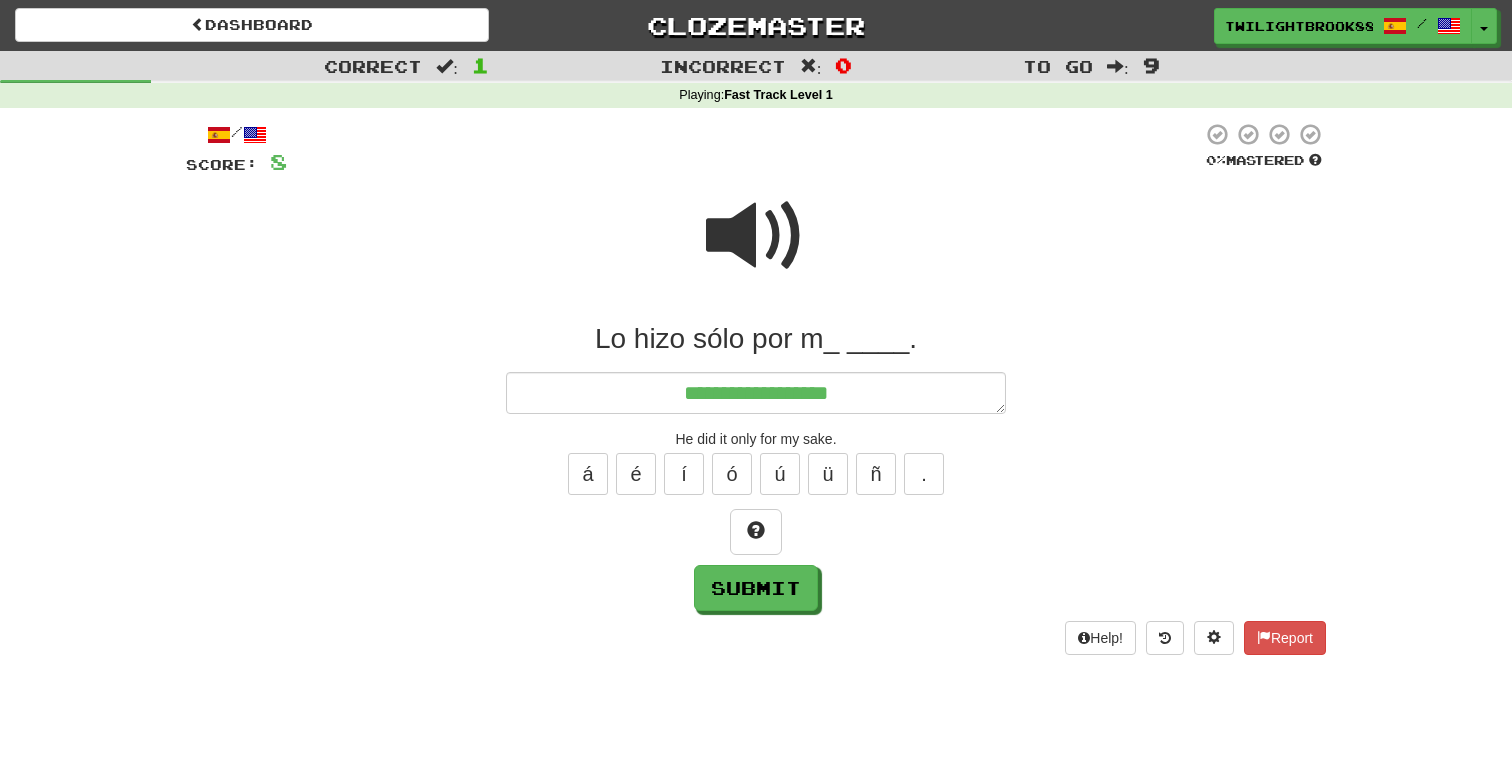 type on "*" 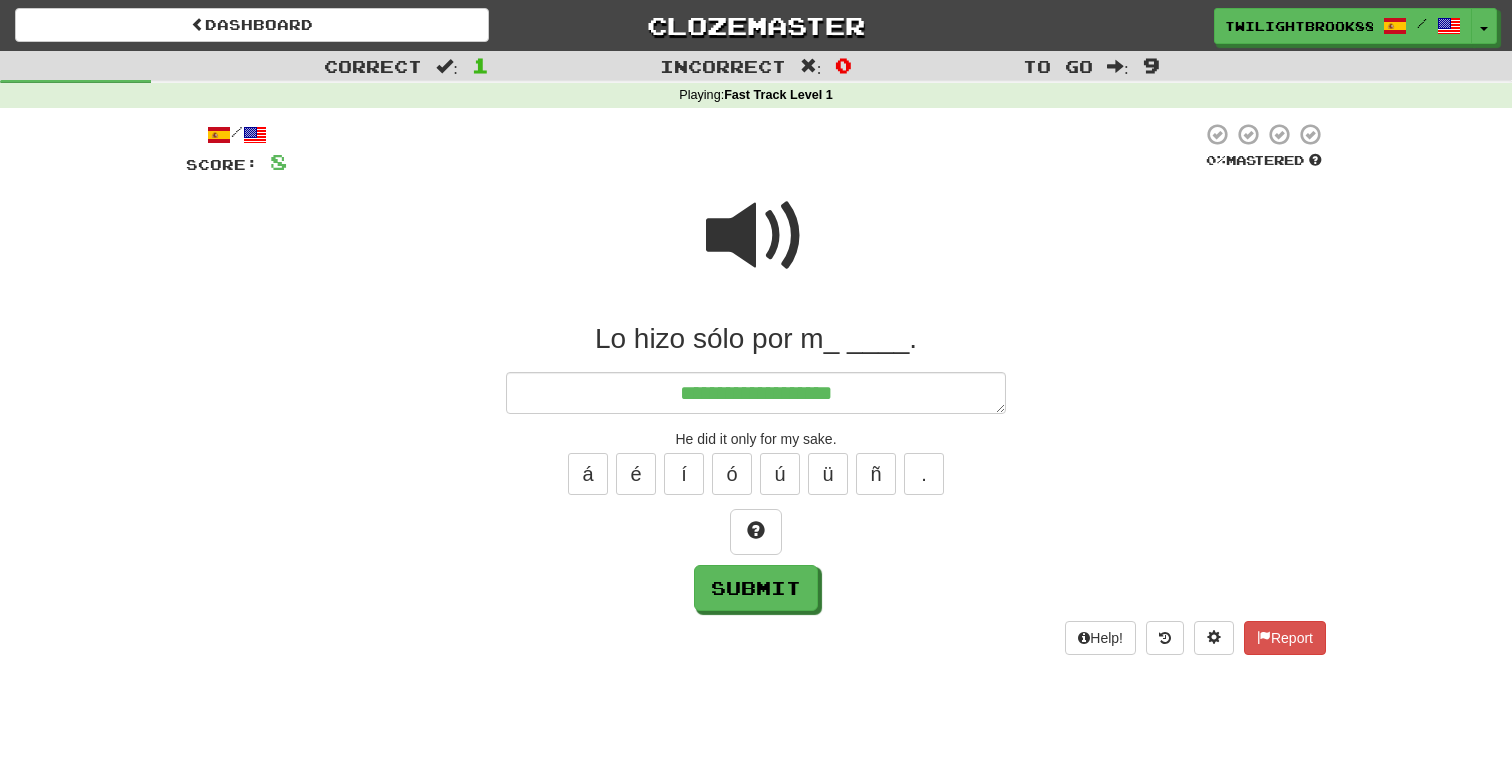 type on "*" 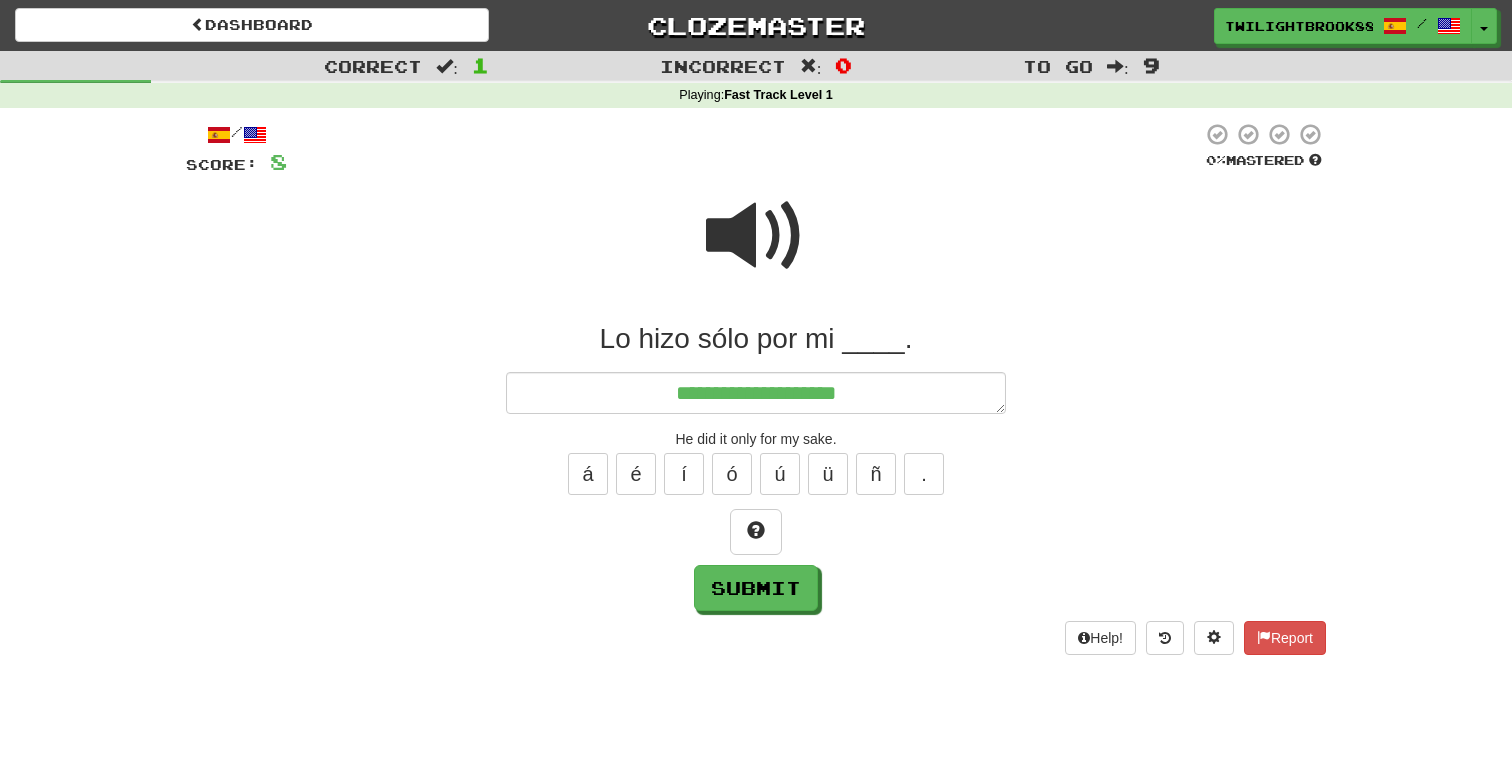 type on "*" 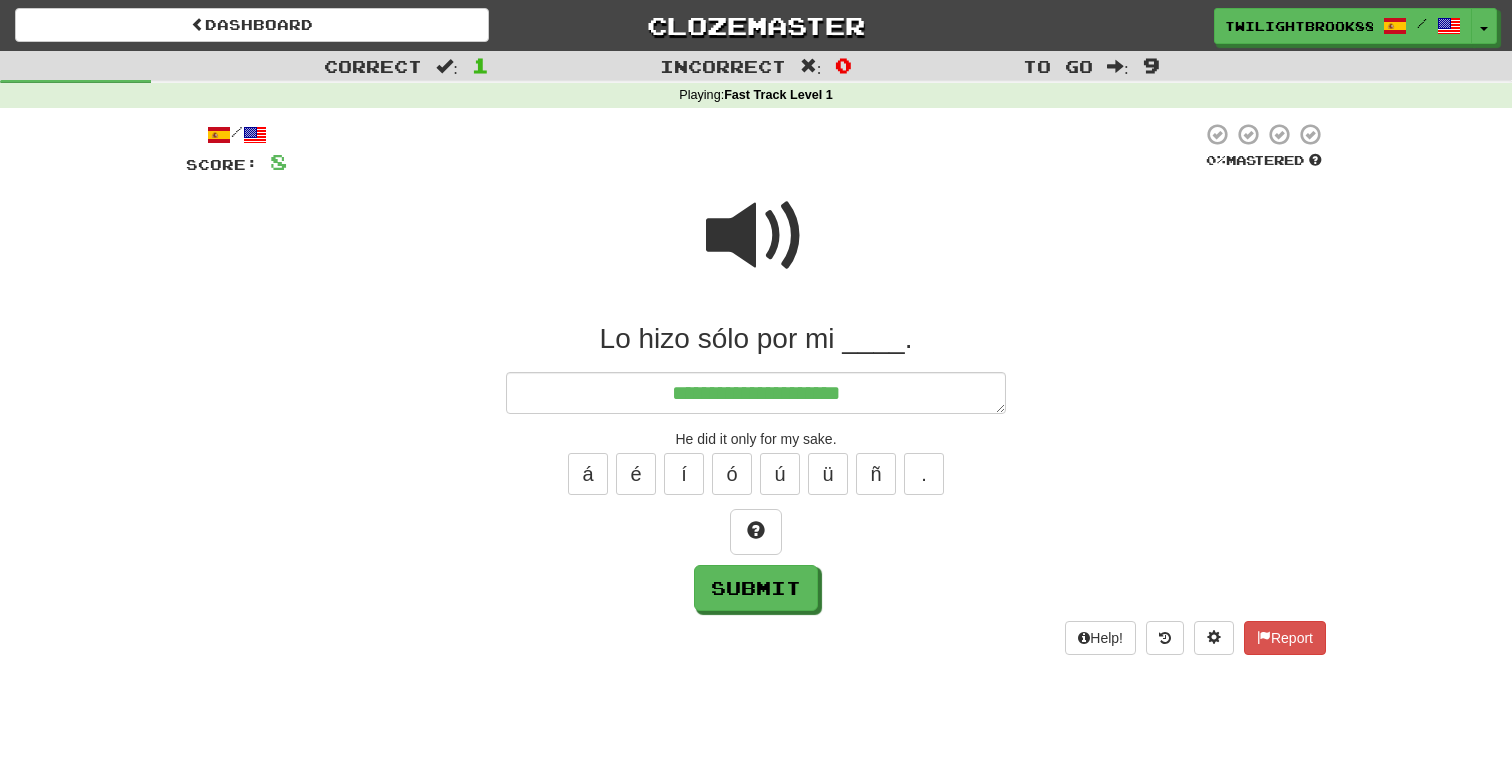 type on "*" 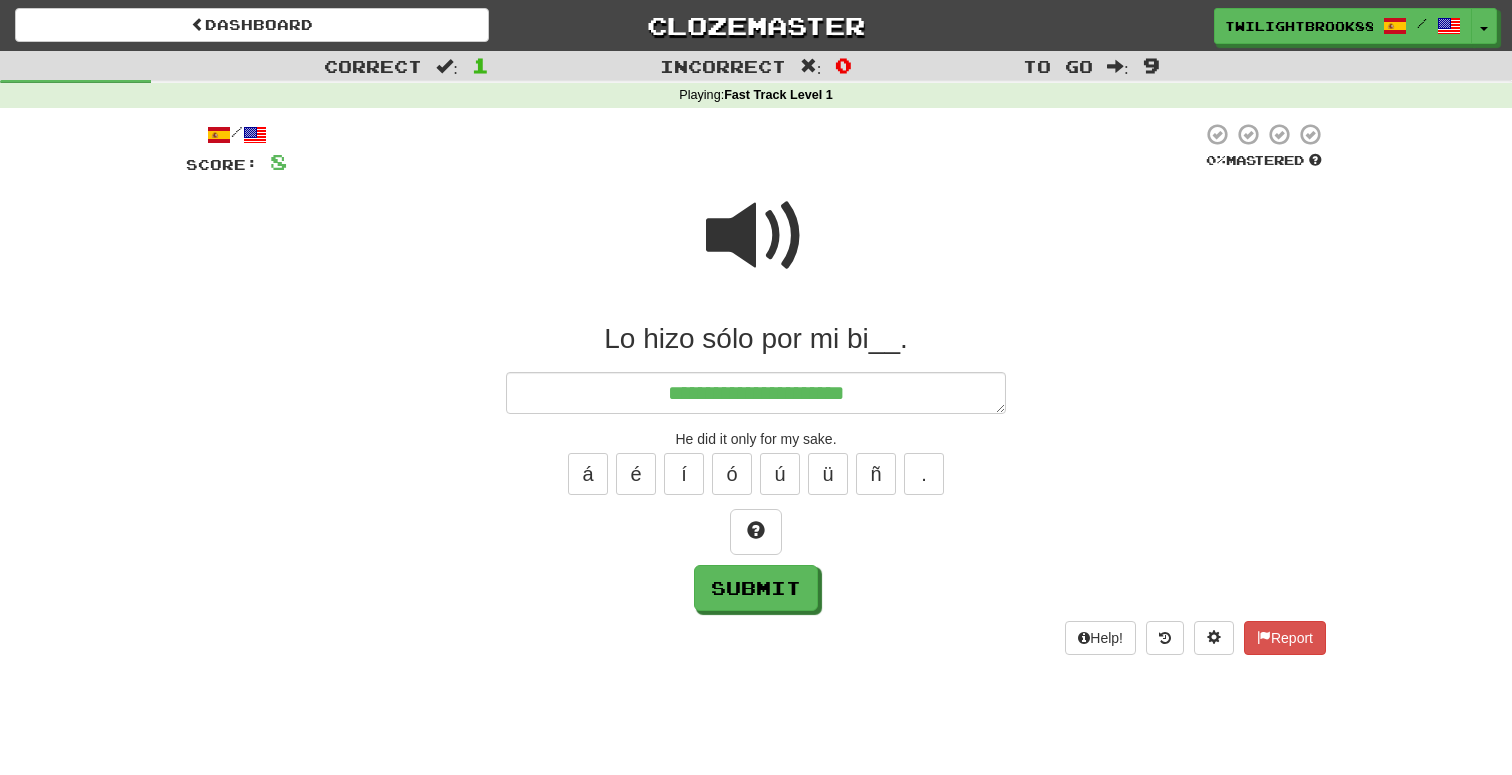 type on "*" 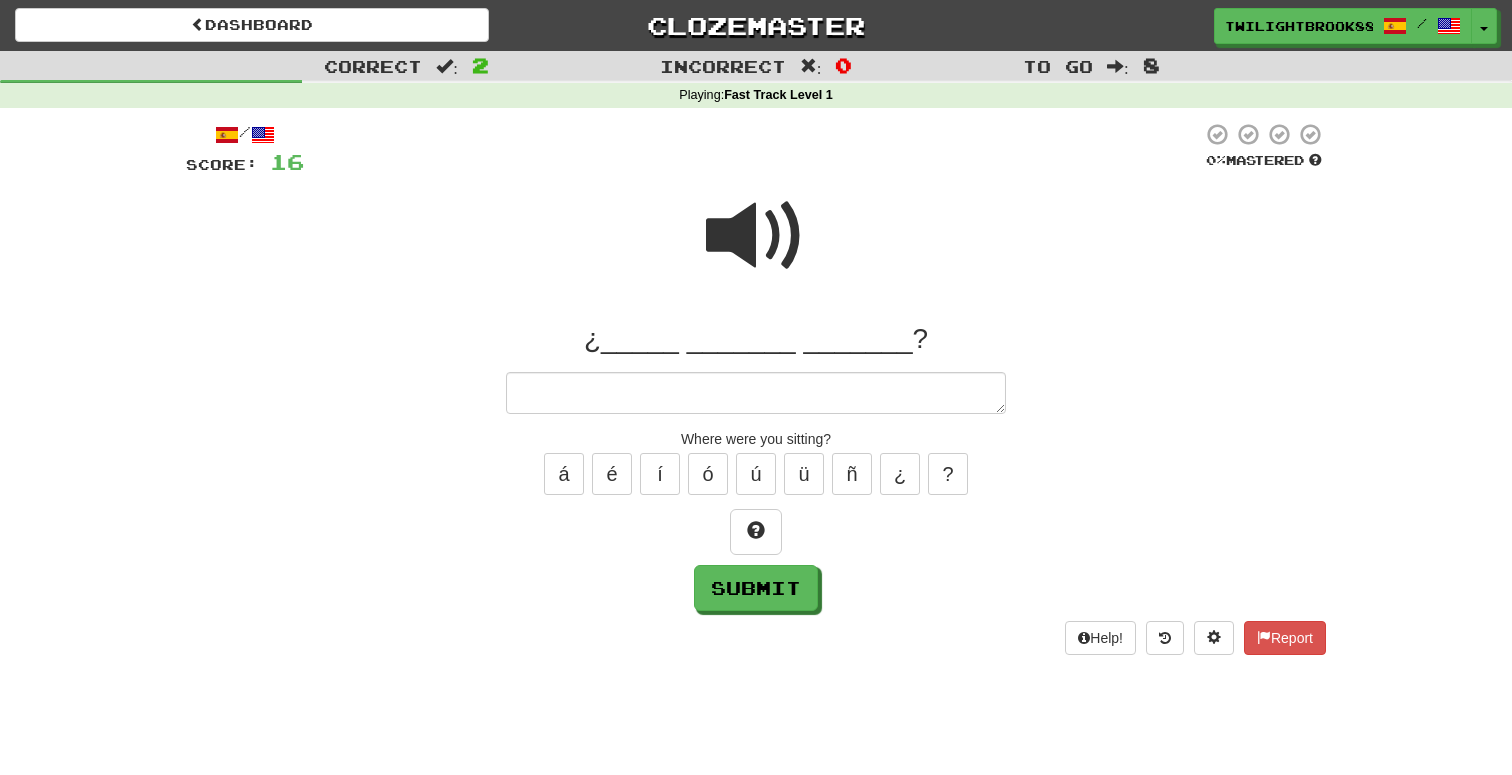 type on "*" 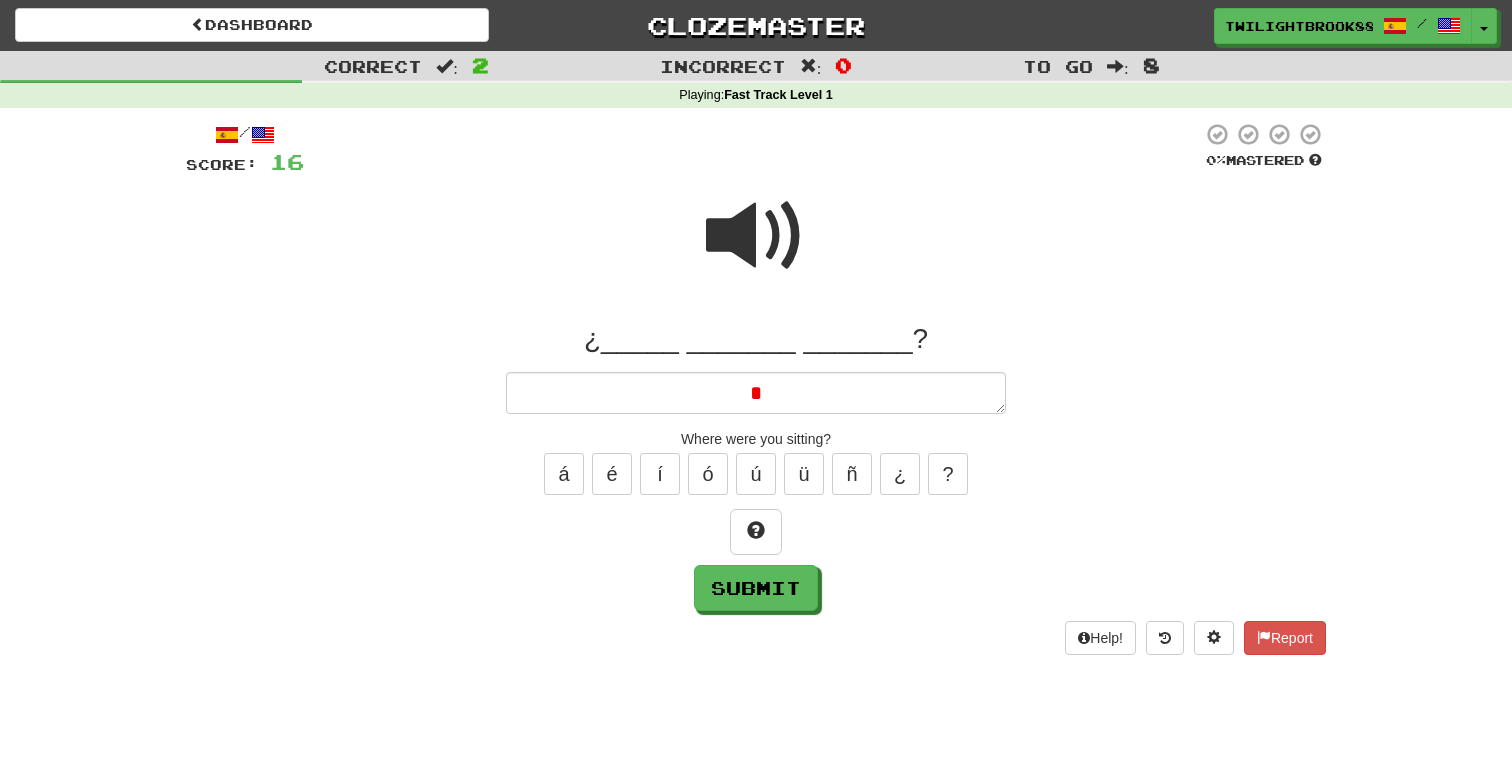 type on "*" 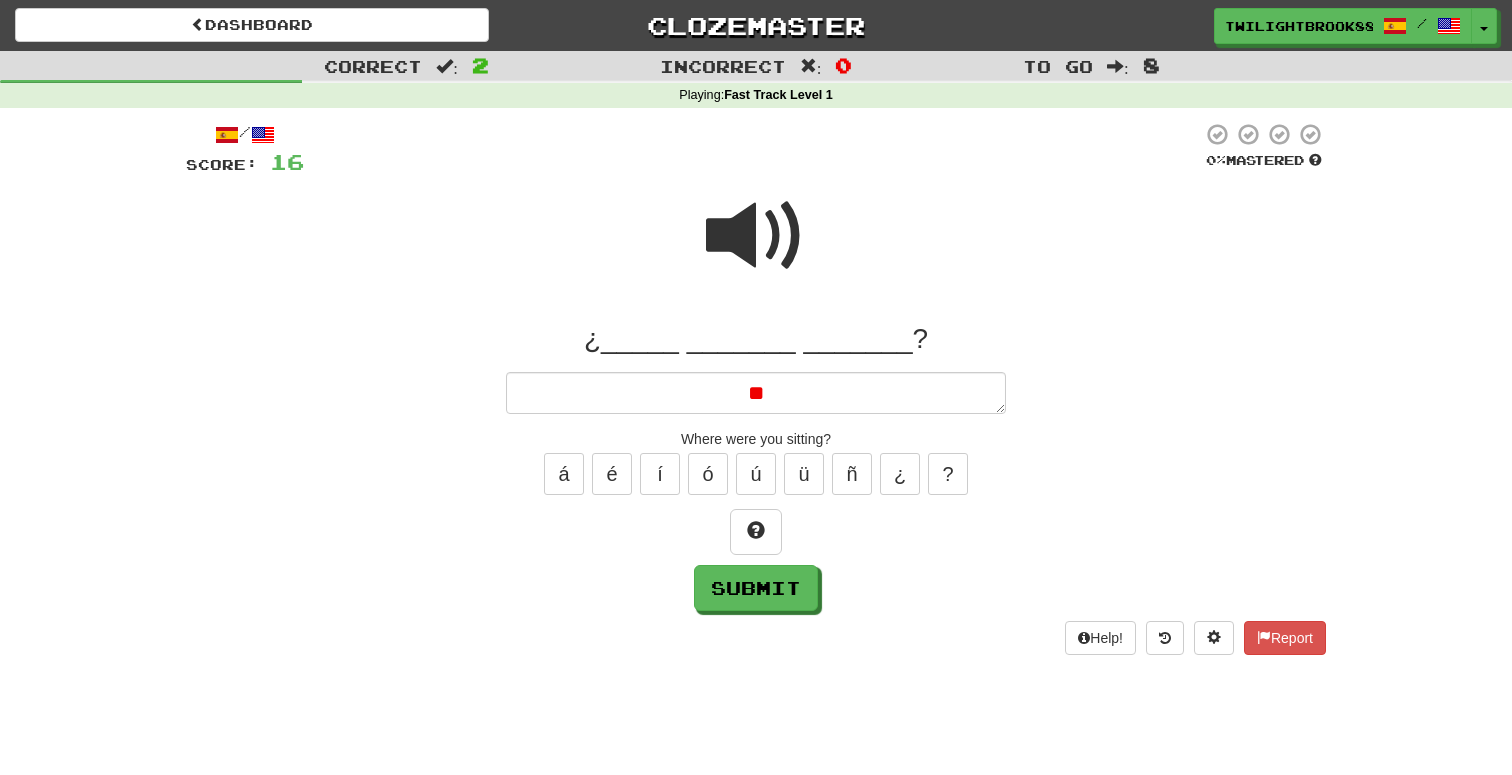 type on "*" 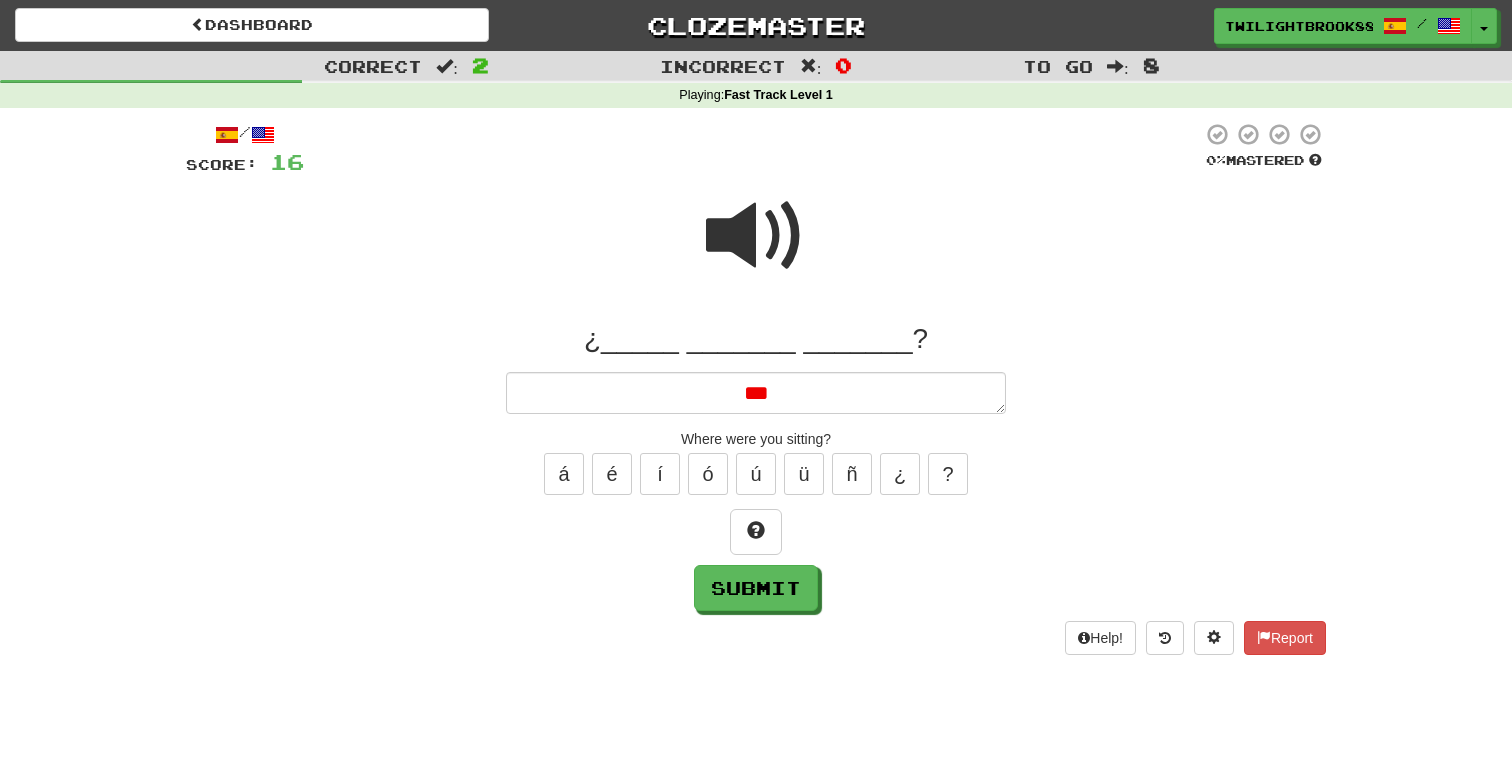 type on "*" 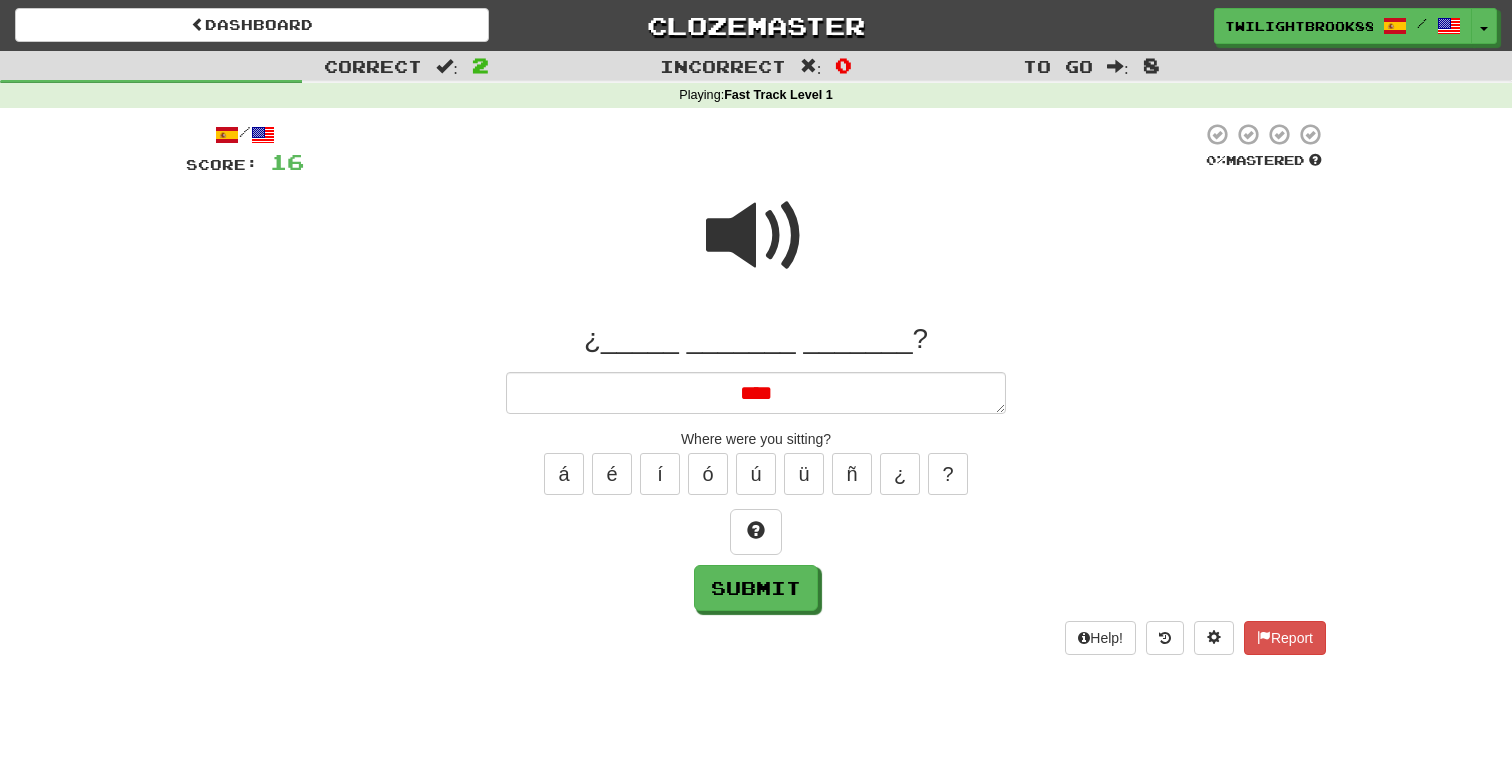 type on "*" 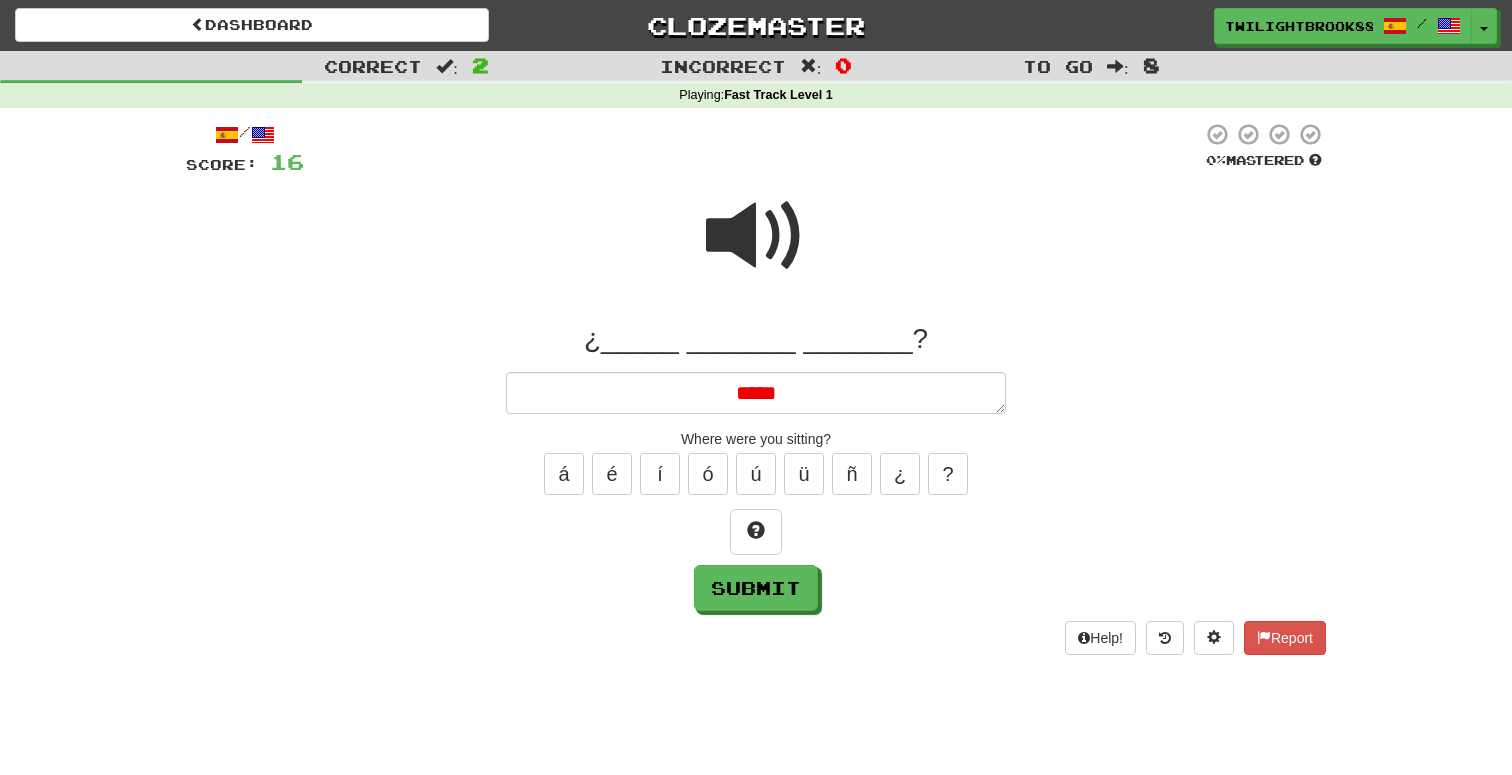 type on "*" 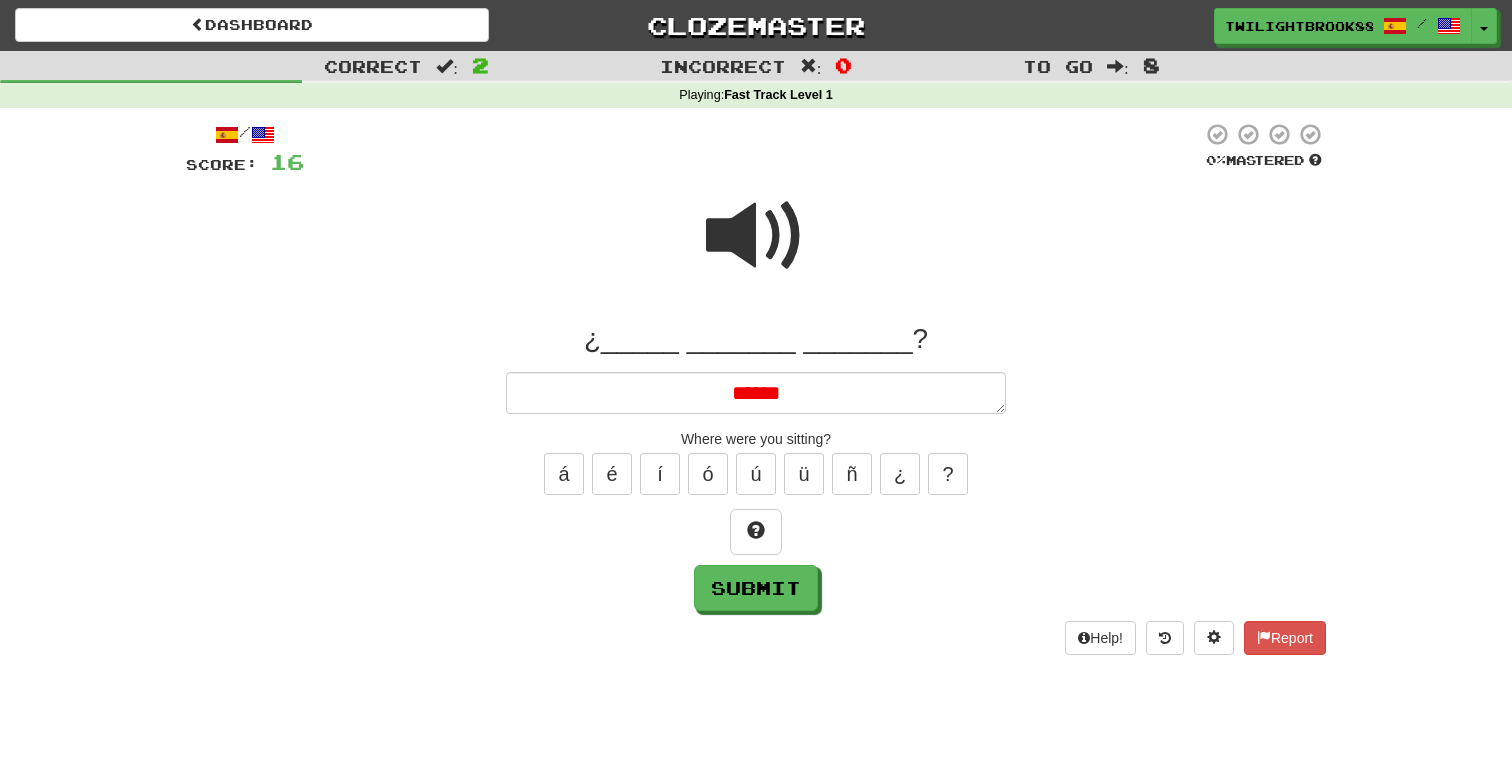 type on "*" 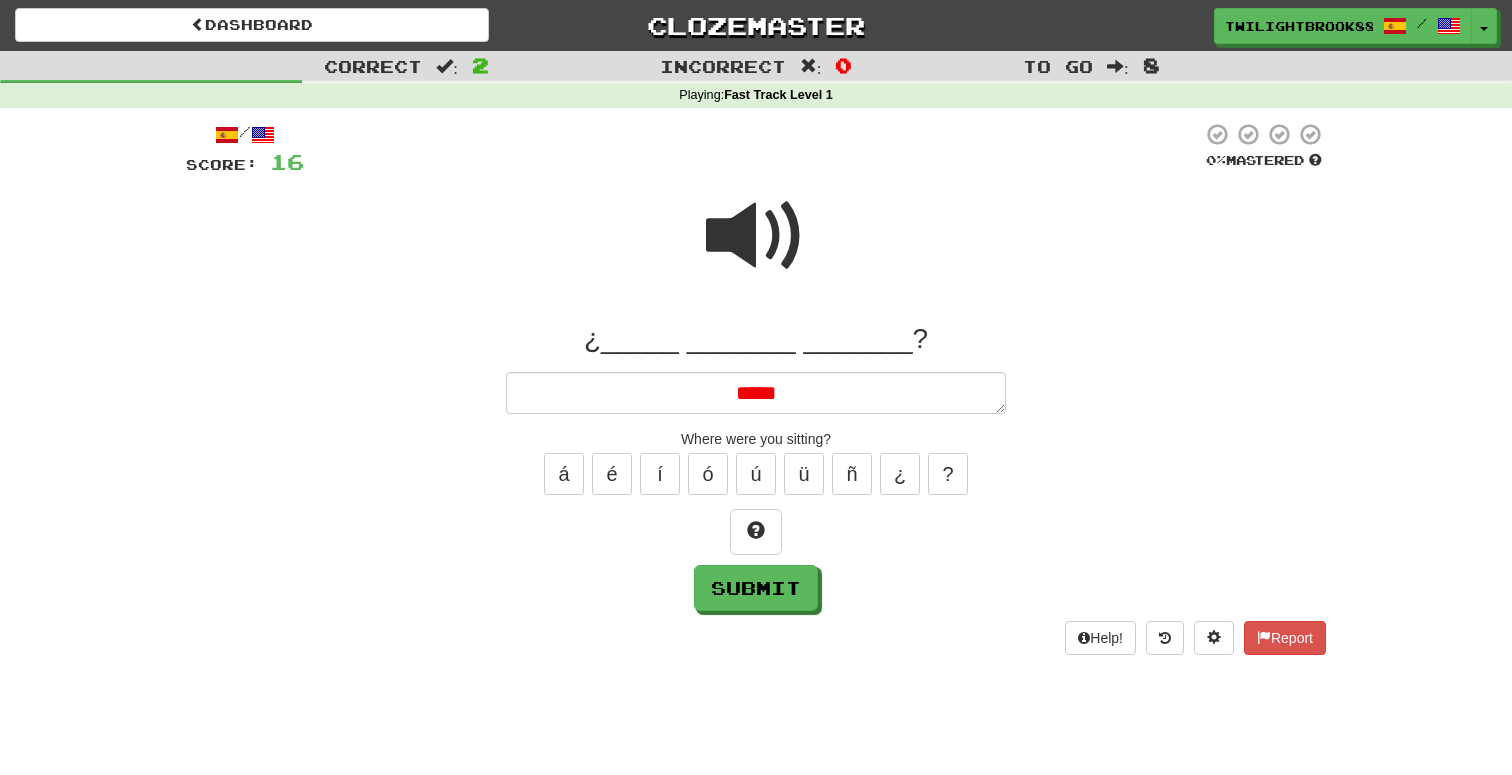 type on "*" 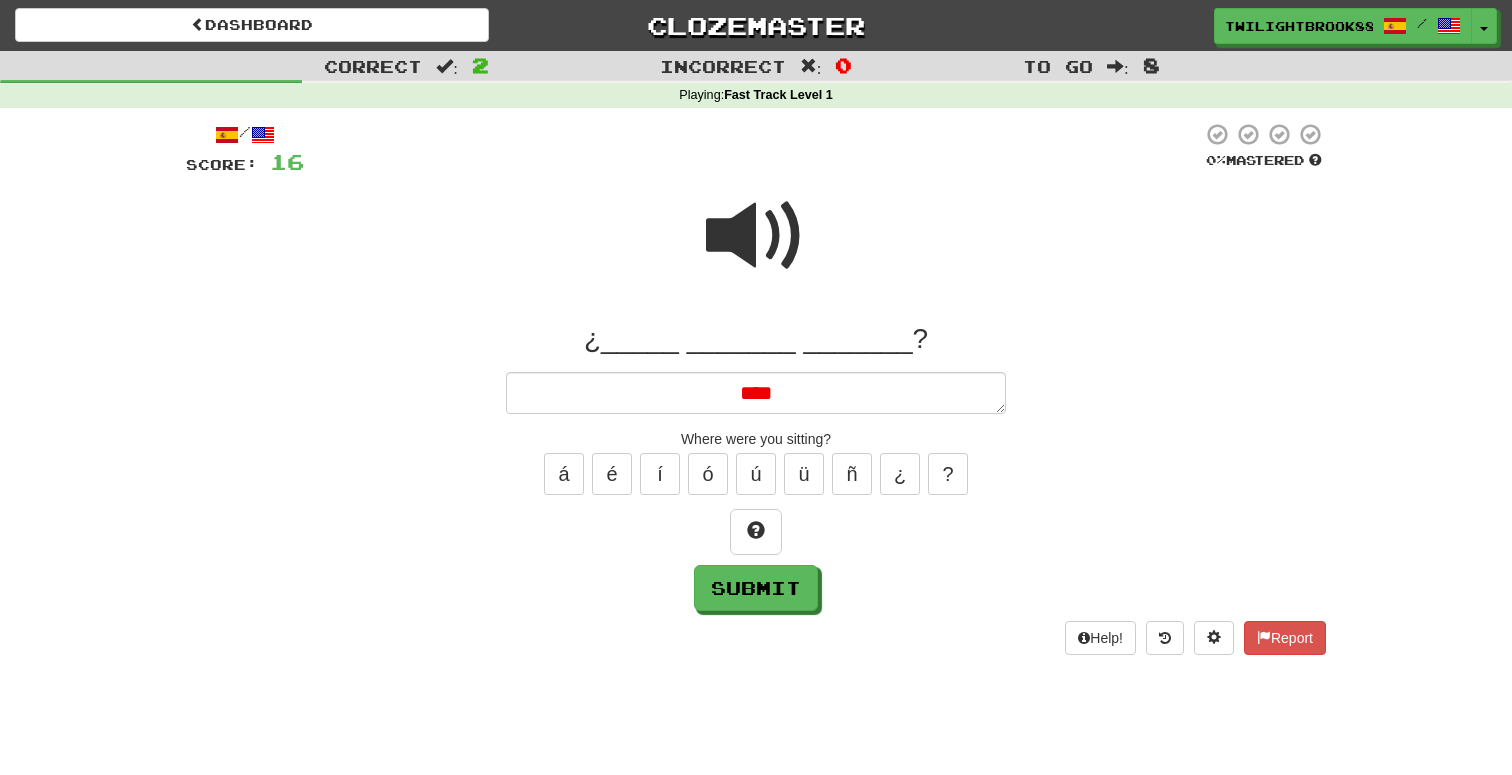 type on "*" 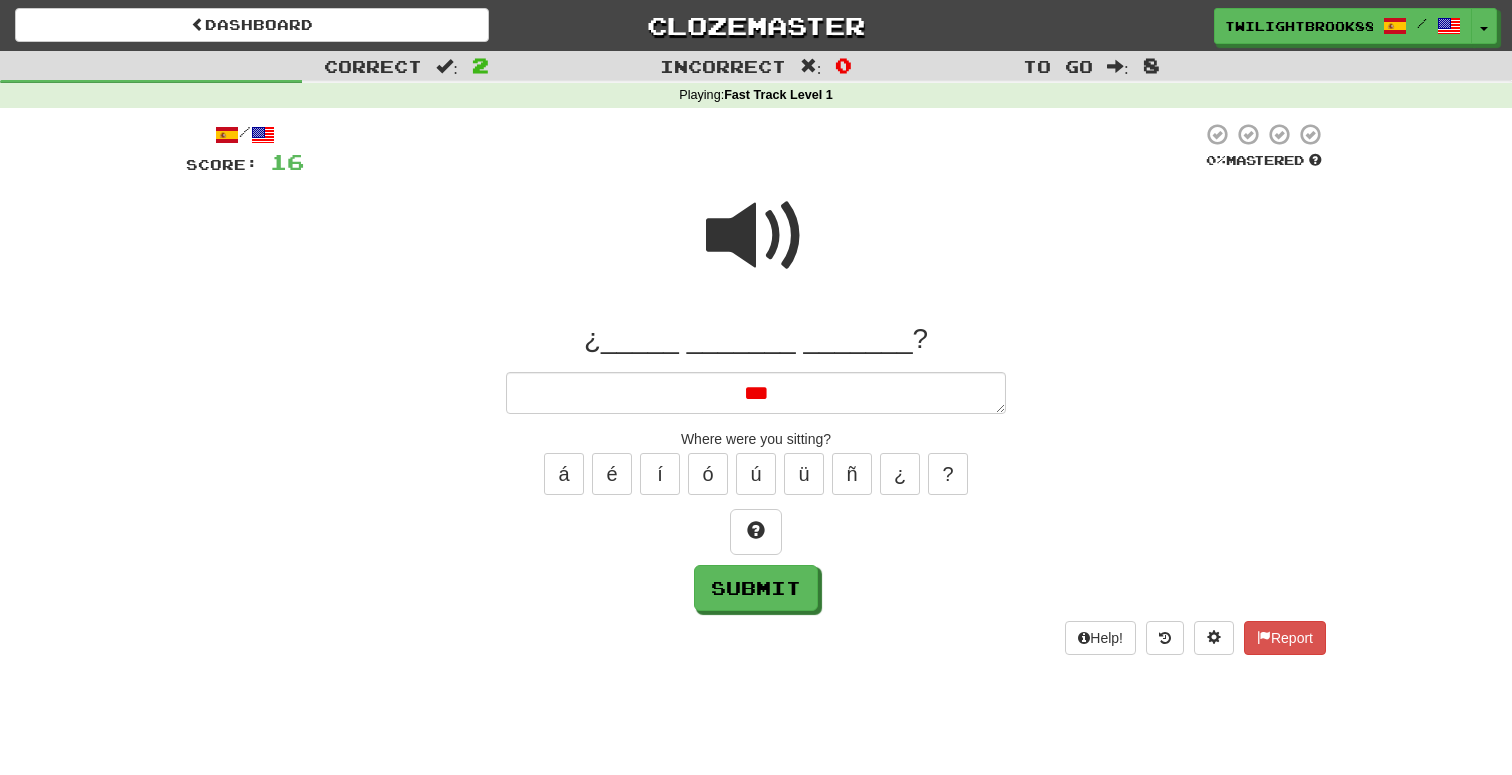 type on "*" 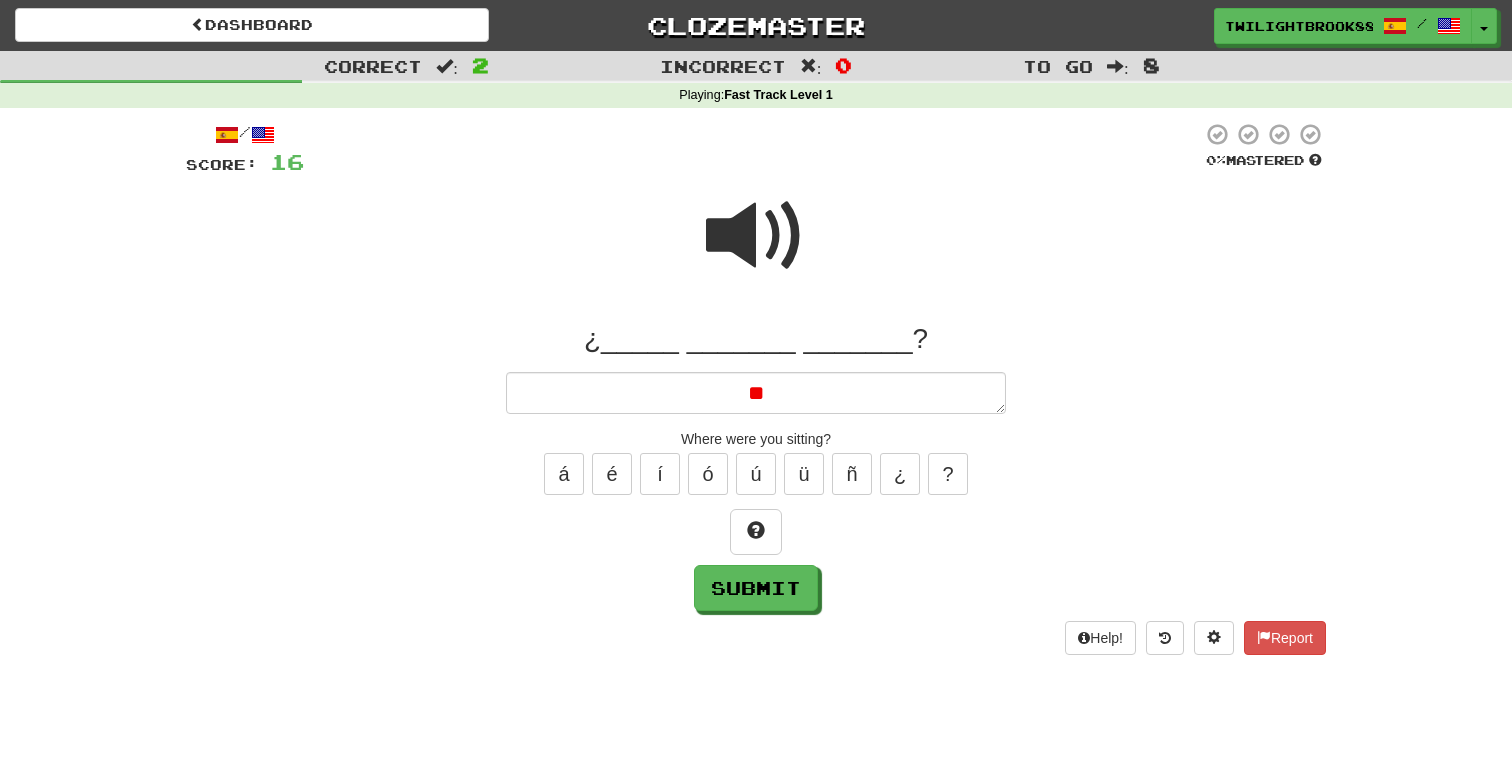 type on "*" 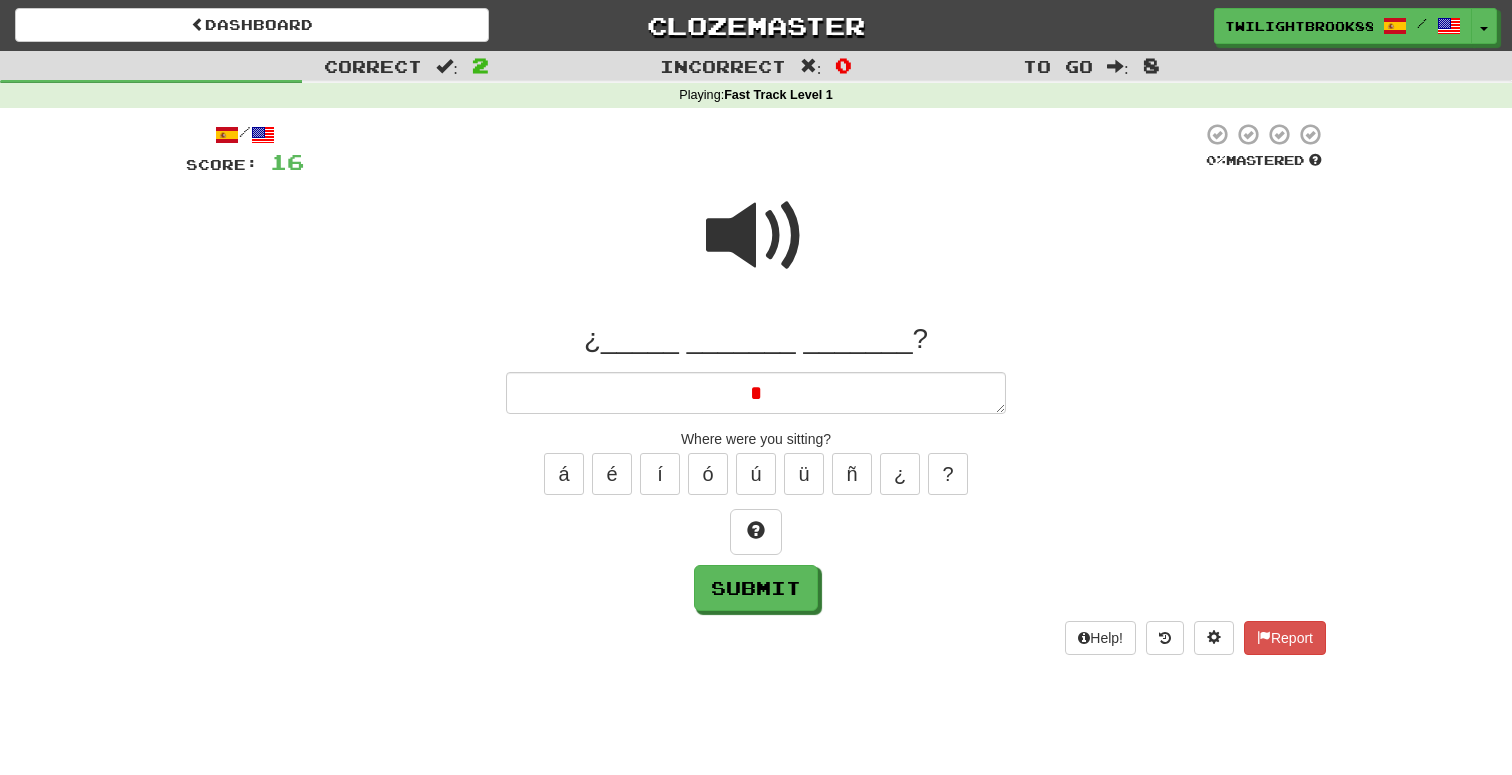 type 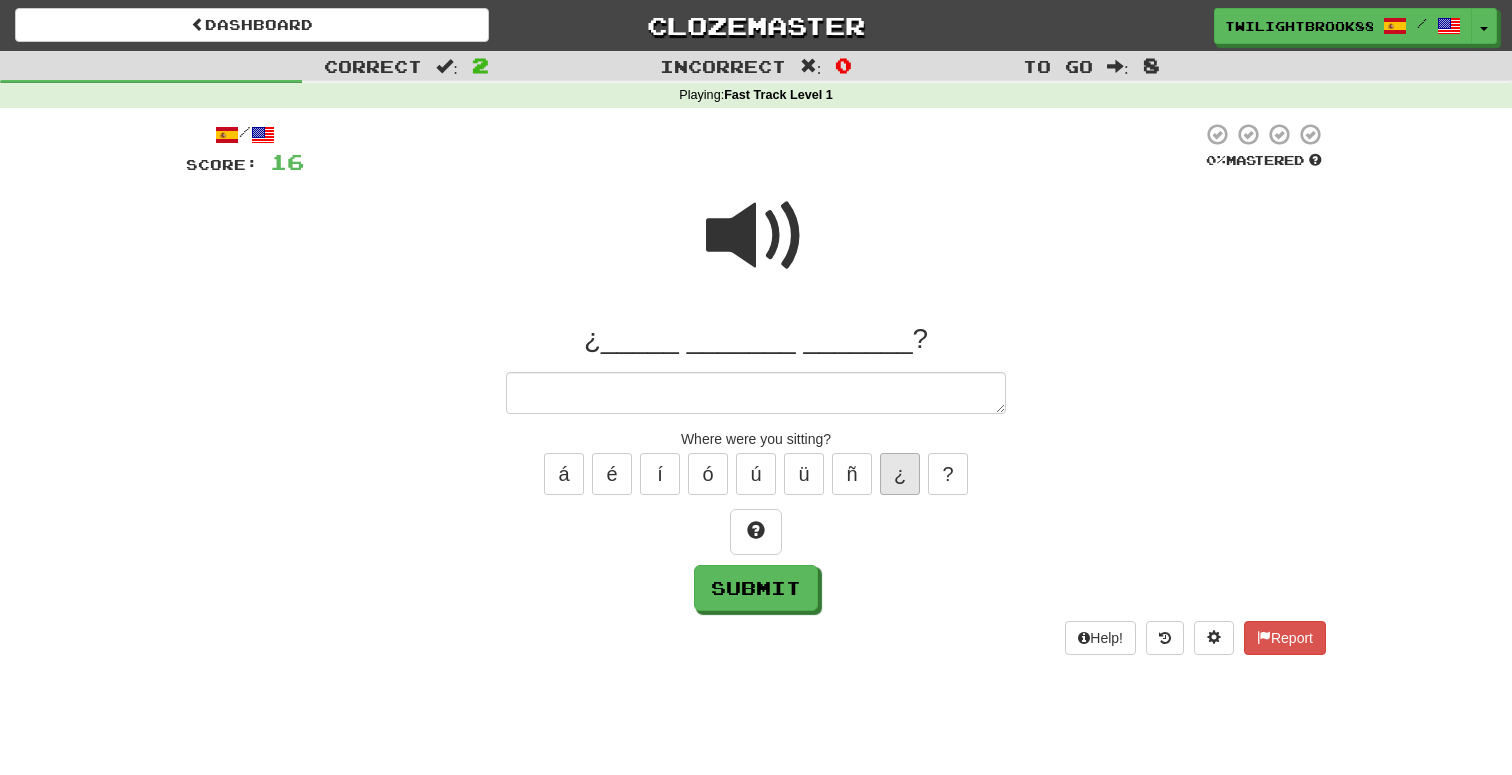 type on "*" 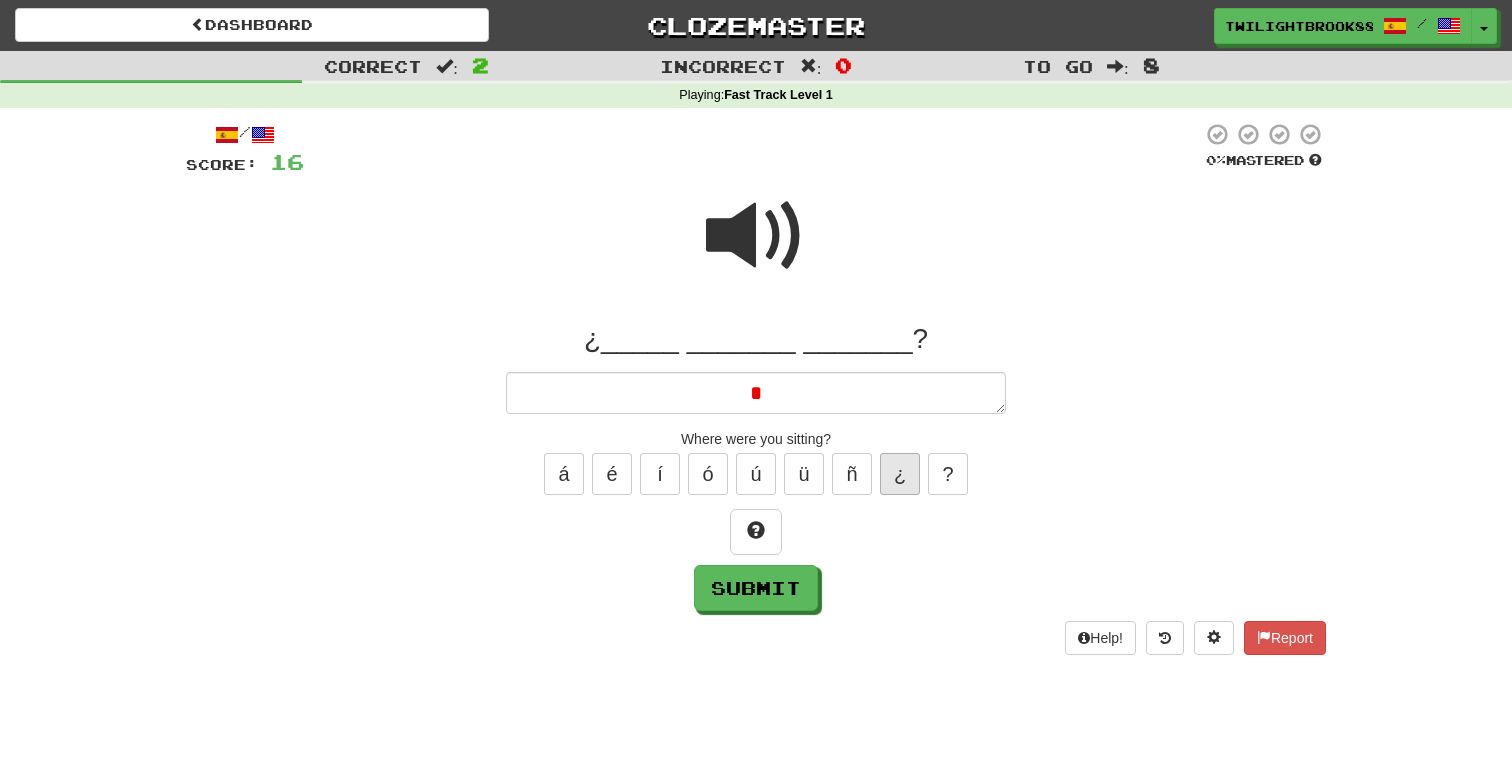 type 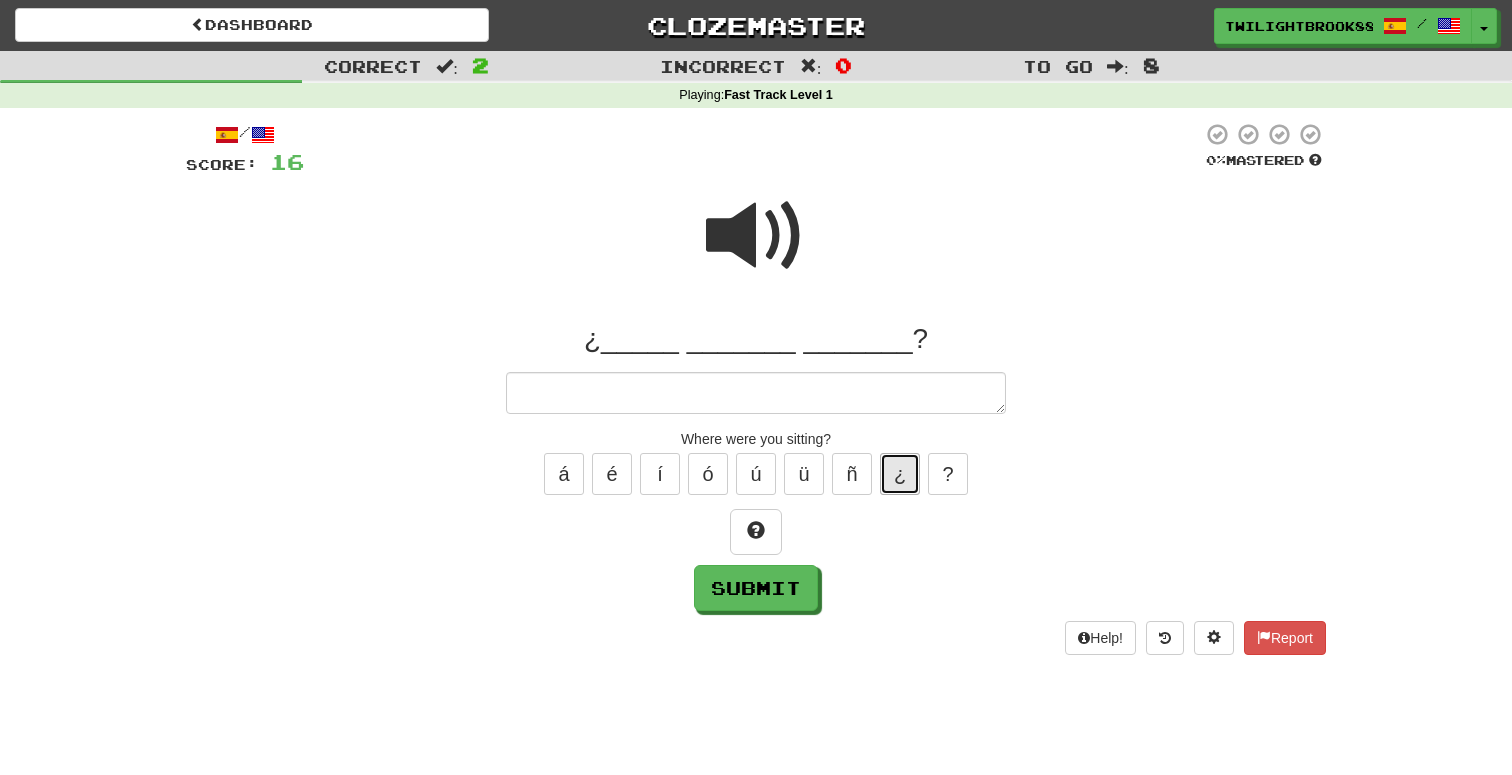 click on "¿" at bounding box center [900, 474] 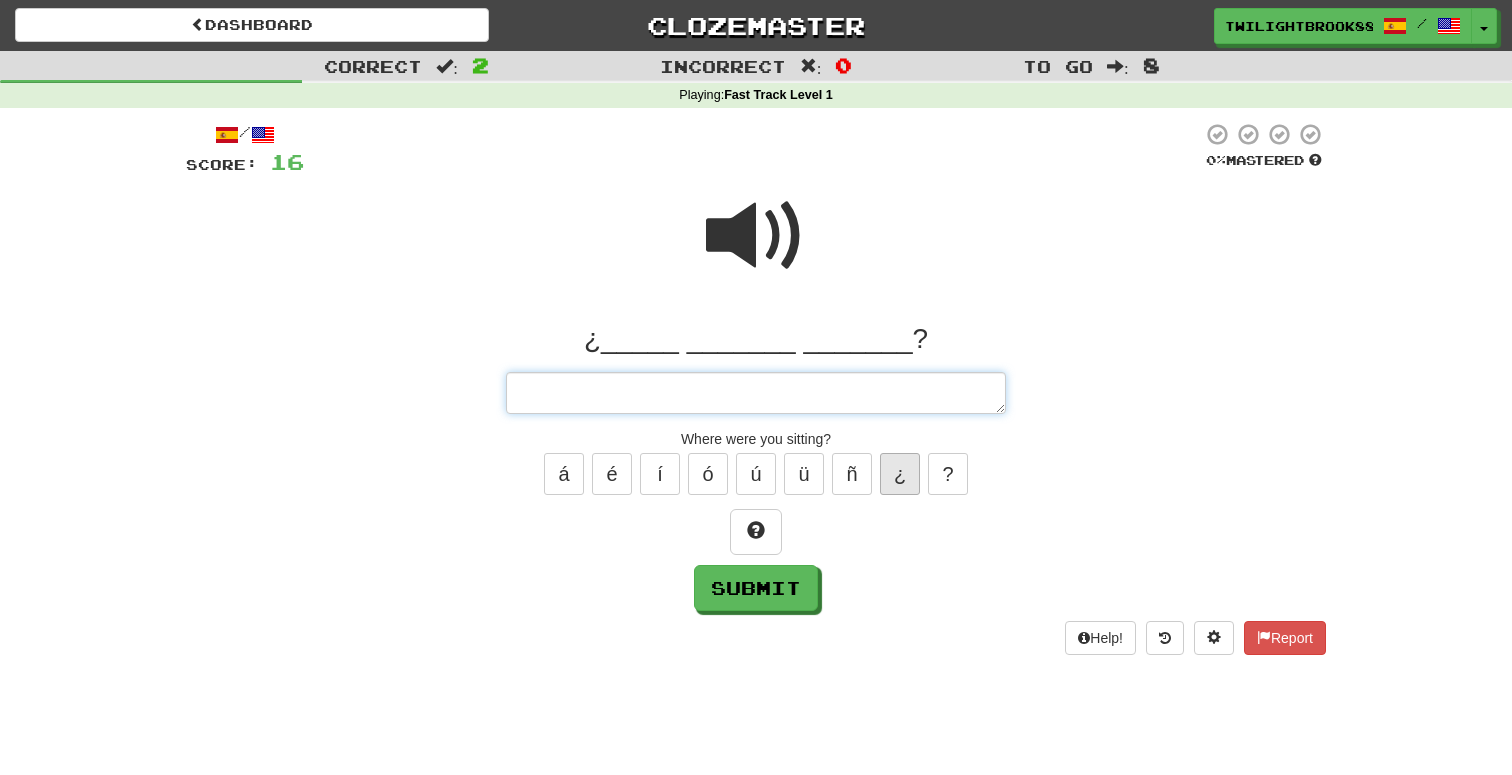 type on "*" 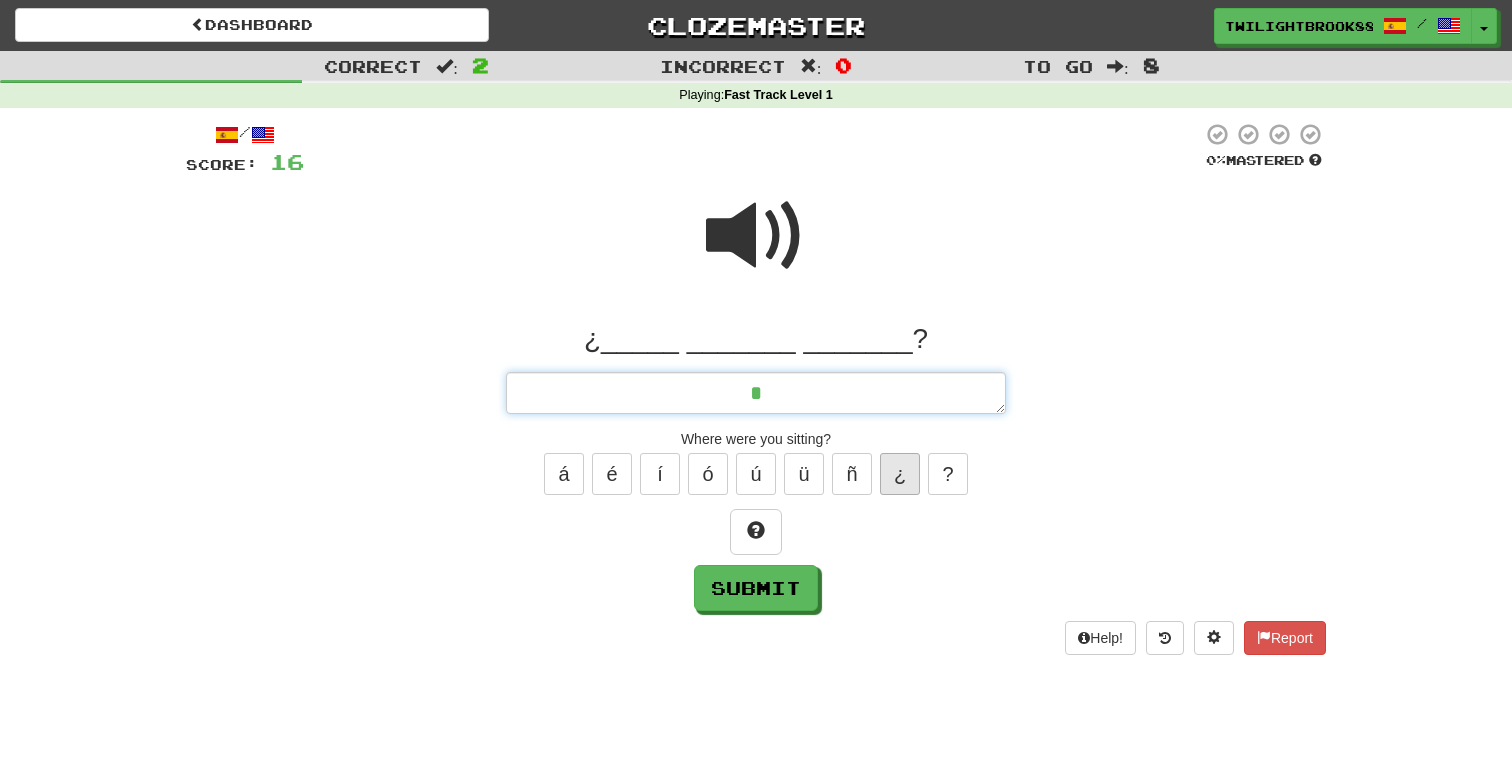type on "*" 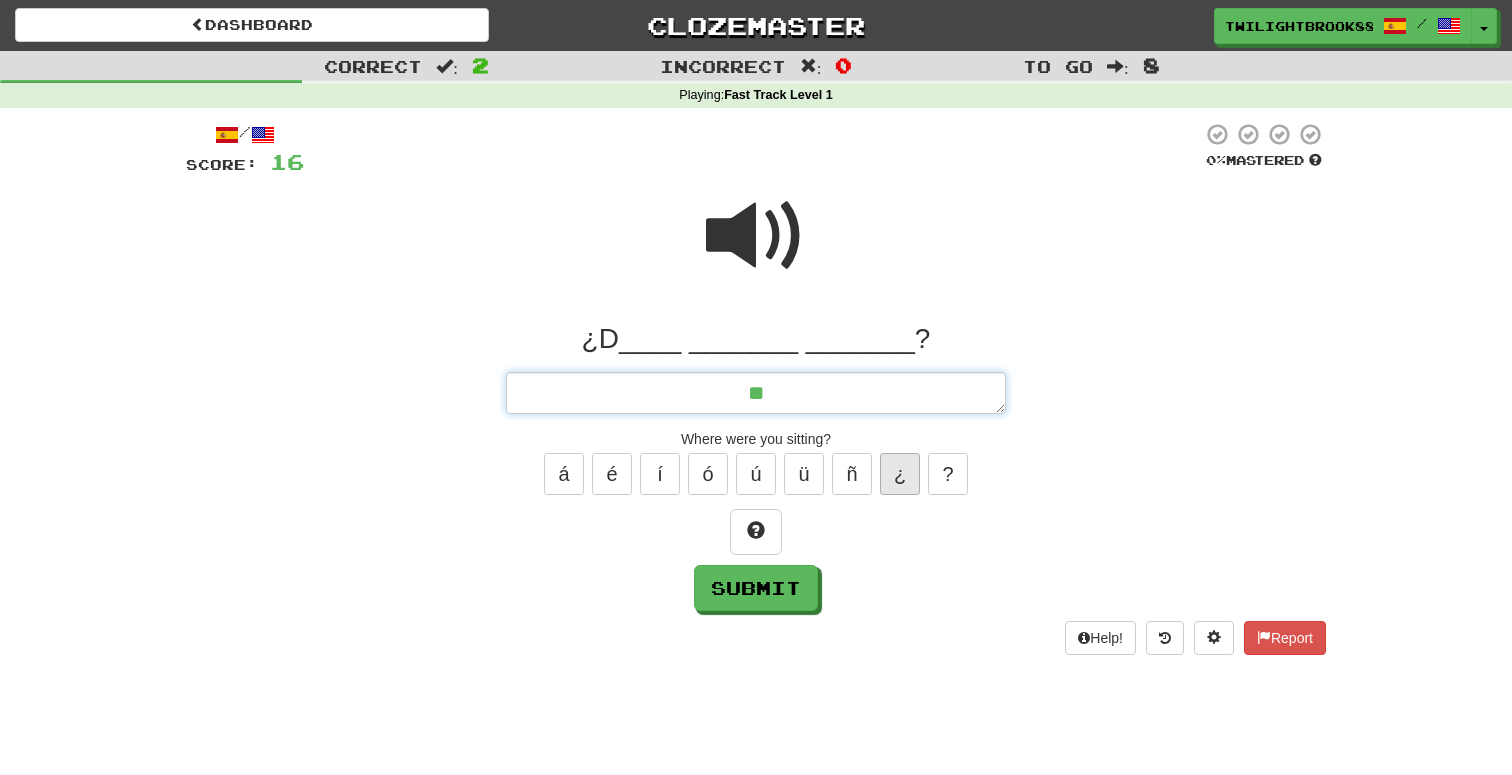 type on "*" 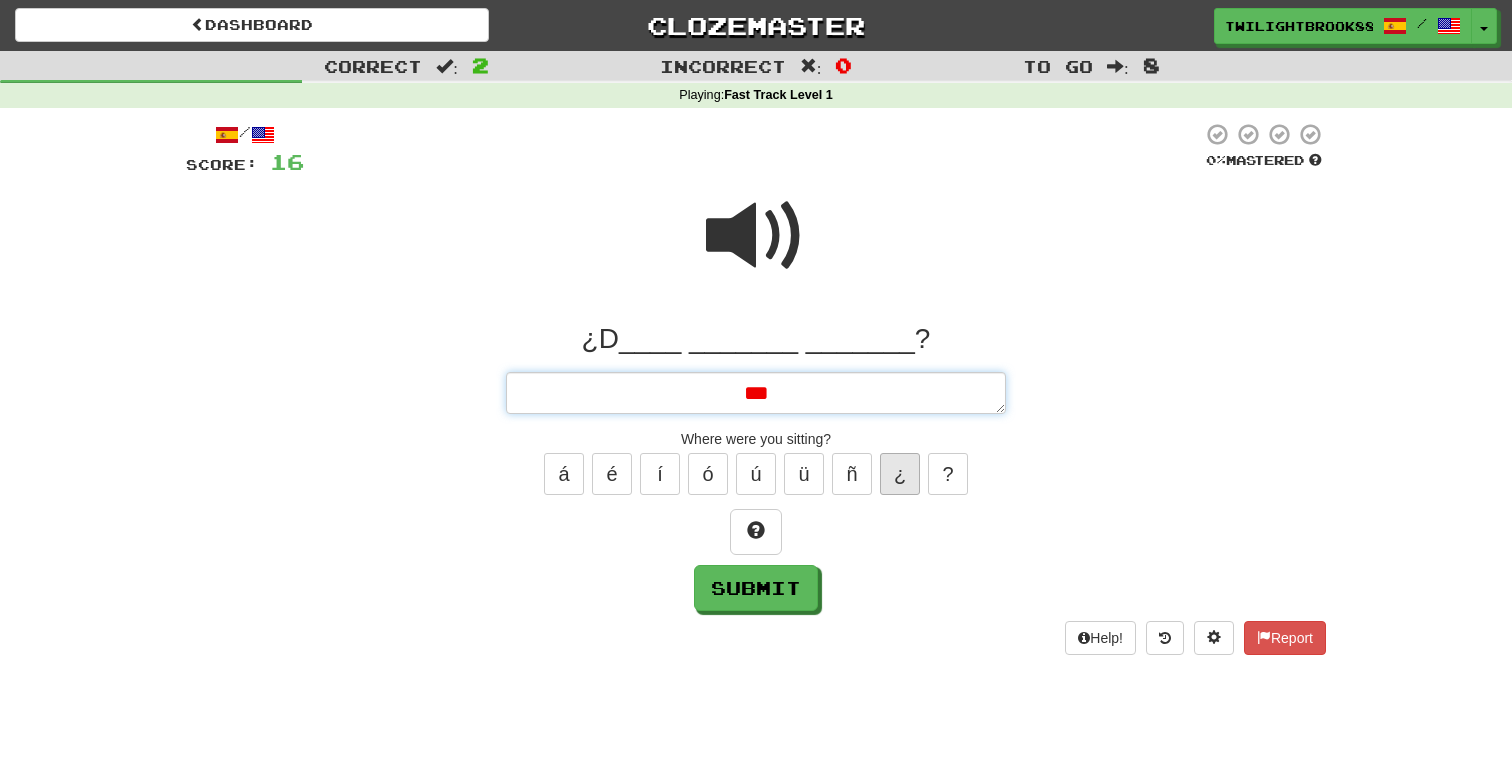 type on "*" 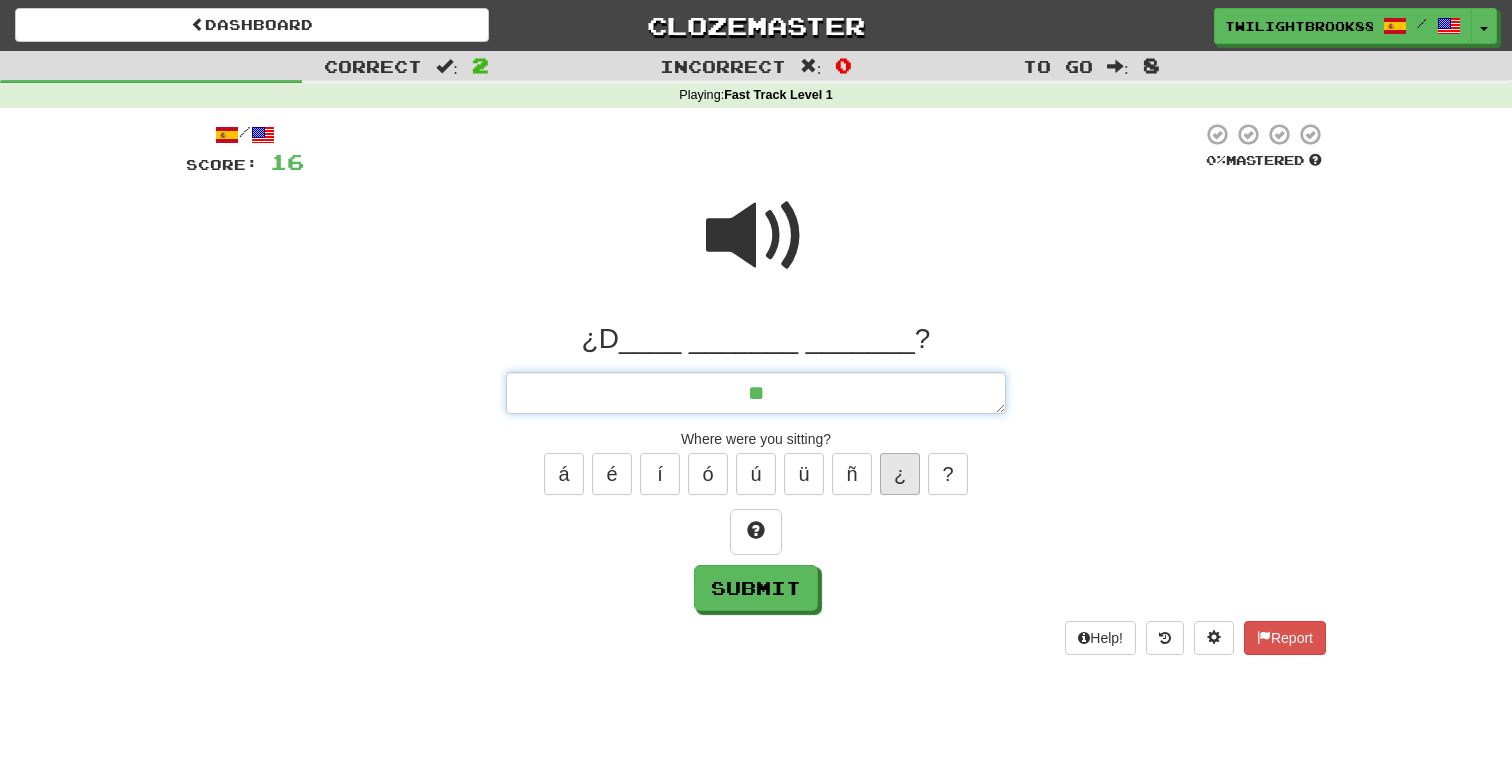 type on "*" 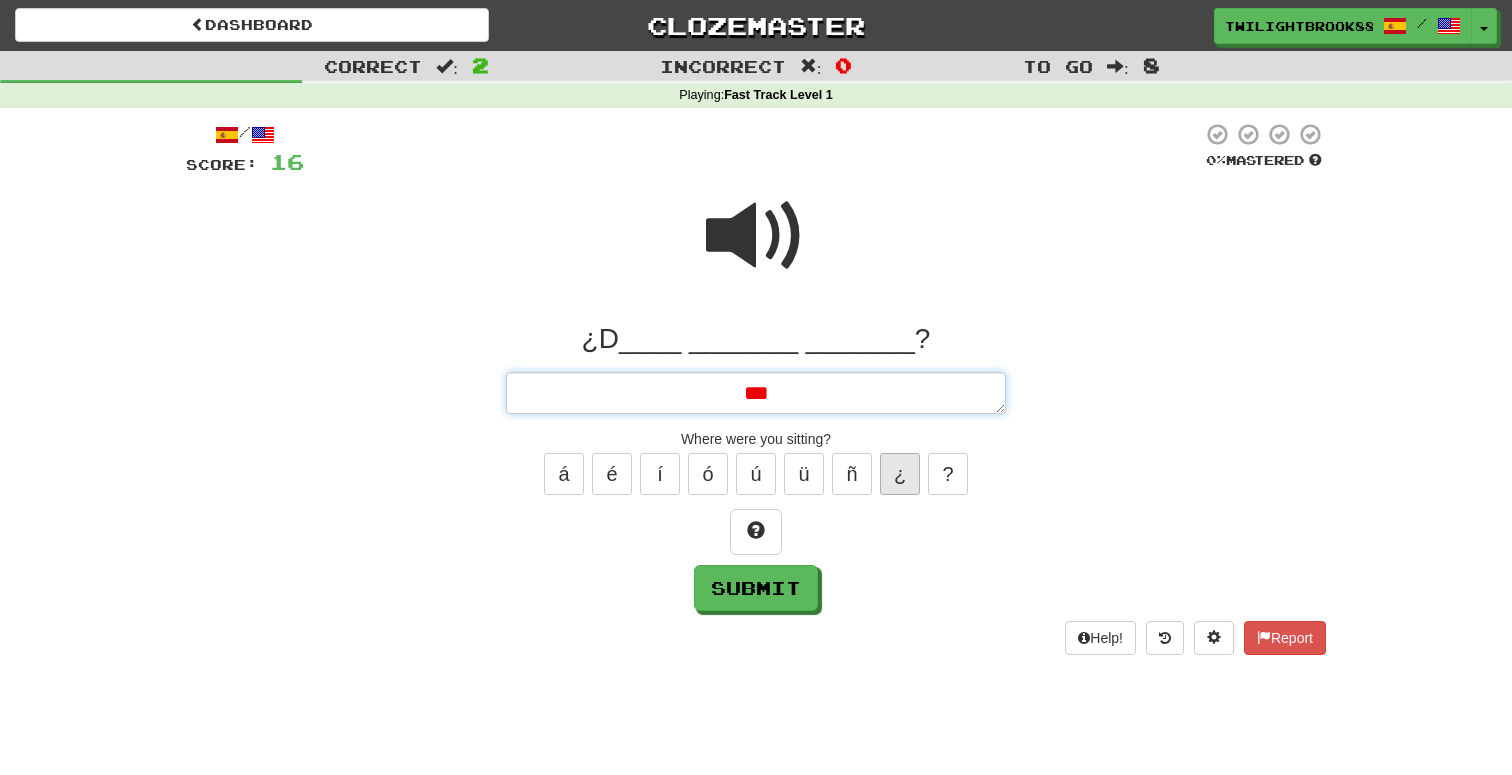 type on "*" 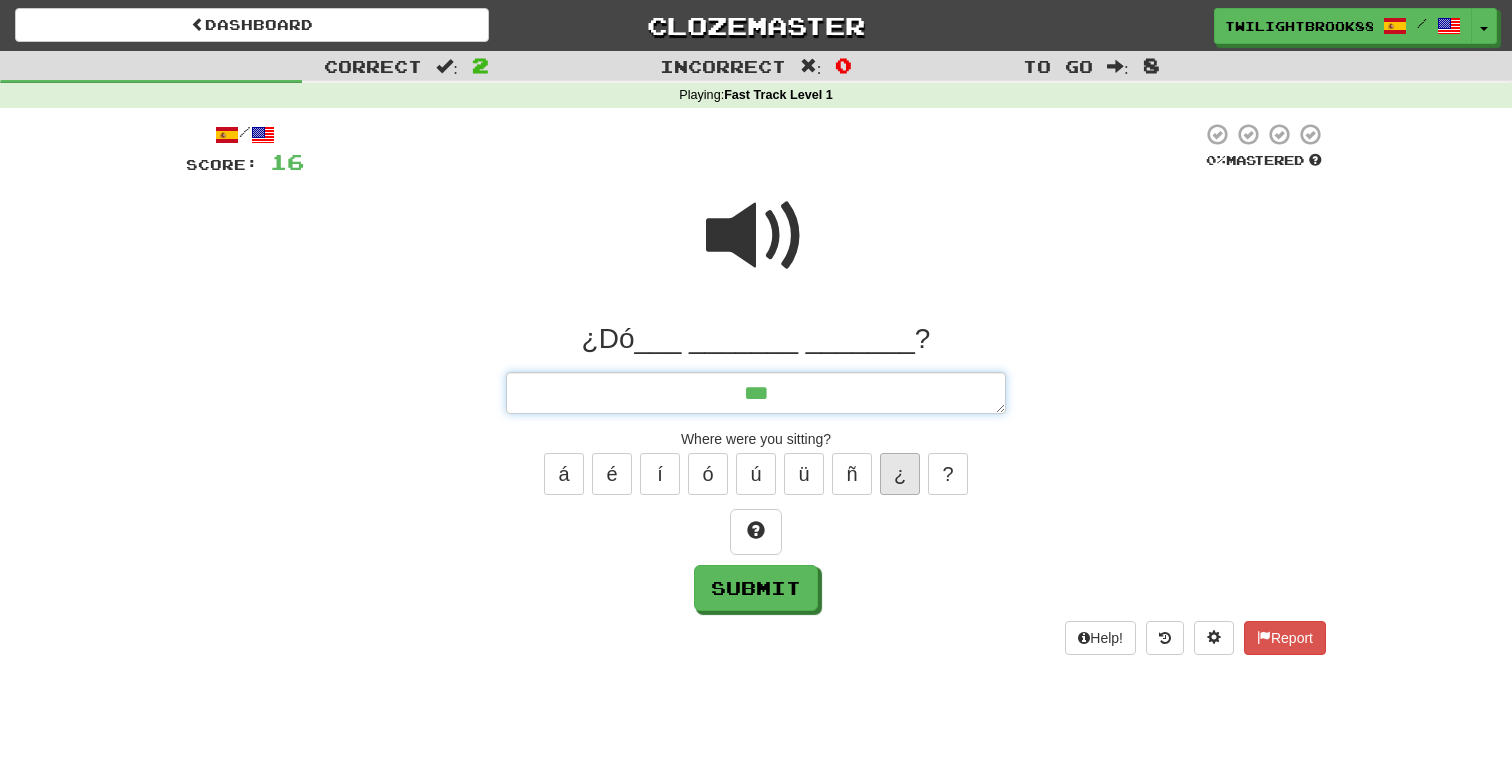 type on "*" 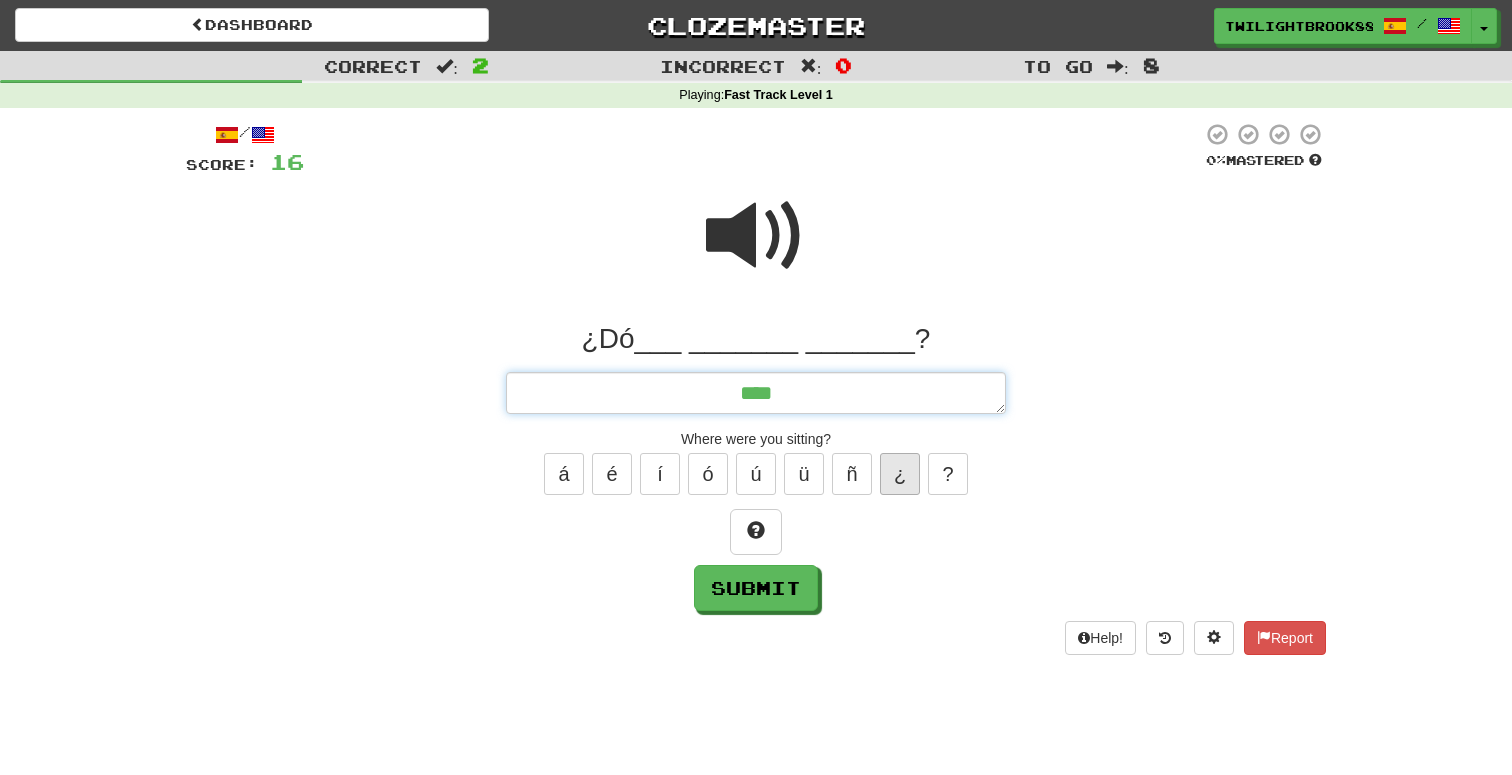 type on "*" 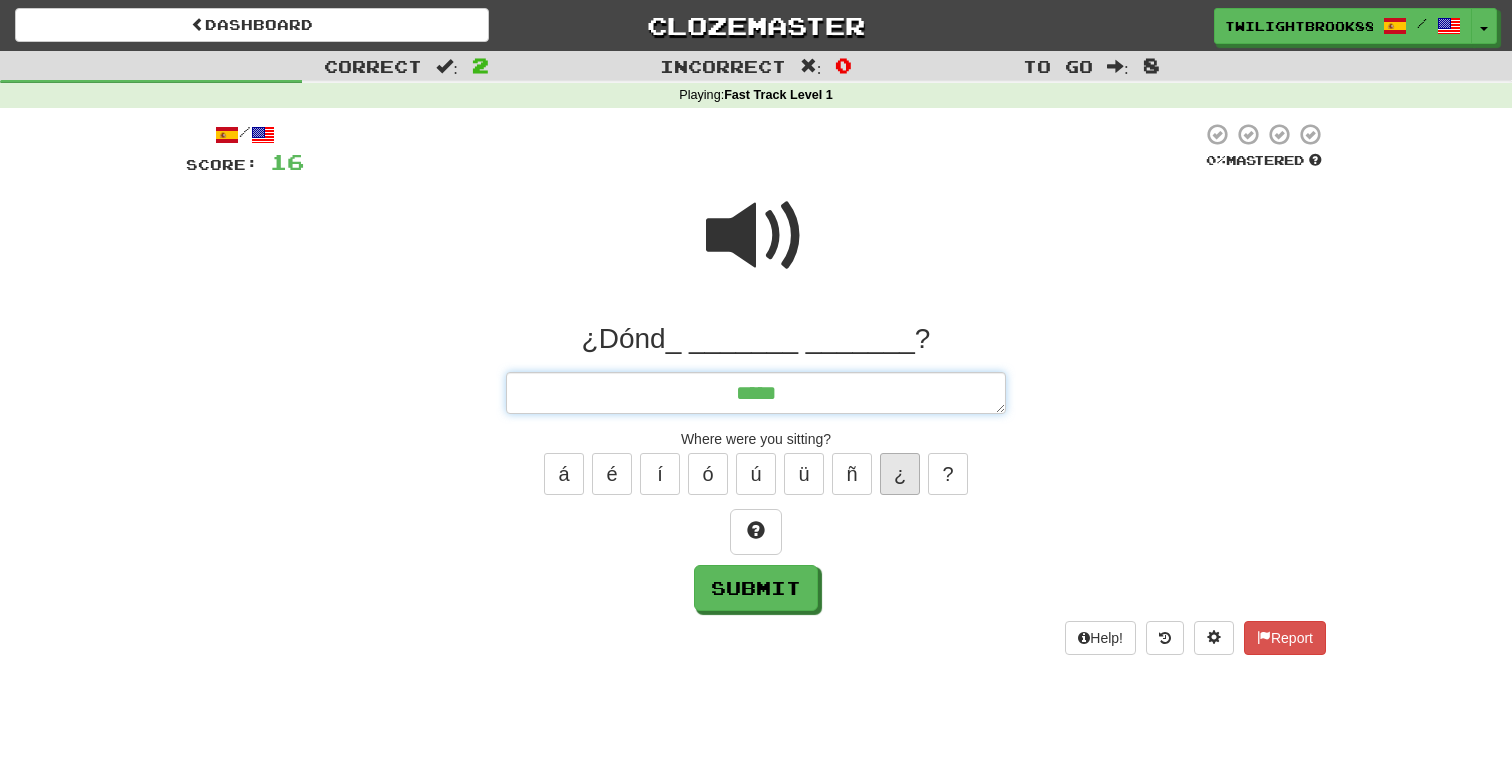 type on "*" 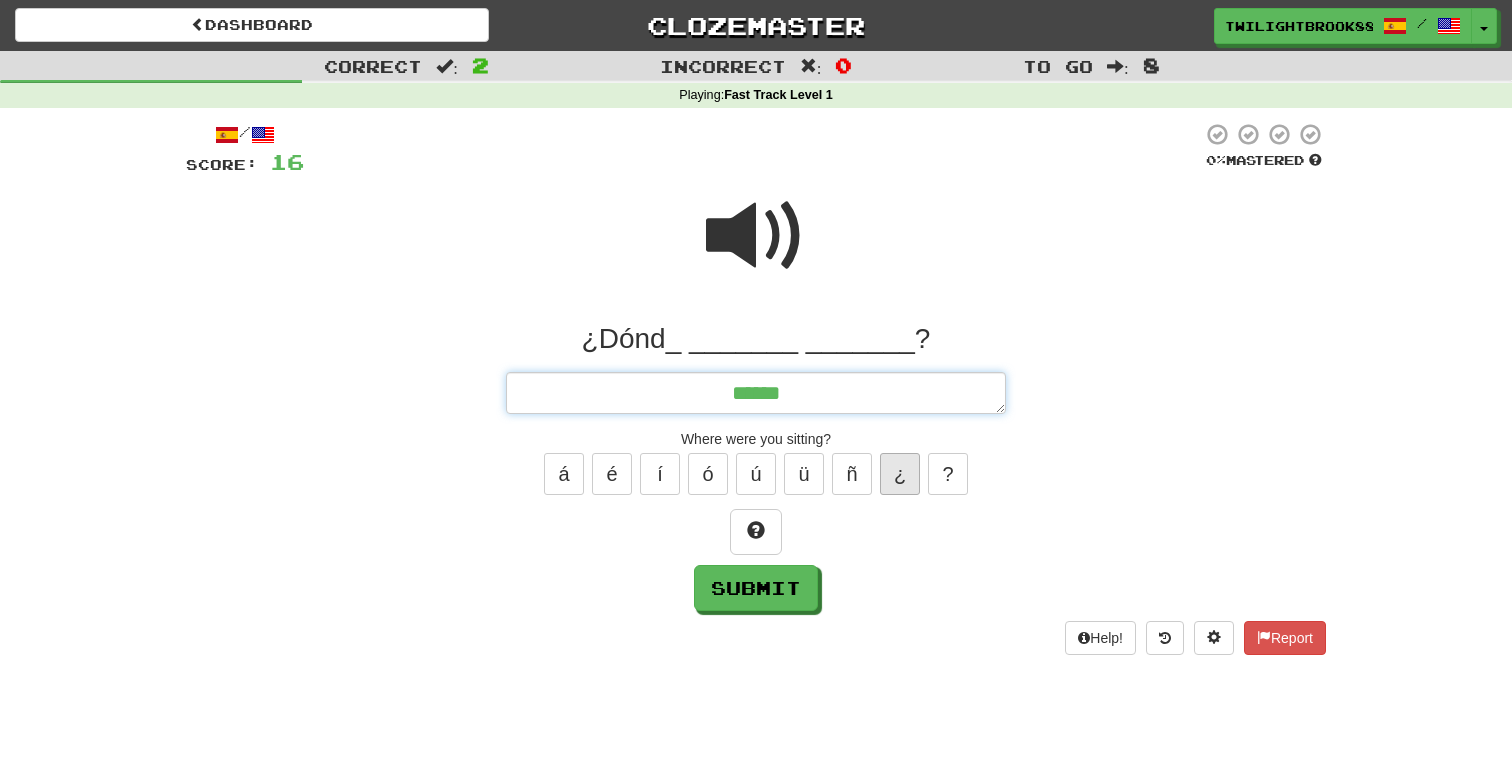 type on "*" 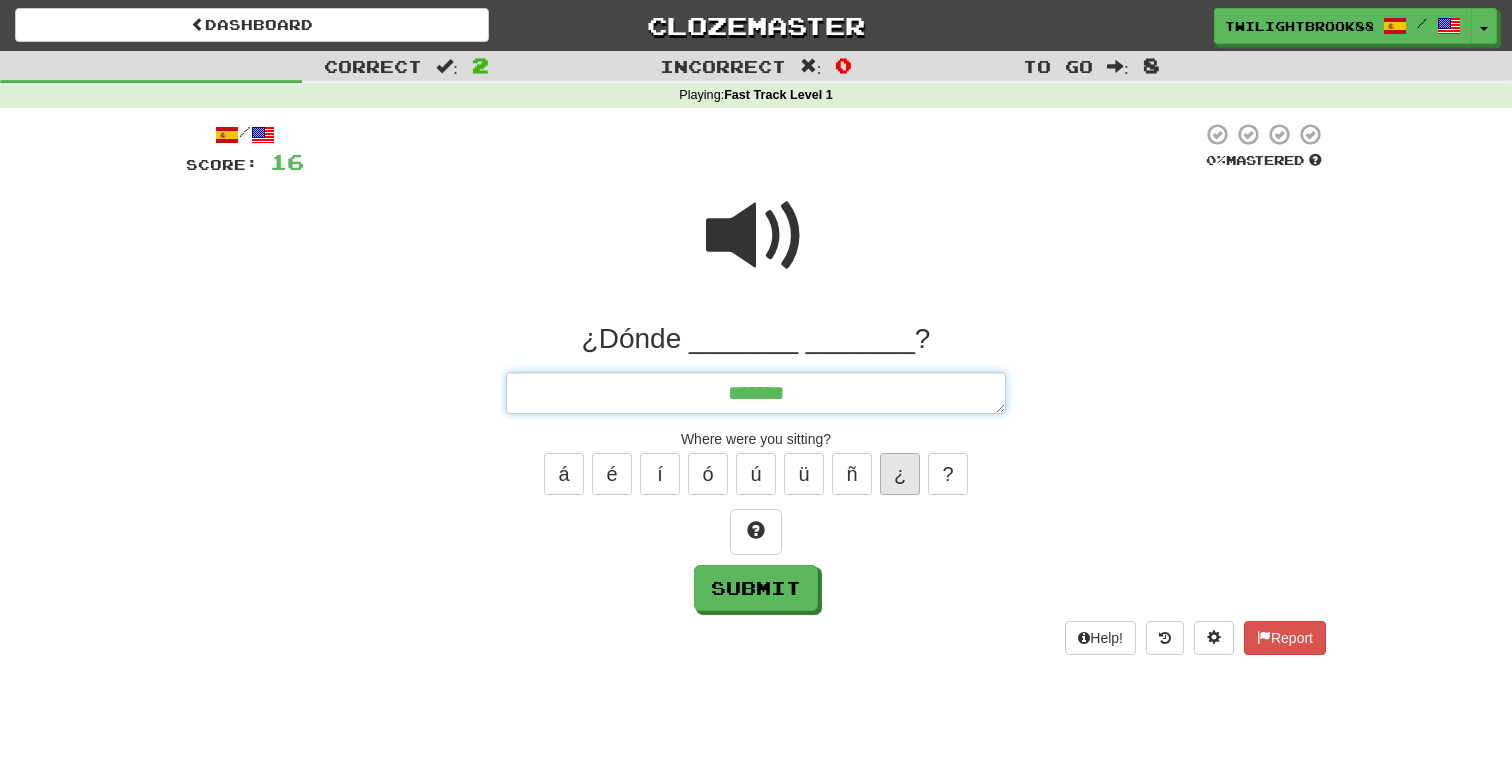type on "*" 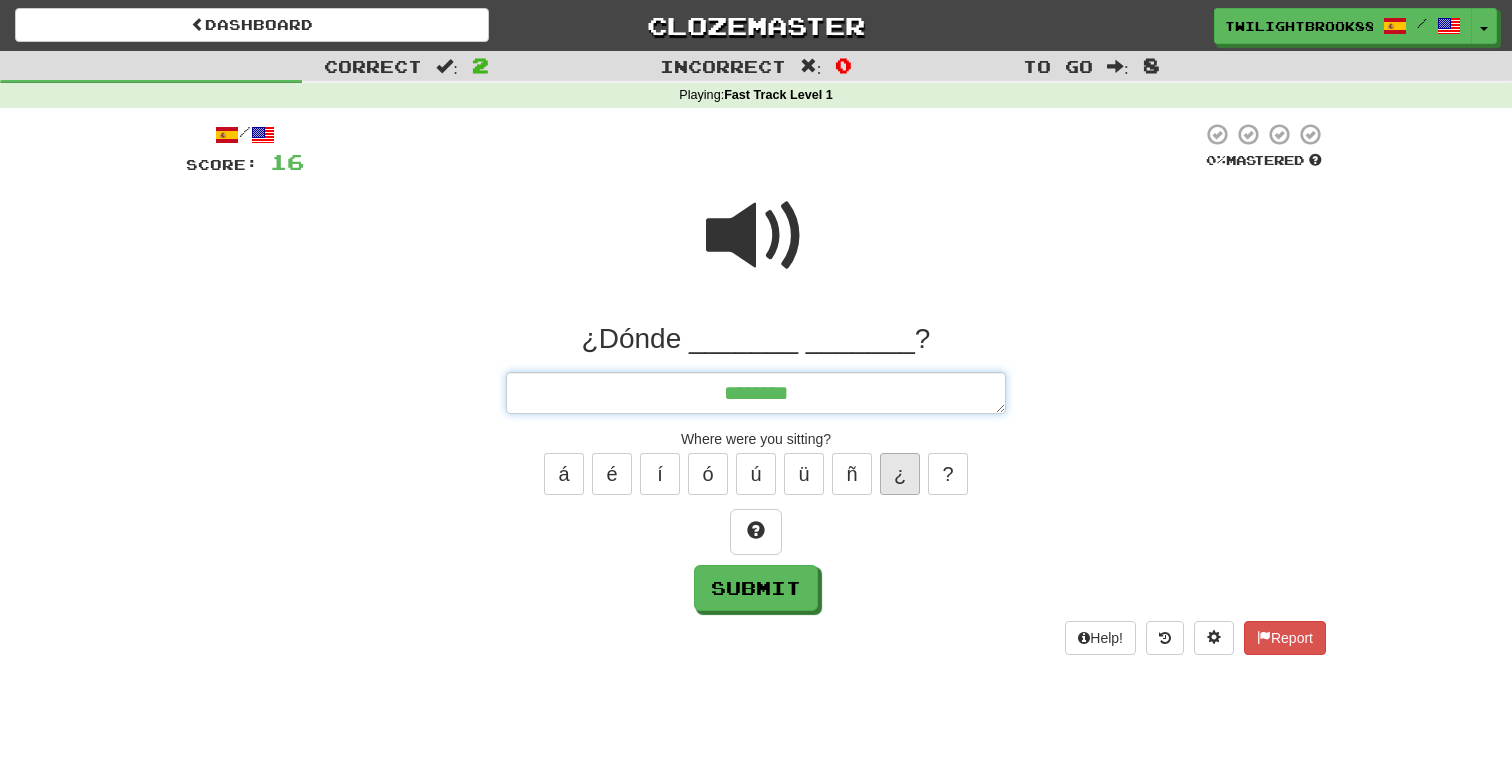 type on "*" 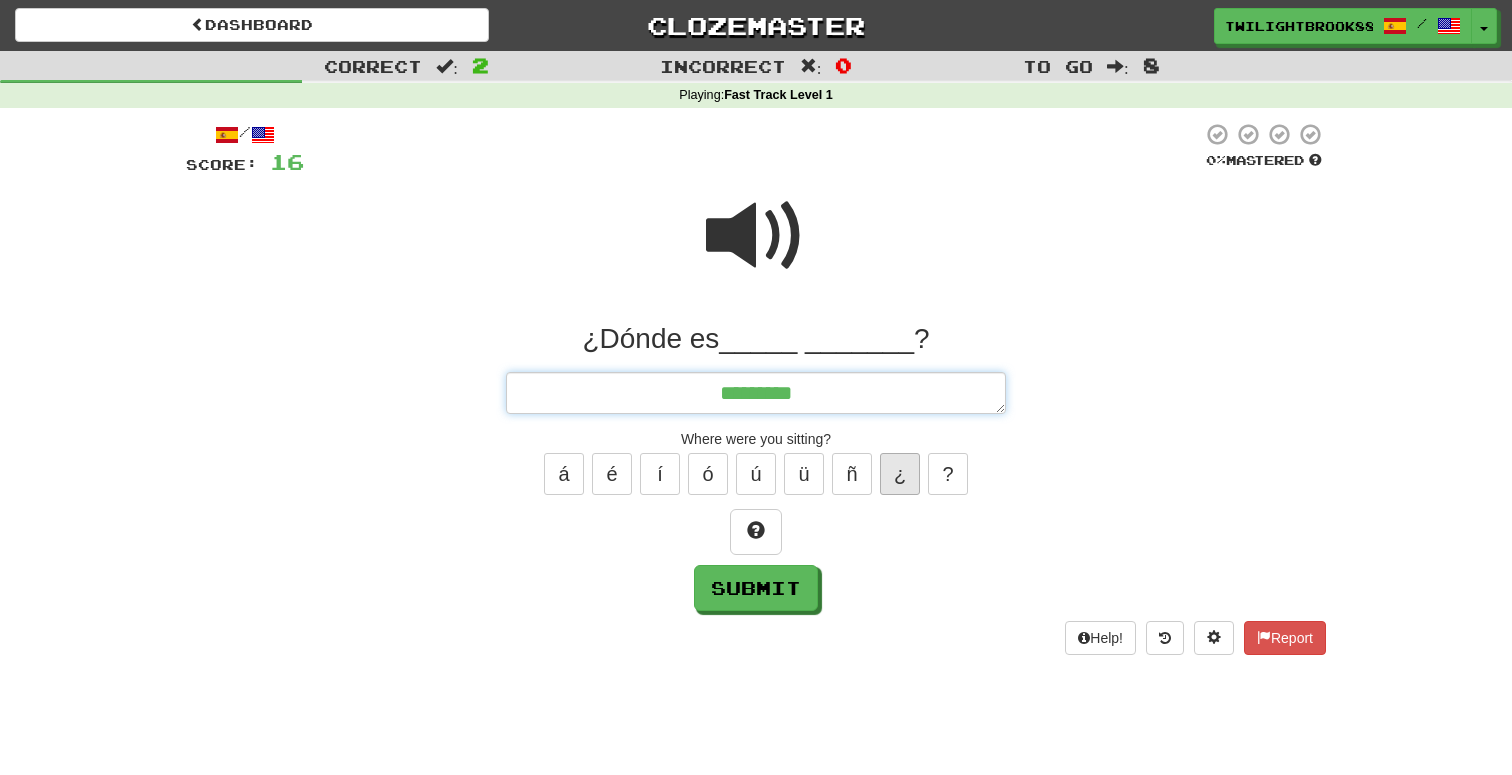 type on "*" 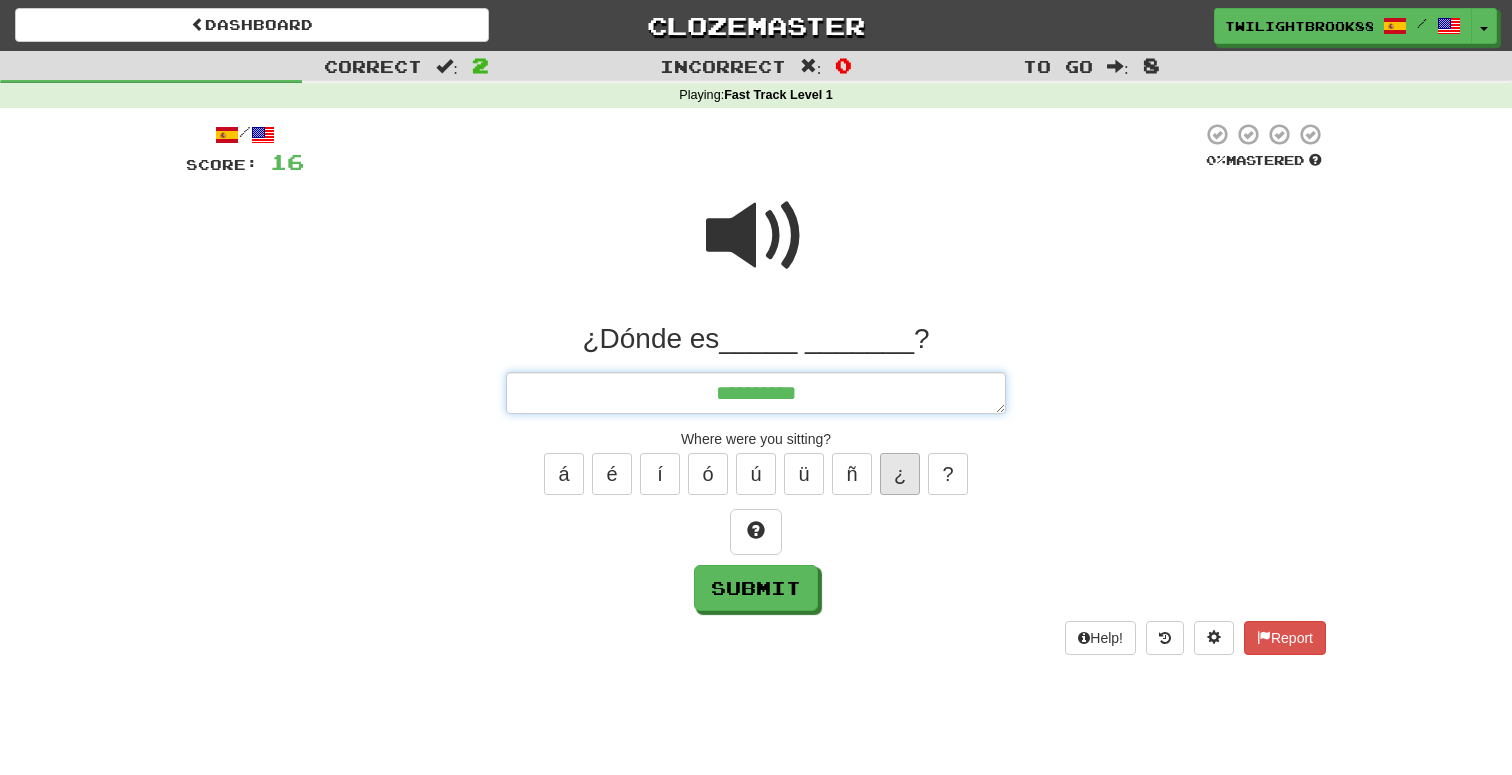 type on "*" 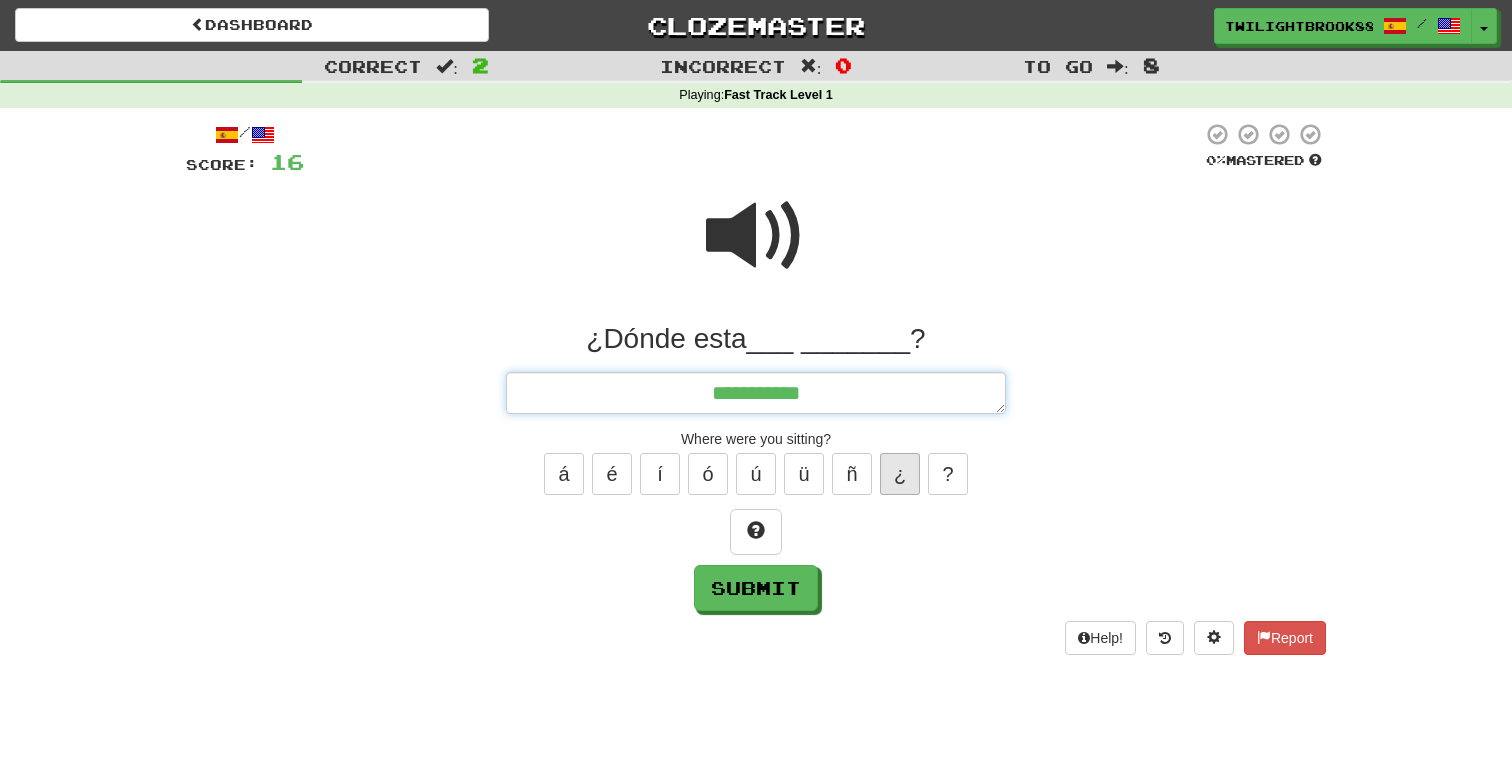 type on "*" 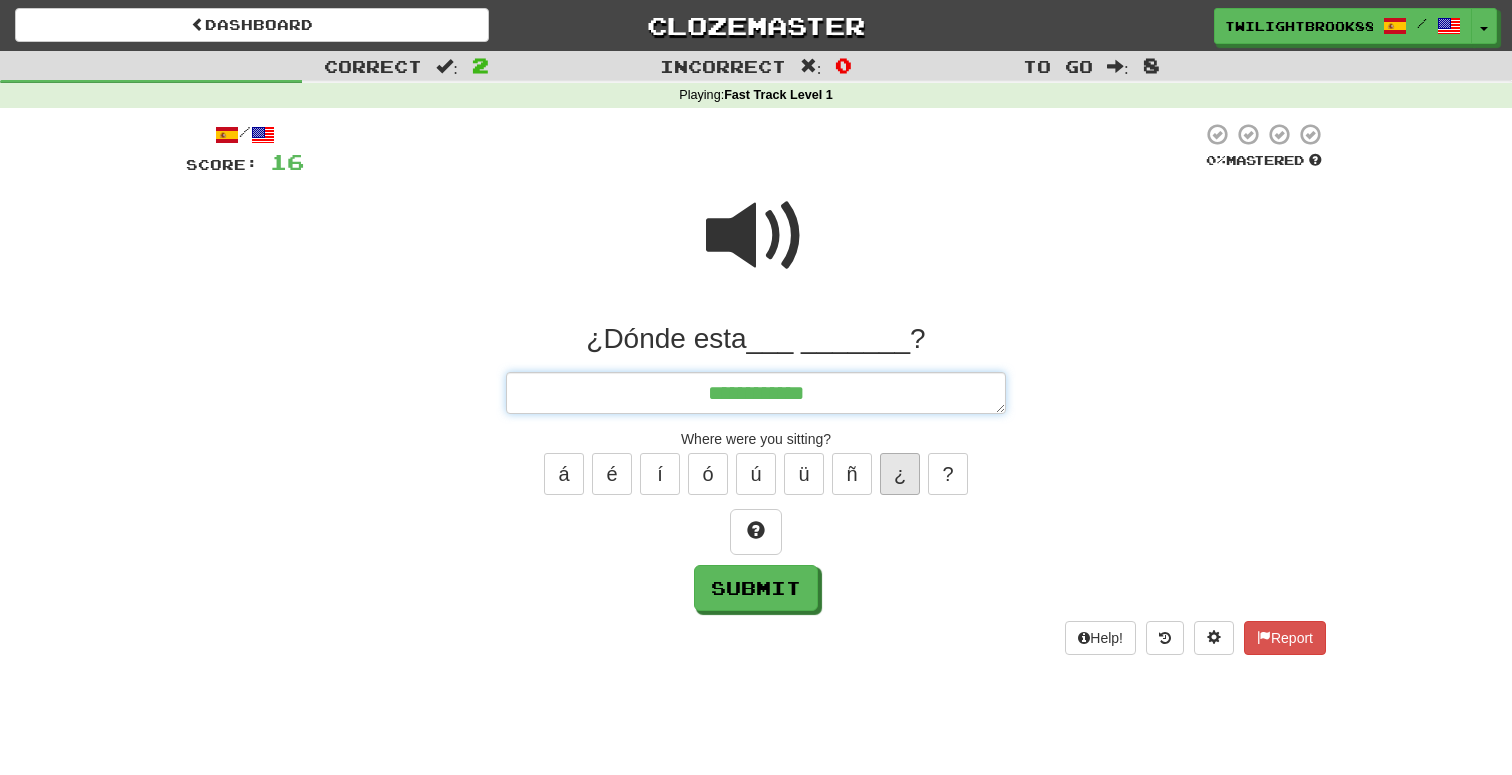 type on "**********" 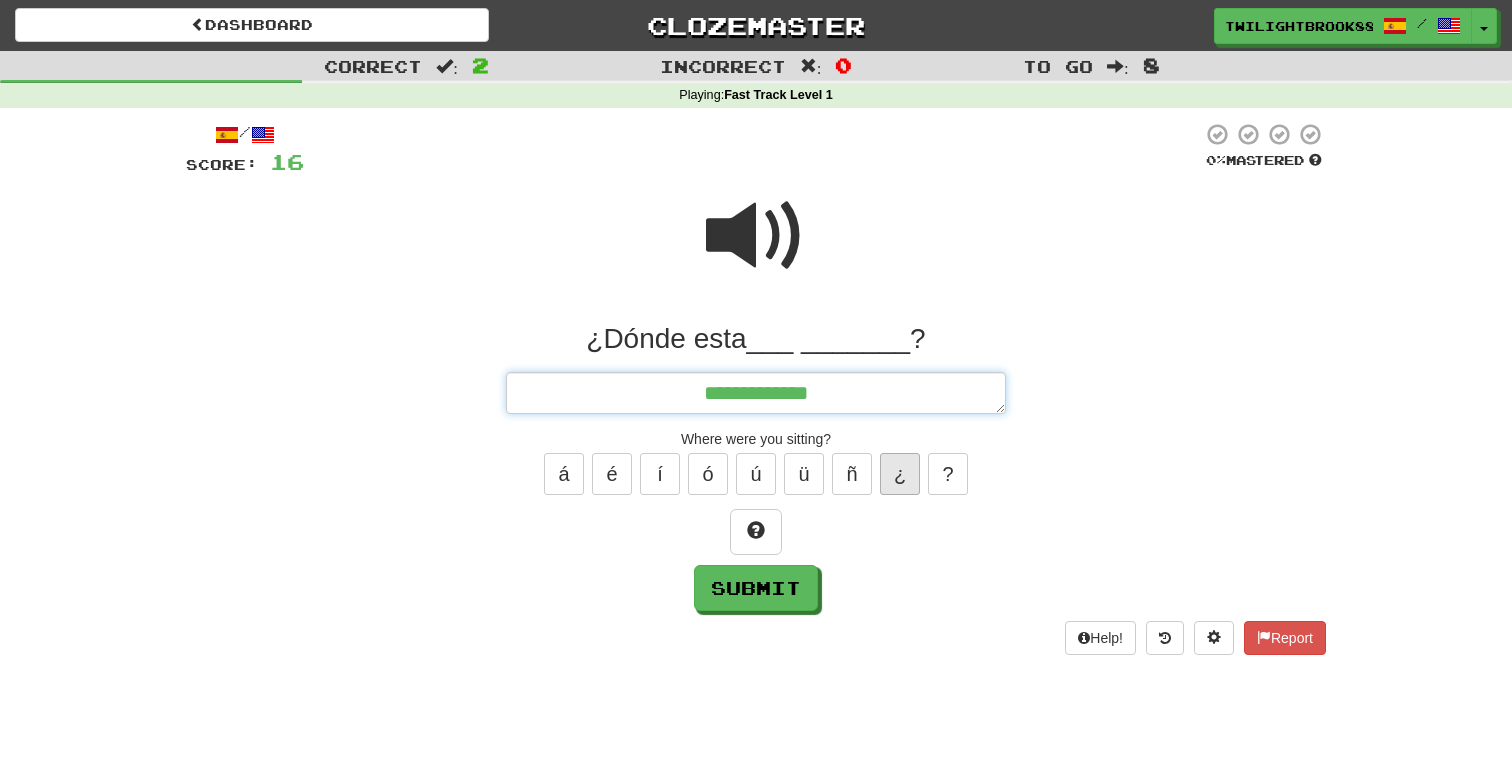 type on "*" 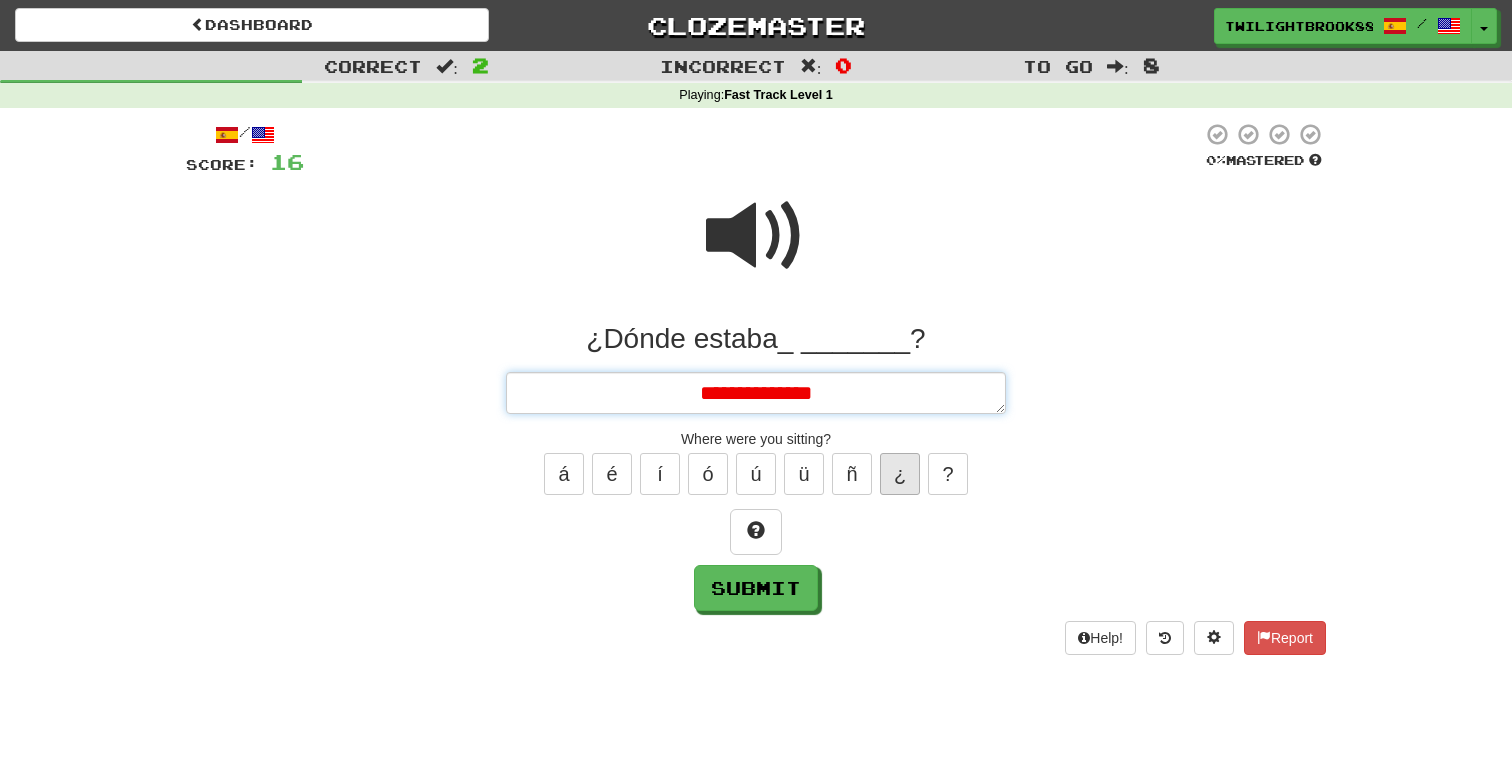 type on "*" 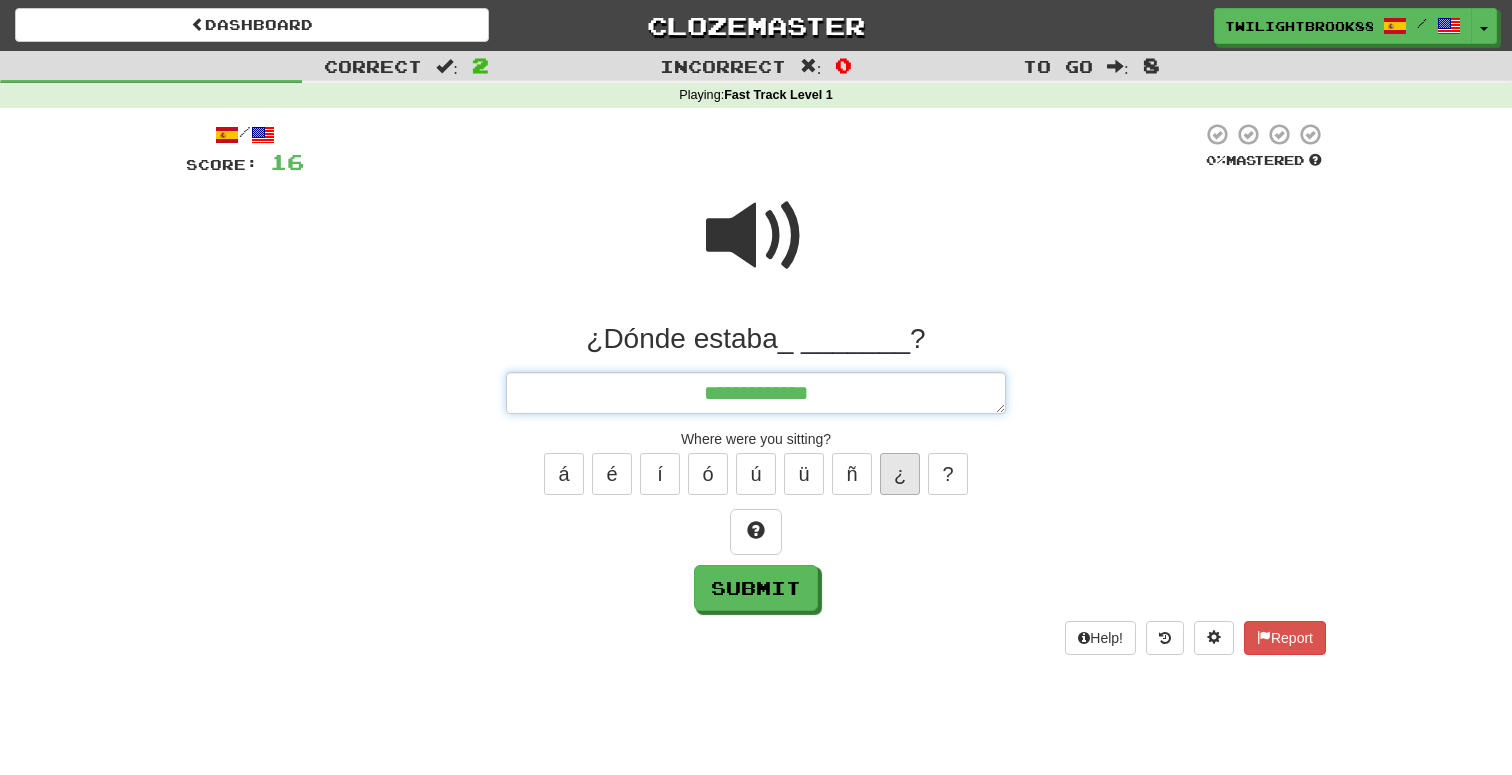 type 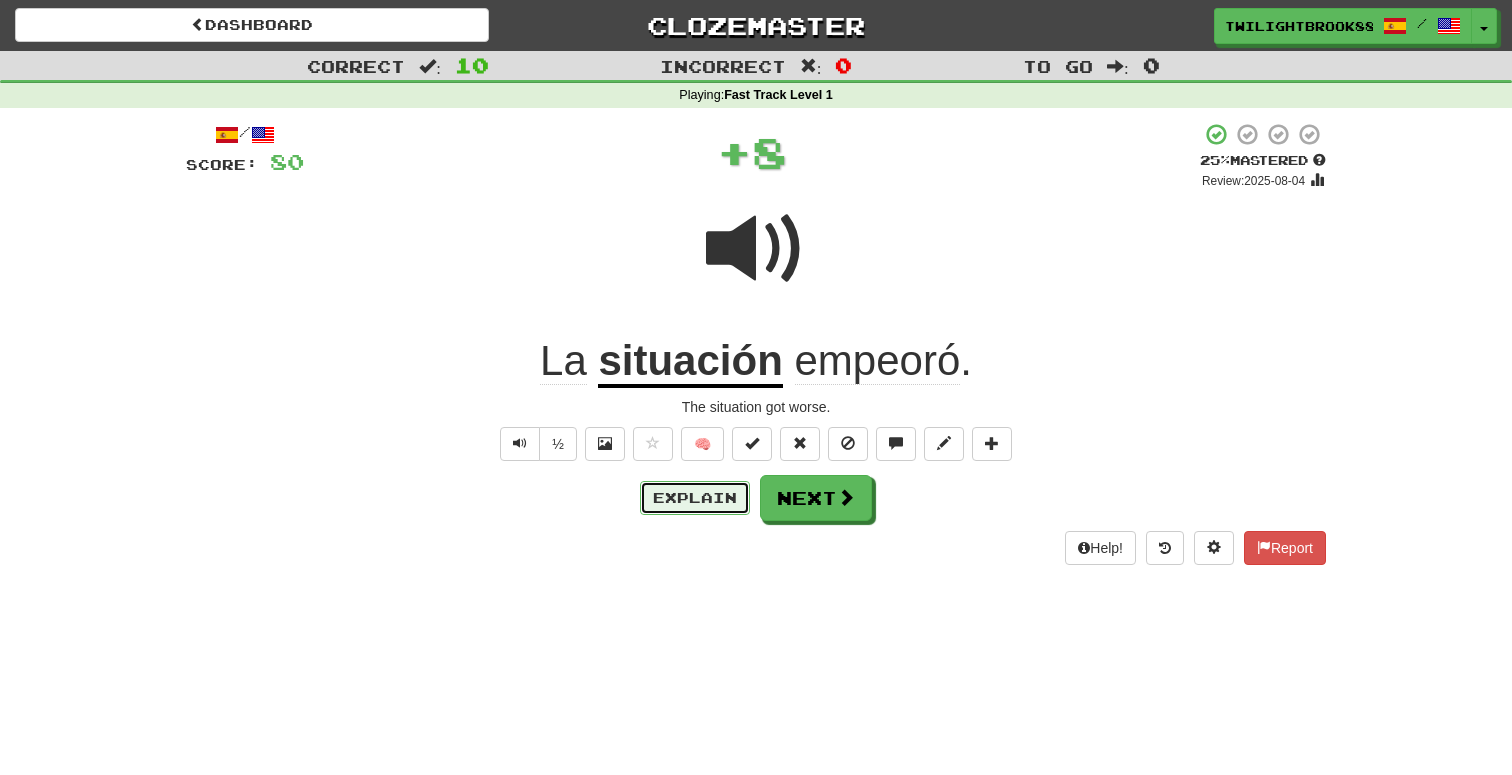click on "Explain" at bounding box center (695, 498) 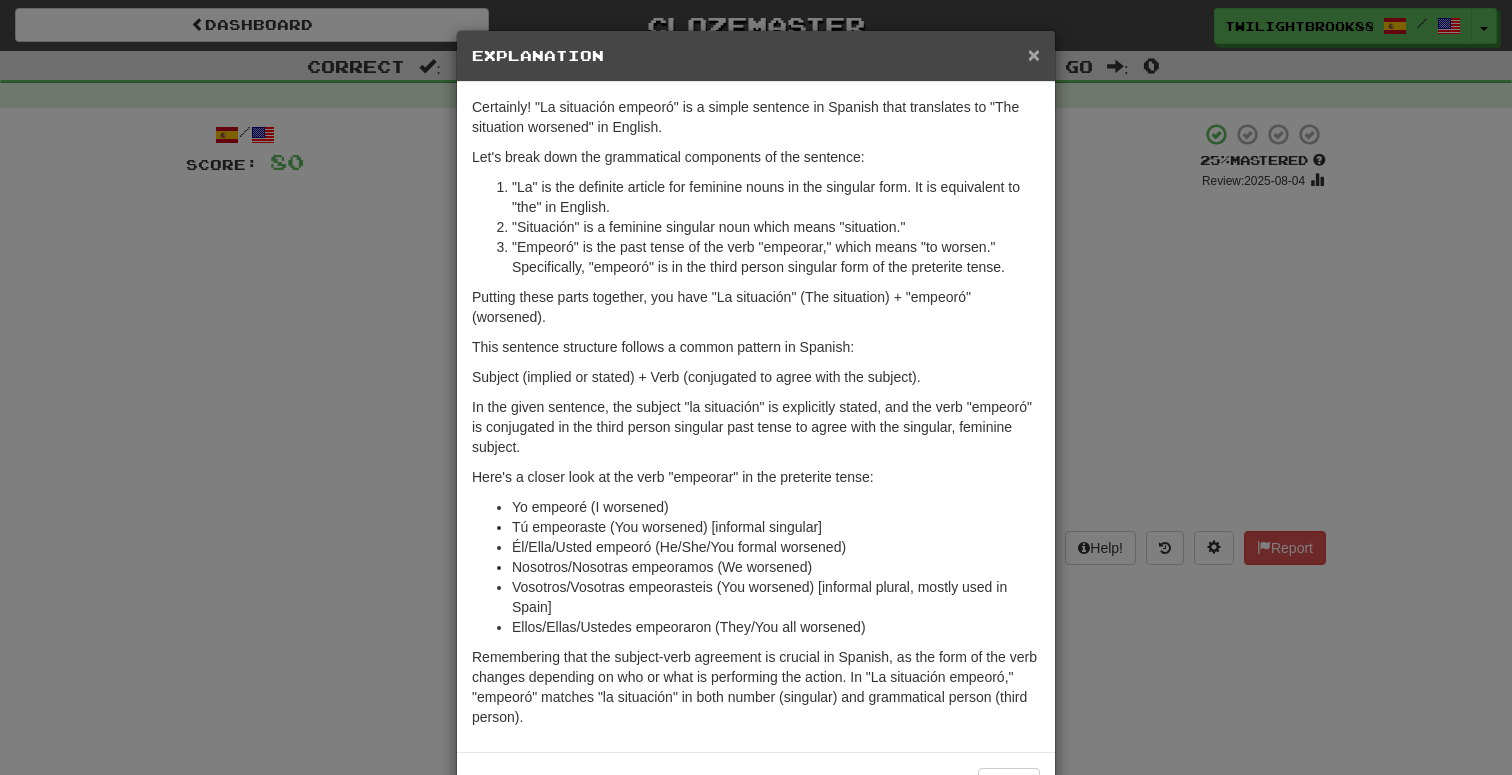 click on "×" at bounding box center (1034, 54) 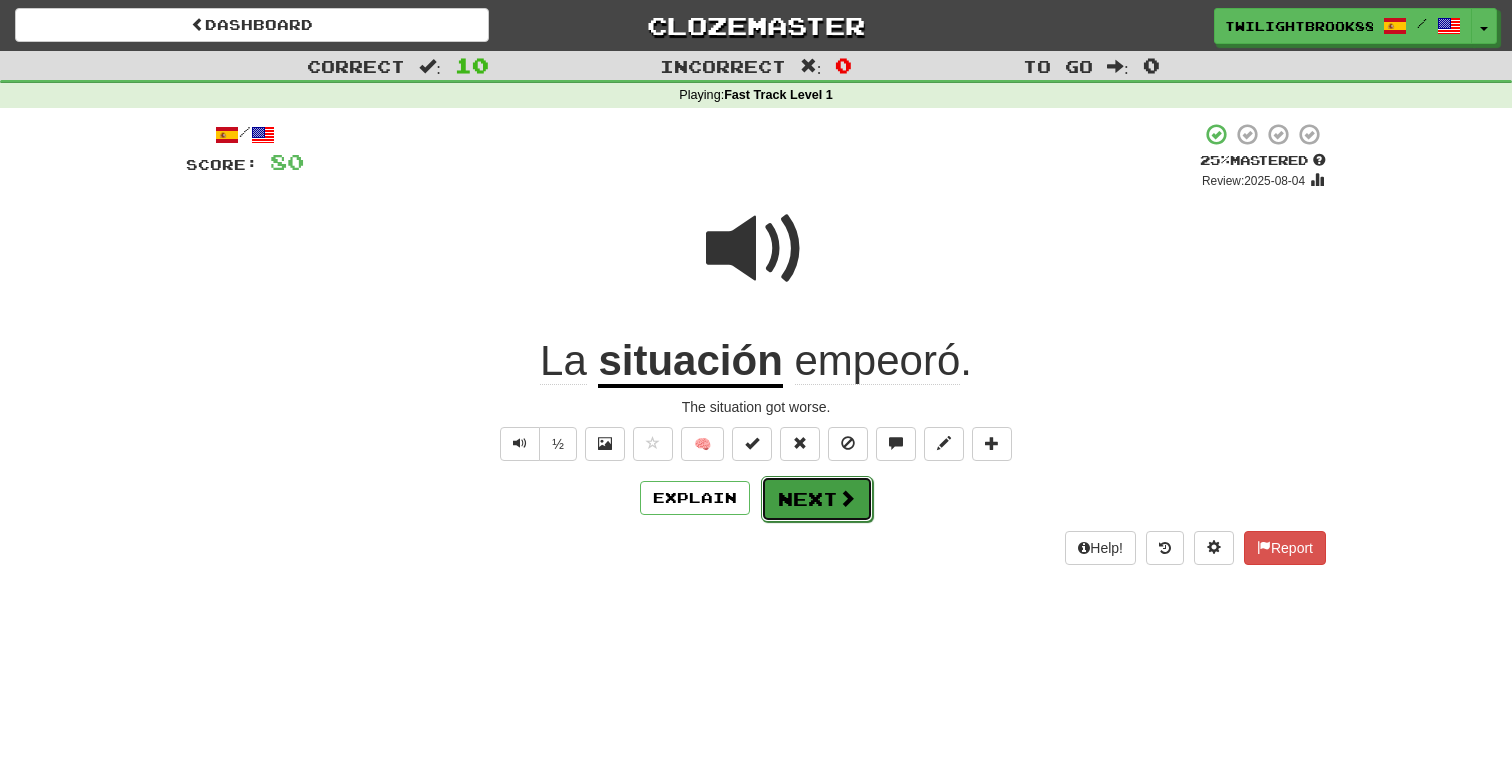 click on "Next" at bounding box center (817, 499) 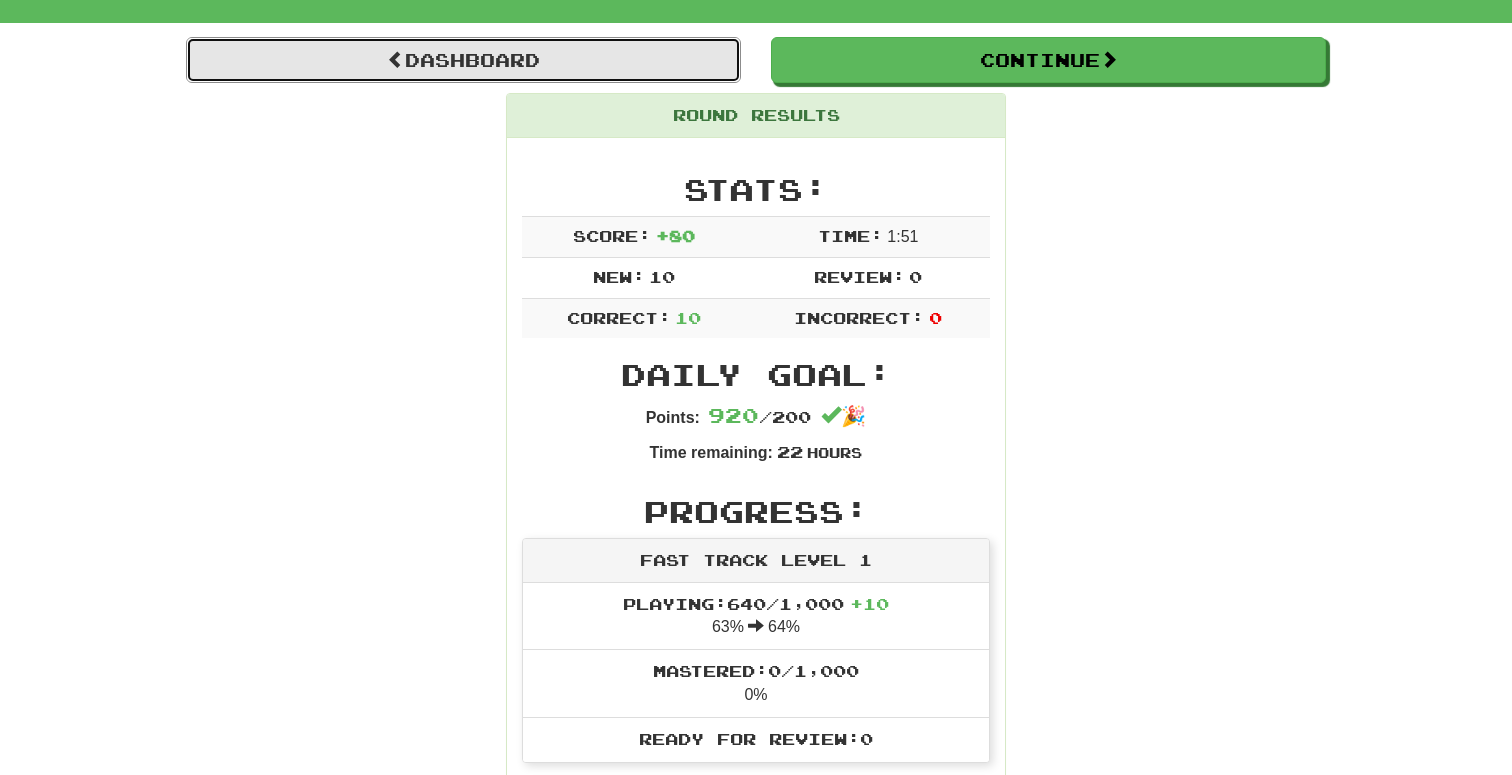 scroll, scrollTop: 148, scrollLeft: 0, axis: vertical 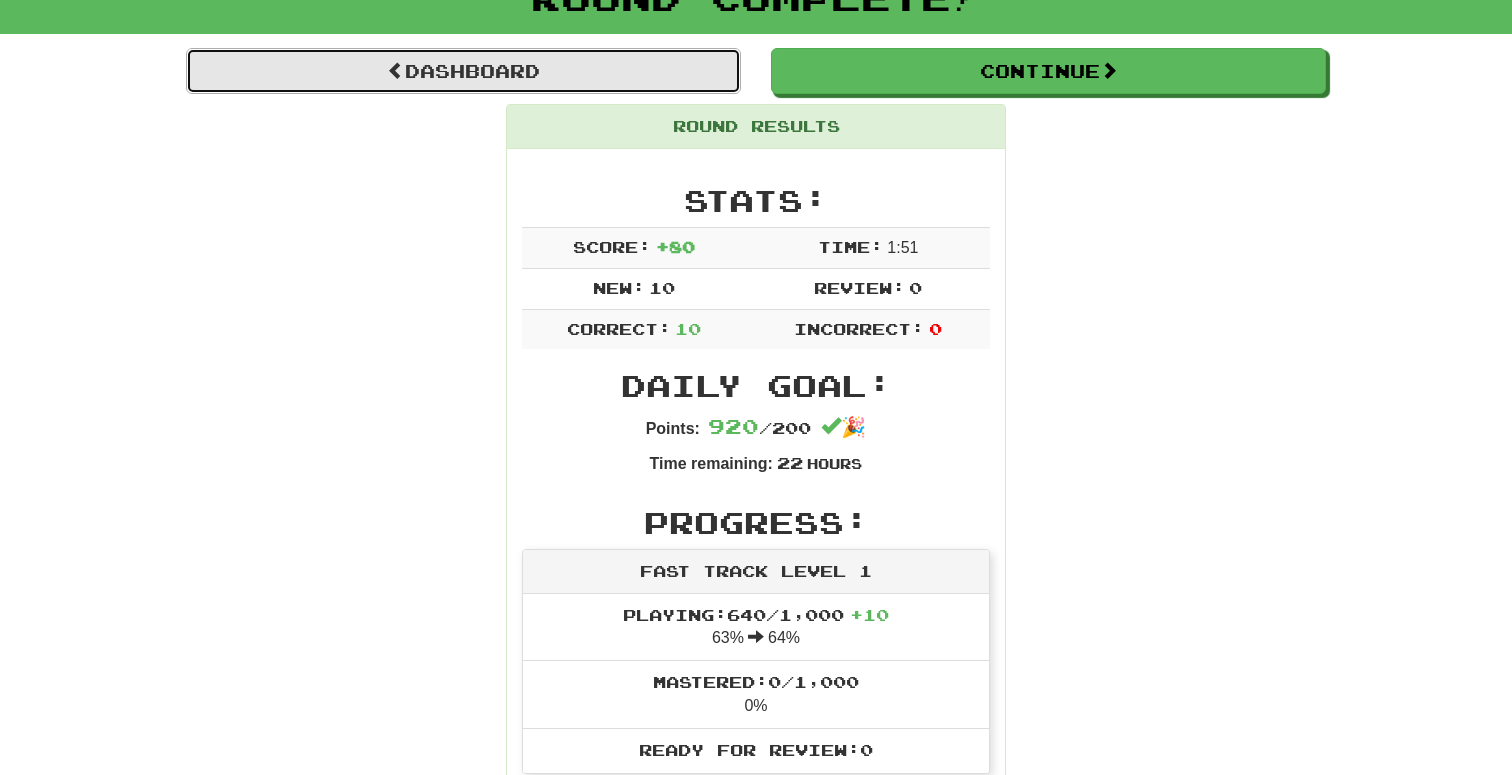 click on "Dashboard" at bounding box center (463, 71) 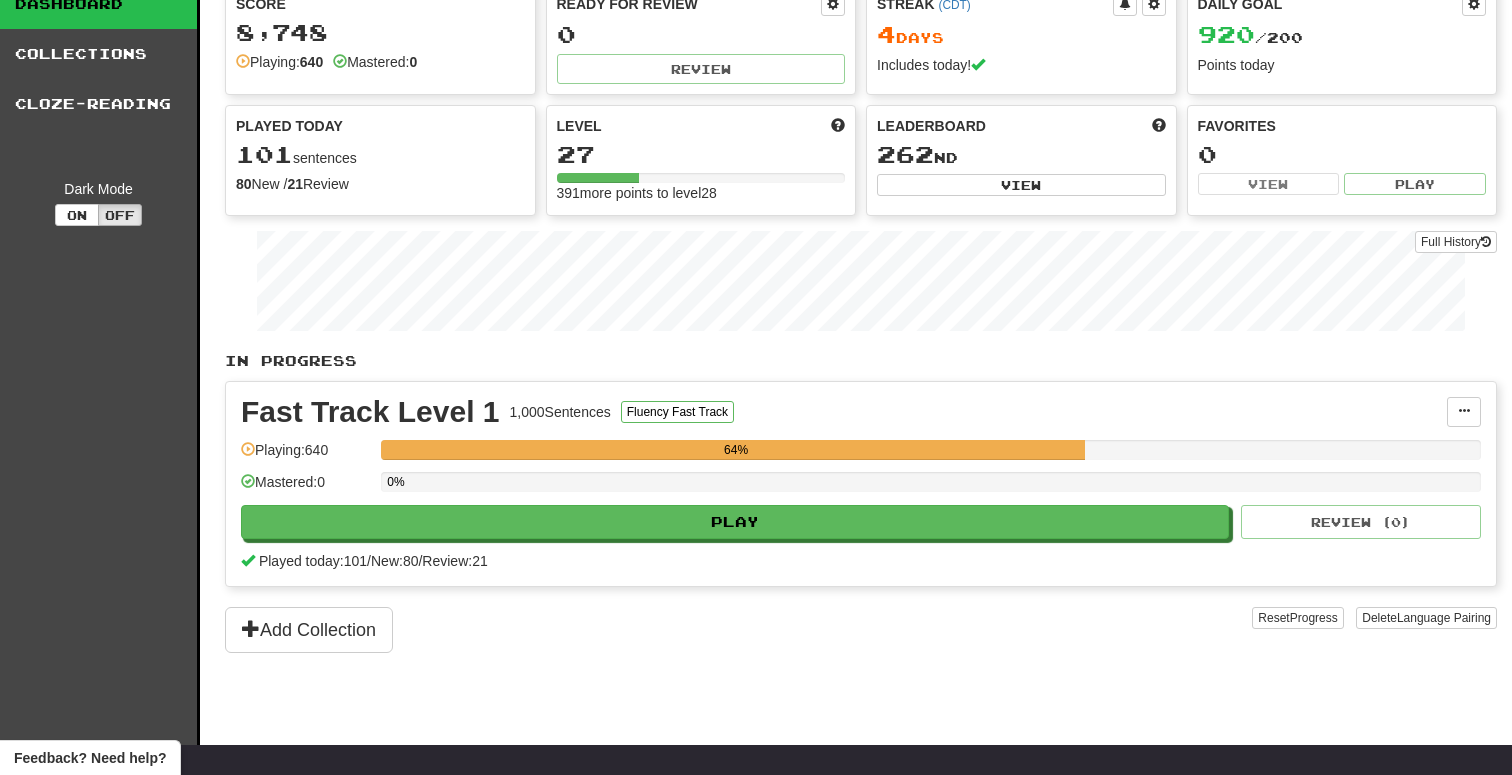 scroll, scrollTop: 43, scrollLeft: 0, axis: vertical 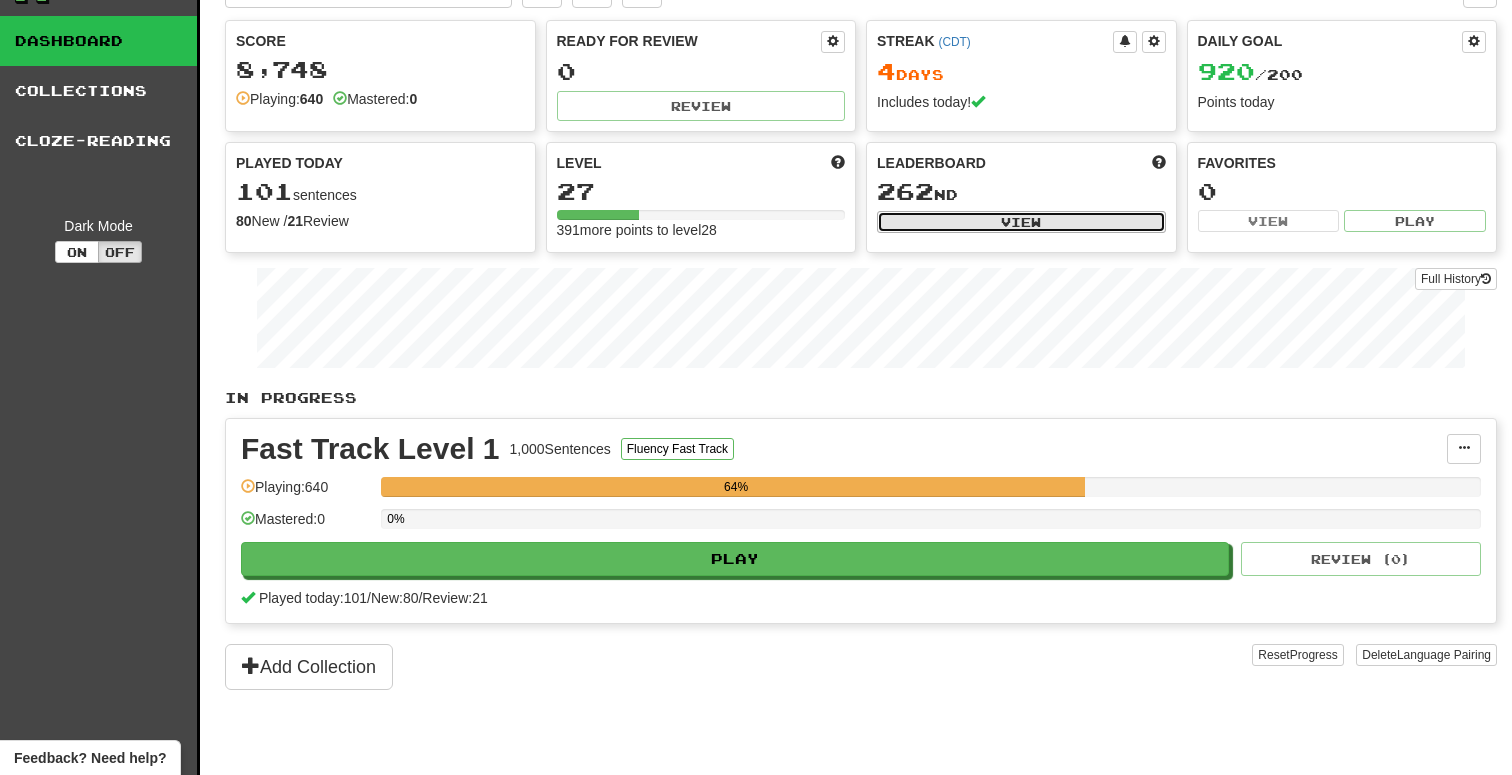 click on "View" at bounding box center (1021, 222) 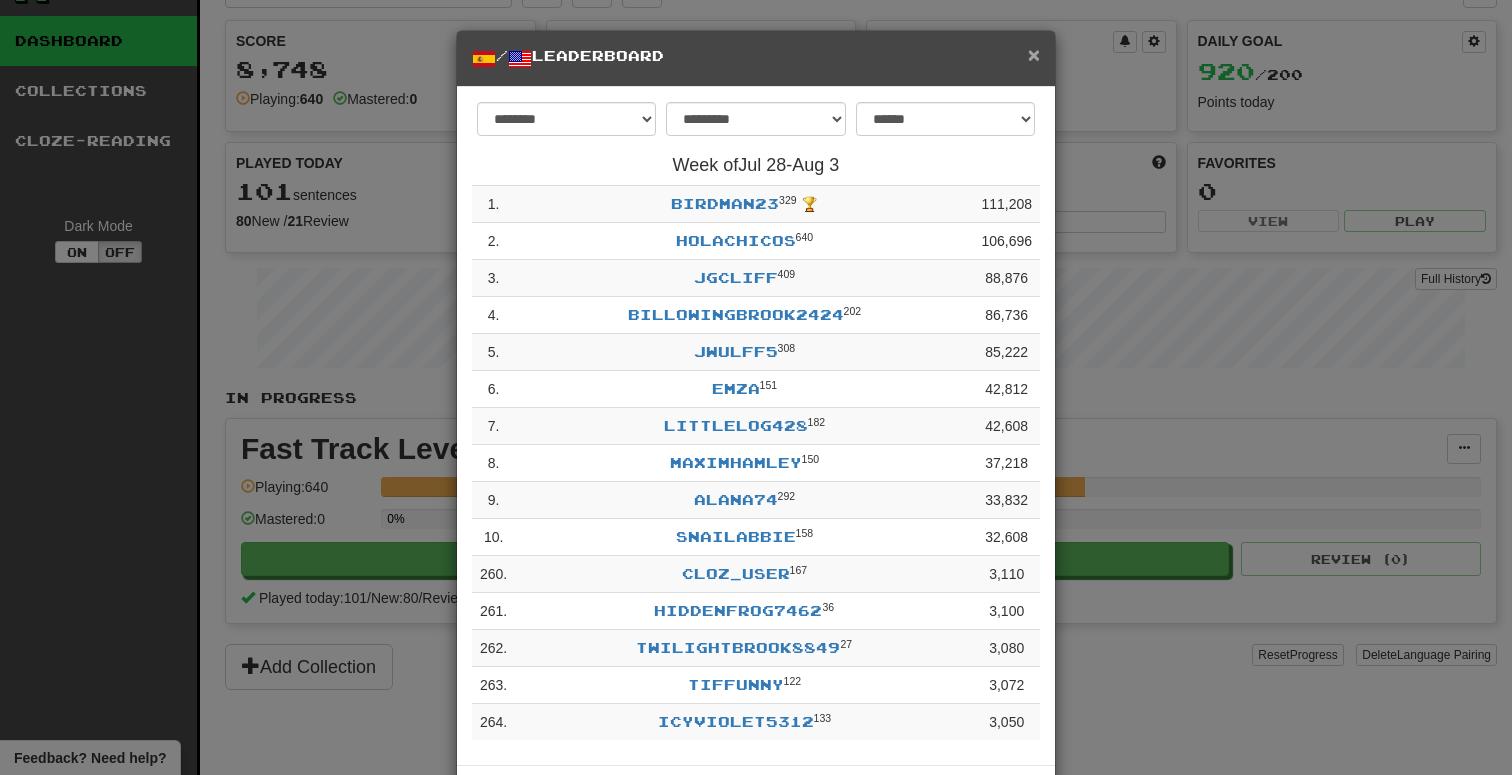 click on "×" at bounding box center [1034, 54] 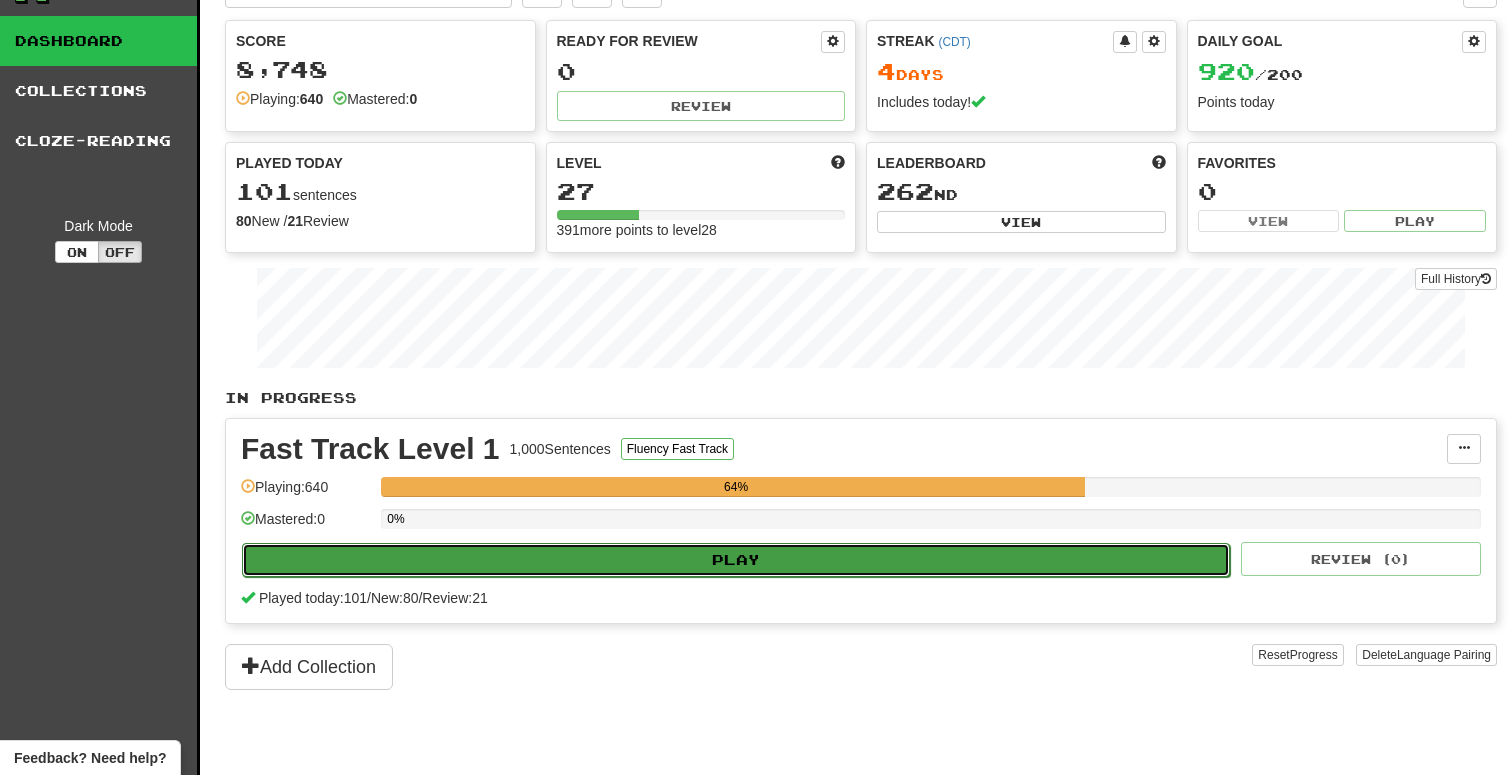 click on "Play" at bounding box center [736, 560] 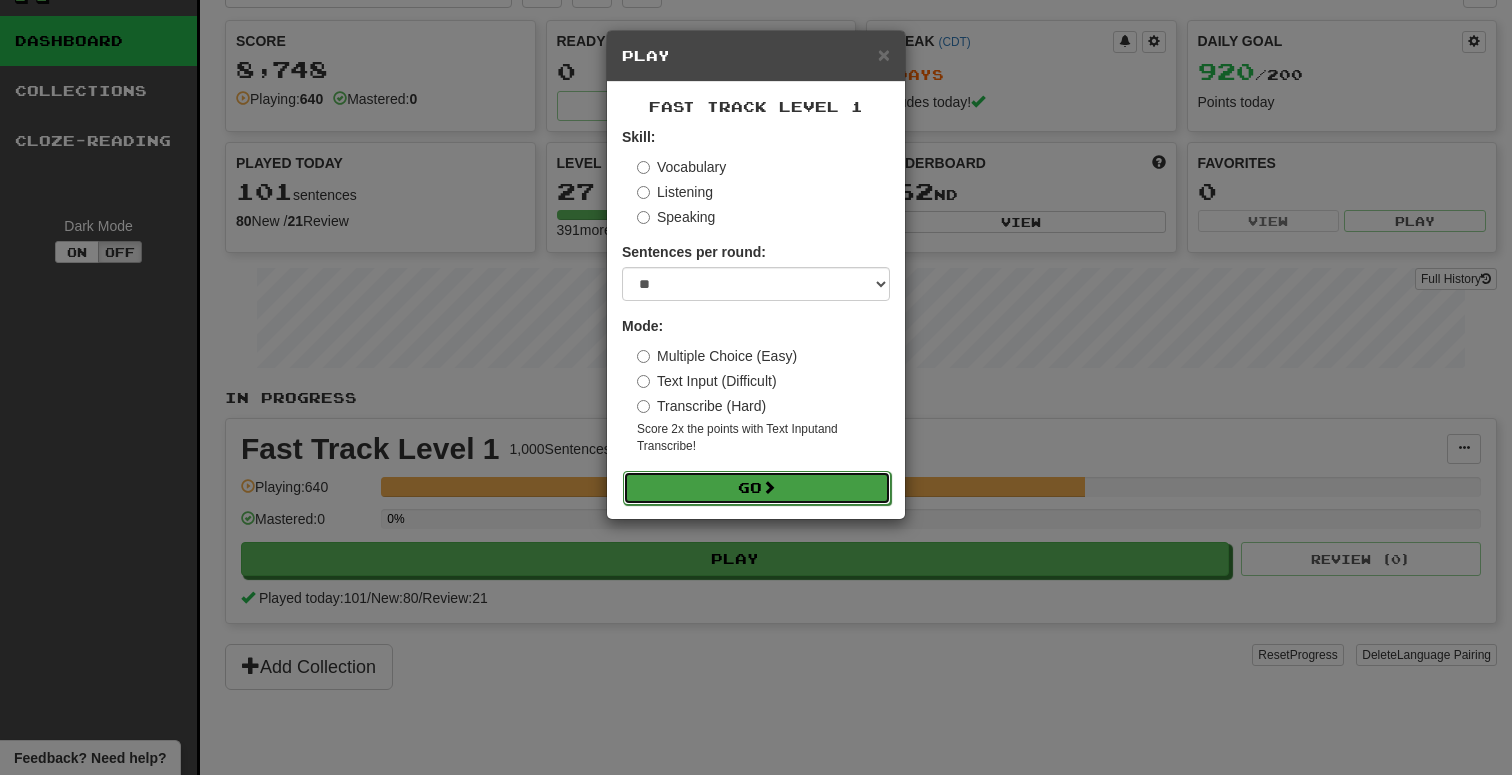 click on "Go" at bounding box center [757, 488] 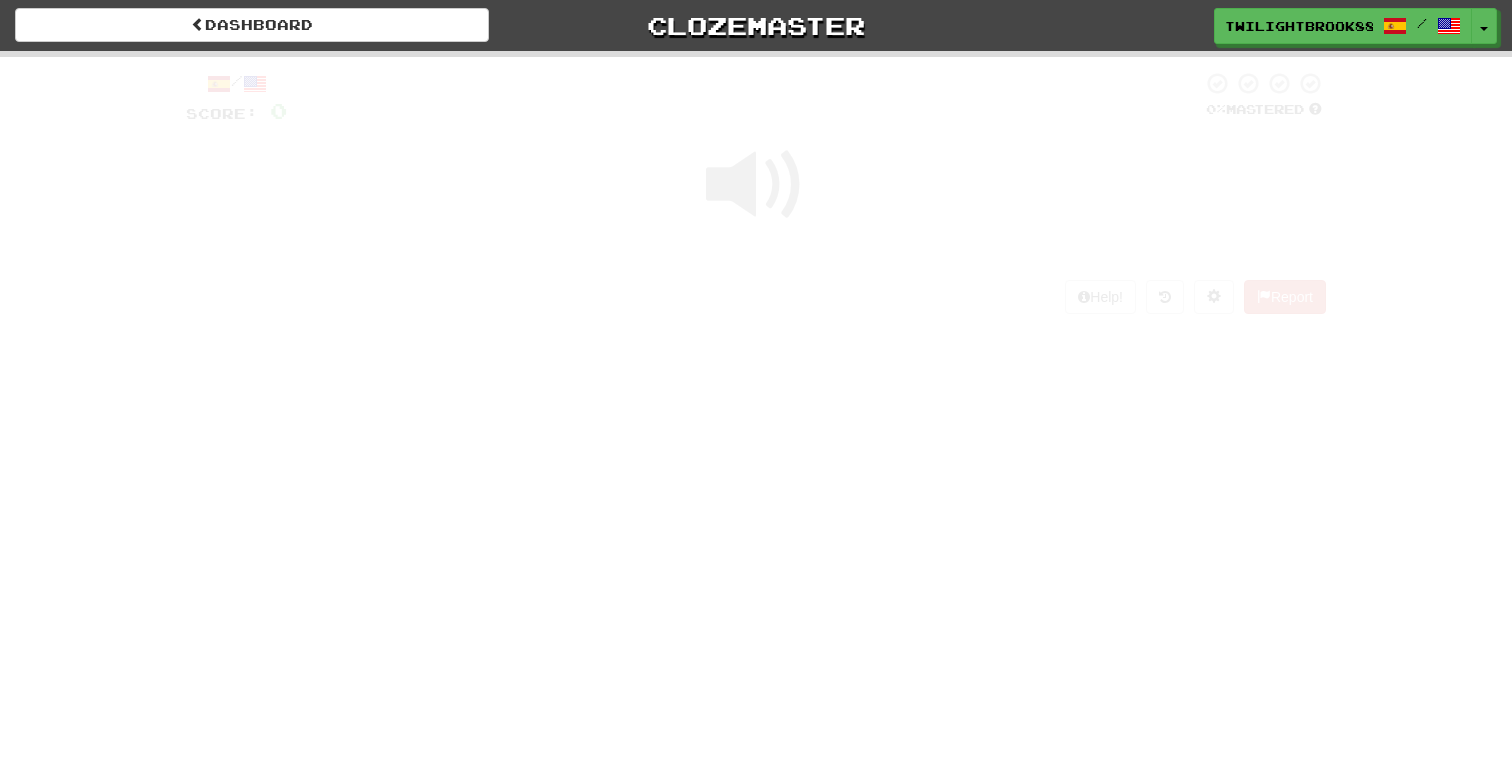 scroll, scrollTop: 0, scrollLeft: 0, axis: both 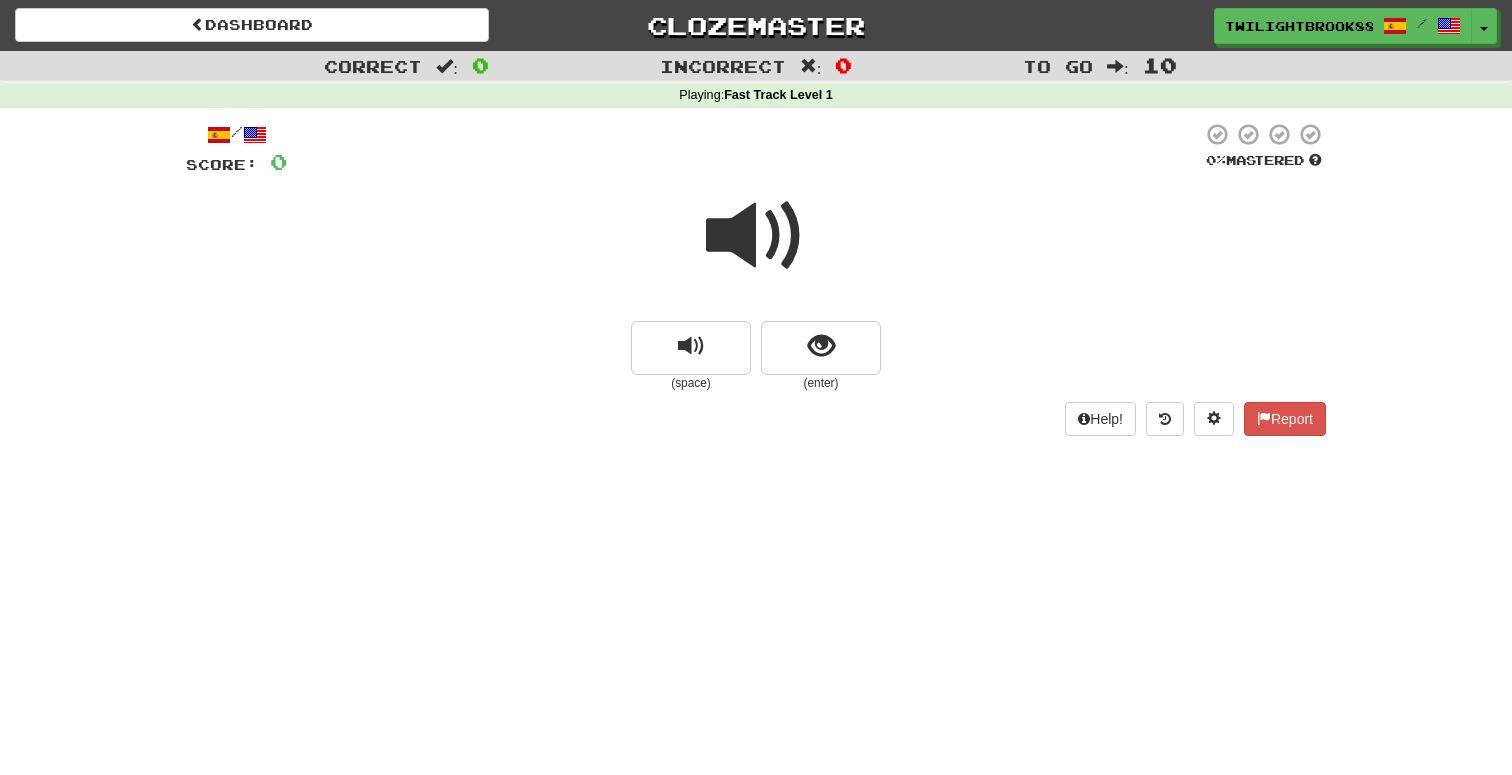click at bounding box center (756, 236) 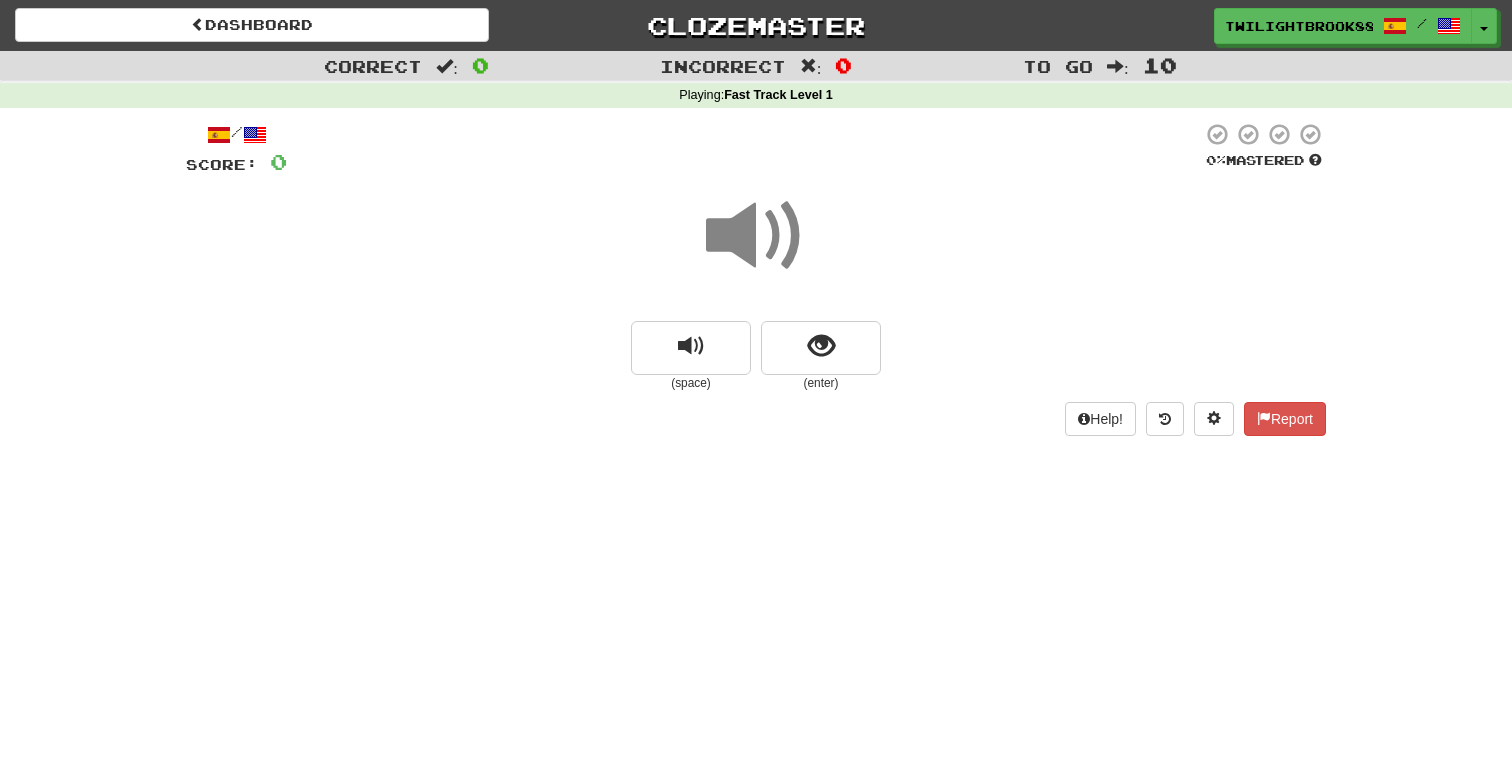 click at bounding box center [756, 236] 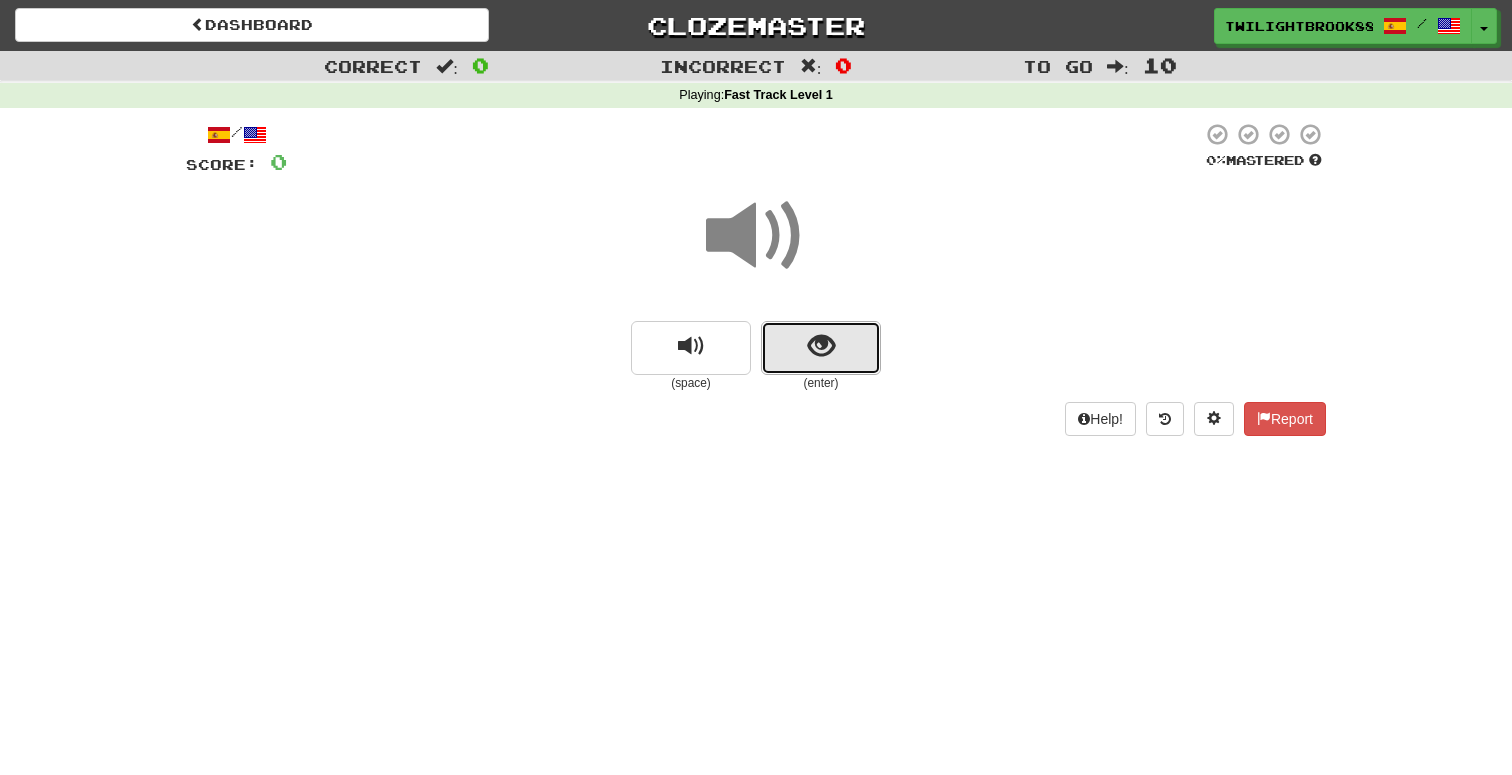 click at bounding box center (821, 348) 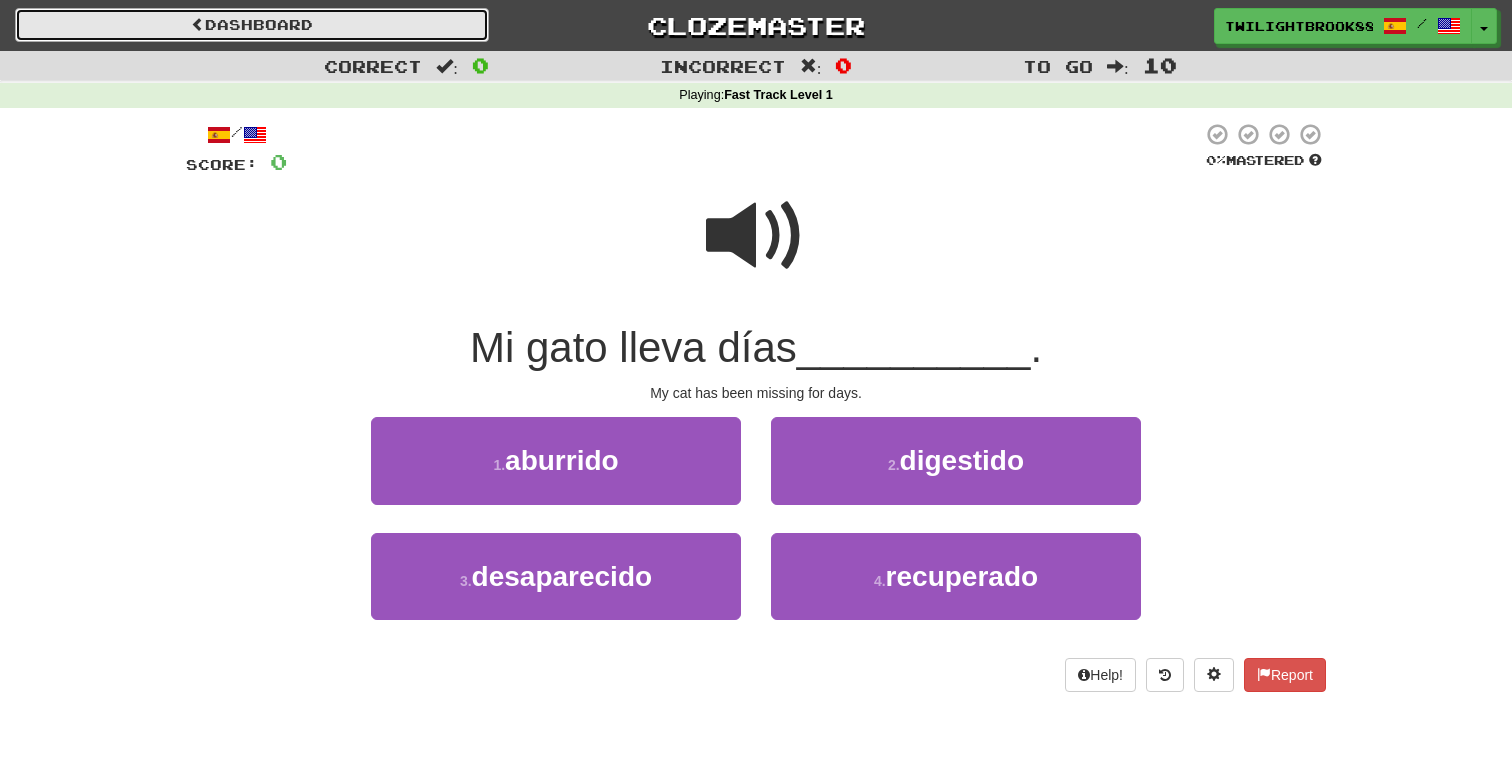 click at bounding box center (198, 24) 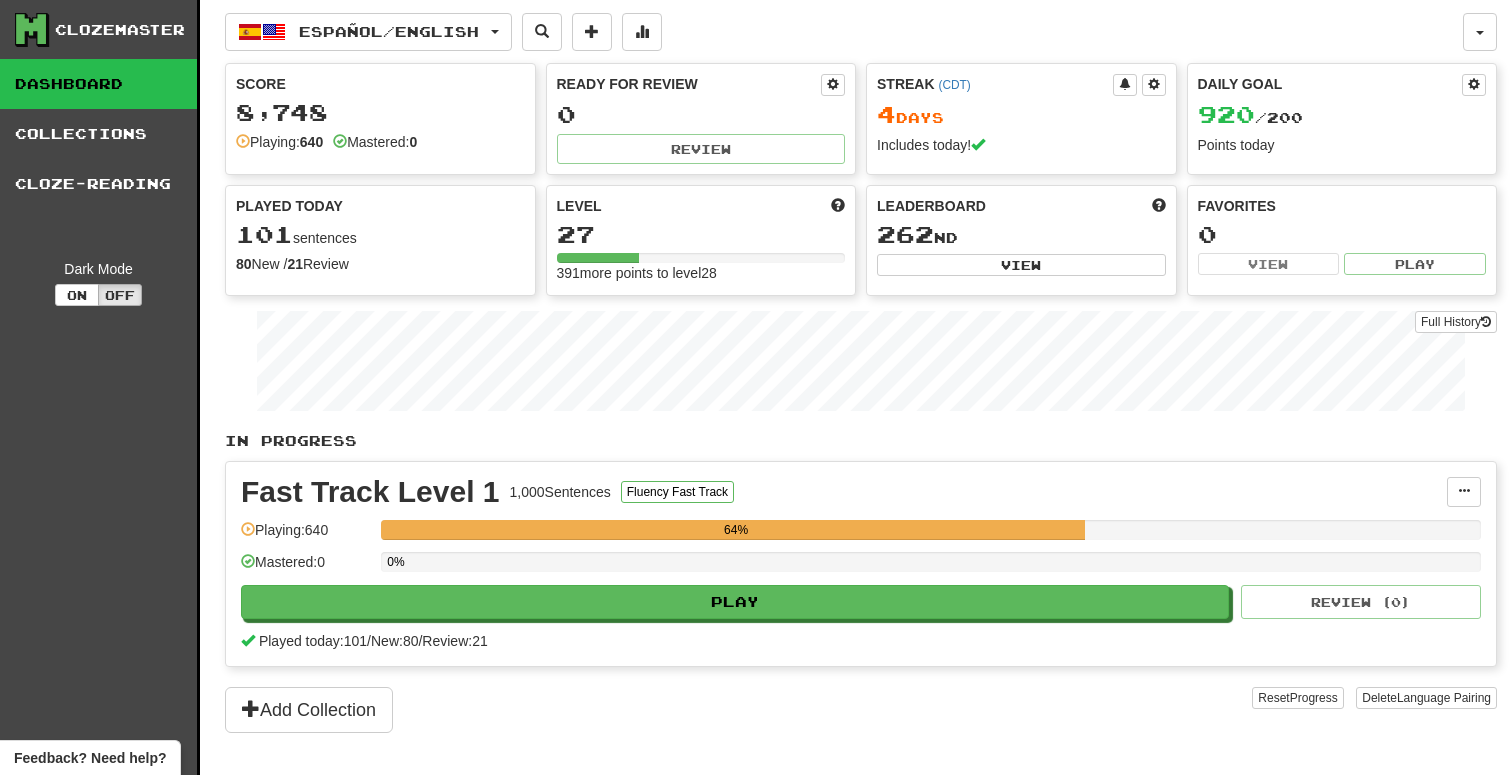 scroll, scrollTop: 0, scrollLeft: 0, axis: both 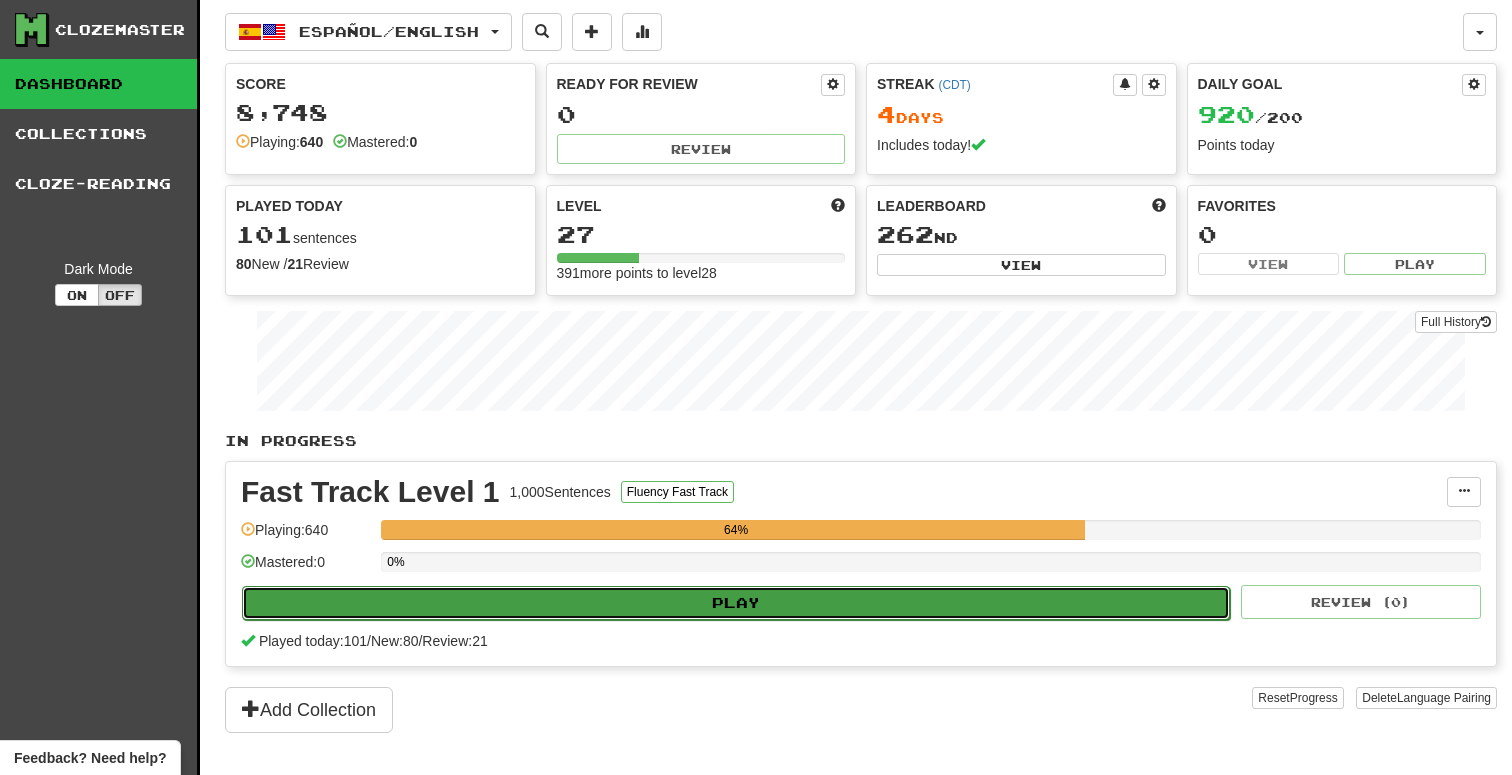 click on "Play" at bounding box center [736, 603] 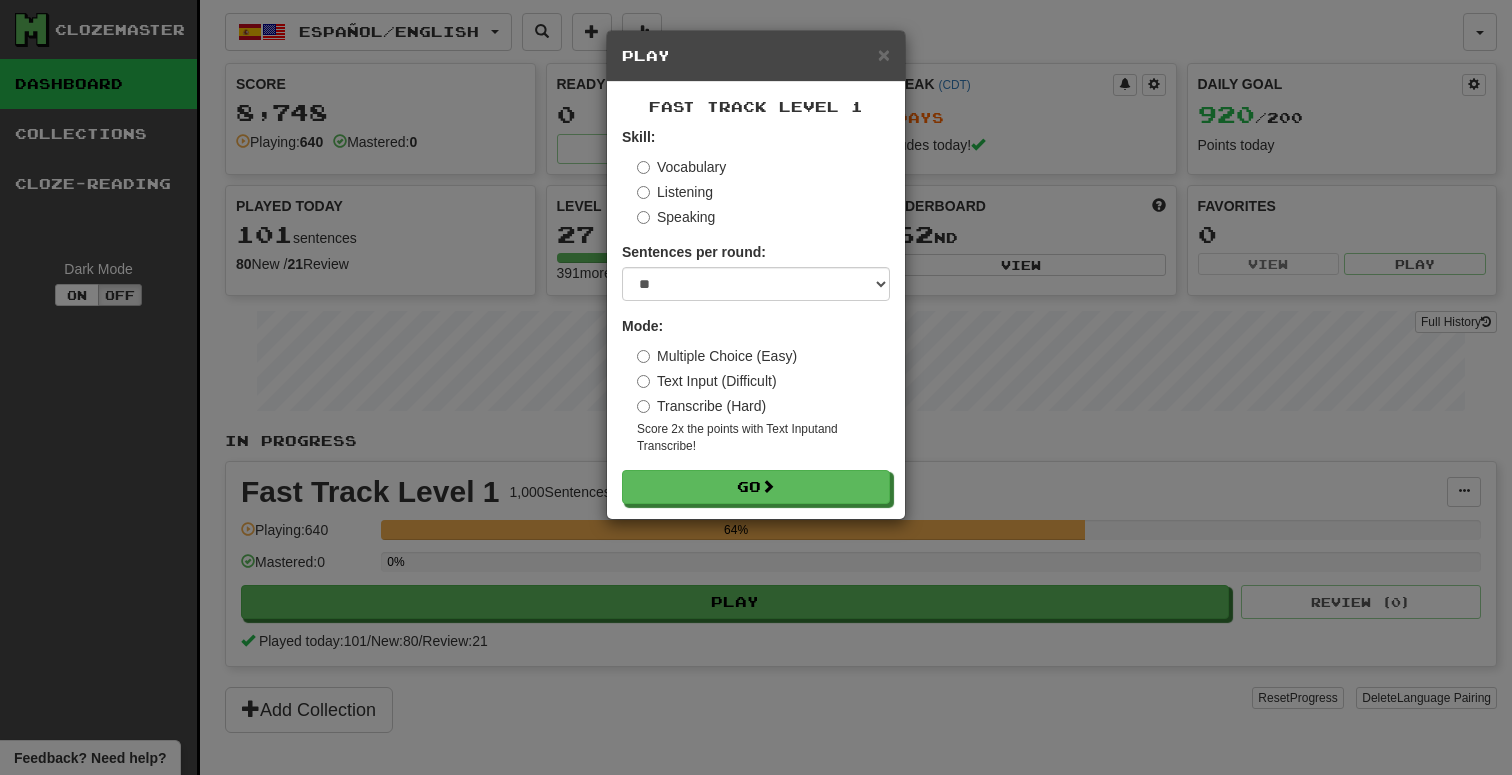 click on "Transcribe (Hard)" at bounding box center (701, 406) 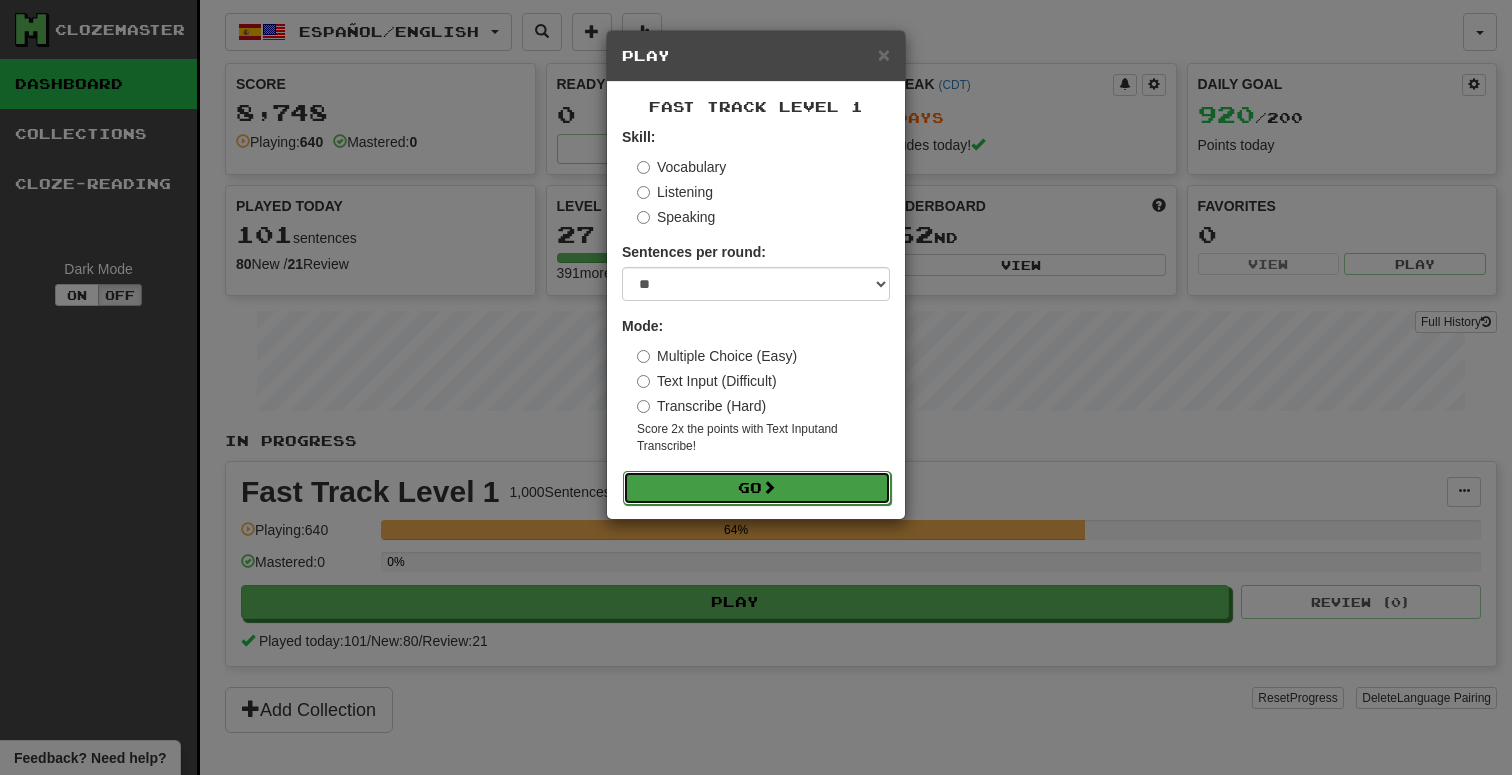 click on "Go" at bounding box center [757, 488] 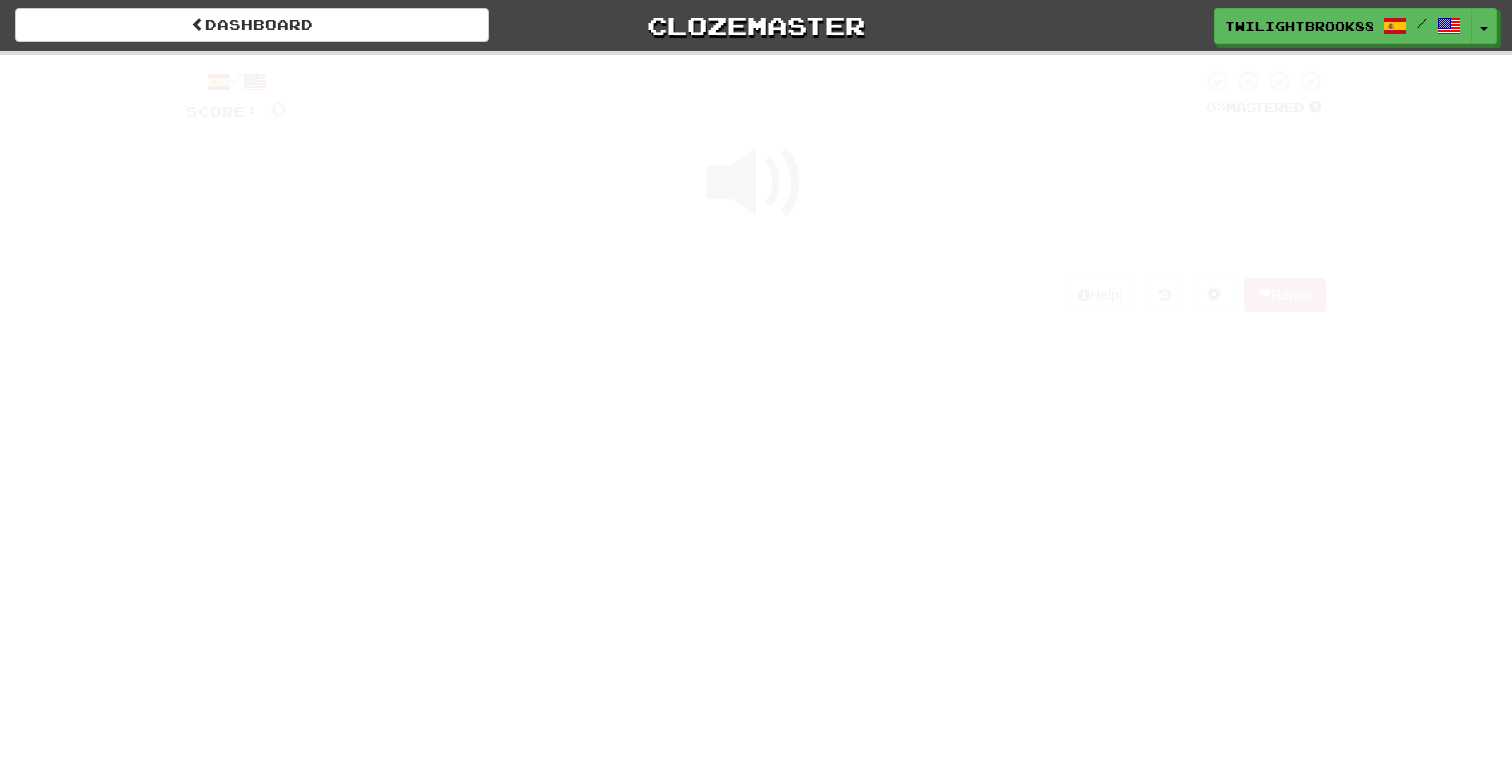 scroll, scrollTop: 0, scrollLeft: 0, axis: both 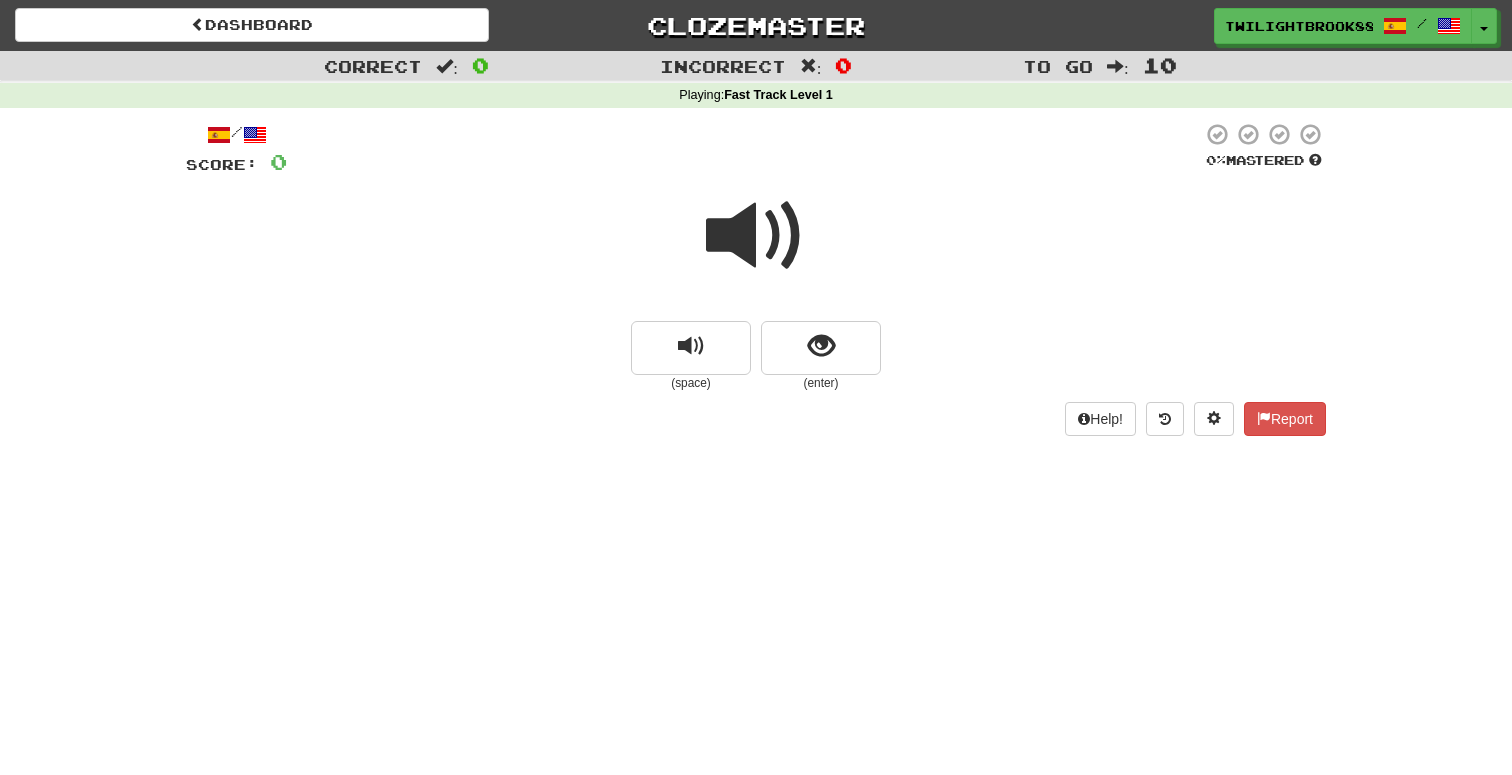 click at bounding box center (756, 236) 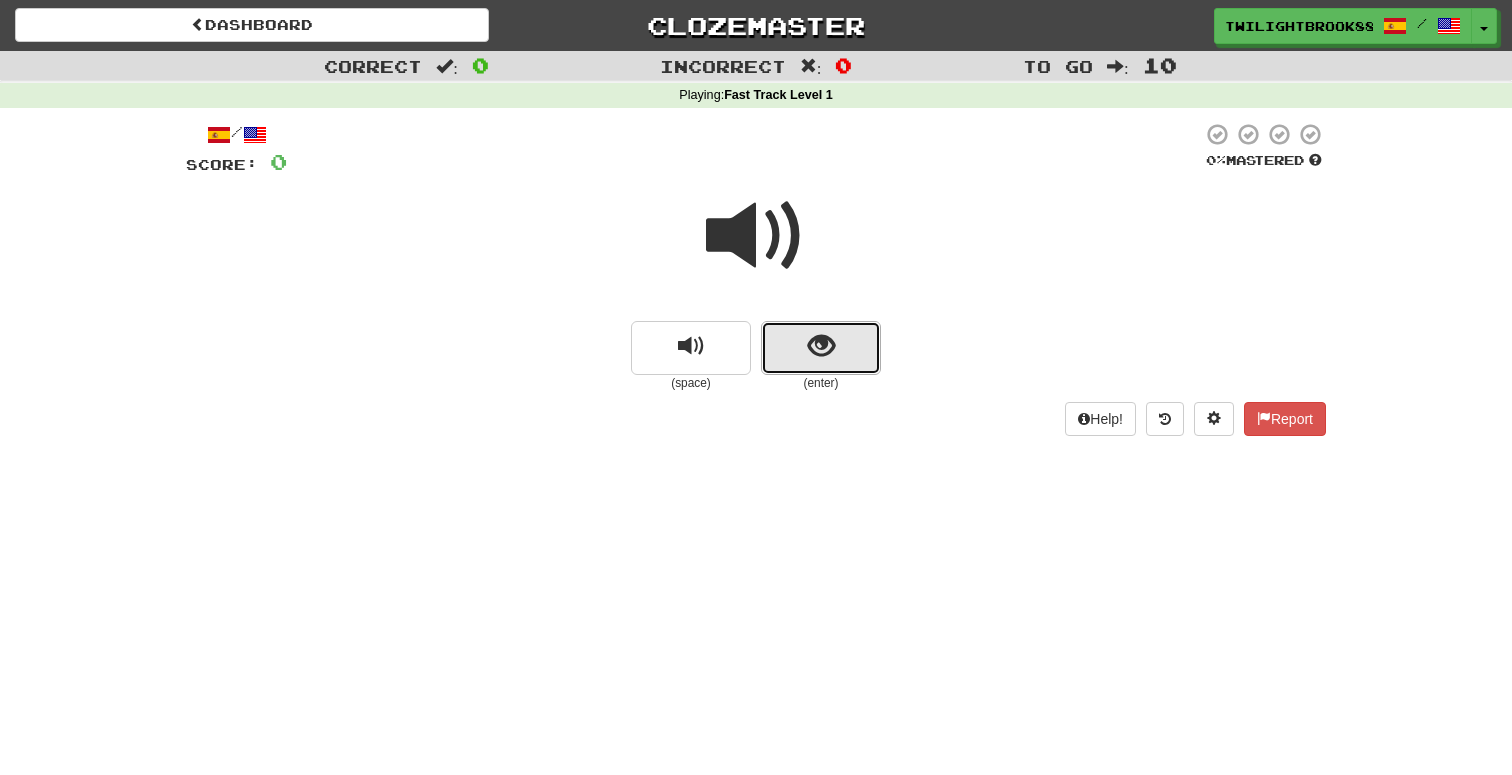 click at bounding box center [821, 348] 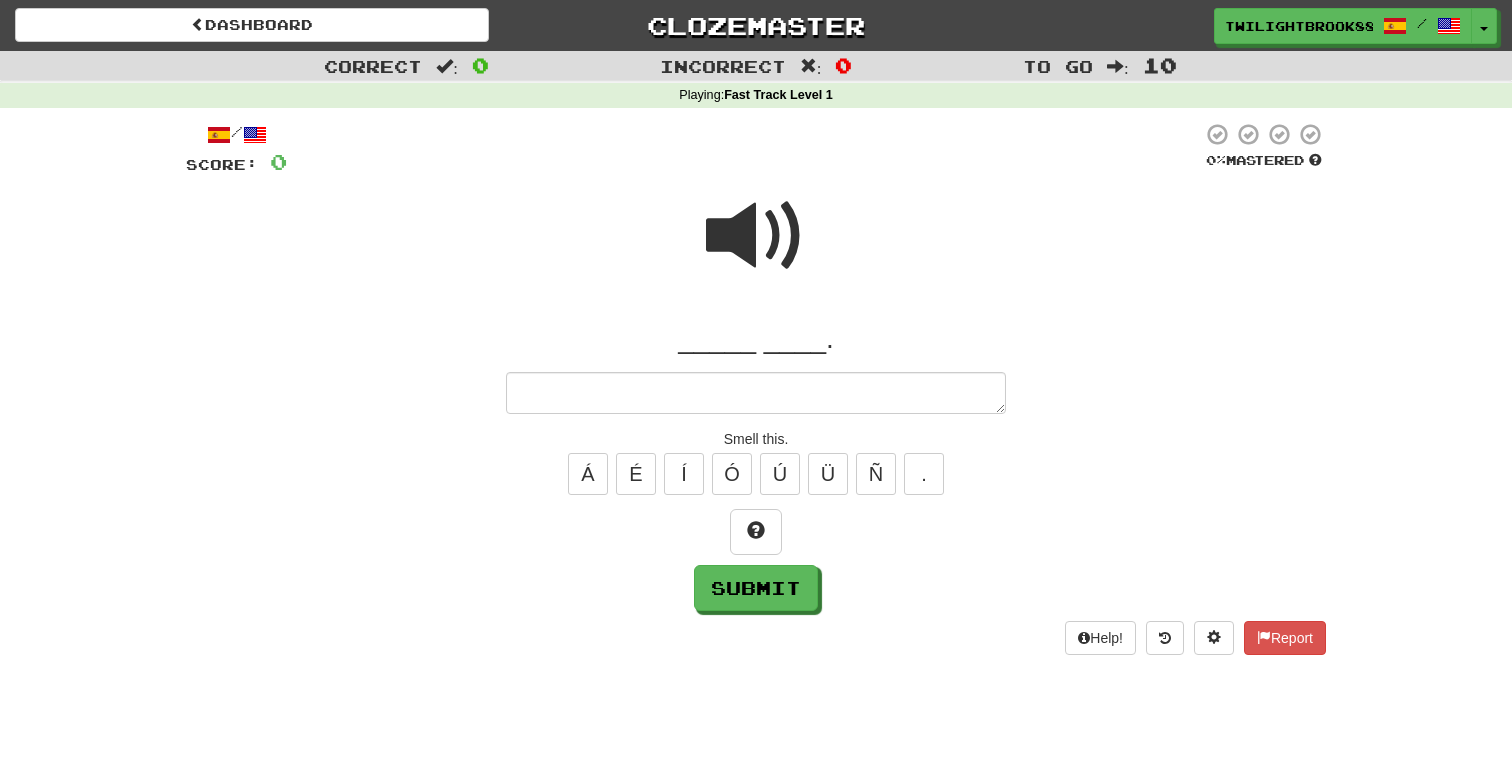 type on "*" 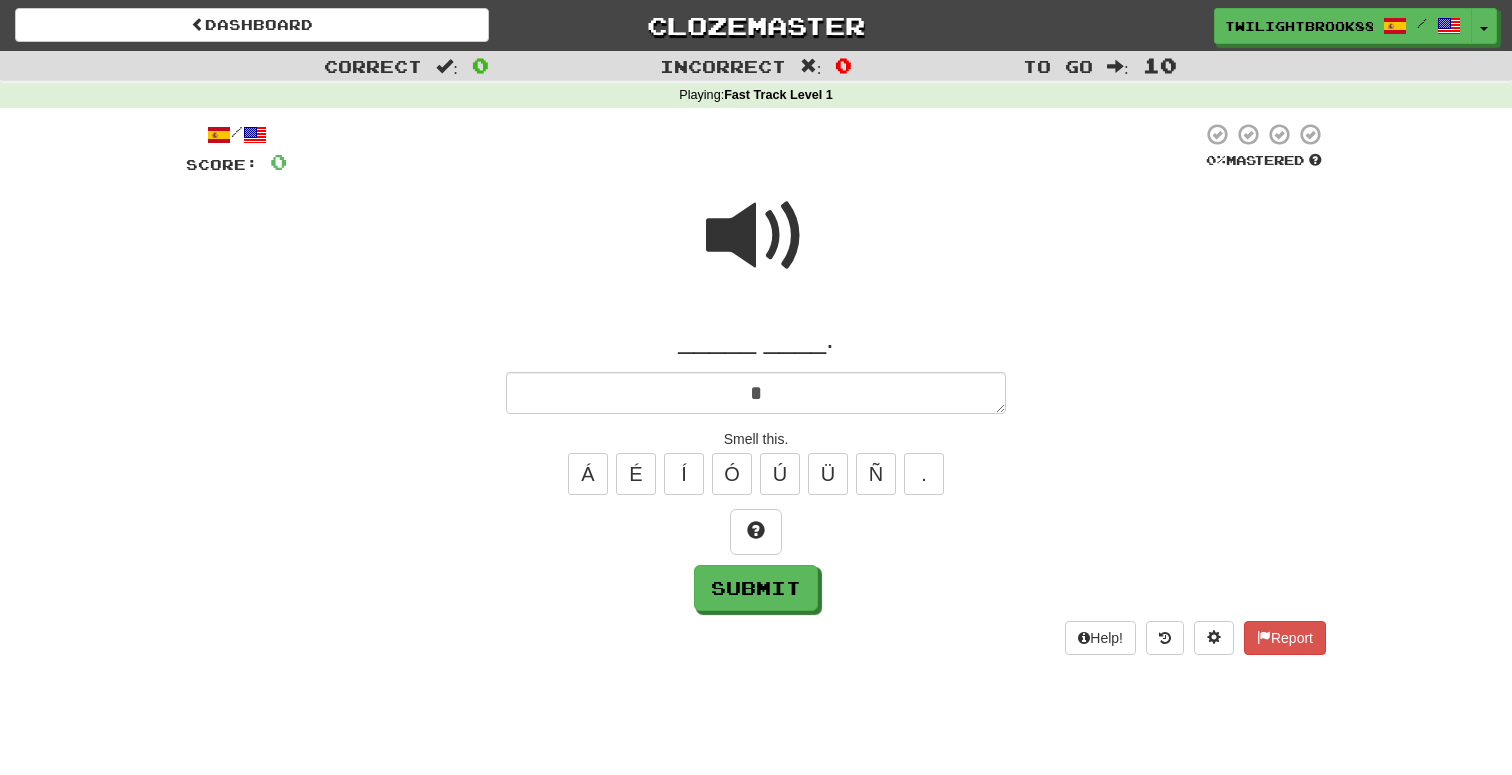type on "*" 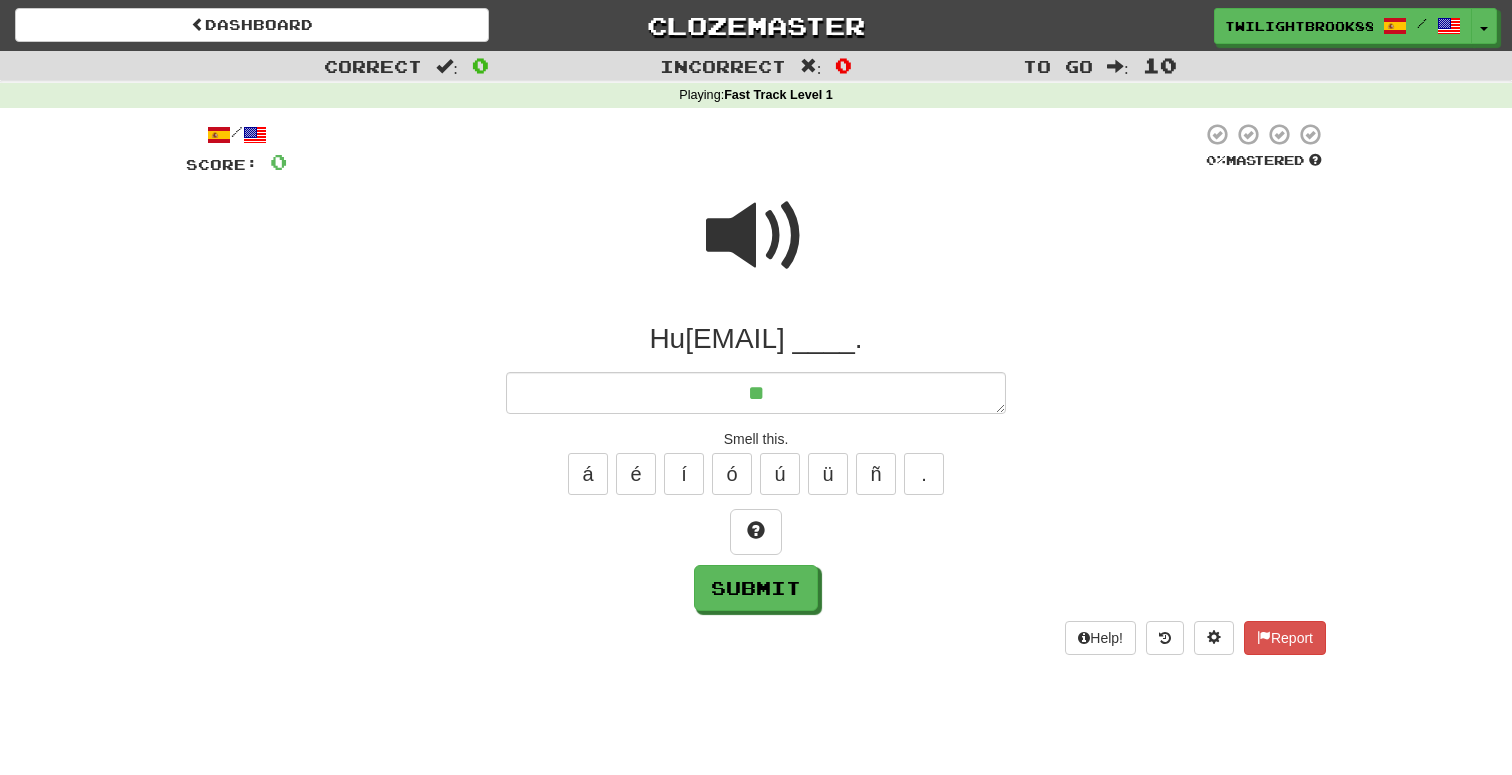 type on "*" 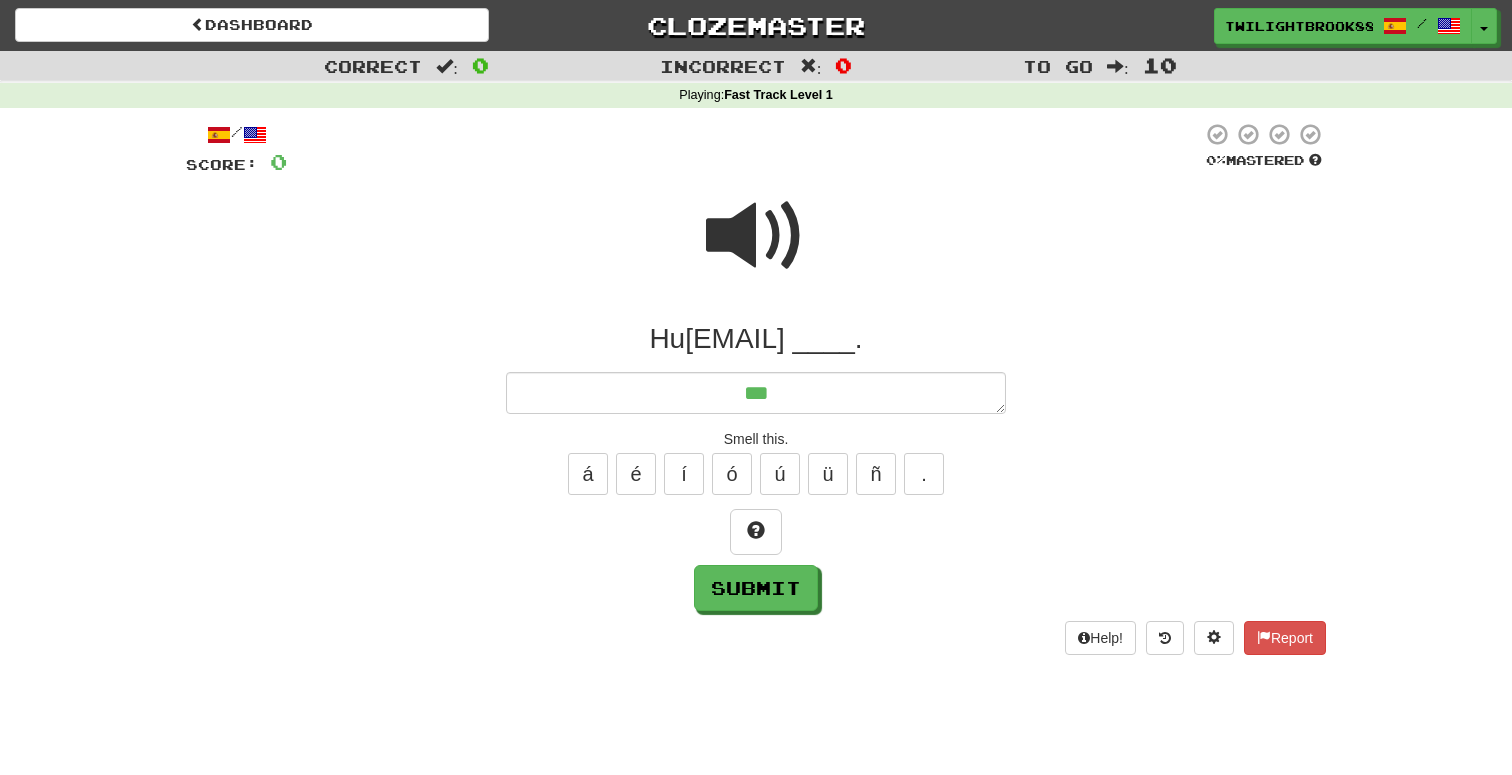 type on "*" 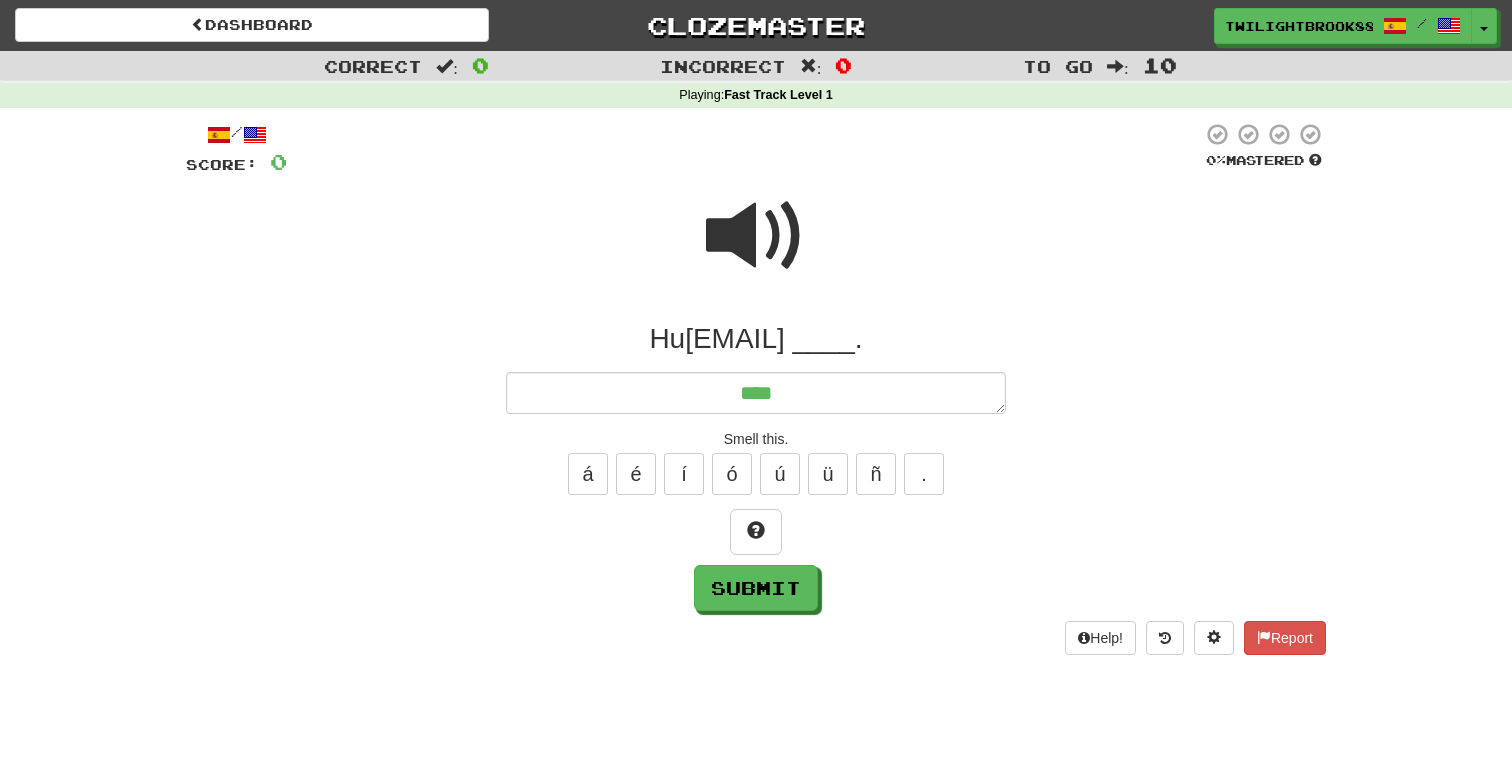 type on "*****" 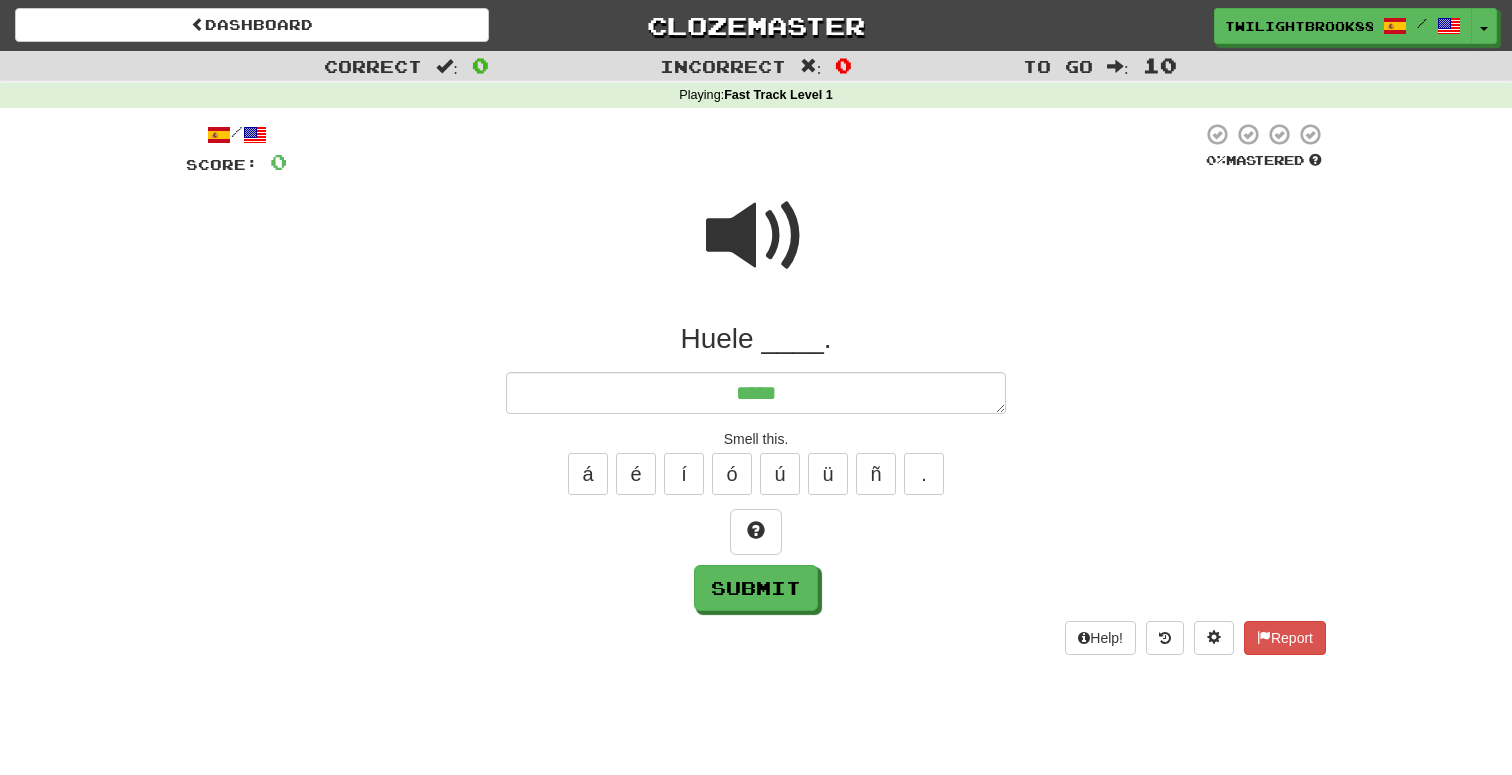 type on "*" 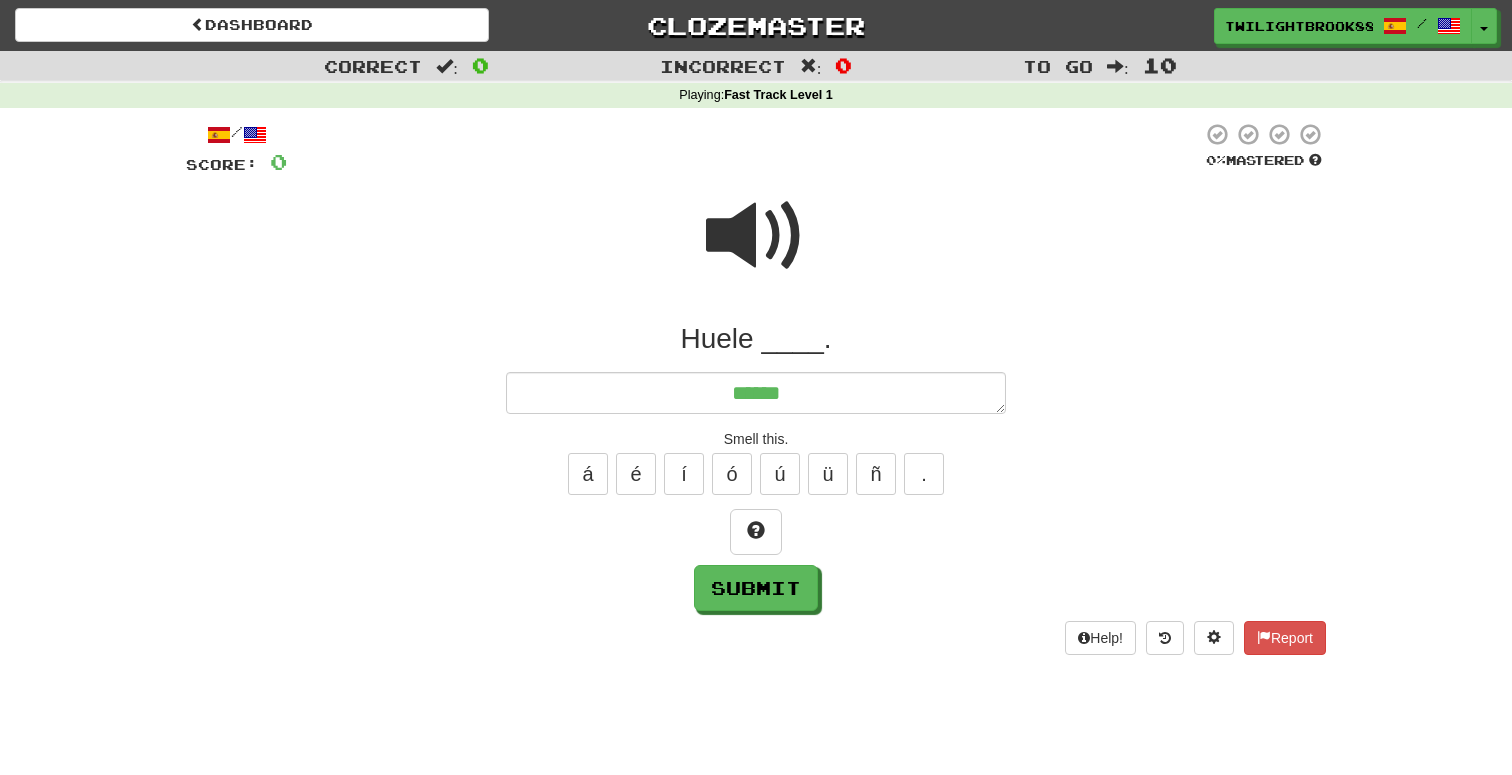 type on "*" 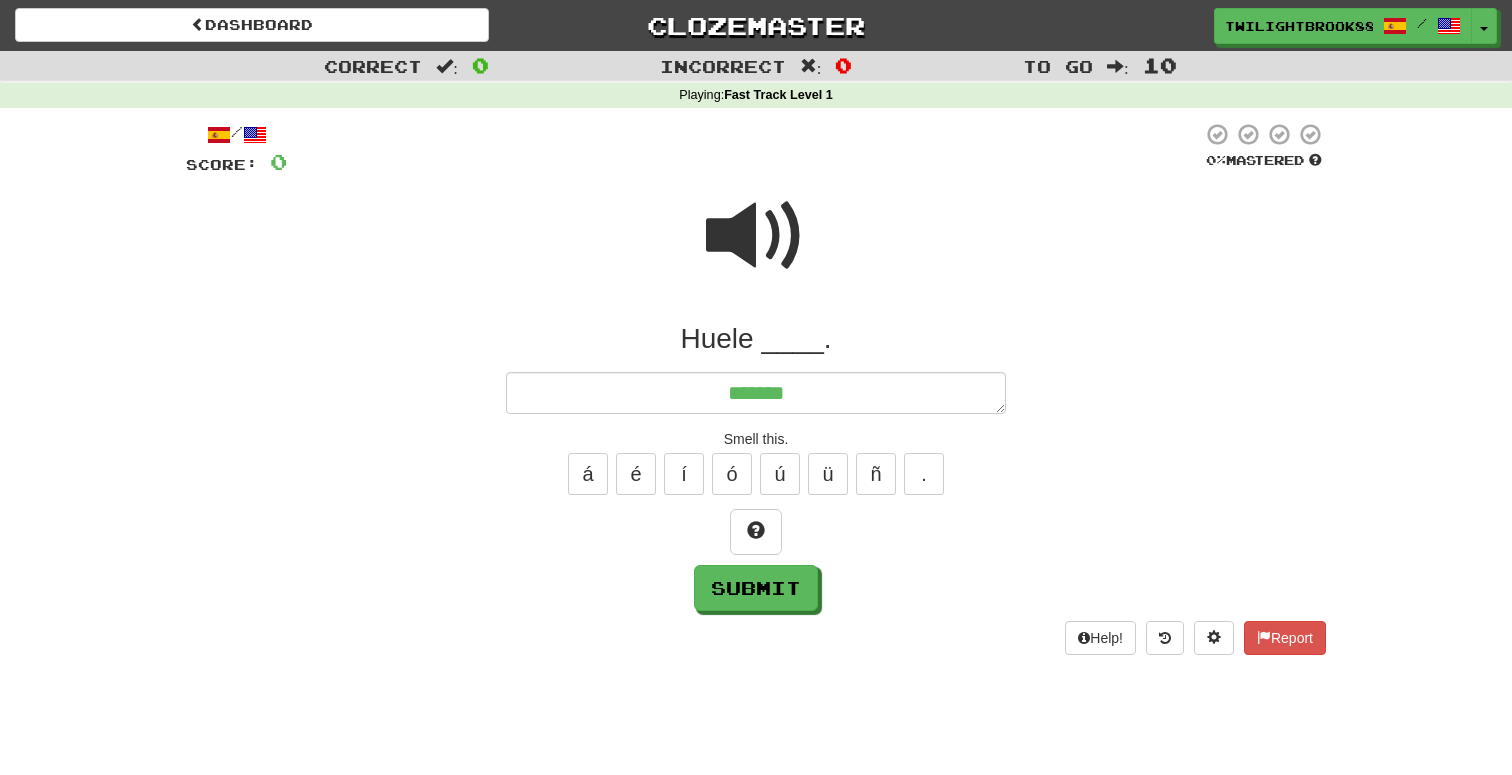 type on "*" 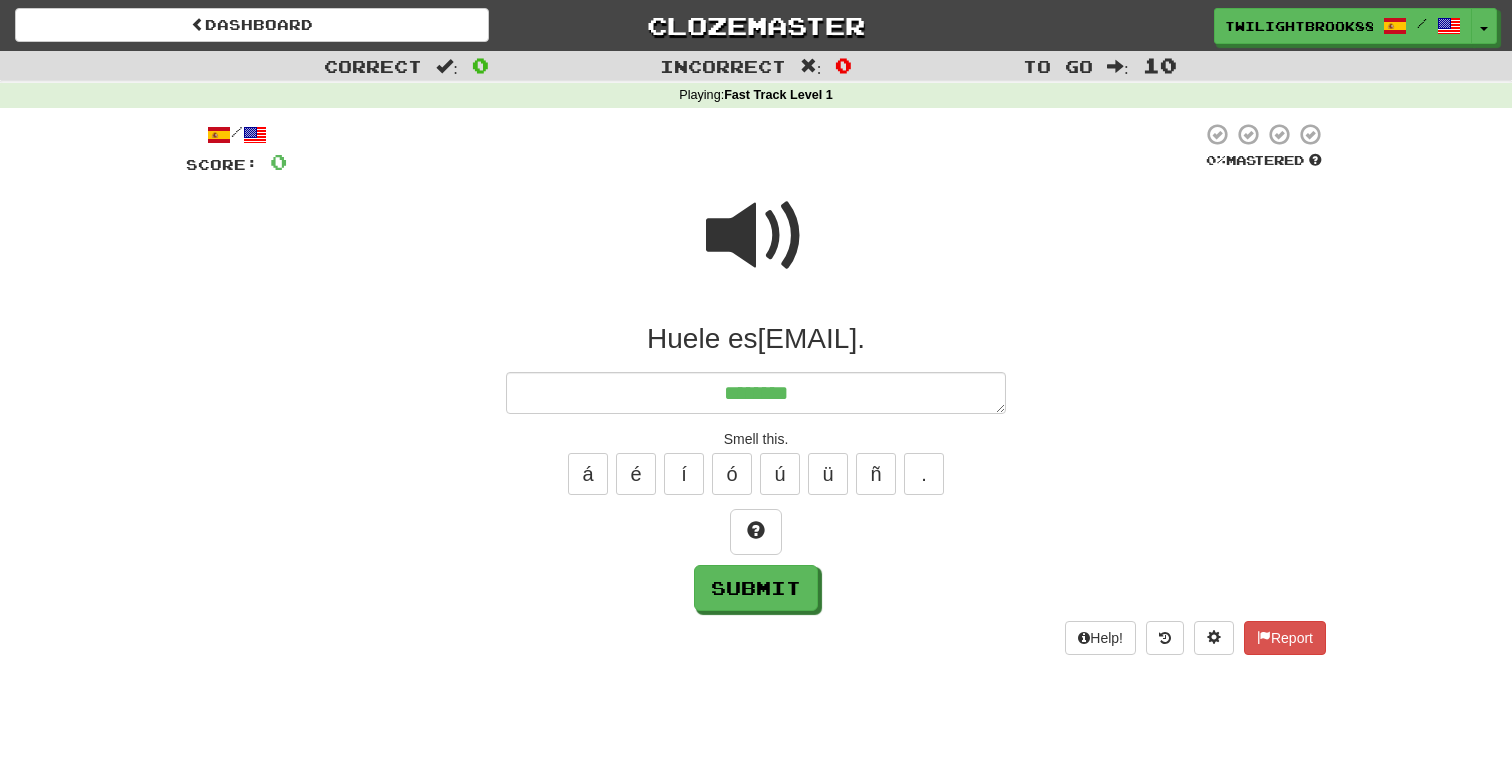 type on "*" 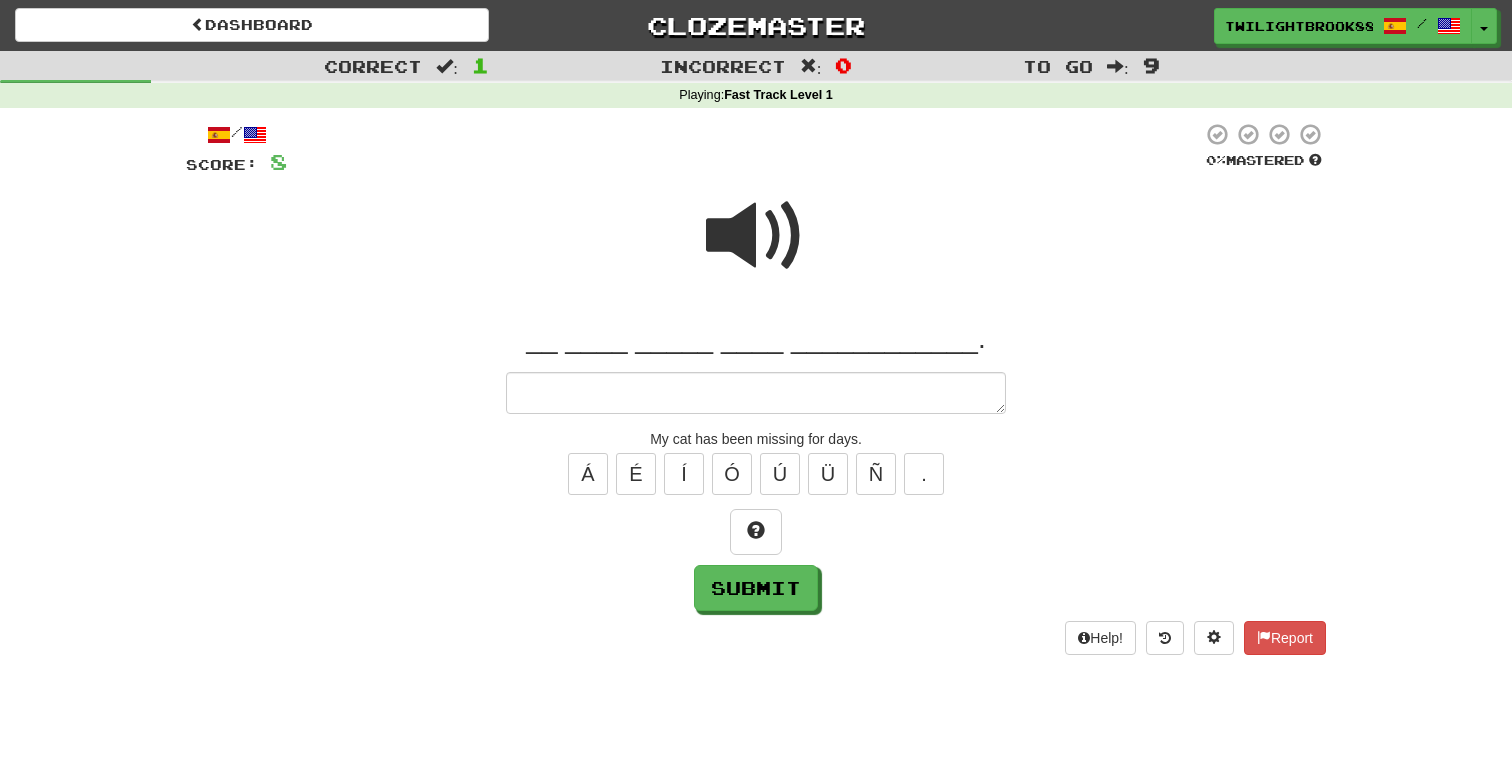 type on "*" 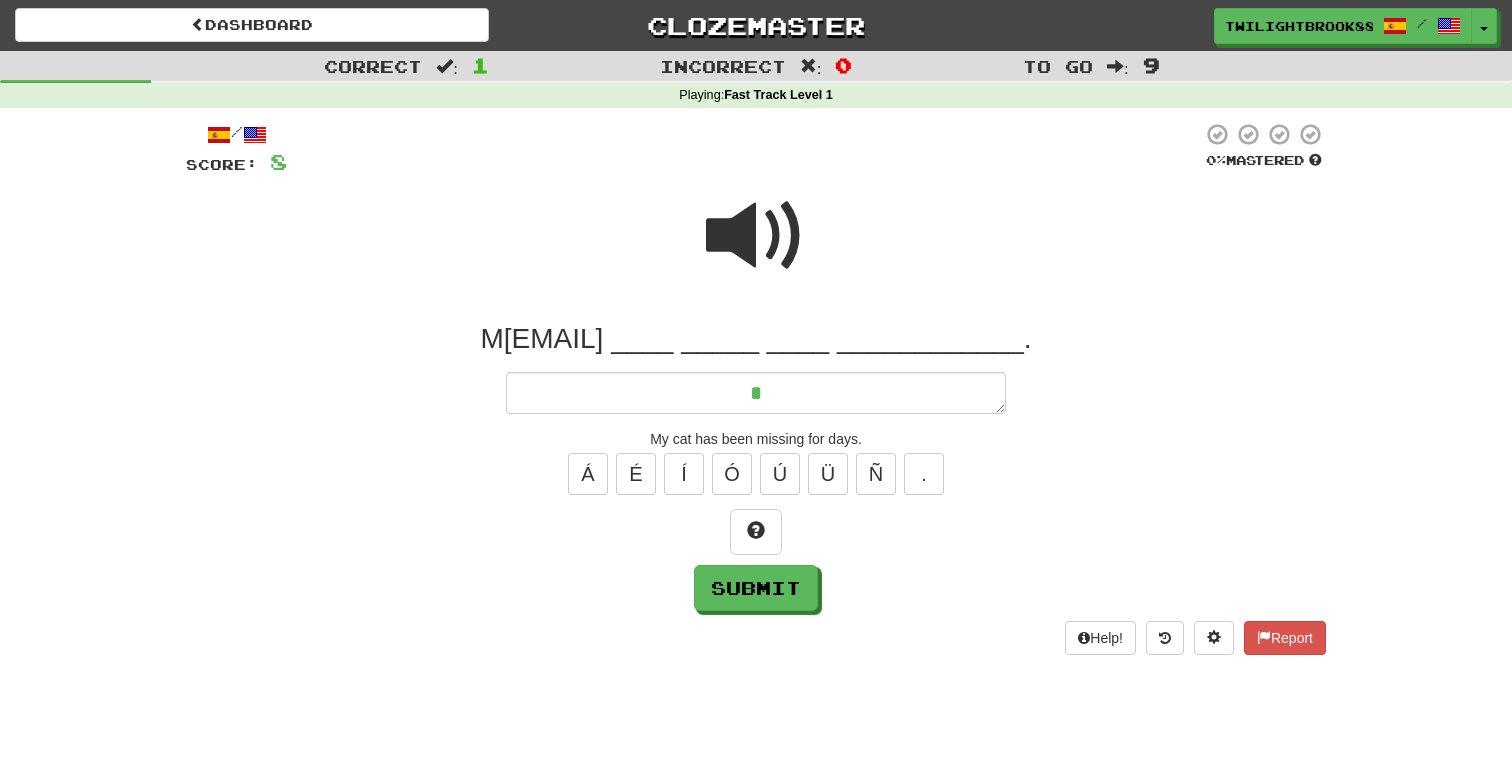 type on "*" 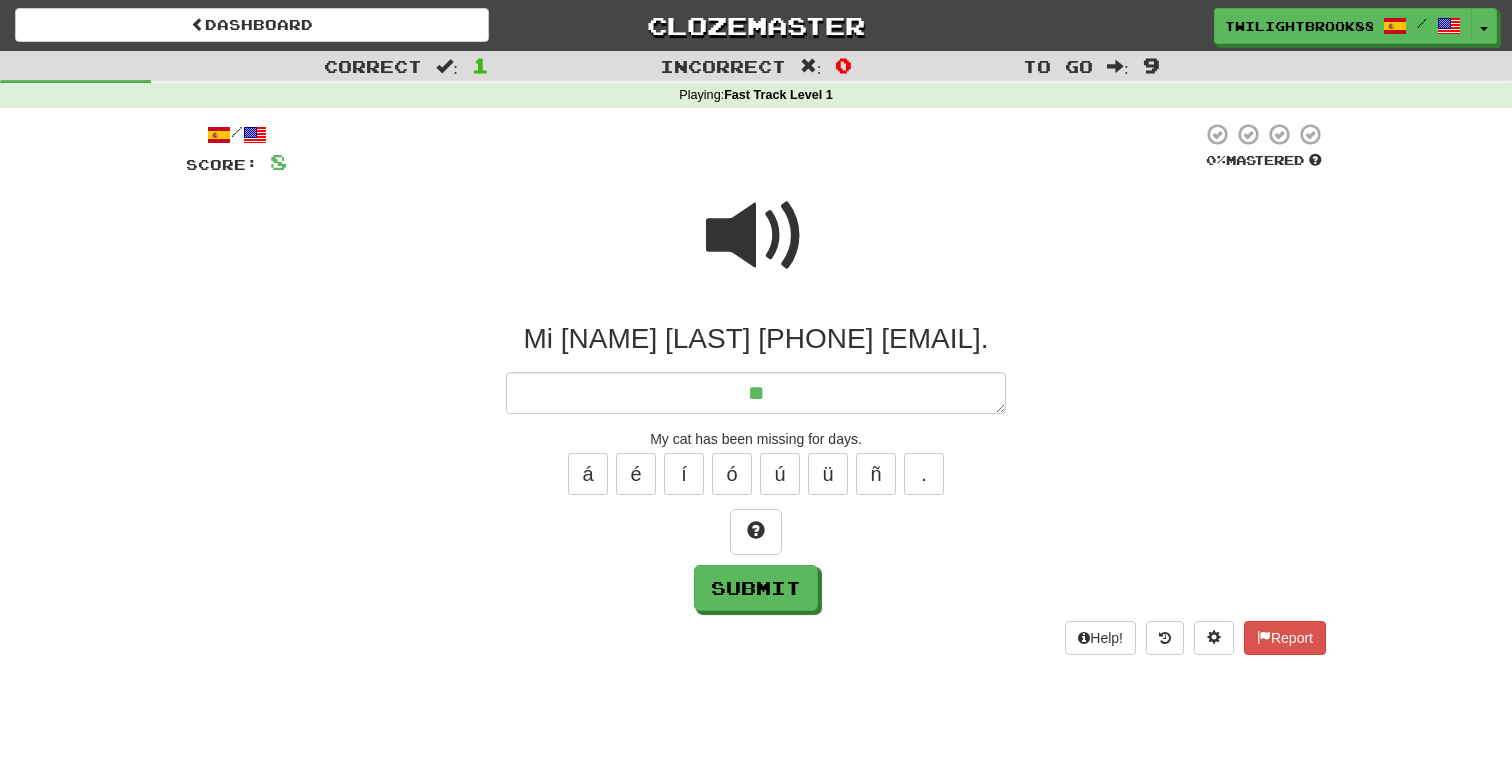 type on "*" 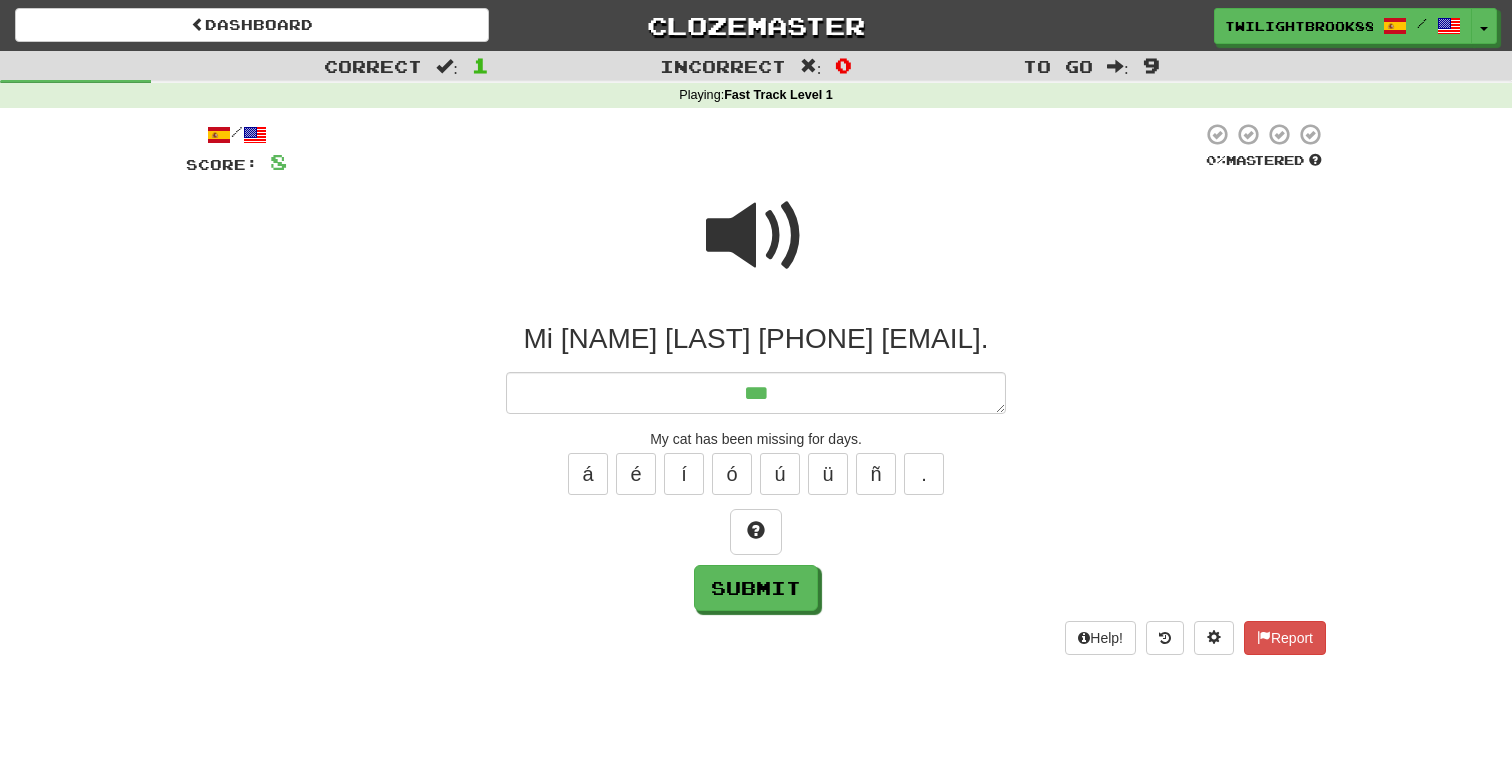 type on "*" 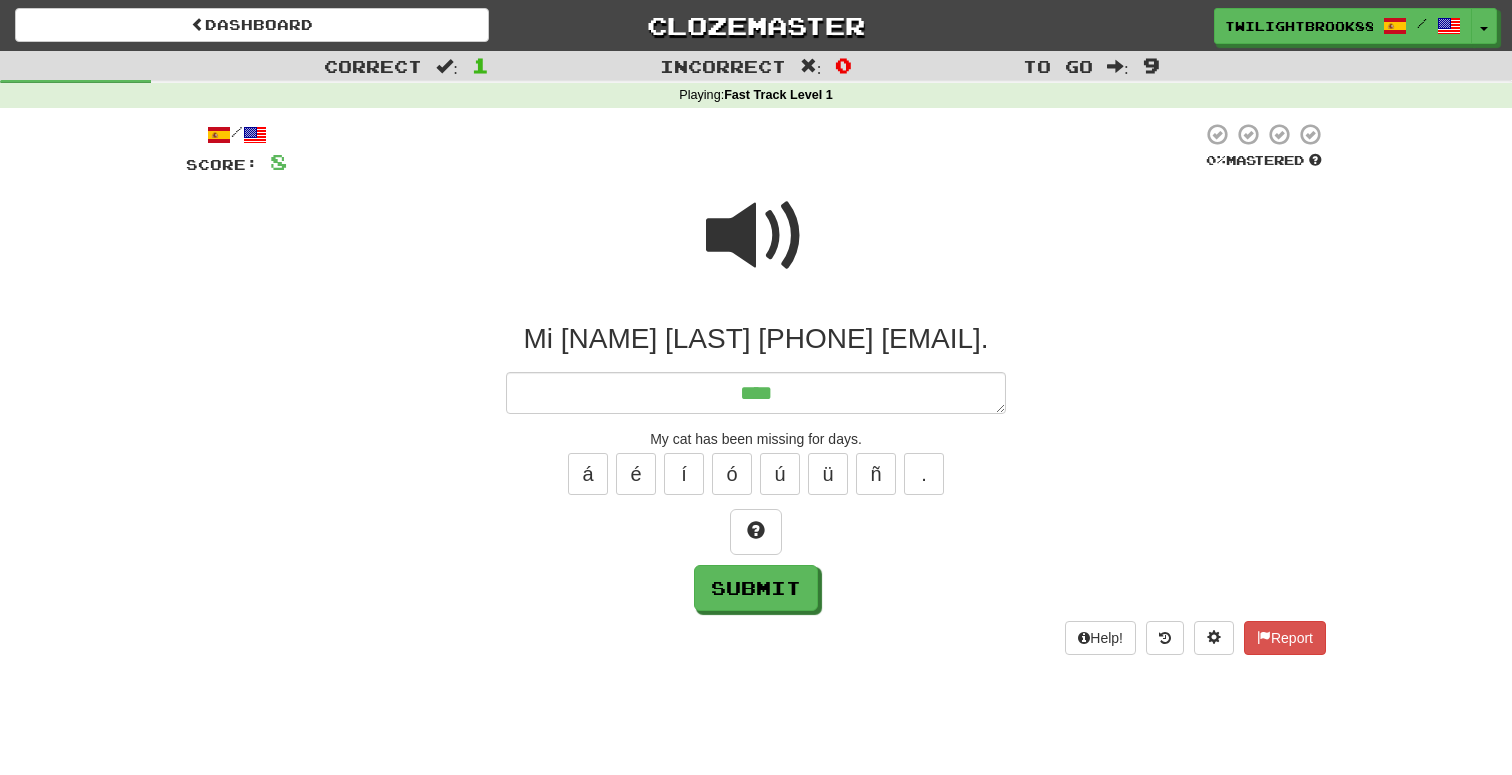 type on "*" 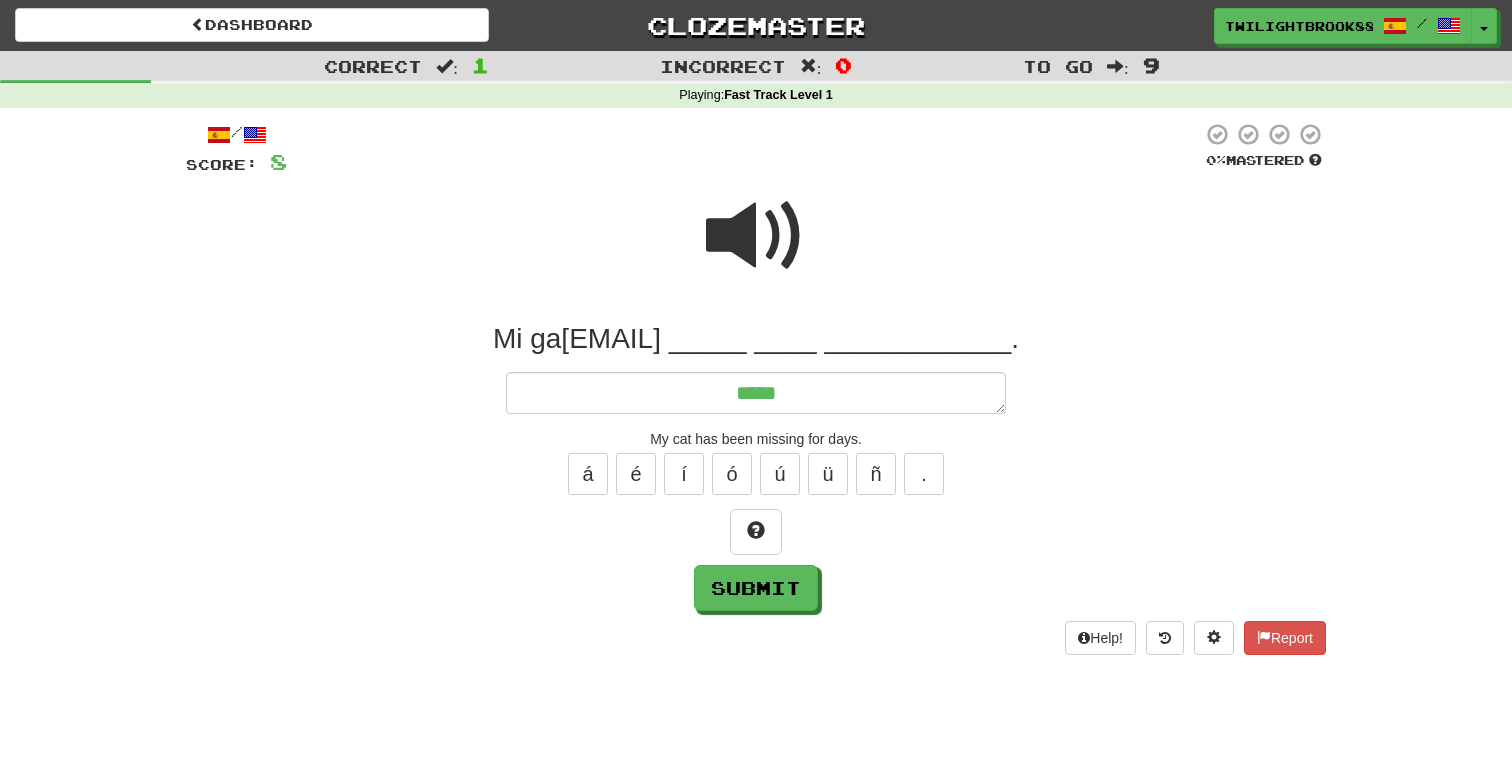 type on "*" 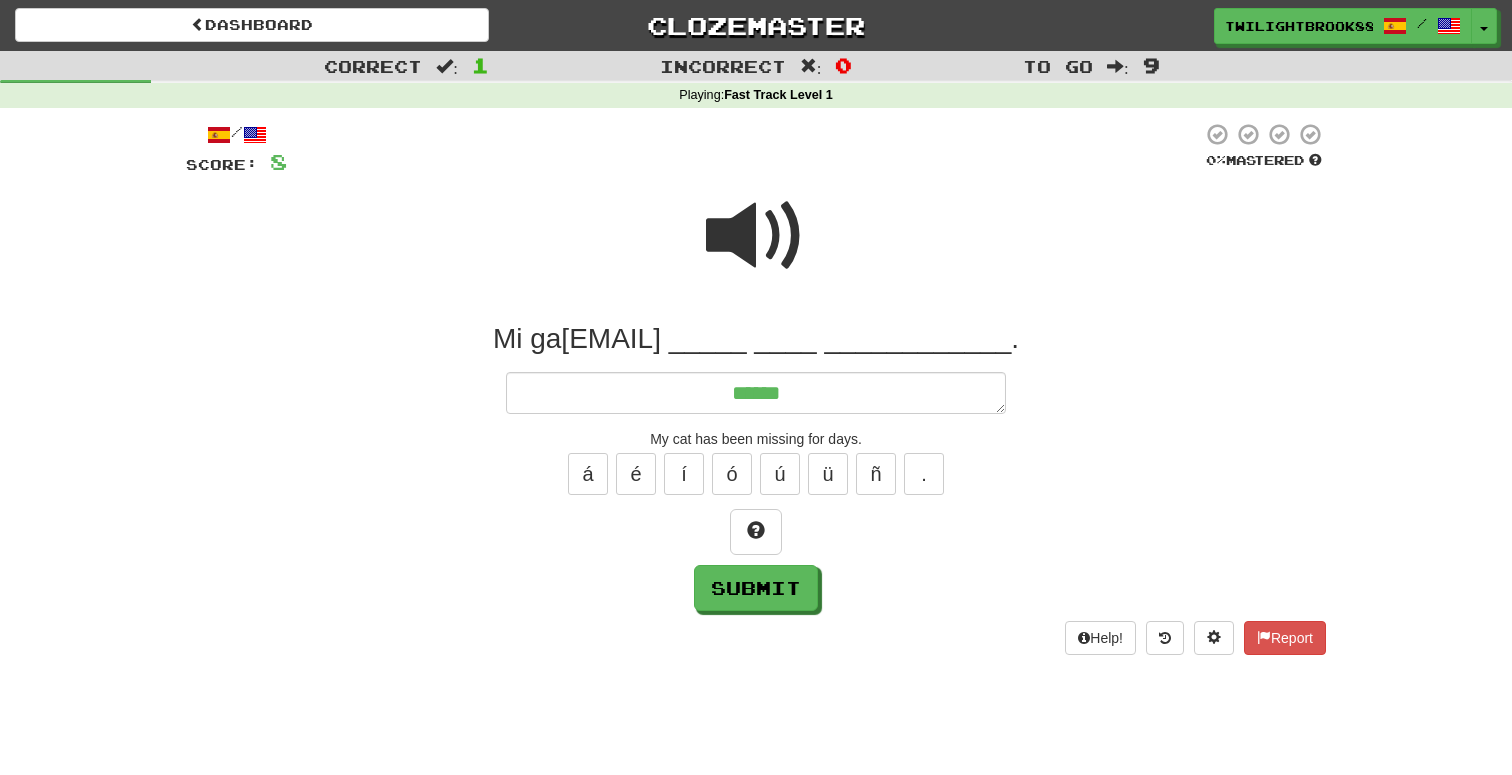 type on "*******" 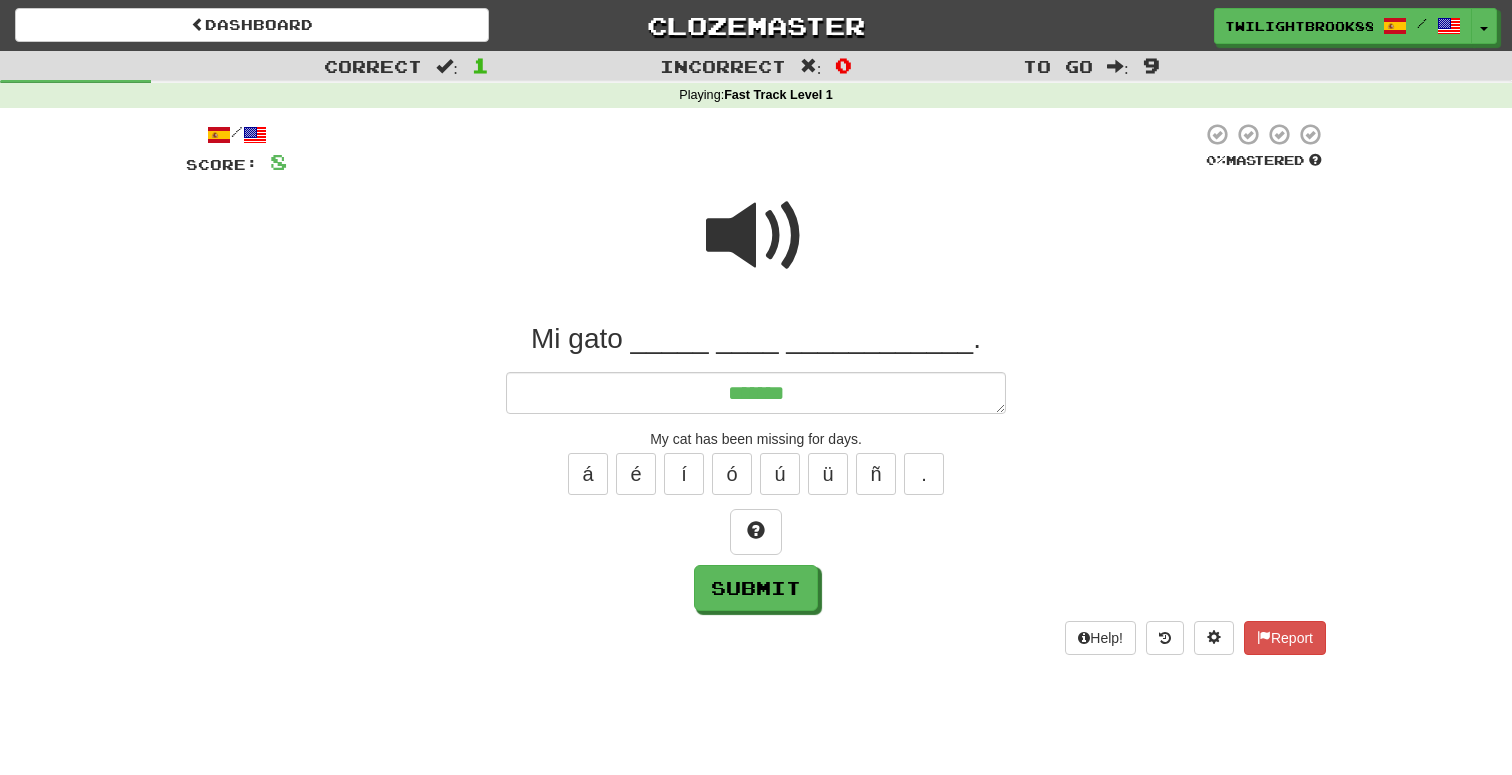 type on "*" 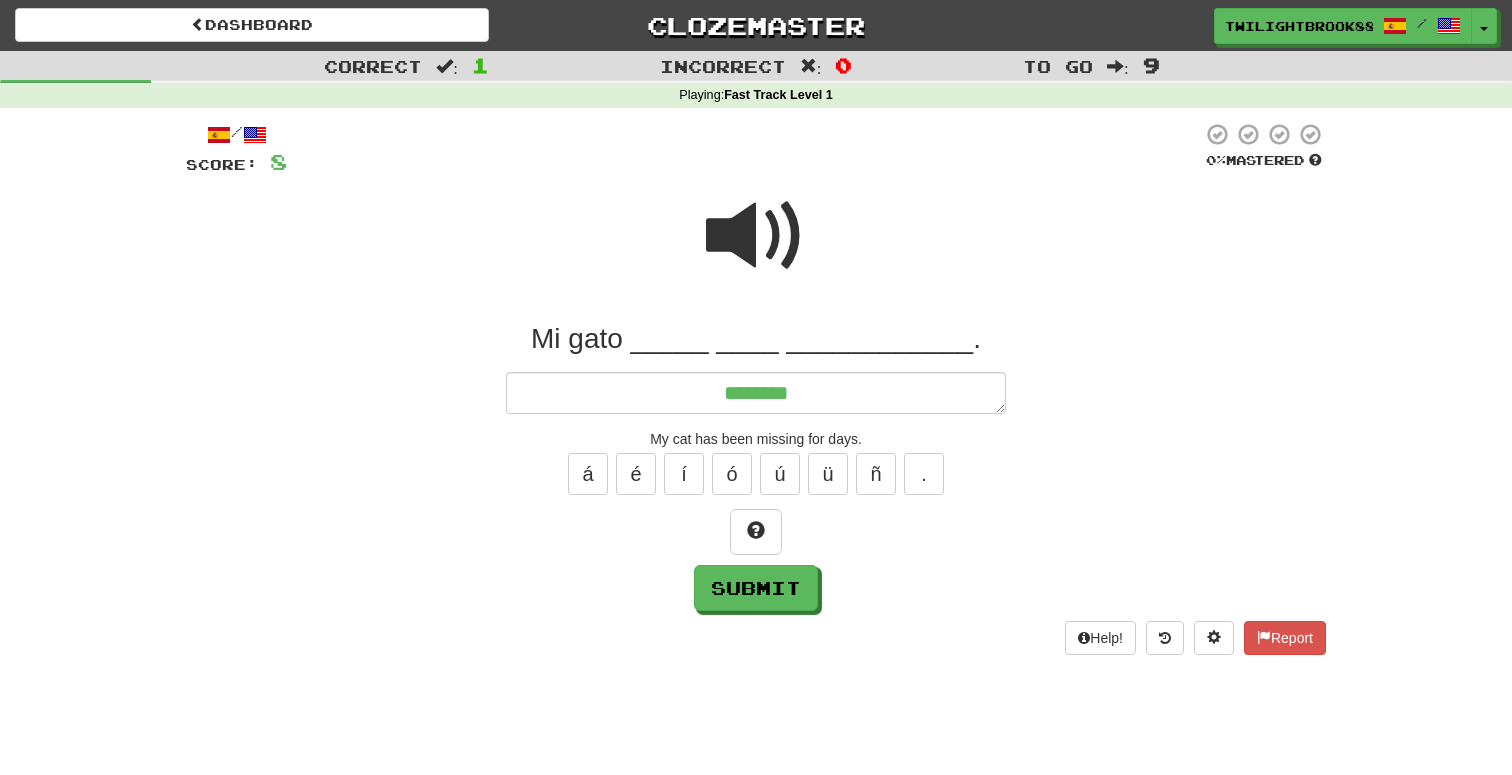 type on "*" 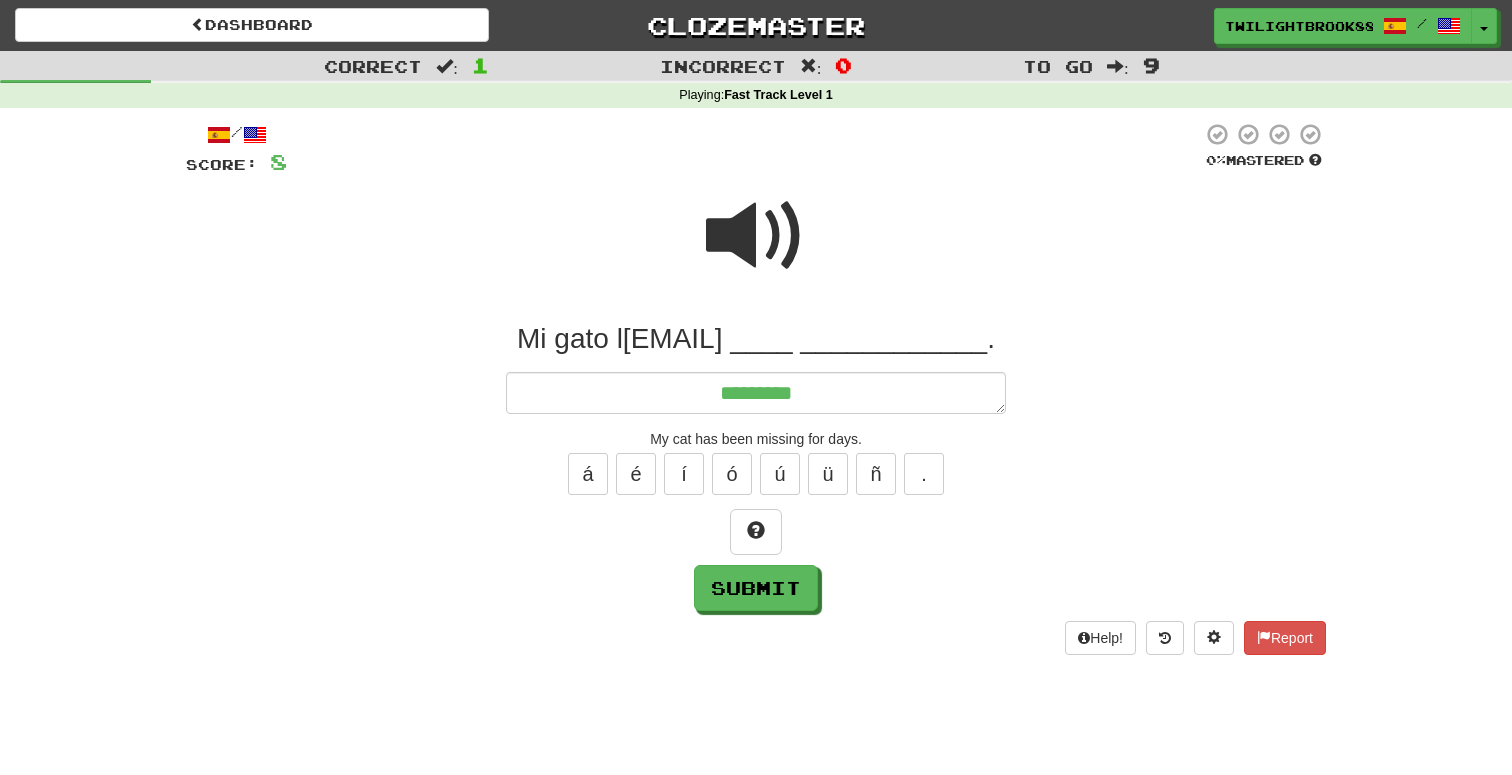 type on "*" 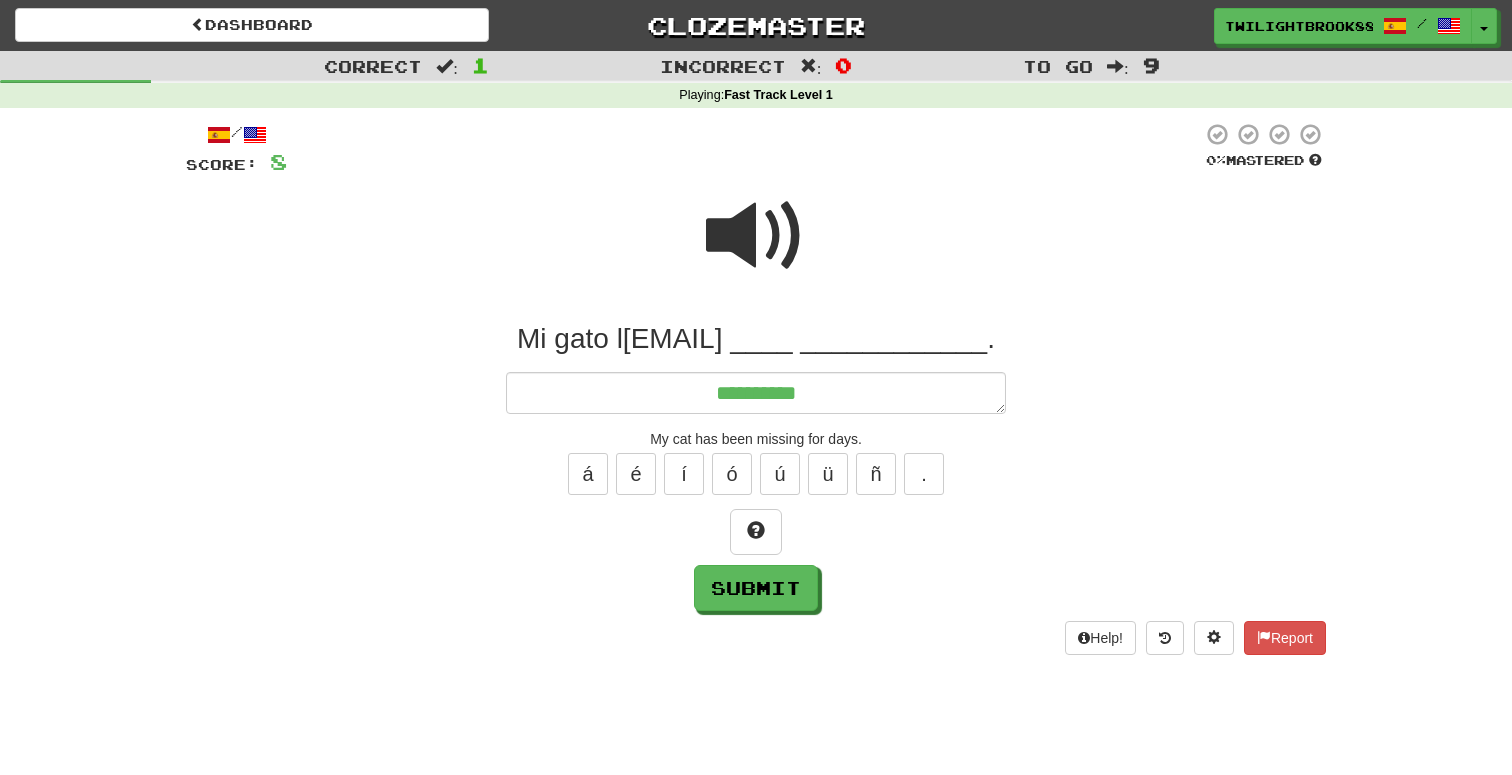 type on "*" 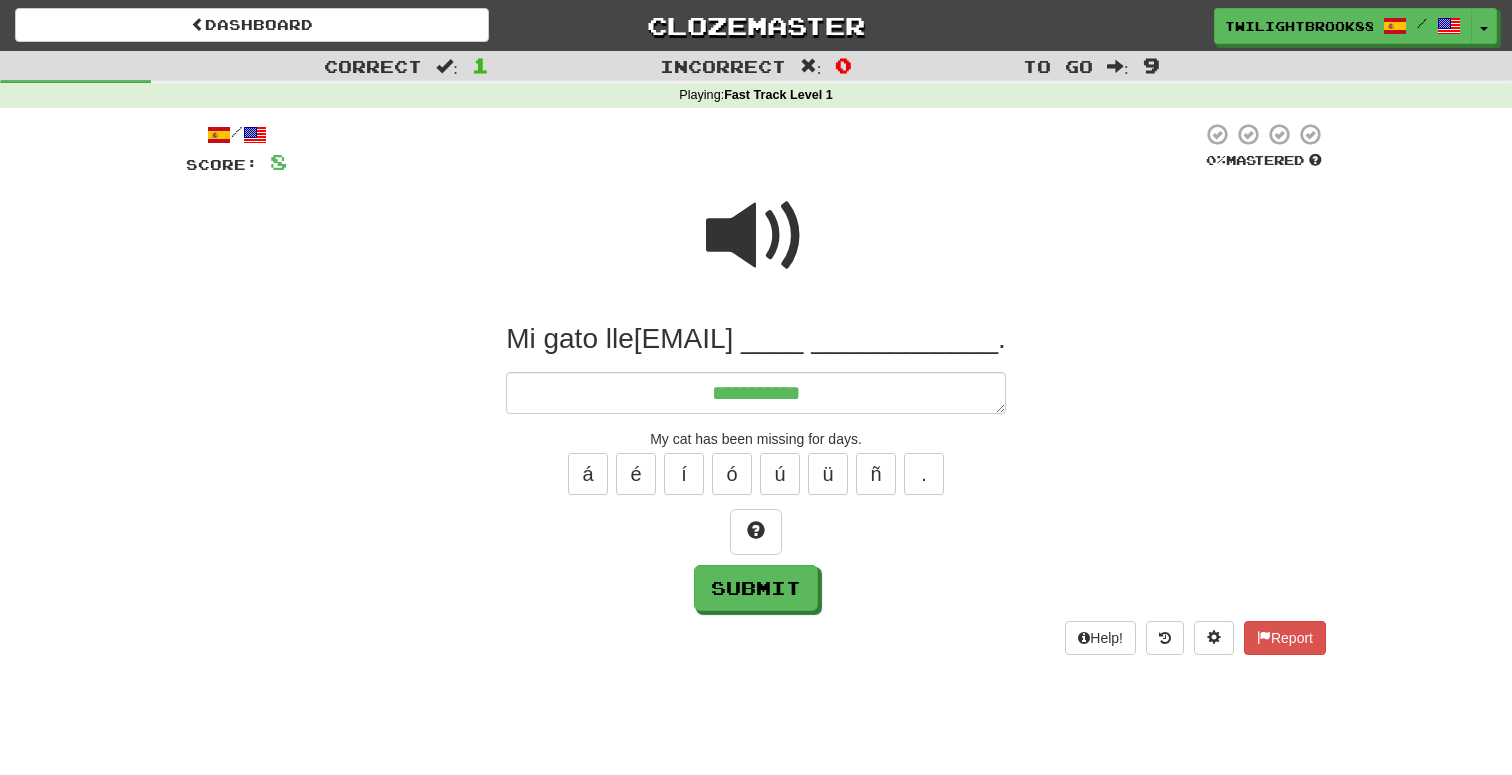 type on "*" 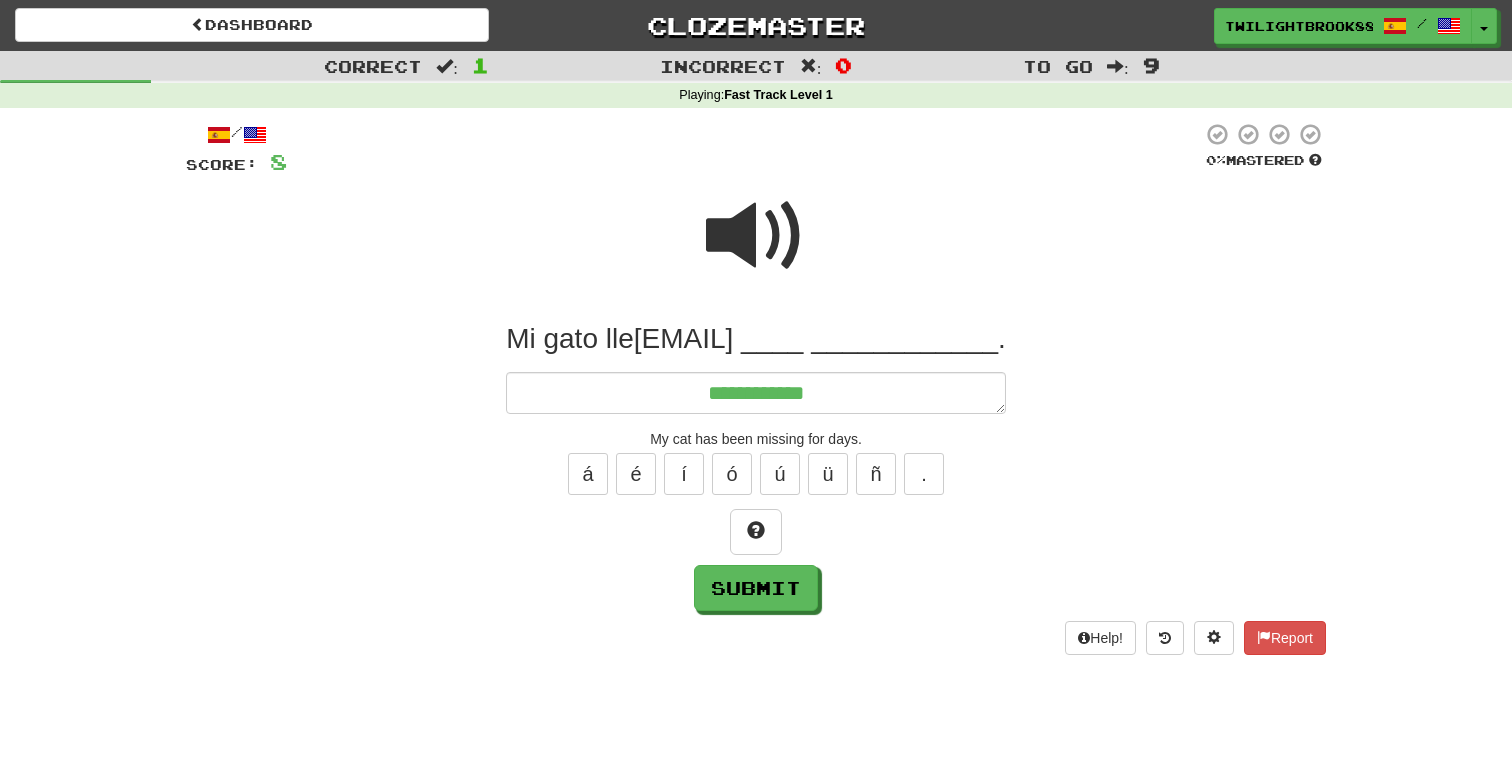 type on "*" 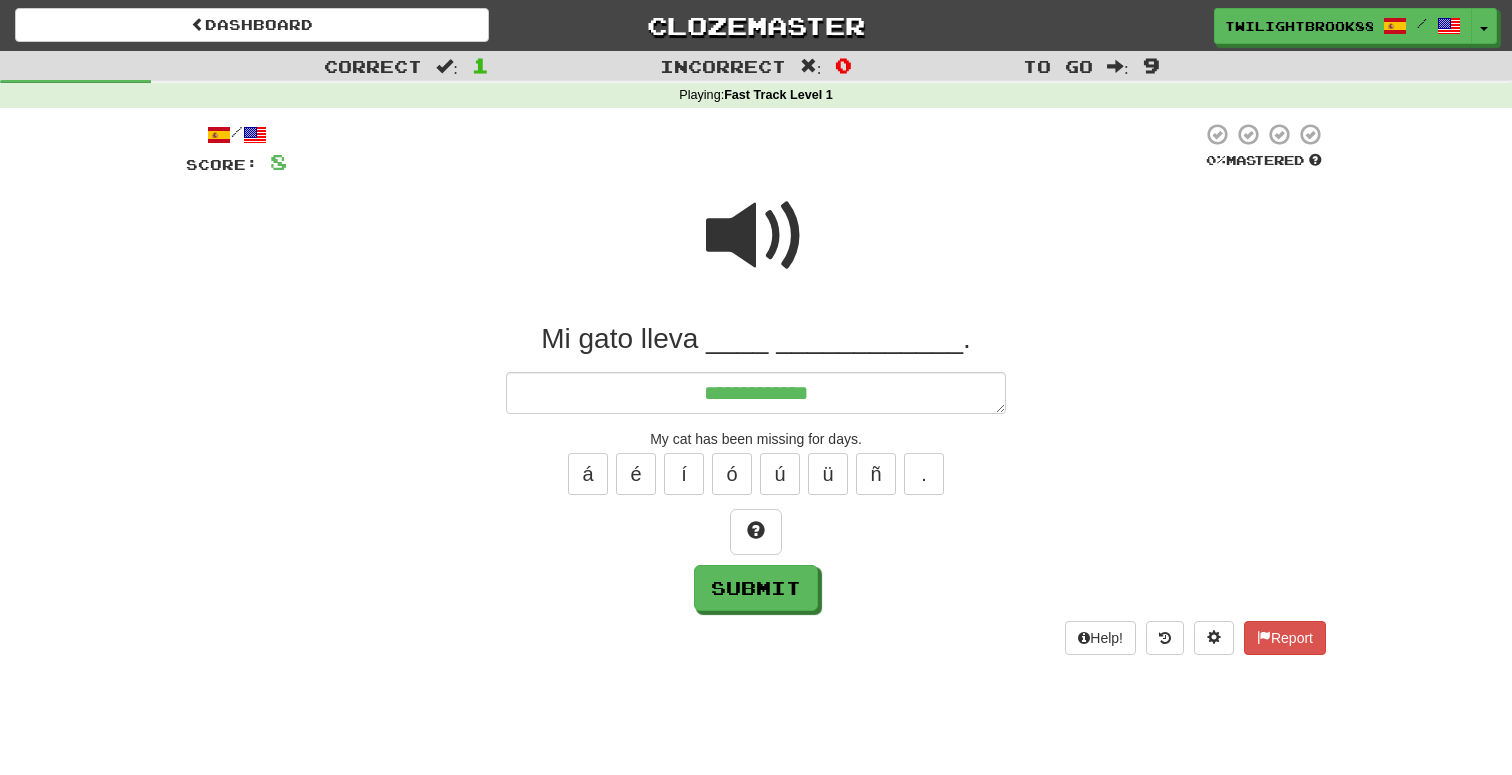 type on "*" 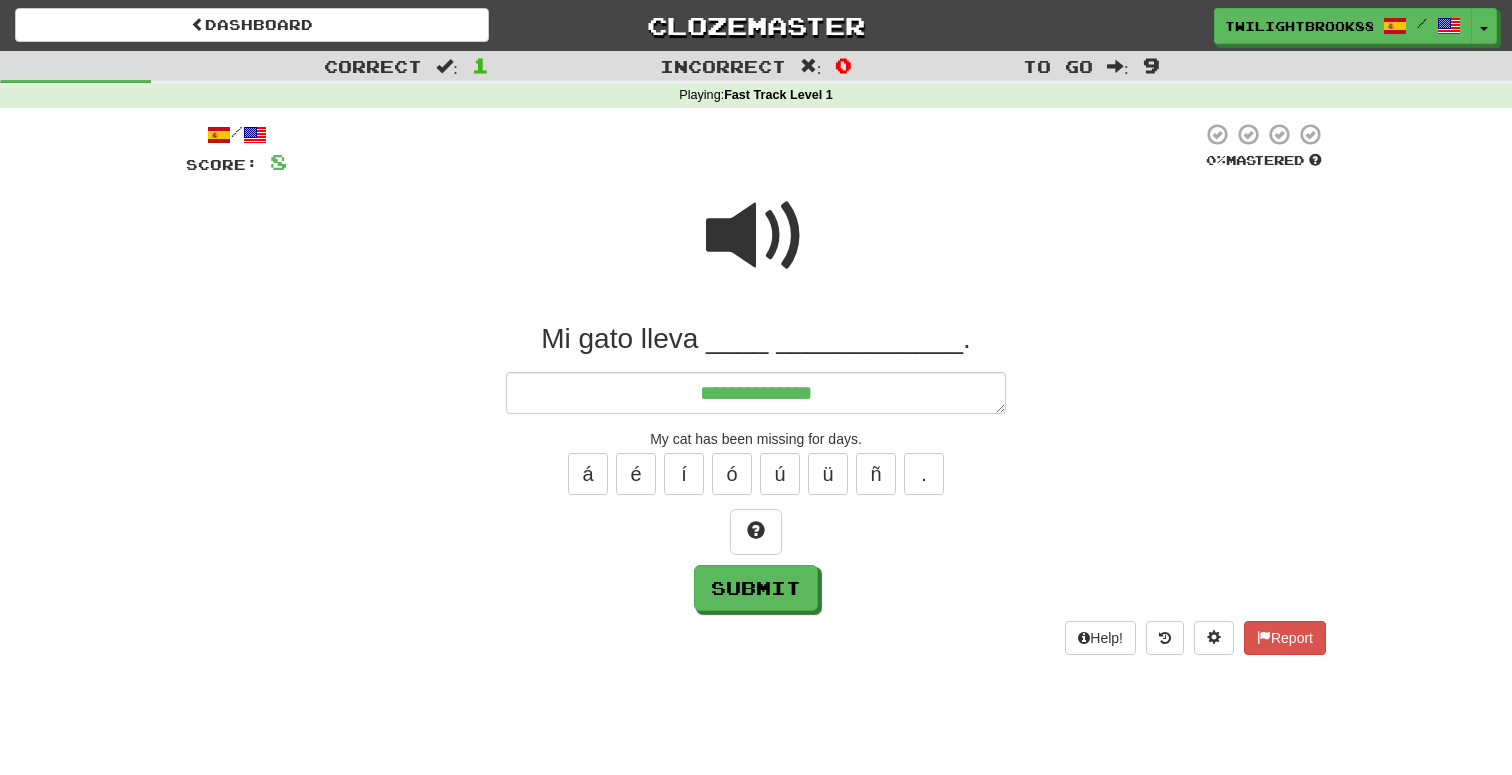 type on "*" 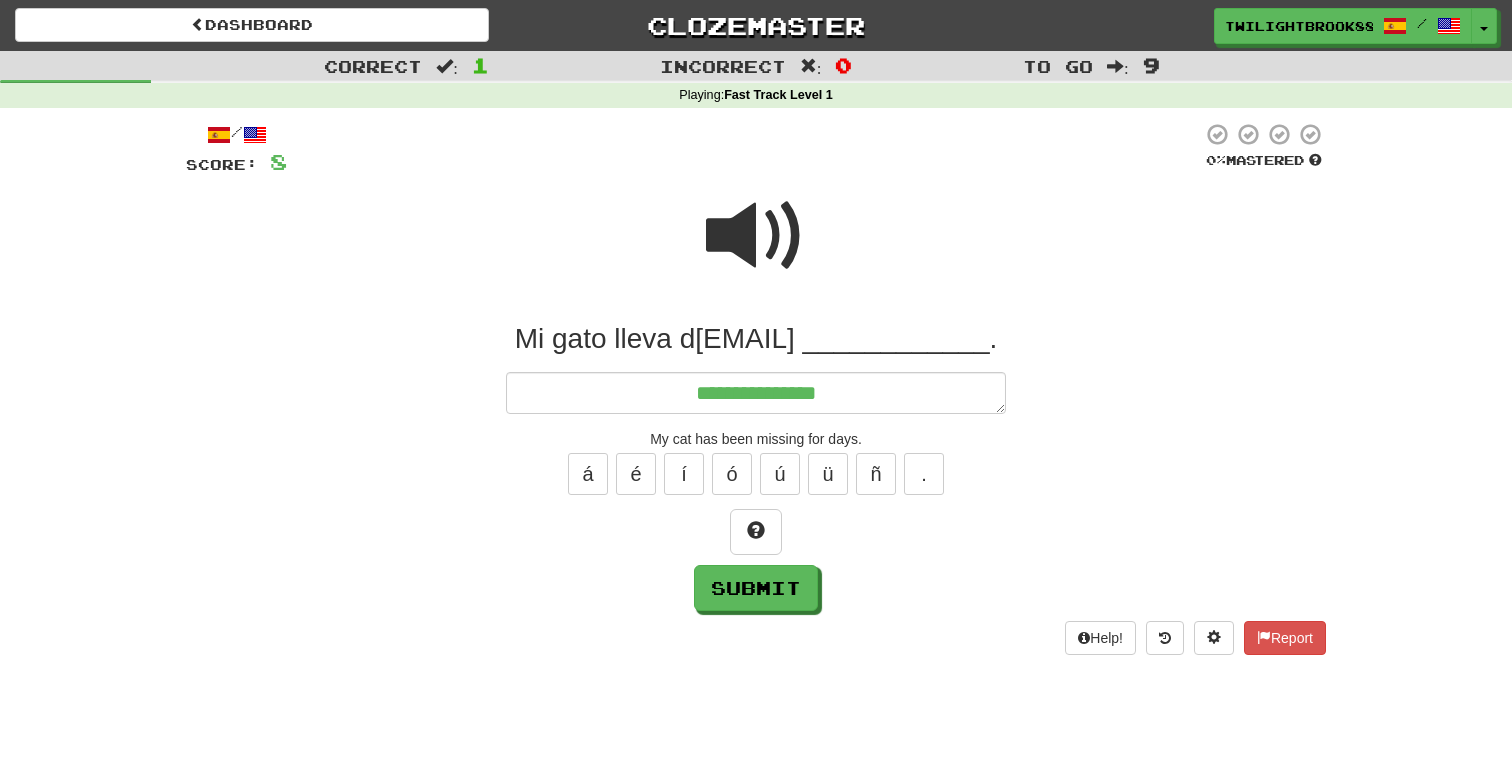 type on "*" 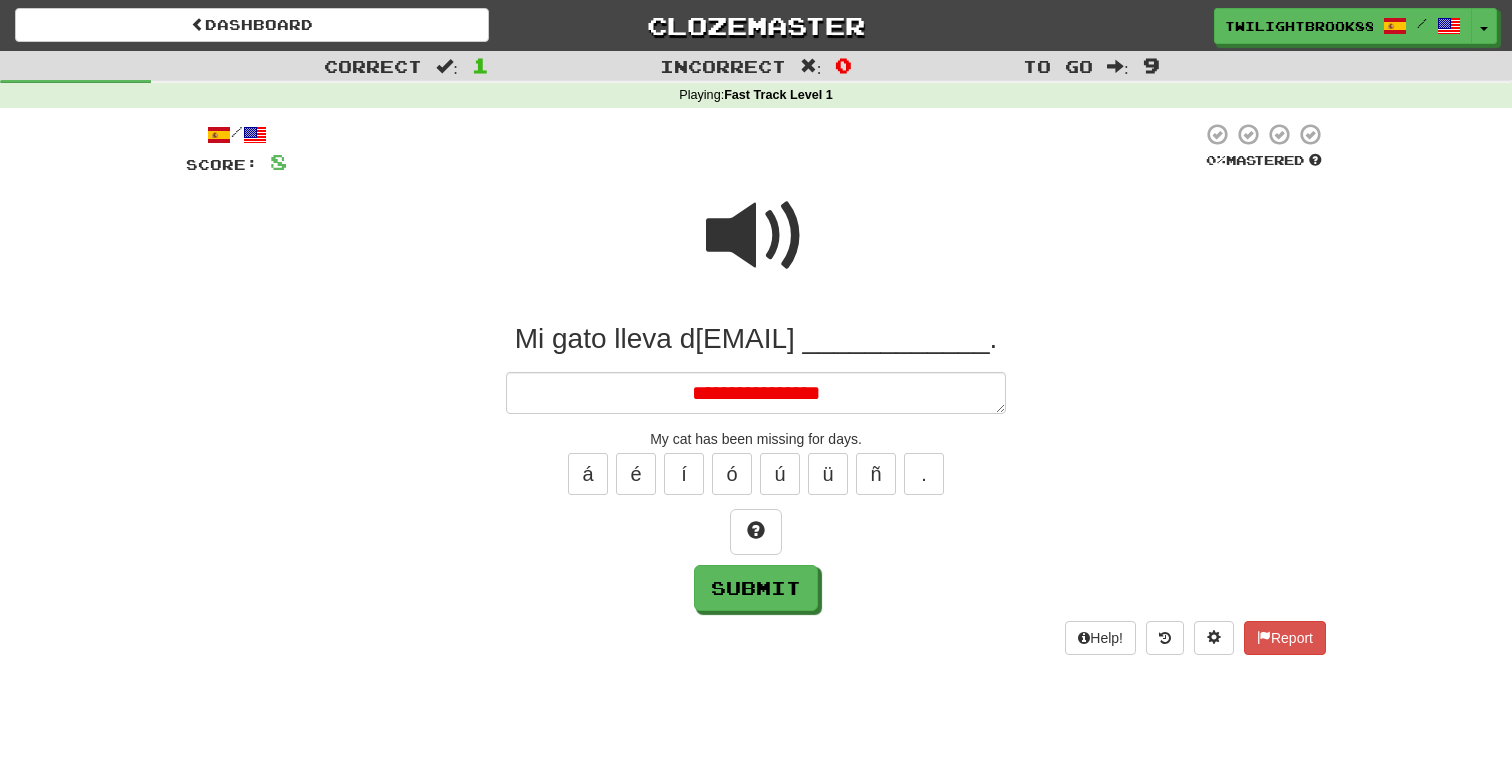 type on "*" 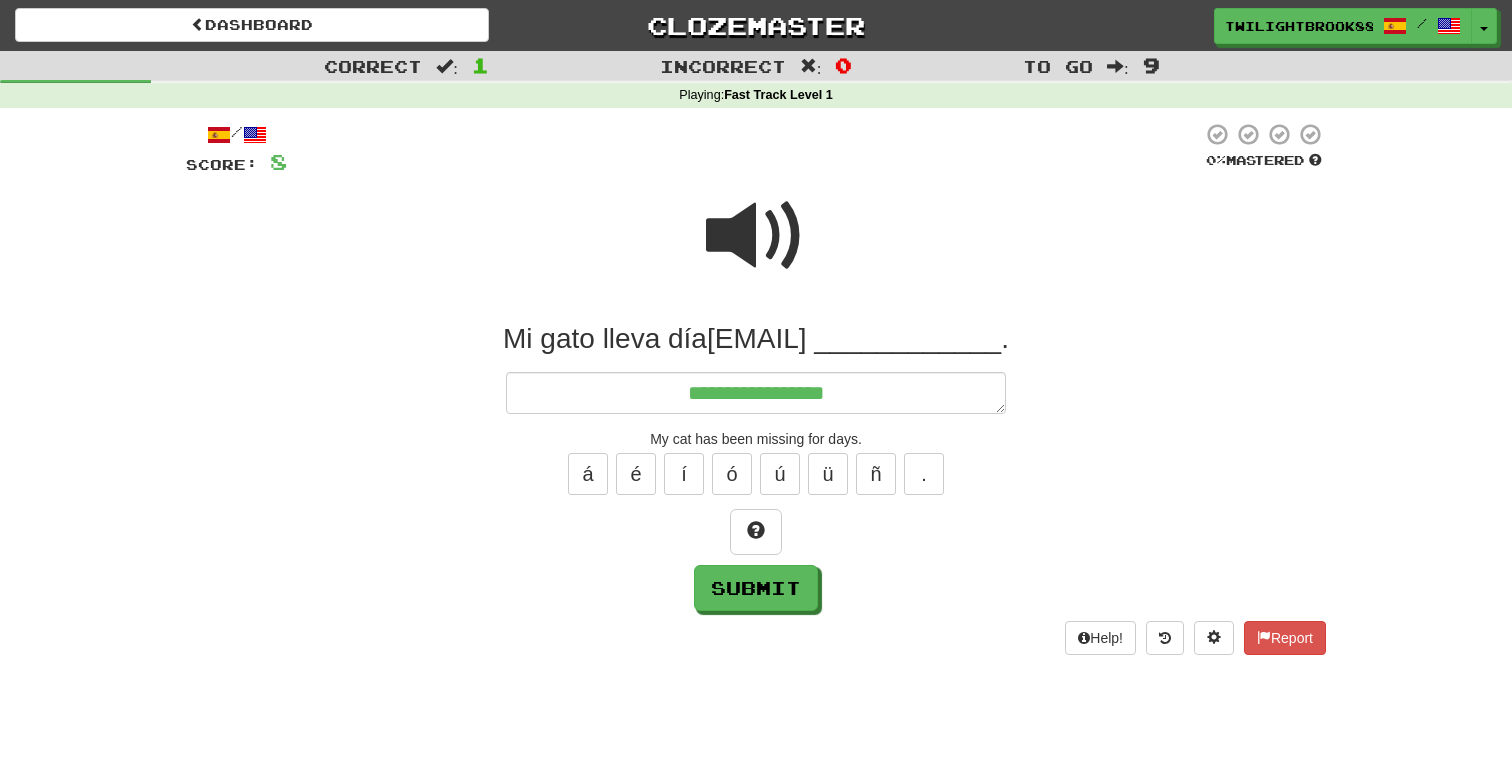 type on "*" 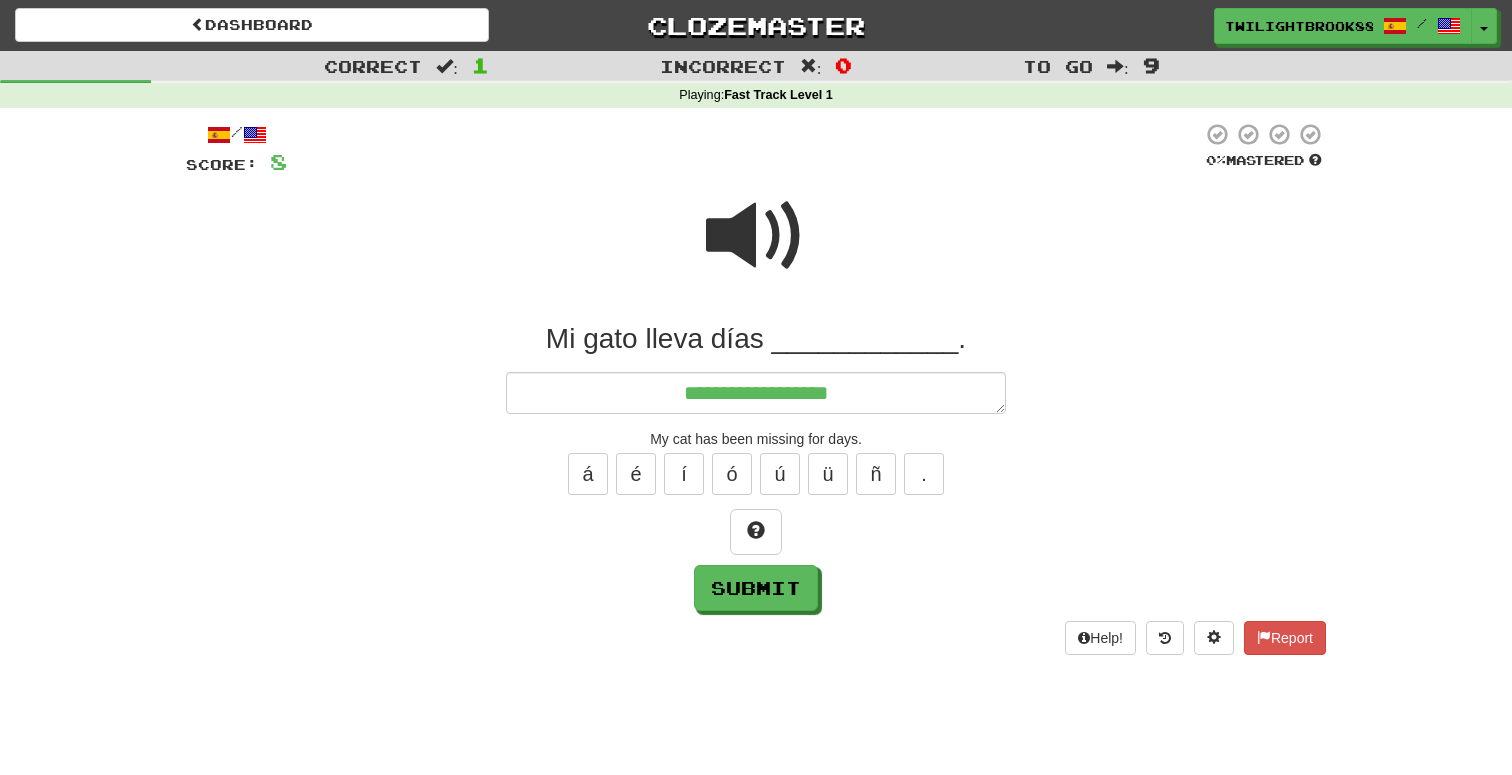 type on "*" 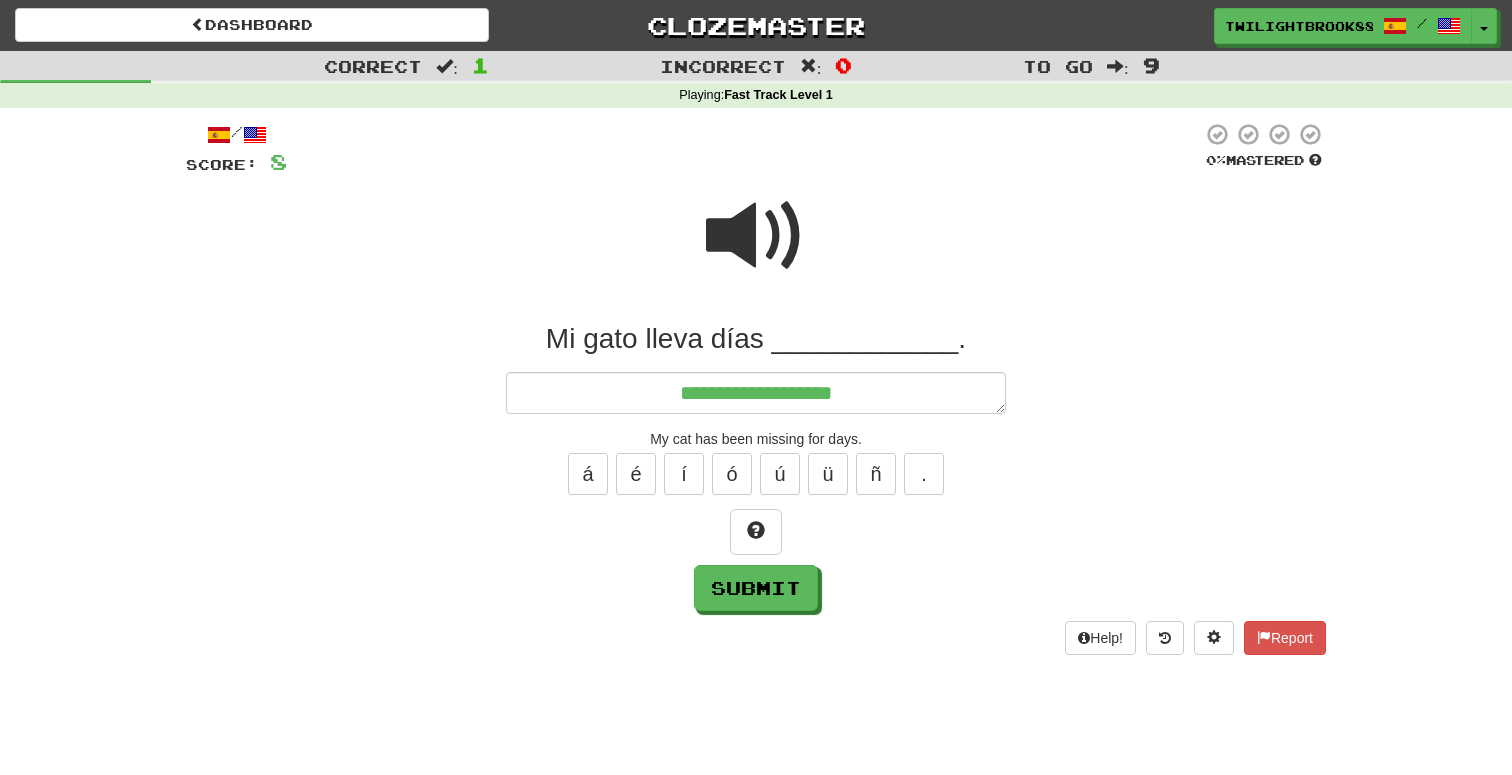 type on "*" 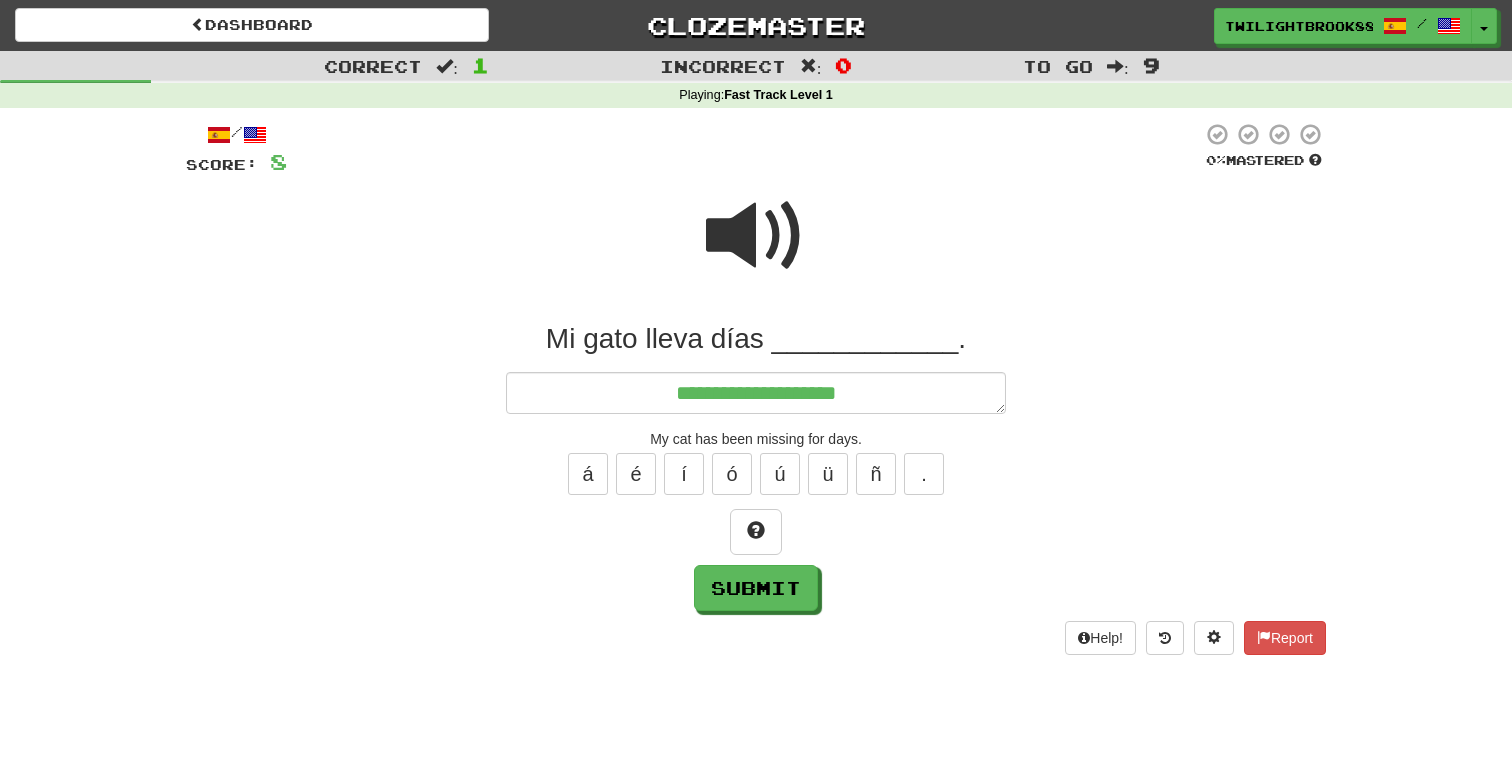 type on "*" 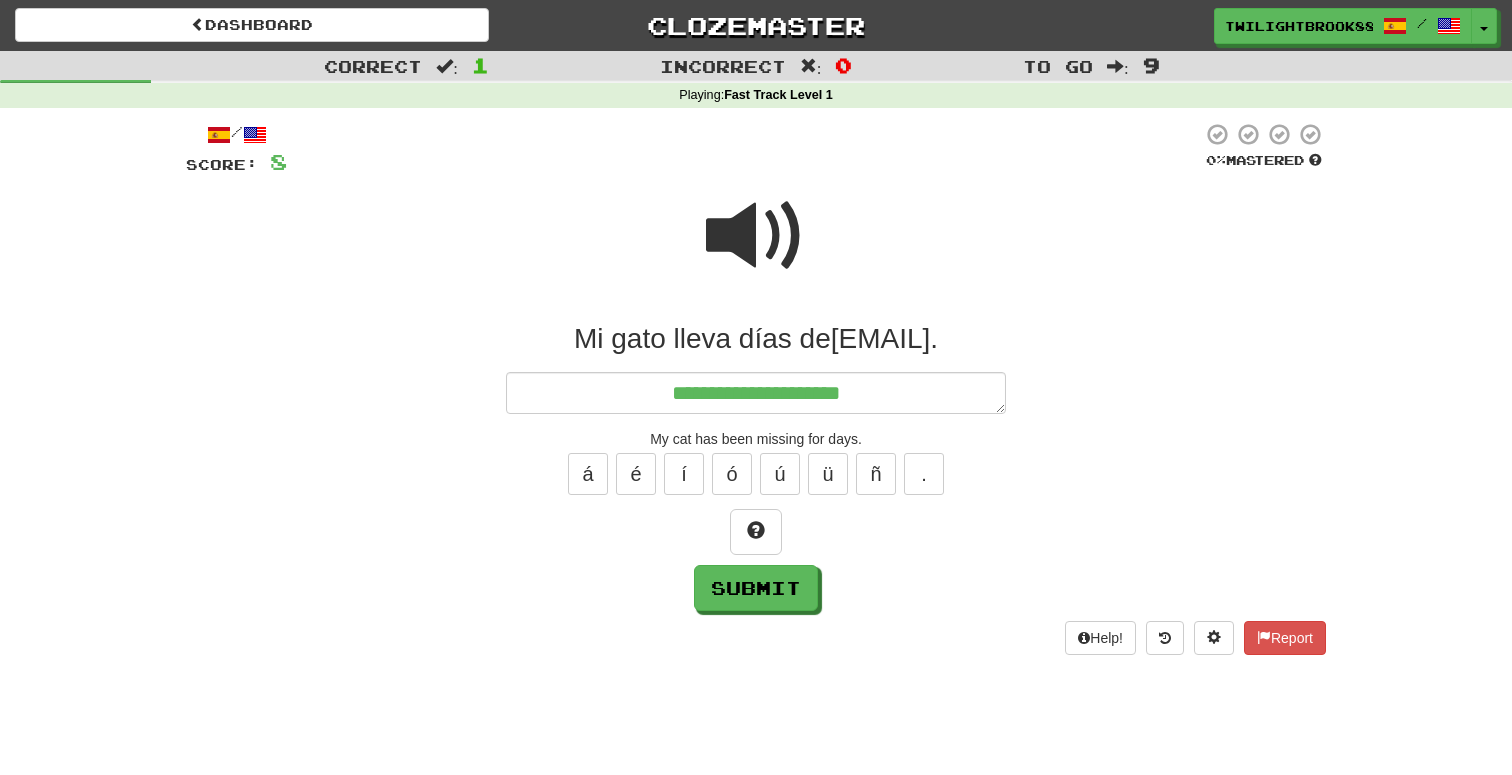 type on "*" 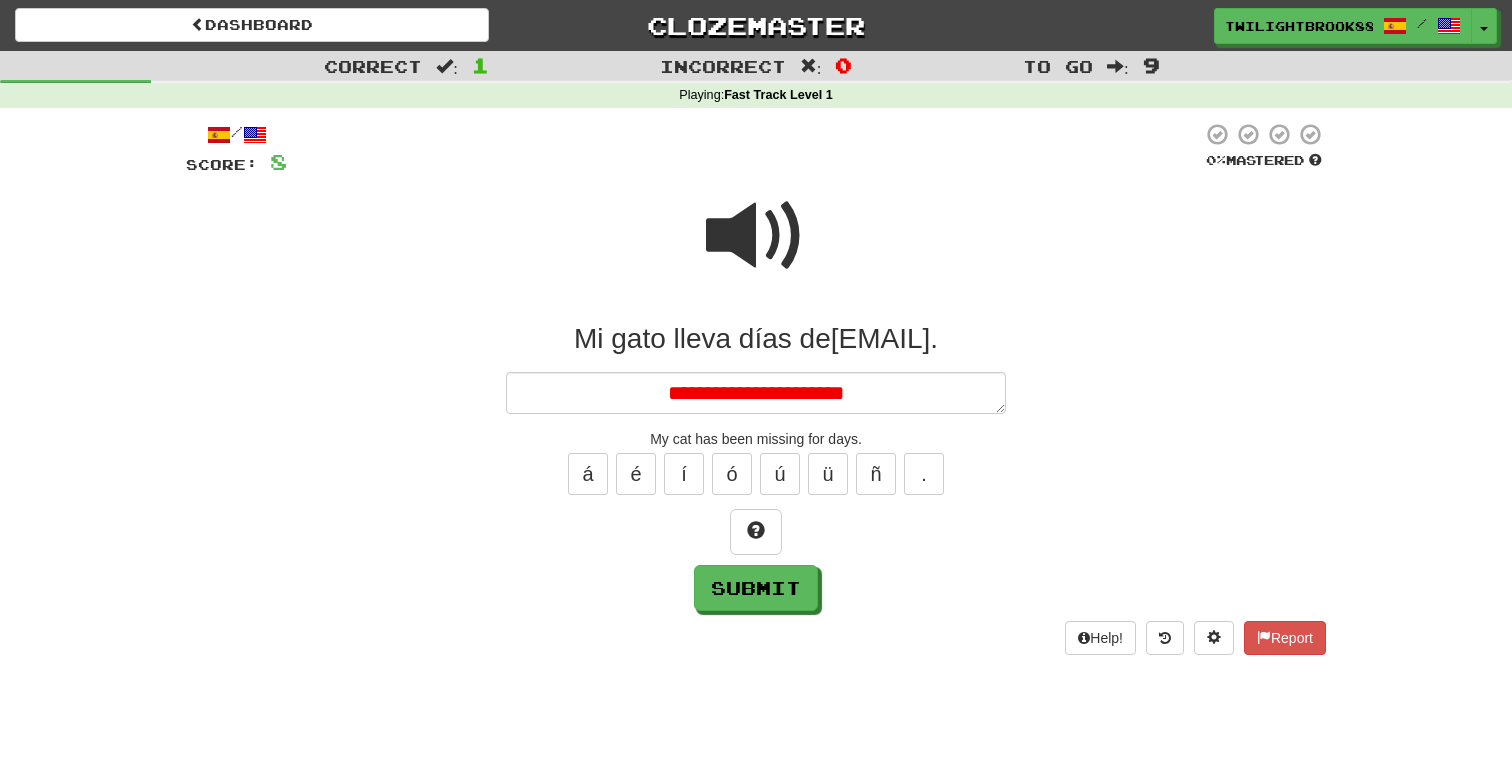 type on "*" 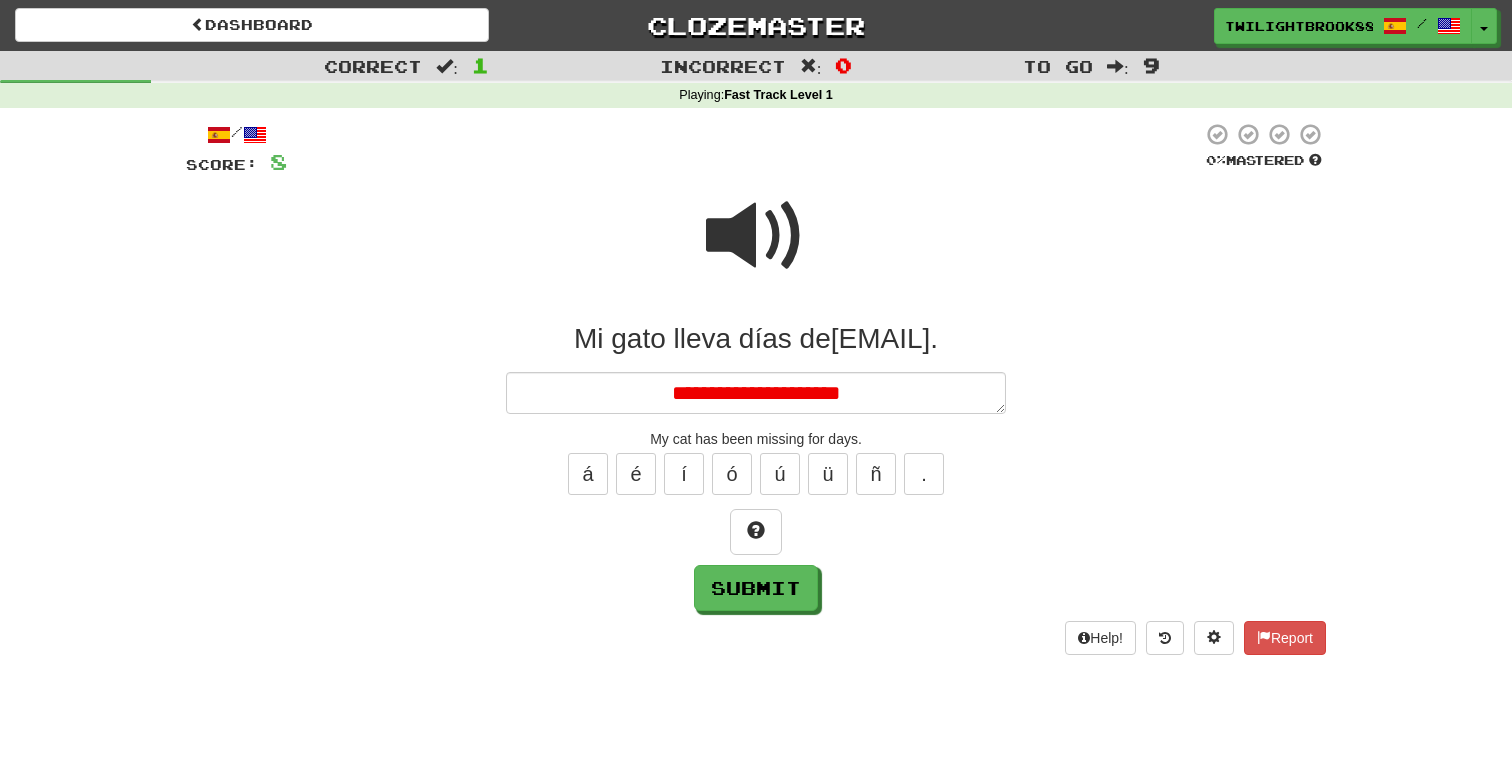 type on "*" 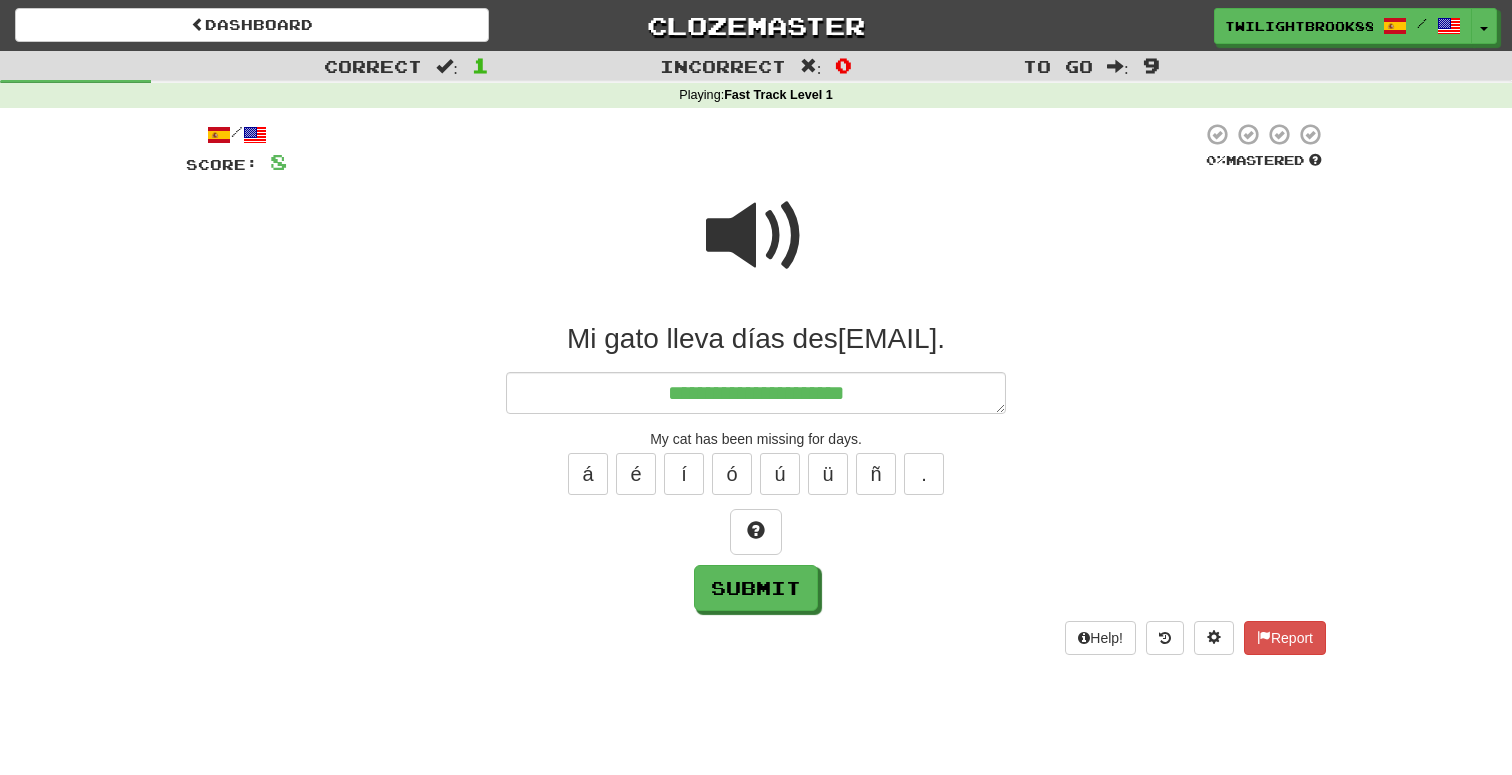 type on "*" 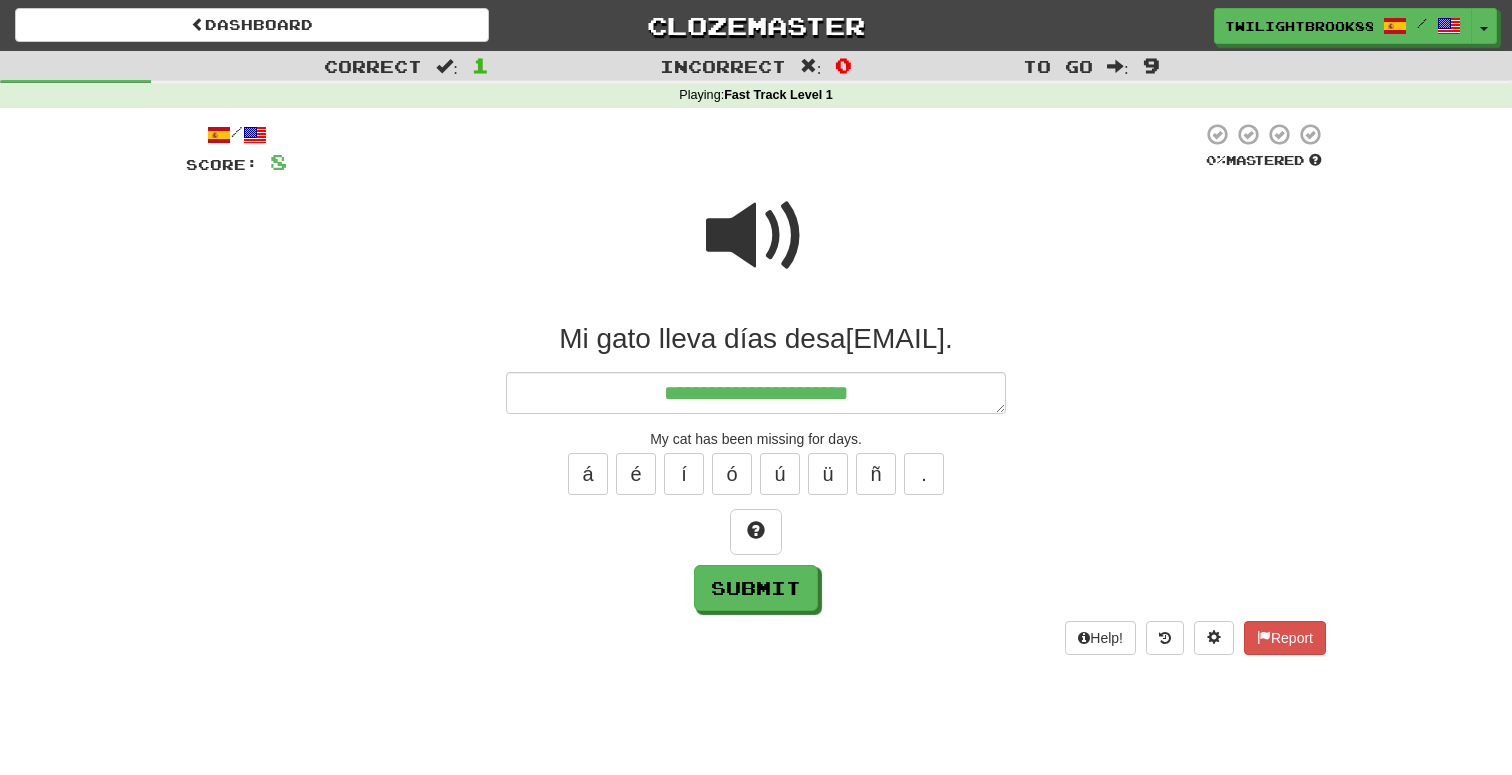 type on "*" 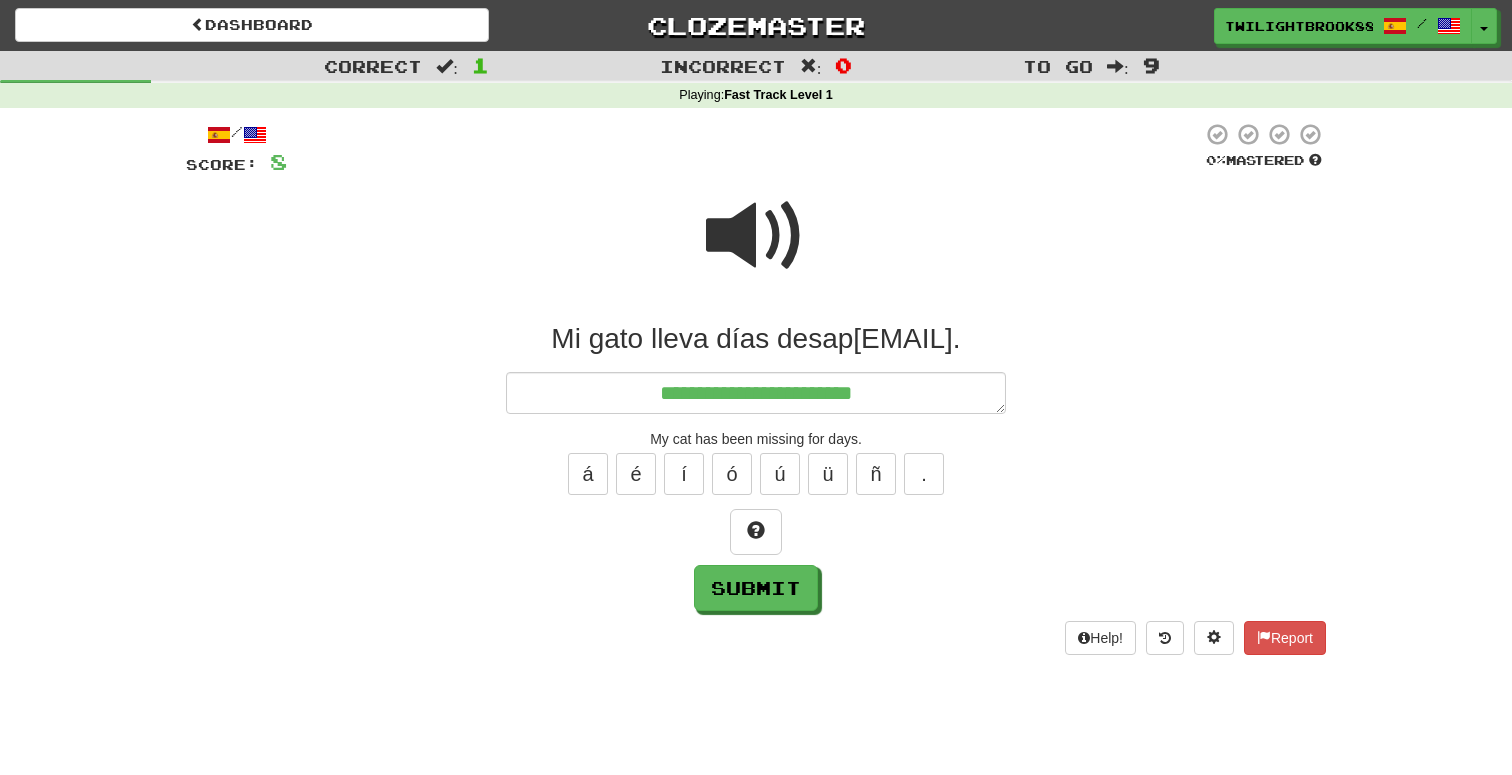 type on "*" 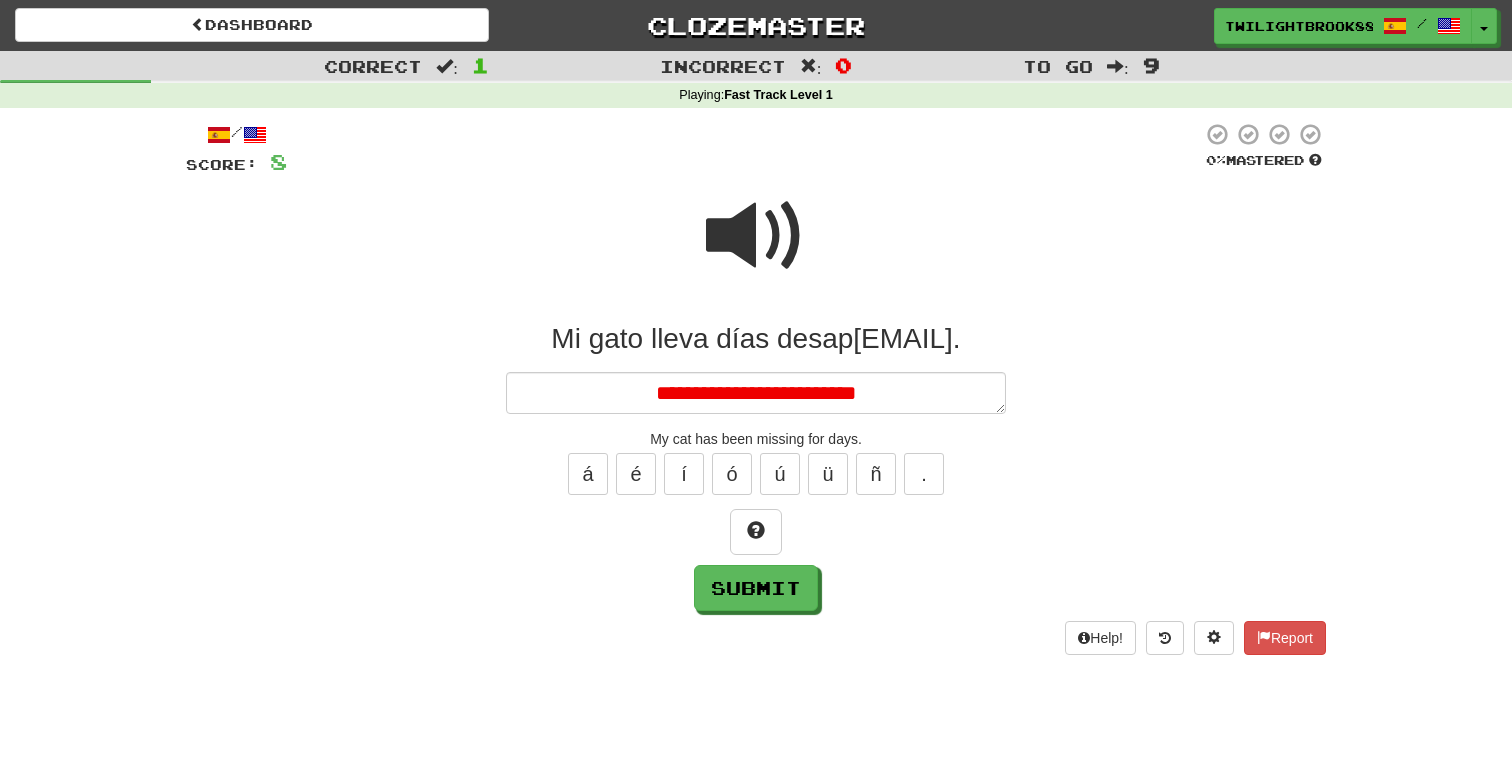 type on "*" 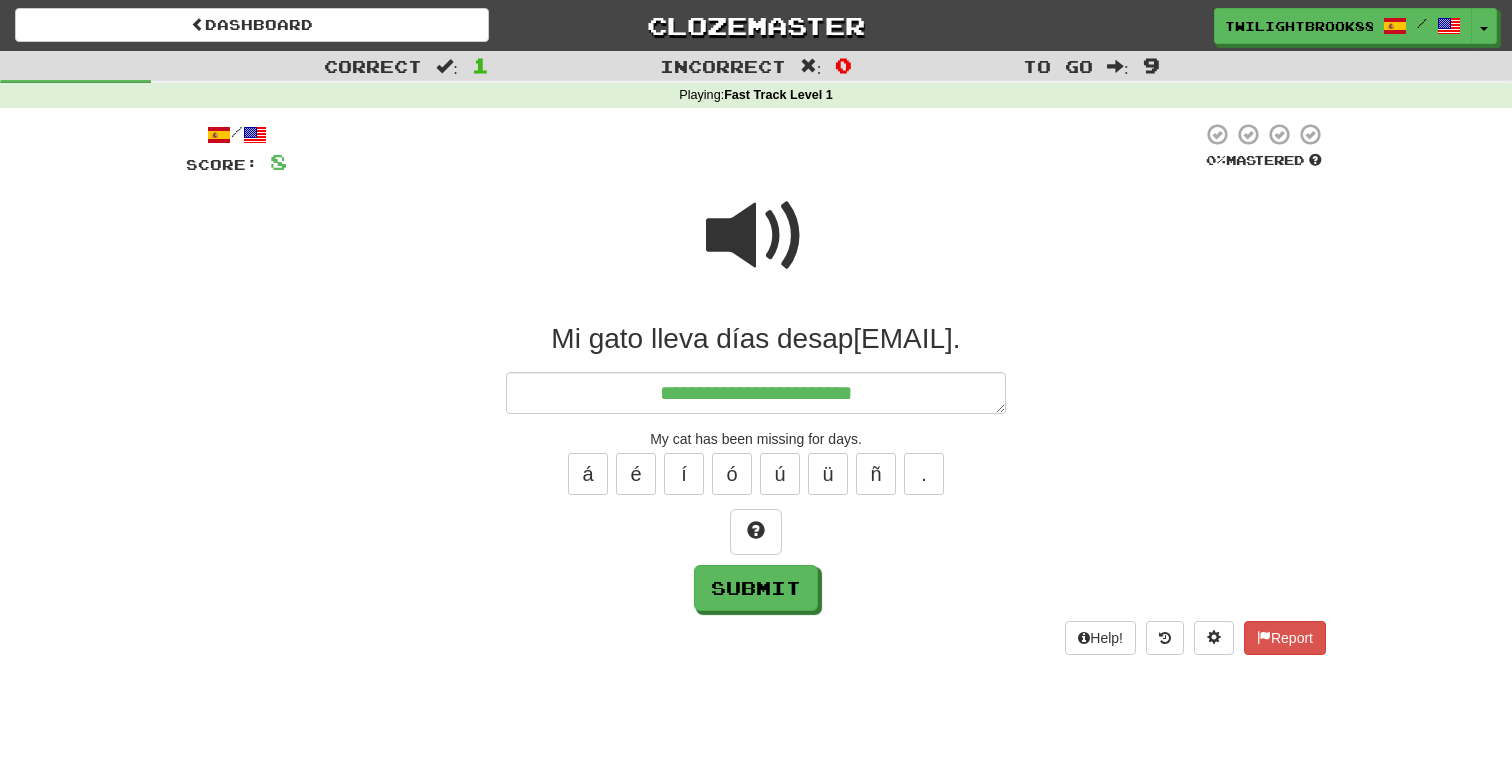 type on "**********" 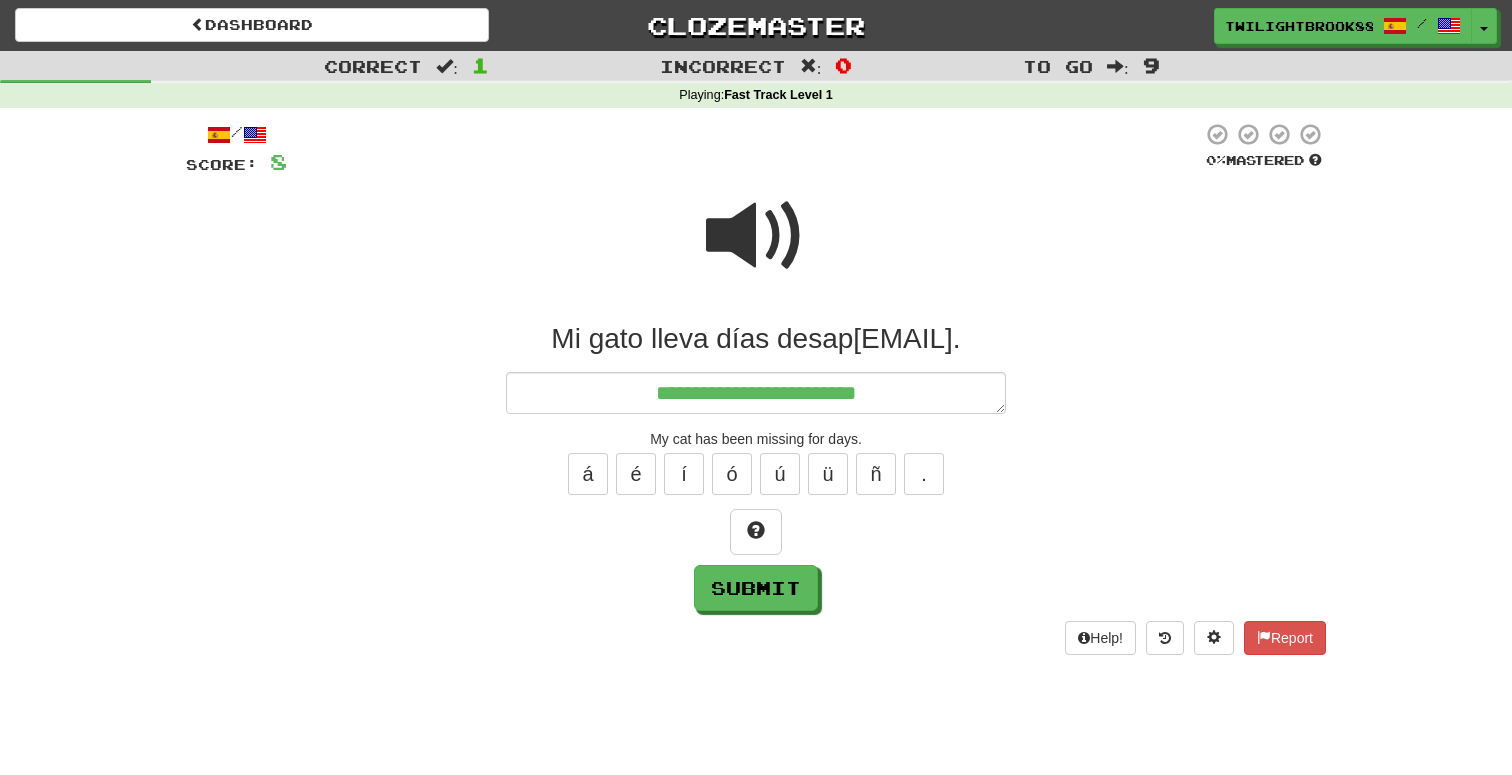 type on "*" 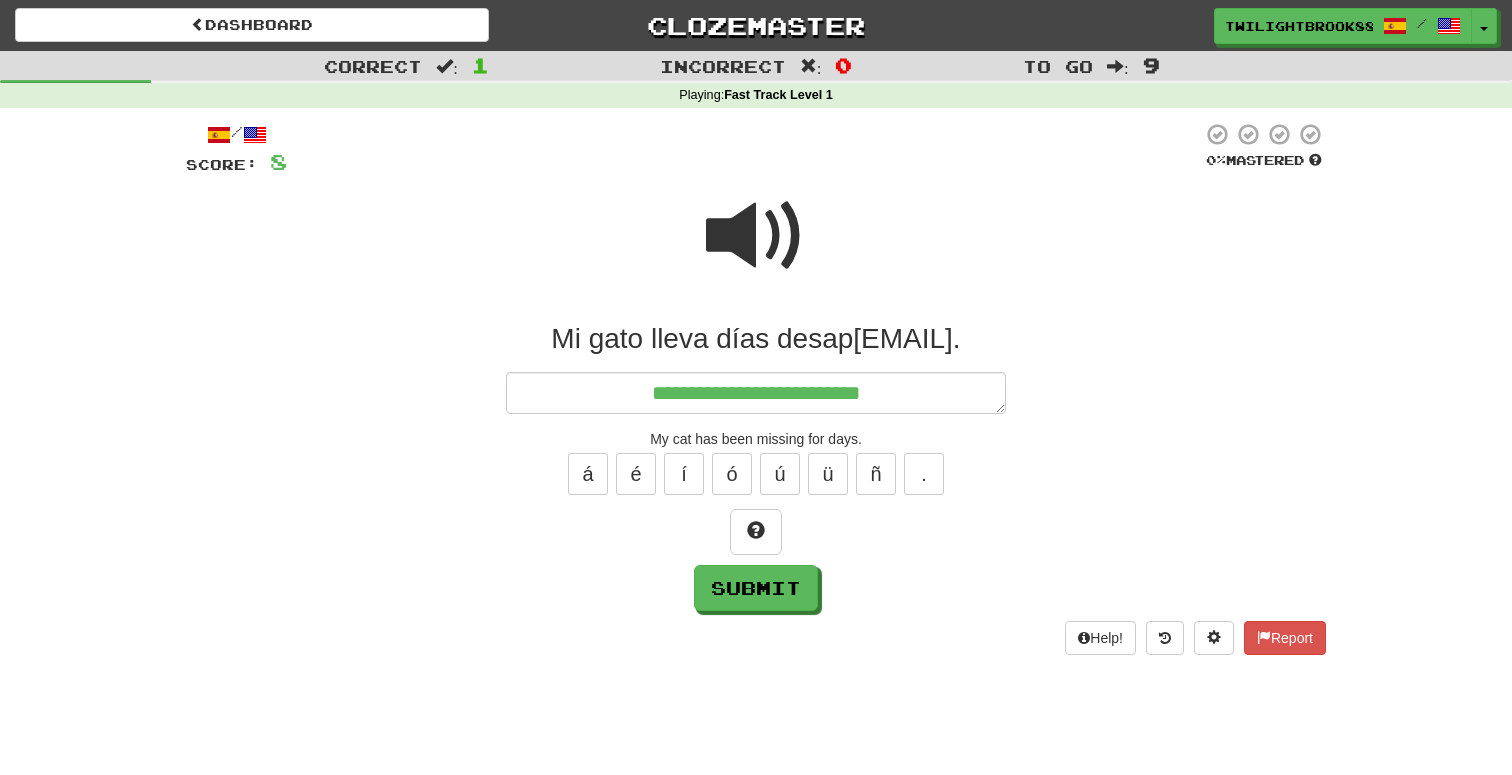 type on "*" 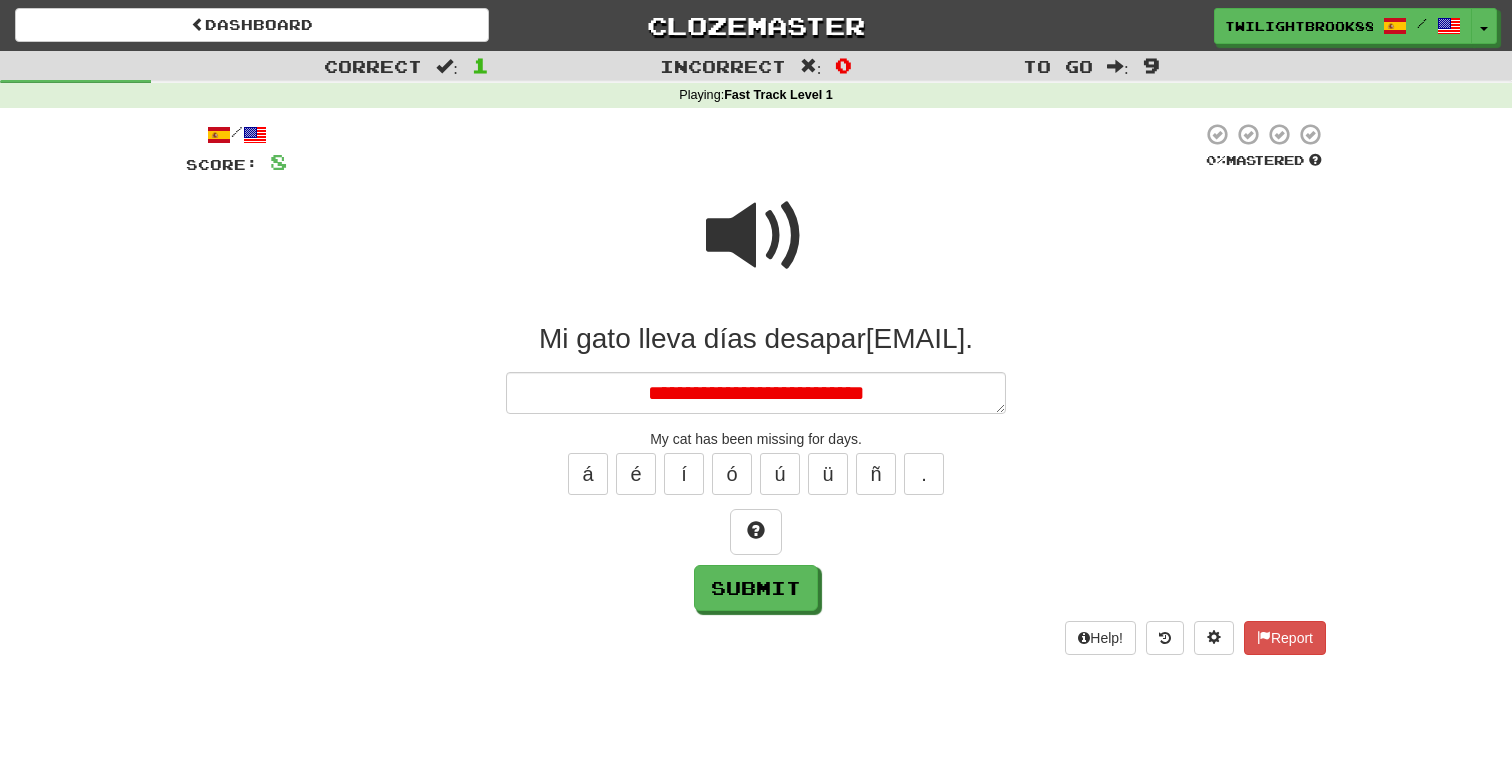 type on "*" 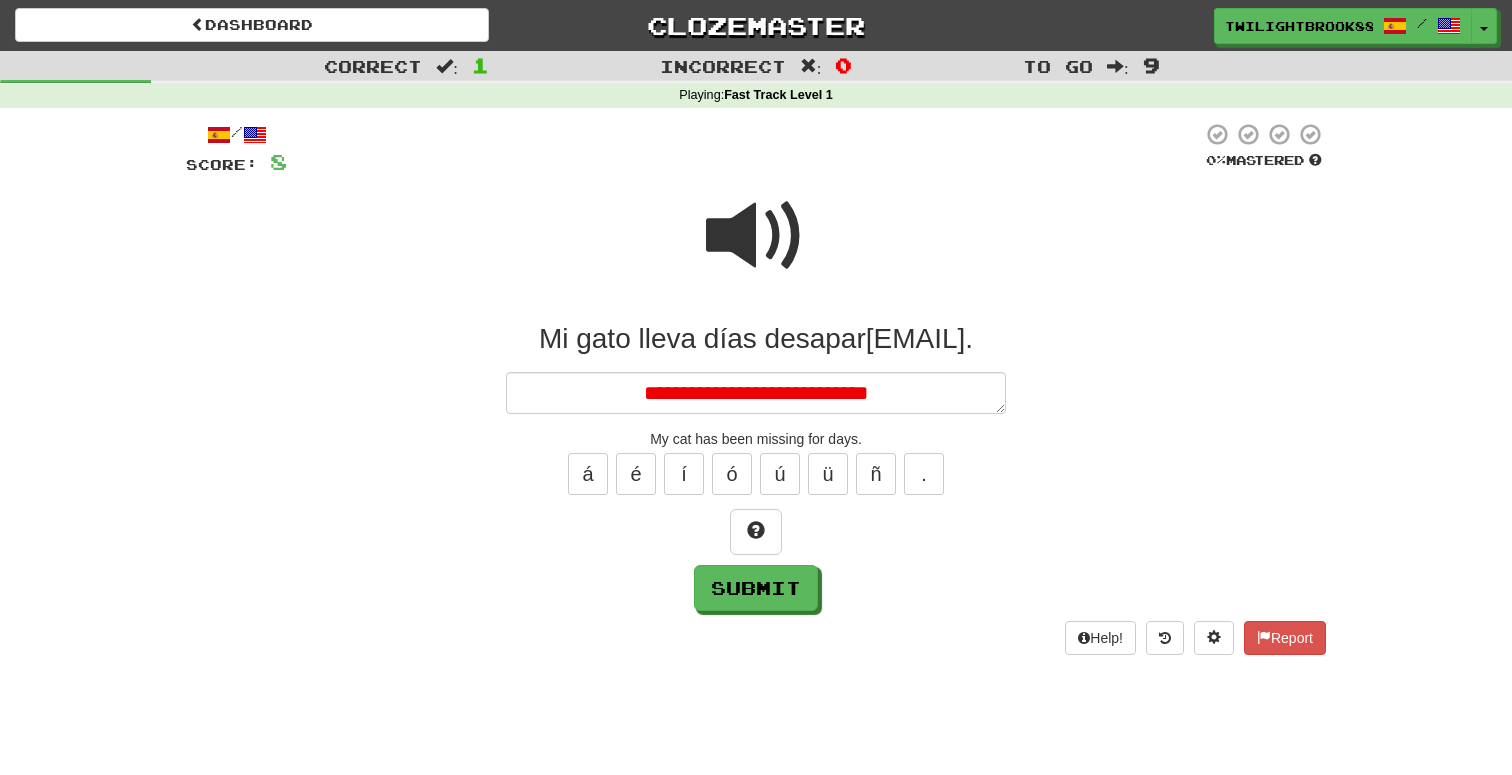 type on "*" 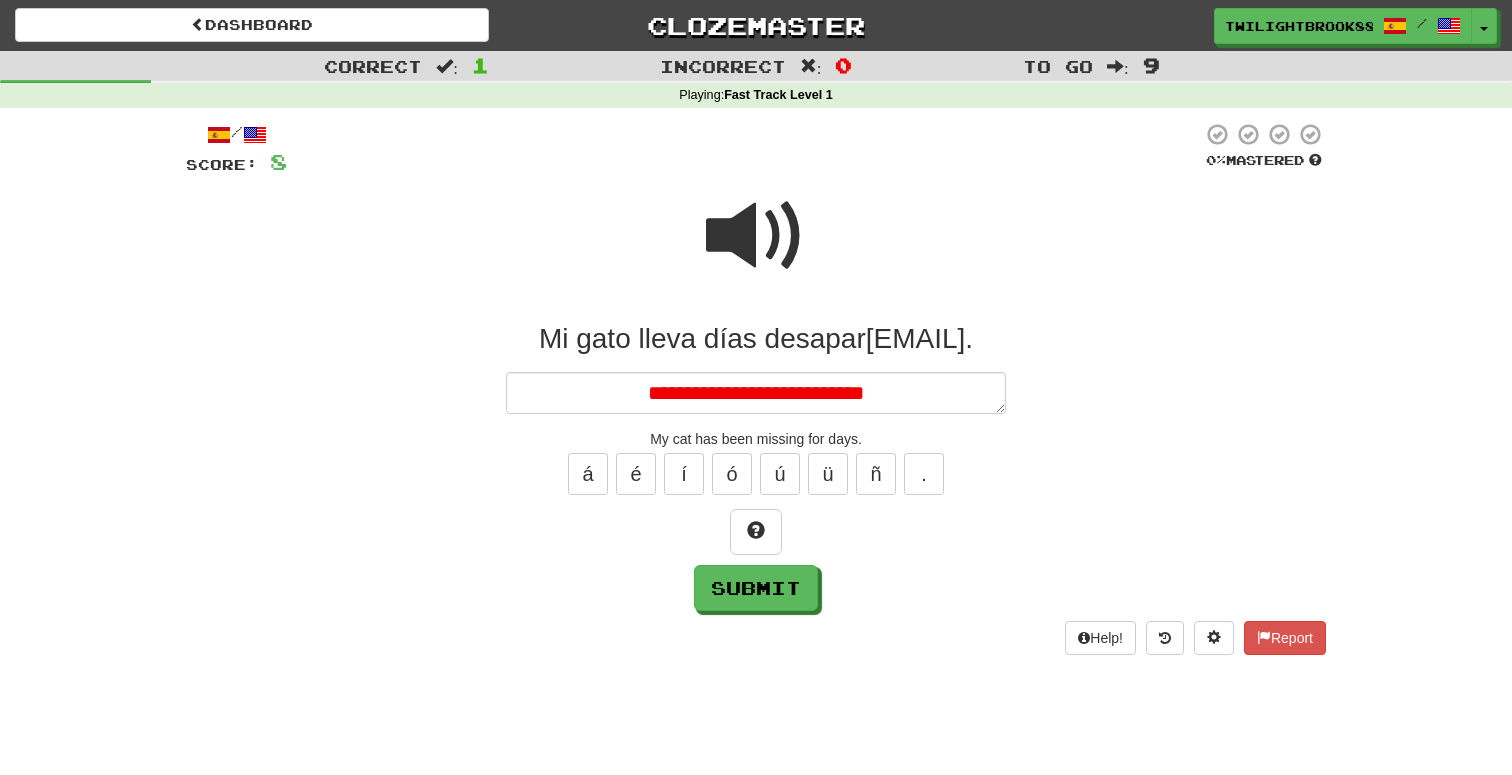 type on "*" 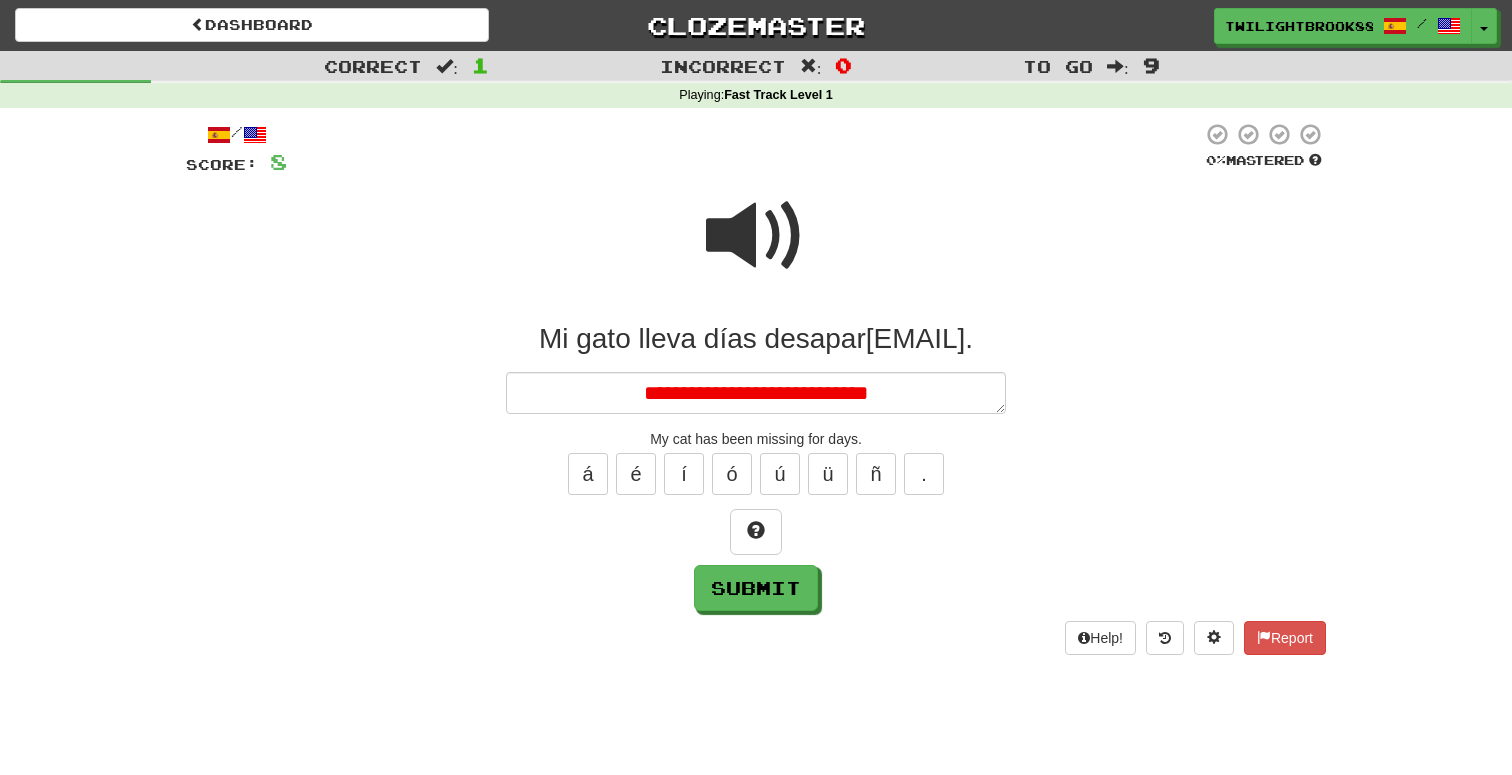 type on "**********" 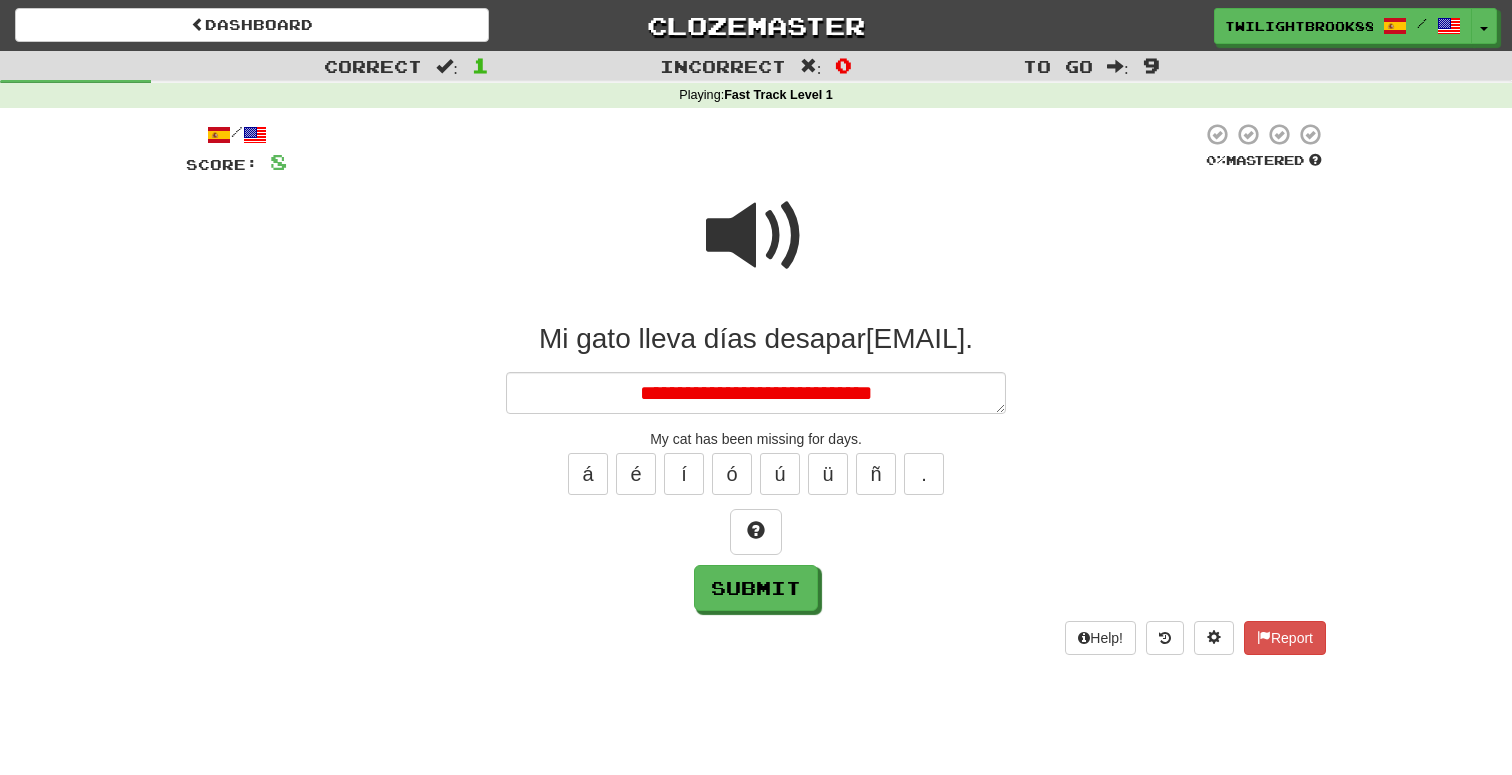 type on "*" 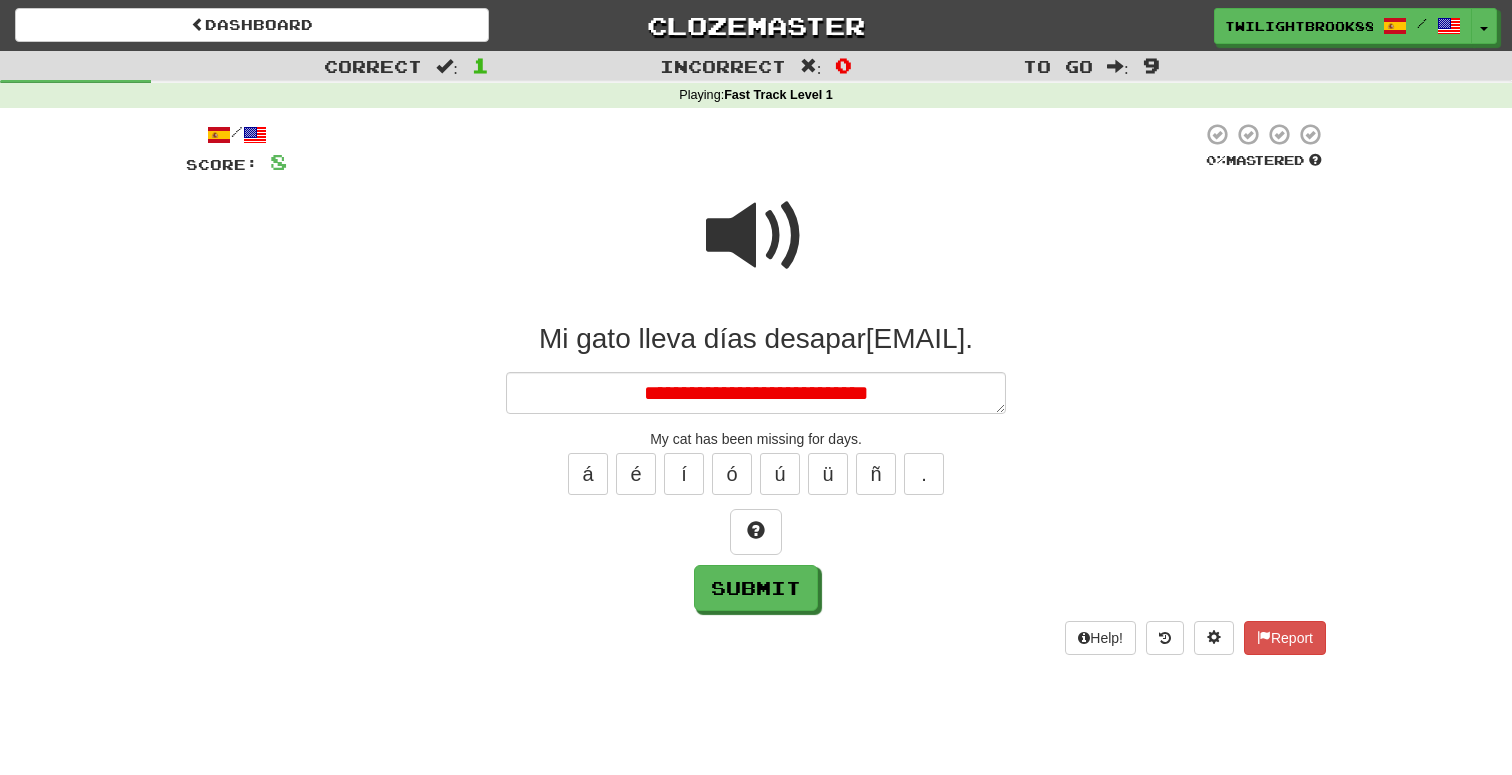 type on "*" 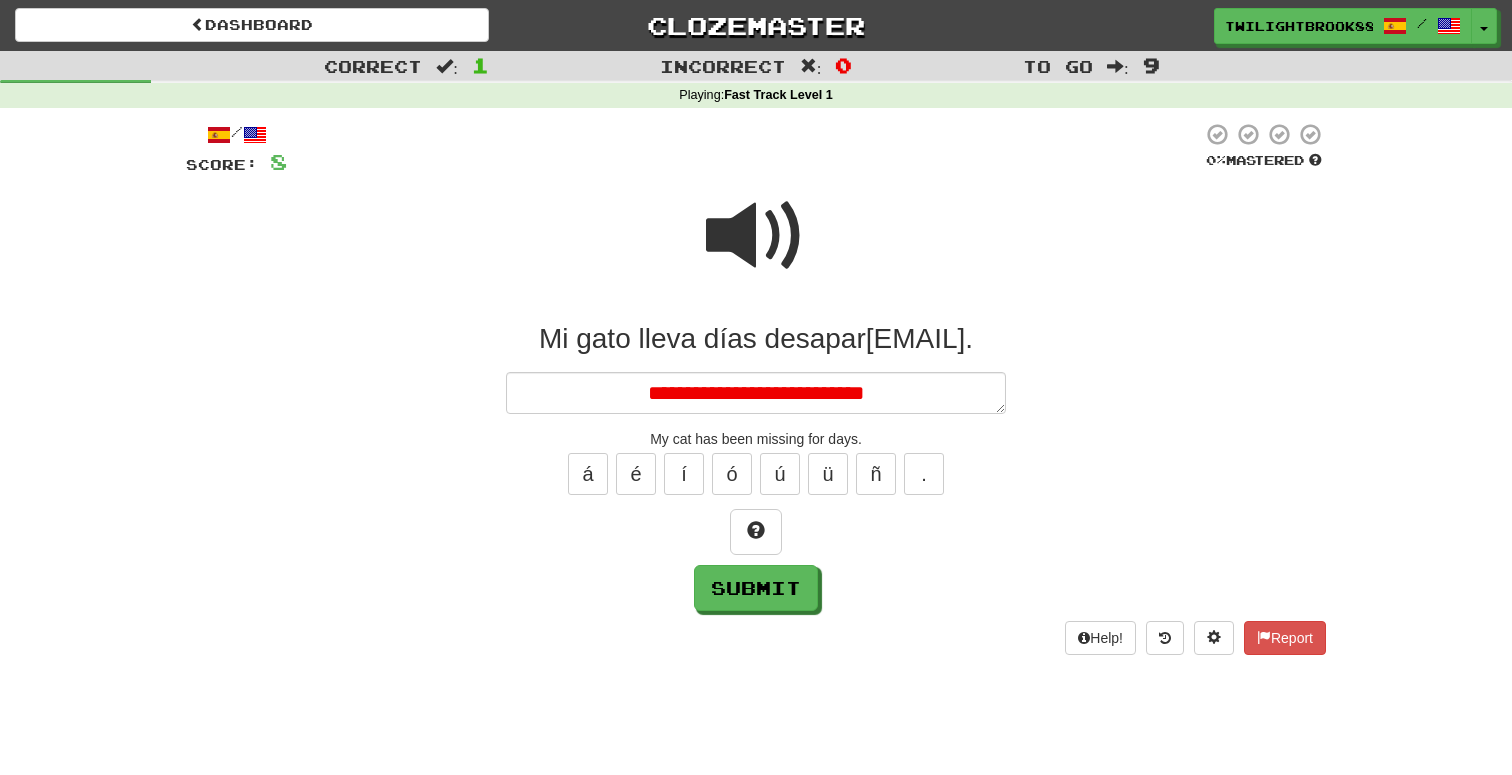 type on "*" 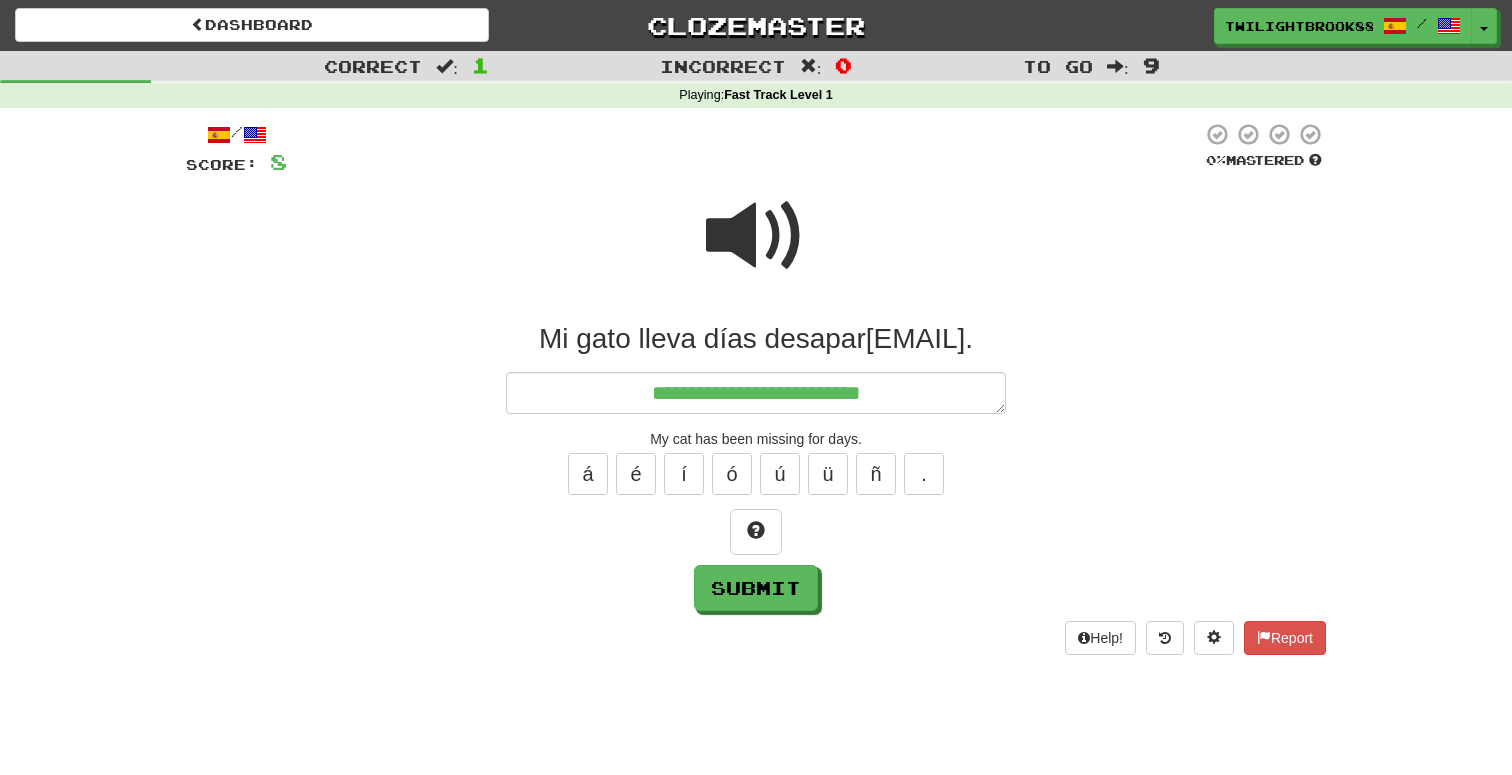 type on "*" 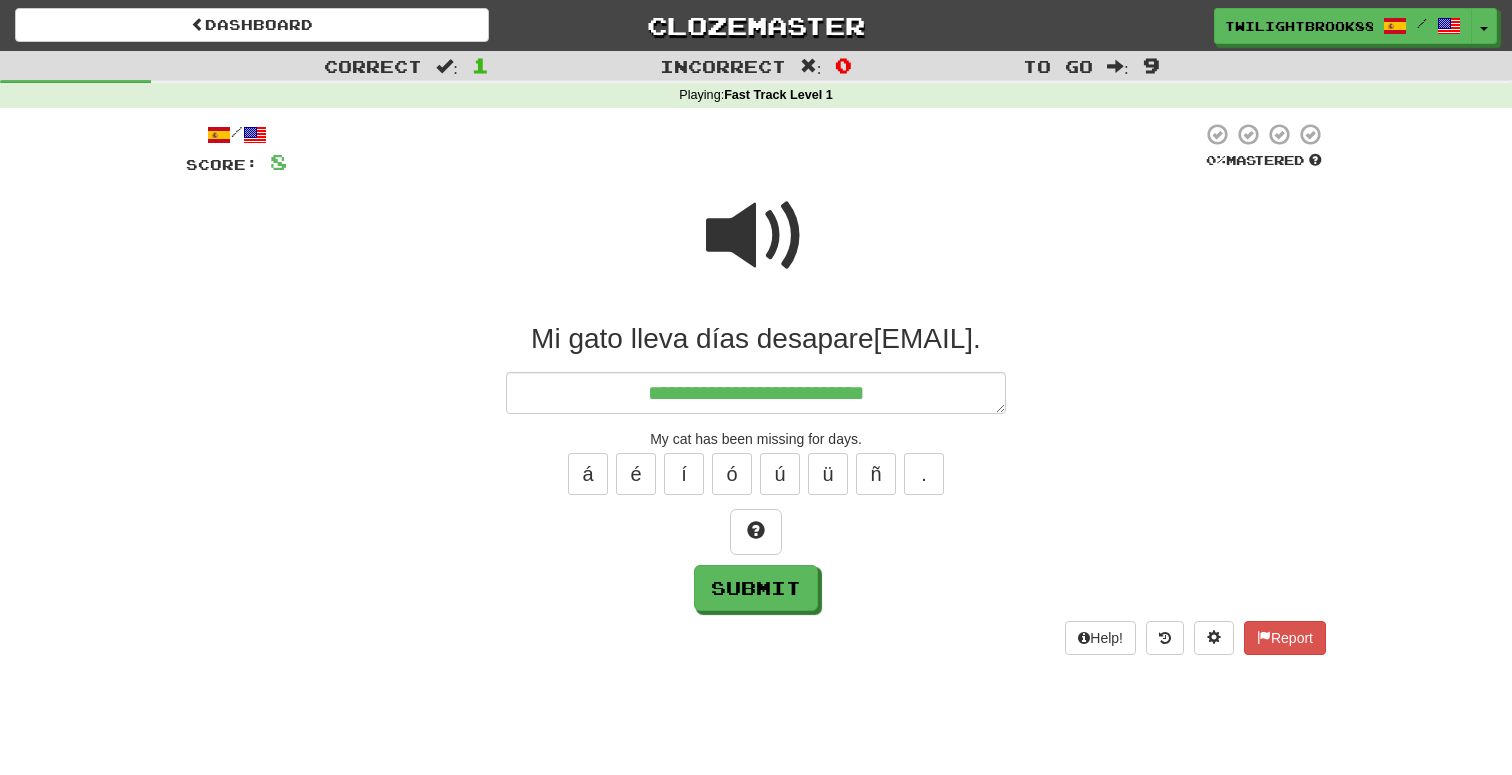 type on "*" 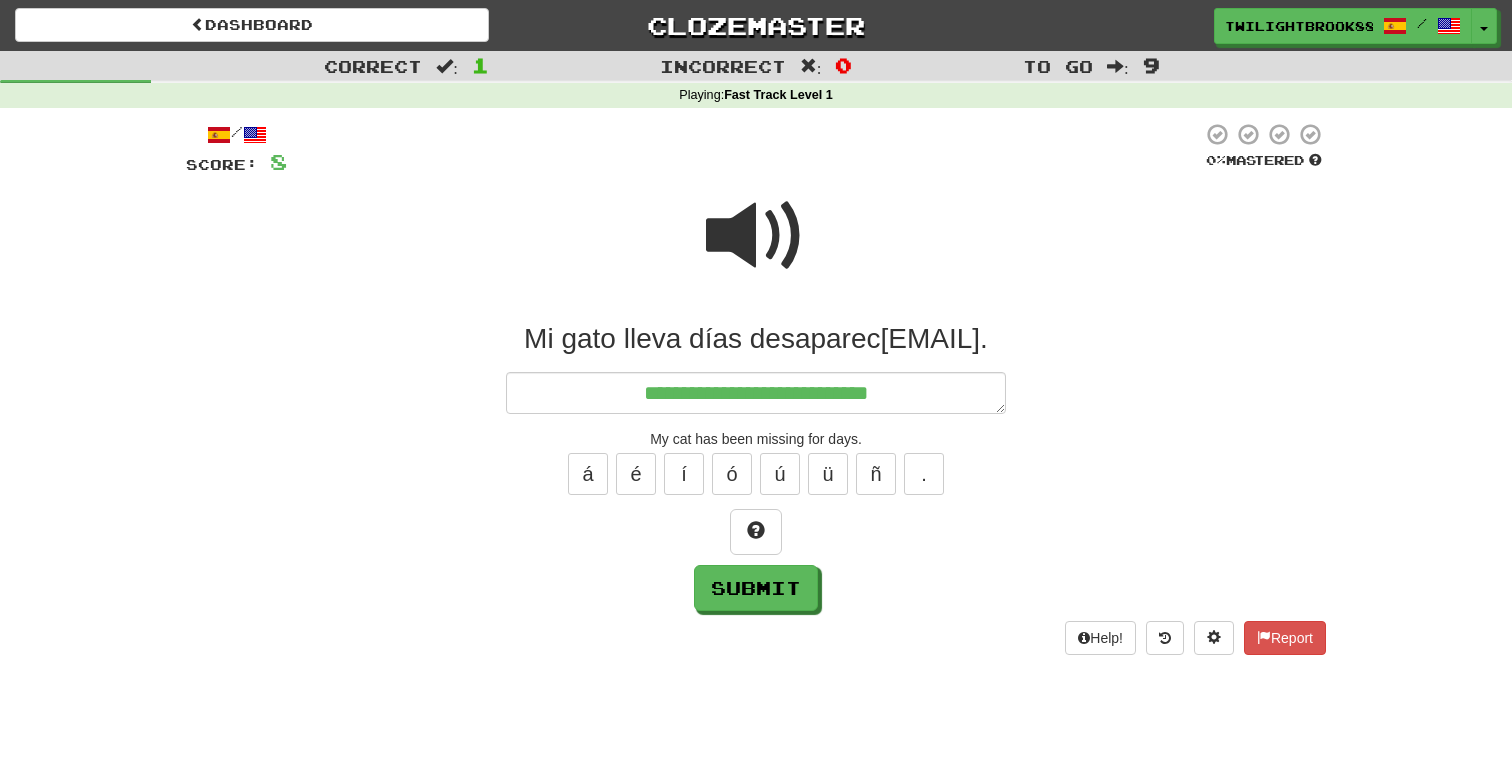 type on "*" 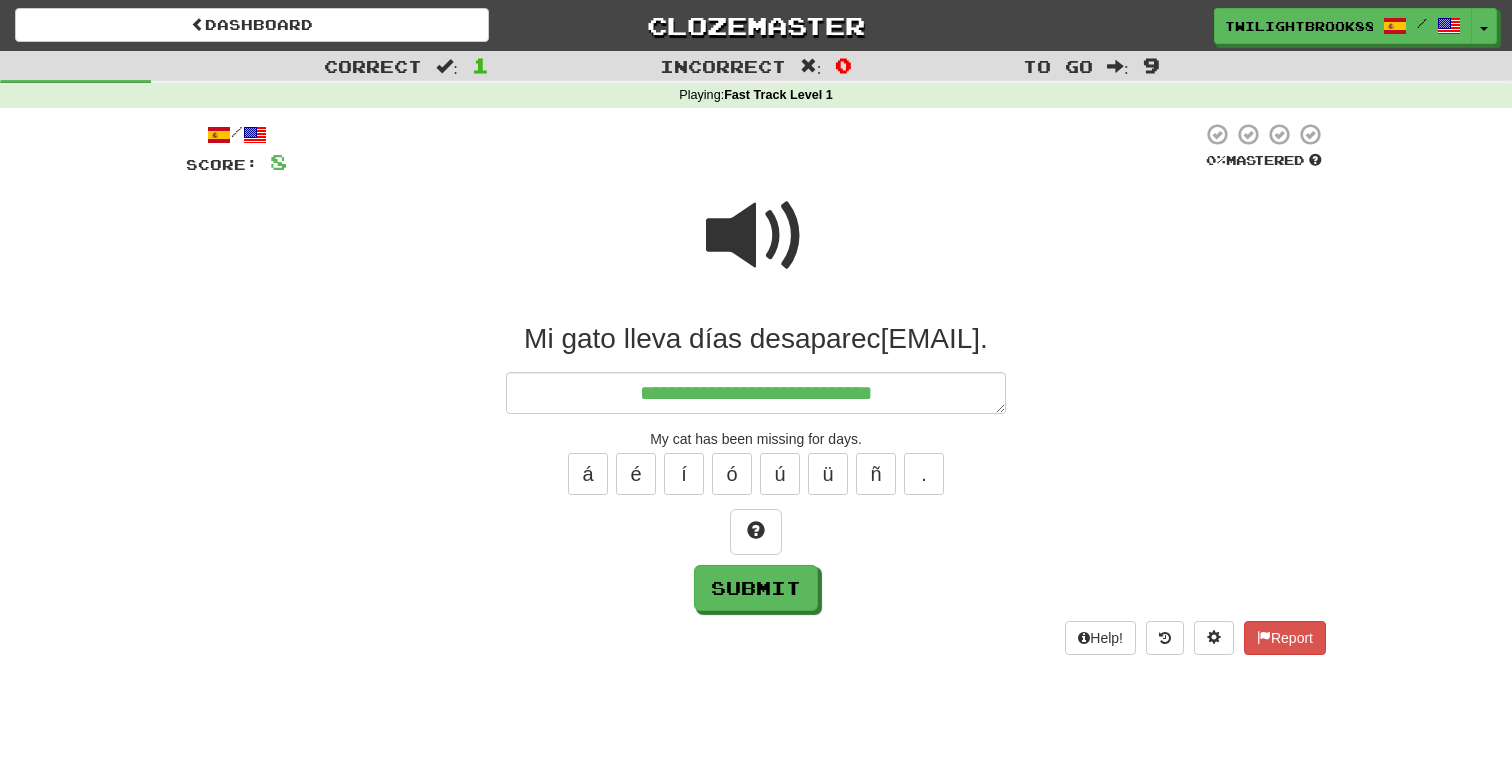 type on "*" 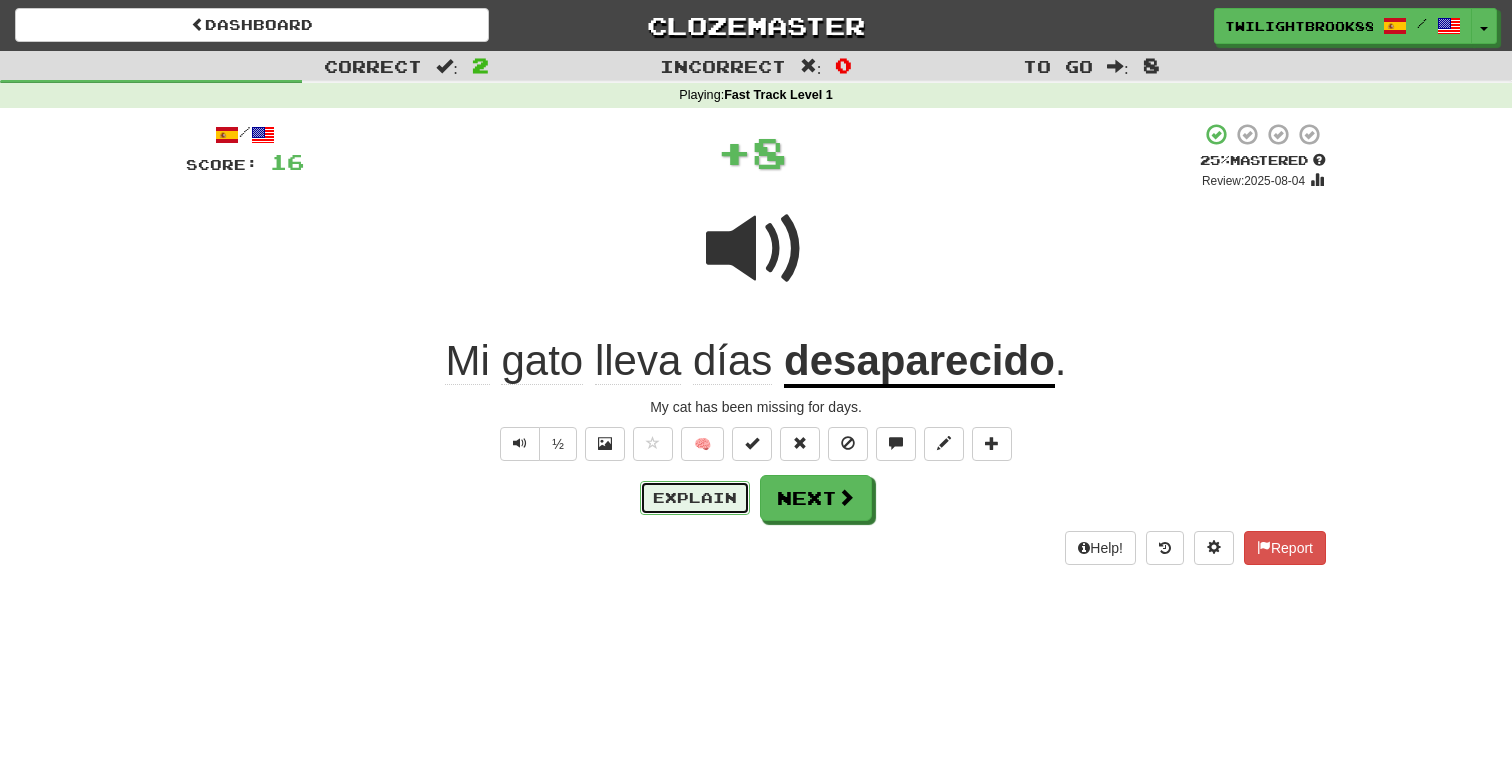 click on "Explain" at bounding box center (695, 498) 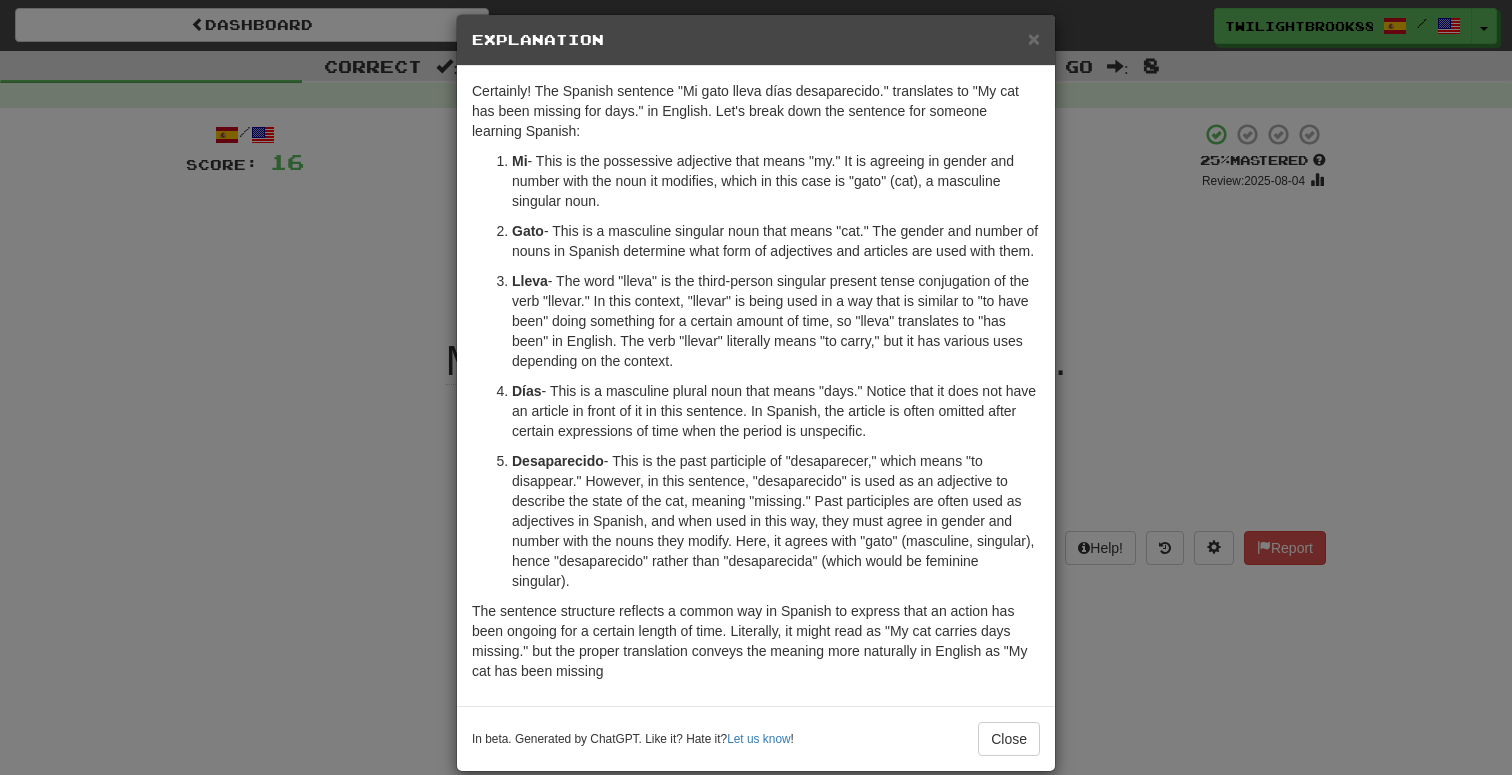 scroll, scrollTop: 0, scrollLeft: 0, axis: both 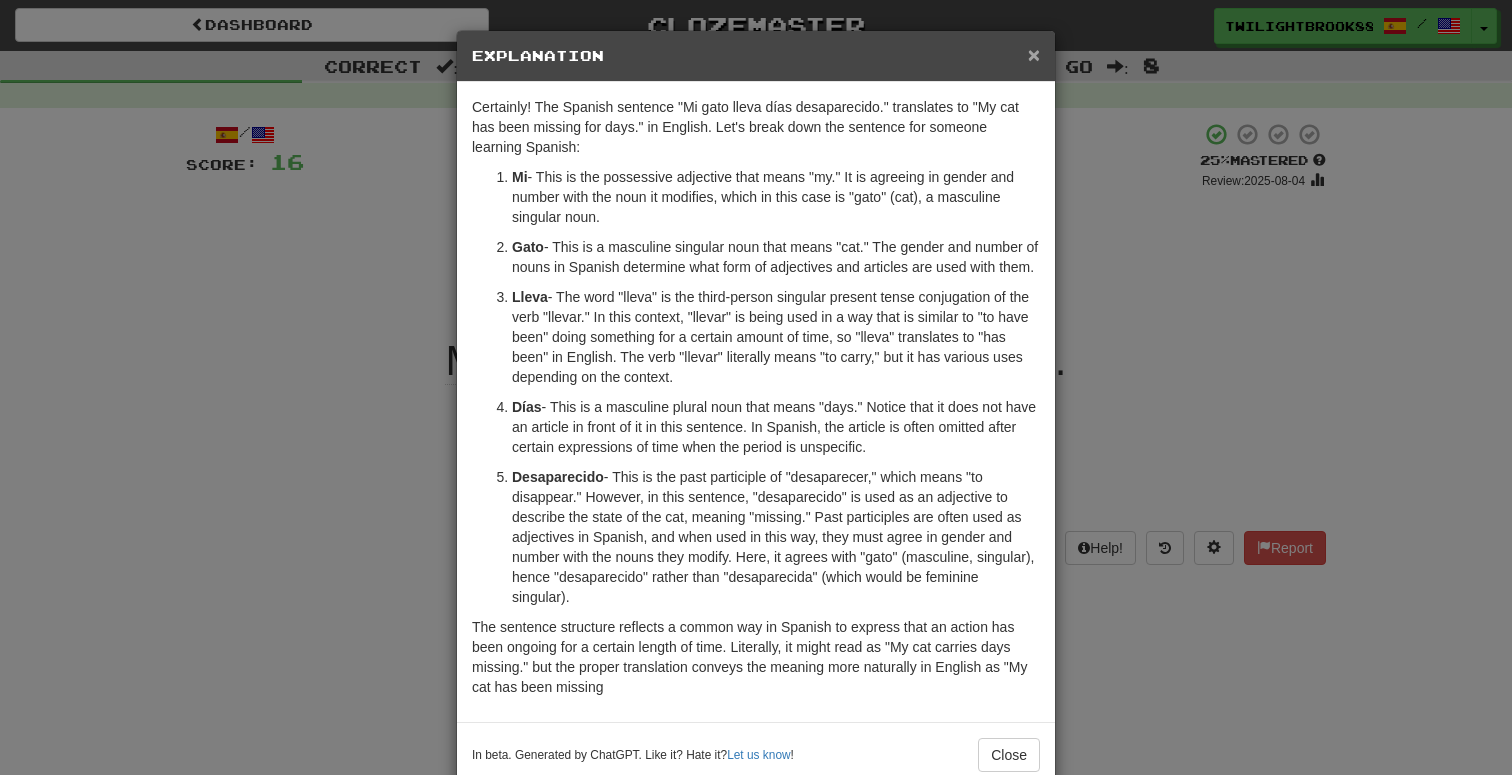 click on "×" at bounding box center (1034, 54) 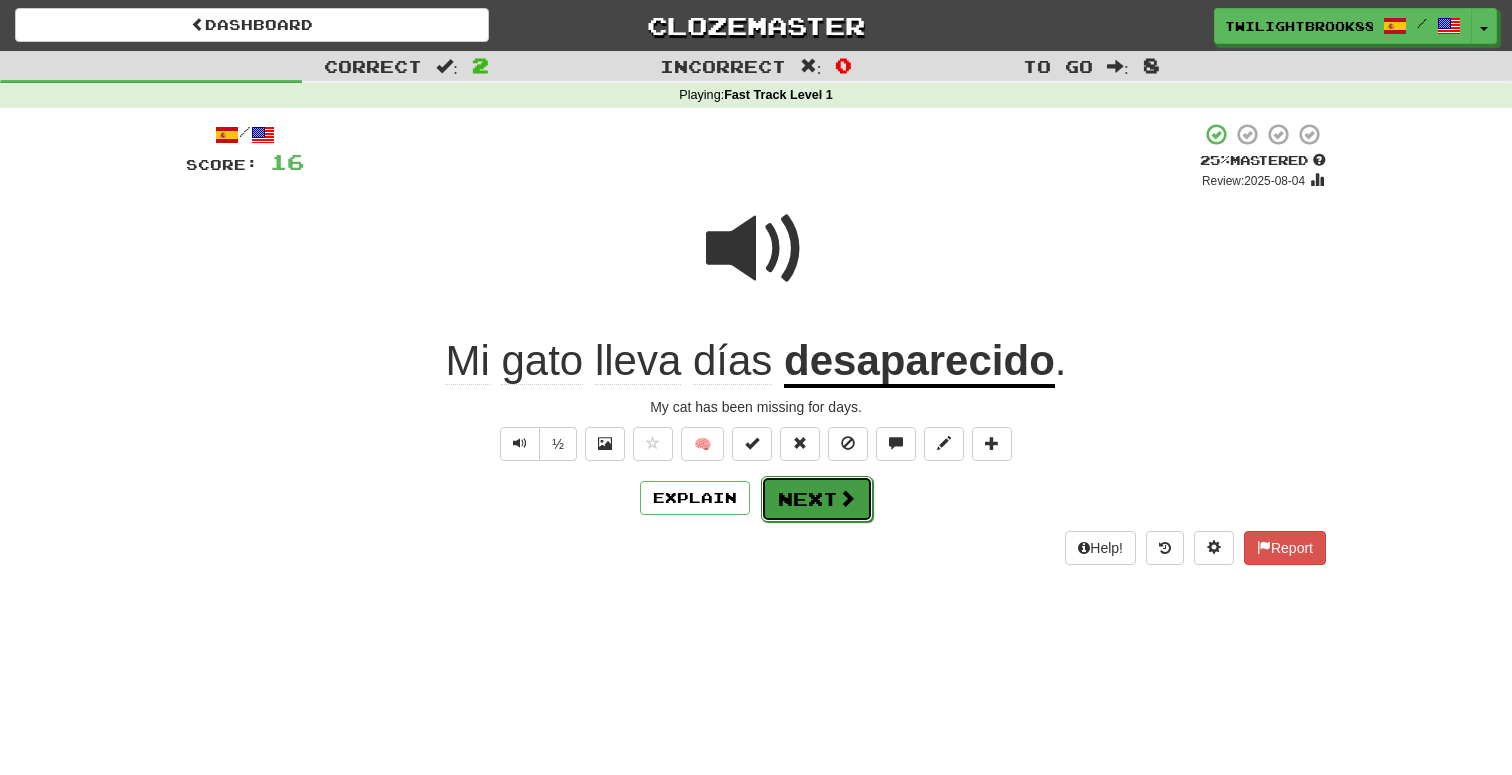 click on "Next" at bounding box center [817, 499] 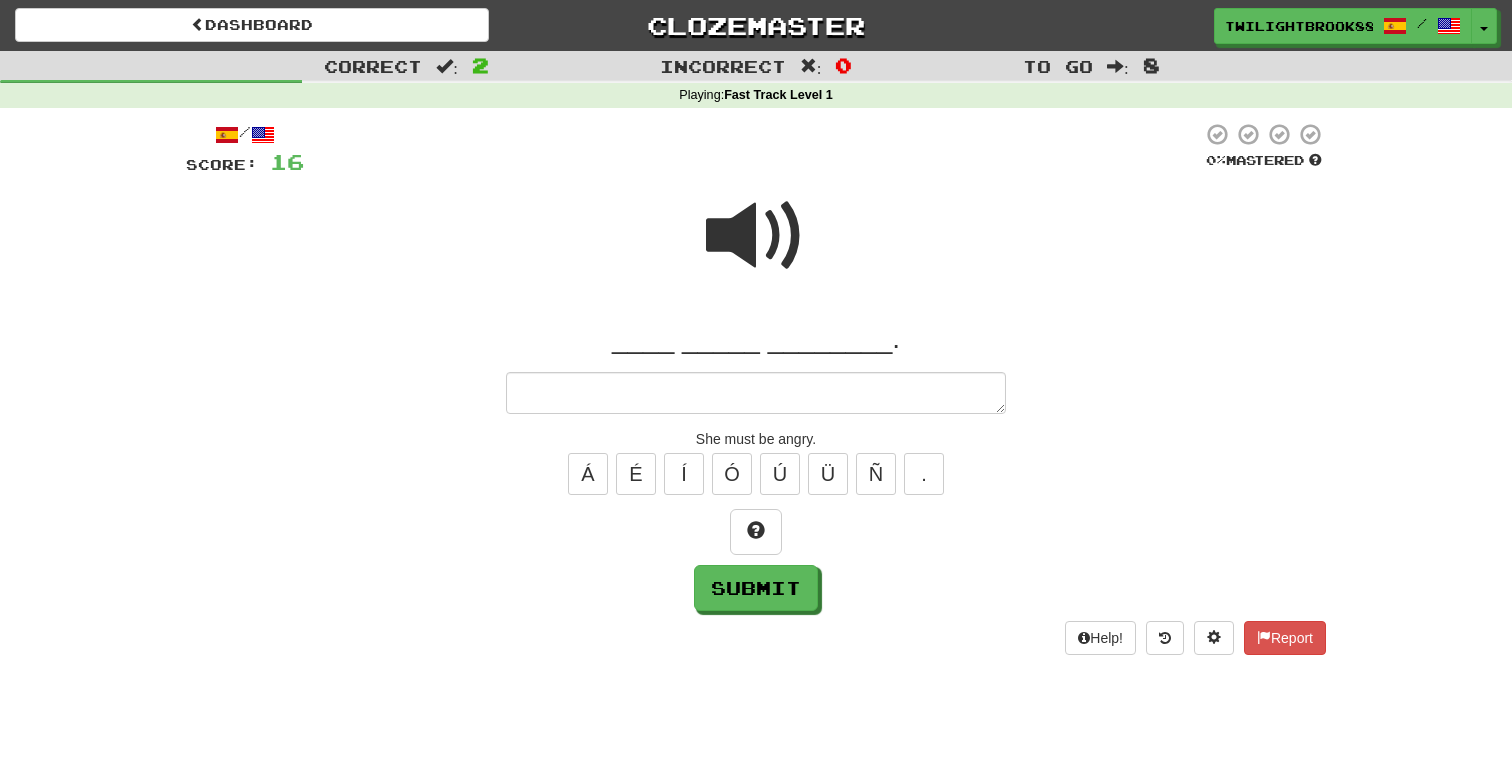 type on "*" 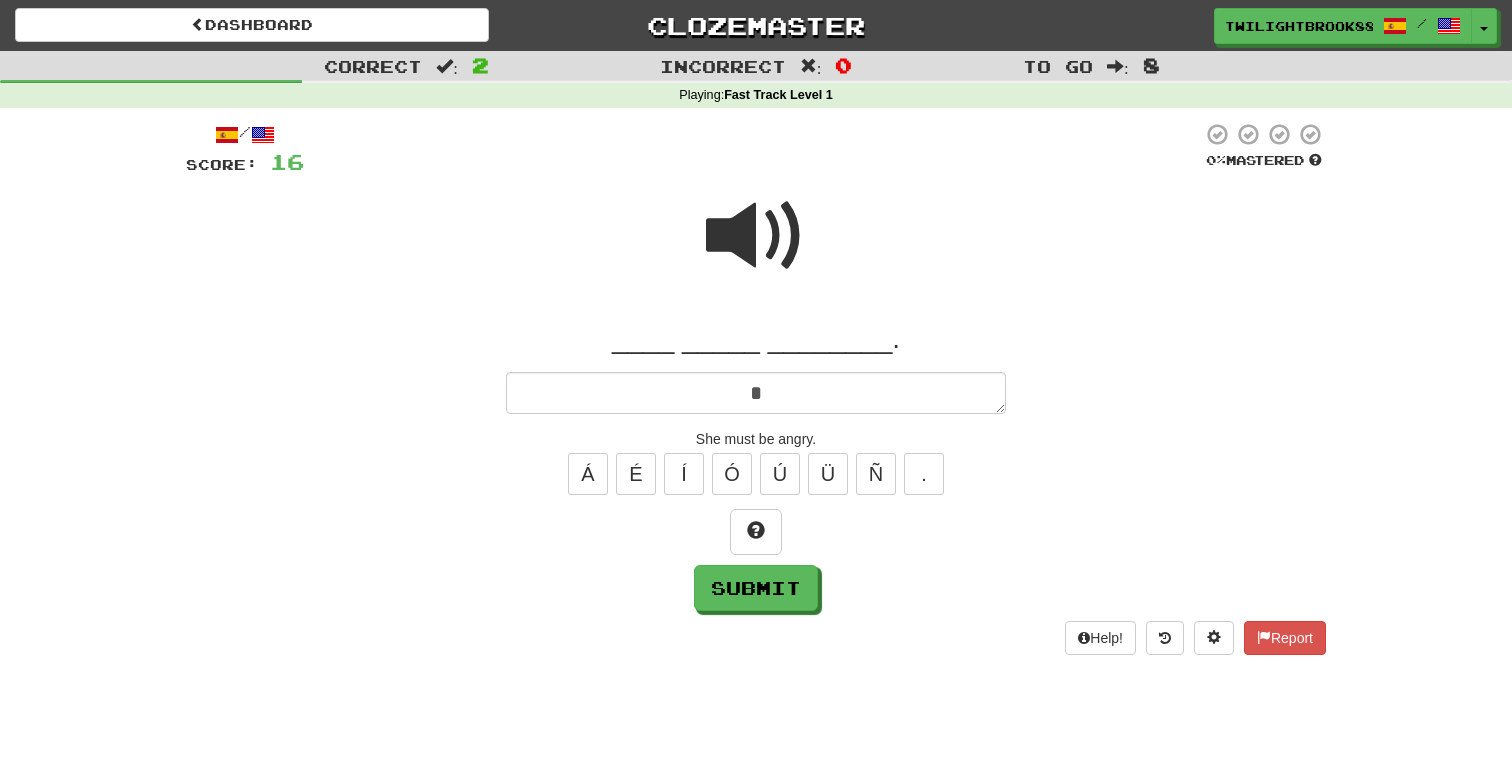 type on "*" 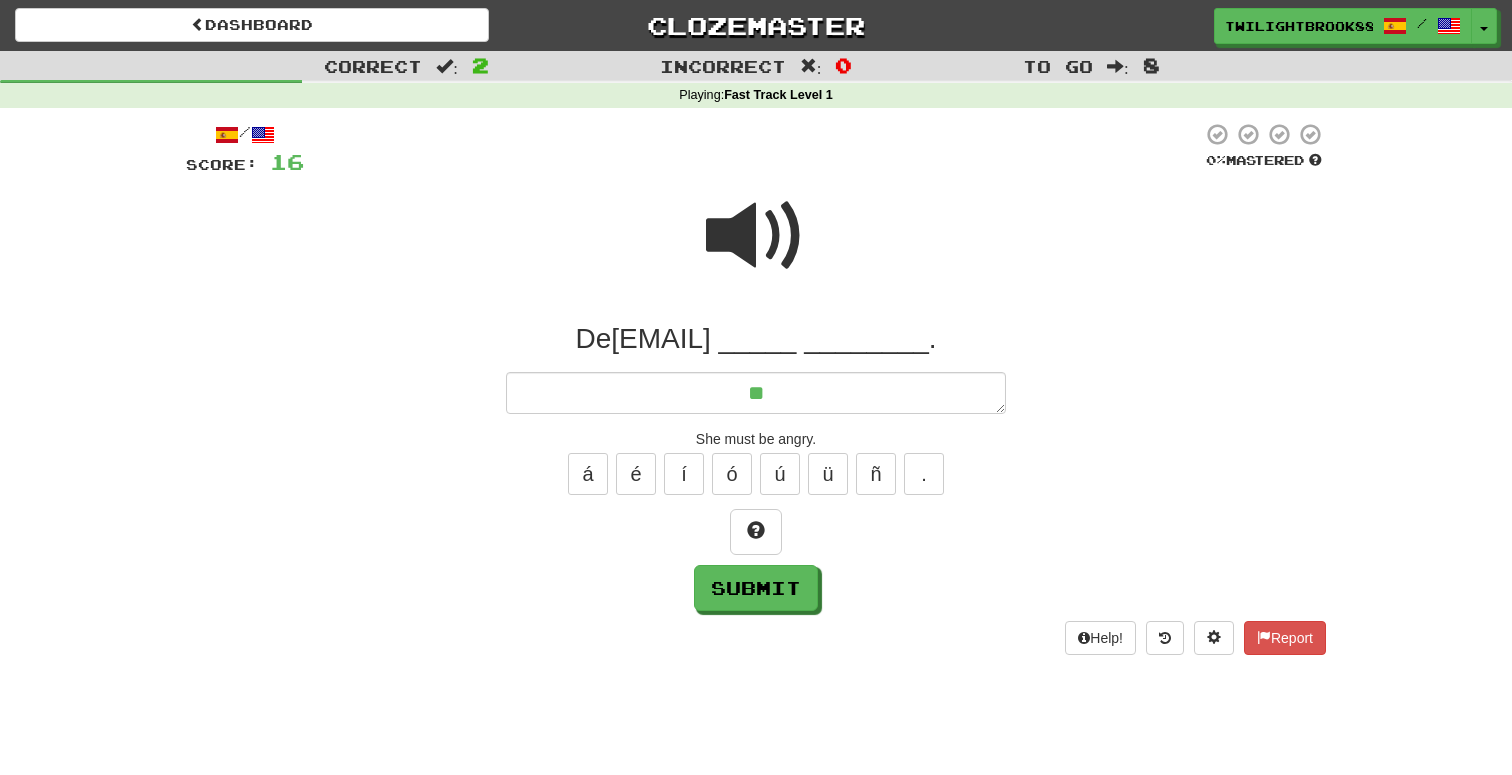 type on "*" 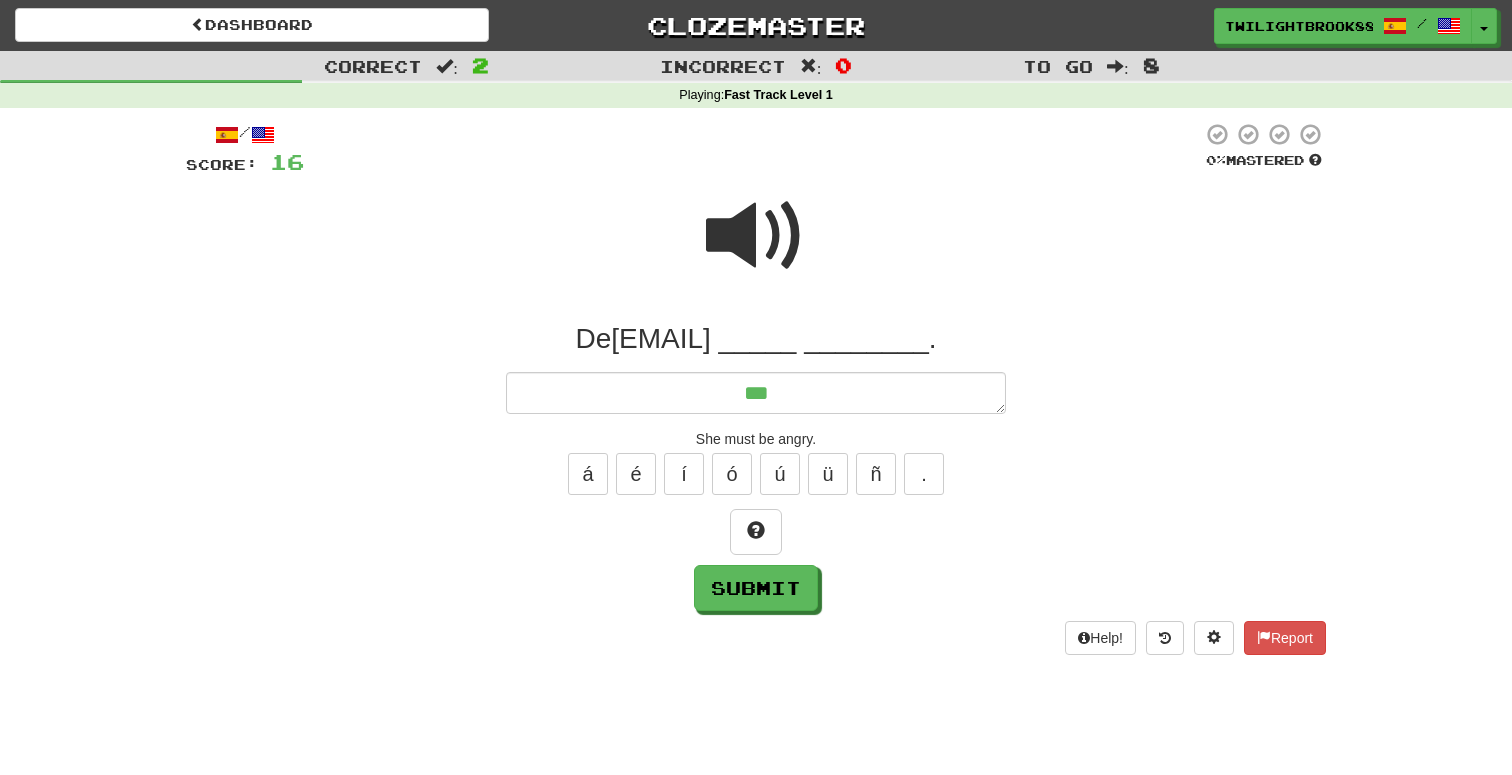 type on "*" 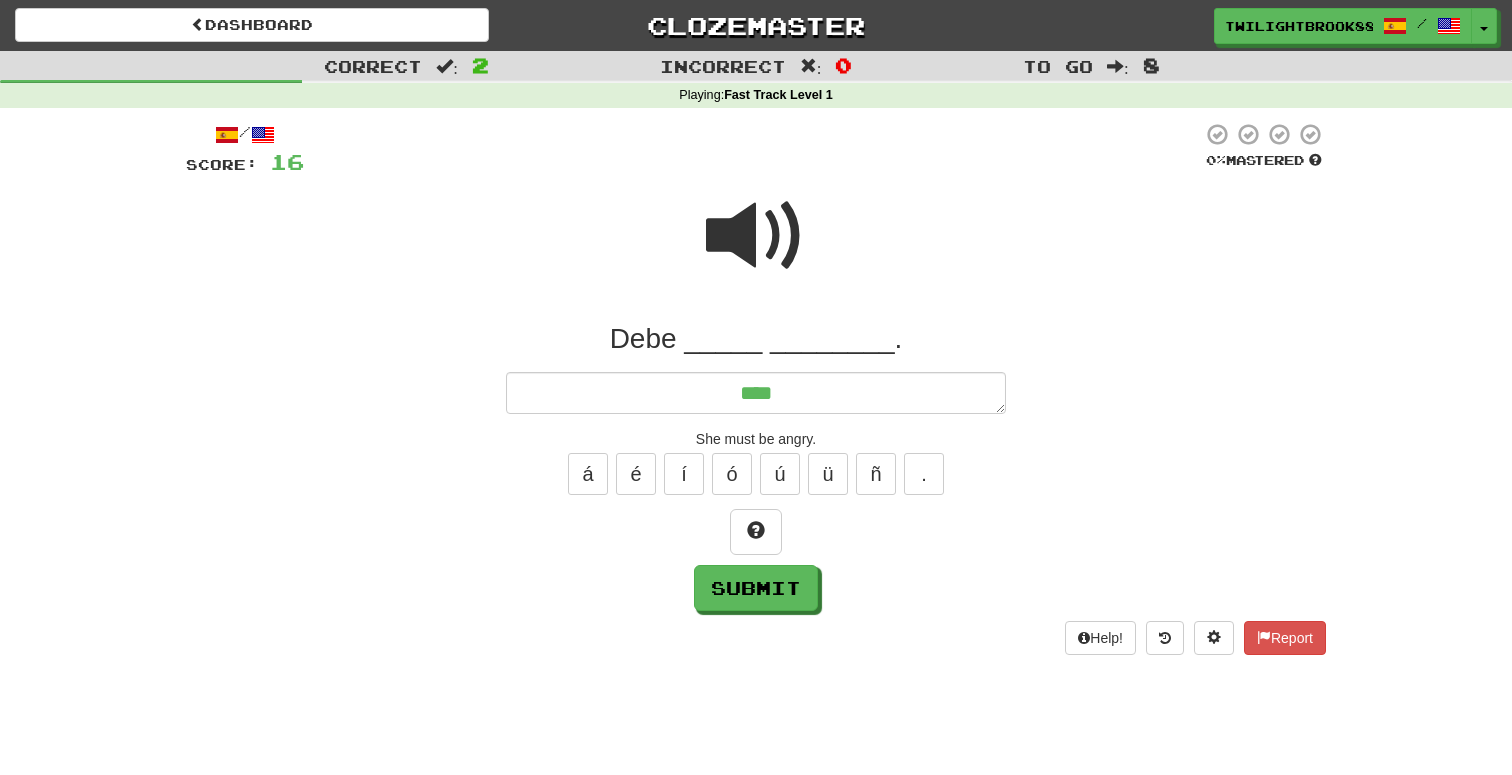type on "*" 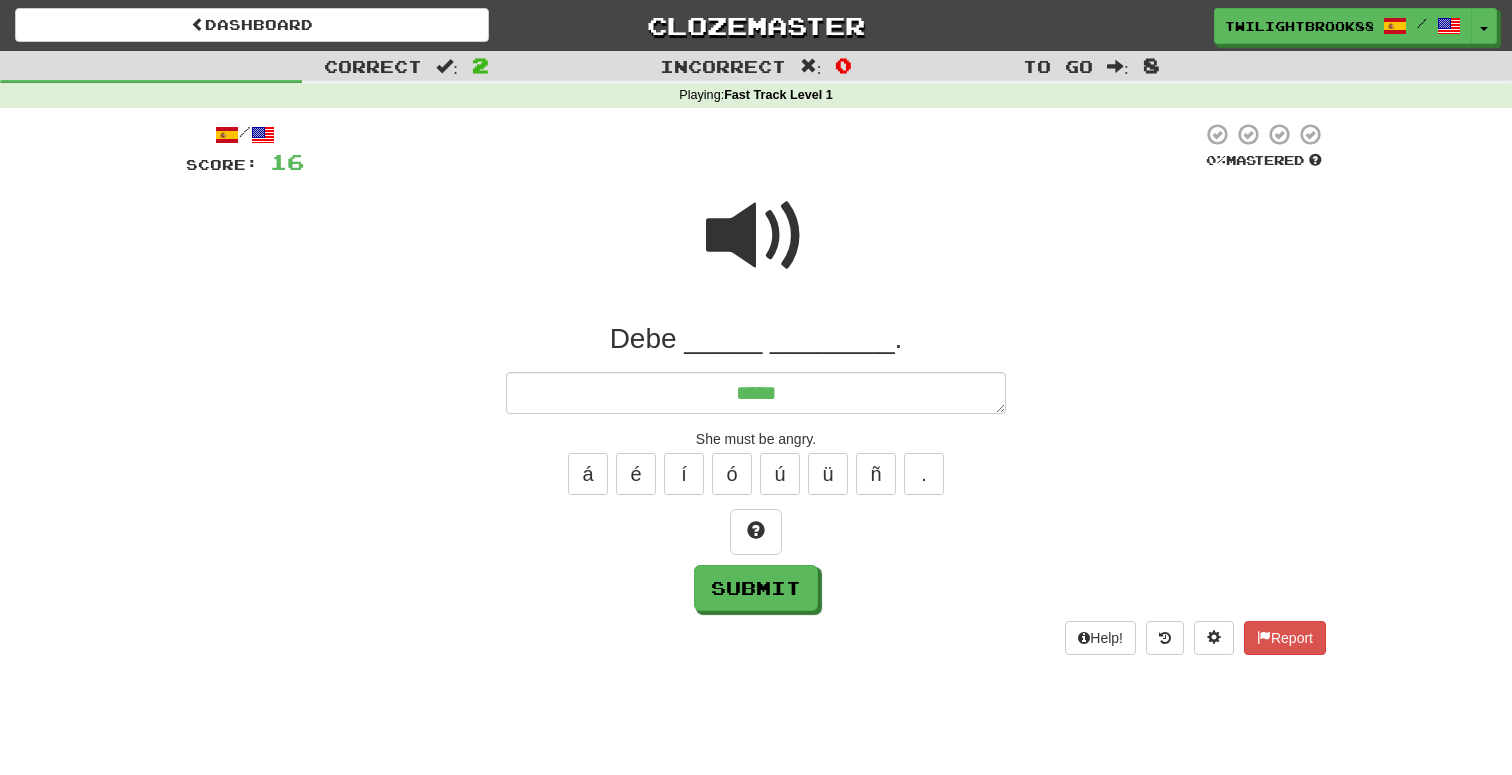 type on "*" 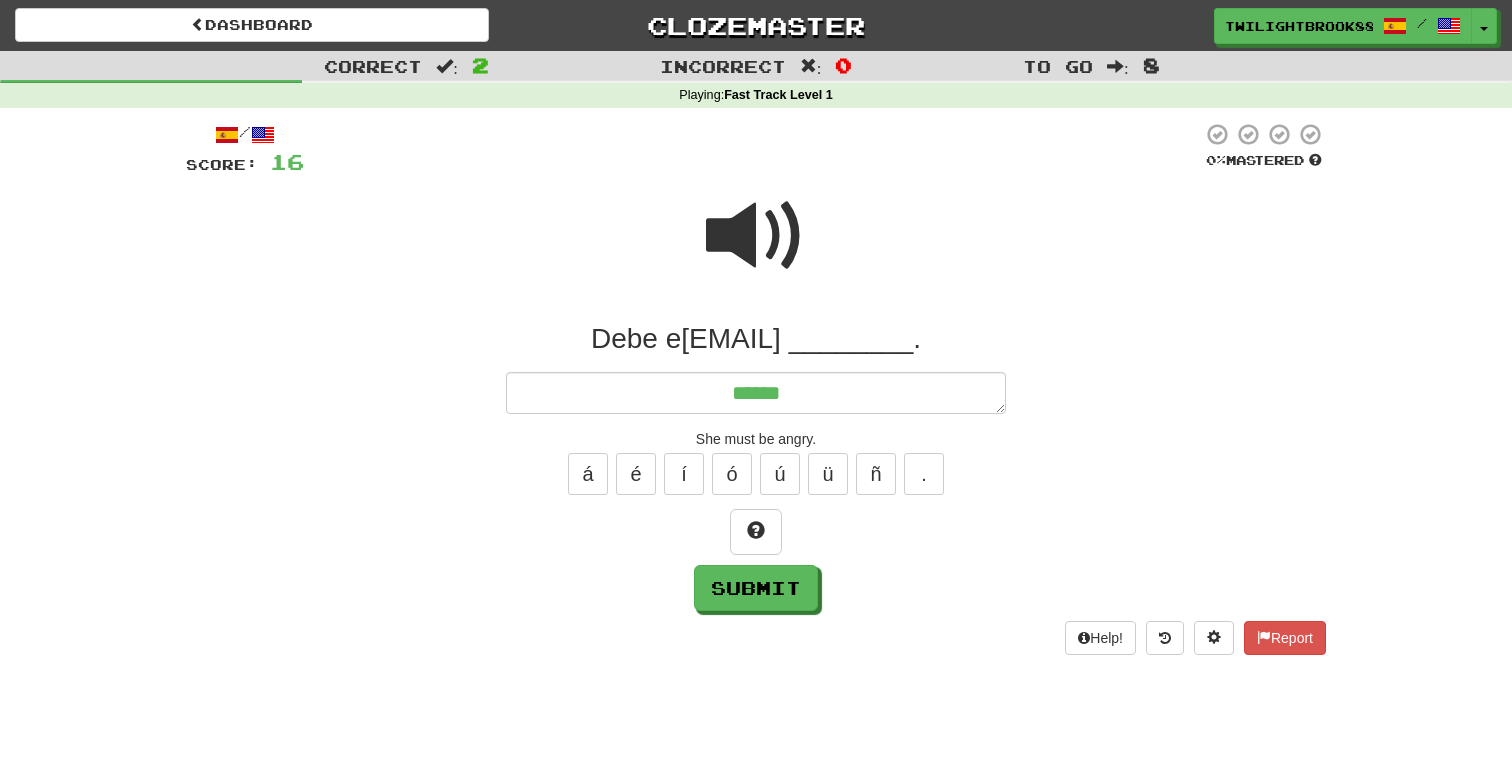 type on "*" 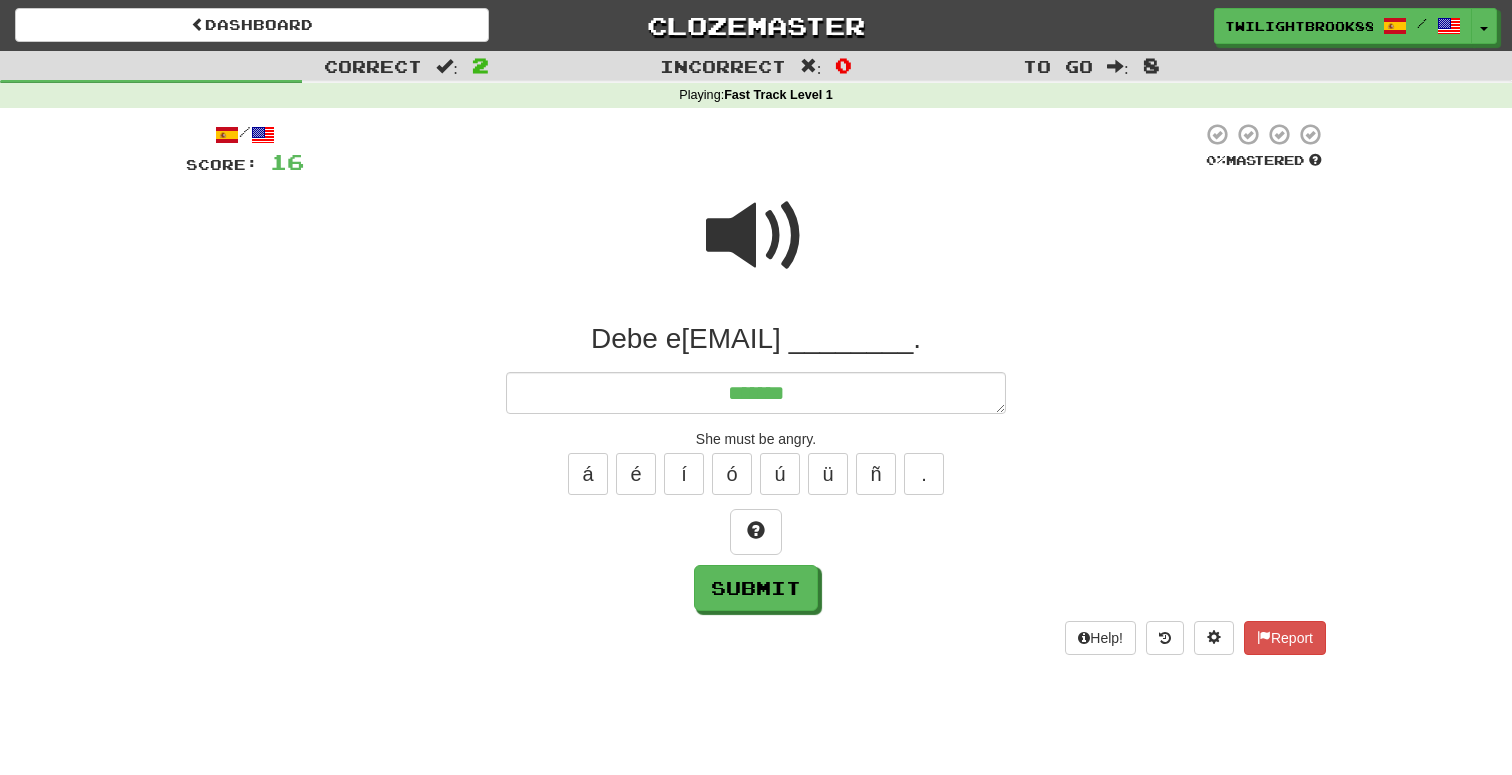 type on "*" 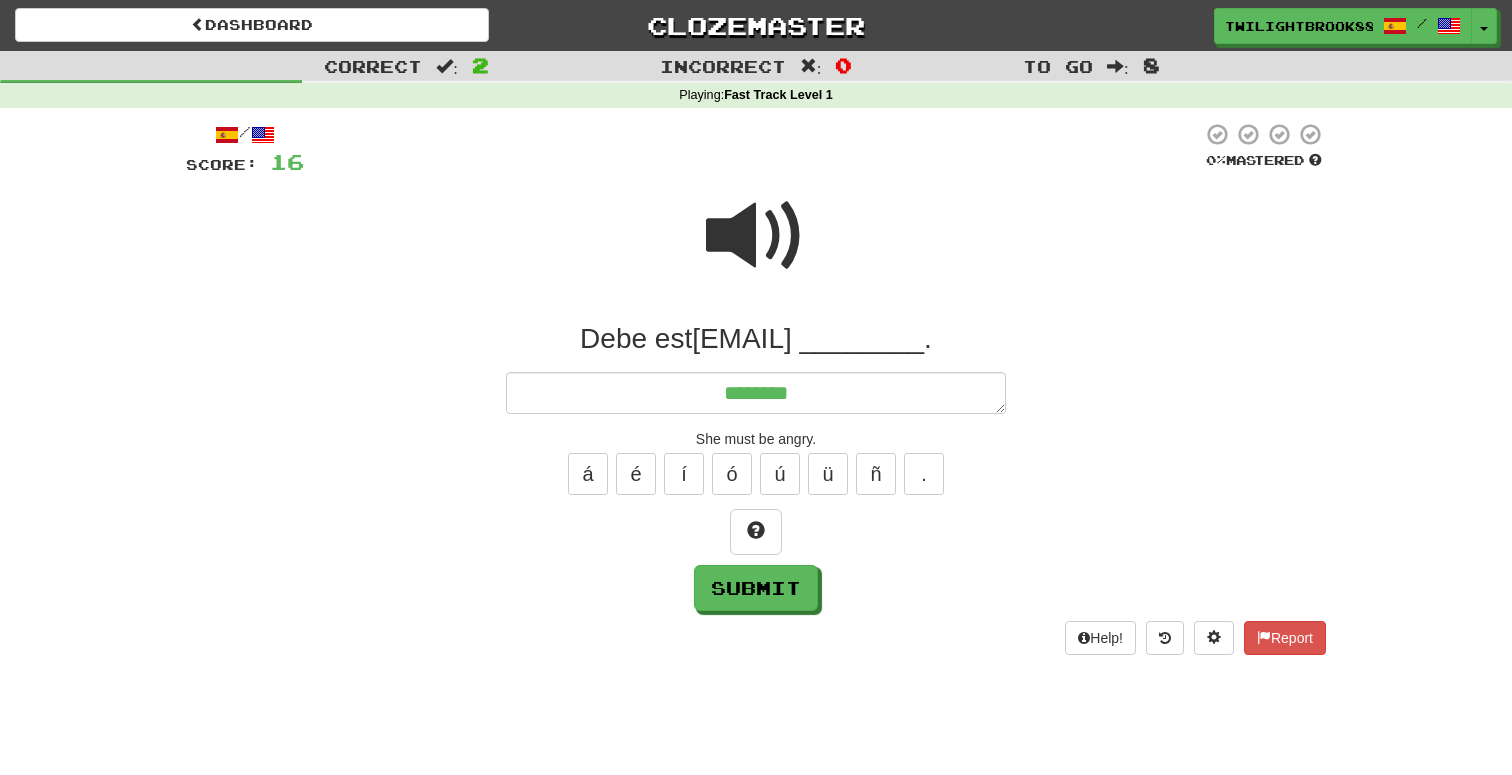 type on "*********" 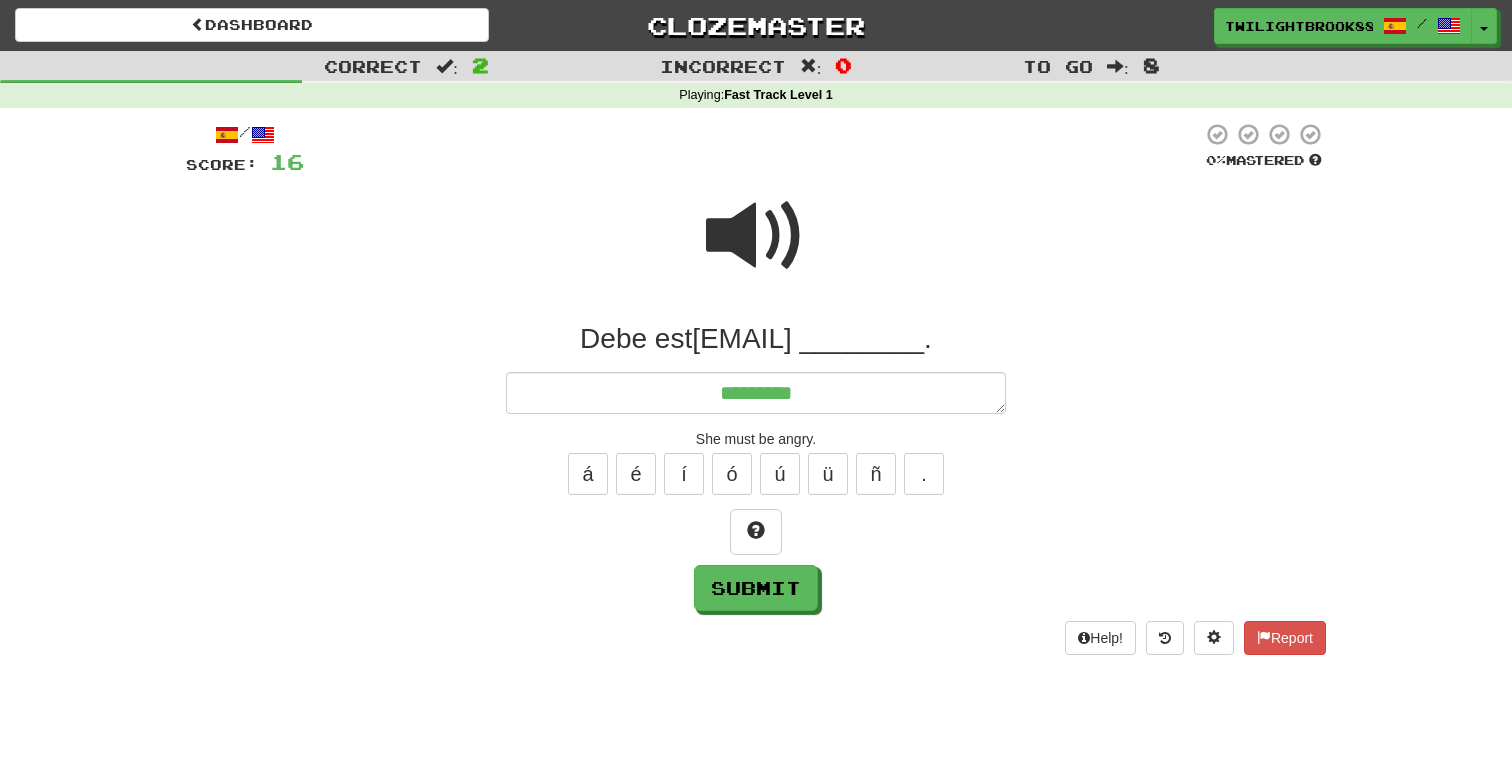 type on "*" 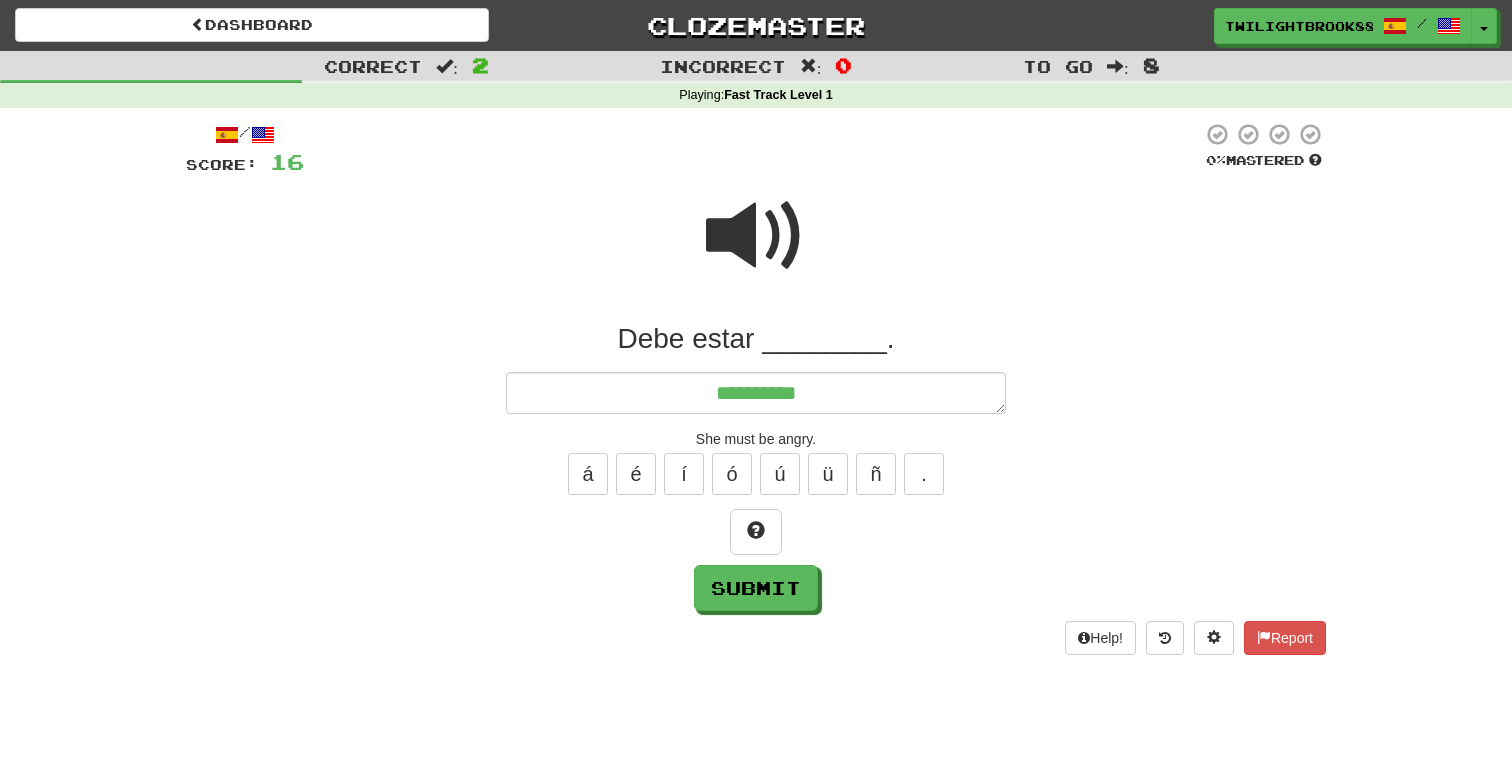 type on "*" 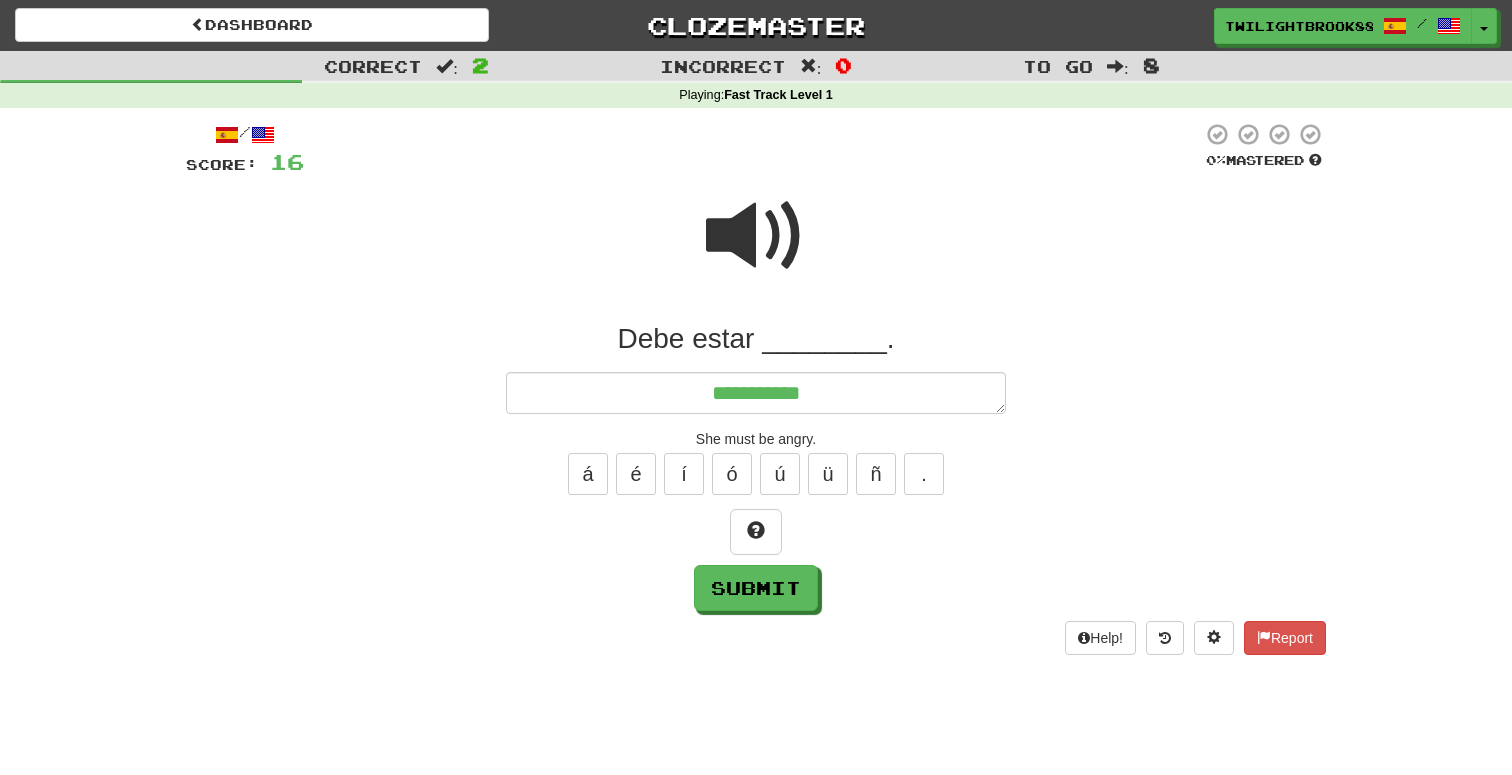 type on "*" 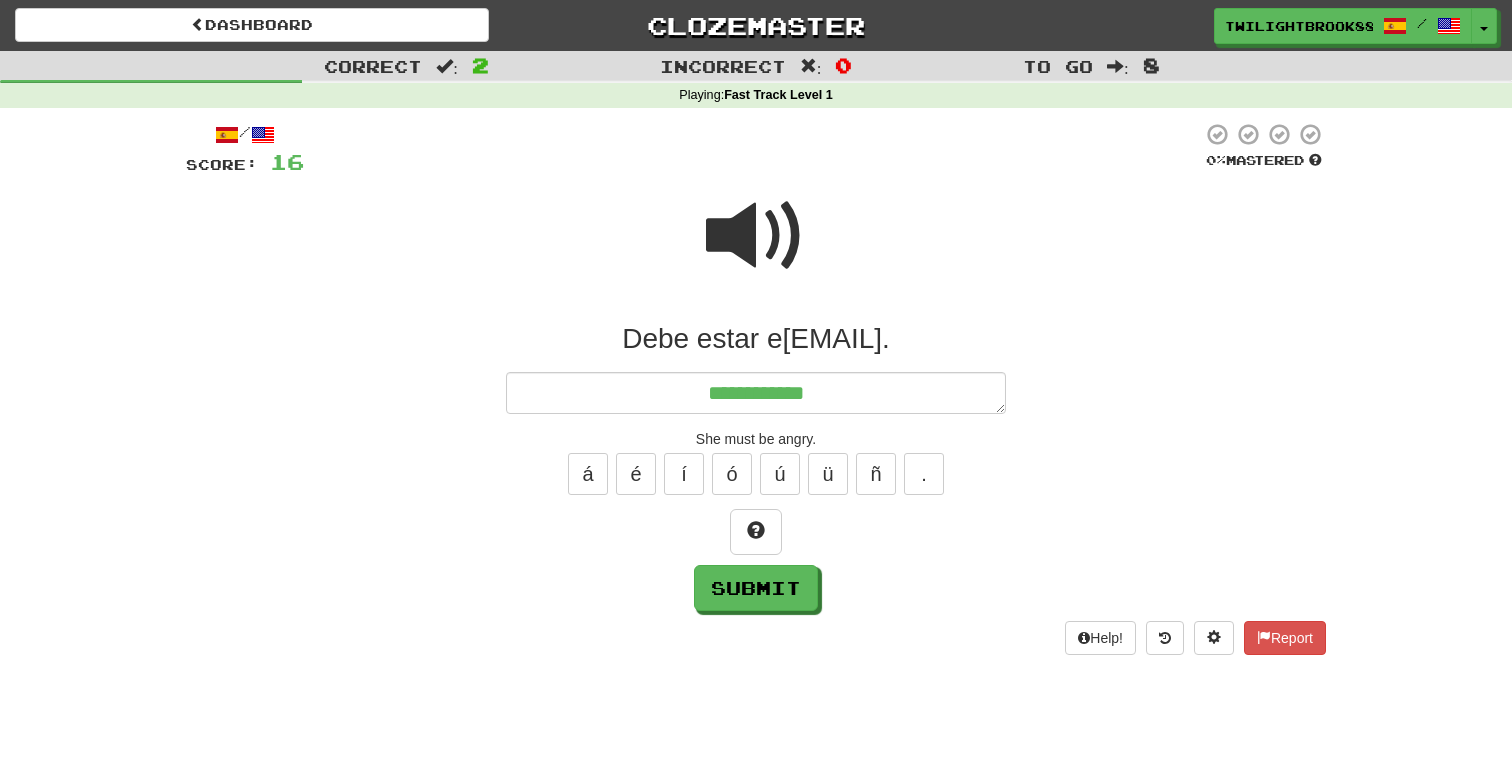 type on "*" 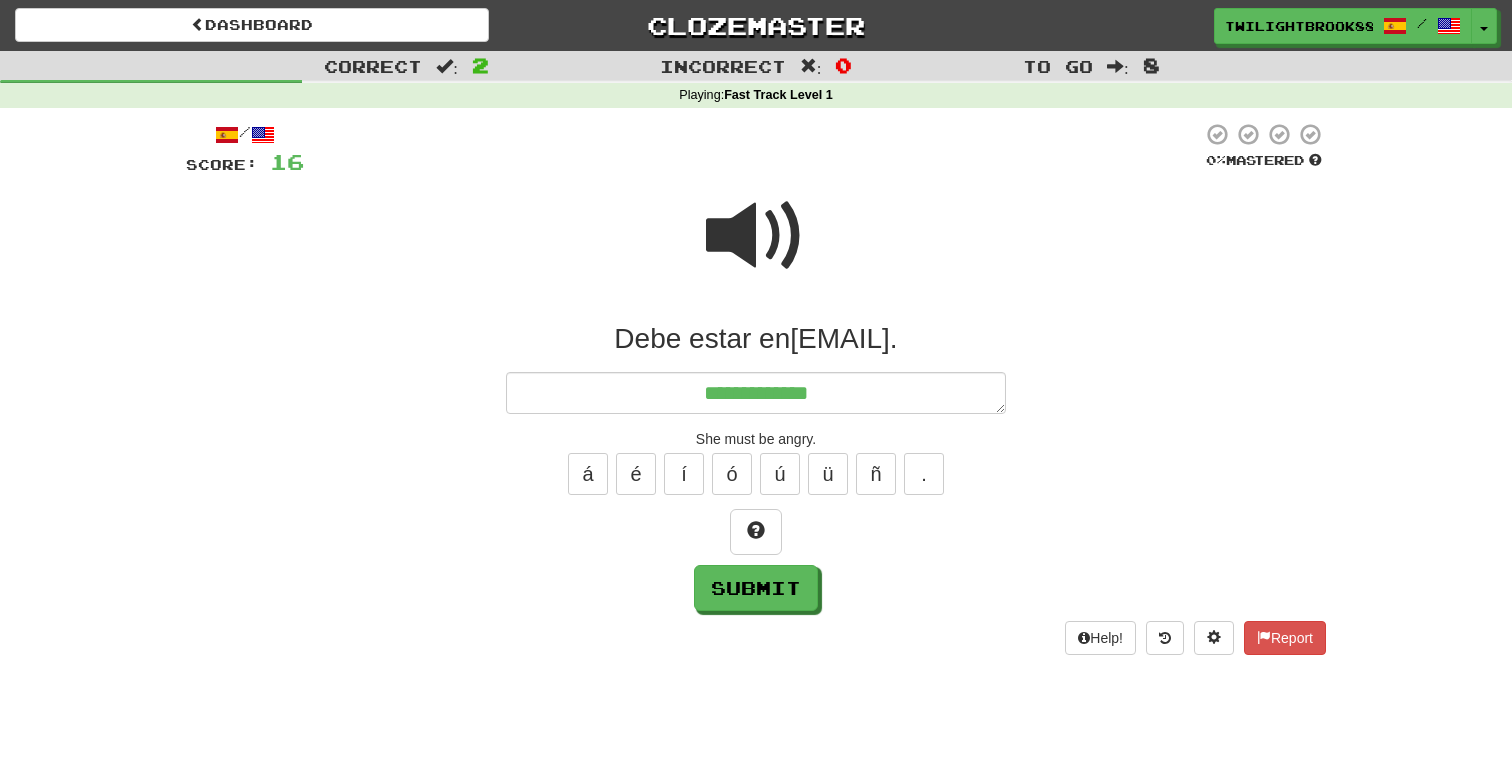 type on "*" 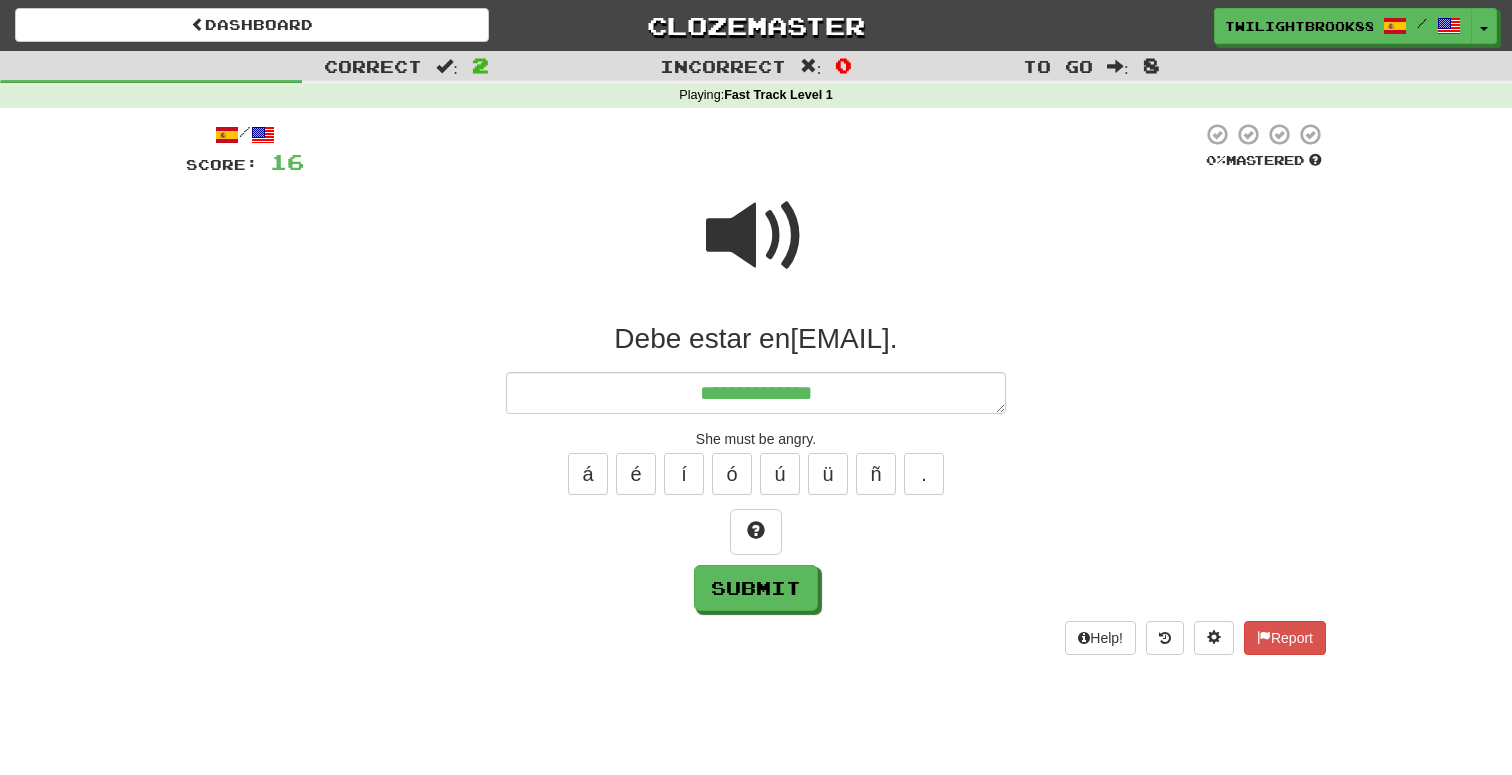 type on "*" 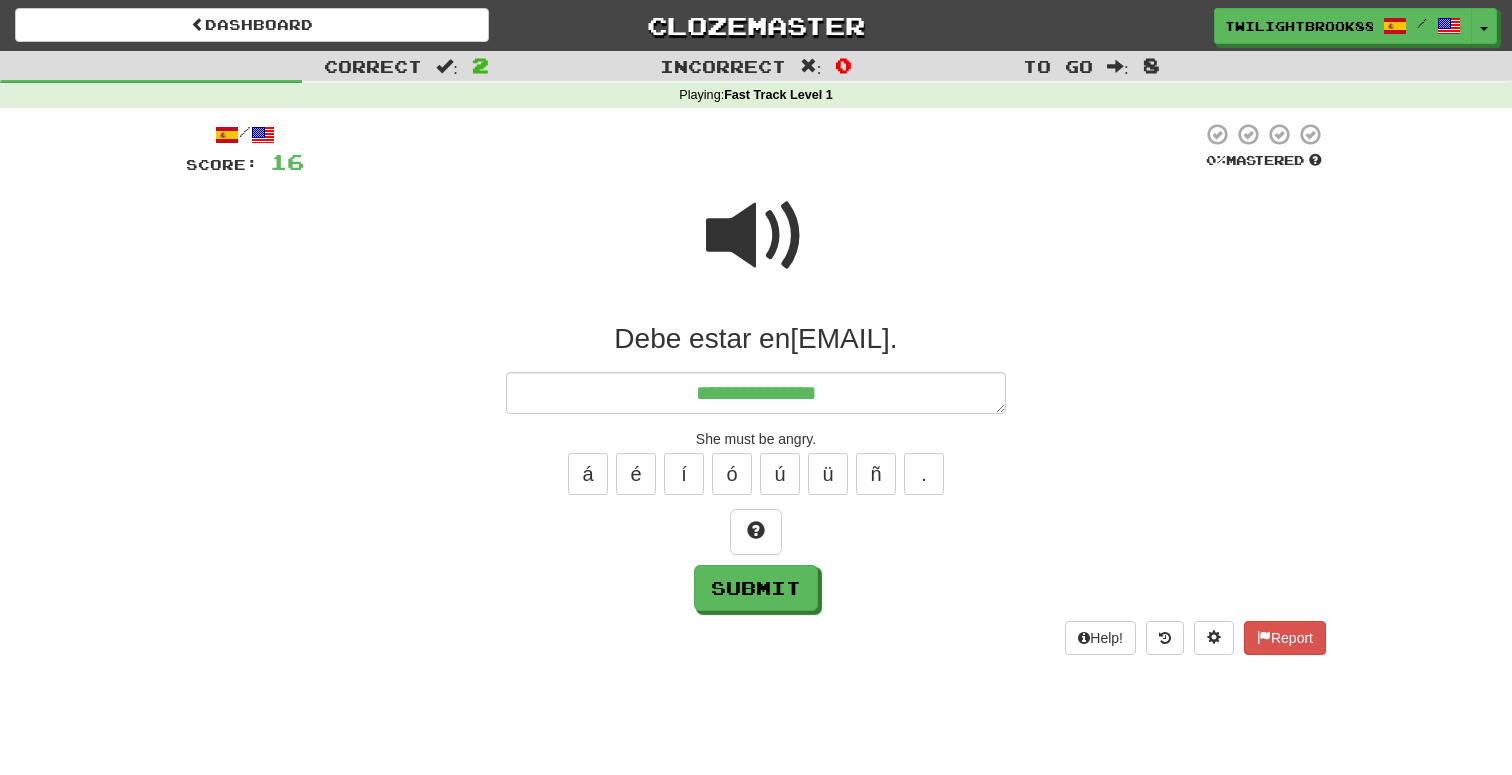 type on "*" 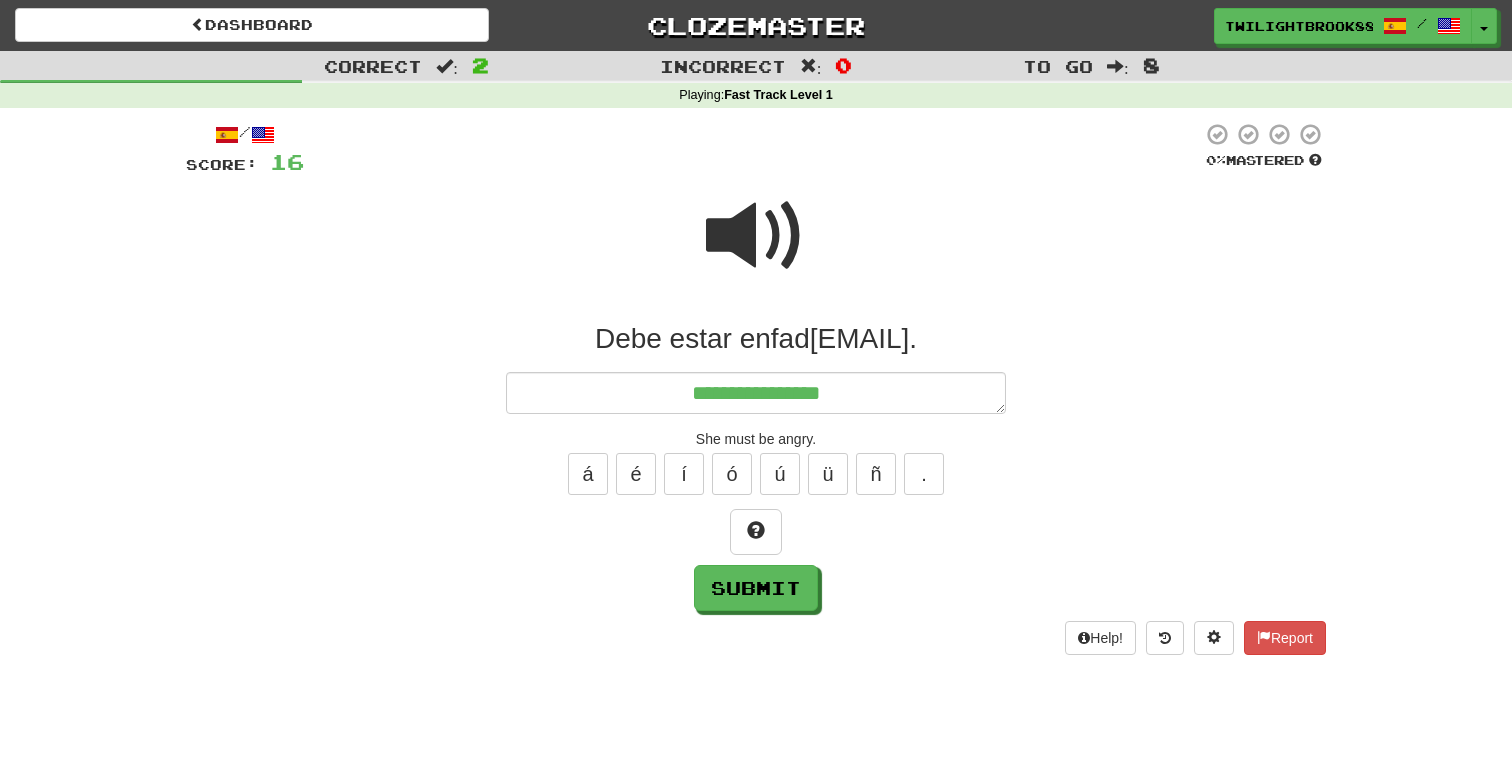 type on "*" 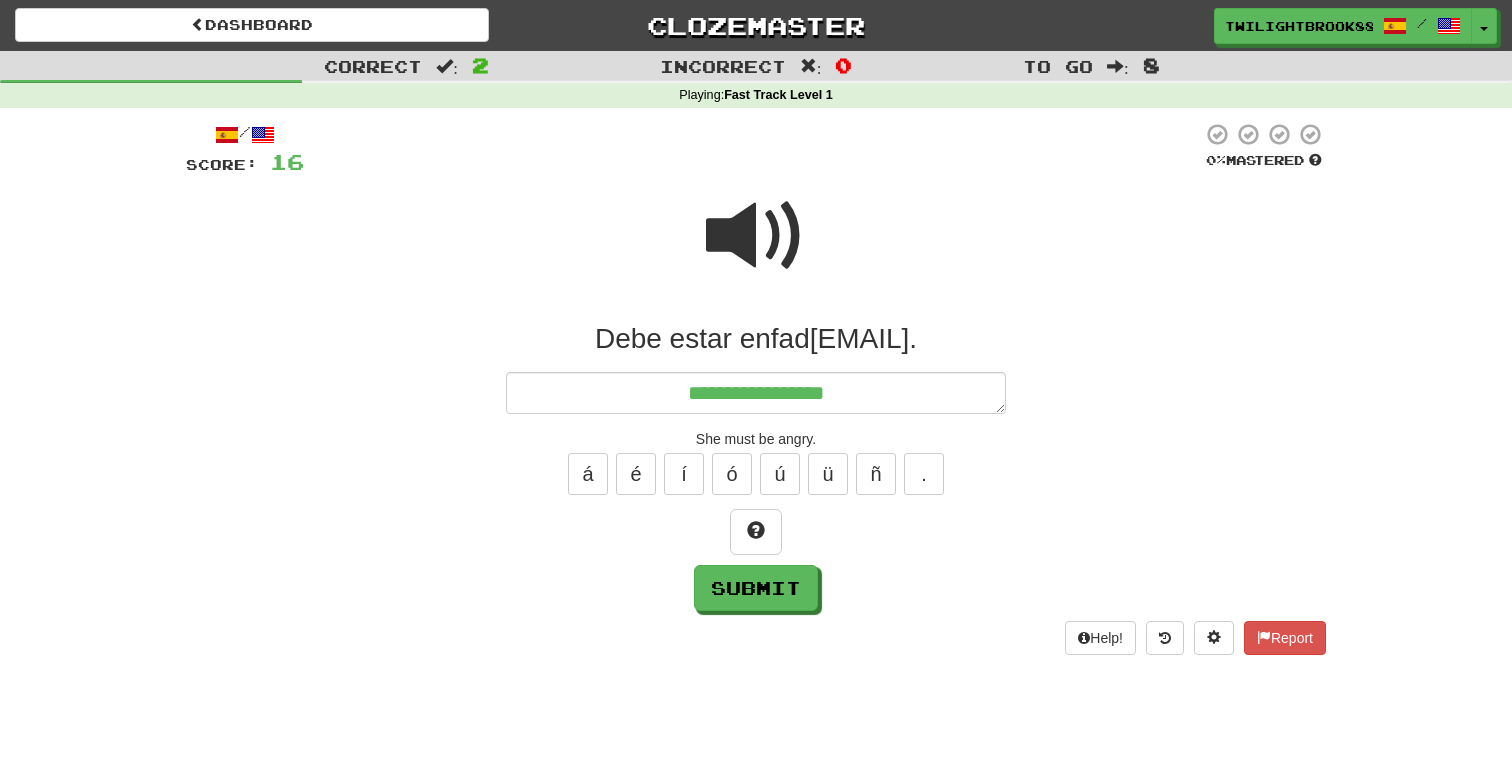 type on "*" 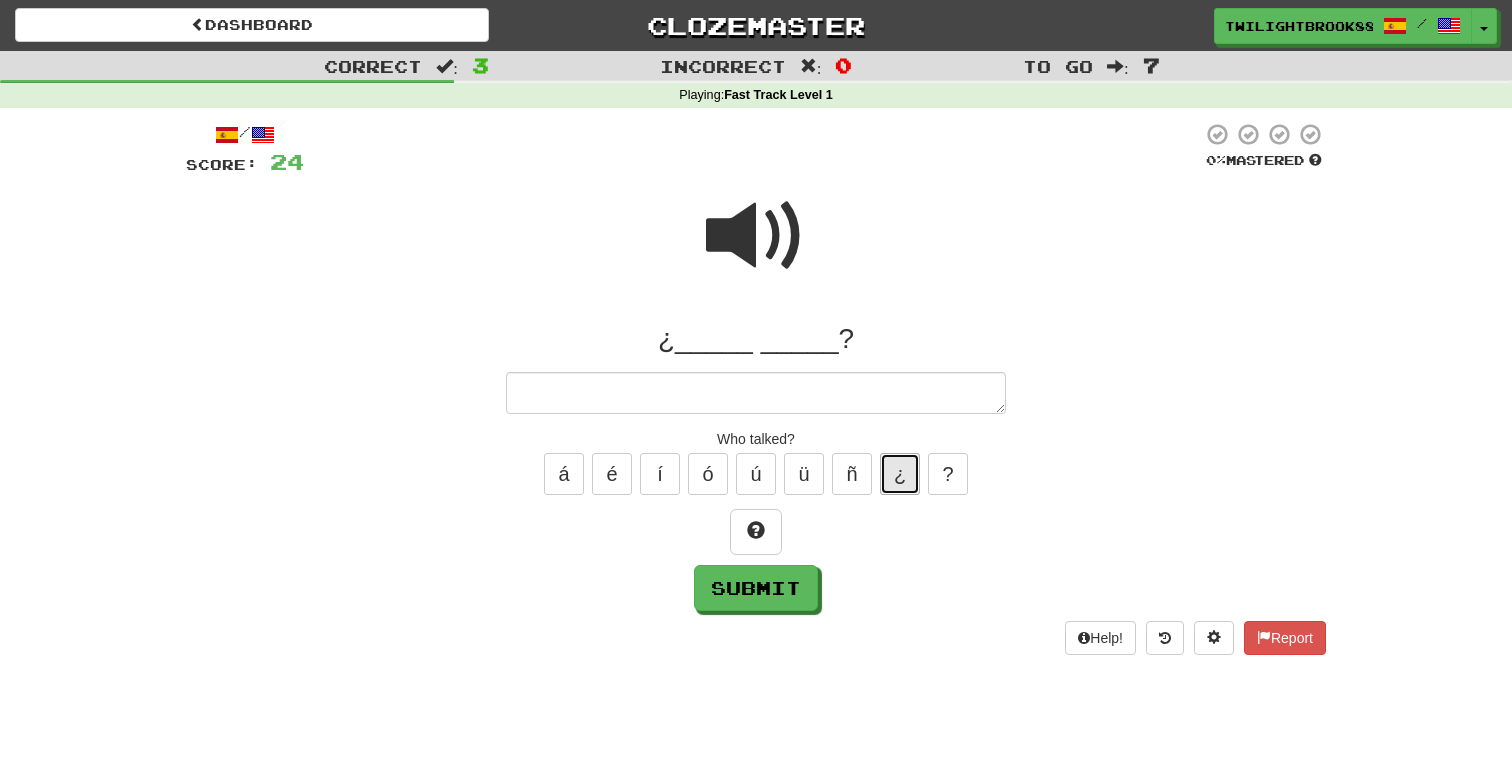 click on "¿" at bounding box center (900, 474) 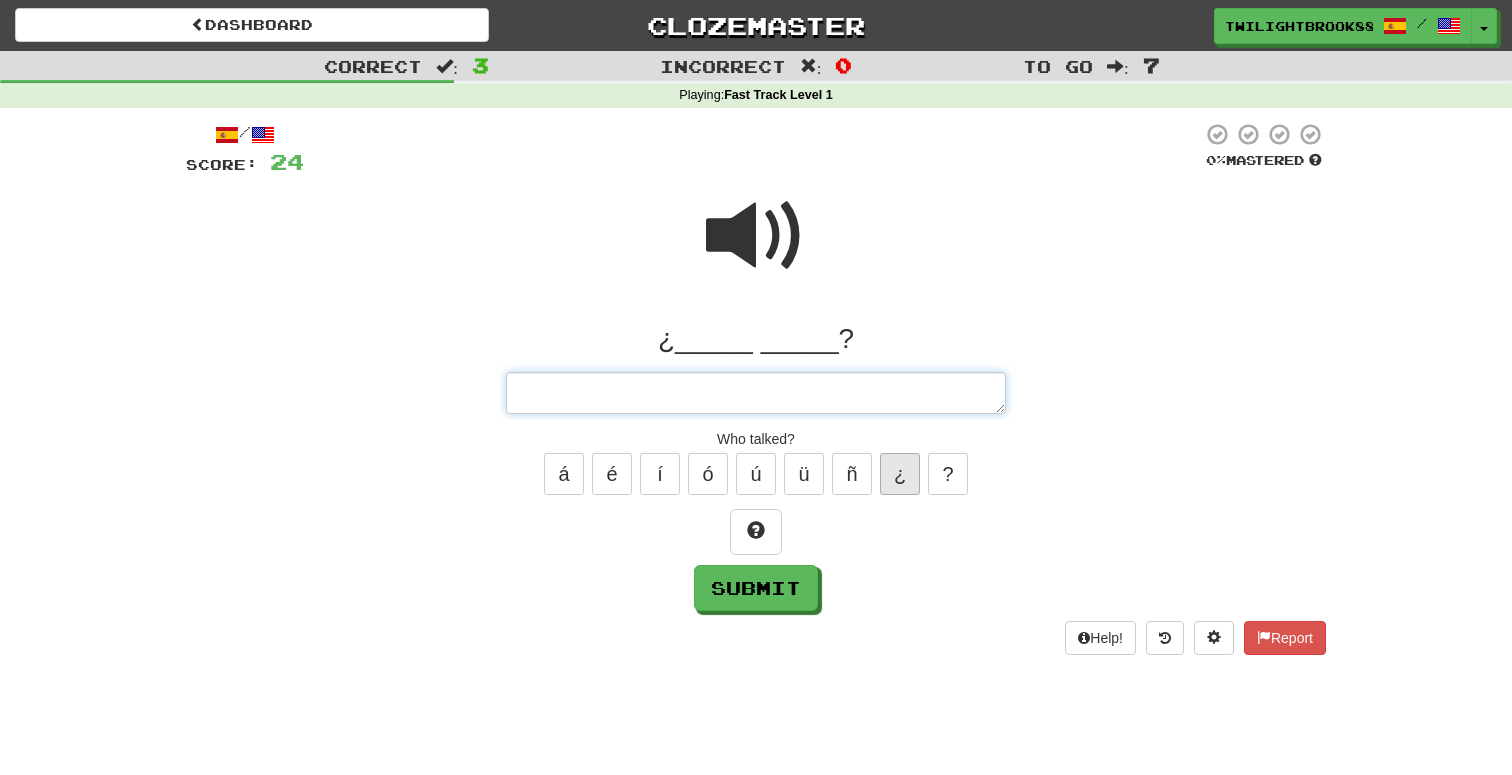 type on "*" 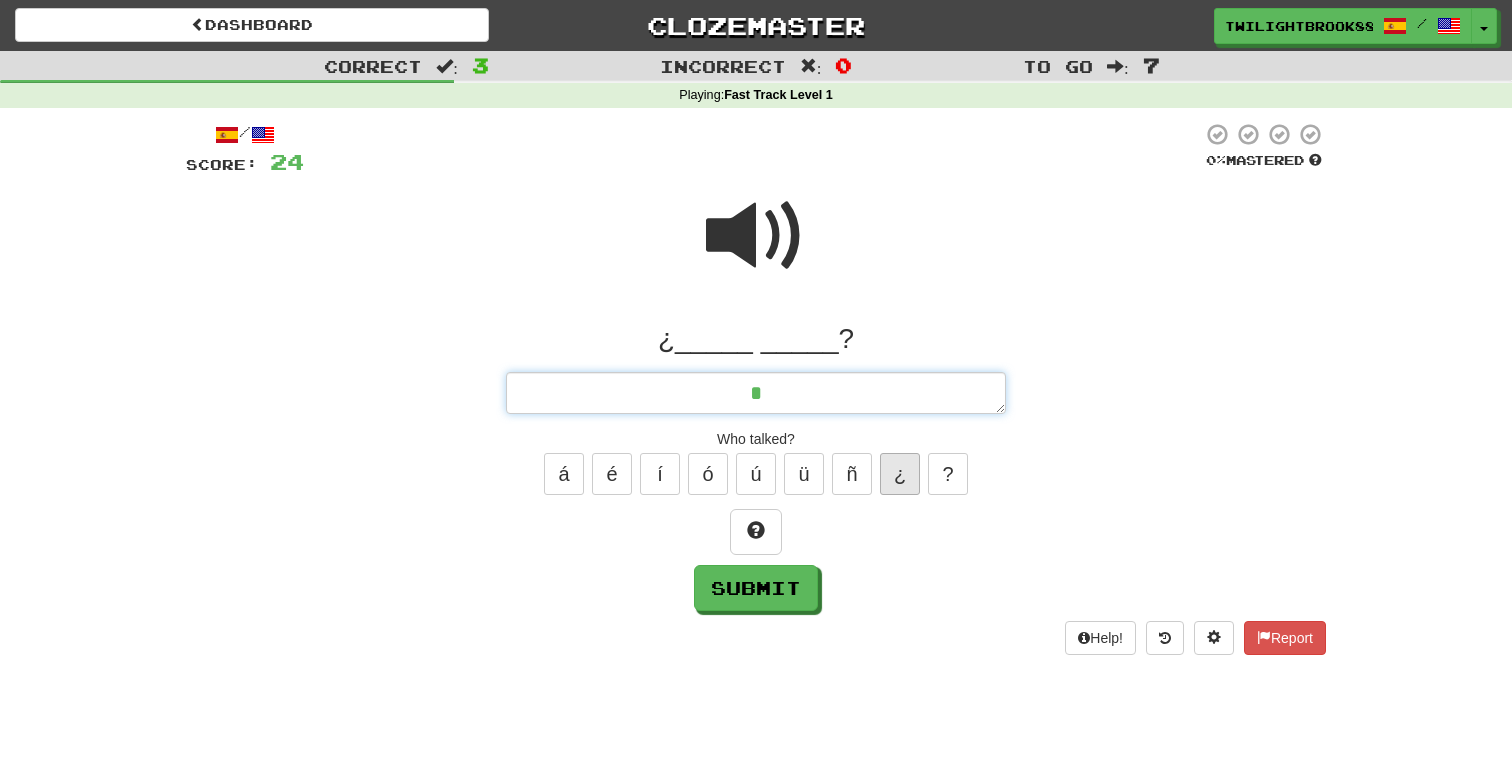 type on "*" 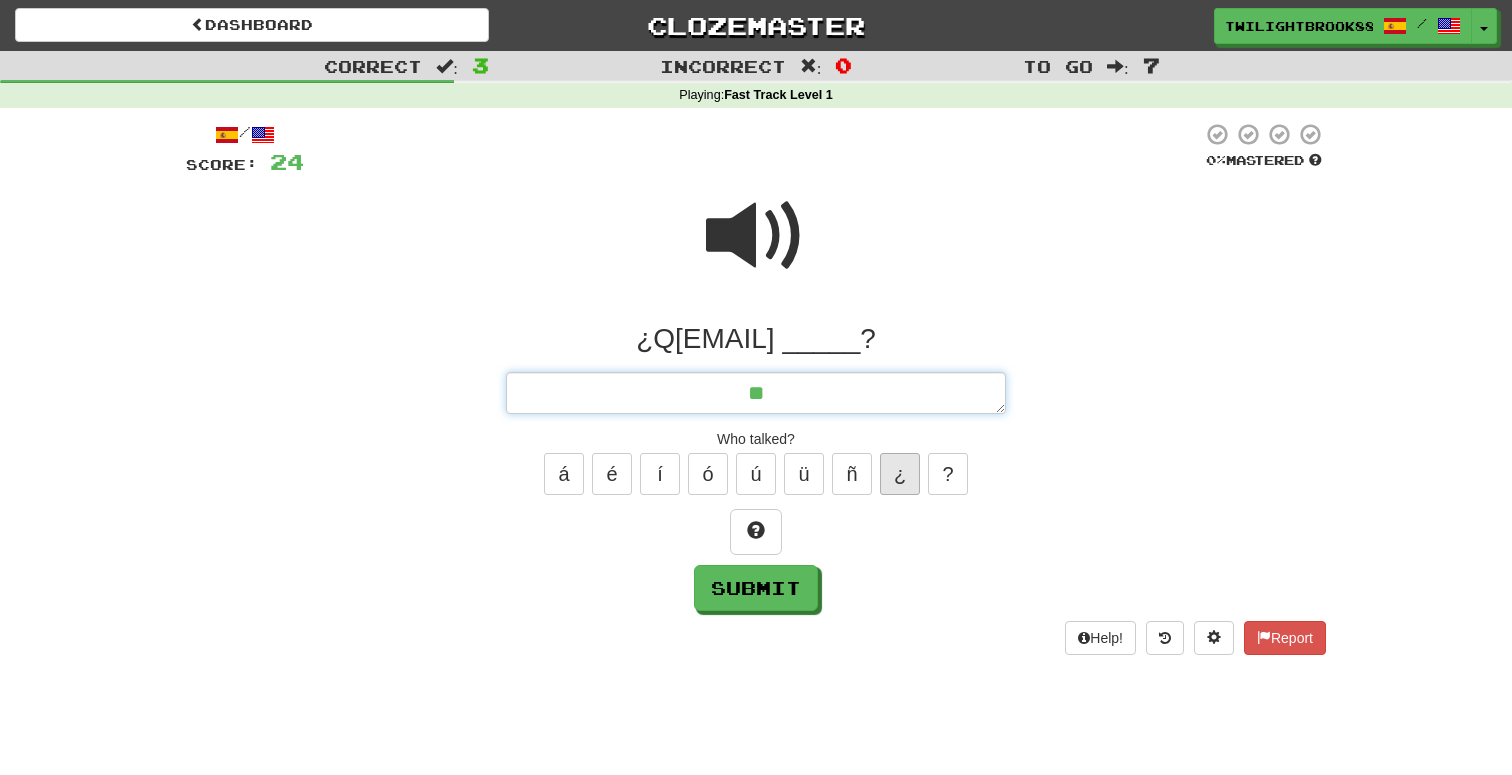 type on "*" 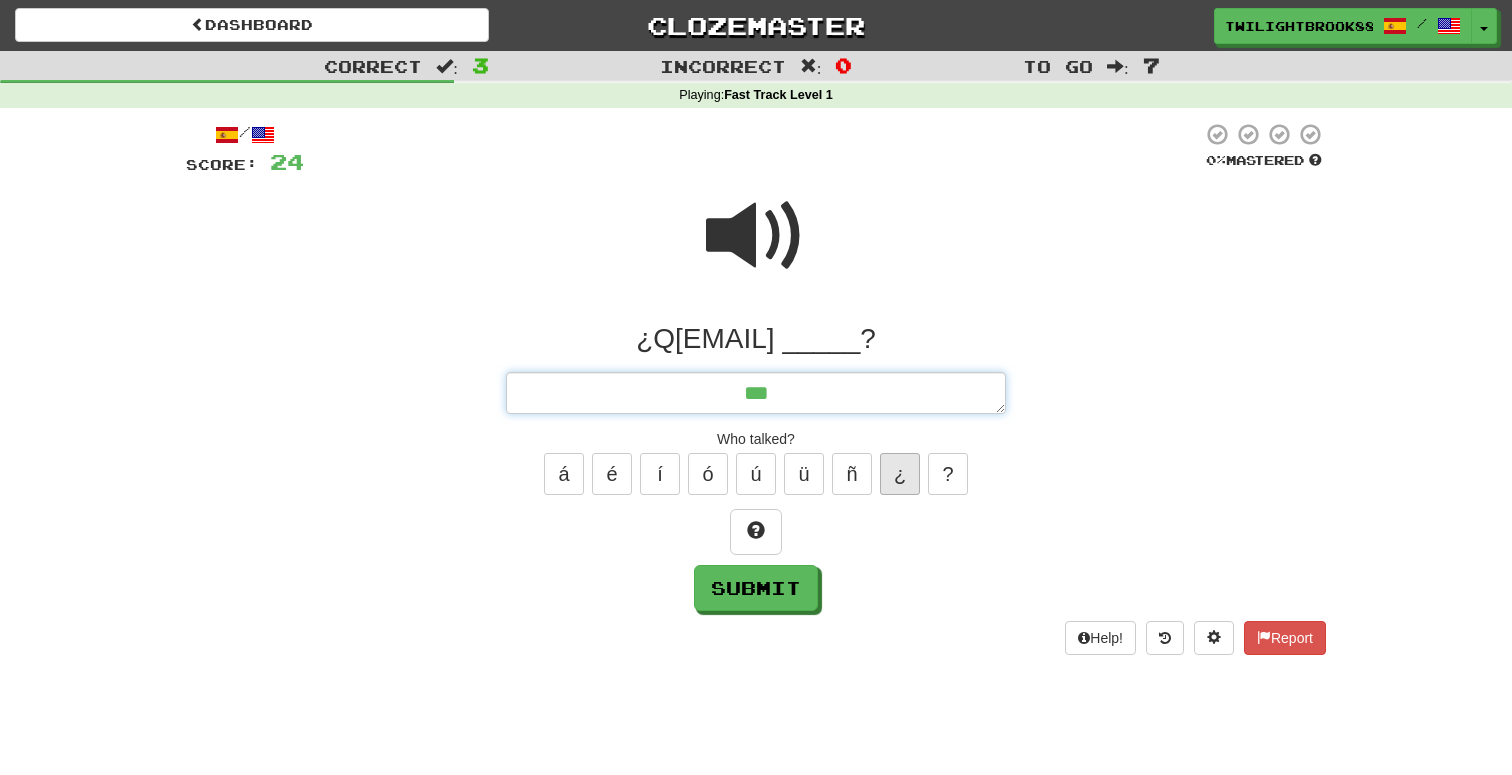 type on "*" 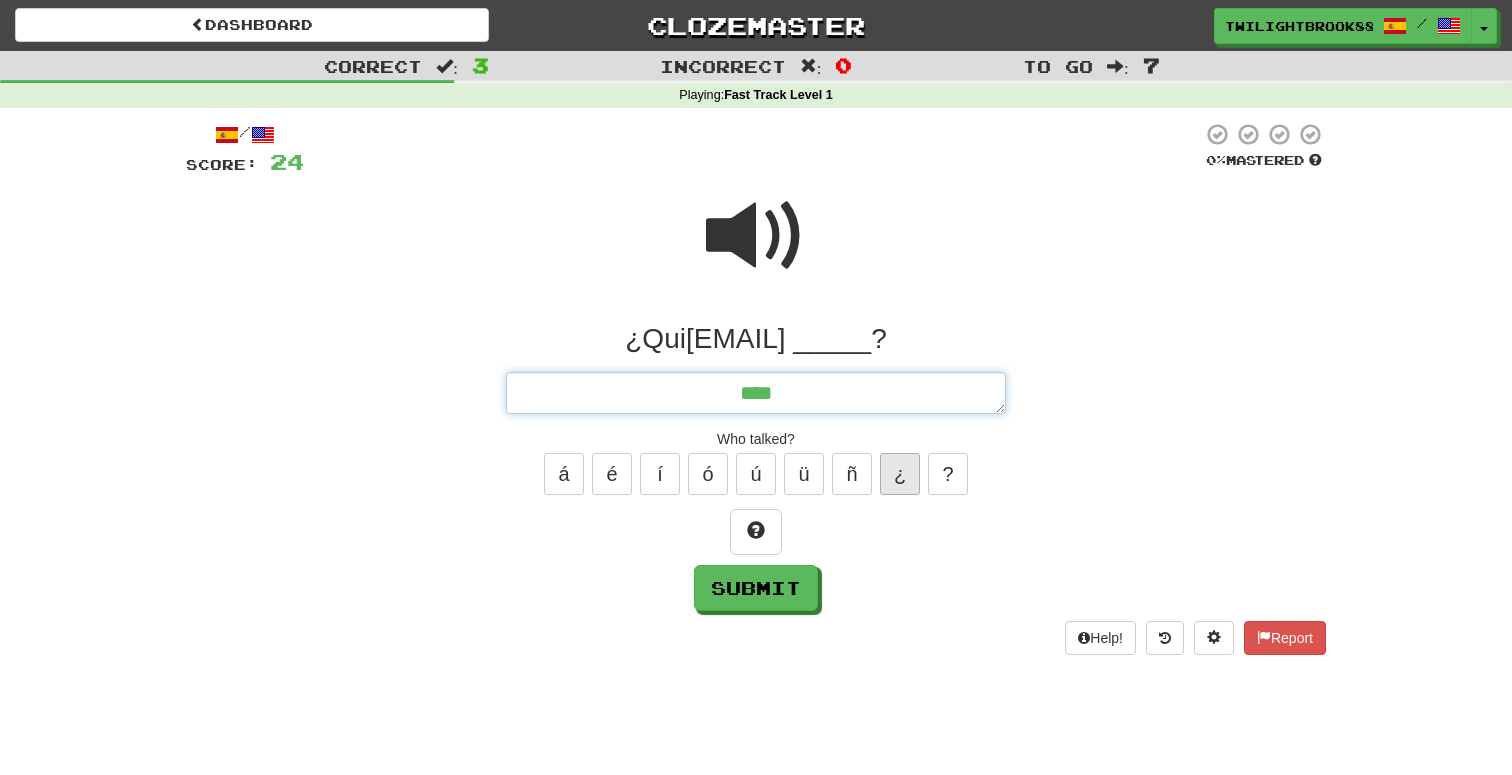 type on "*" 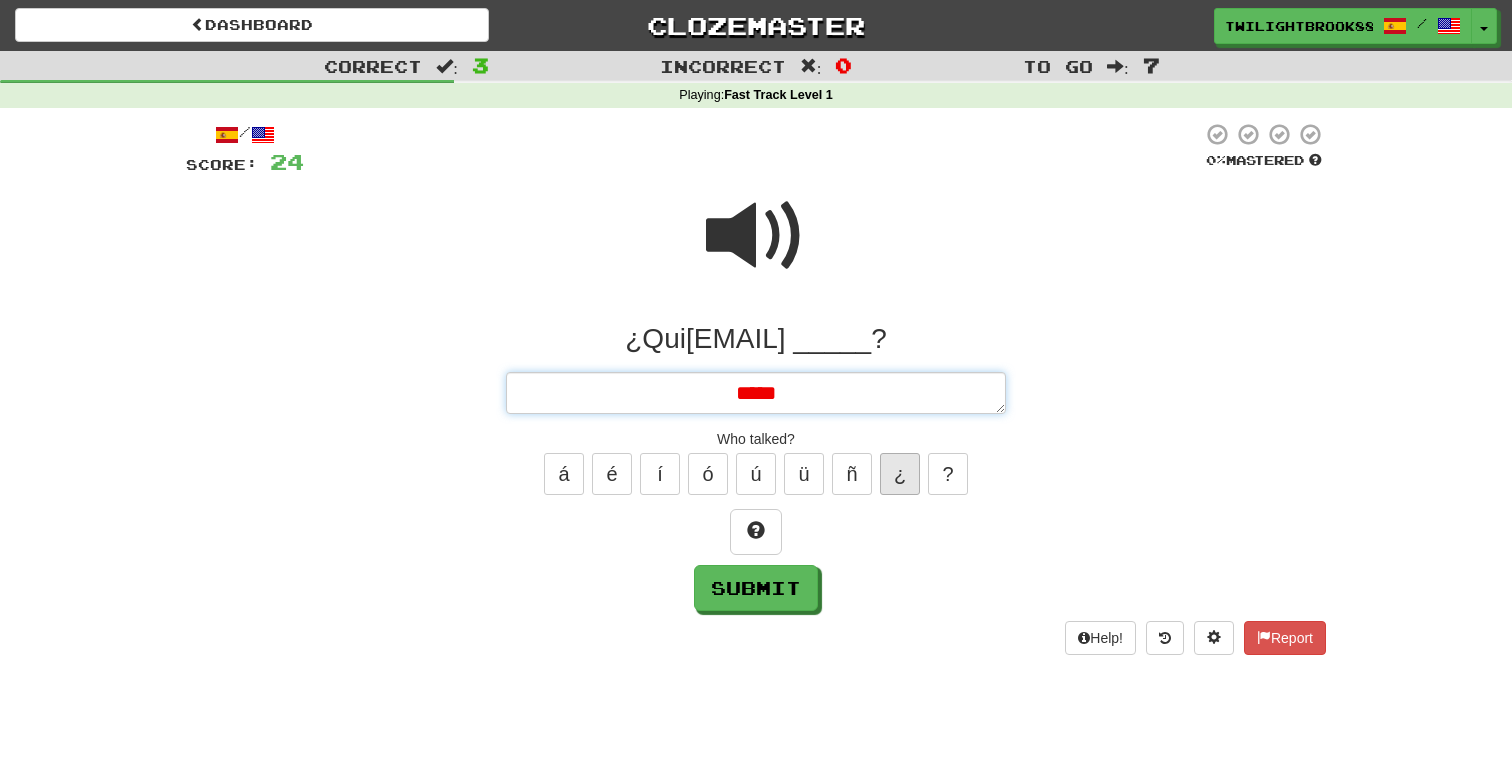 type on "*" 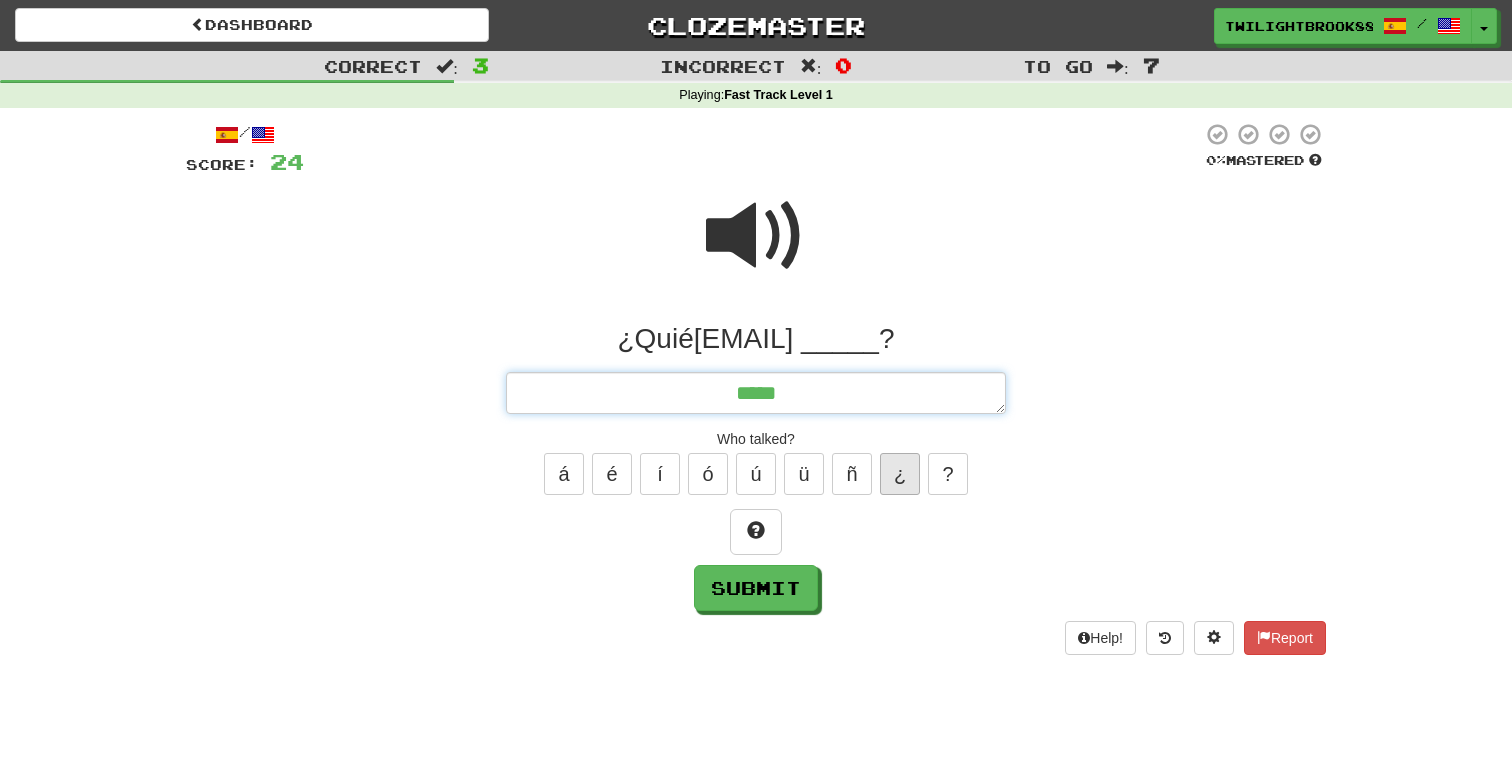 type on "*" 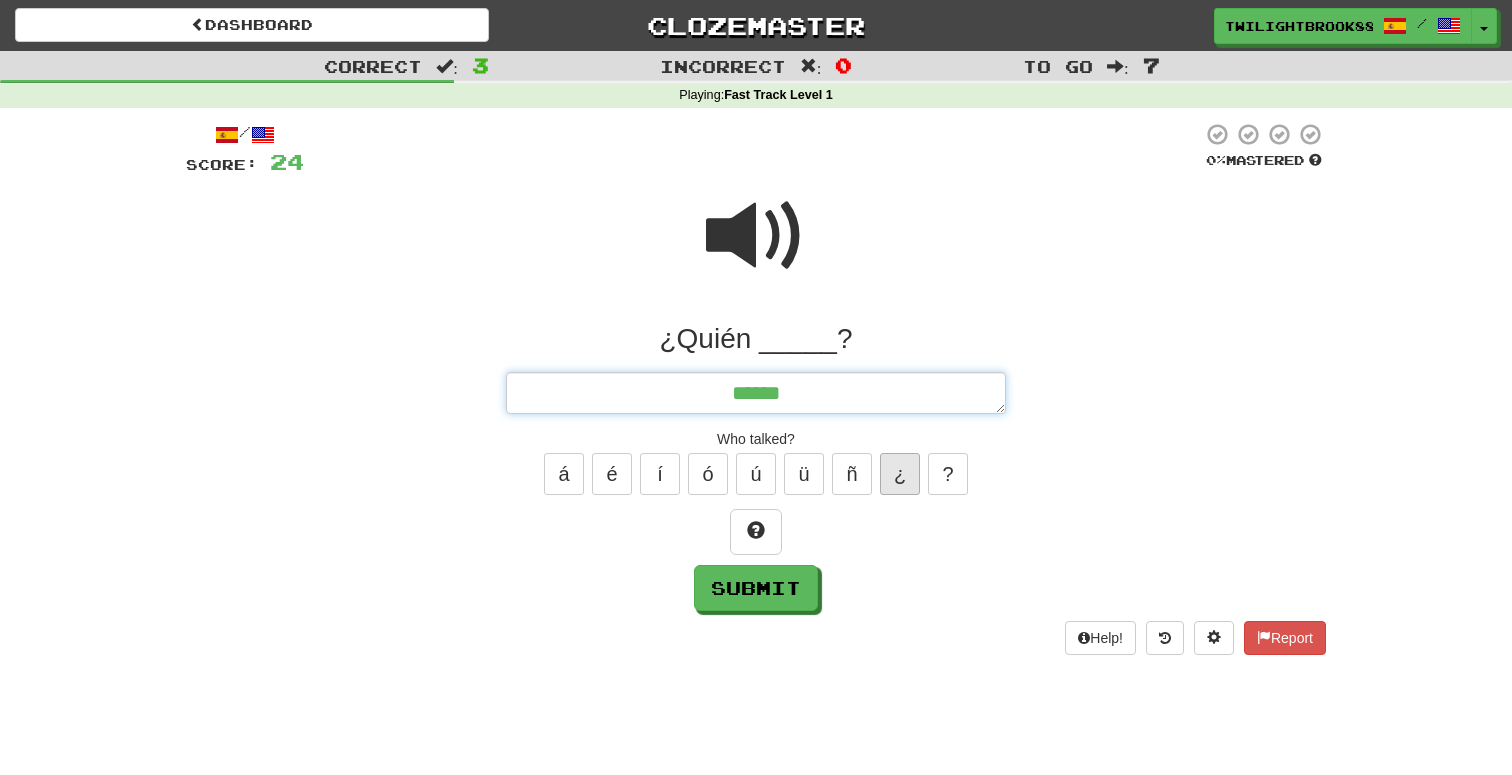 type on "*" 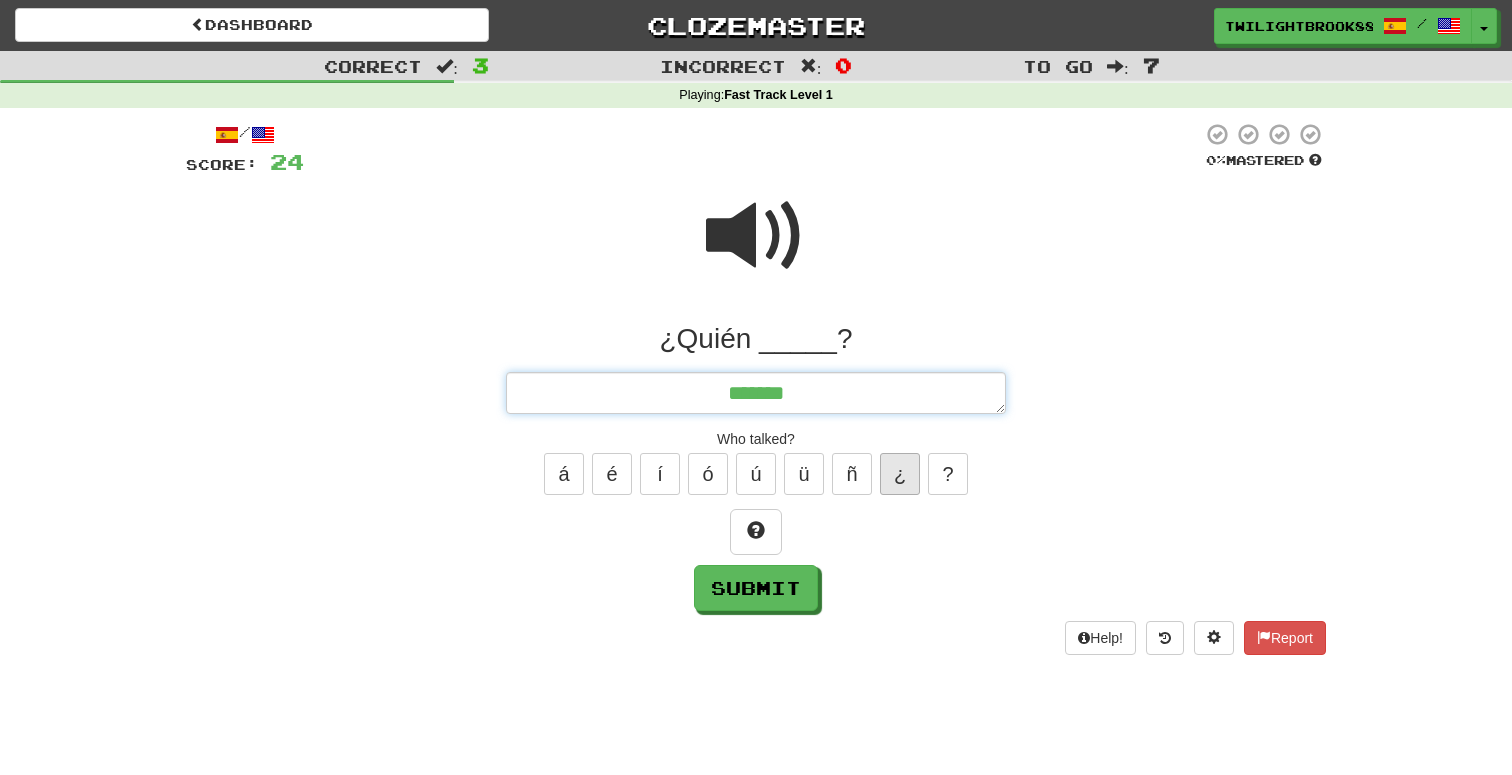 type on "*" 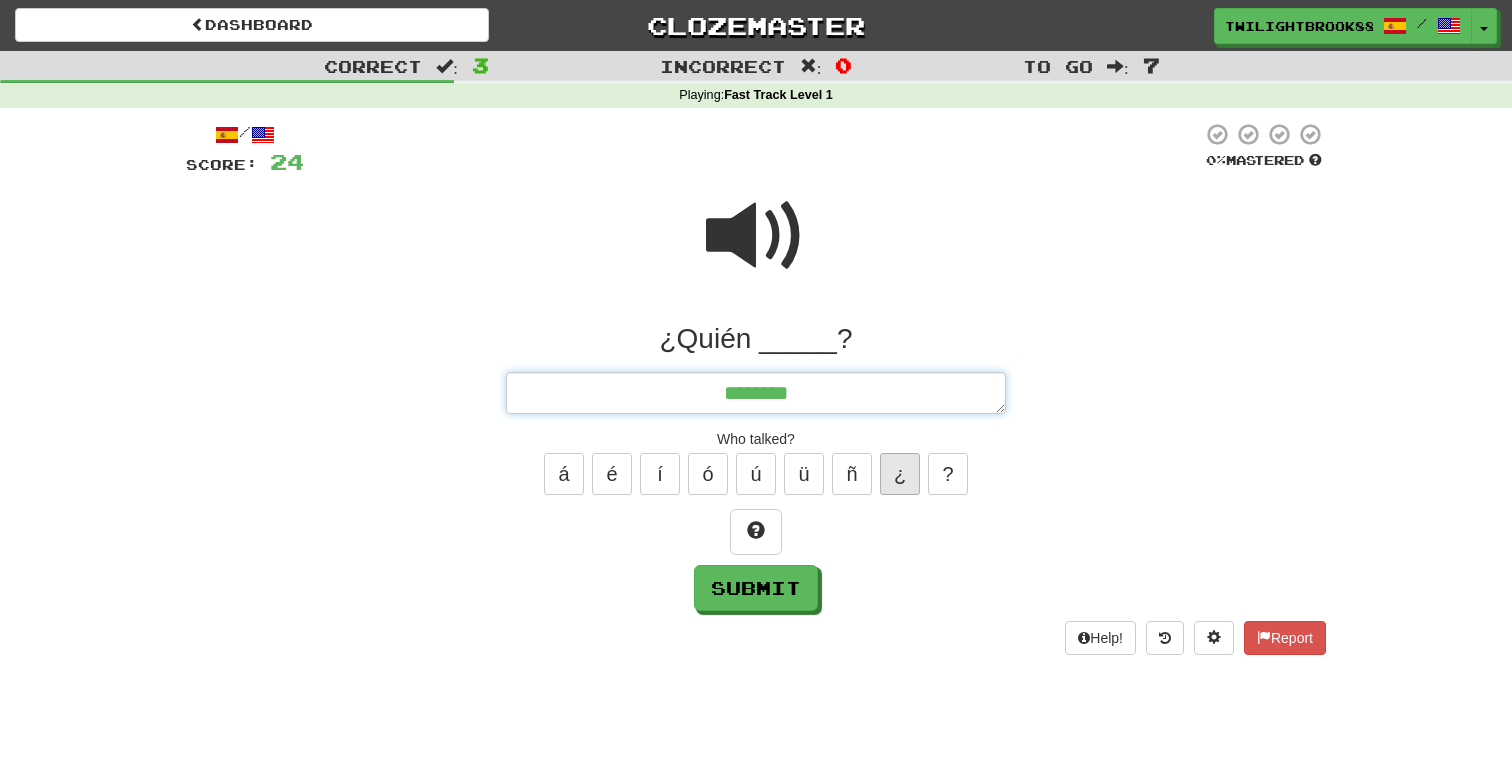 type on "*" 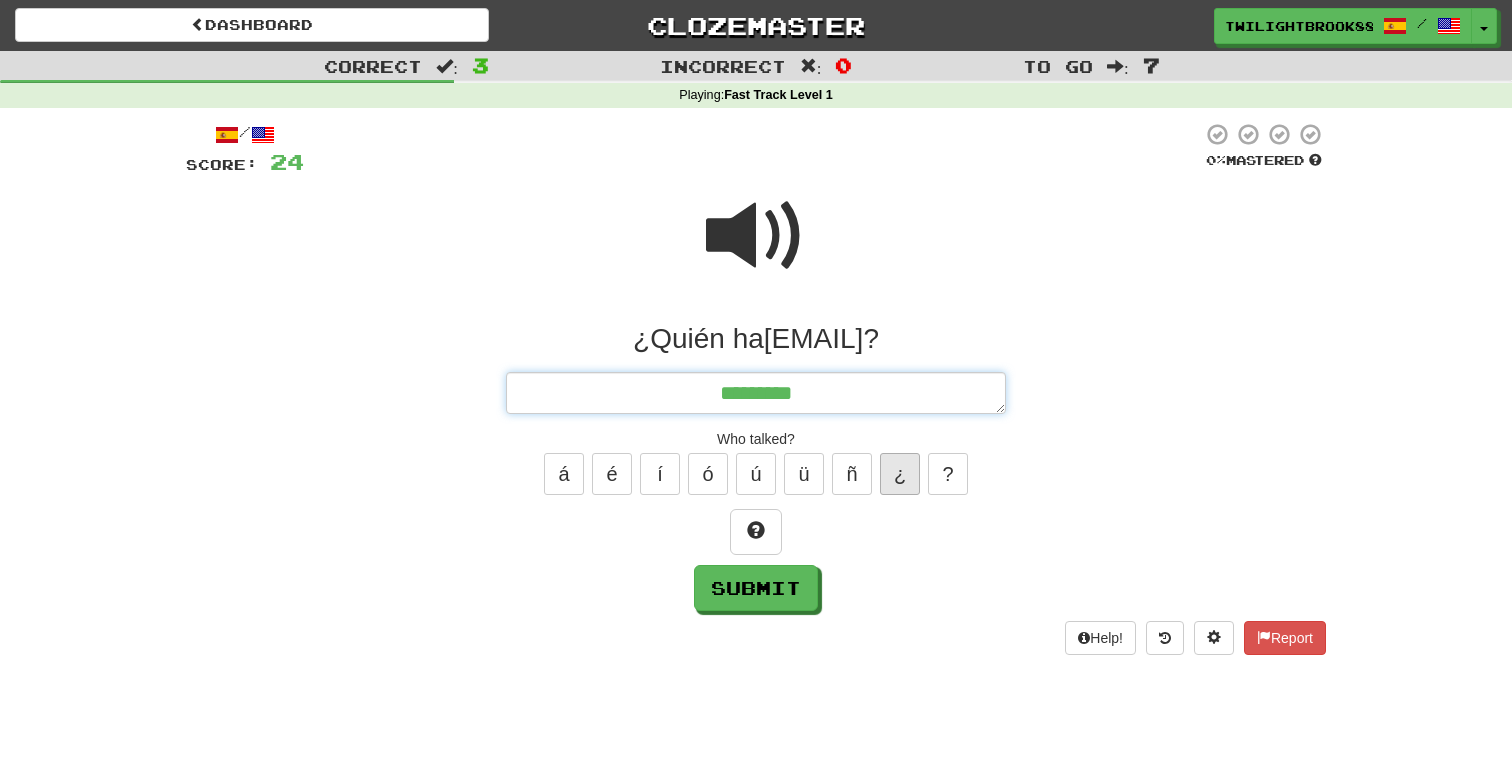 type on "*" 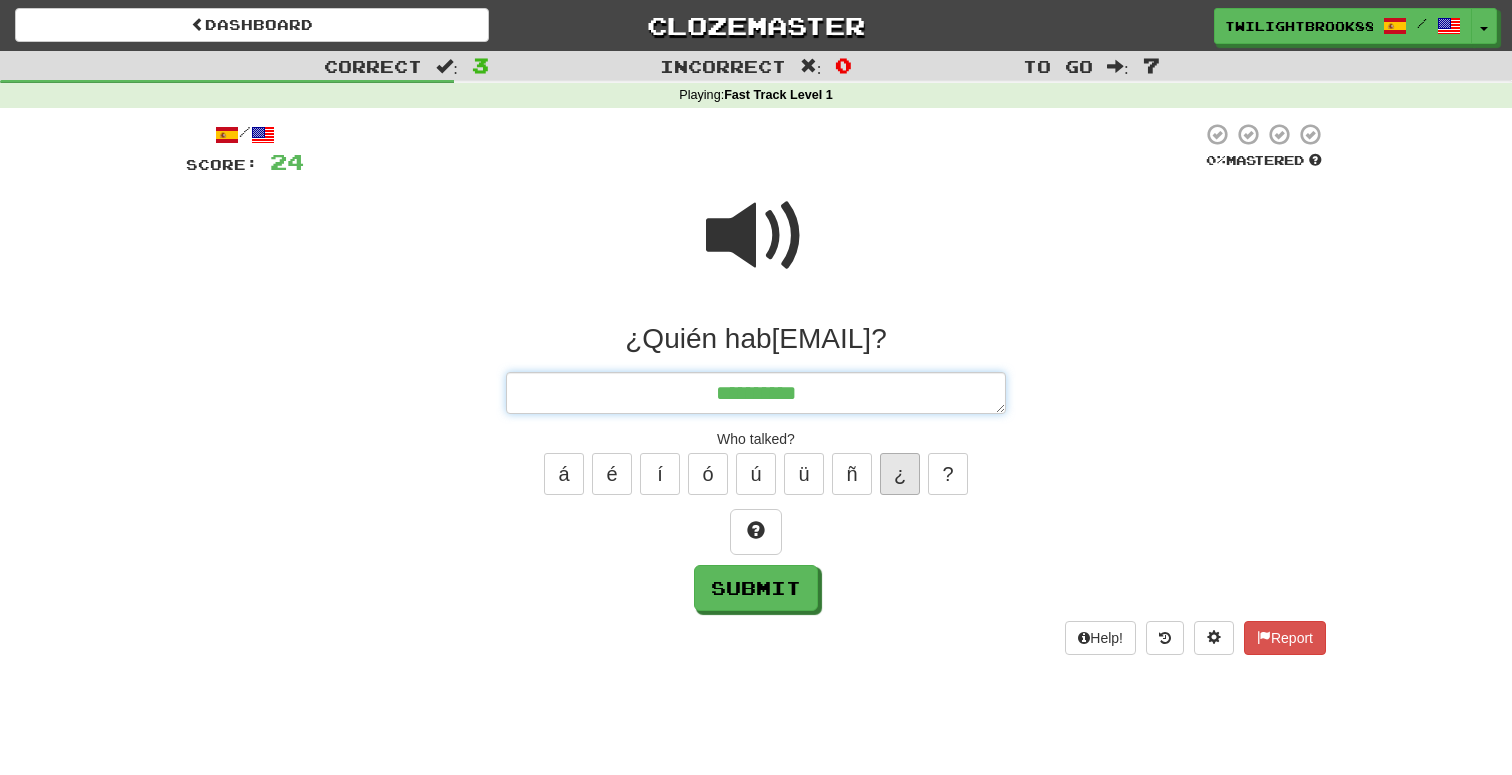 type on "*" 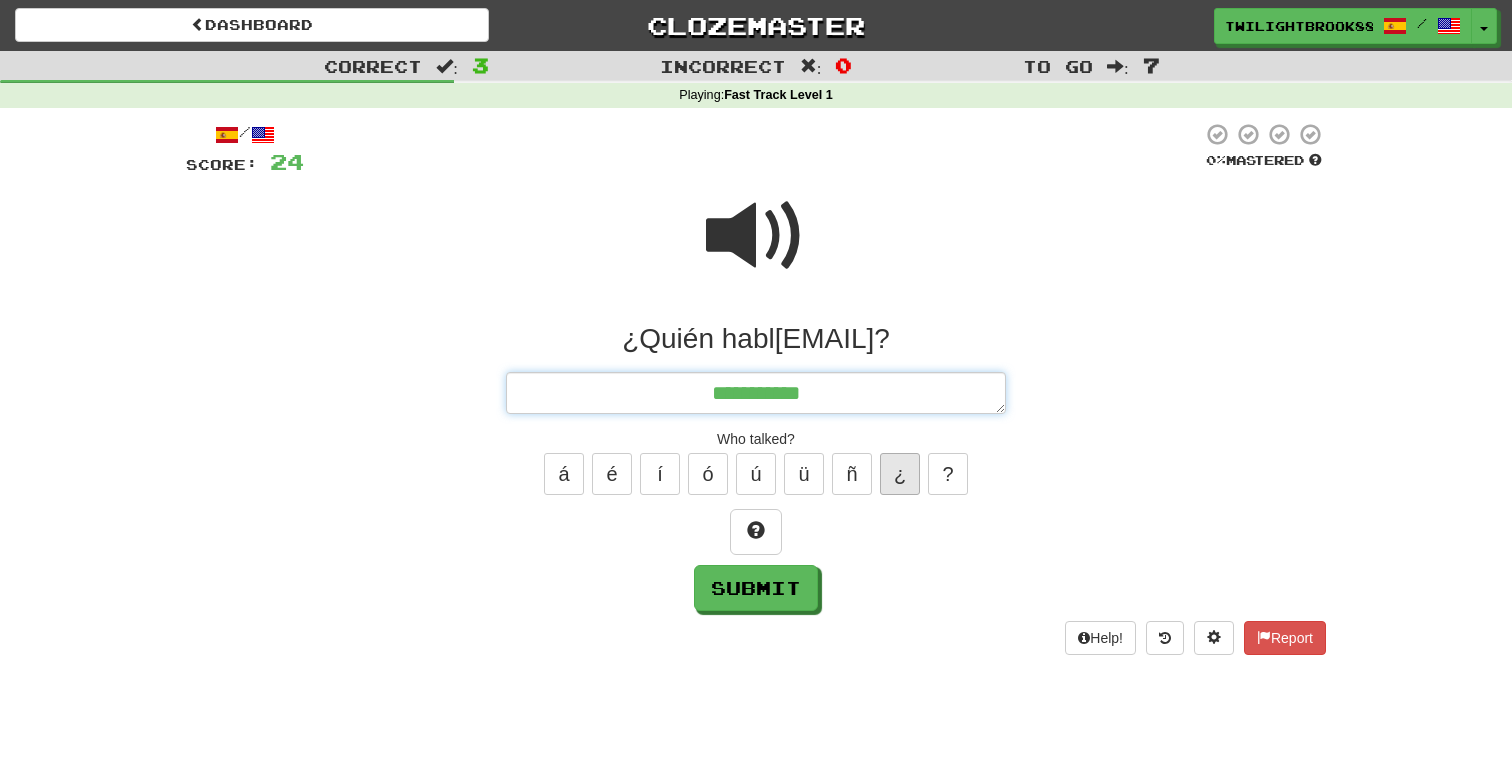 type on "*" 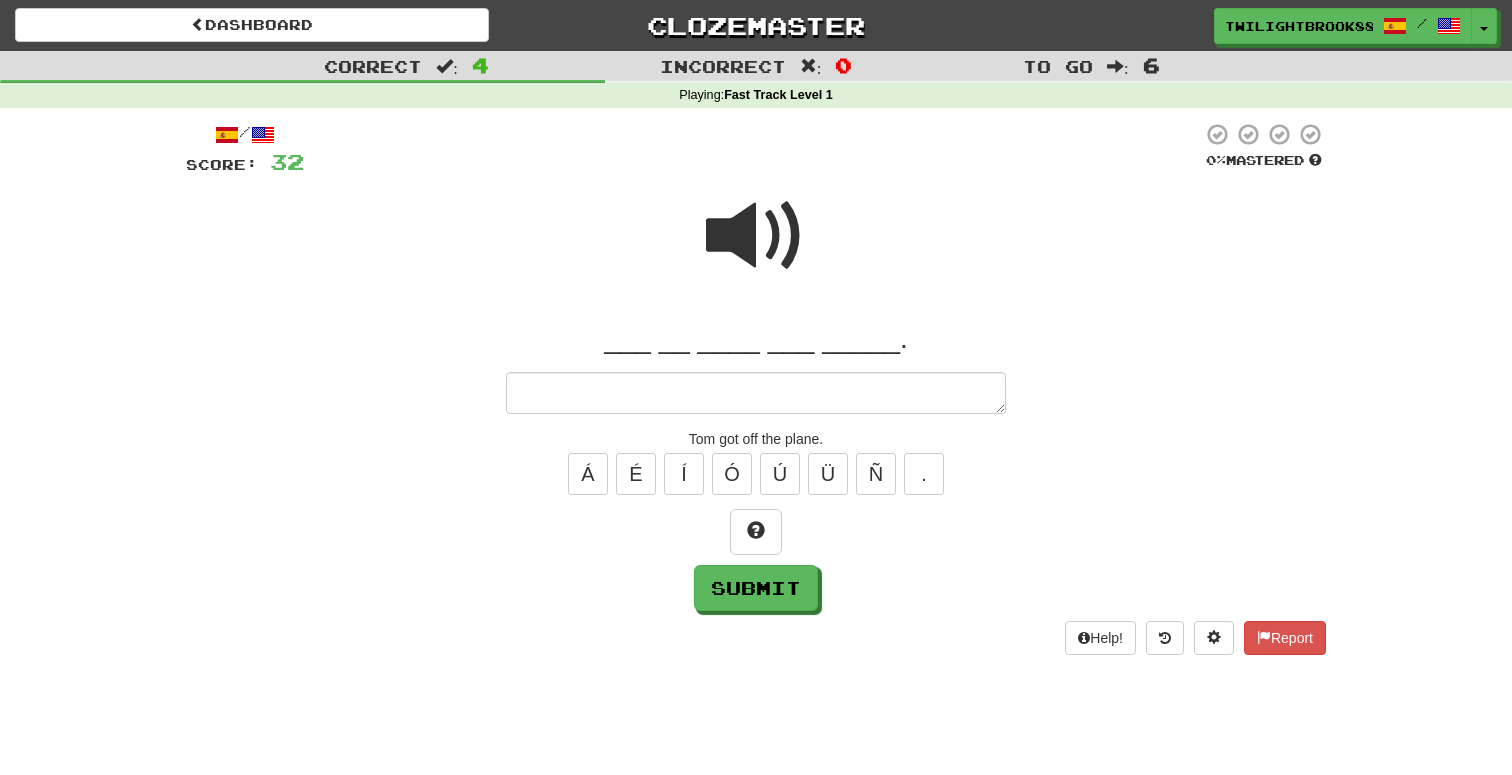type on "*" 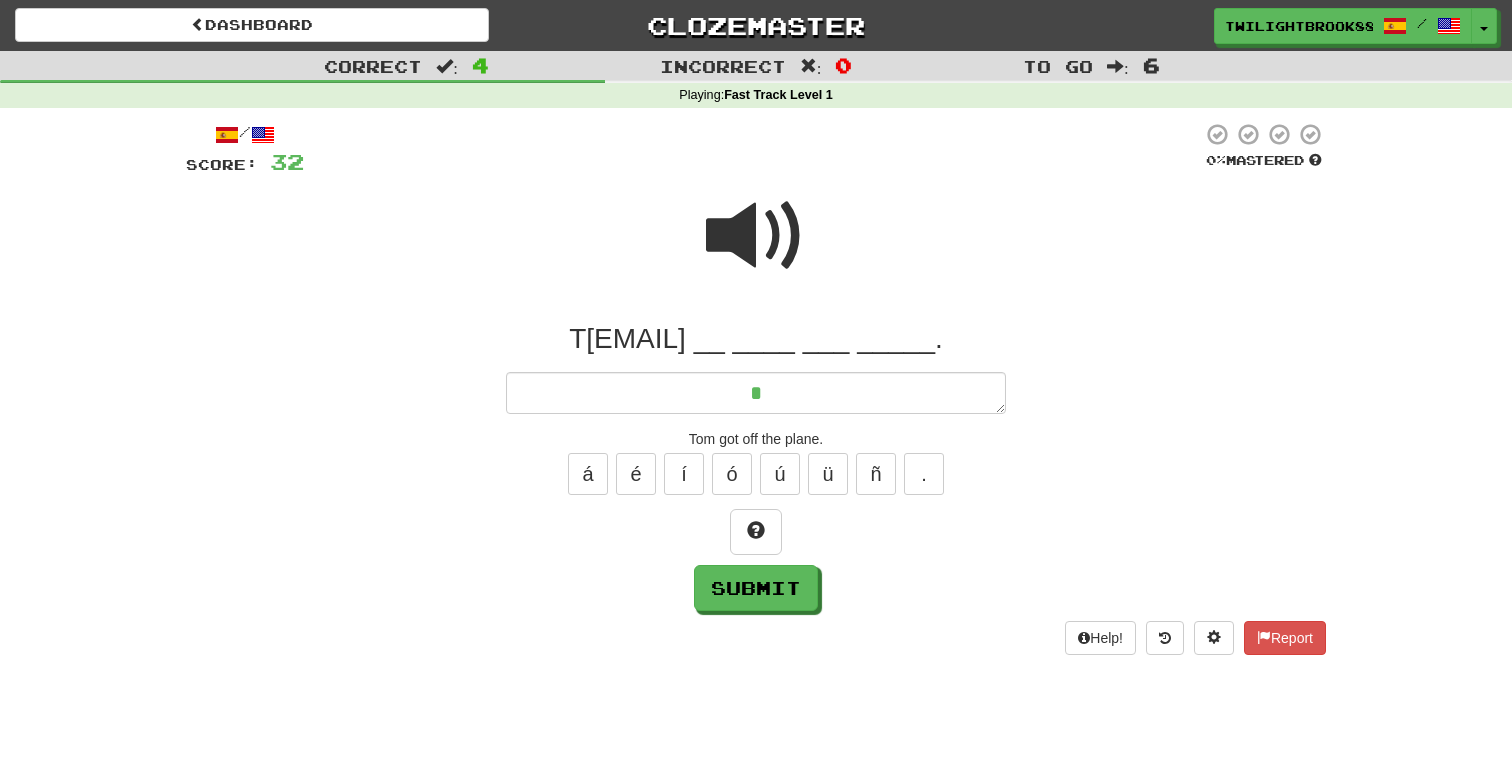 type on "*" 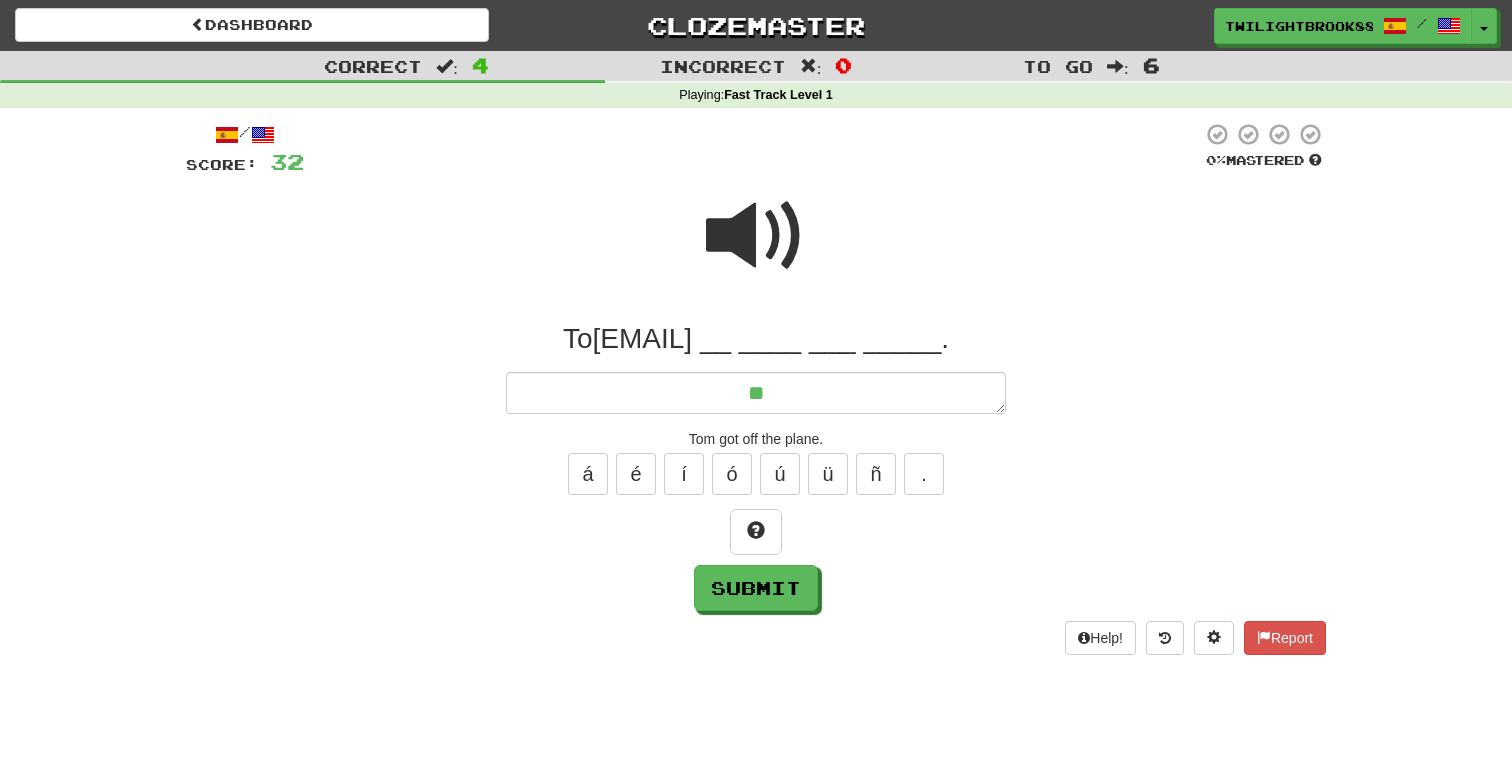 type on "*" 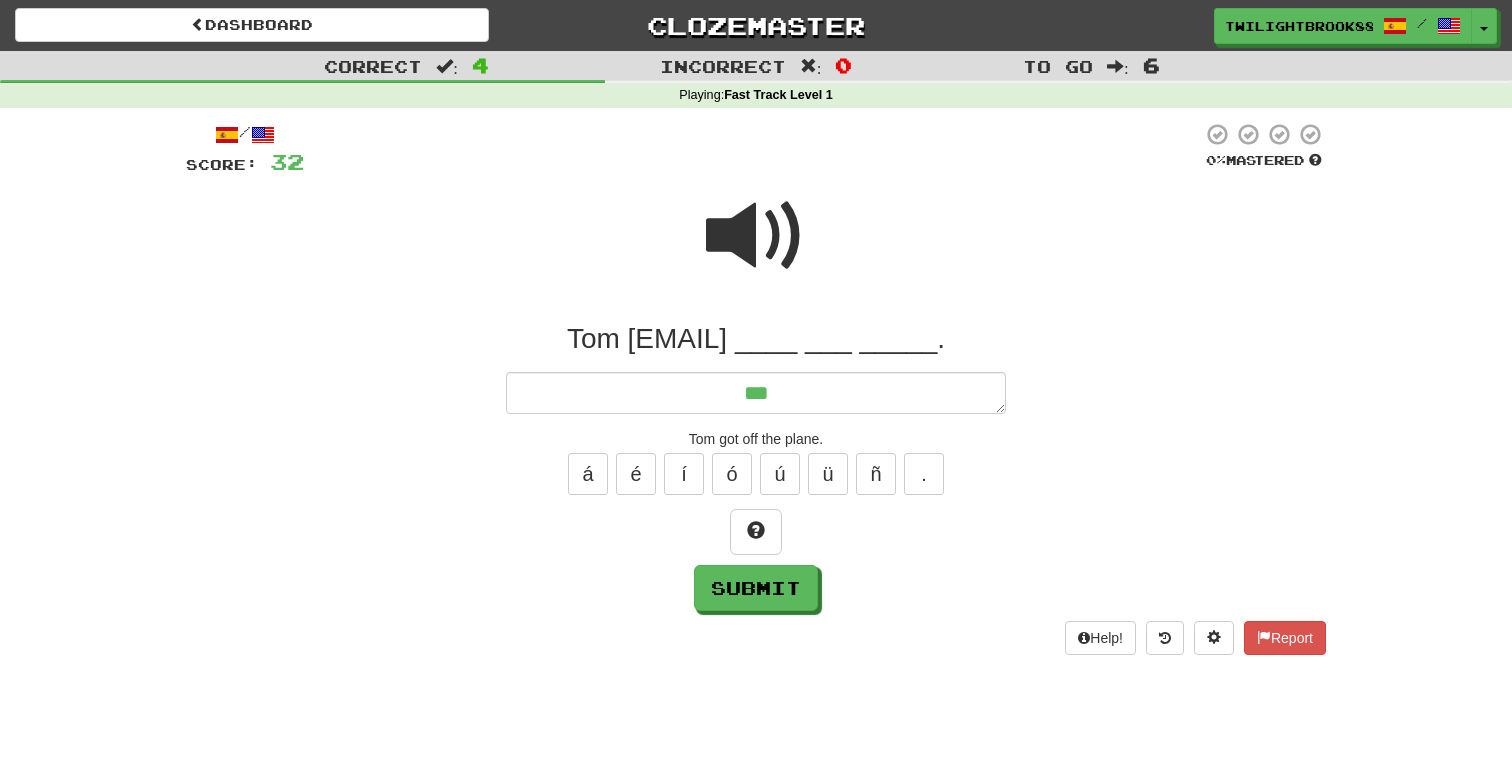 type on "*" 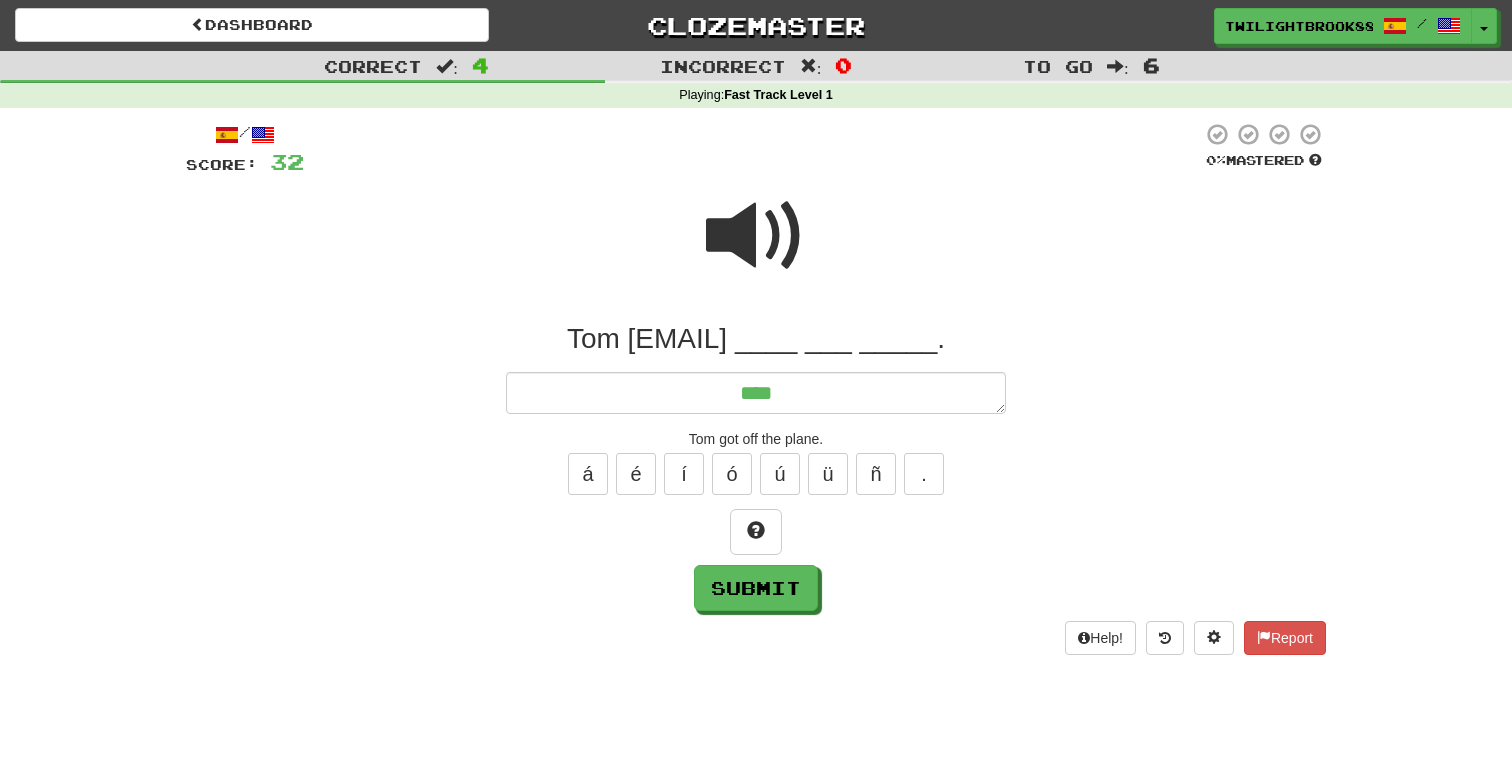 type on "*" 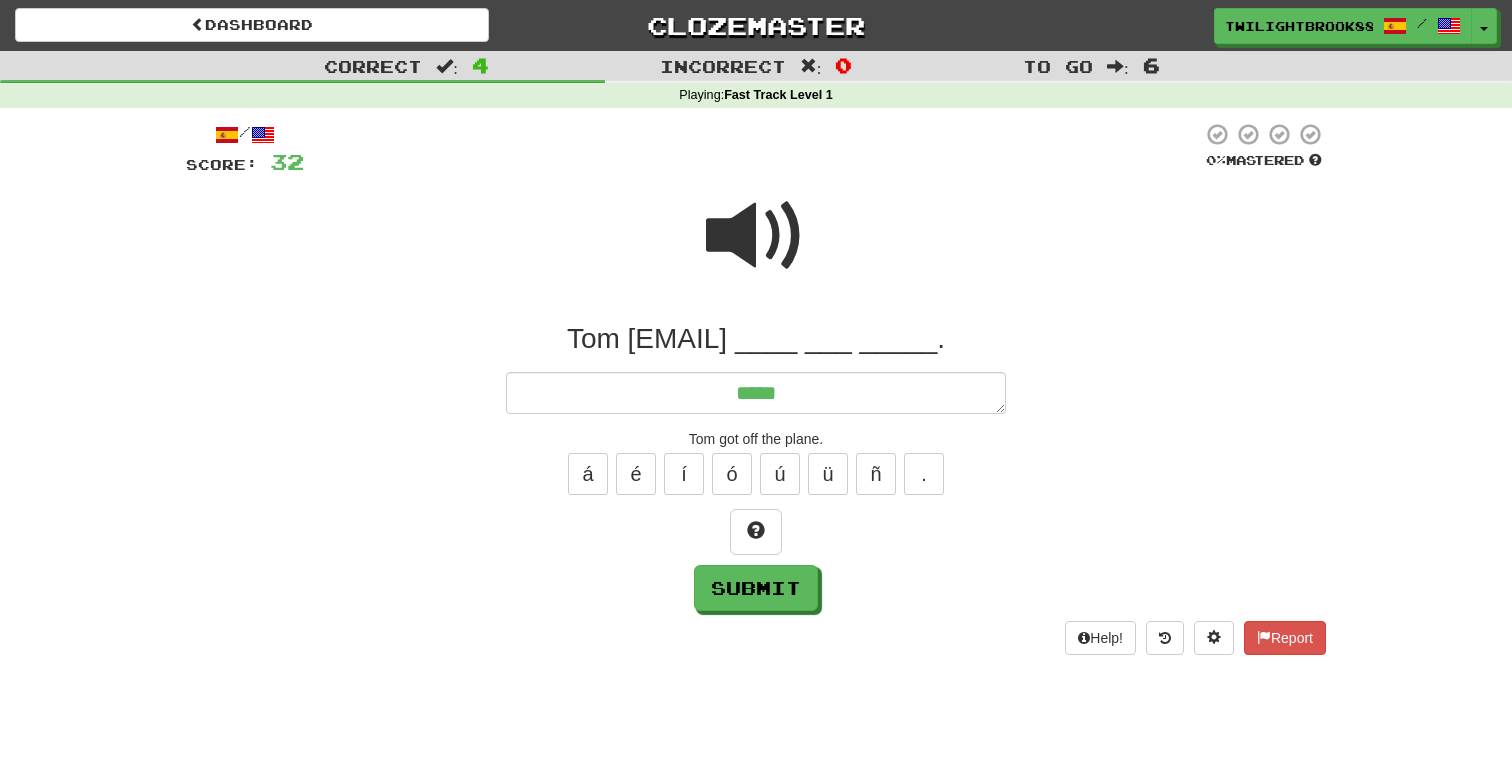 type on "*" 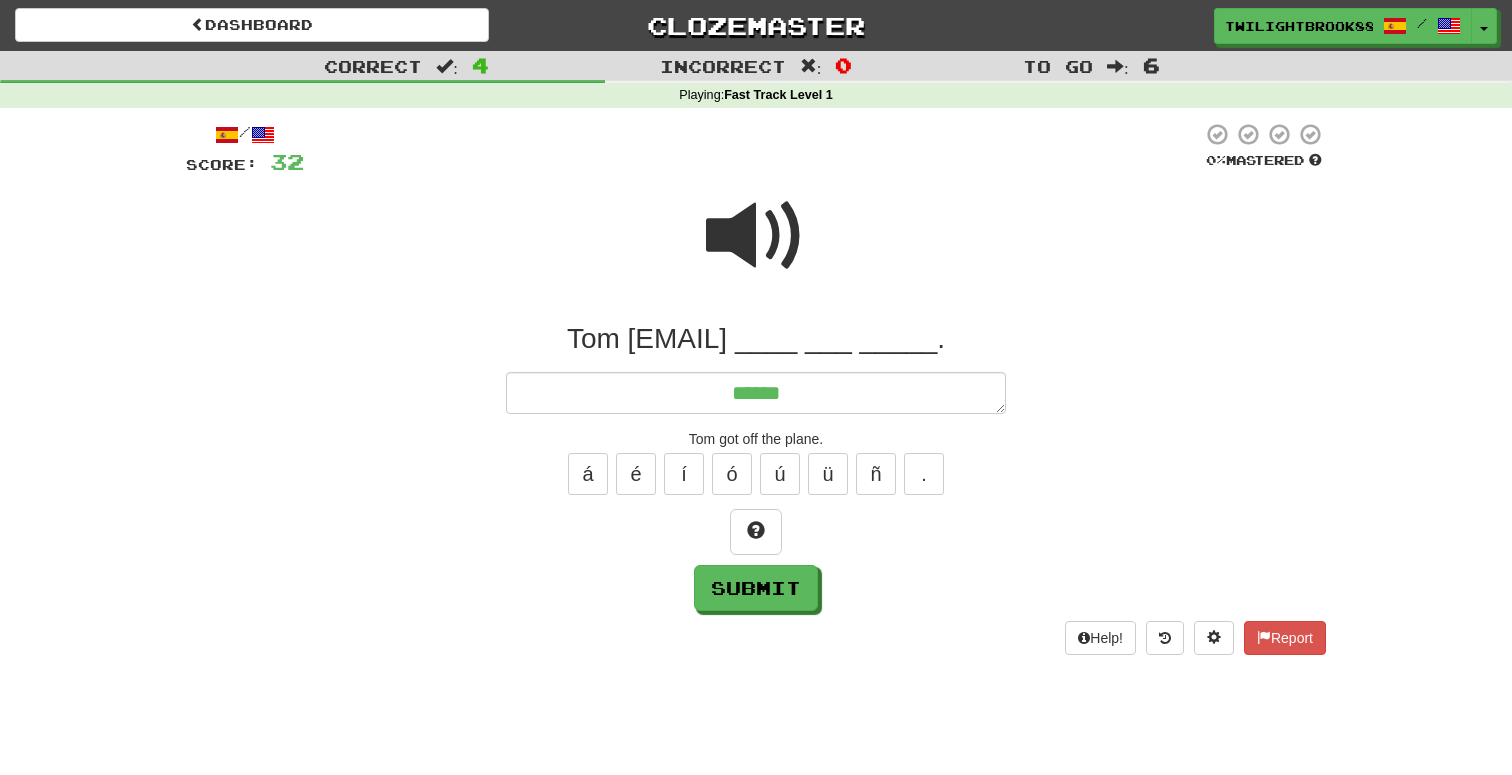 type on "*" 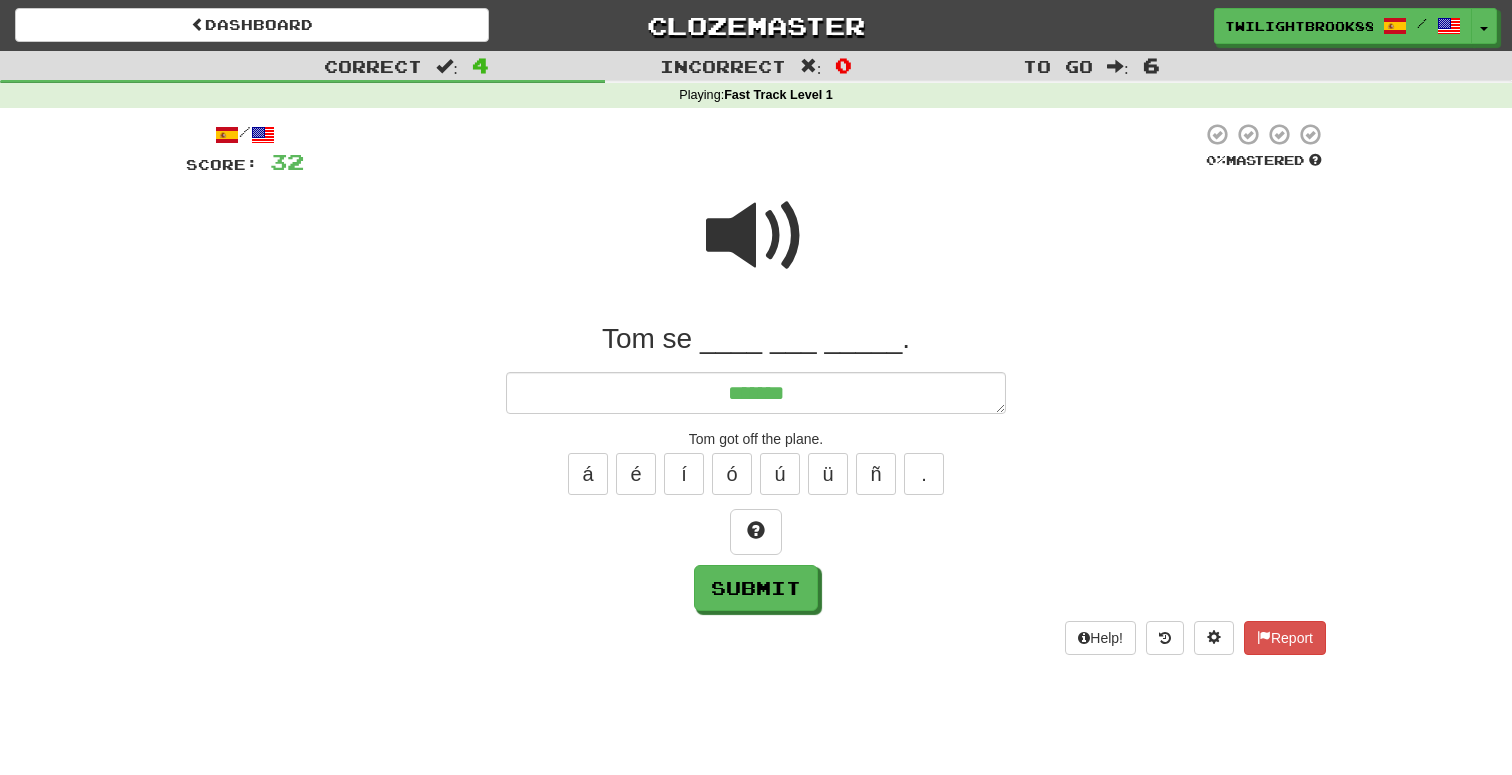 type on "*" 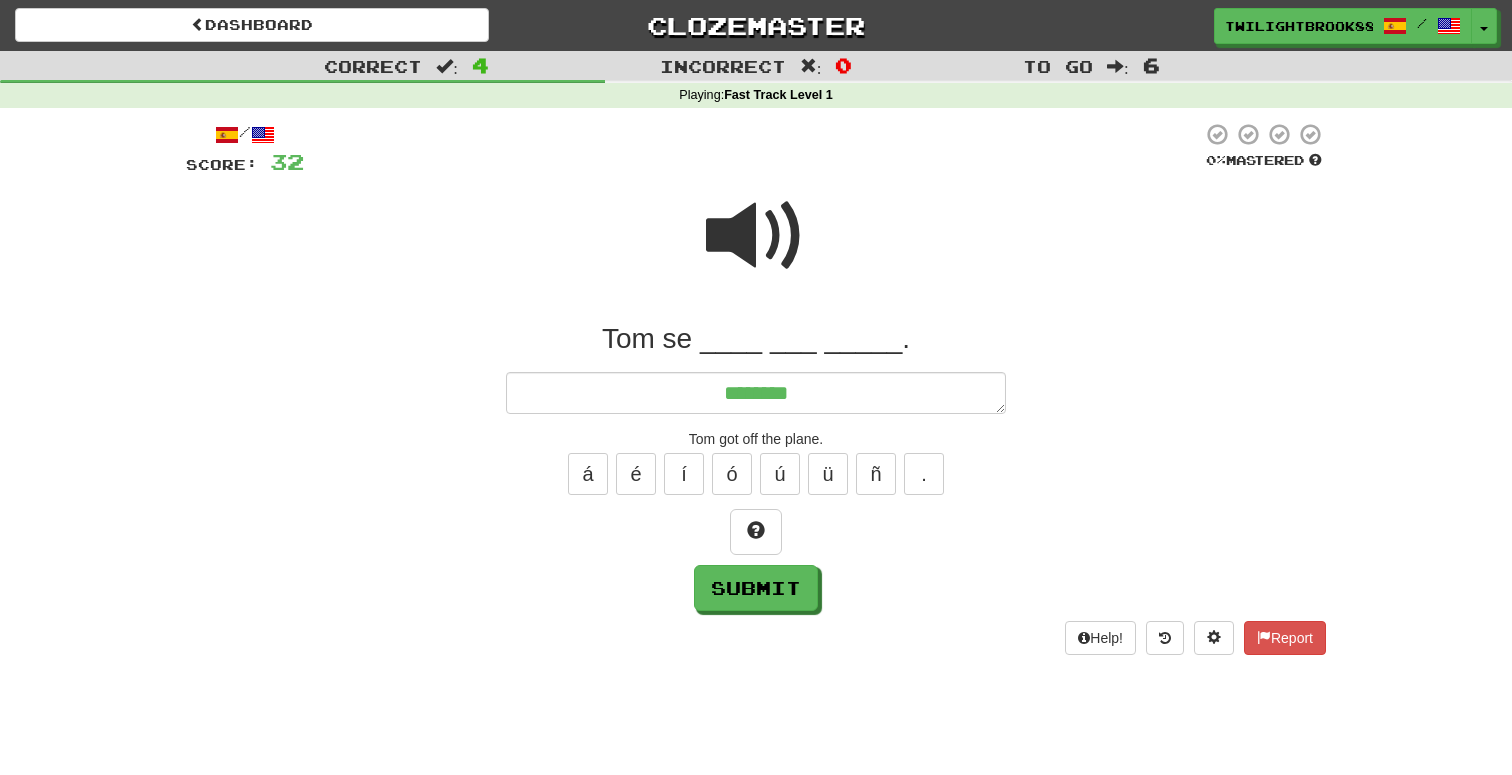 type on "*" 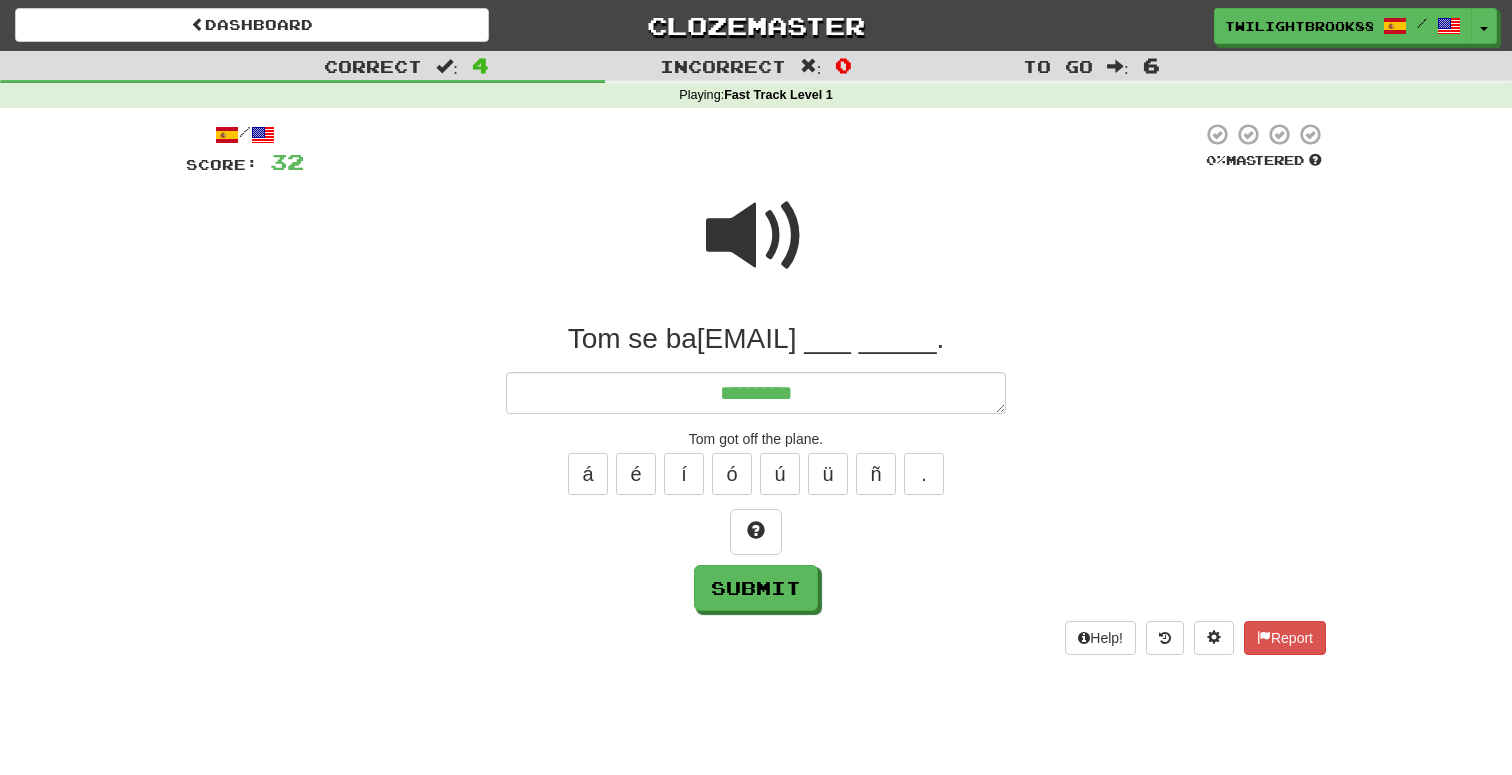 type on "*" 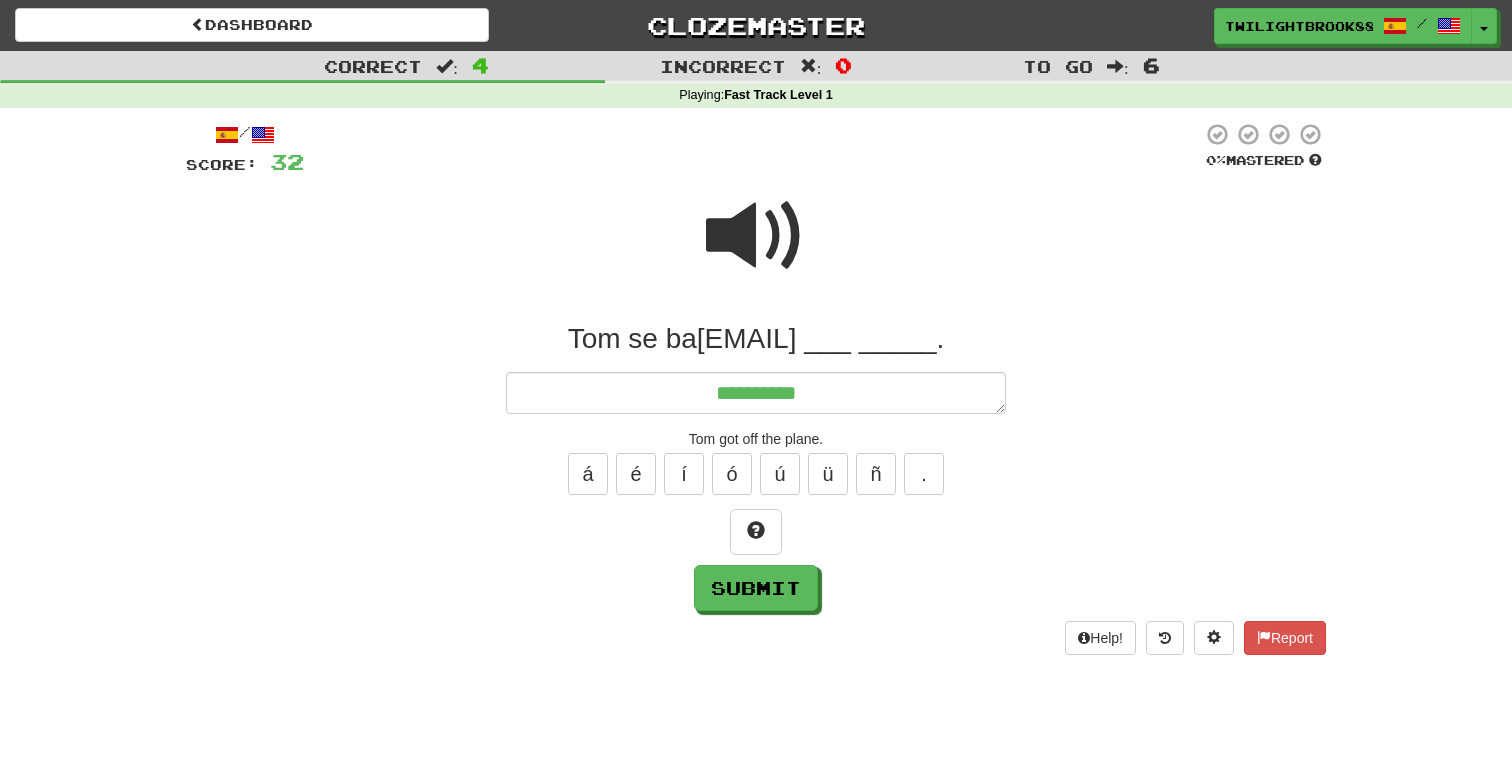 type on "*" 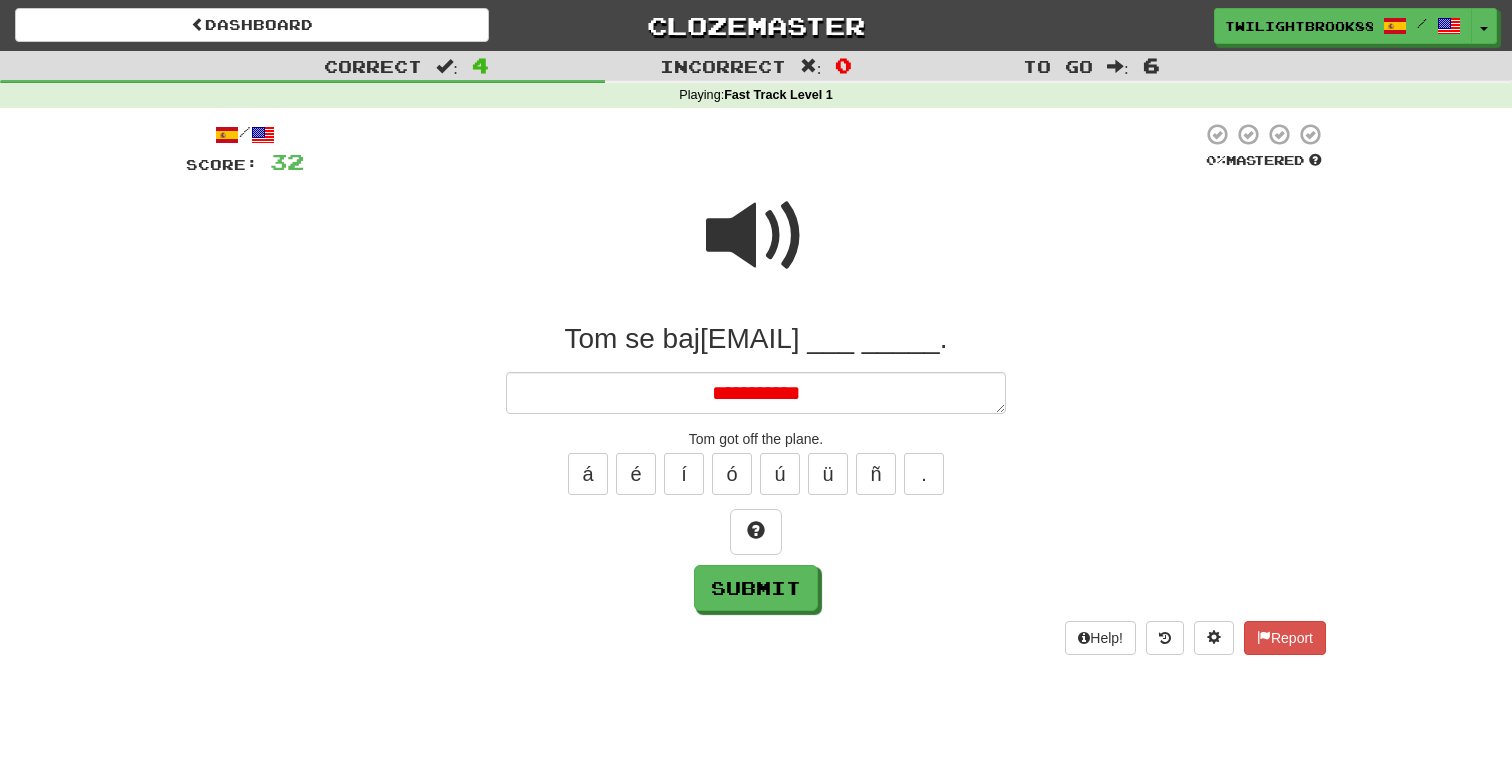 type on "*" 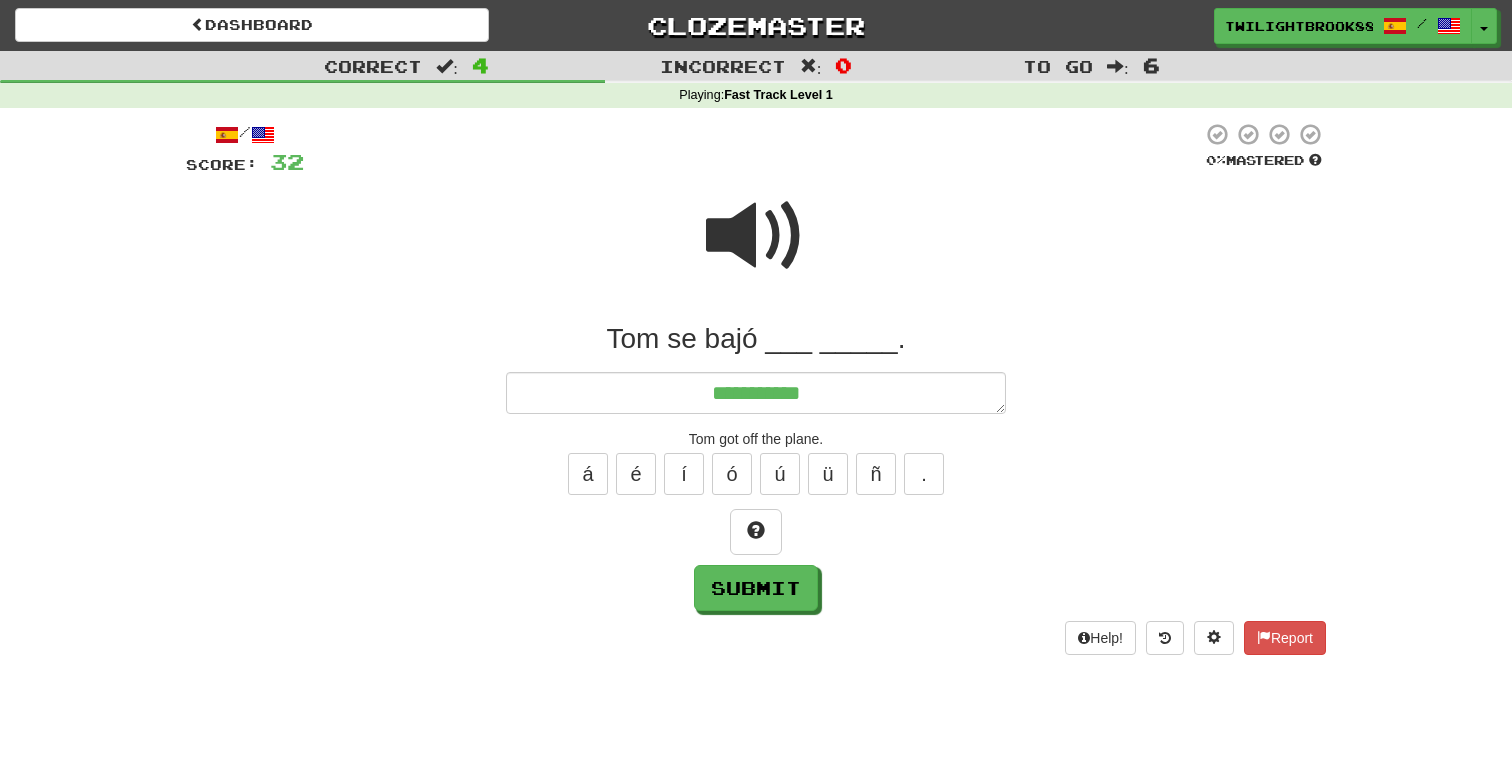type on "*" 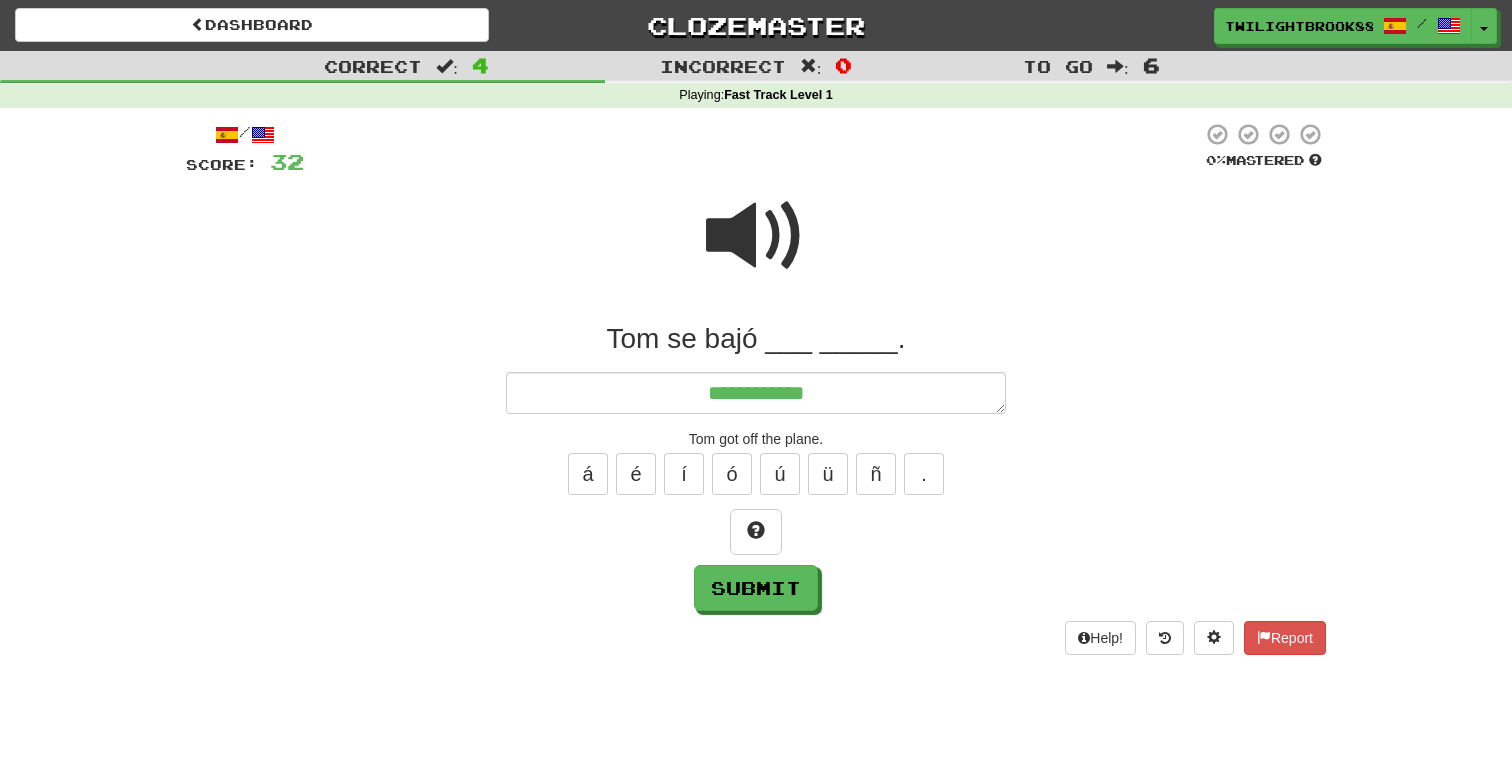 type on "*" 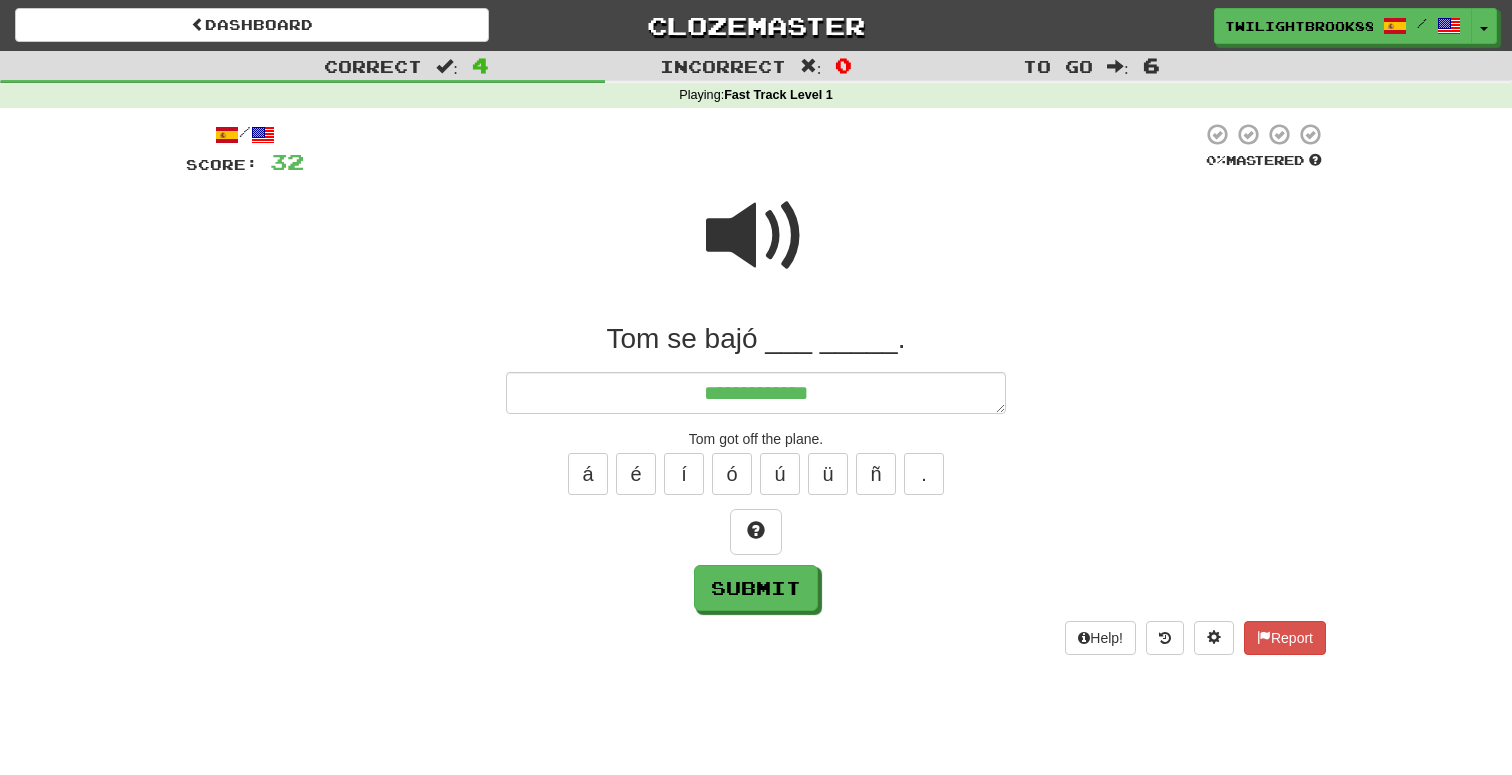 type on "*" 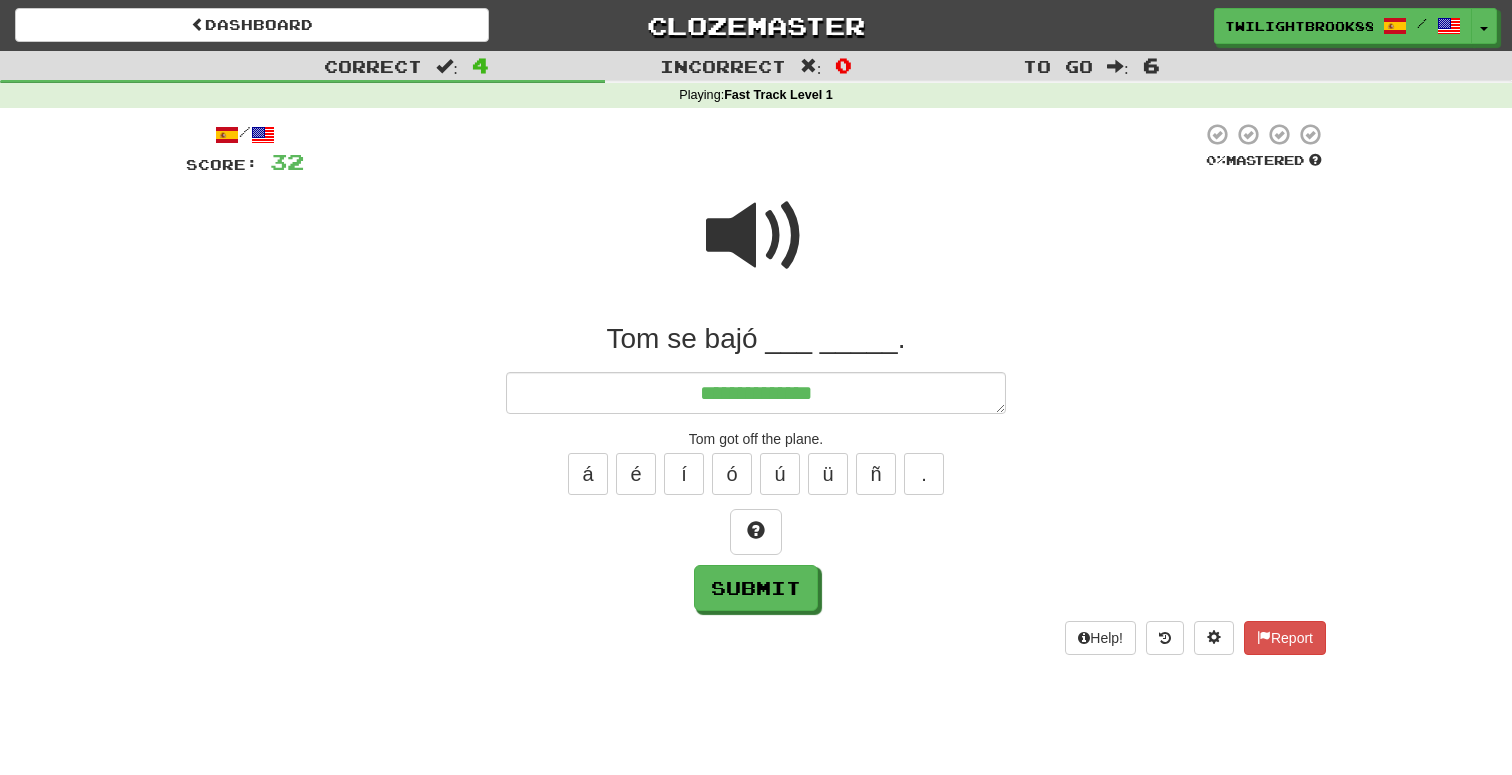 type on "*" 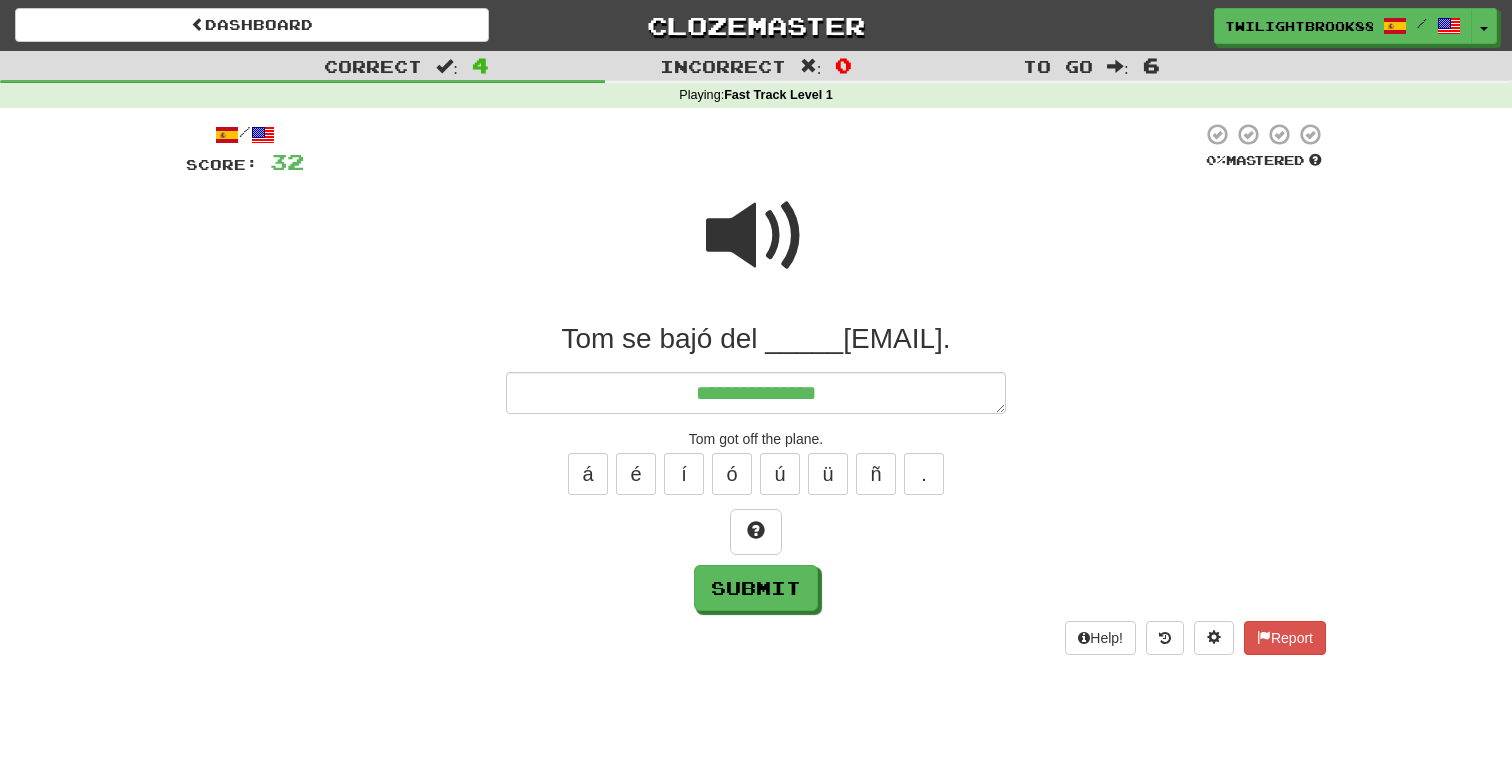 type on "*" 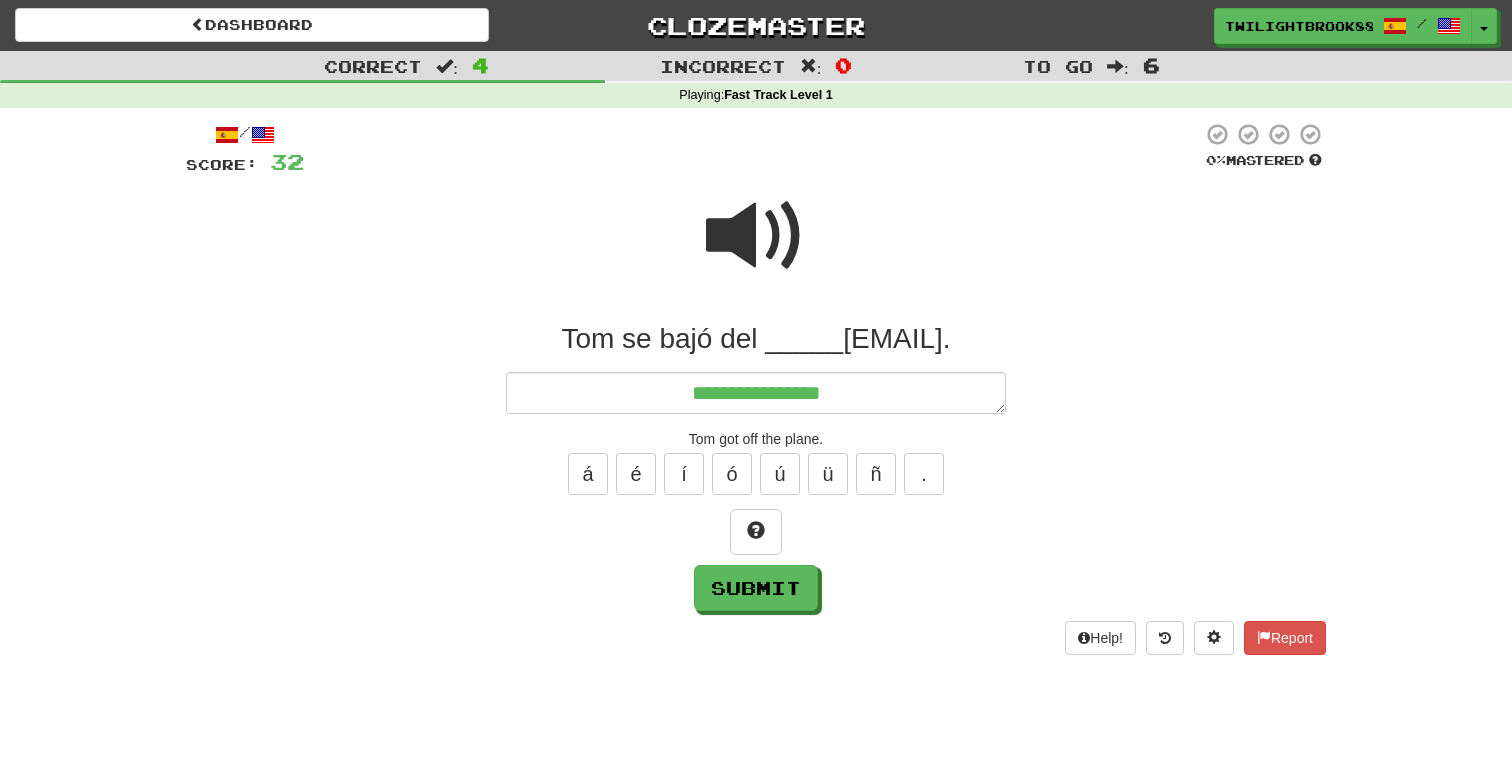 type on "*" 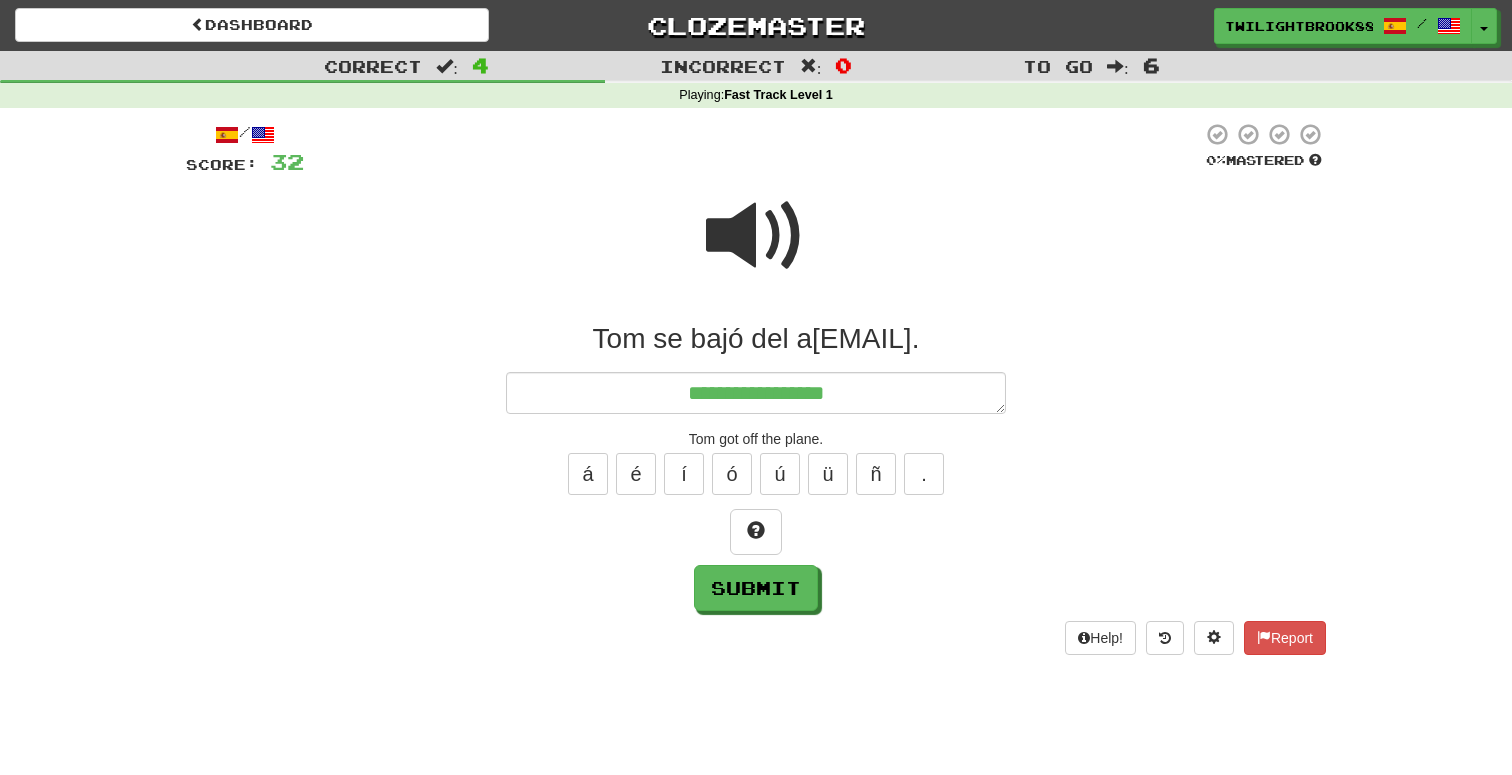 type on "*" 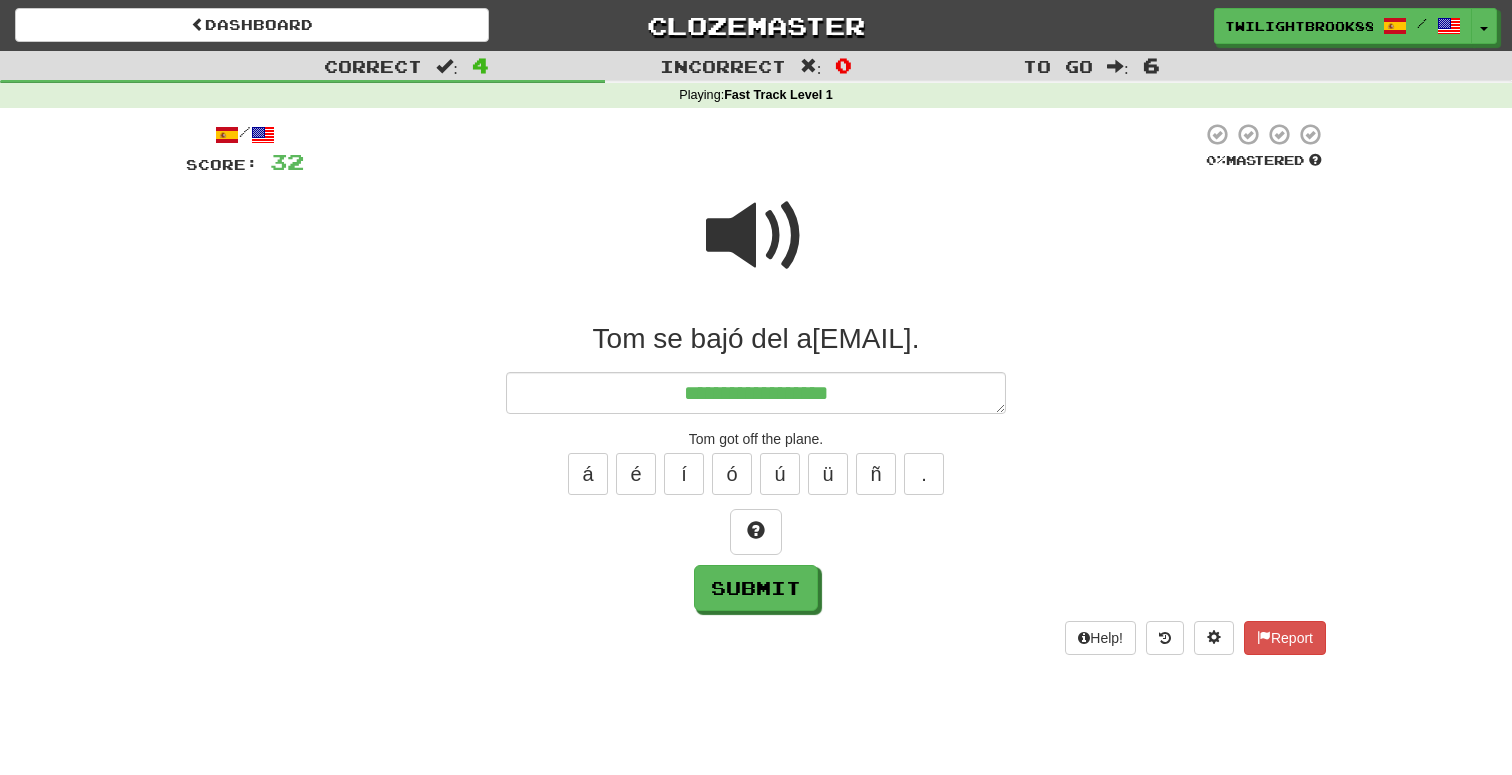 type on "*" 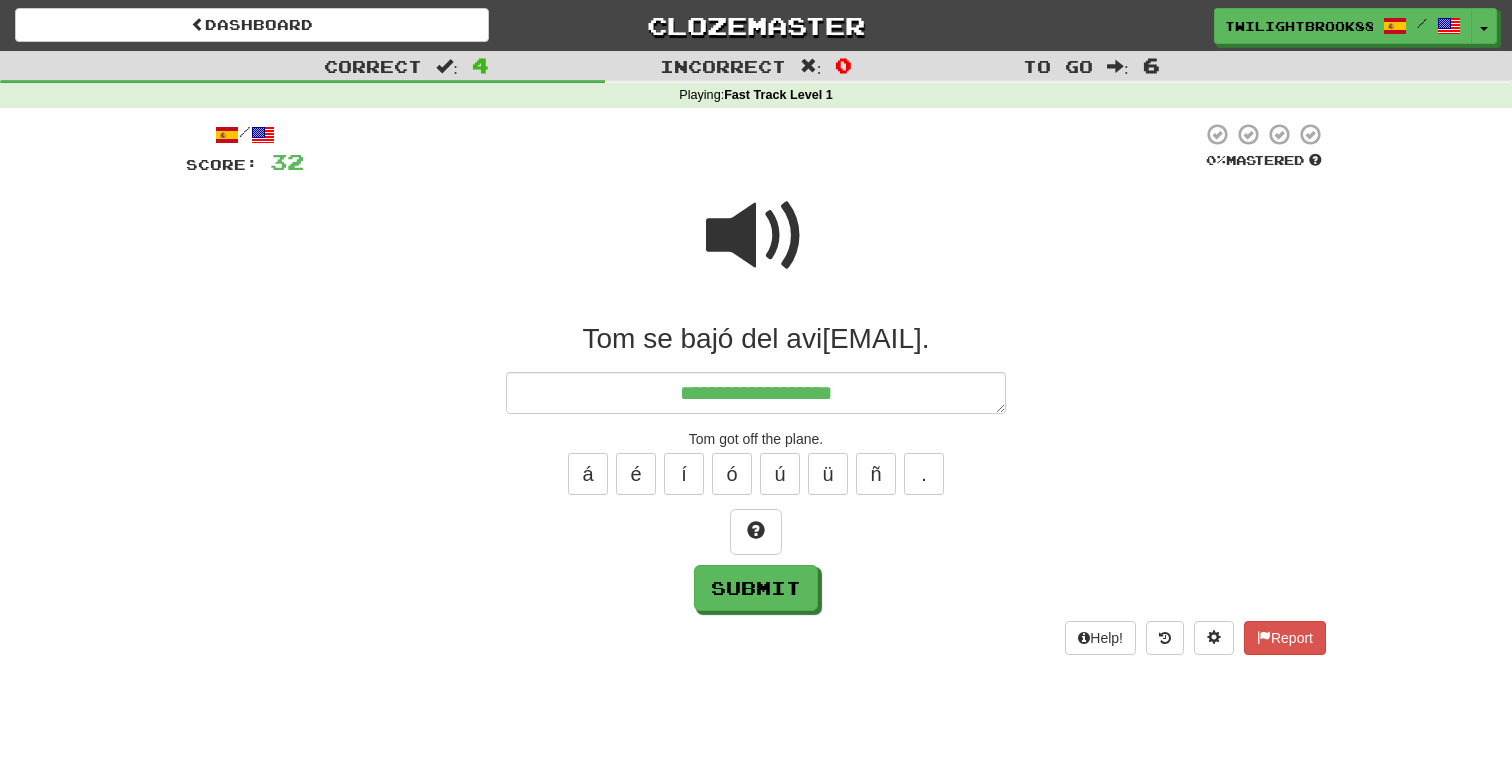 type on "*" 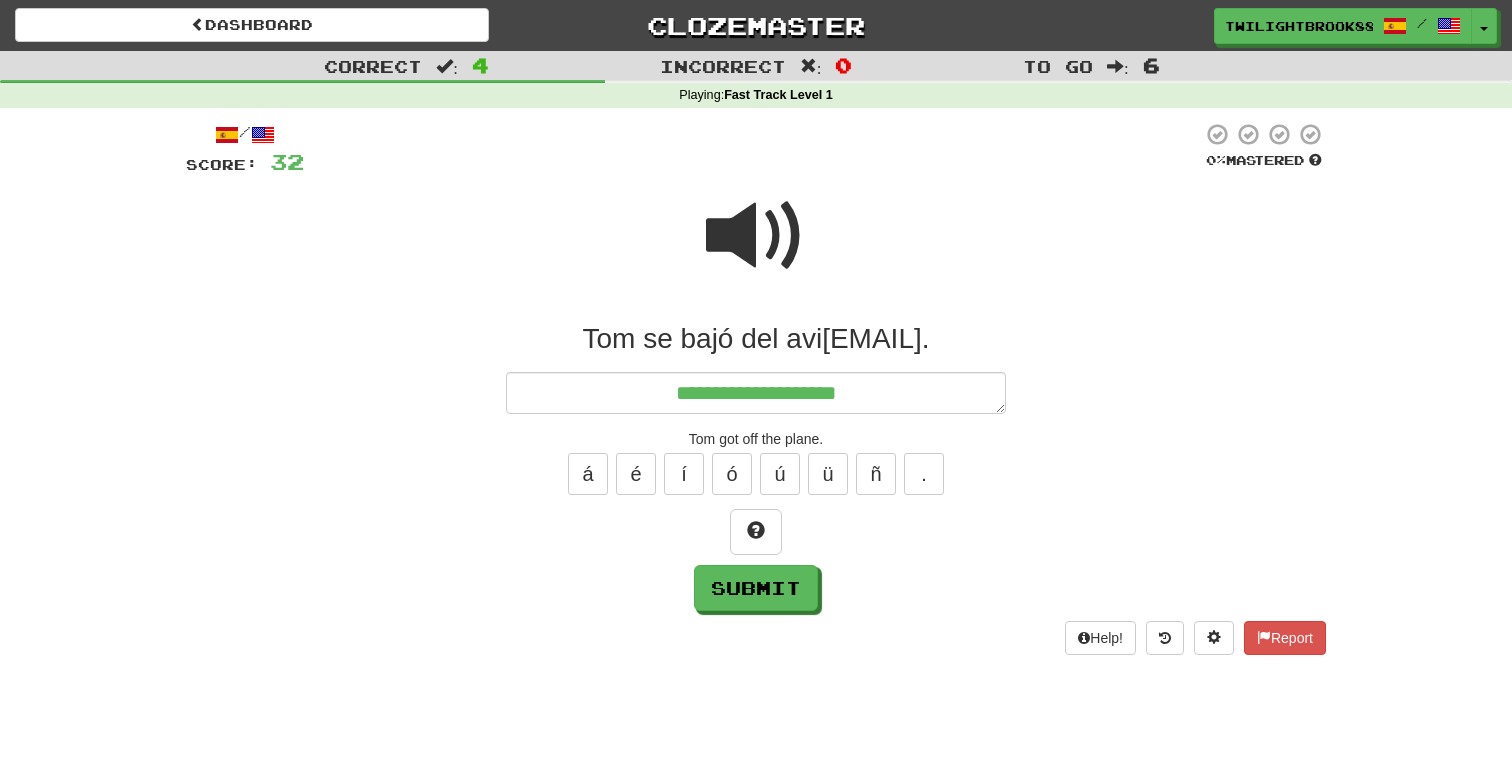 type on "*" 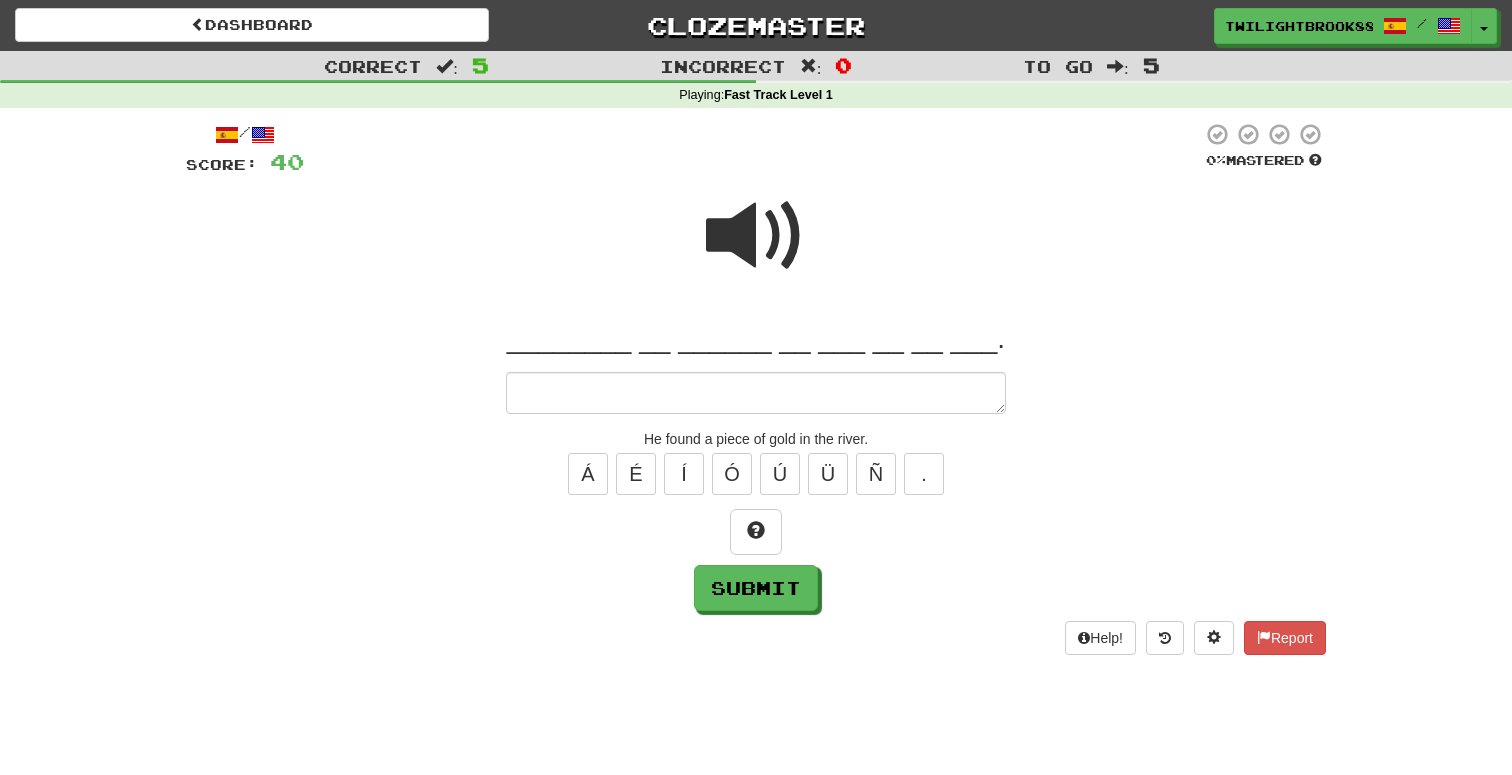 type 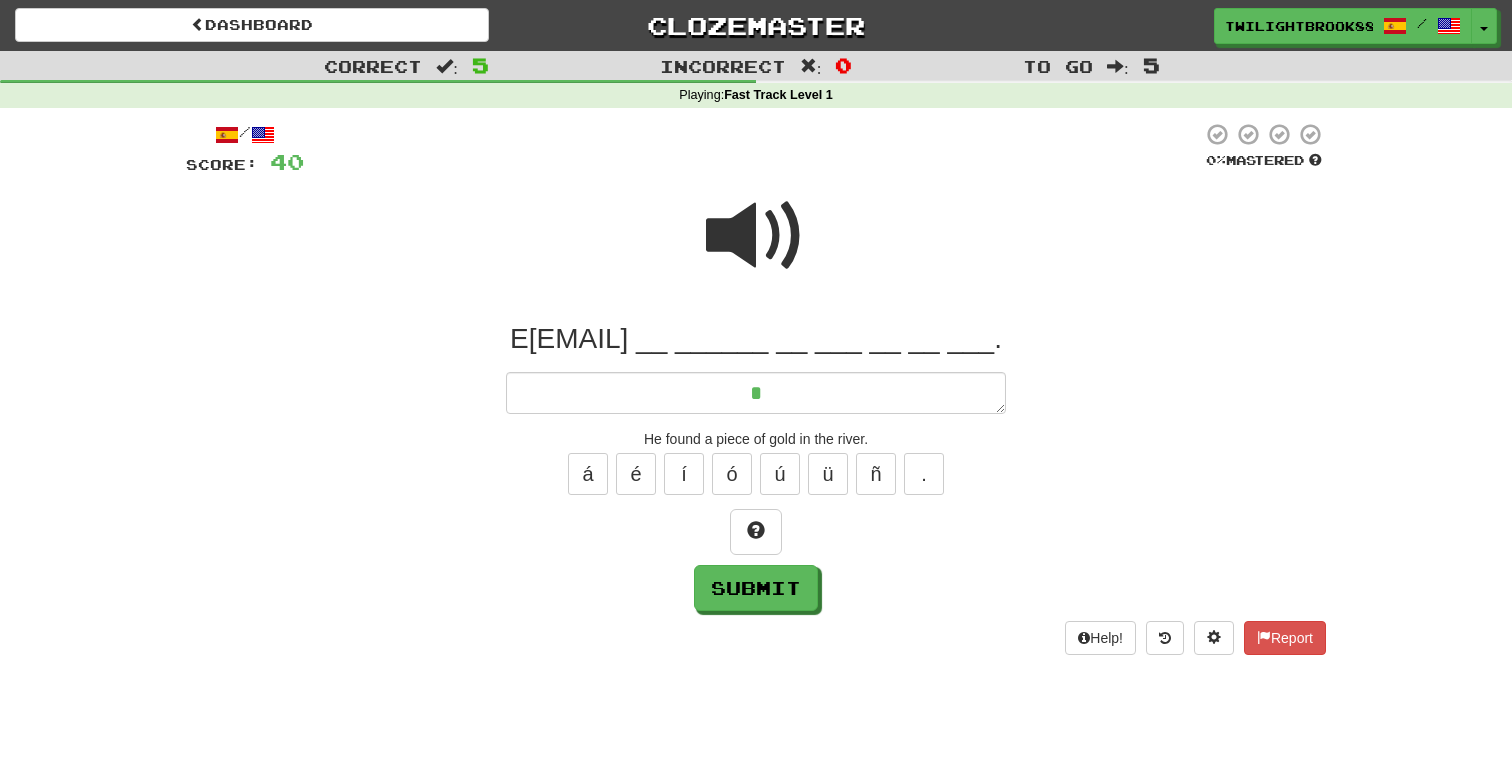 click at bounding box center [756, 236] 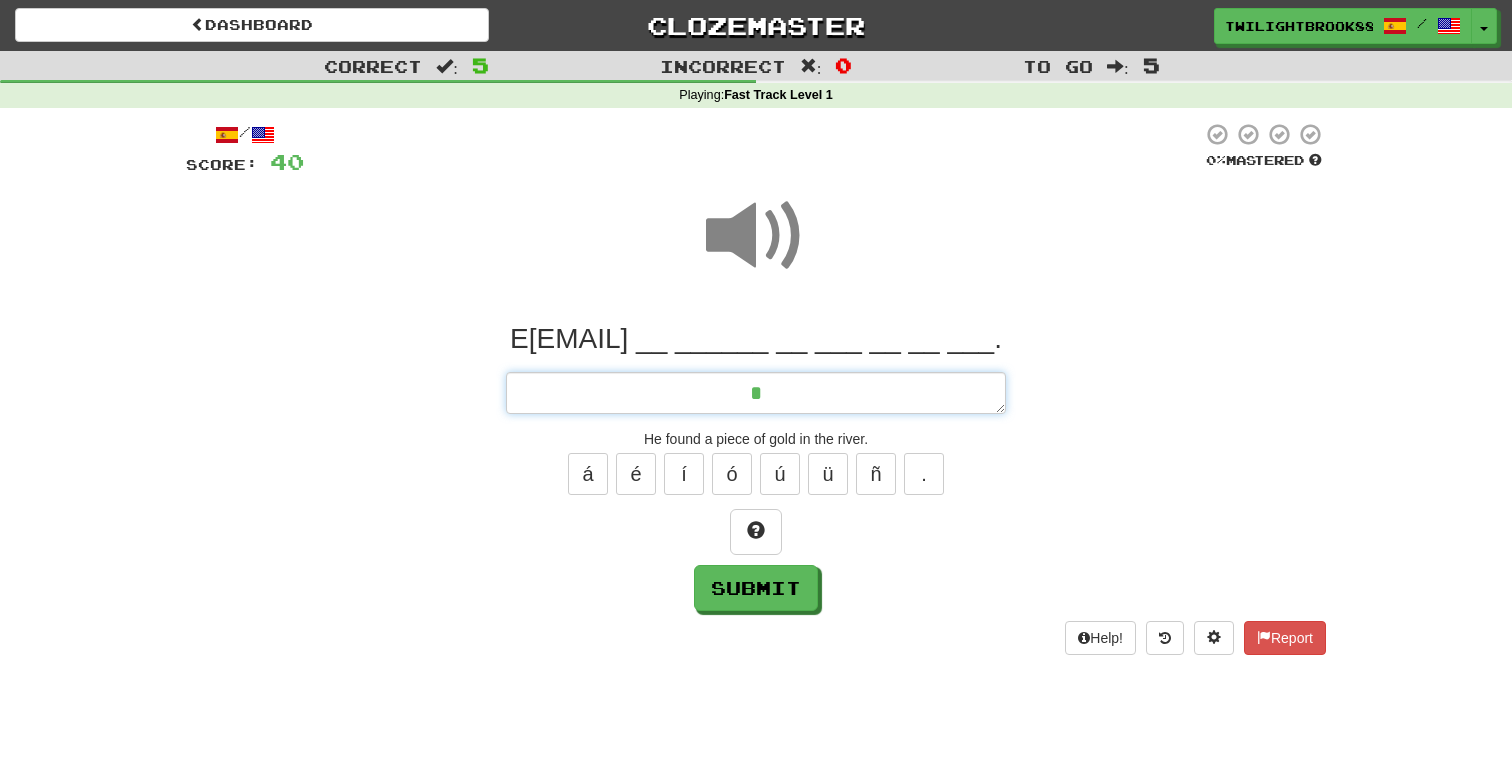 click on "*" at bounding box center (756, 393) 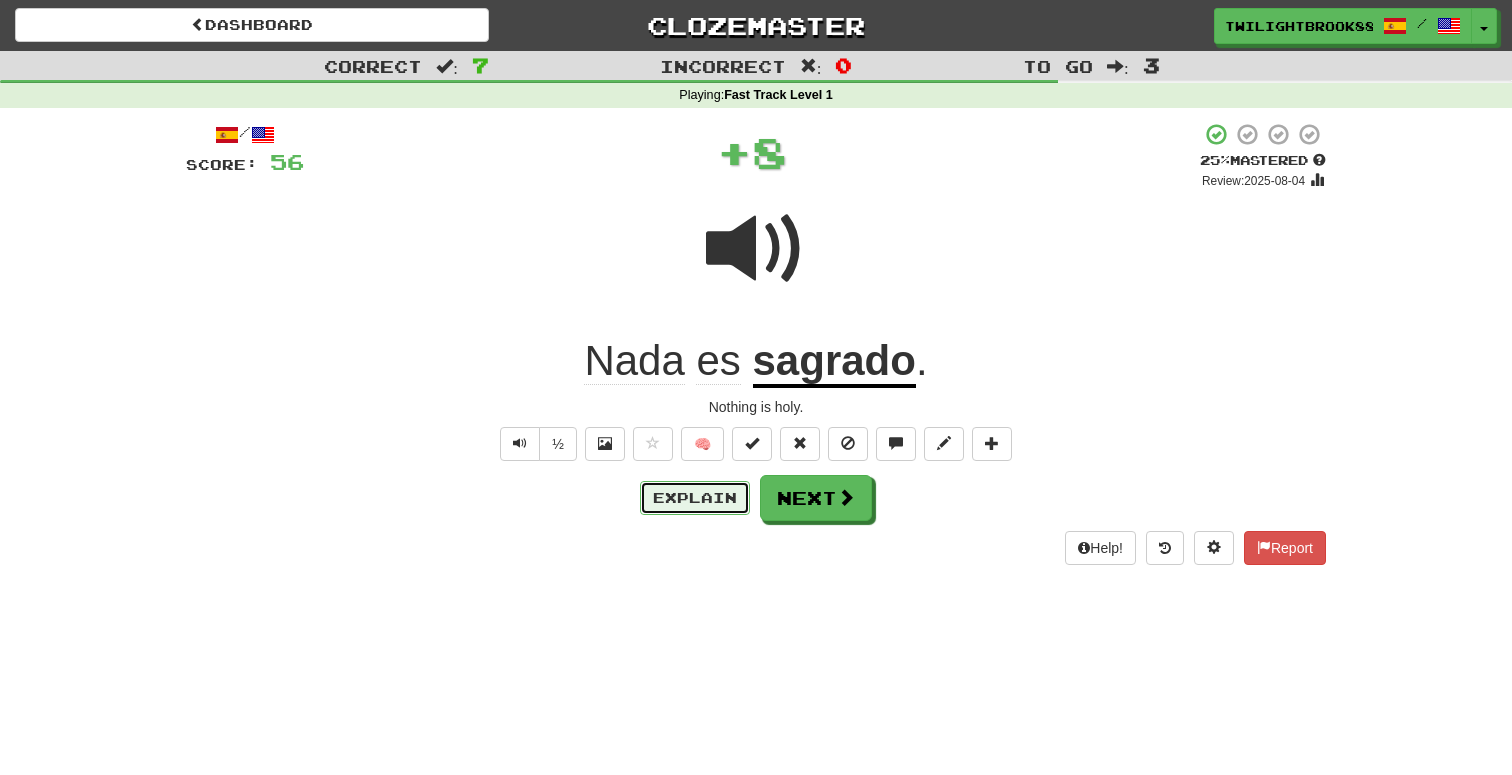 click on "Explain" at bounding box center (695, 498) 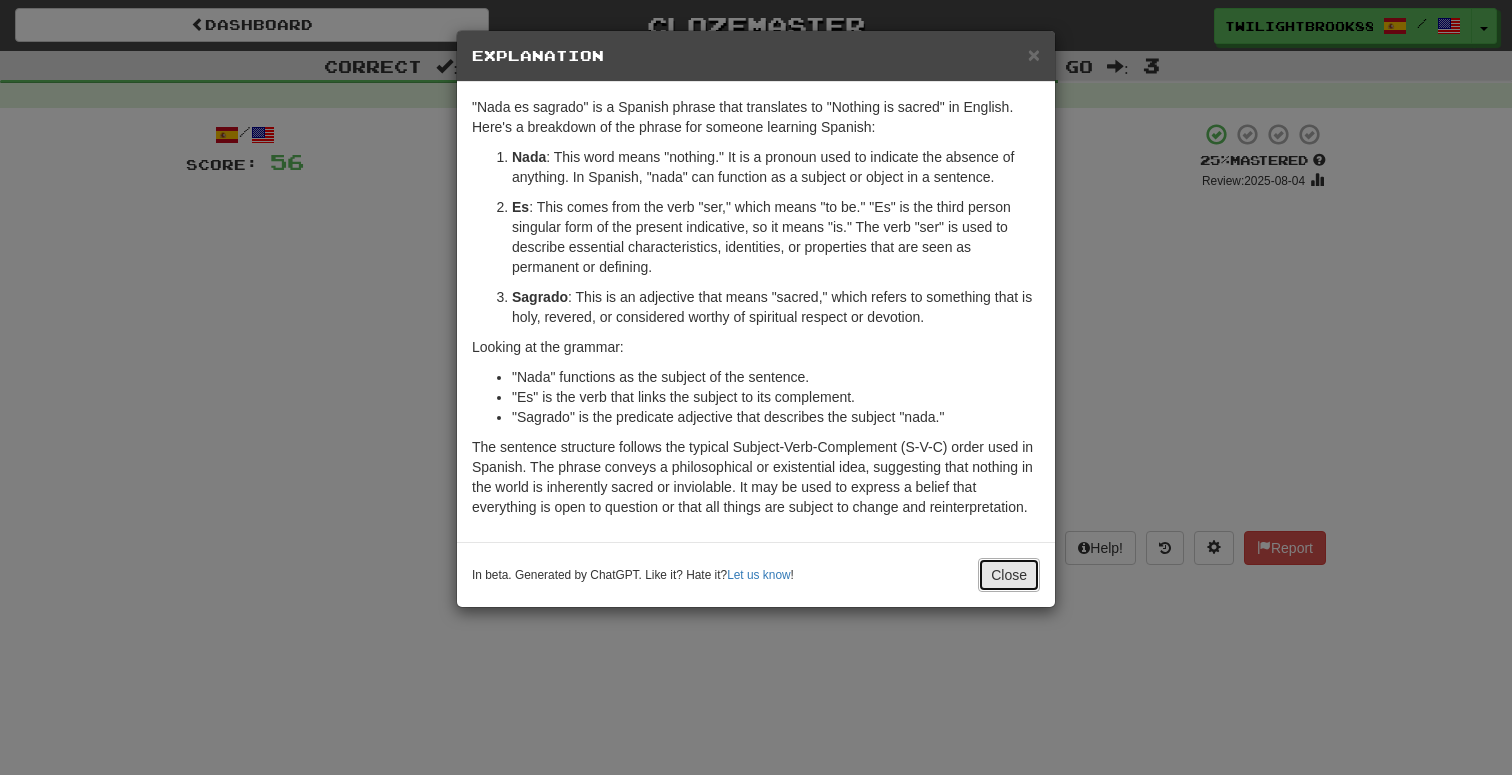 click on "Close" at bounding box center [1009, 575] 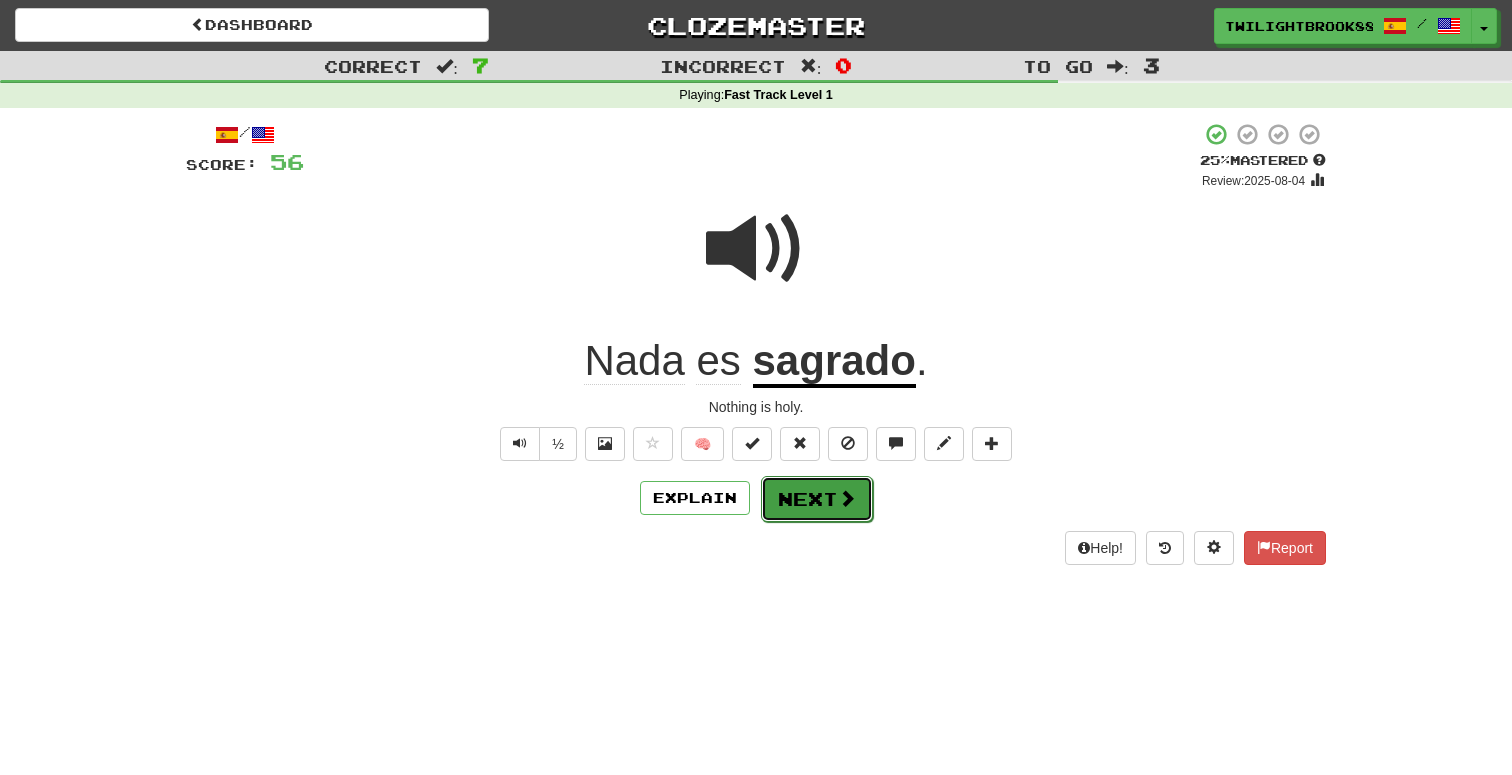 click on "Next" at bounding box center [817, 499] 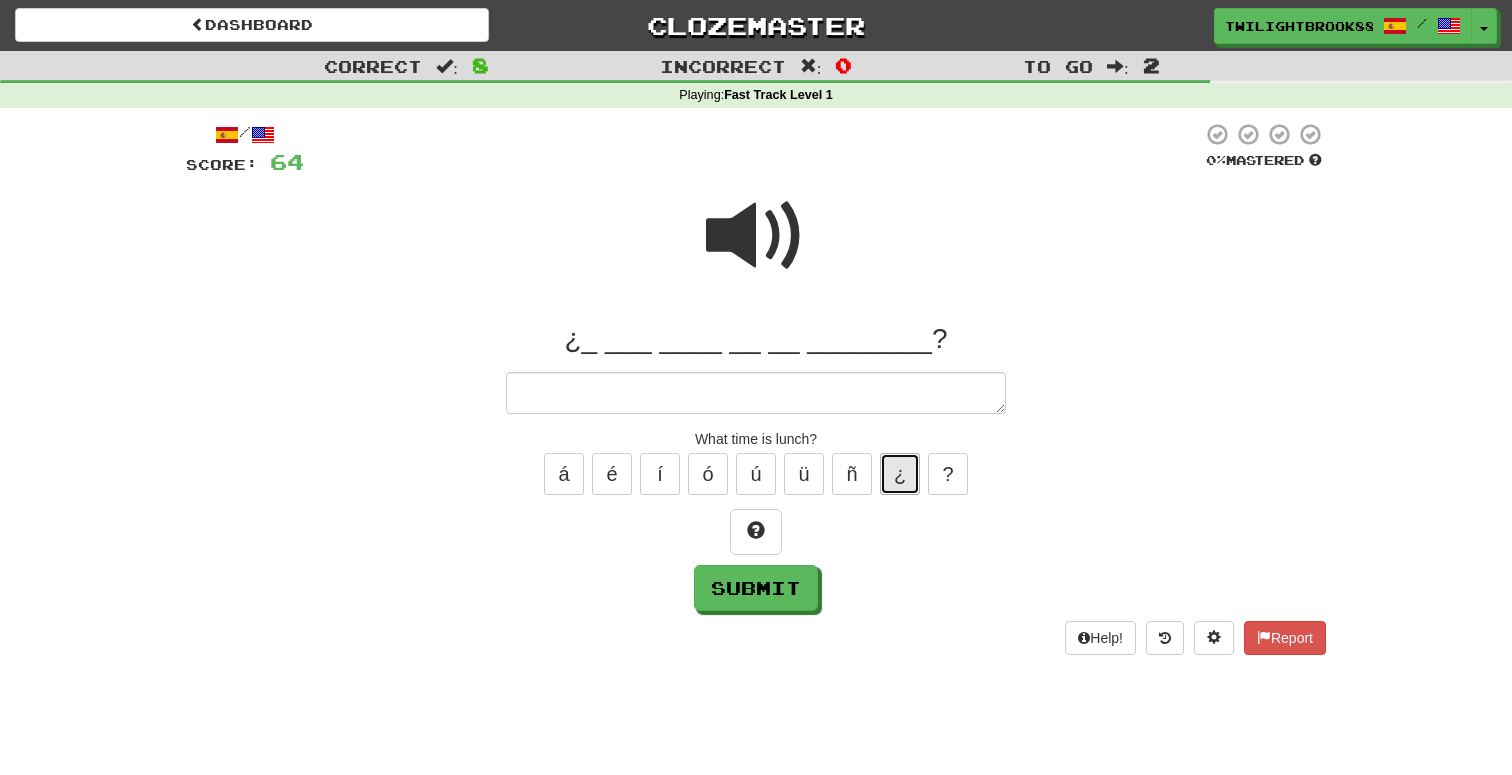 click on "¿" at bounding box center [900, 474] 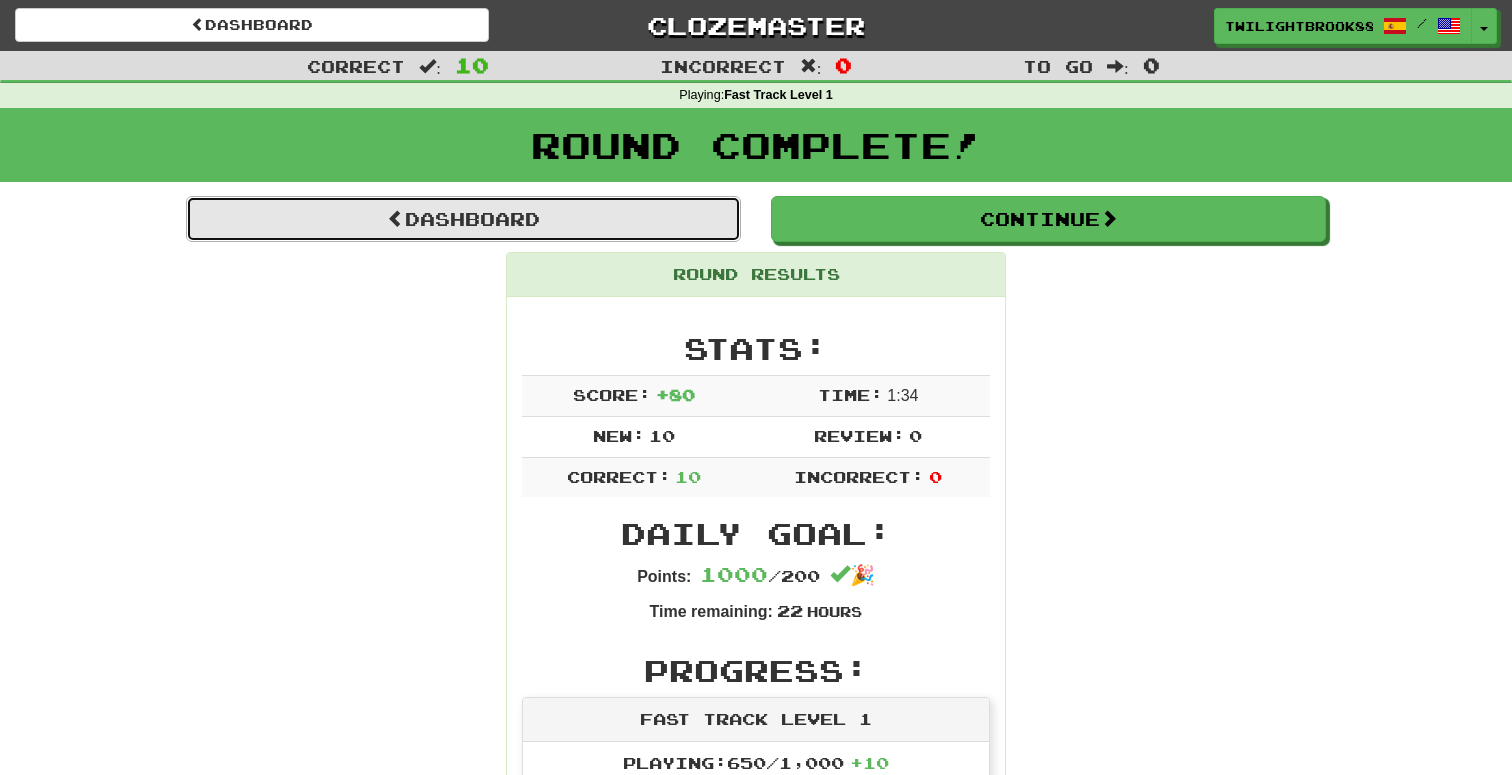 click on "Dashboard" at bounding box center [463, 219] 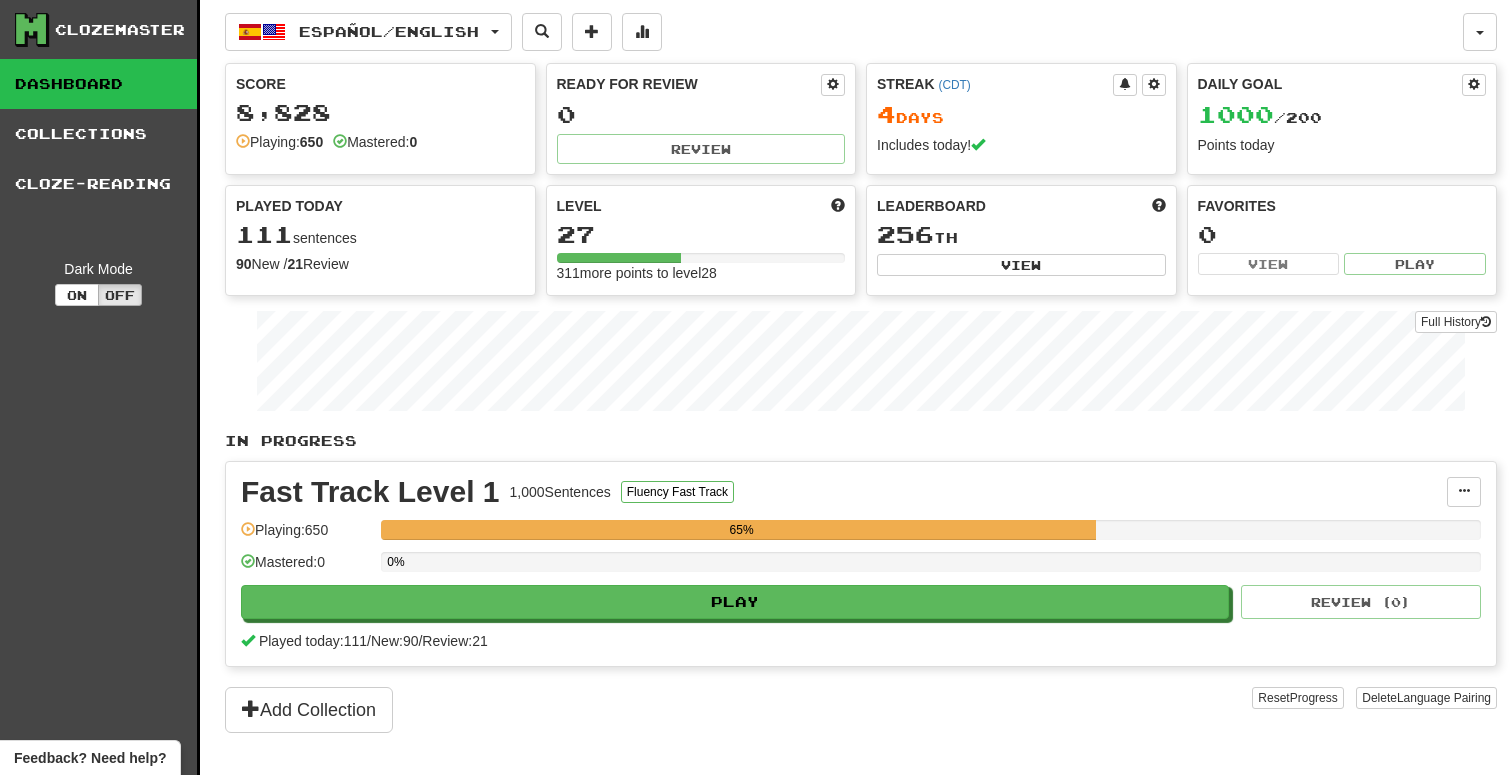 scroll, scrollTop: 0, scrollLeft: 0, axis: both 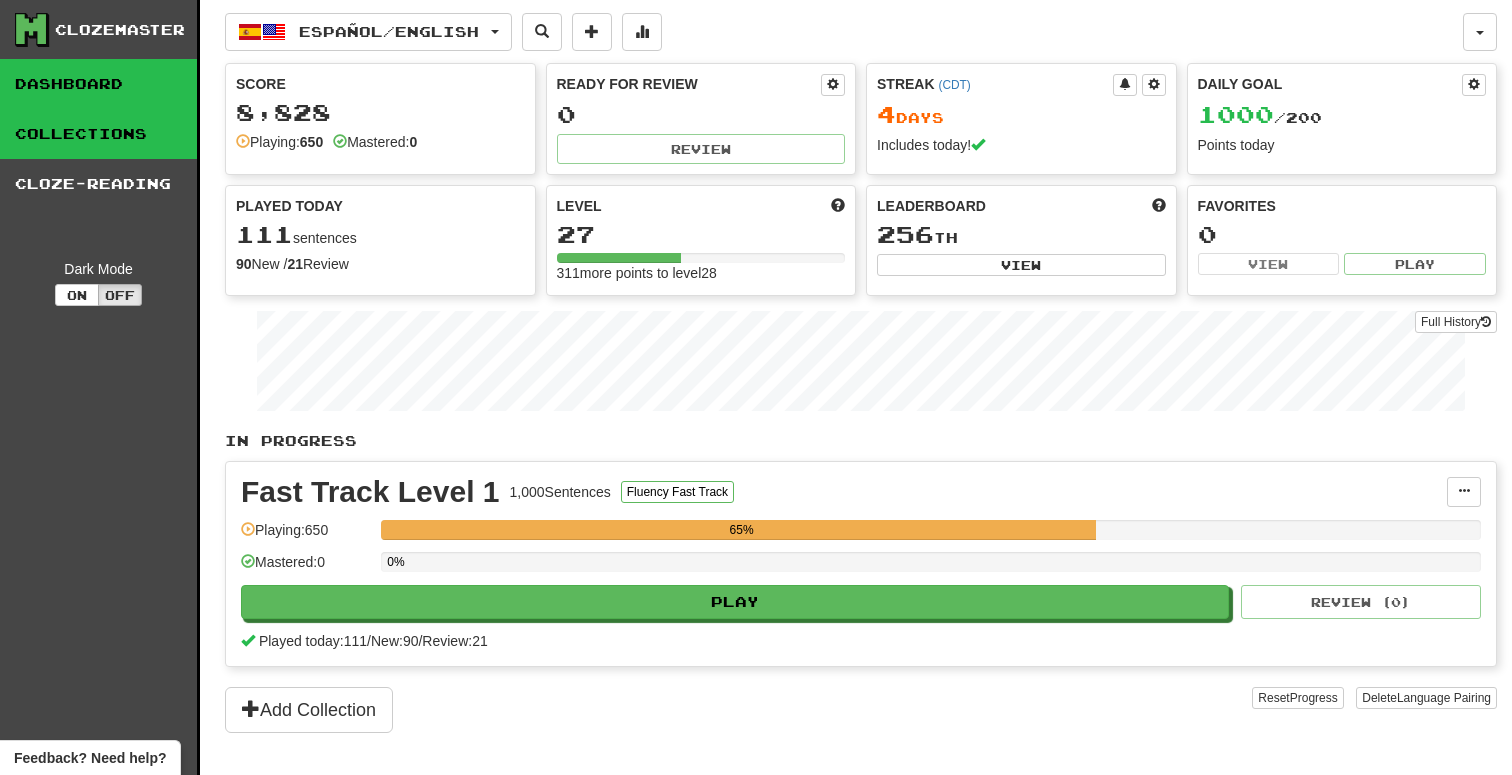 click on "Collections" at bounding box center [98, 134] 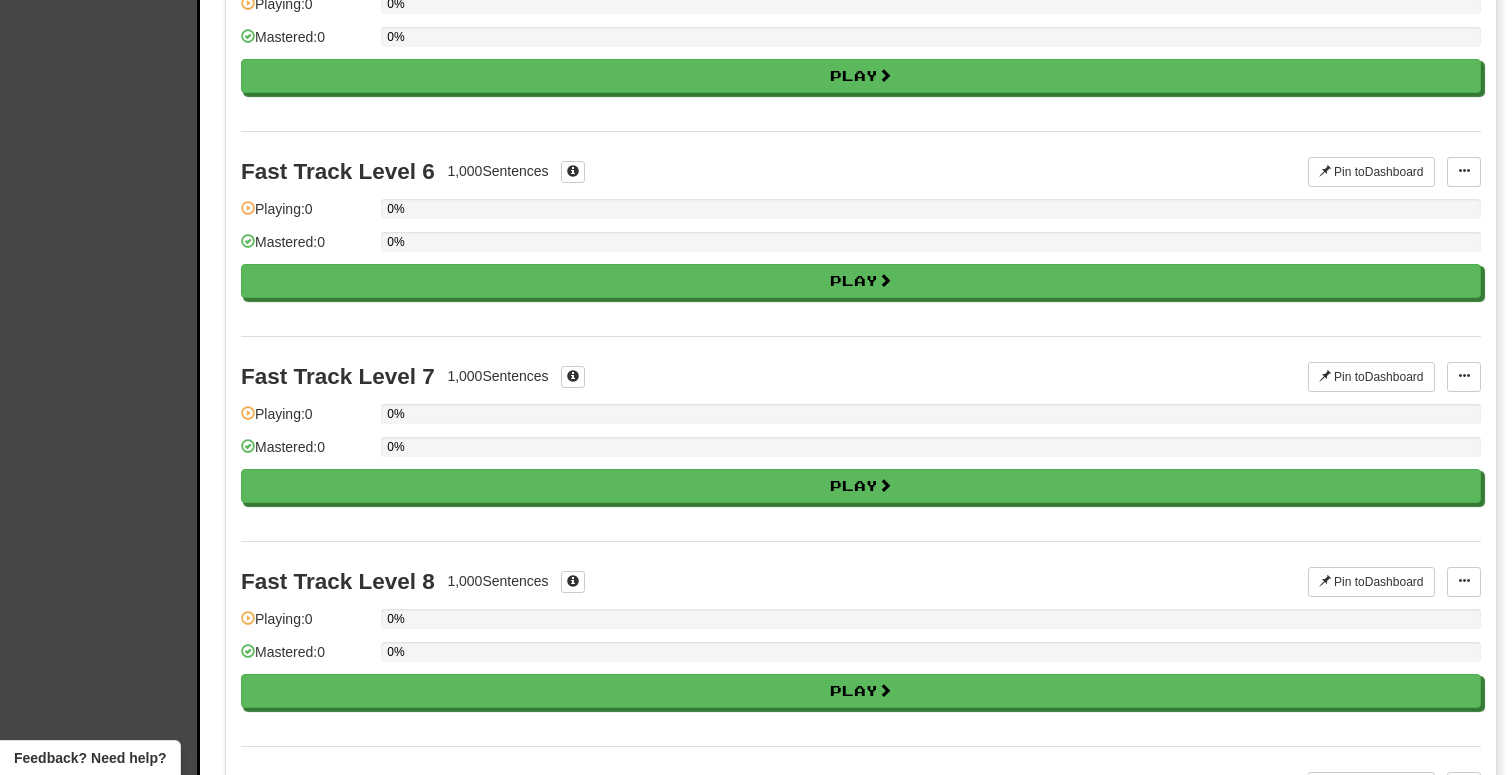 scroll, scrollTop: 1113, scrollLeft: 0, axis: vertical 